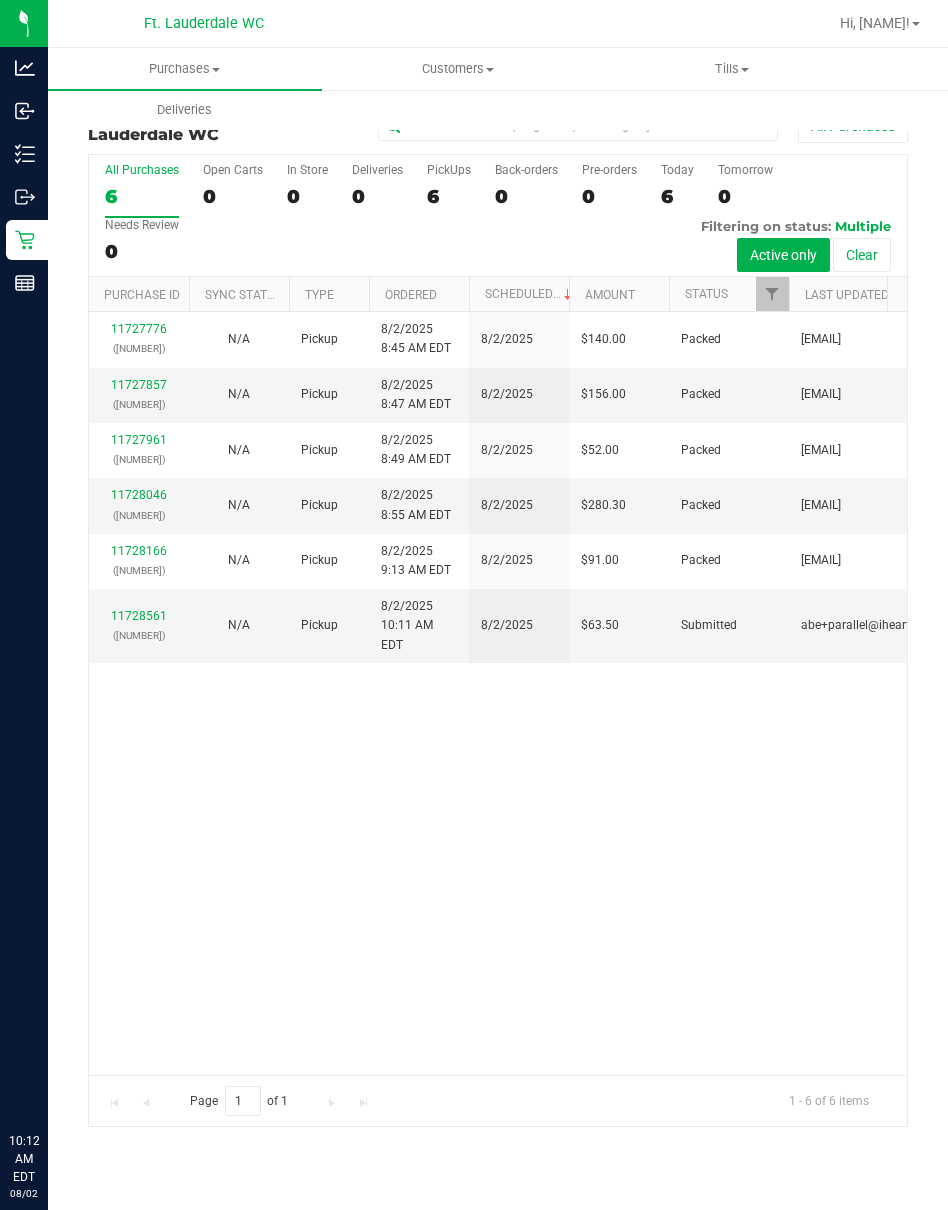 scroll, scrollTop: 0, scrollLeft: 0, axis: both 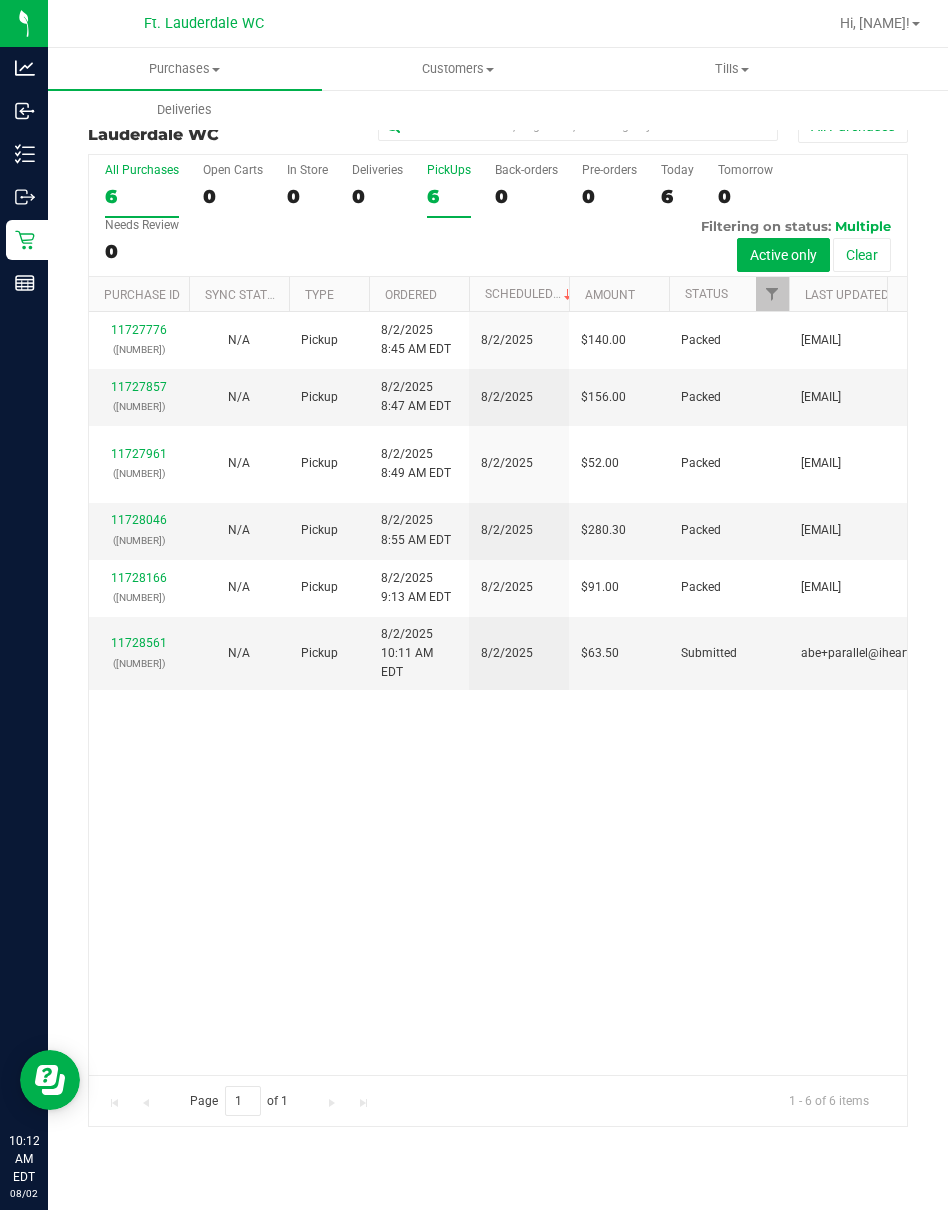 click on "6" at bounding box center (449, 196) 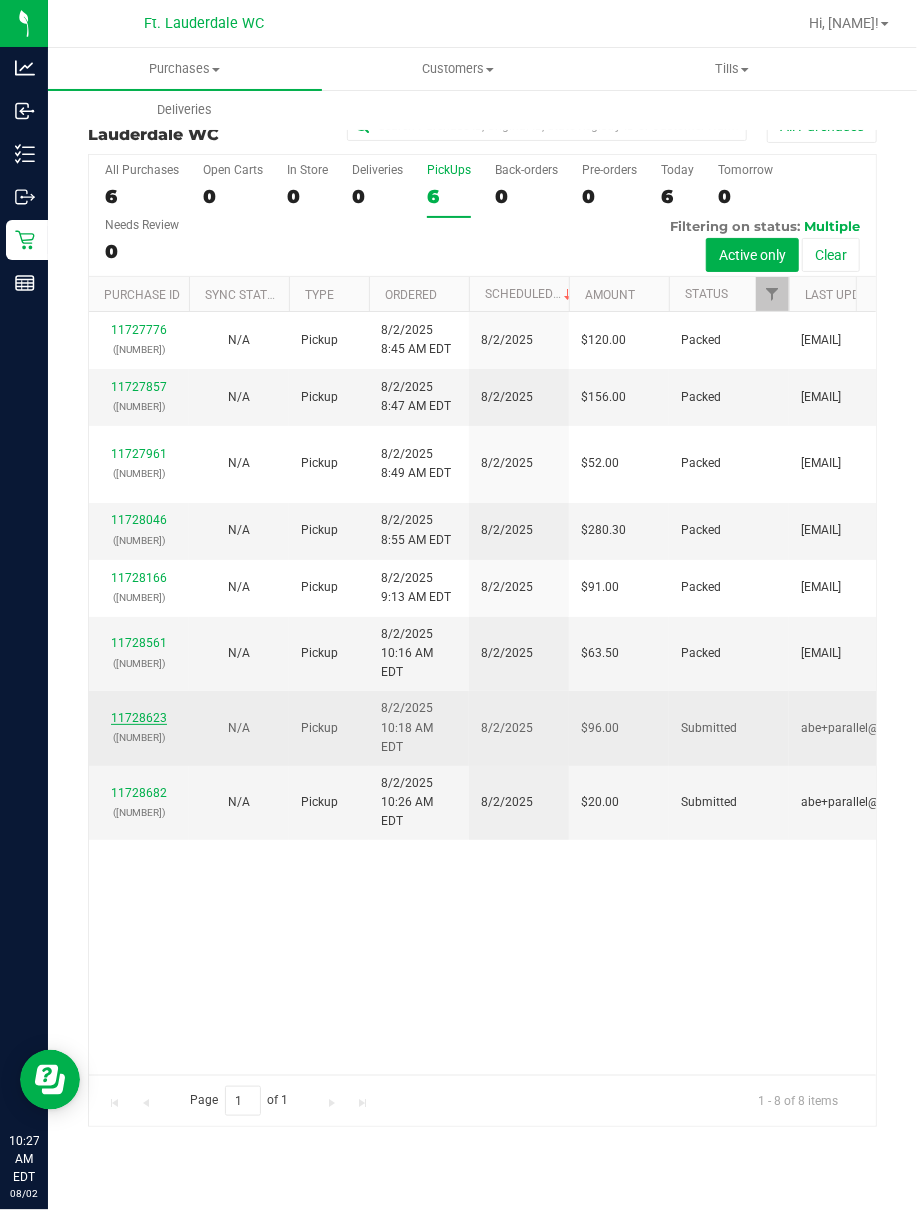 click on "11728623" at bounding box center [139, 718] 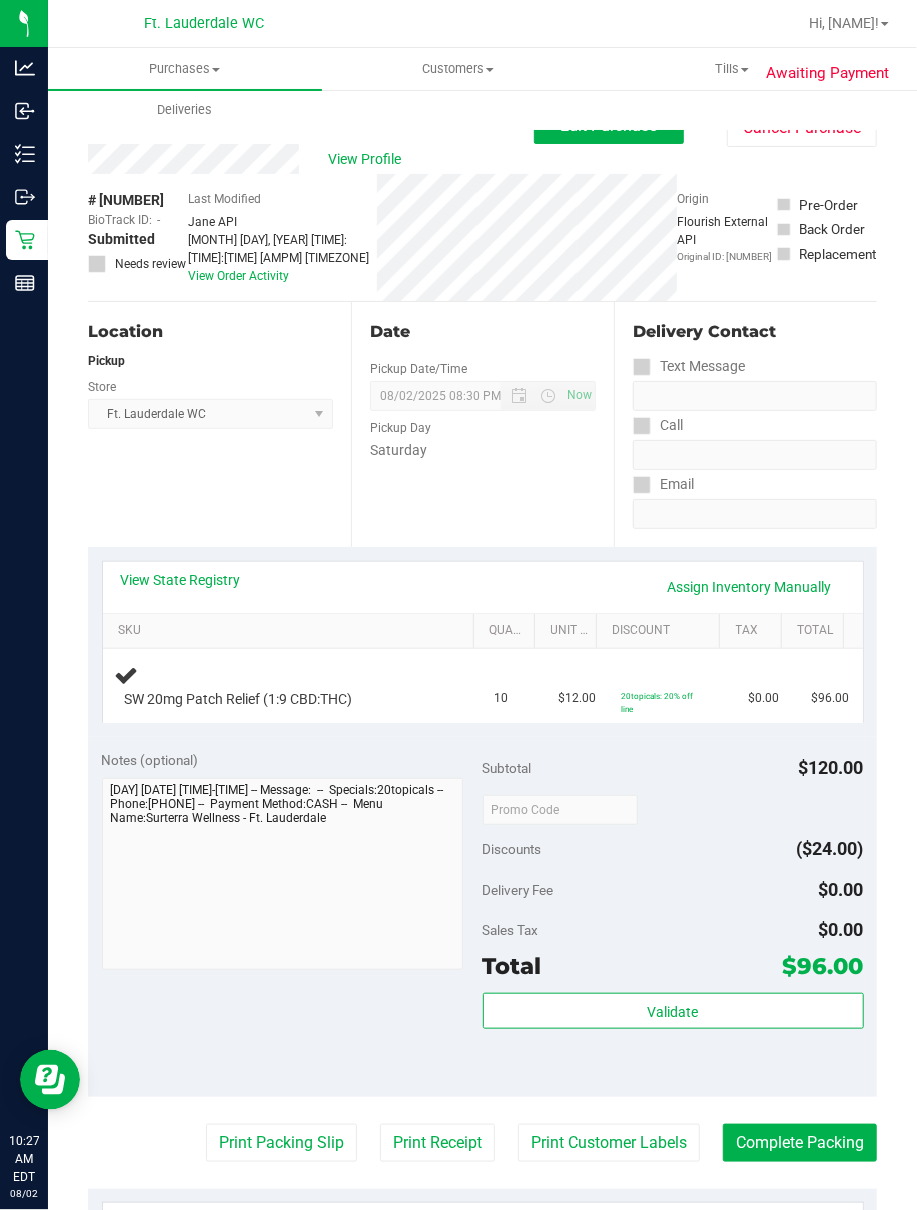 click on "Location
Pickup
Store
Ft. Lauderdale WC Select Store Bonita Springs WC Boynton Beach WC Bradenton WC Brandon WC Brooksville WC Call Center Clermont WC Crestview WC Deerfield Beach WC Delray Beach WC Deltona WC Ft Walton Beach WC Ft. Lauderdale WC Ft. Myers WC Gainesville WC Jax Atlantic WC JAX DC REP Jax WC Key West WC Lakeland WC Largo WC Lehigh Acres DC REP Merritt Island WC Miami 72nd WC Miami Beach WC Miami Dadeland WC Miramar DC REP New Port Richey WC North Palm Beach WC North Port WC Ocala WC Orange Park WC Orlando Colonial WC Orlando DC REP Orlando WC Oviedo WC Palm Bay WC Palm Coast WC Panama City WC Pensacola WC Port Orange WC Port St. Lucie WC Sebring WC South Tampa WC St. Pete WC Summerfield WC Tallahassee DC REP Tallahassee WC Tampa DC Testing Tampa Warehouse Tampa WC TX Austin DC TX Plano Retail WPB DC" at bounding box center (219, 424) 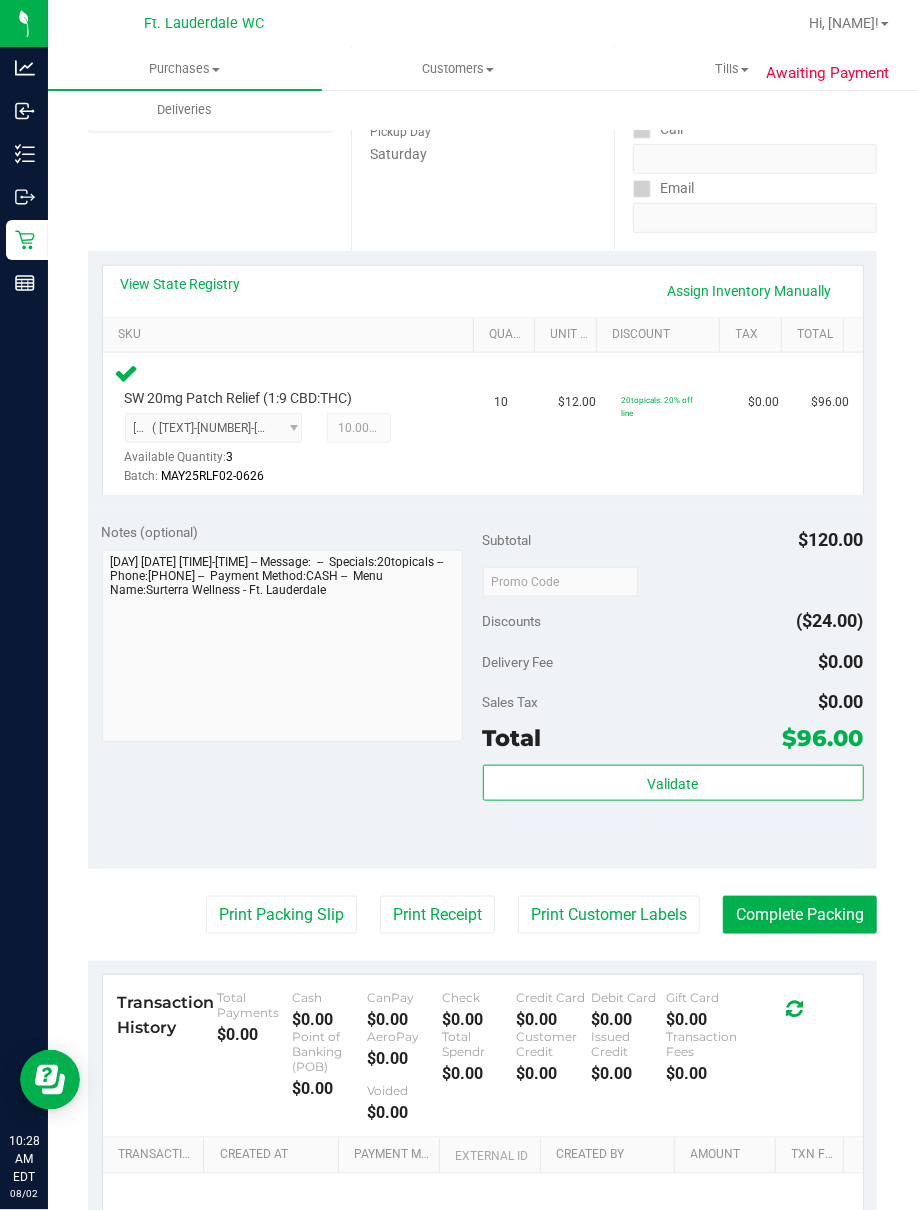 scroll, scrollTop: 298, scrollLeft: 0, axis: vertical 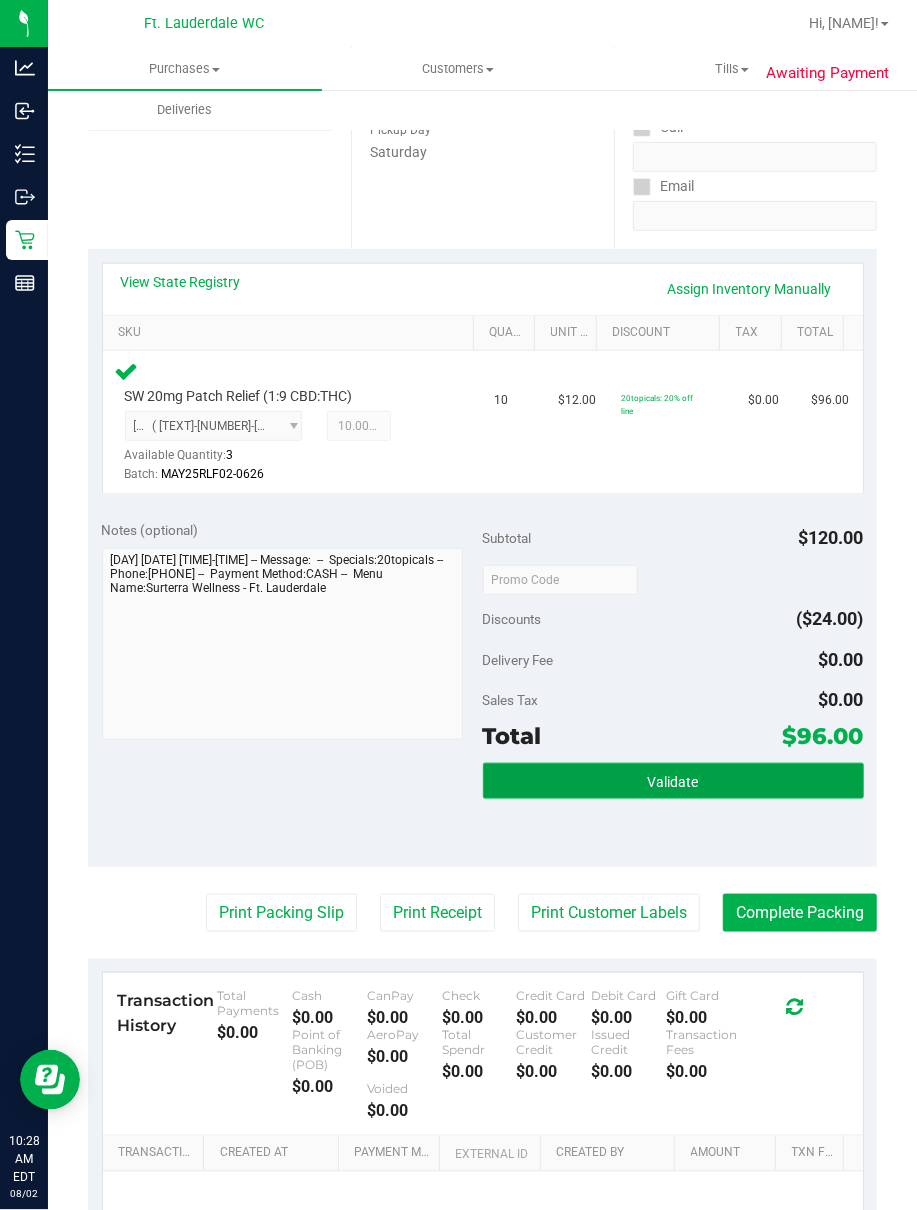 click on "Validate" at bounding box center [673, 781] 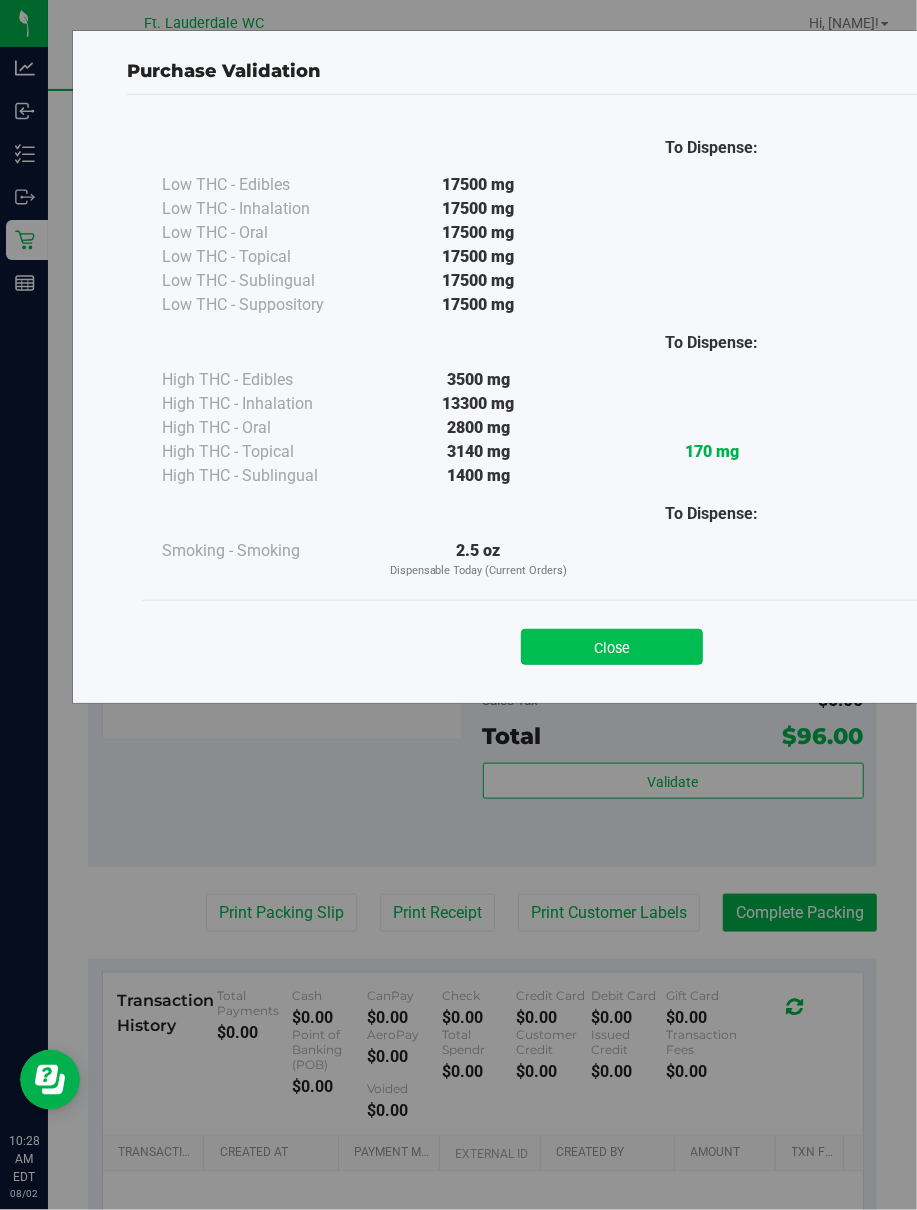 drag, startPoint x: 657, startPoint y: 624, endPoint x: 634, endPoint y: 633, distance: 24.698177 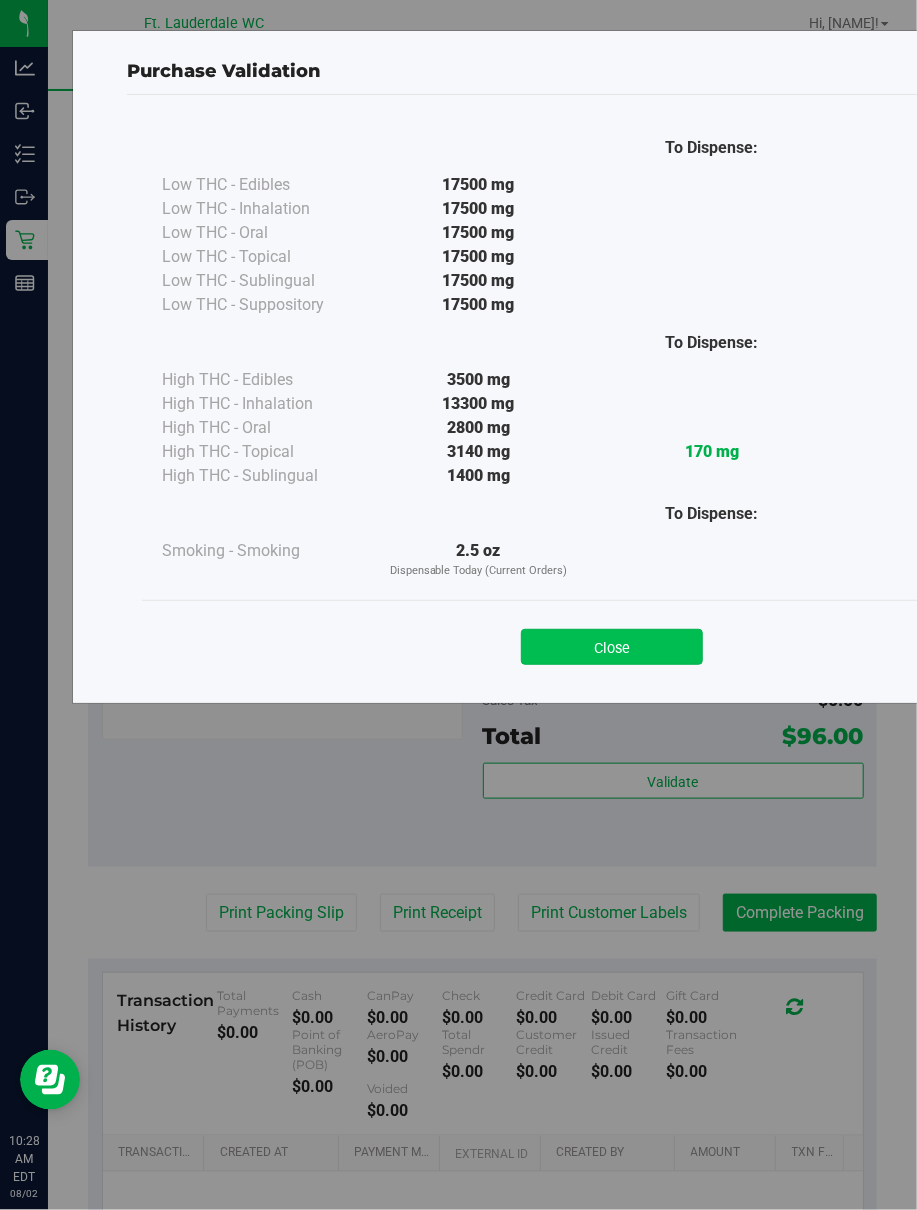 click on "Close" at bounding box center (612, 647) 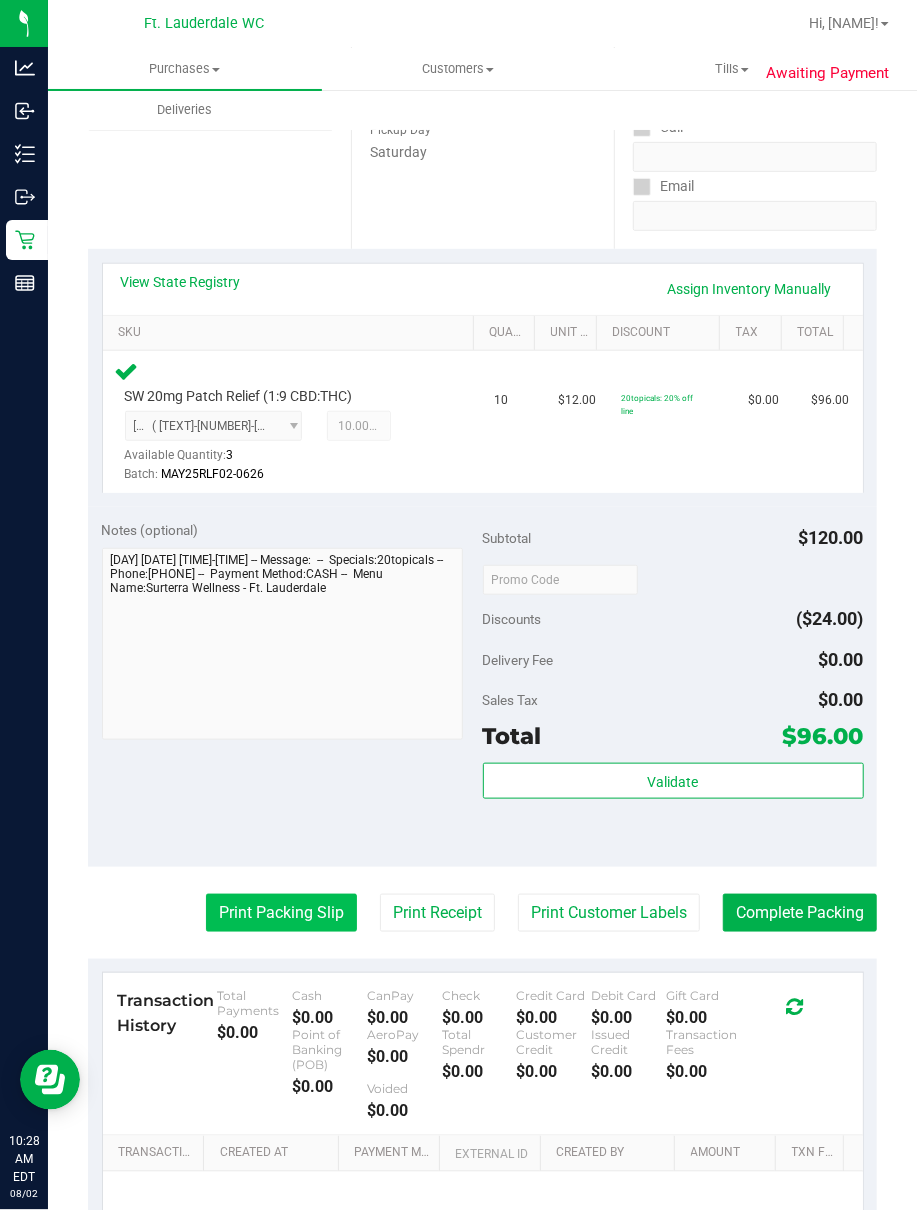 click on "Print Packing Slip" at bounding box center [281, 913] 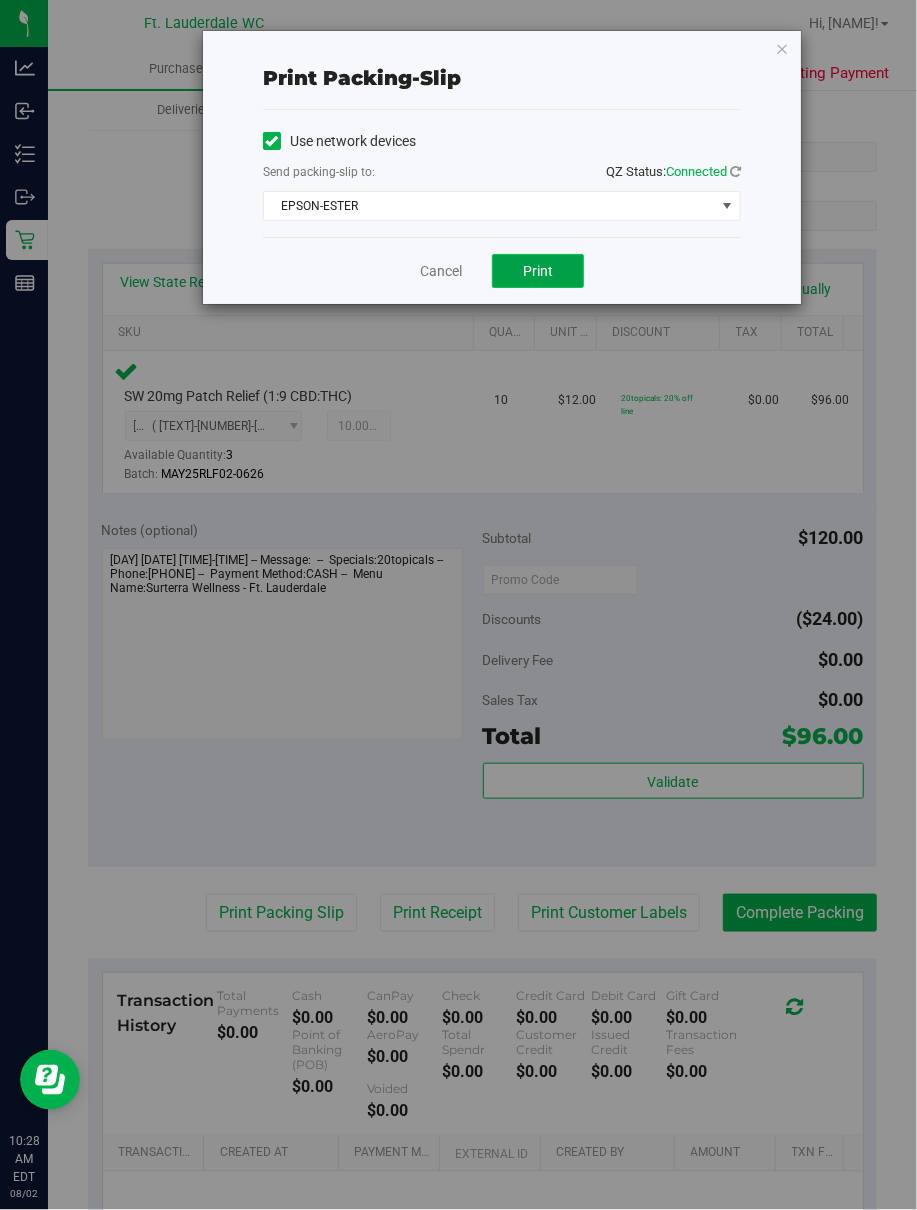 click on "Print" at bounding box center [538, 271] 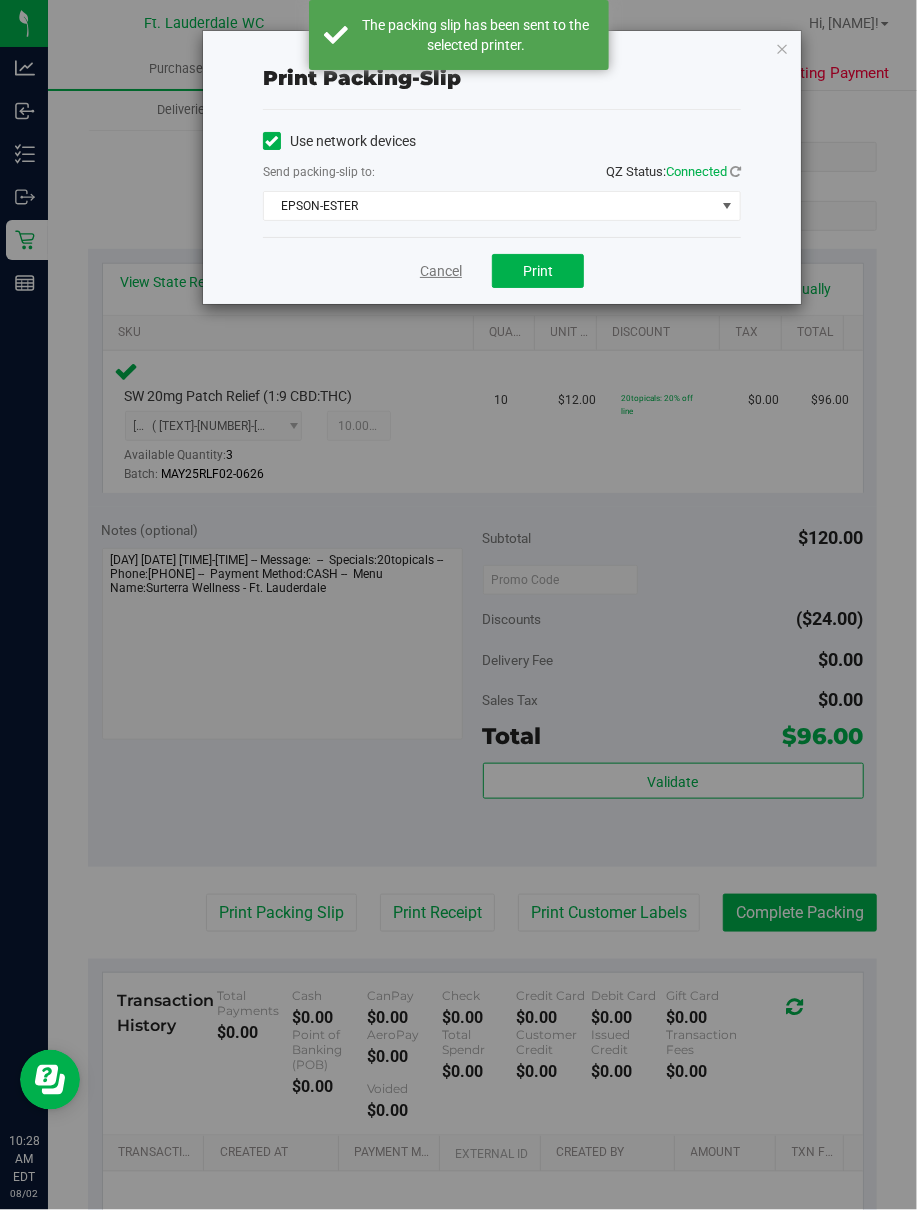 click on "Cancel" at bounding box center (441, 271) 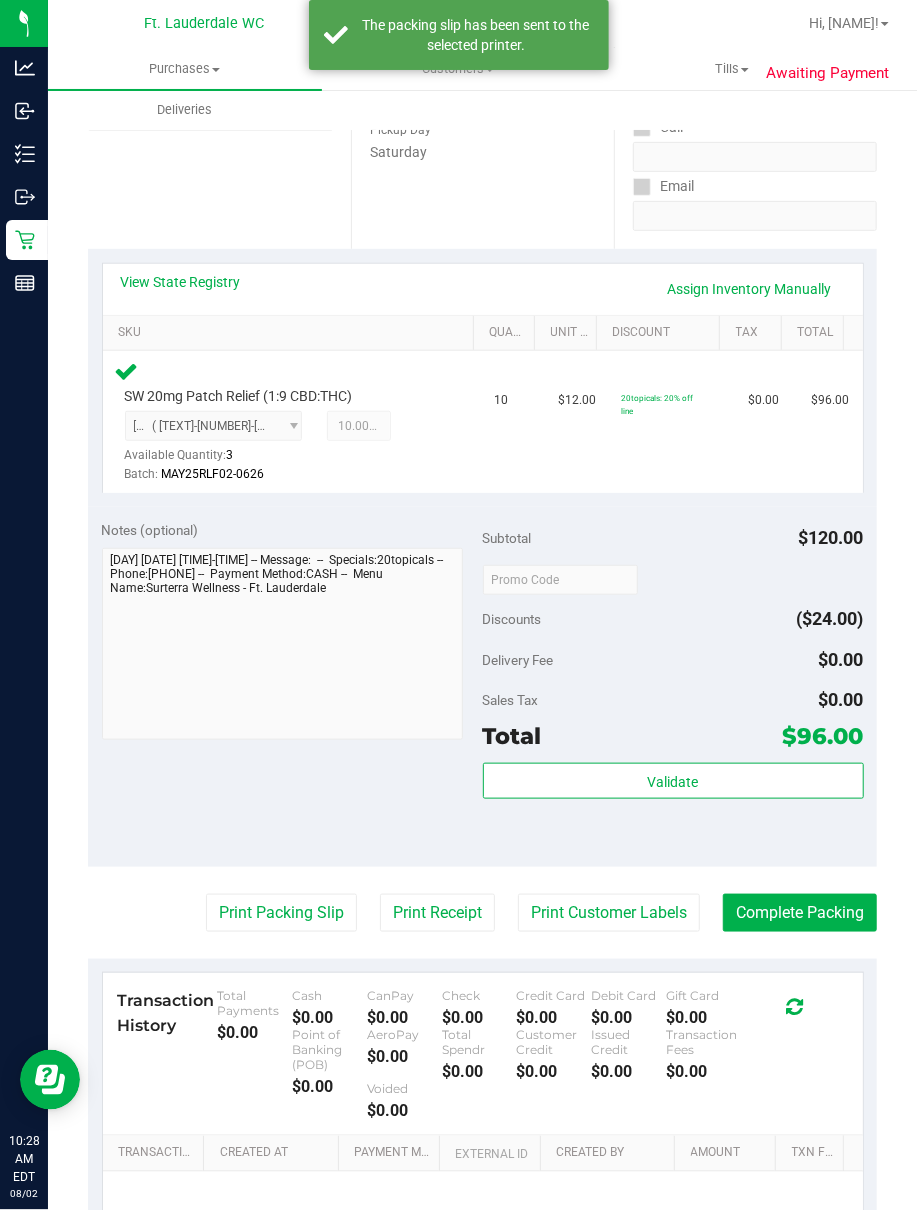 click on "Back
Edit Purchase
Cancel Purchase
View Profile
# 11728623
BioTrack ID:
-
Submitted
Needs review
Last Modified
Jane API
Aug 2, 2025 10:18:34 AM EDT" at bounding box center [482, 598] 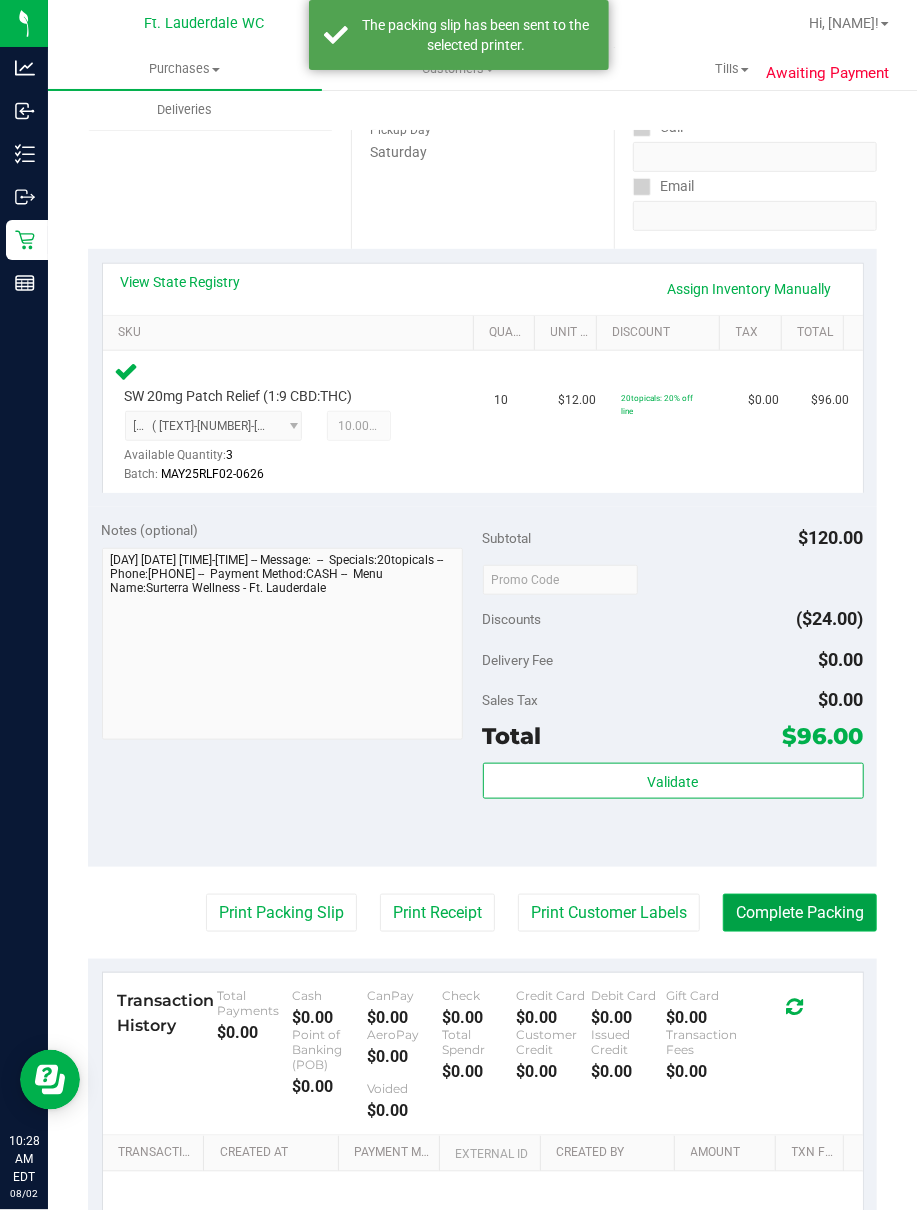 click on "Complete Packing" at bounding box center (800, 913) 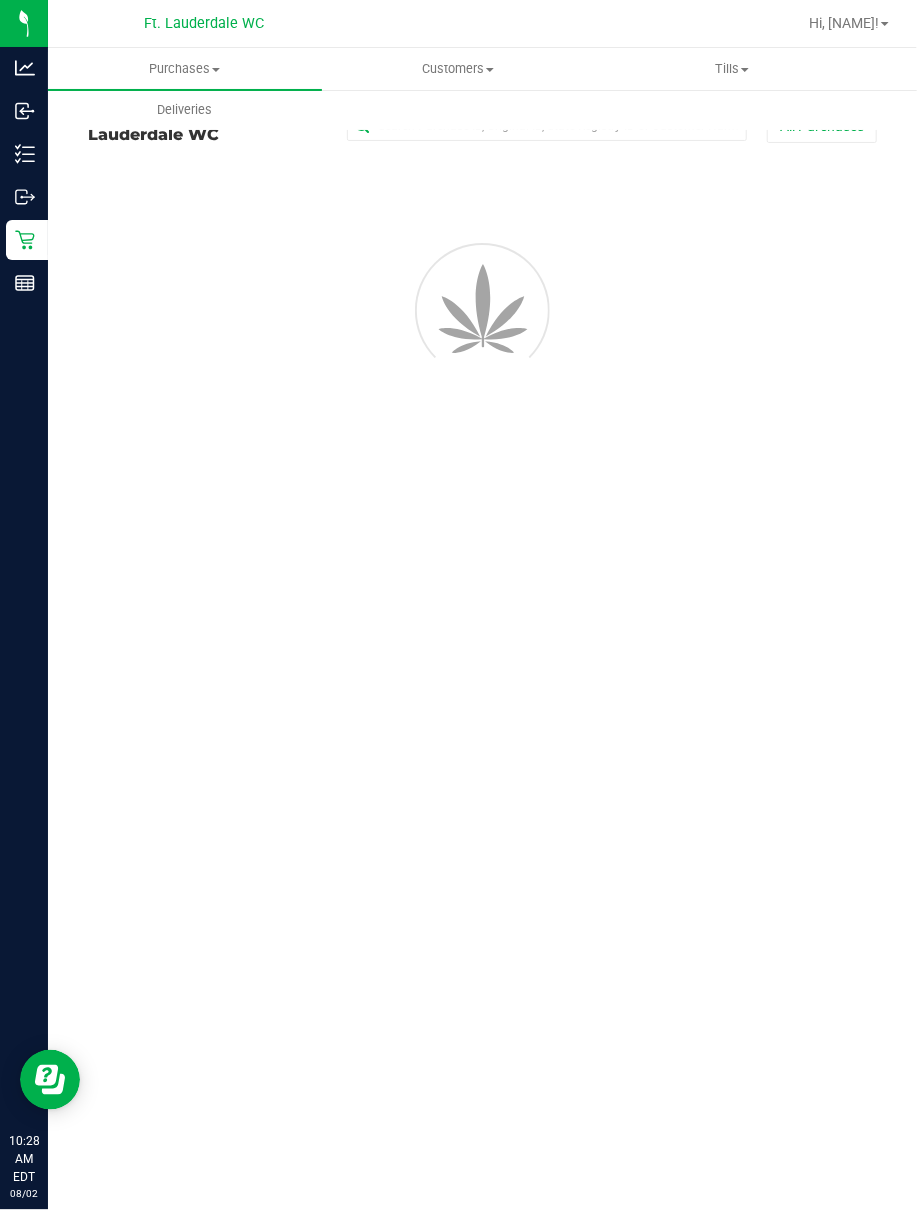 scroll, scrollTop: 0, scrollLeft: 0, axis: both 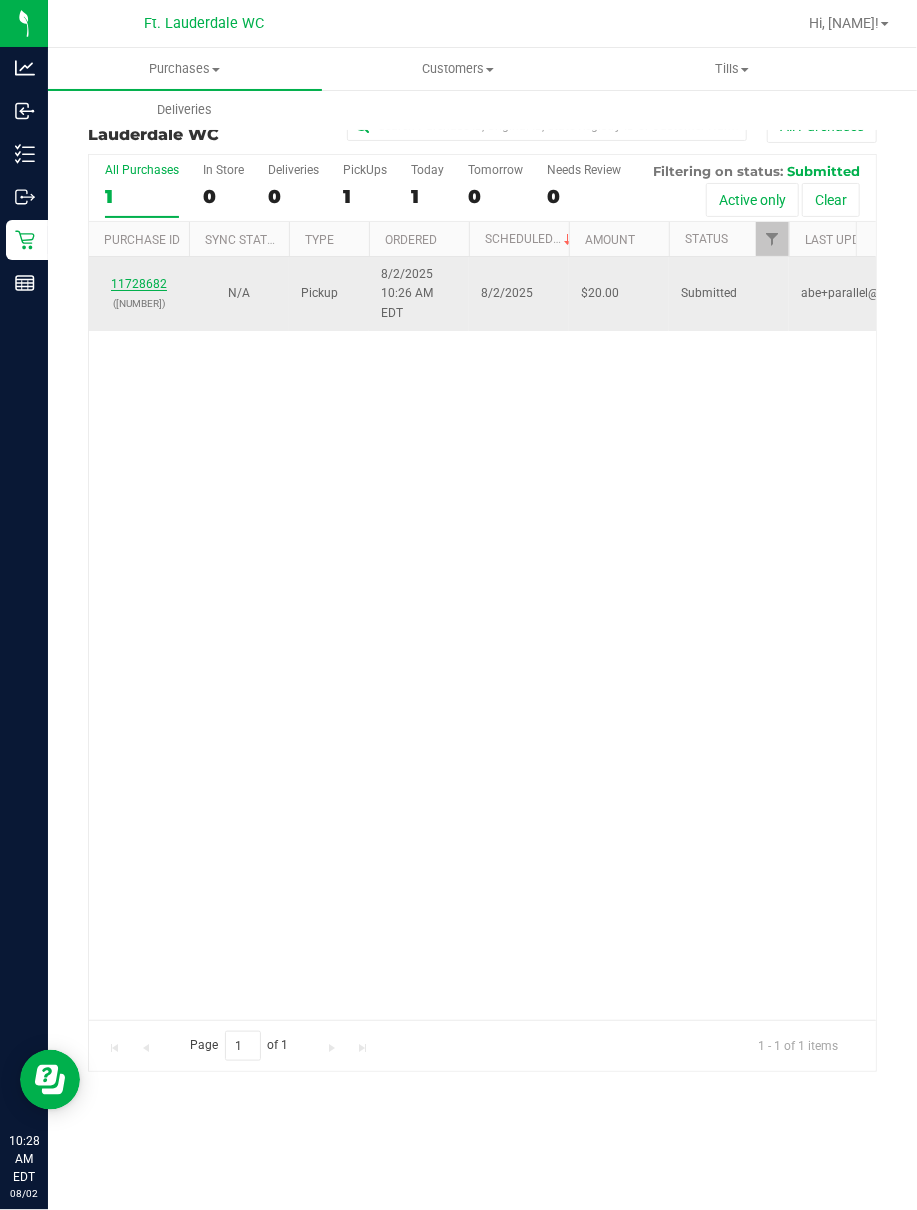 click on "11728682" at bounding box center (139, 284) 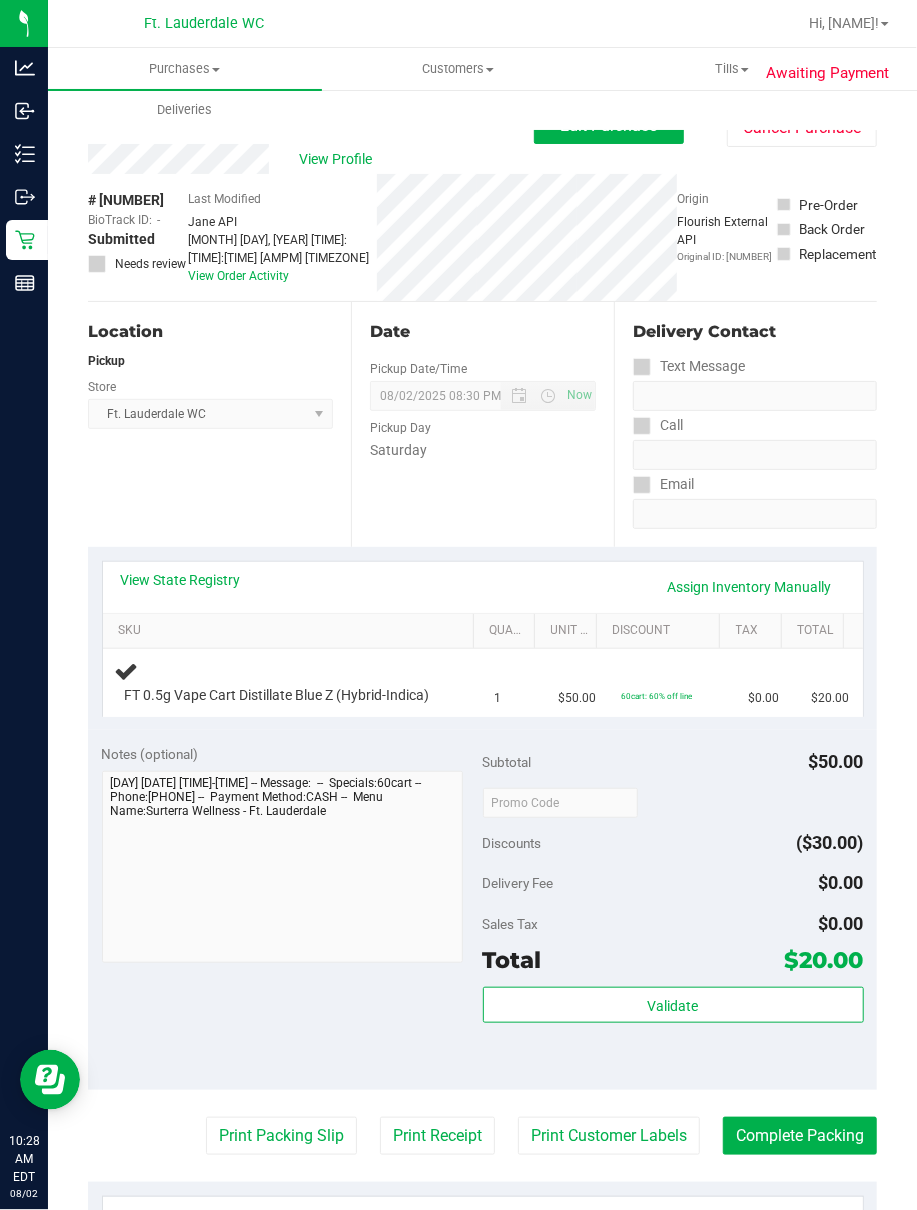 click on "Date
Pickup Date/Time
08/02/2025
Now
08/02/2025 08:30 PM
Now
Pickup Day
Saturday" at bounding box center (482, 424) 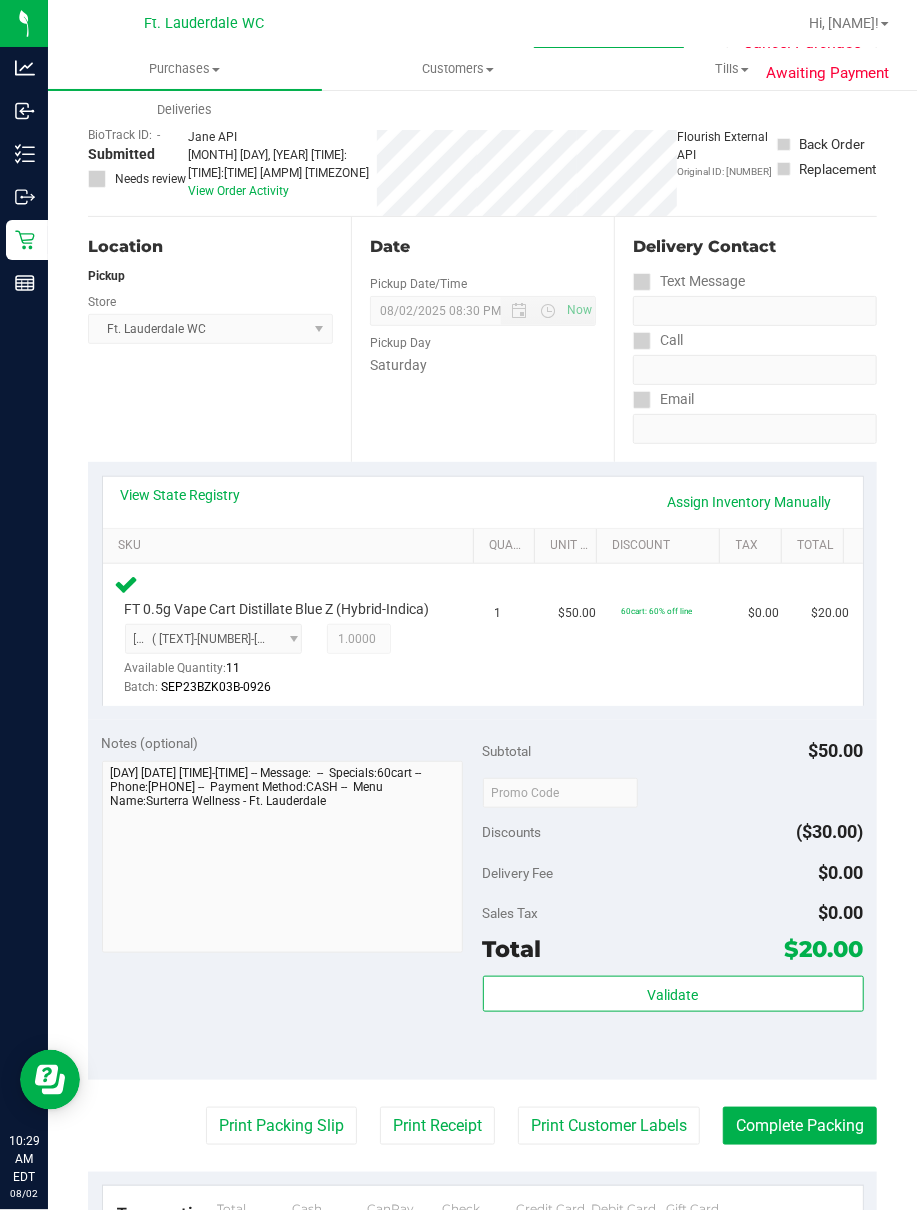 scroll, scrollTop: 400, scrollLeft: 0, axis: vertical 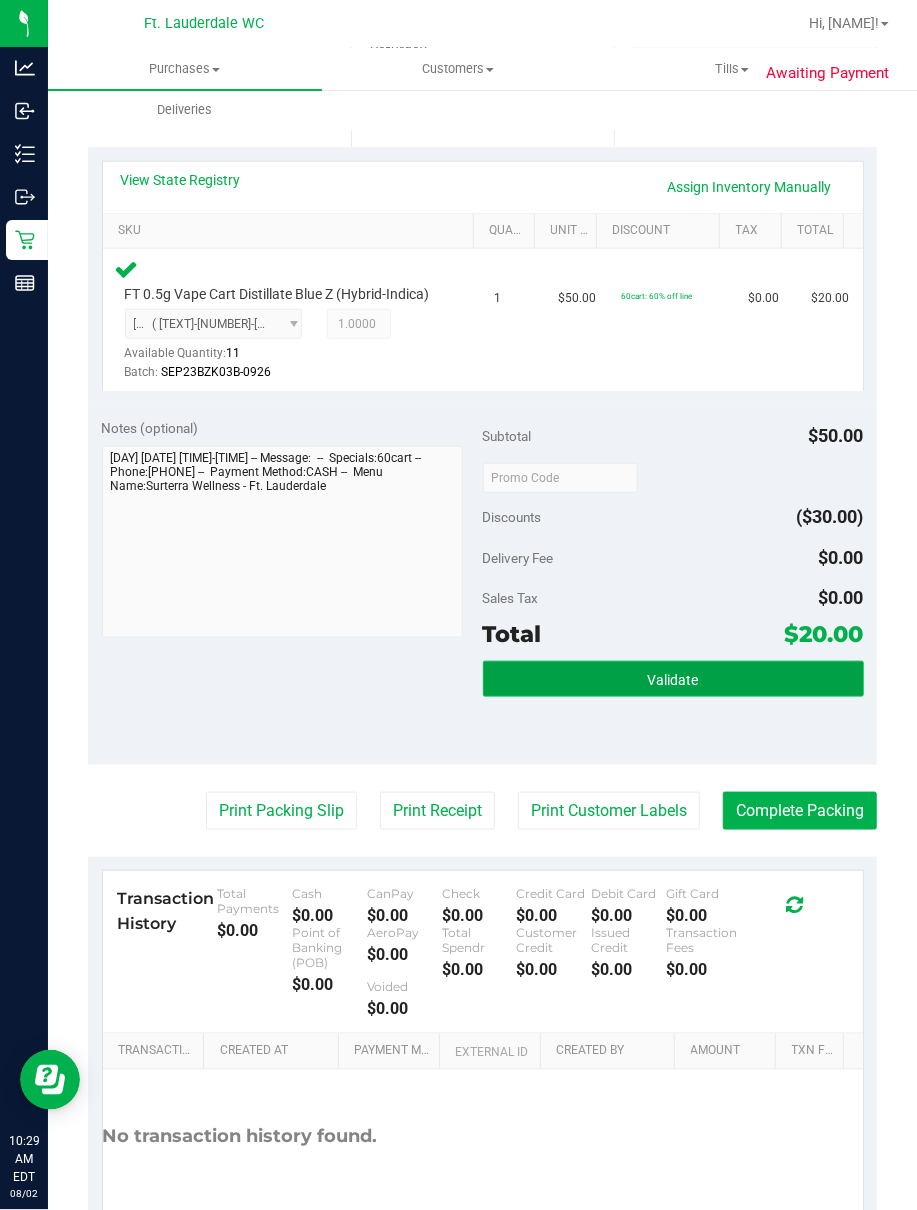 click on "Validate" at bounding box center (673, 679) 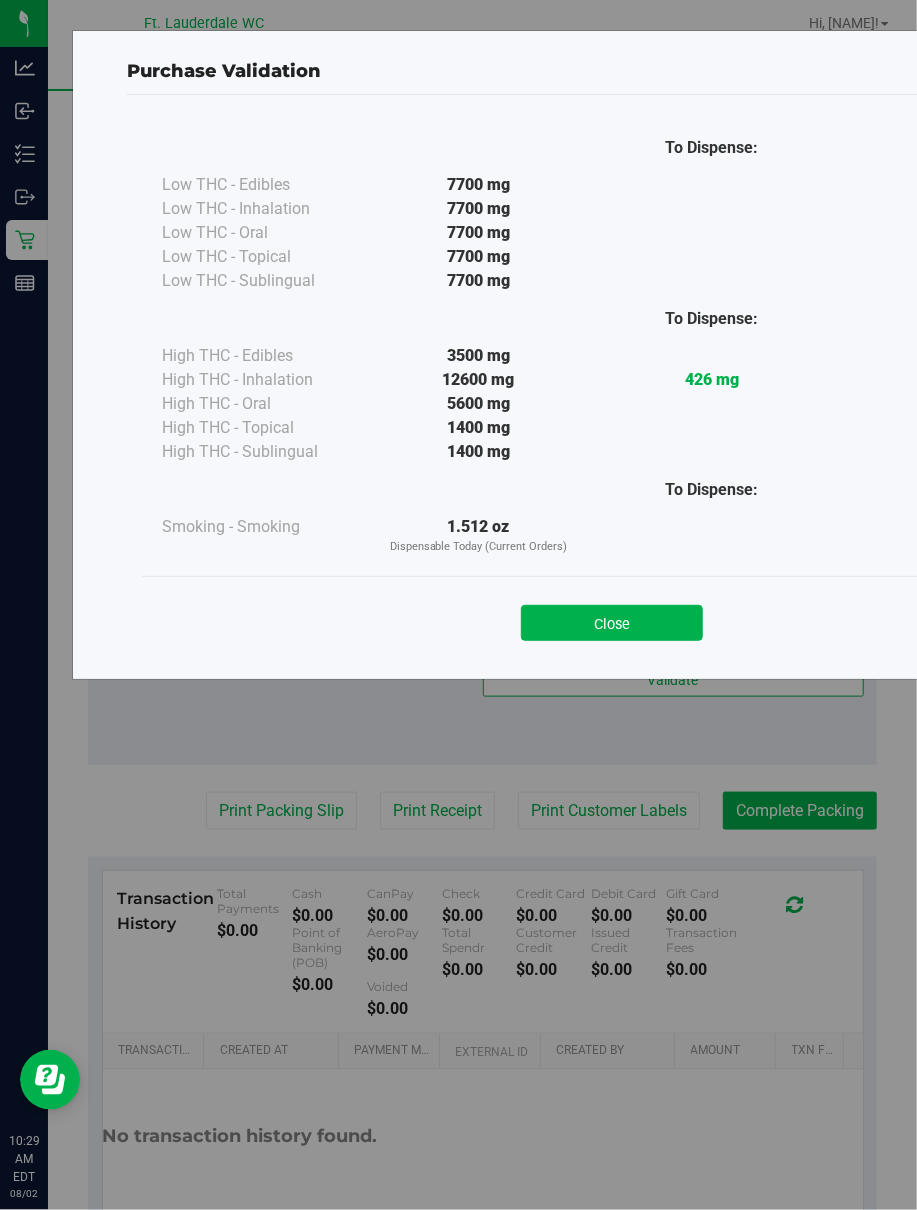 click on "To Dispense:
Low THC - Edibles
7700 mg" at bounding box center [612, 349] 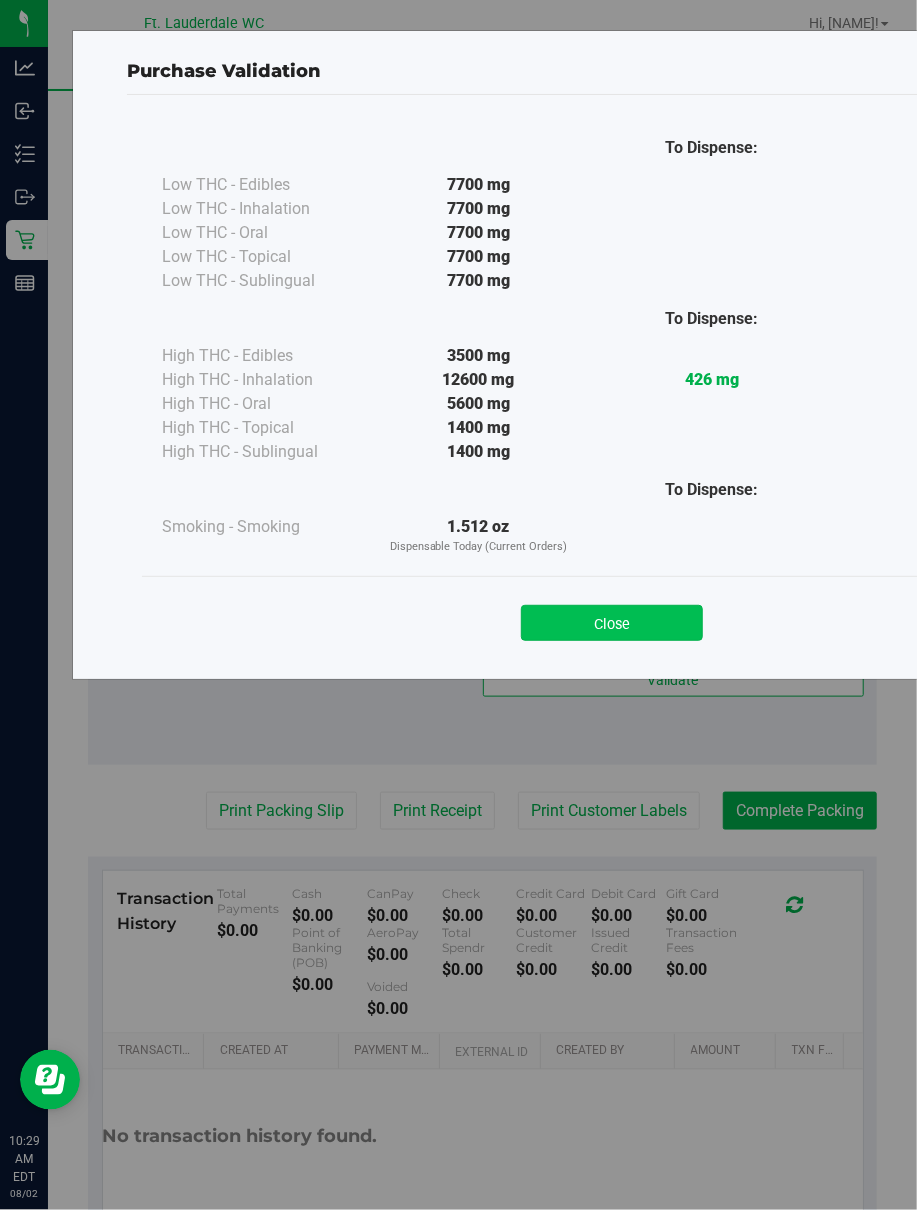 click on "Close" at bounding box center [612, 623] 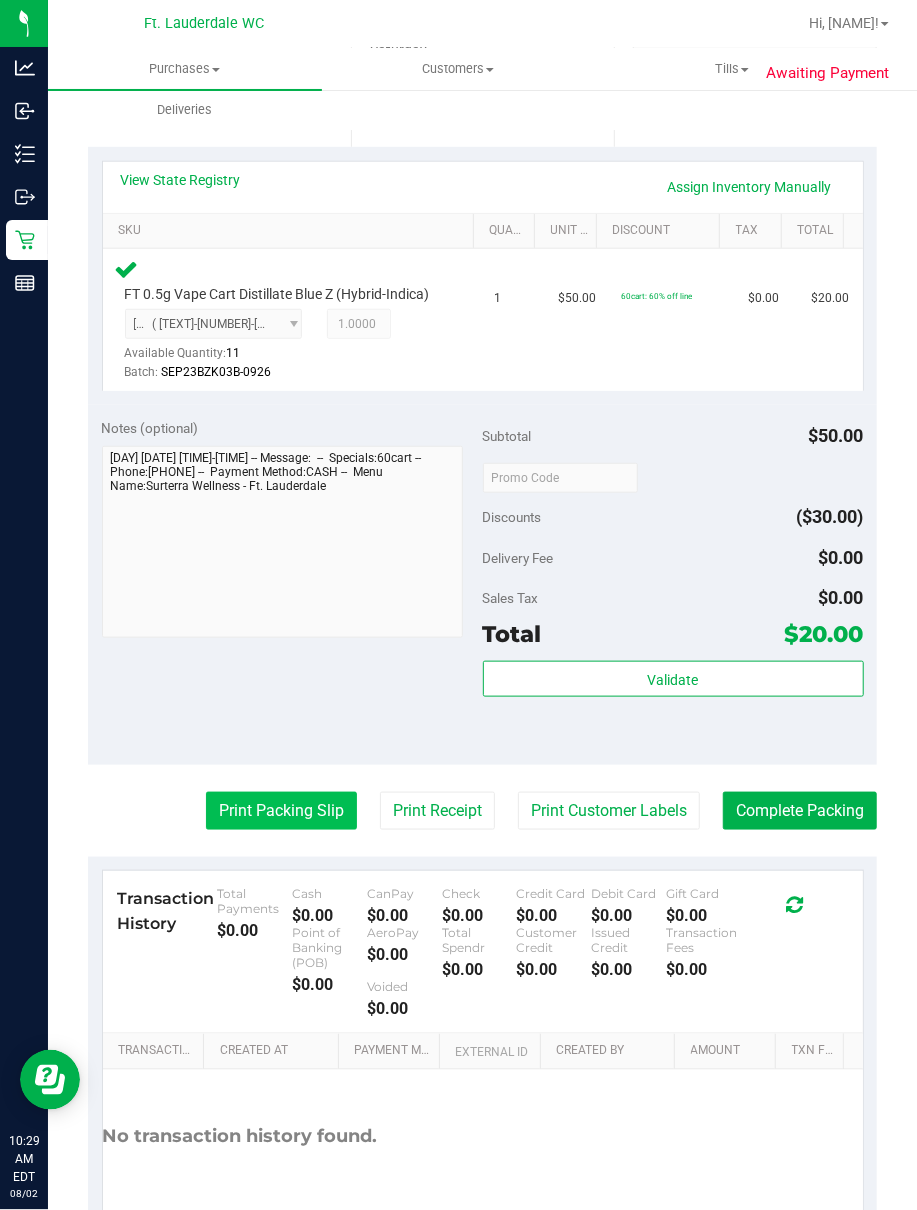 click on "Print Packing Slip" at bounding box center (281, 811) 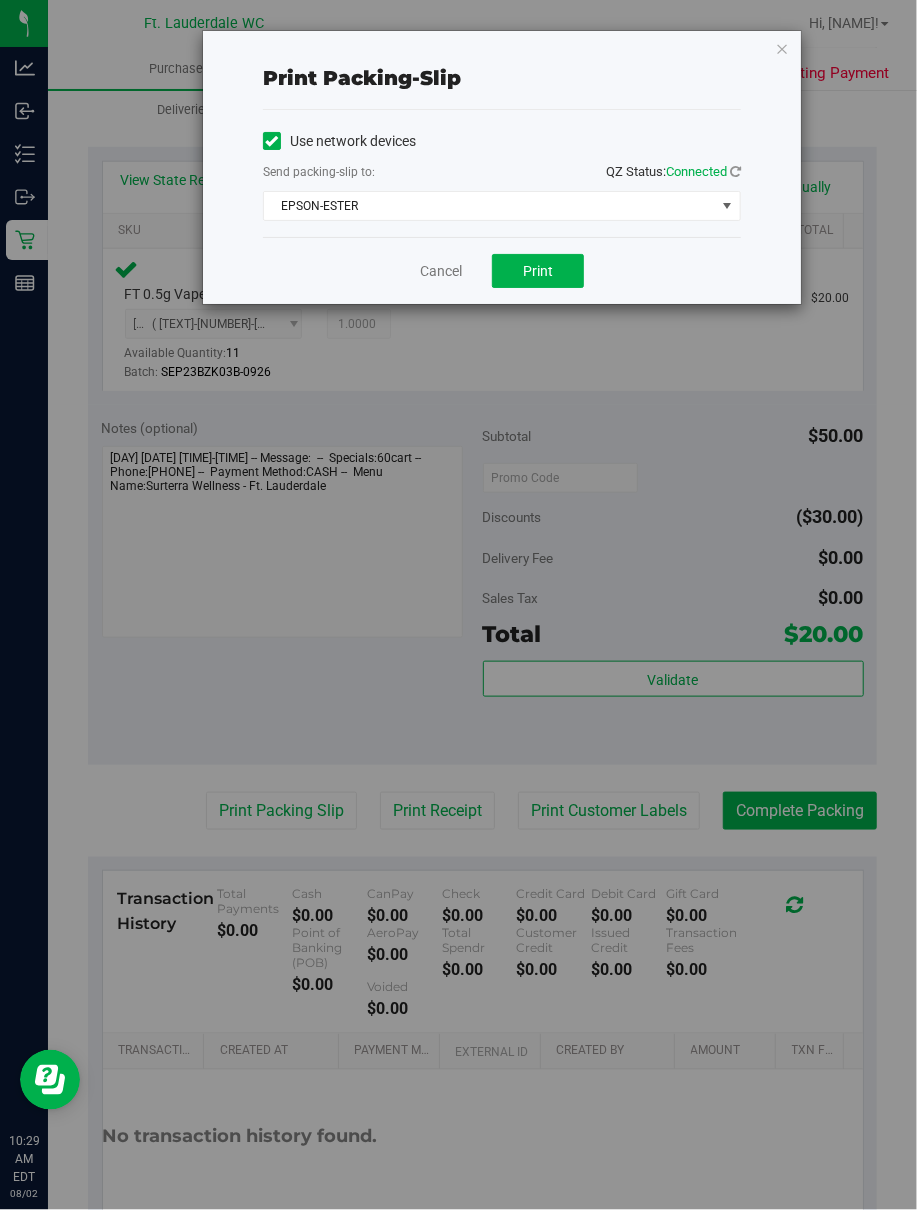 click on "Cancel
Print" at bounding box center (502, 270) 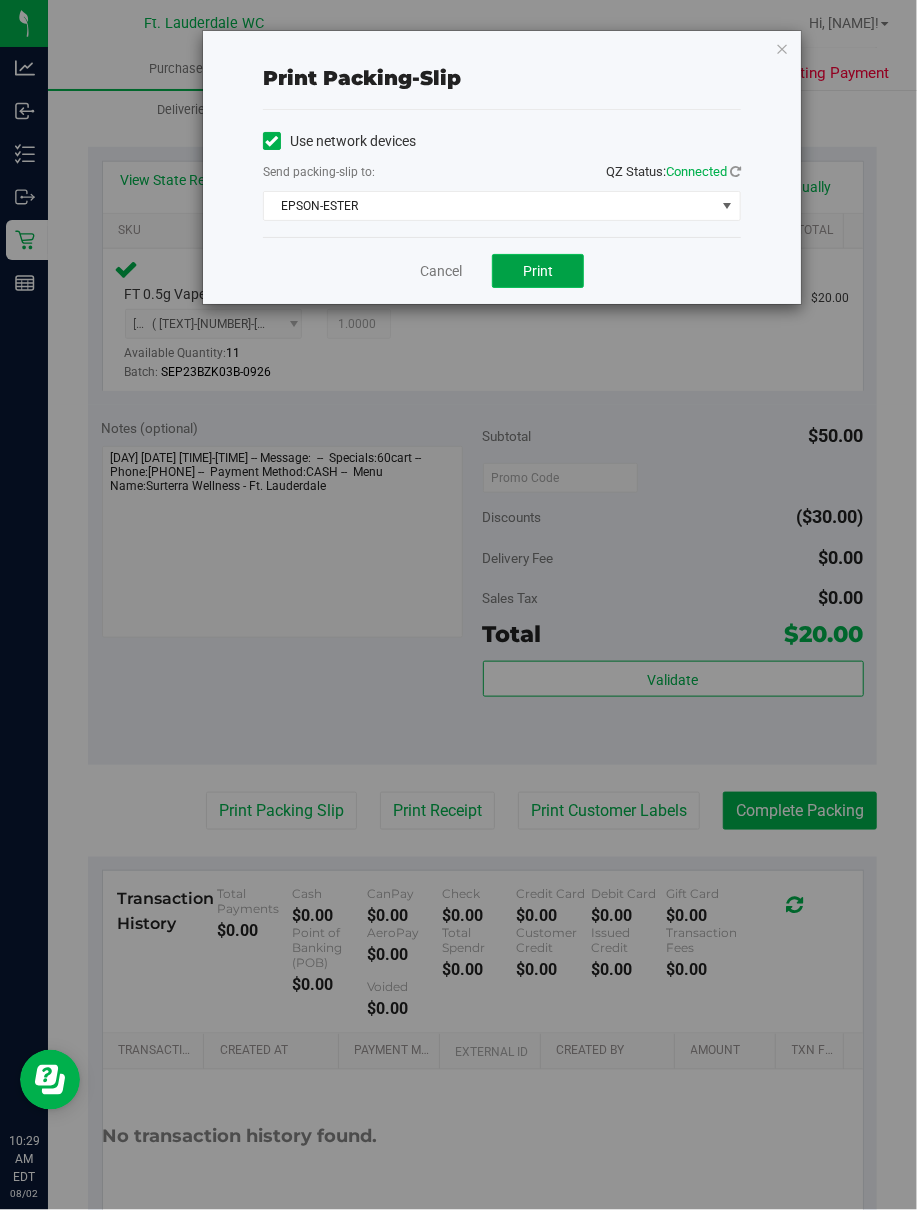 click on "Print" at bounding box center [538, 271] 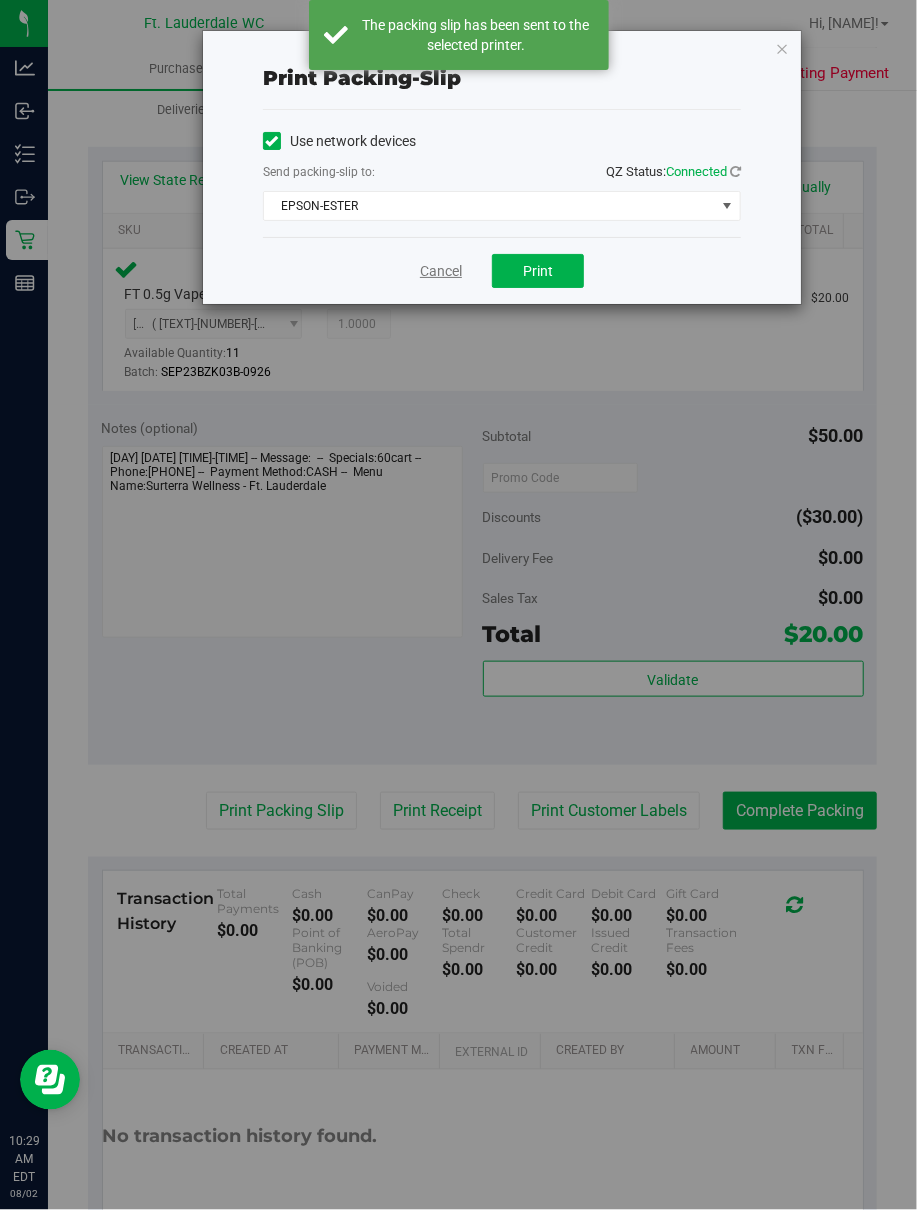 click on "Cancel" at bounding box center [441, 271] 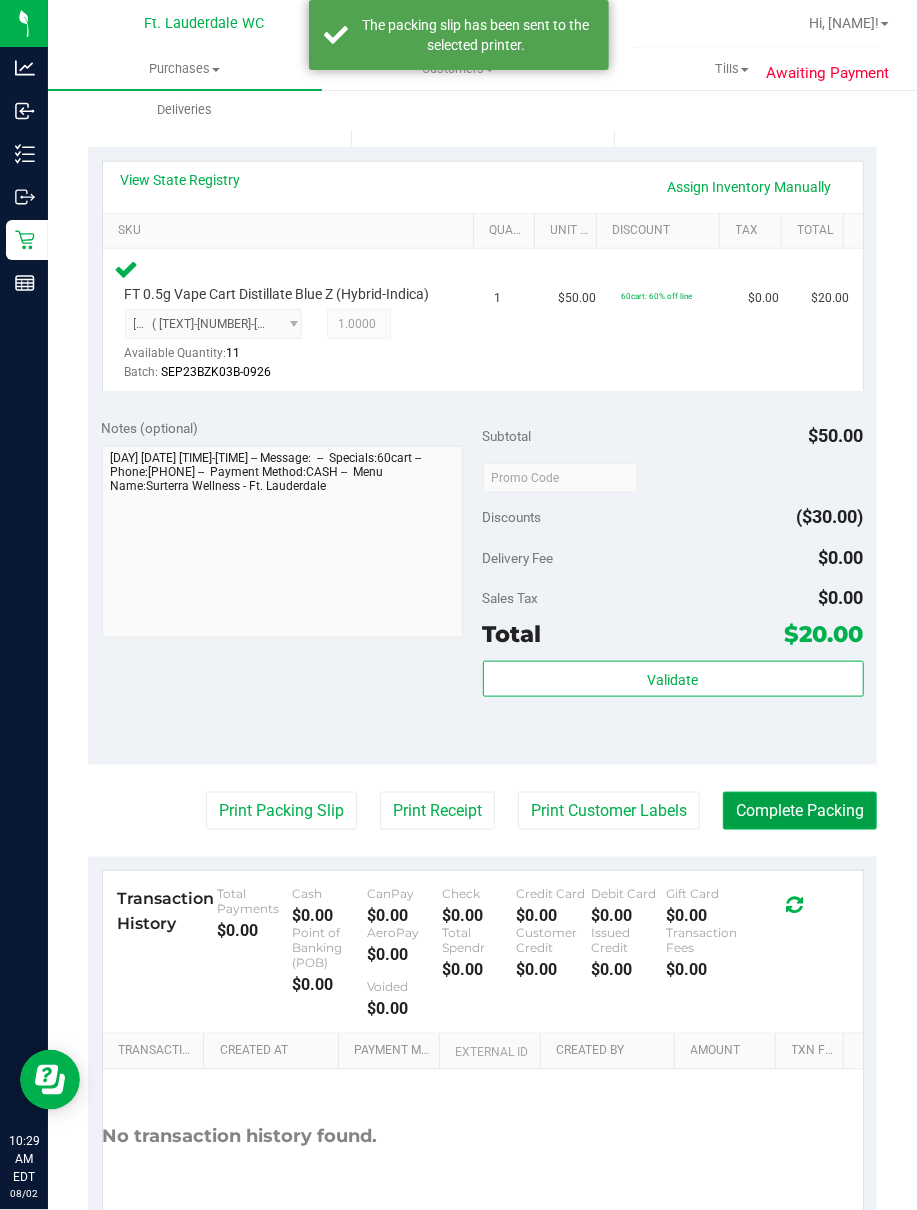 click on "Complete Packing" at bounding box center [800, 811] 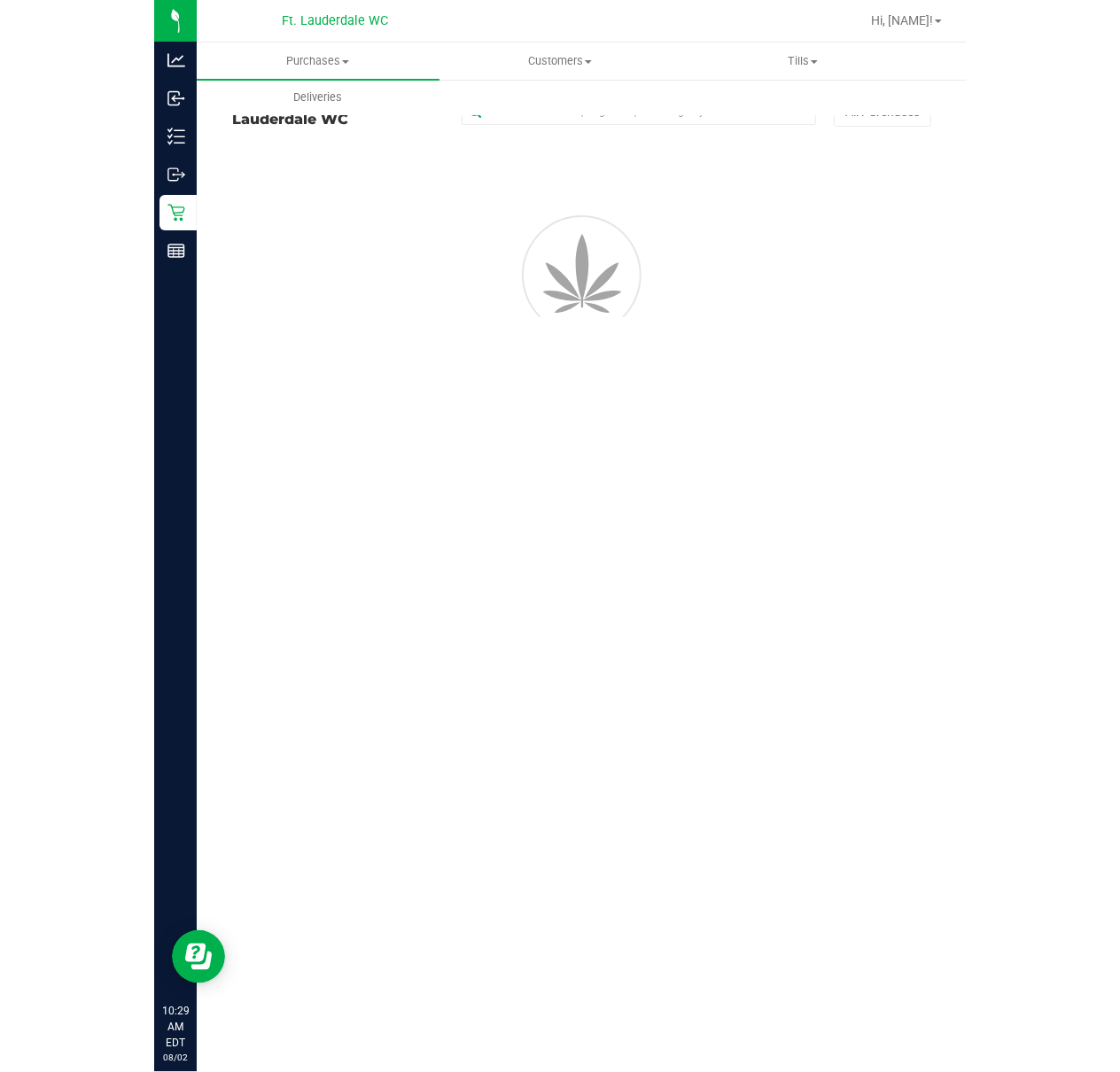 scroll, scrollTop: 0, scrollLeft: 0, axis: both 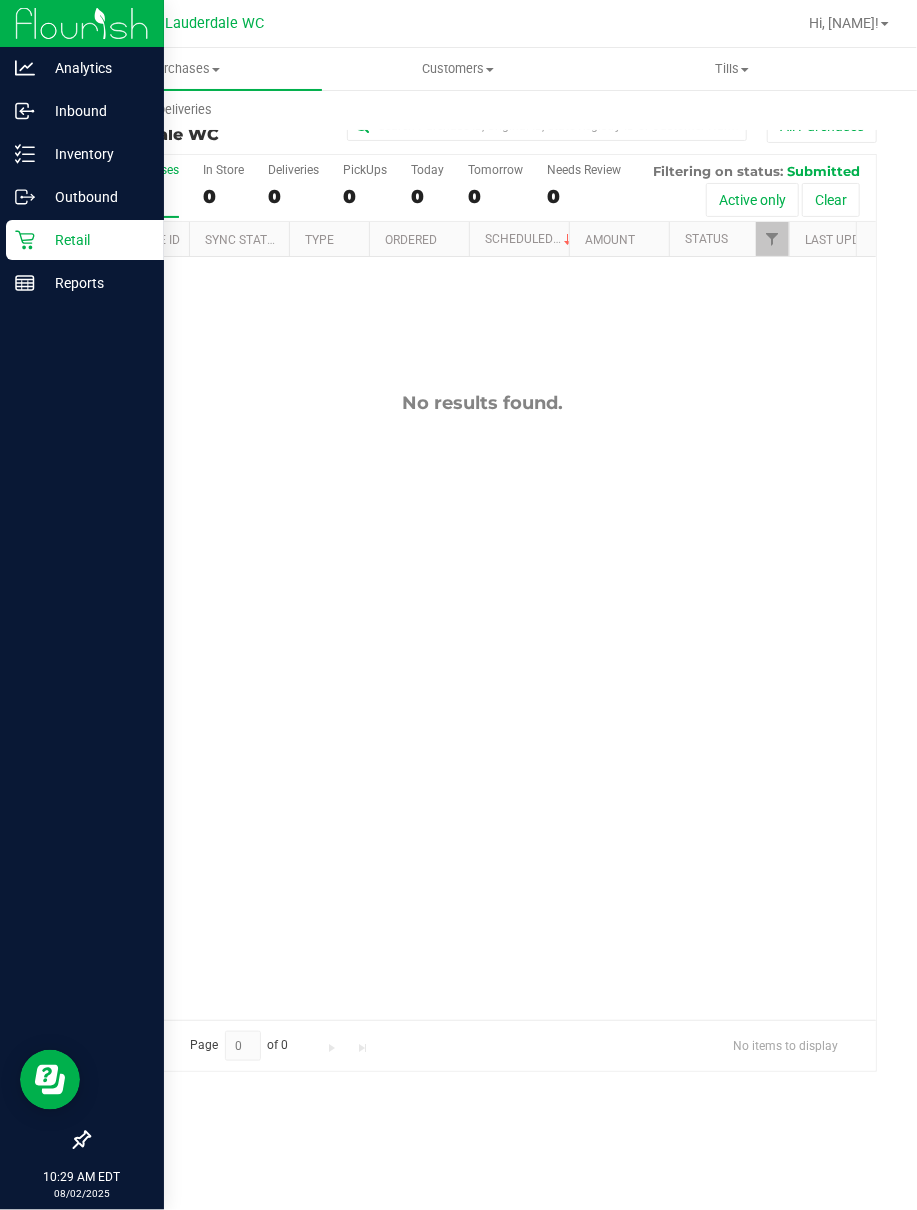 click on "Retail" at bounding box center (85, 240) 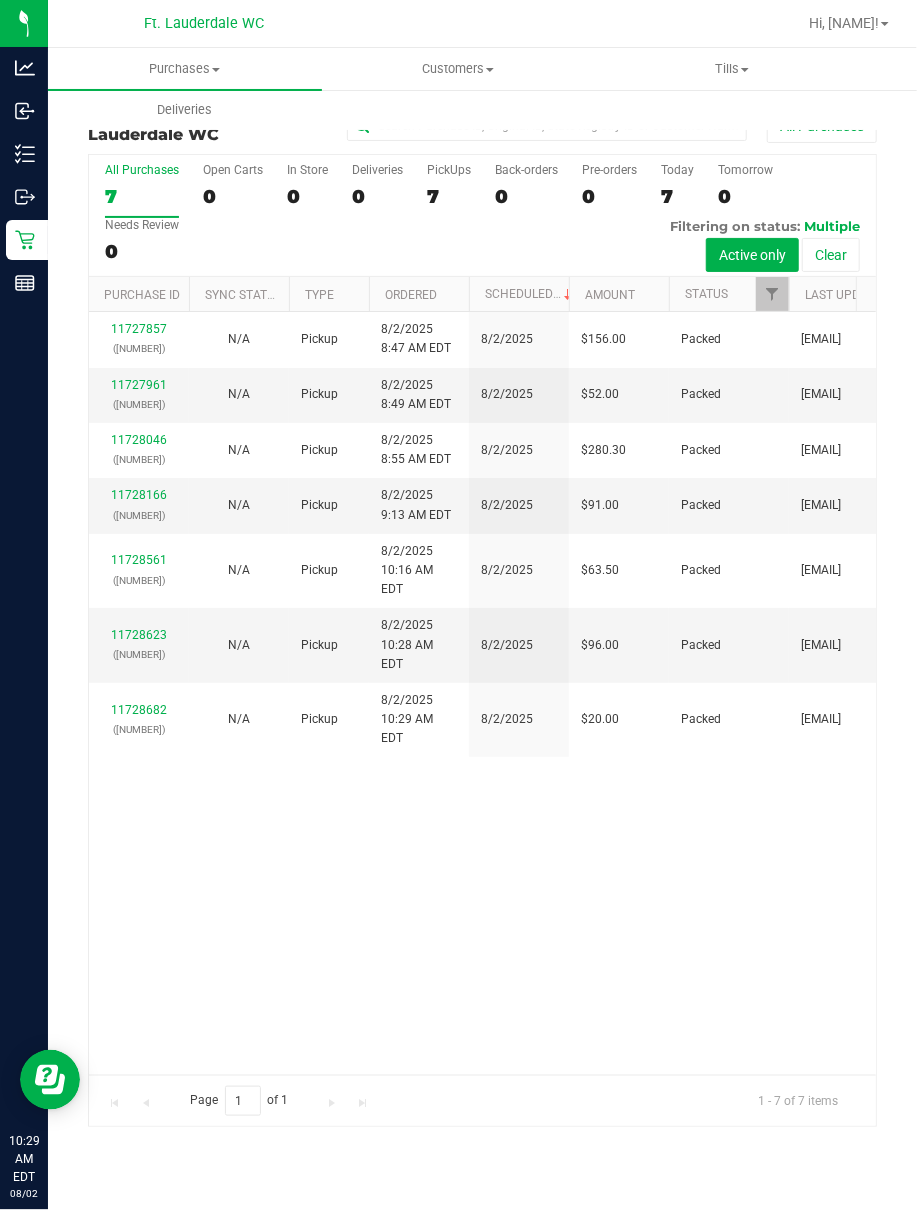 click on "11727857
(312766811)
N/A
Pickup 8/2/2025 8:47 AM EDT 8/2/2025
$156.00
Packed ssandburg@liveparallel.com
11727961
(312772210)
N/A
Pickup 8/2/2025 8:49 AM EDT 8/2/2025
$52.00
Packed ssandburg@liveparallel.com
11728046
(312641406)
N/A
Pickup 8/2/2025 8:55 AM EDT 8/2/2025
$280.30
Packed ssandburg@liveparallel.com
11728166" at bounding box center (482, 693) 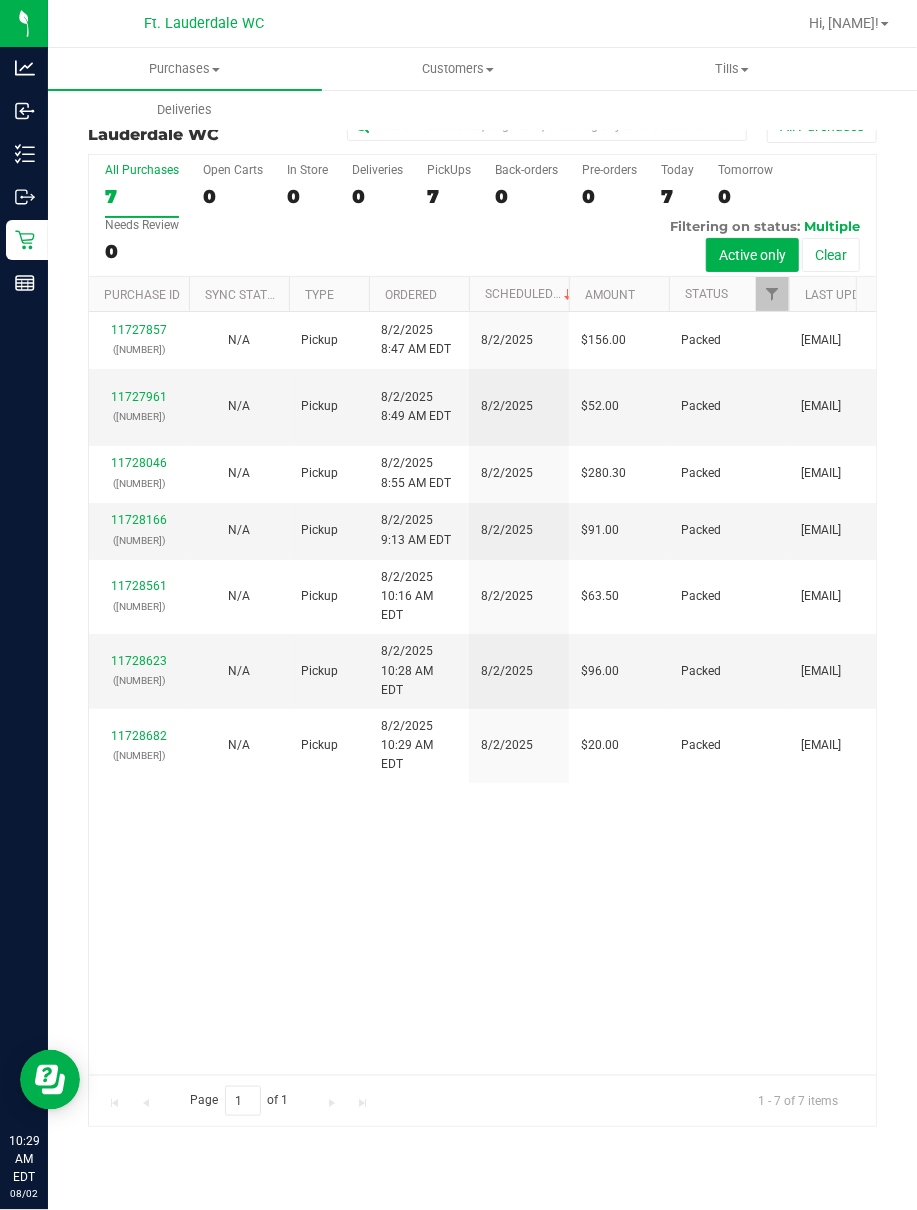 drag, startPoint x: 488, startPoint y: 893, endPoint x: 489, endPoint y: 877, distance: 16.03122 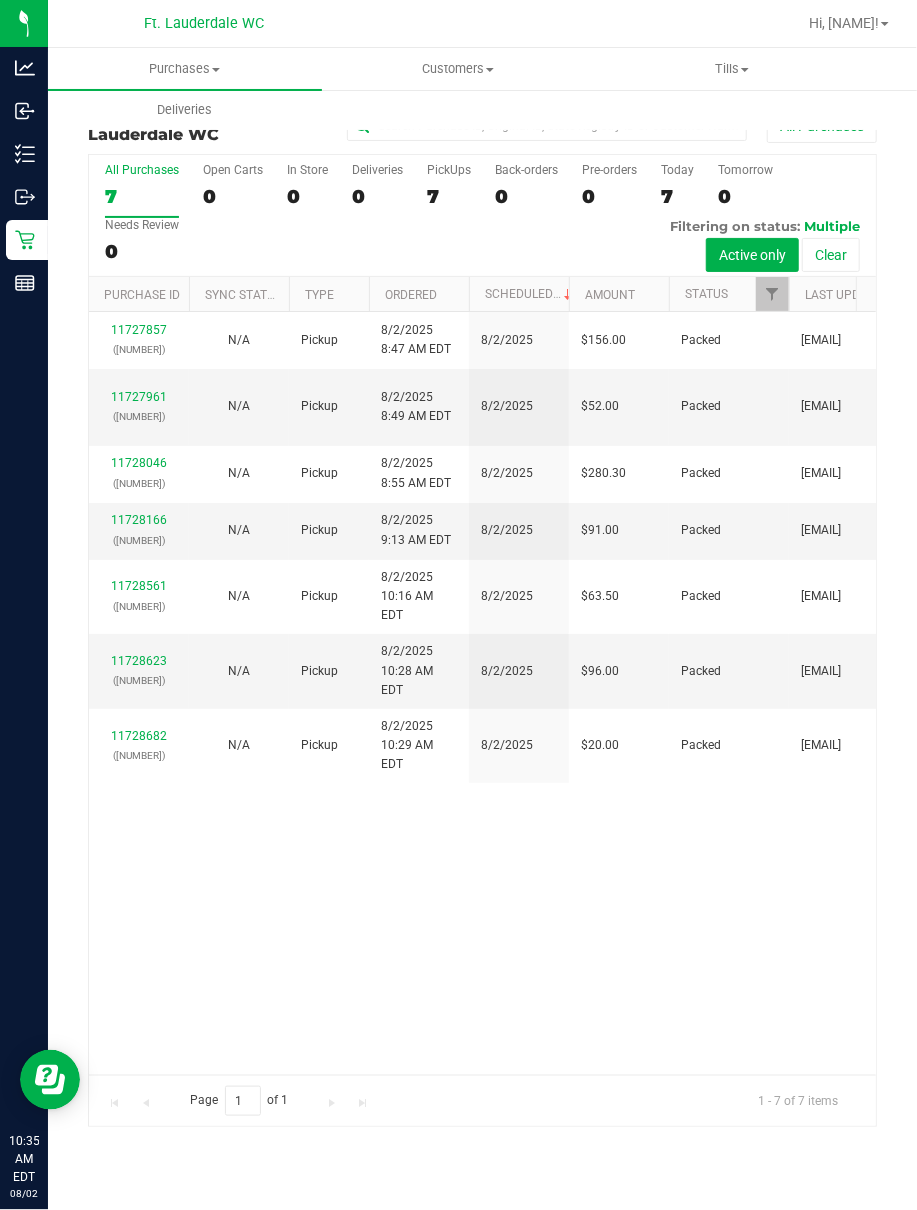 click on "11727857
(312766811)
N/A
Pickup 8/2/2025 8:47 AM EDT 8/2/2025
$156.00
Packed ssandburg@liveparallel.com
11727961
(312772210)
N/A
Pickup 8/2/2025 8:49 AM EDT 8/2/2025
$52.00
Packed ssandburg@liveparallel.com
11728046
(312641406)
N/A
Pickup 8/2/2025 8:55 AM EDT 8/2/2025
$280.30
Packed ssandburg@liveparallel.com
11728166" at bounding box center [482, 693] 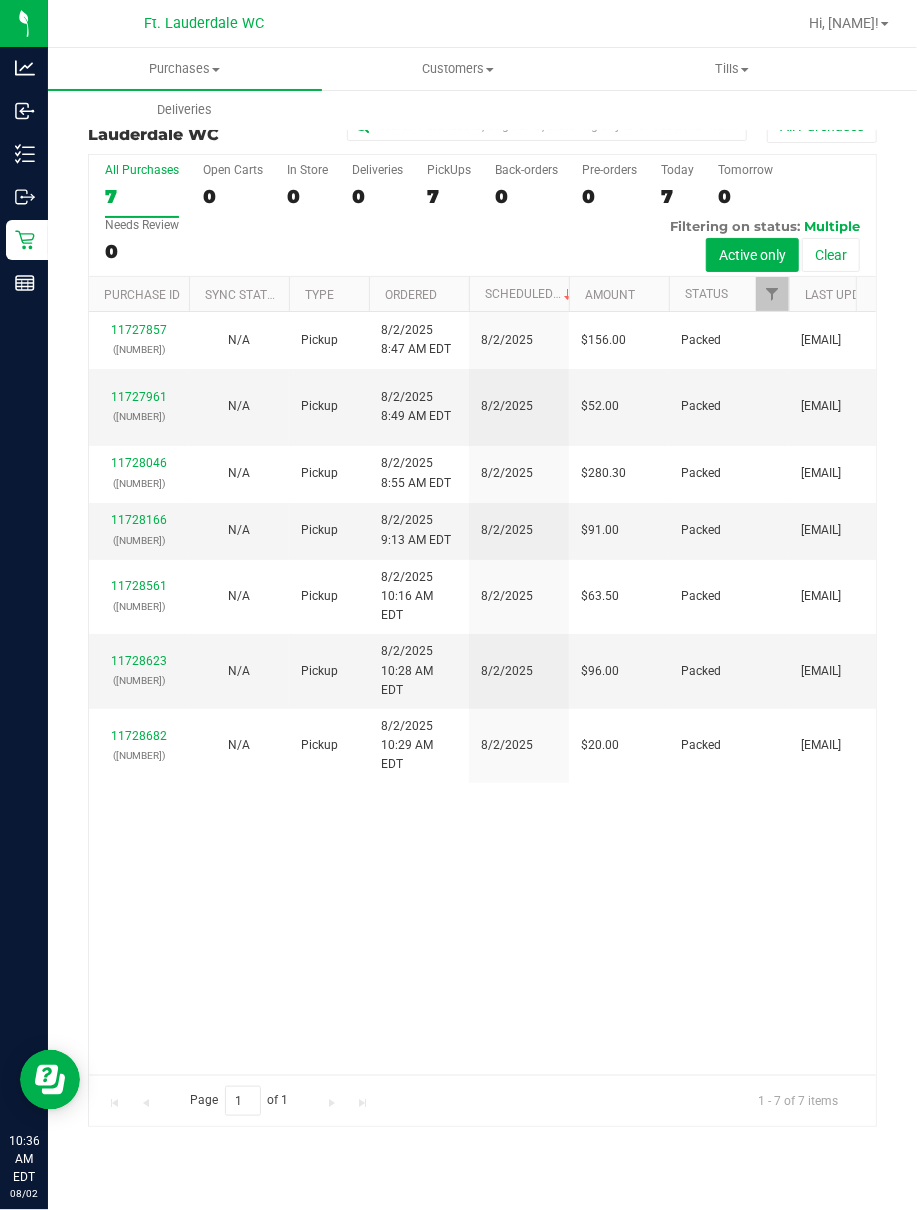 click on "11727857
(312766811)
N/A
Pickup 8/2/2025 8:47 AM EDT 8/2/2025
$156.00
Packed ssandburg@liveparallel.com
11727961
(312772210)
N/A
Pickup 8/2/2025 8:49 AM EDT 8/2/2025
$52.00
Packed ssandburg@liveparallel.com
11728046
(312641406)
N/A
Pickup 8/2/2025 8:55 AM EDT 8/2/2025
$280.30
Packed ssandburg@liveparallel.com
11728166" at bounding box center (482, 693) 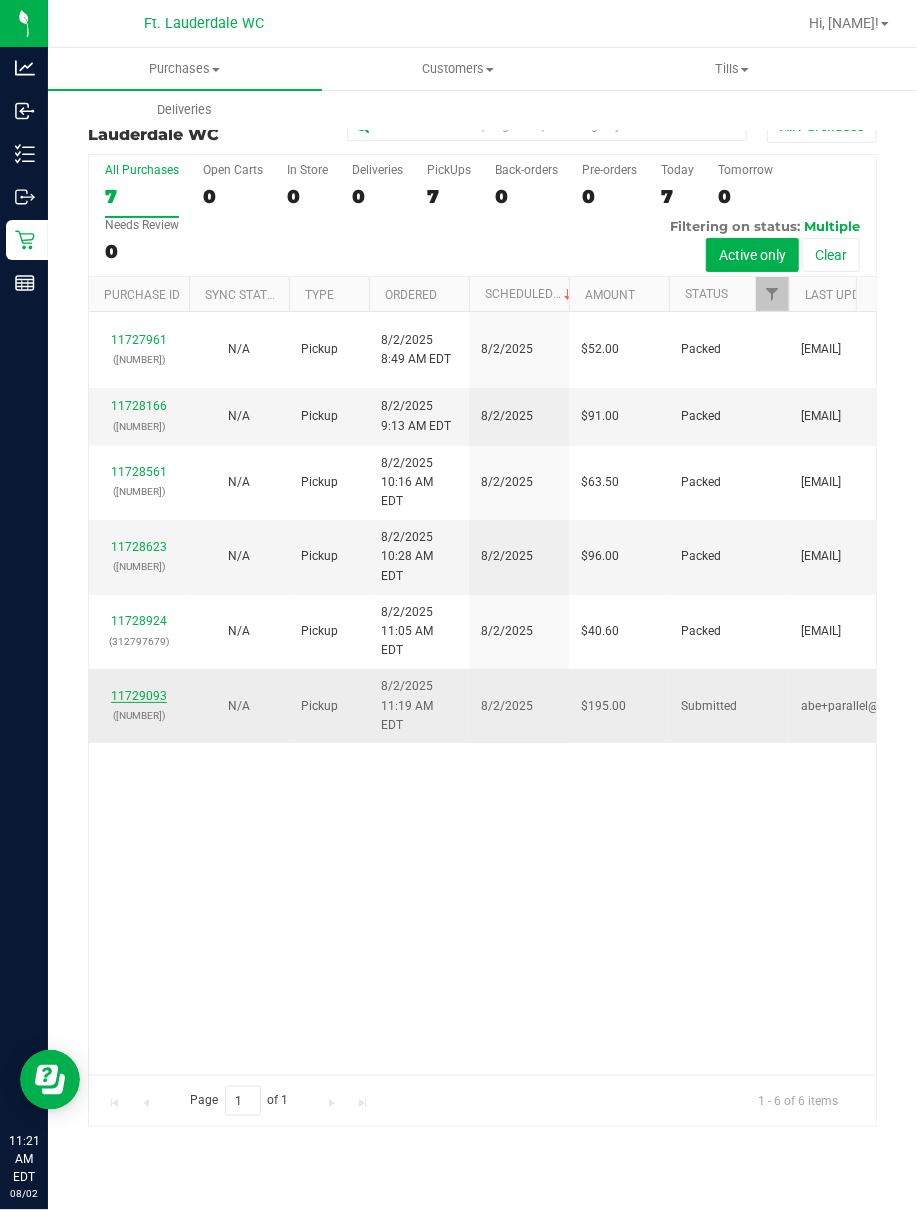 click on "11729093" at bounding box center [139, 696] 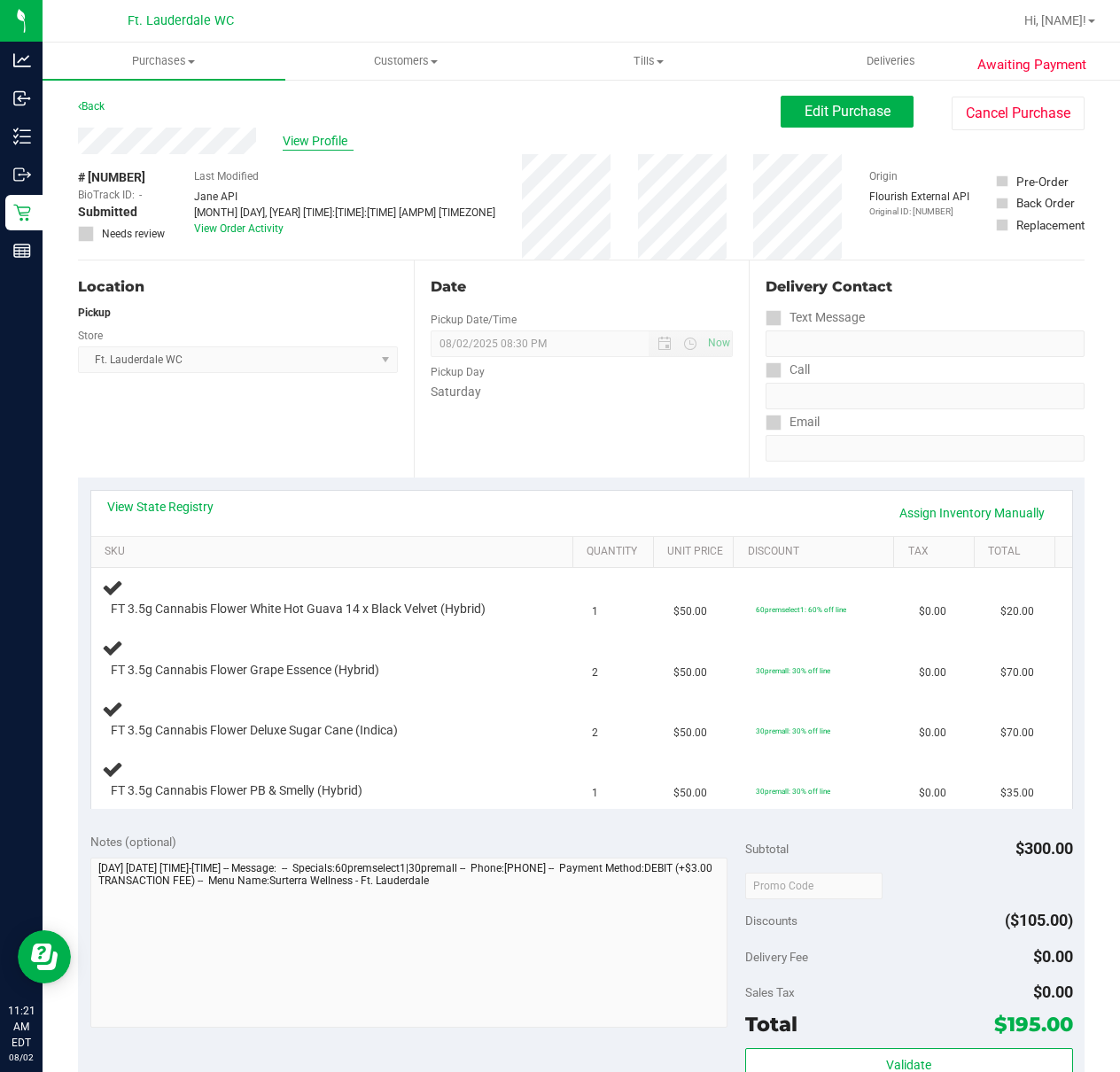 click on "View Profile" at bounding box center (318, 141) 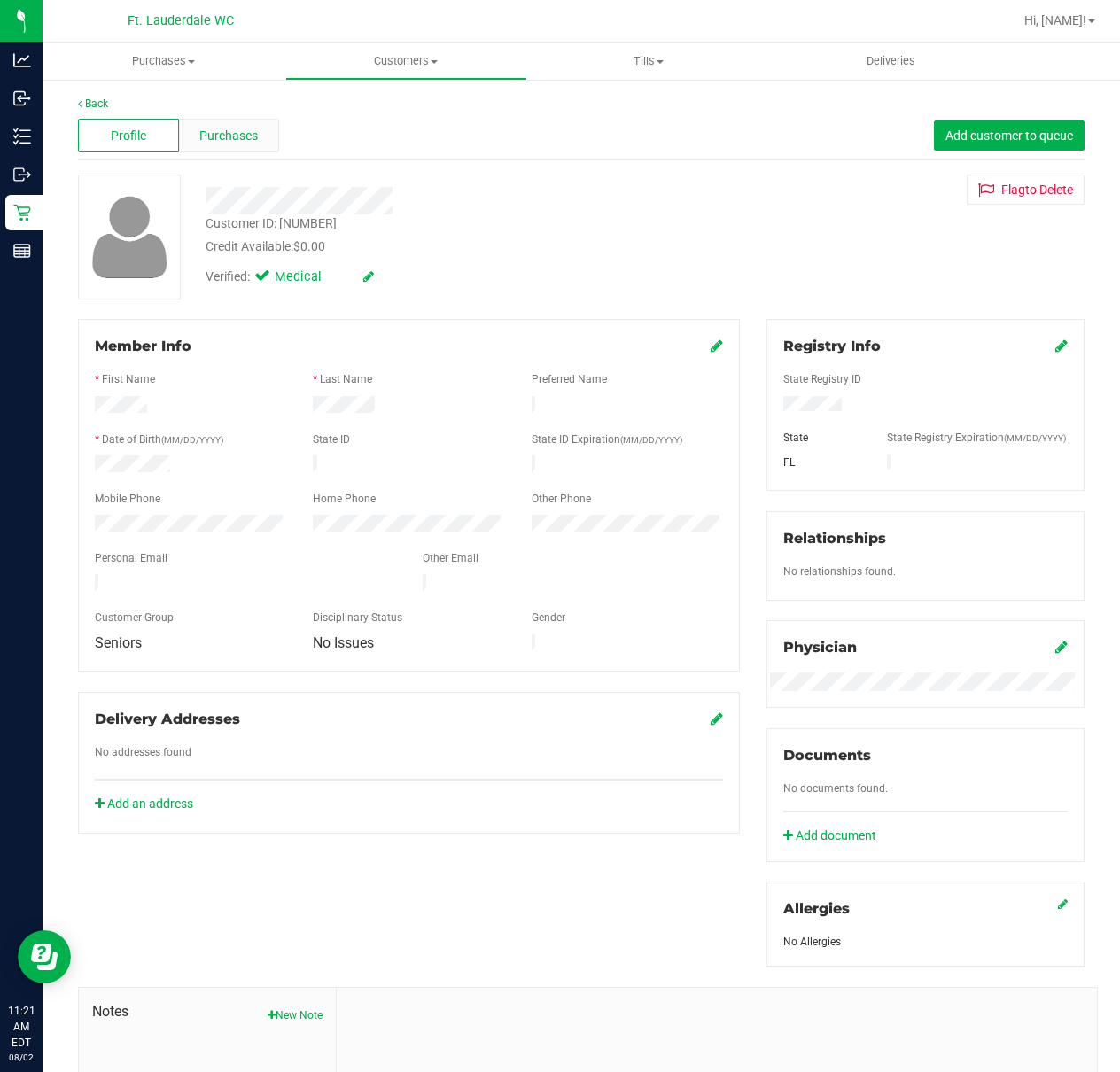 click on "Purchases" at bounding box center (229, 136) 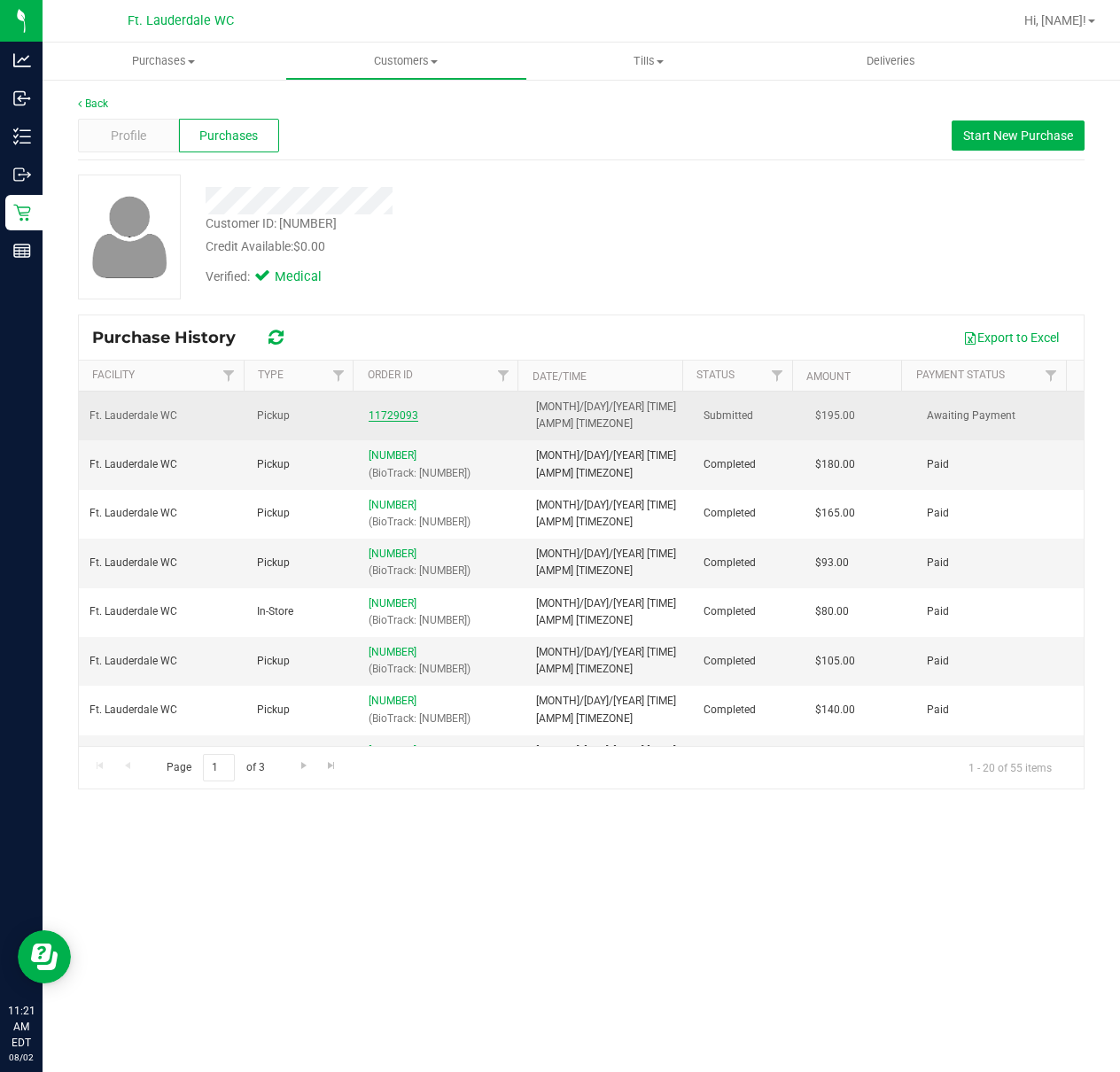 click on "11729093" at bounding box center (393, 416) 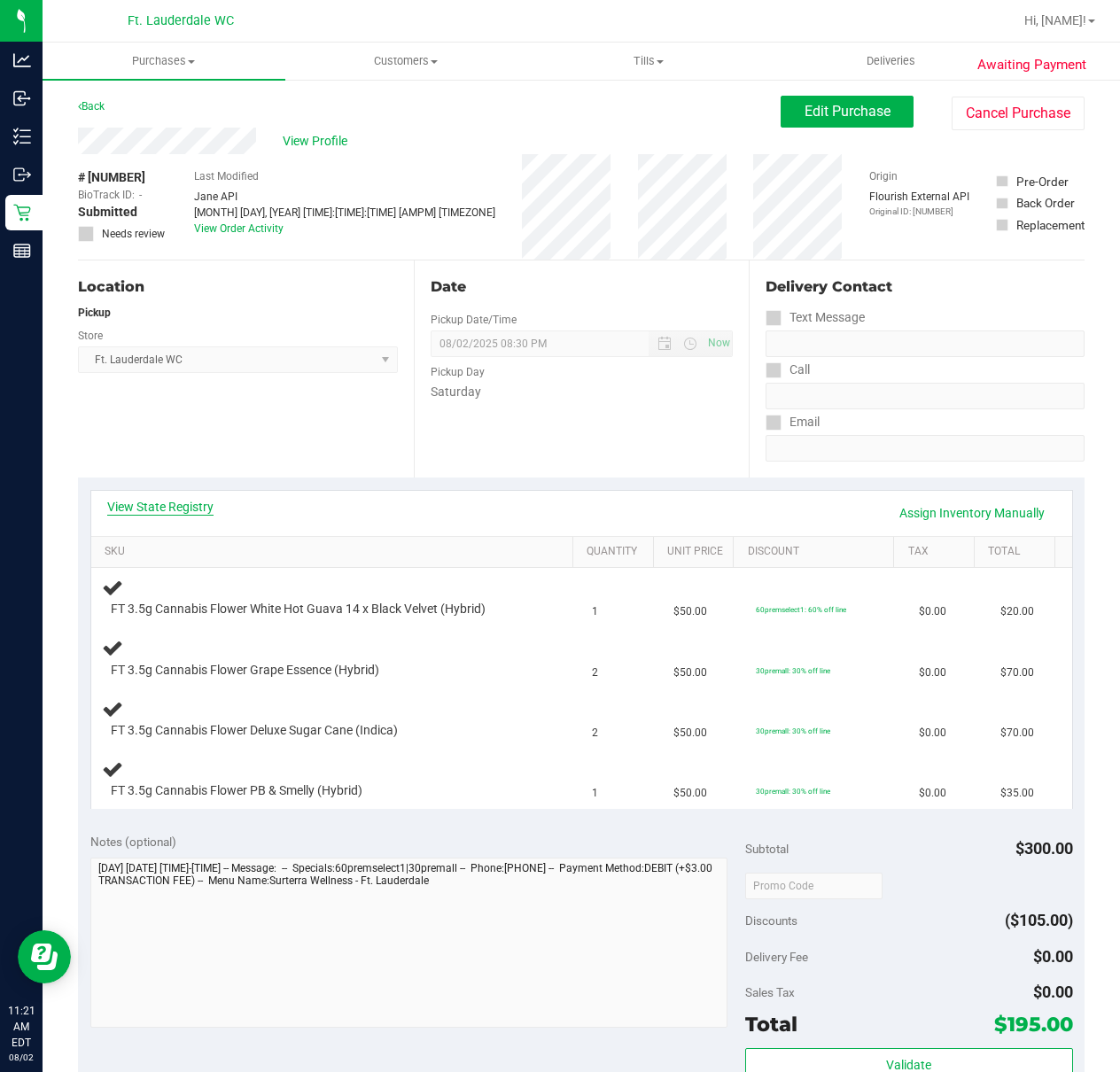 click on "View State Registry" at bounding box center [160, 507] 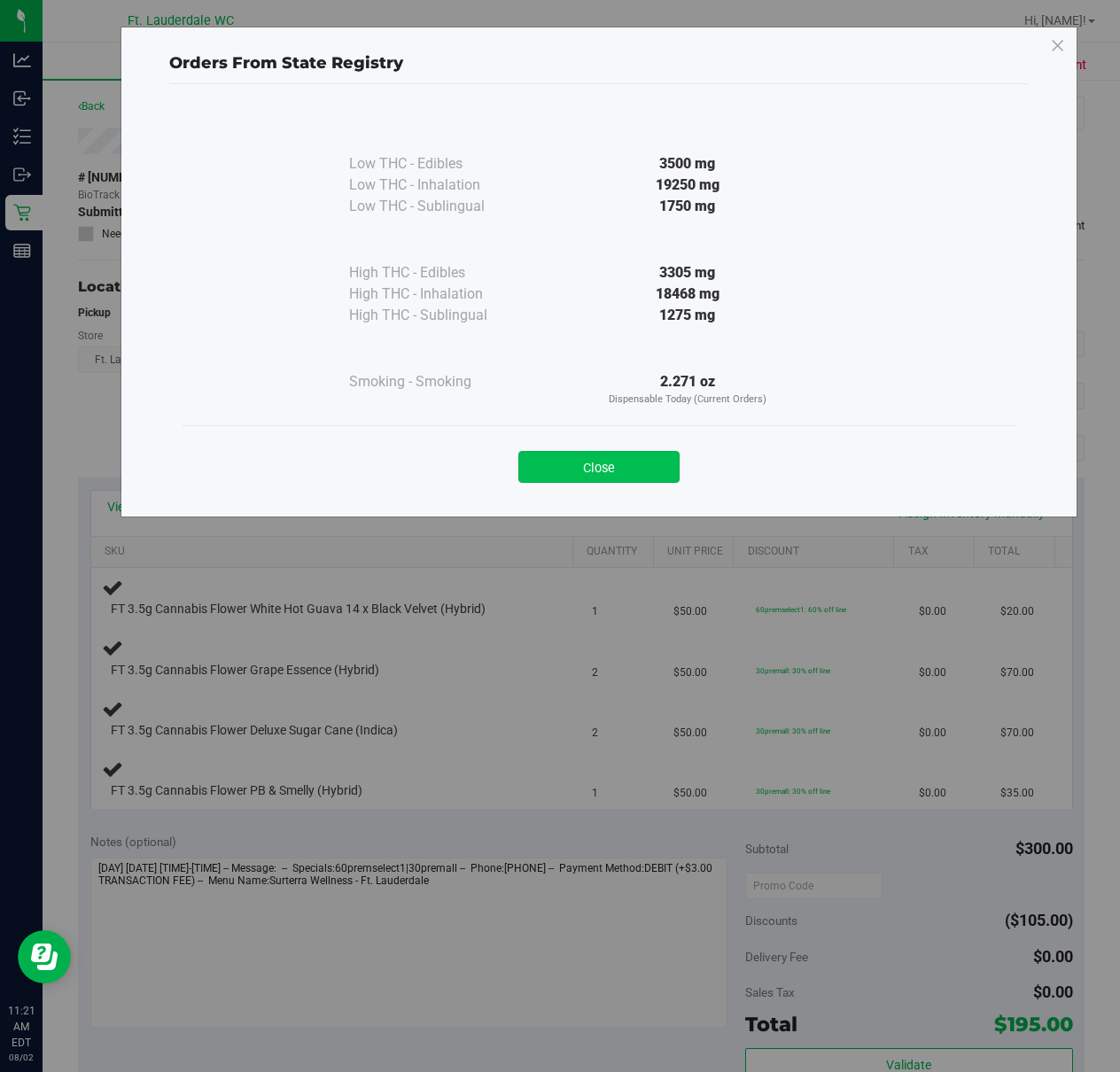 click on "Close" at bounding box center (599, 467) 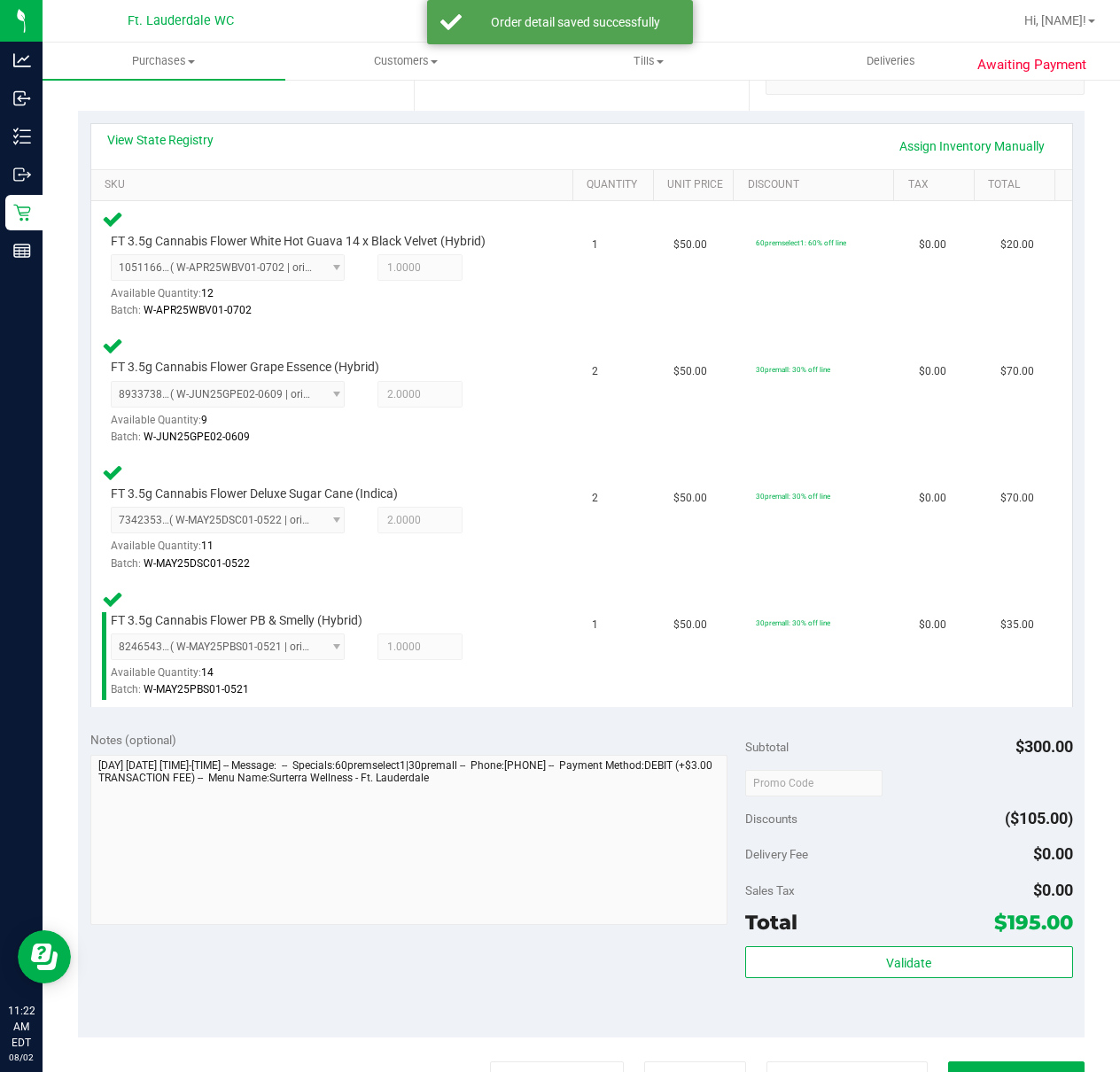 scroll, scrollTop: 709, scrollLeft: 0, axis: vertical 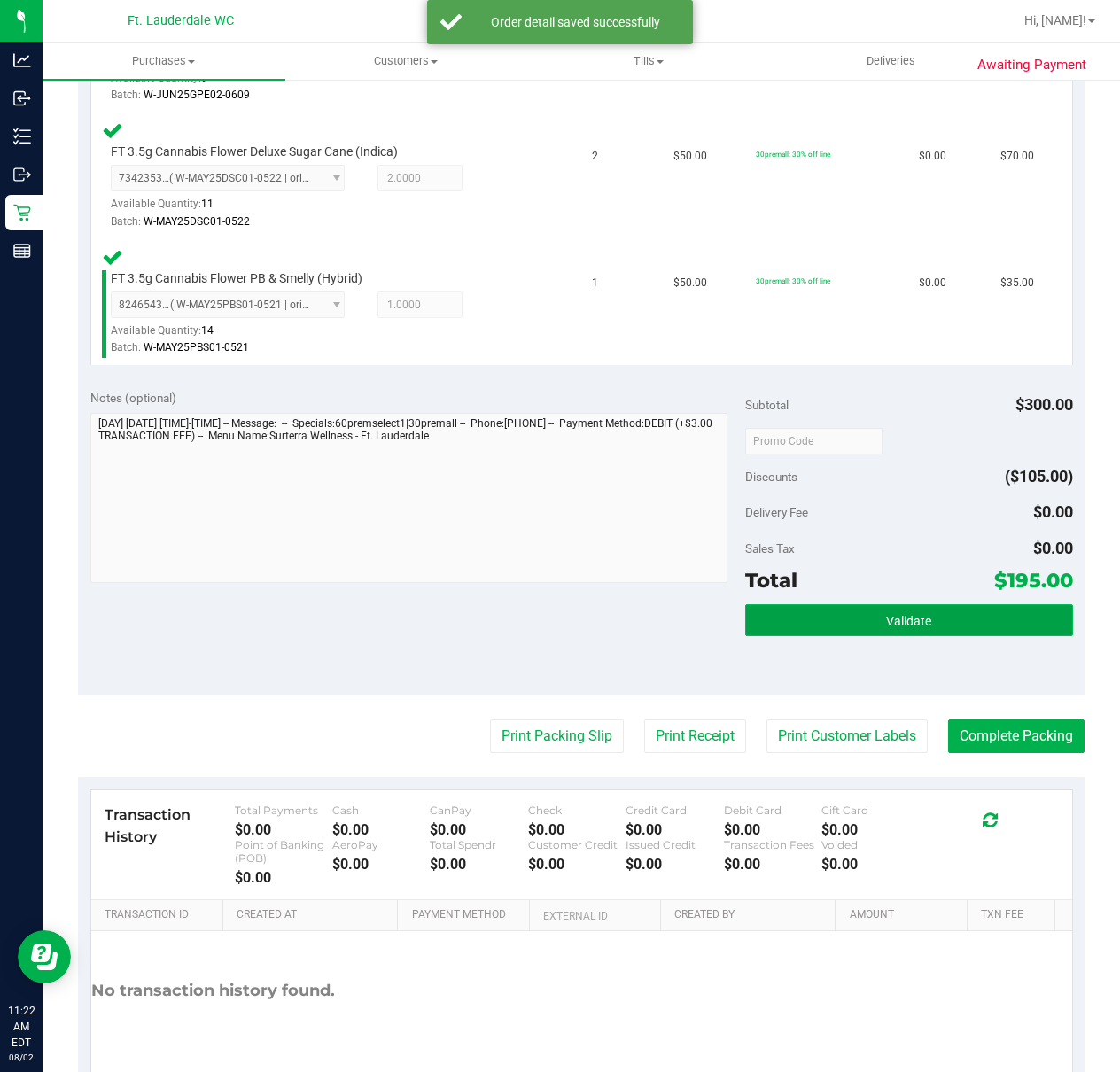 click on "Validate" at bounding box center [909, 620] 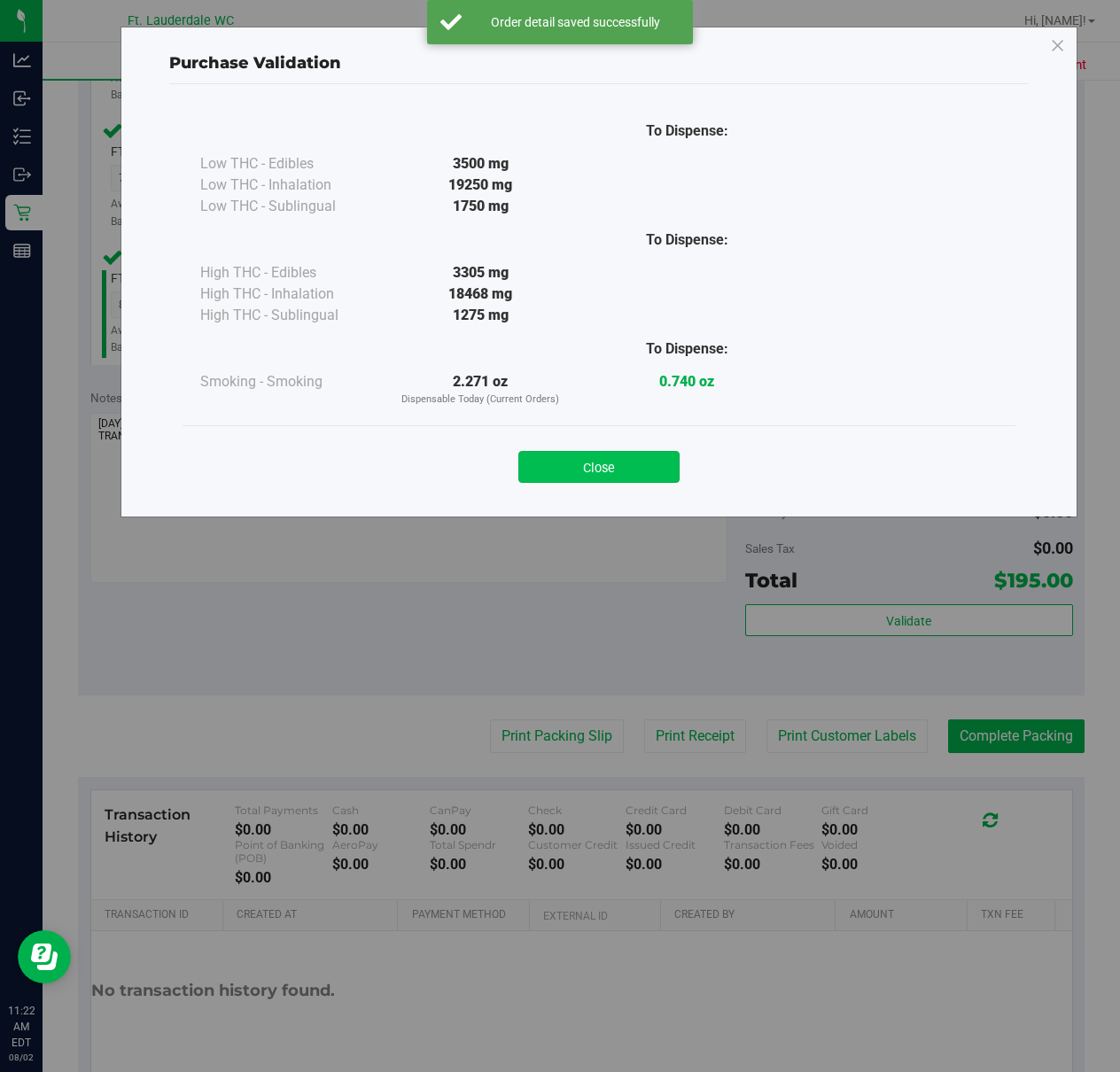 click on "Close" at bounding box center [599, 467] 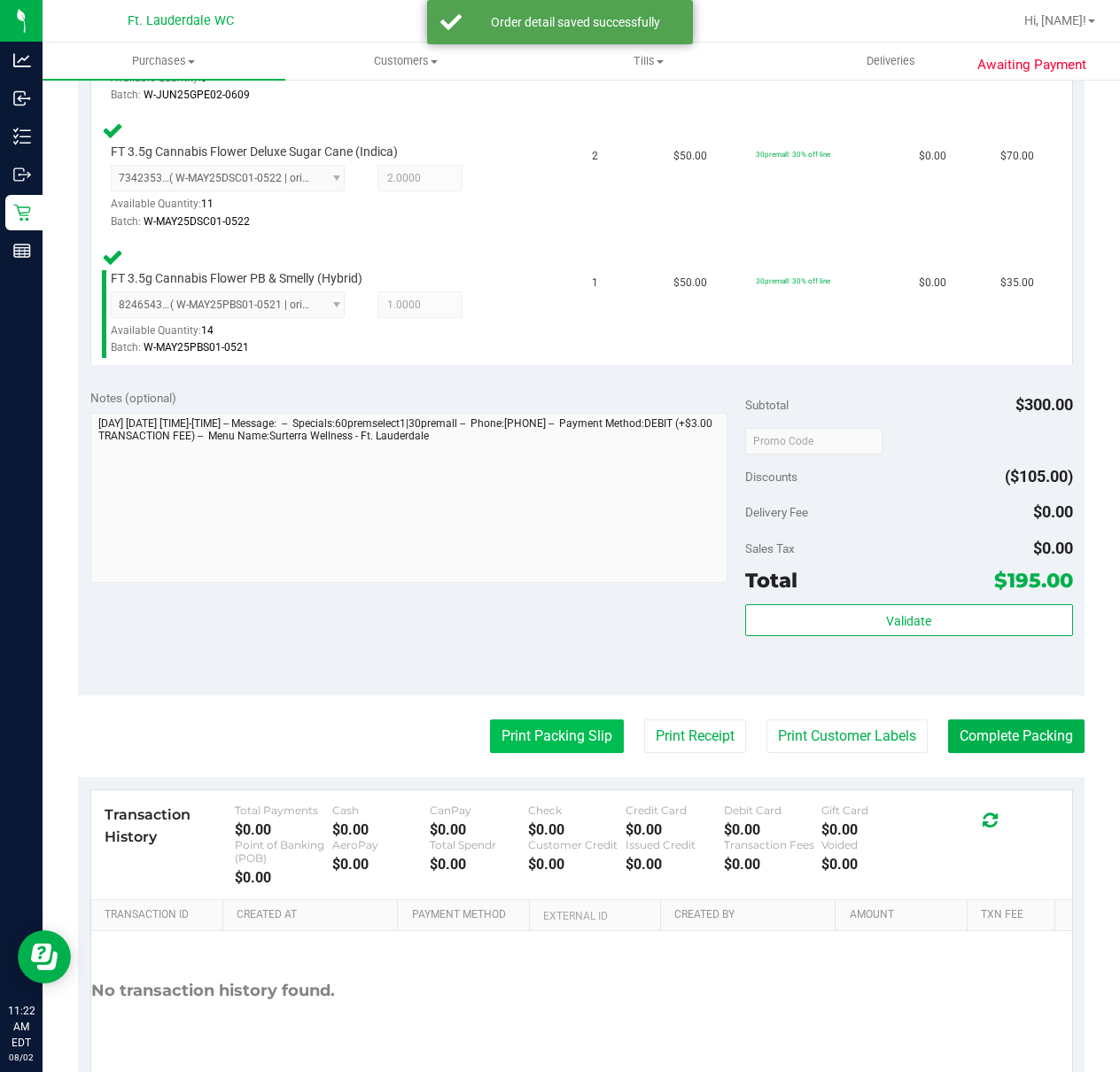 click on "Print Packing Slip" at bounding box center (556, 736) 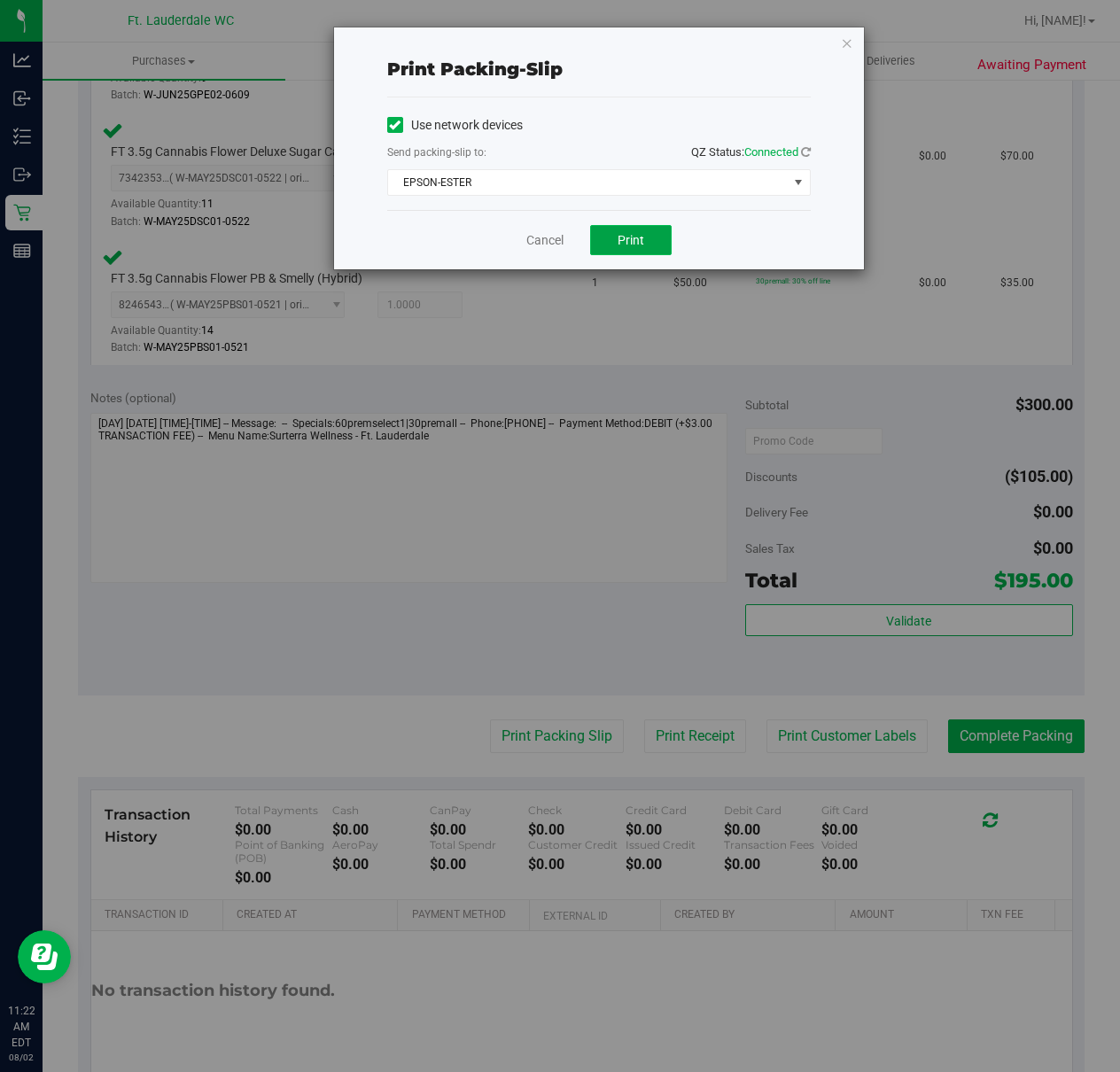 click on "Print" at bounding box center (631, 240) 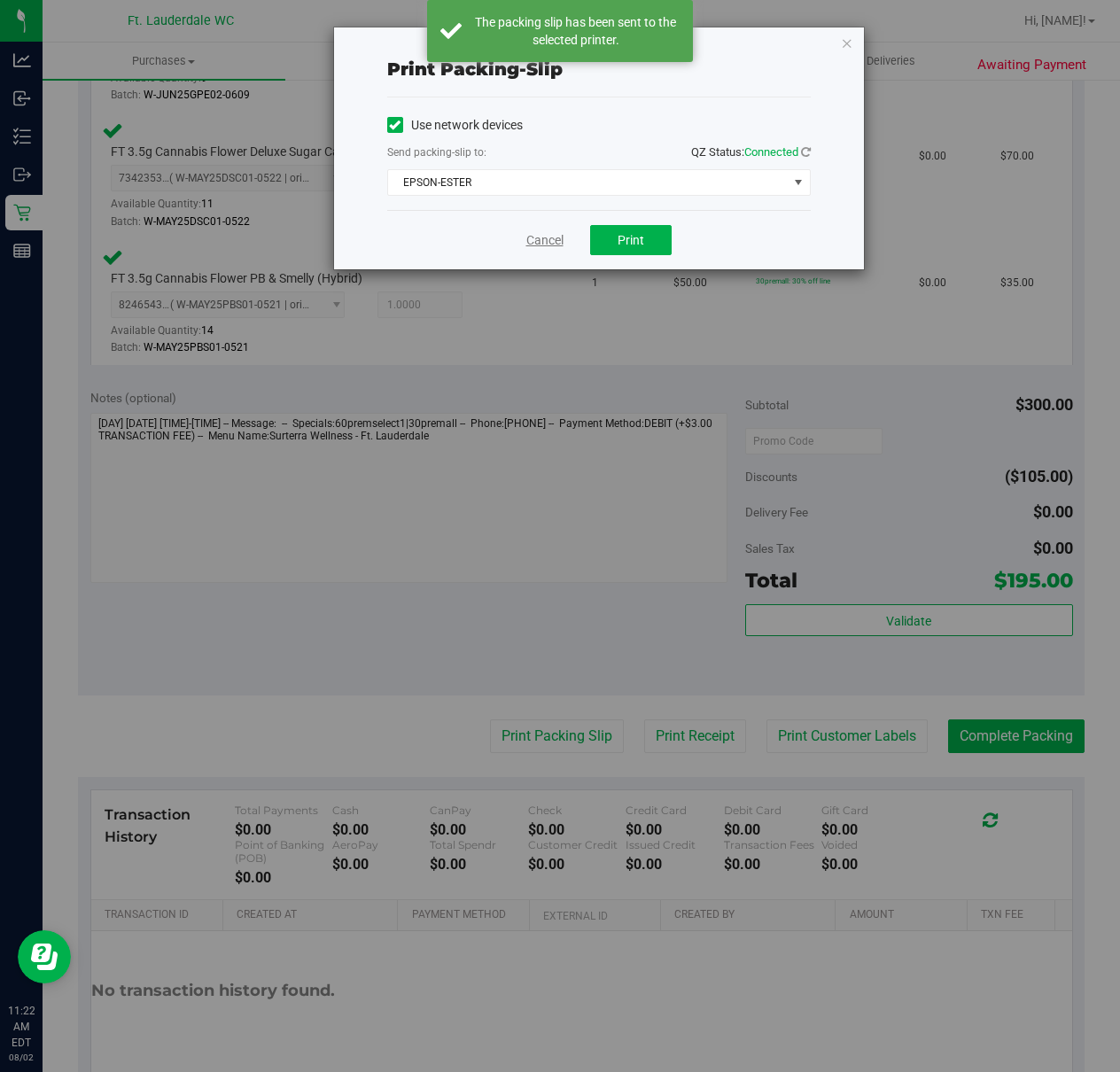 click on "Cancel" at bounding box center (545, 240) 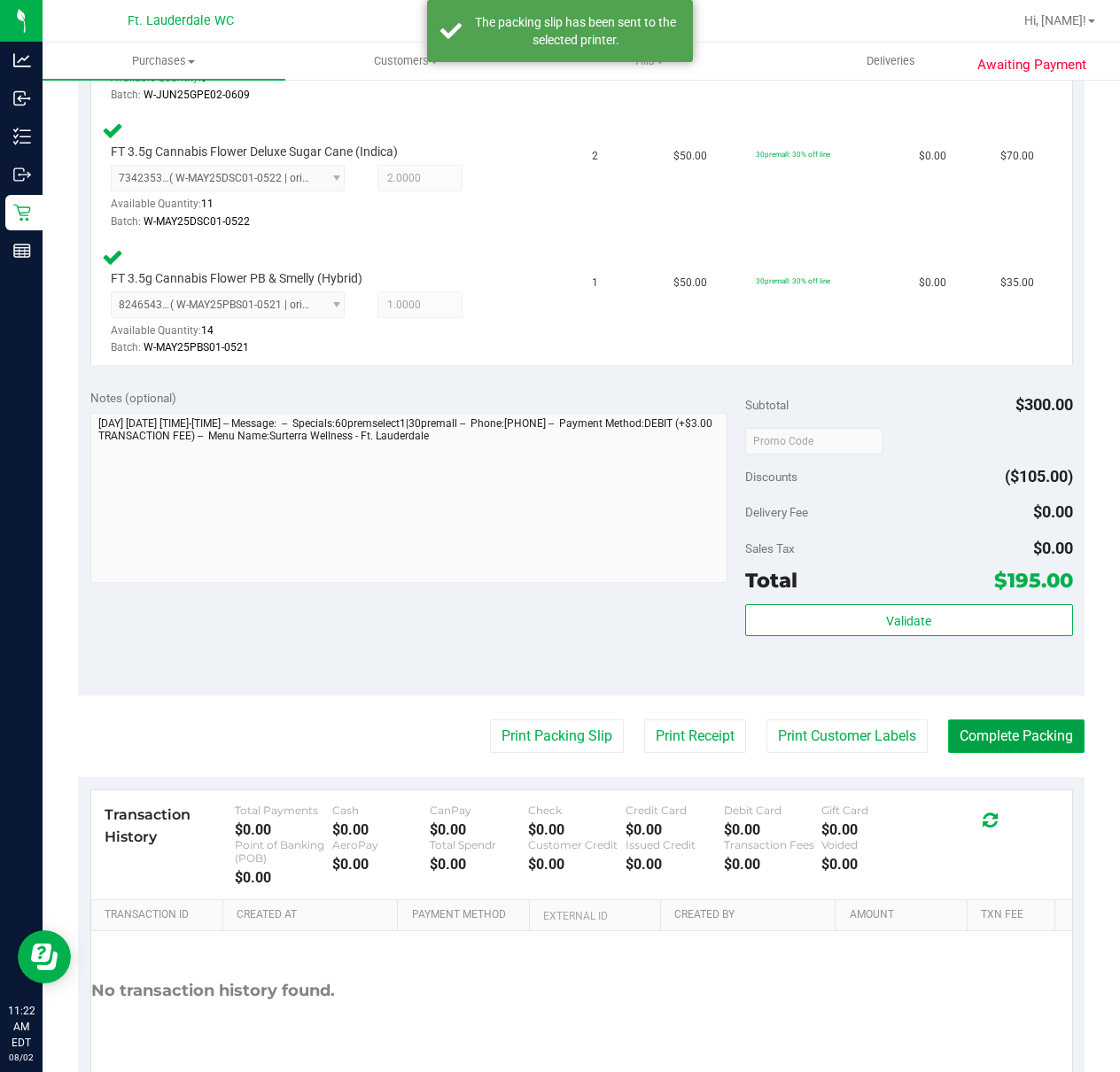 click on "Complete Packing" at bounding box center (1016, 736) 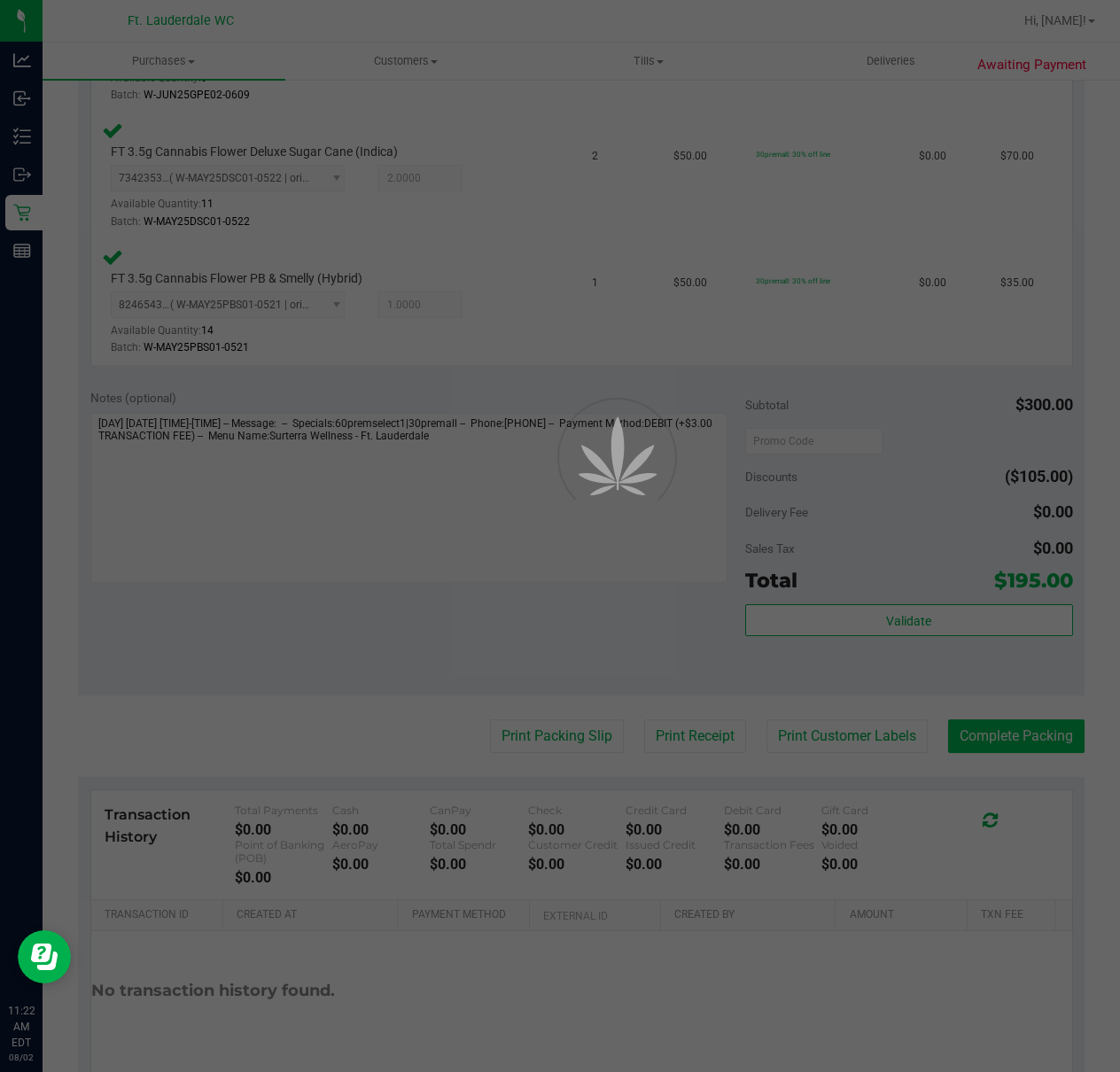 scroll, scrollTop: 0, scrollLeft: 0, axis: both 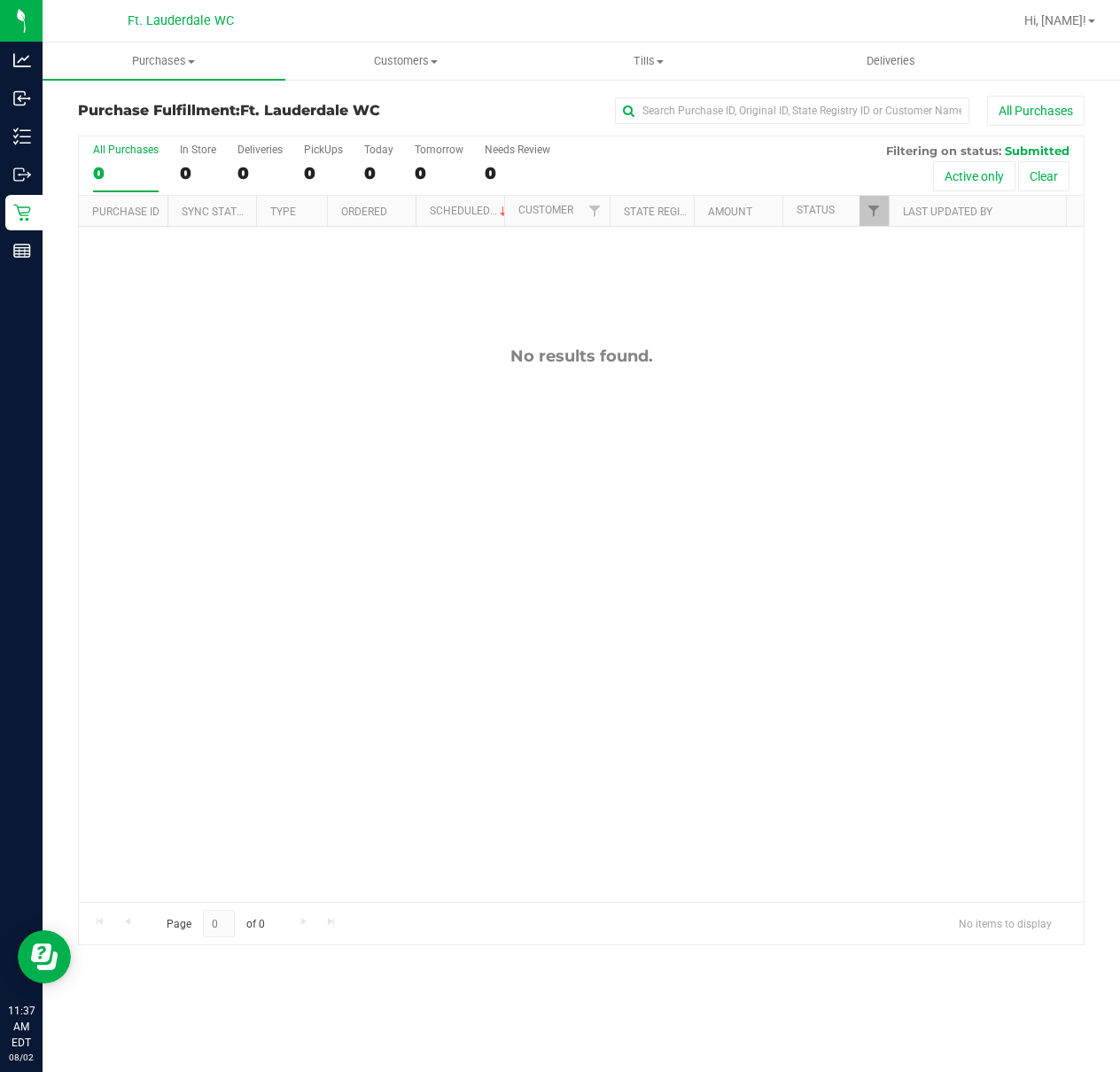 drag, startPoint x: 381, startPoint y: 369, endPoint x: 370, endPoint y: 360, distance: 14.21267 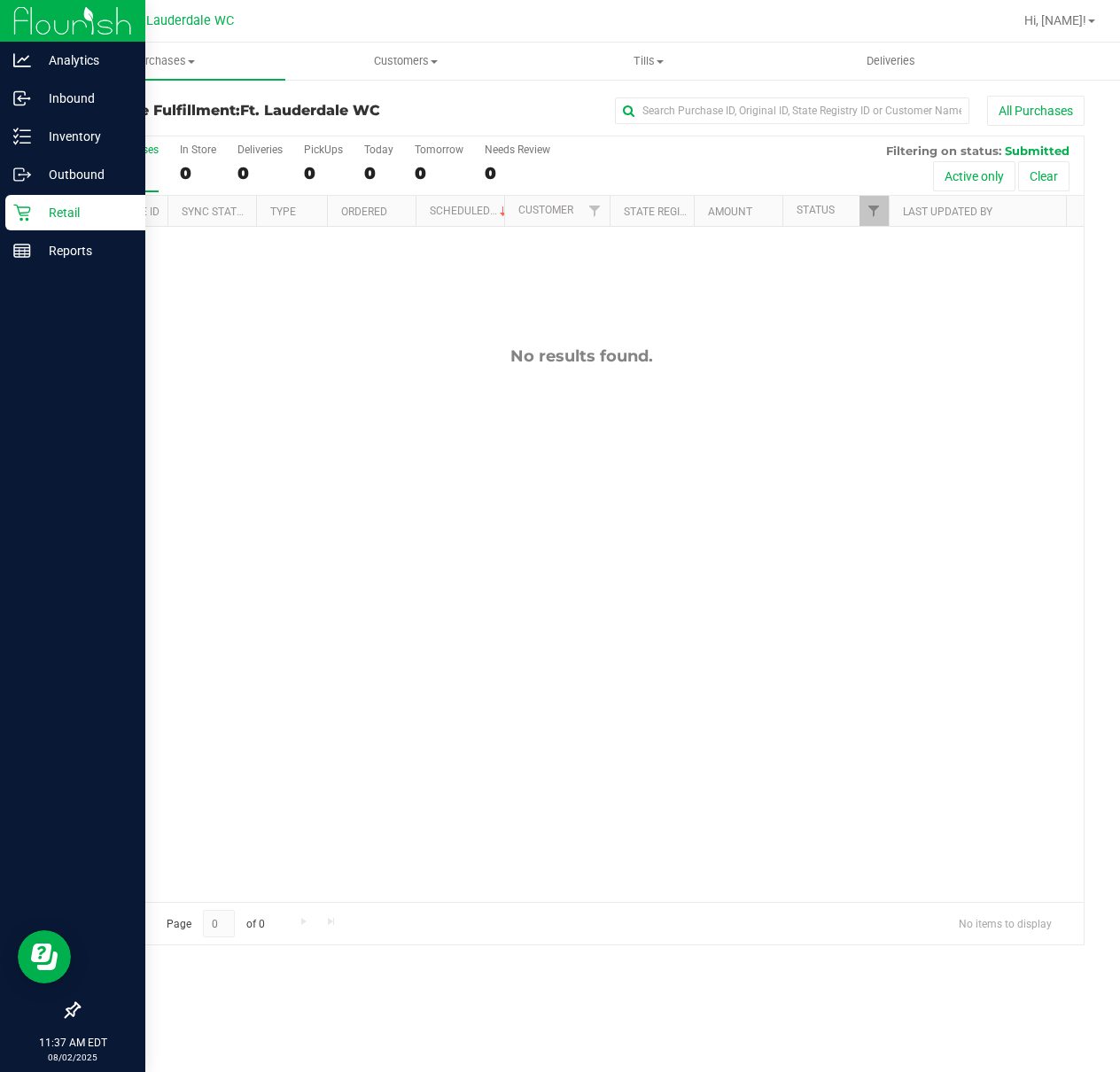 click 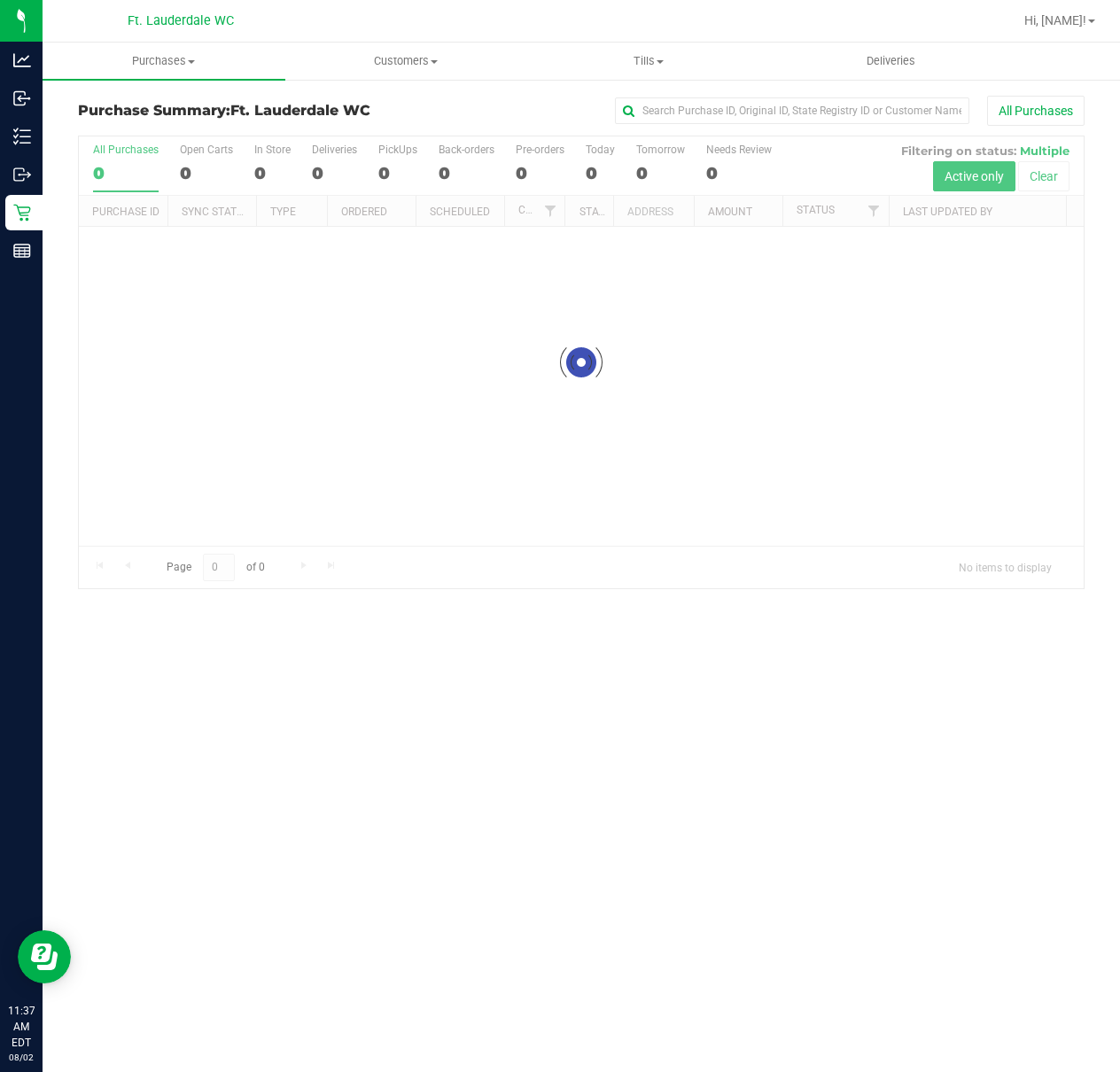 click at bounding box center (581, 362) 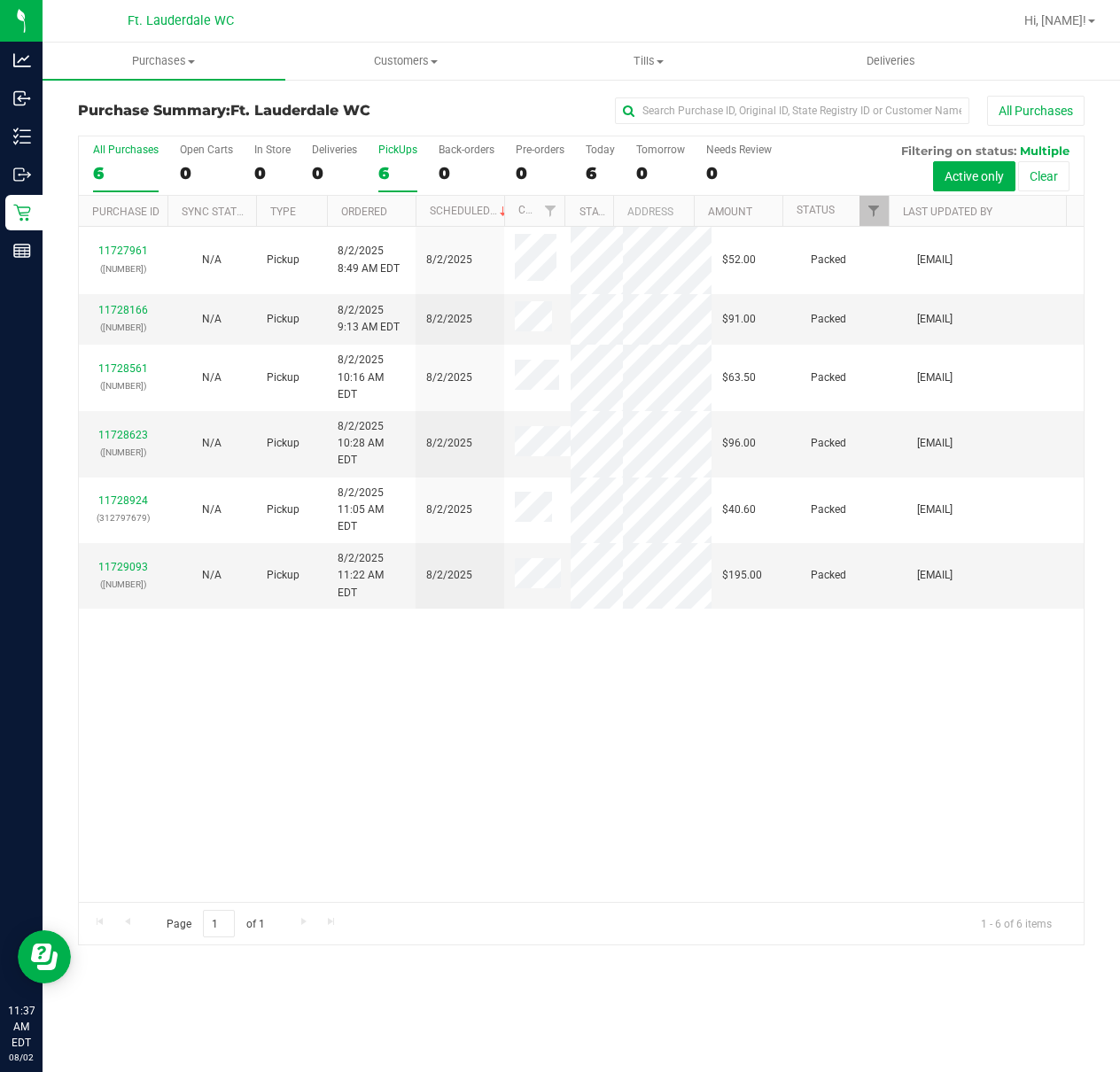 click on "6" at bounding box center [398, 173] 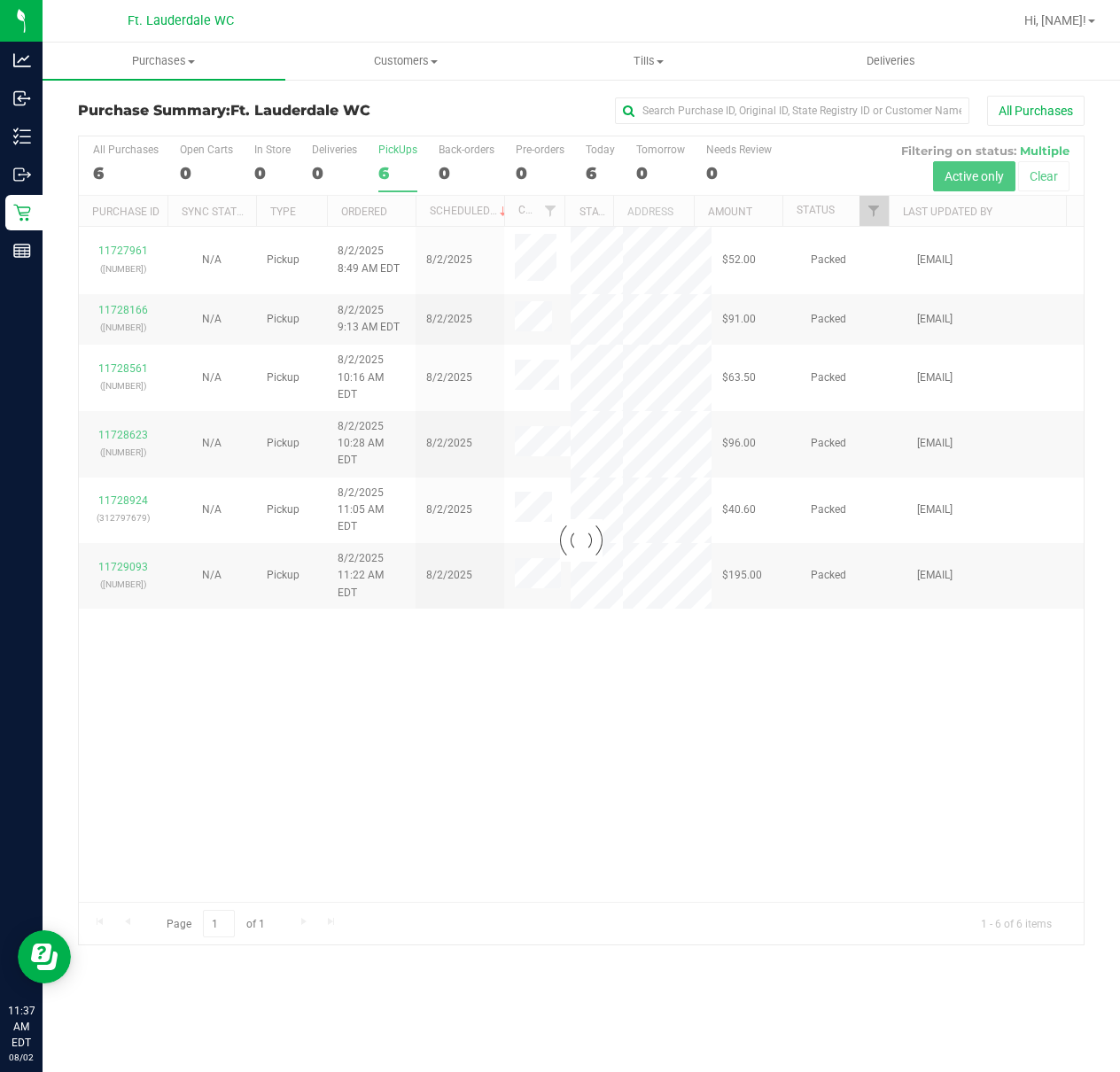 click at bounding box center (581, 540) 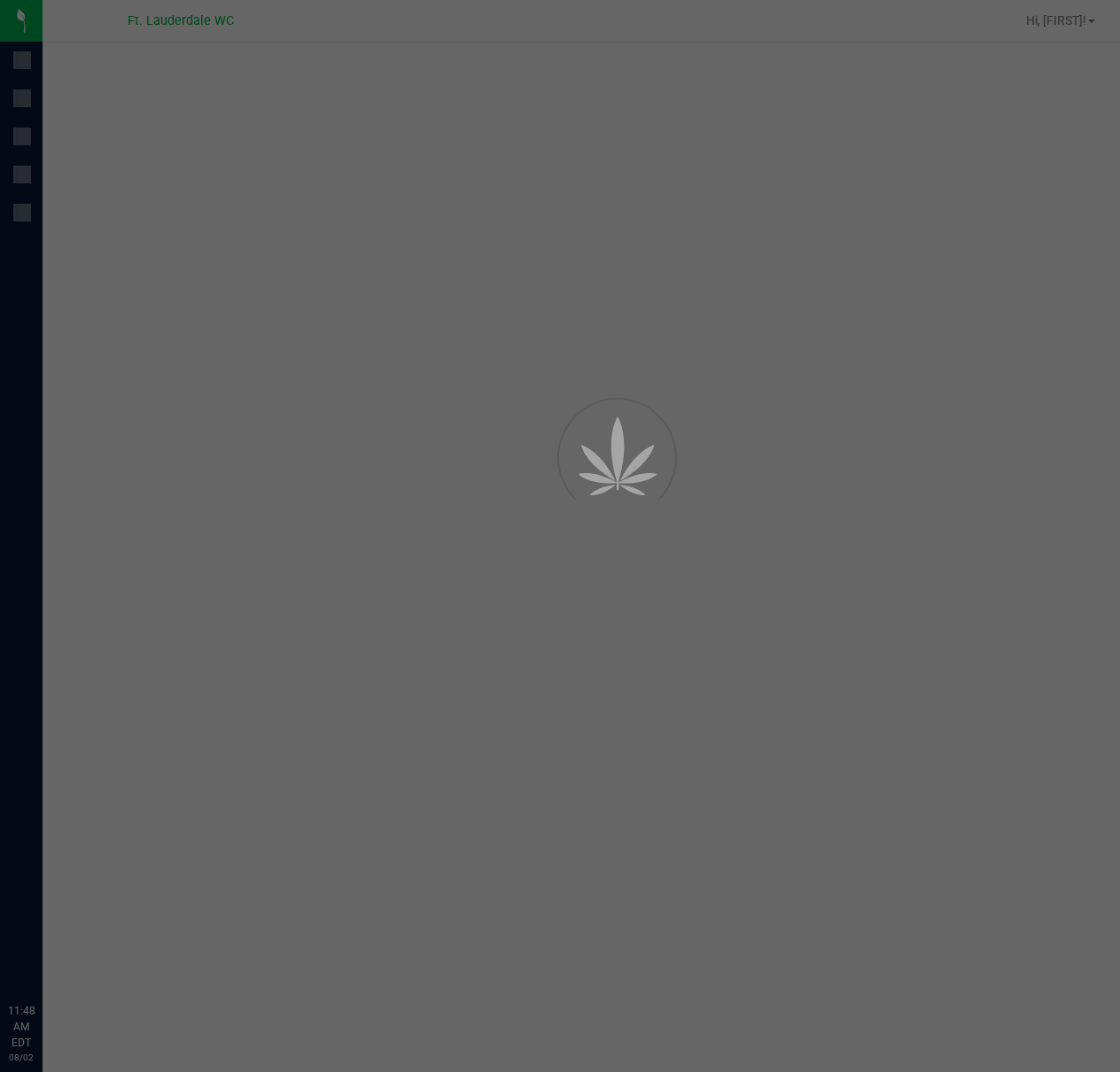 scroll, scrollTop: 0, scrollLeft: 0, axis: both 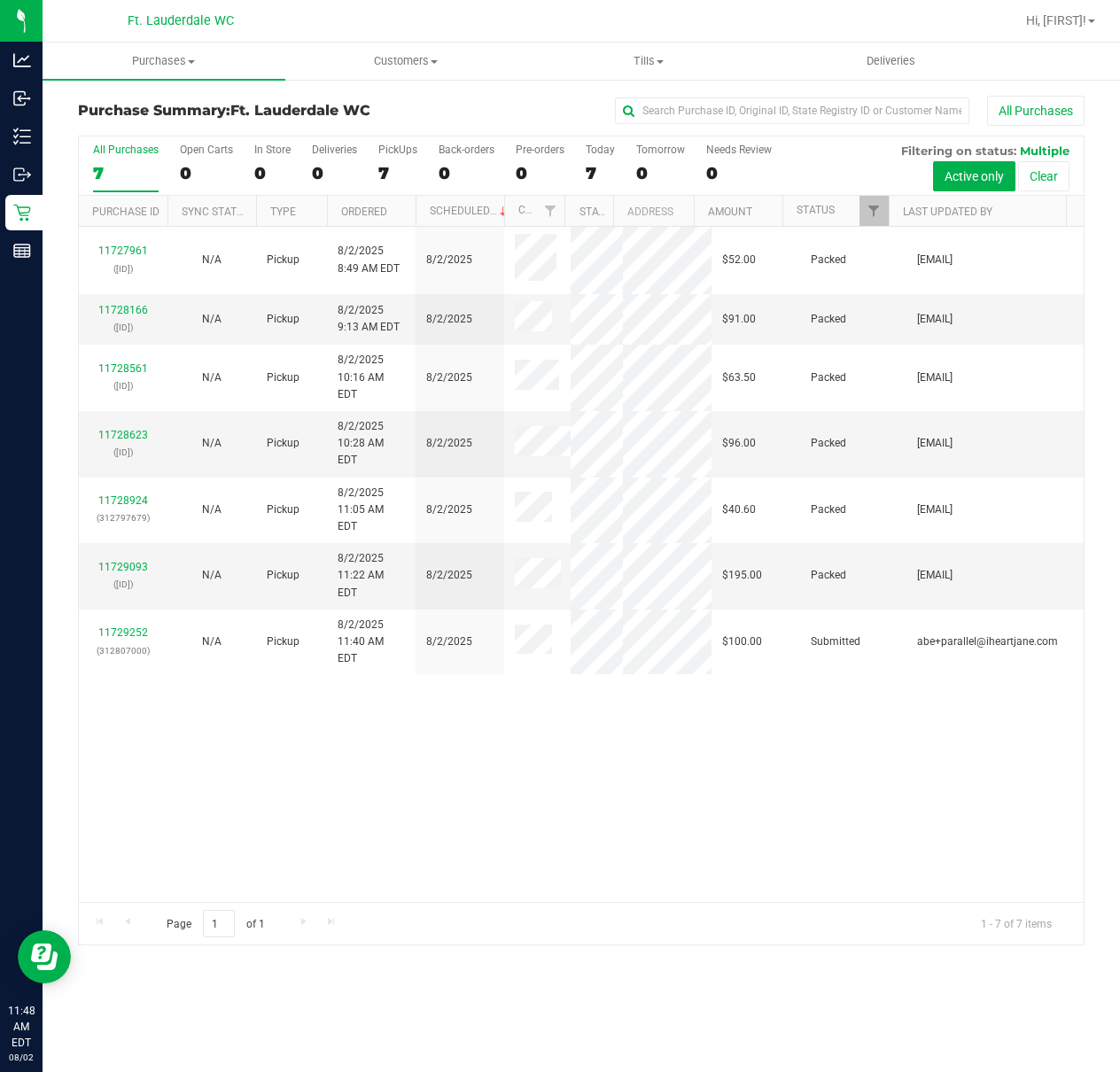drag, startPoint x: 373, startPoint y: 774, endPoint x: 406, endPoint y: 706, distance: 75.58439 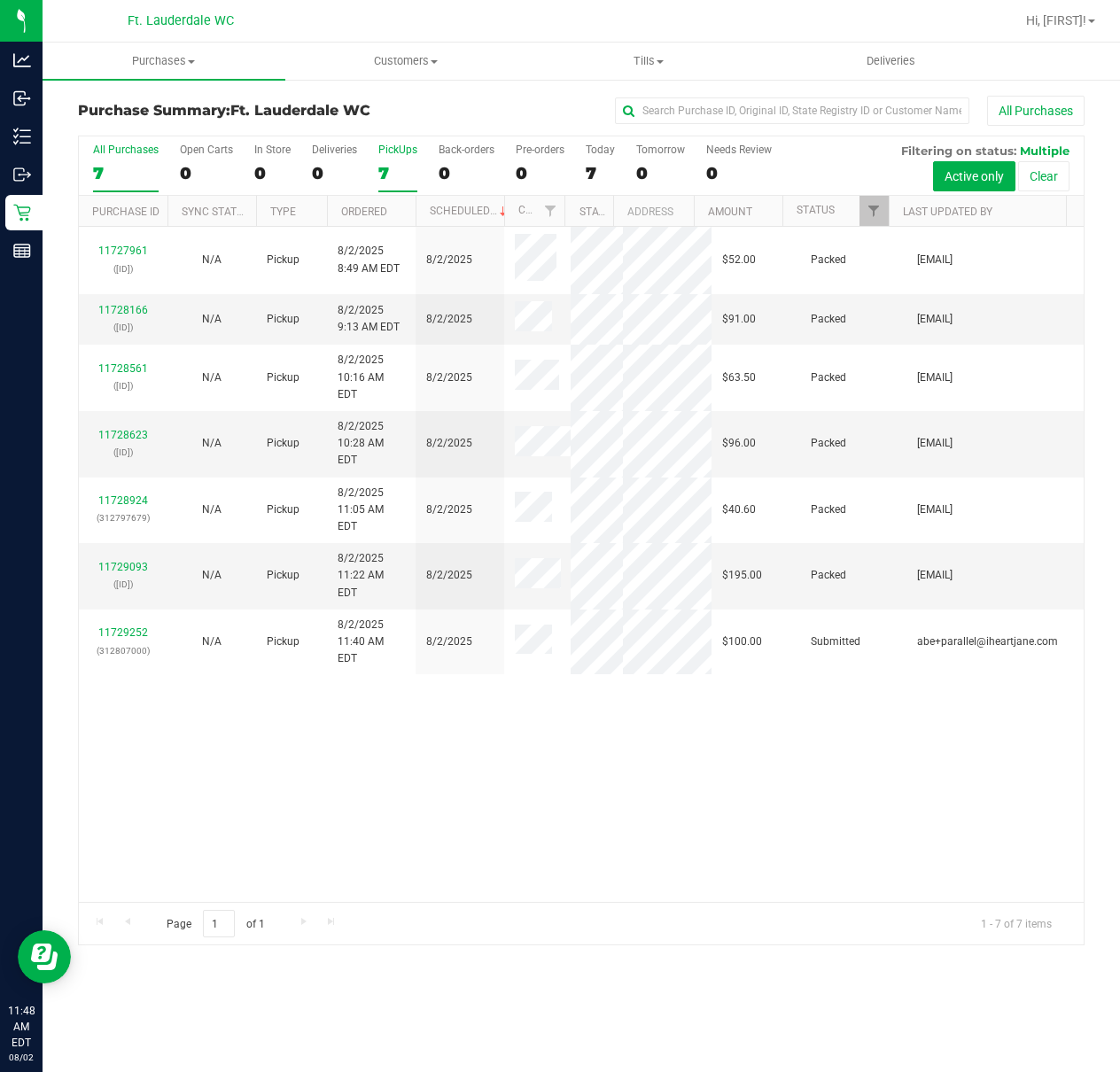 click on "7" at bounding box center [398, 173] 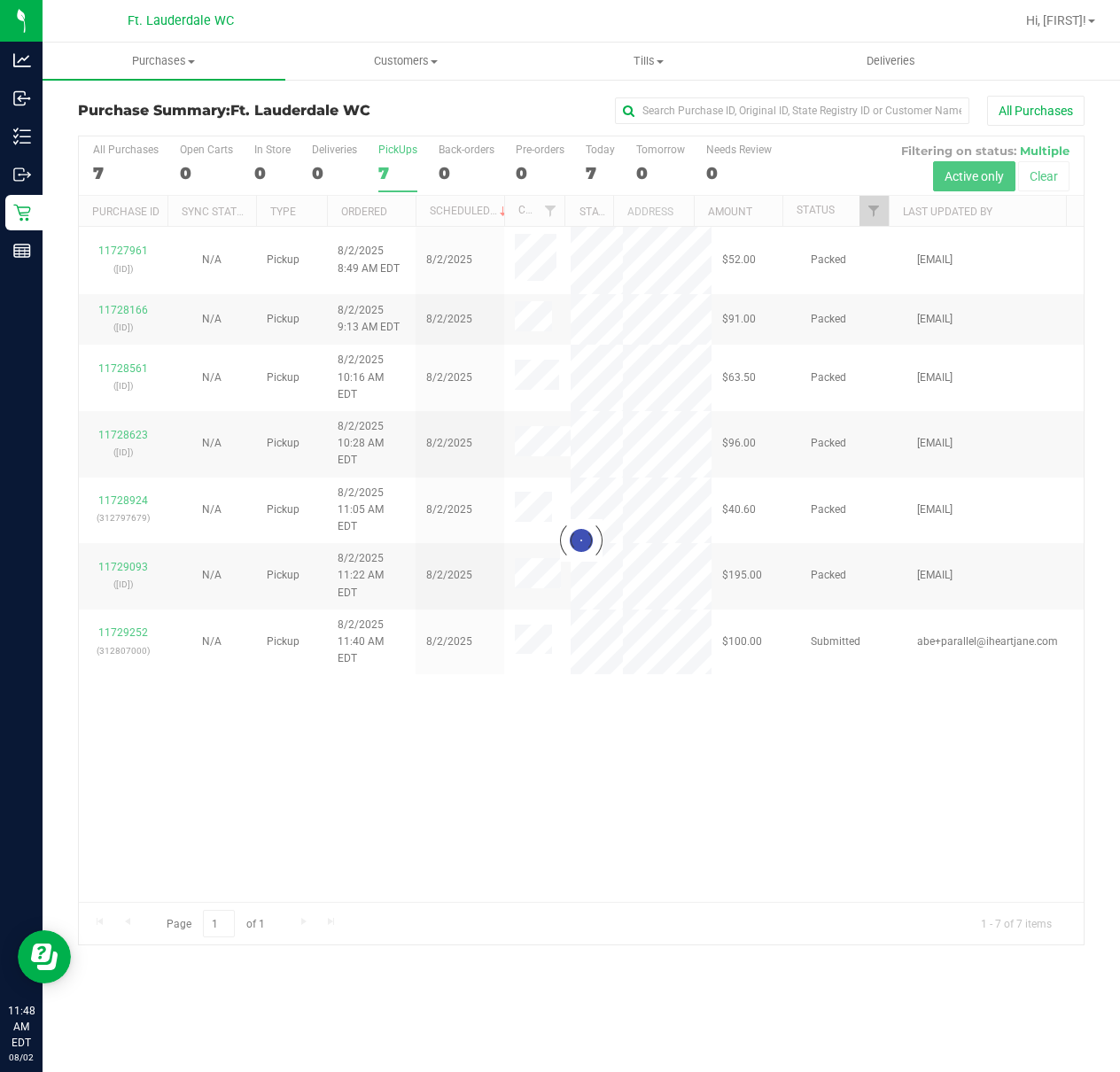 click at bounding box center [581, 540] 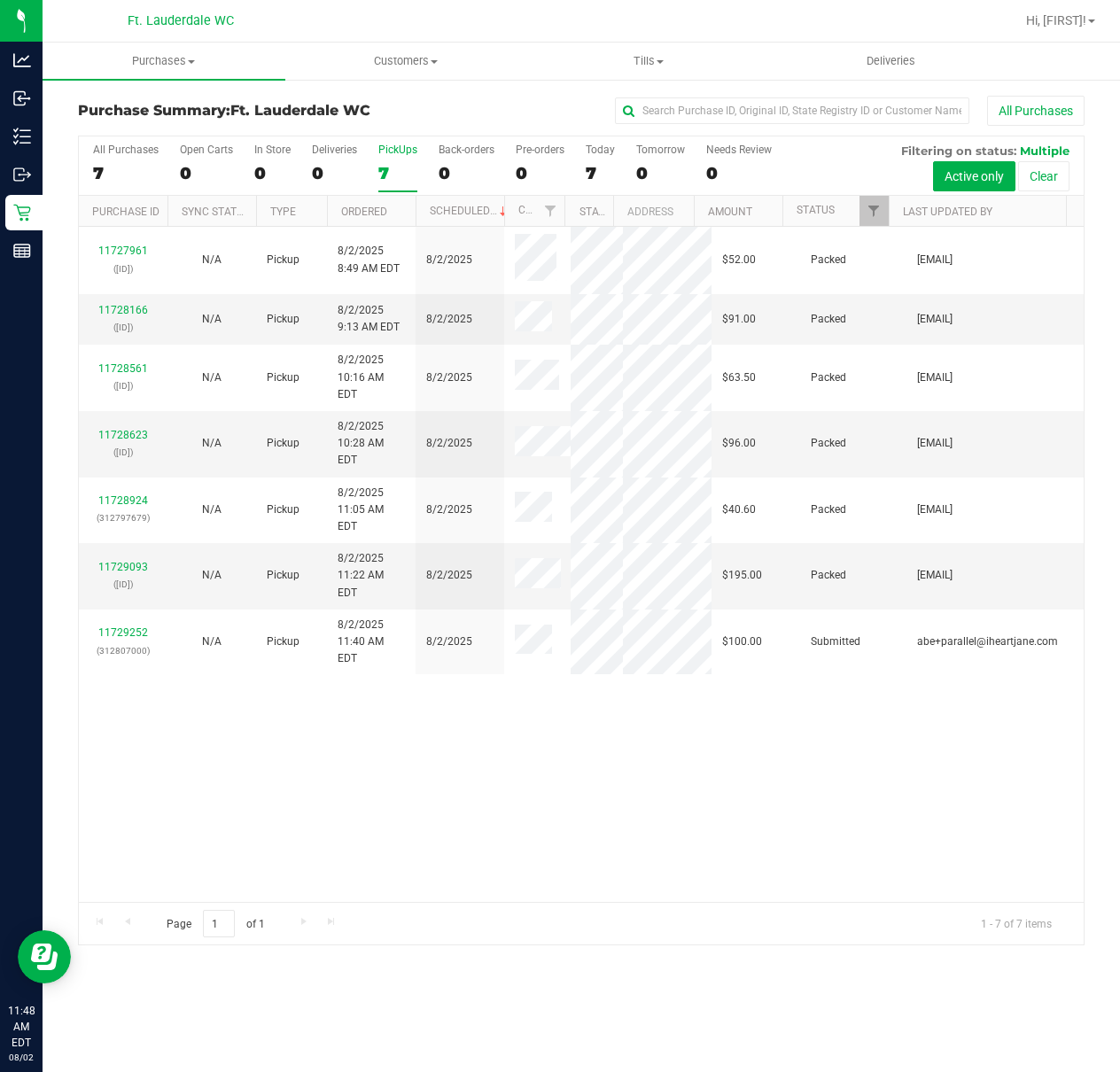 click on "Pickup [MONTH]/[DAY]/[YEAR] [HOUR]:[MINUTE] [AM/PM] [YEAR]
$[AMOUNT]
Packed [EMAIL]
[NUMBER]
([ID])
N/A
Pickup [MONTH]/[DAY]/[YEAR] [HOUR]:[MINUTE] [AM/PM] [YEAR]
$[AMOUNT]
Packed [EMAIL]
[NUMBER]
([ID])
N/A
Pickup [MONTH]/[DAY]/[YEAR] [HOUR]:[MINUTE] [AM/PM] [YEAR]
$[AMOUNT]
Packed [EMAIL]
[NUMBER]" at bounding box center [581, 564] 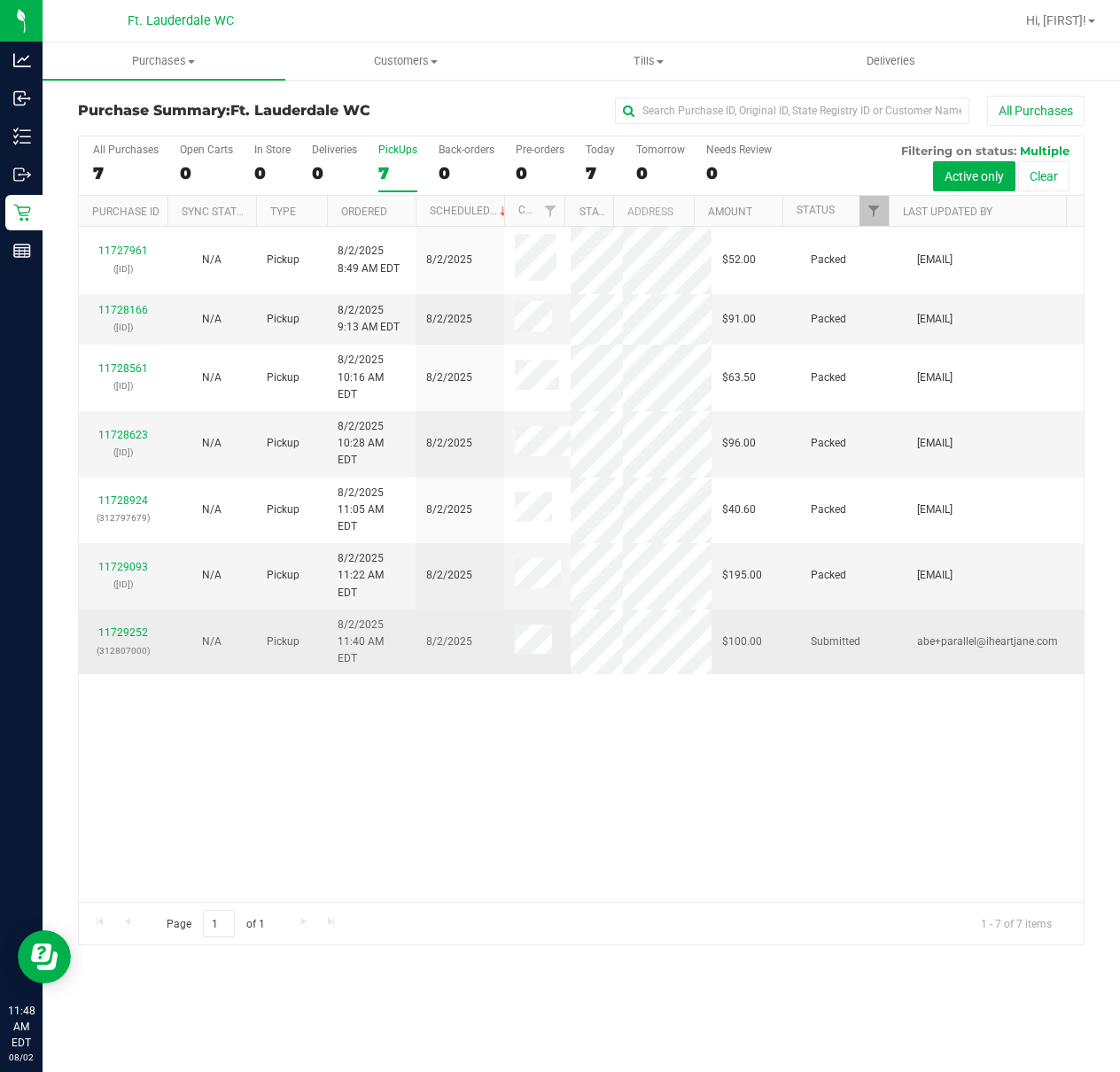 click on "[NUMBER]
([ID])" at bounding box center (123, 641) 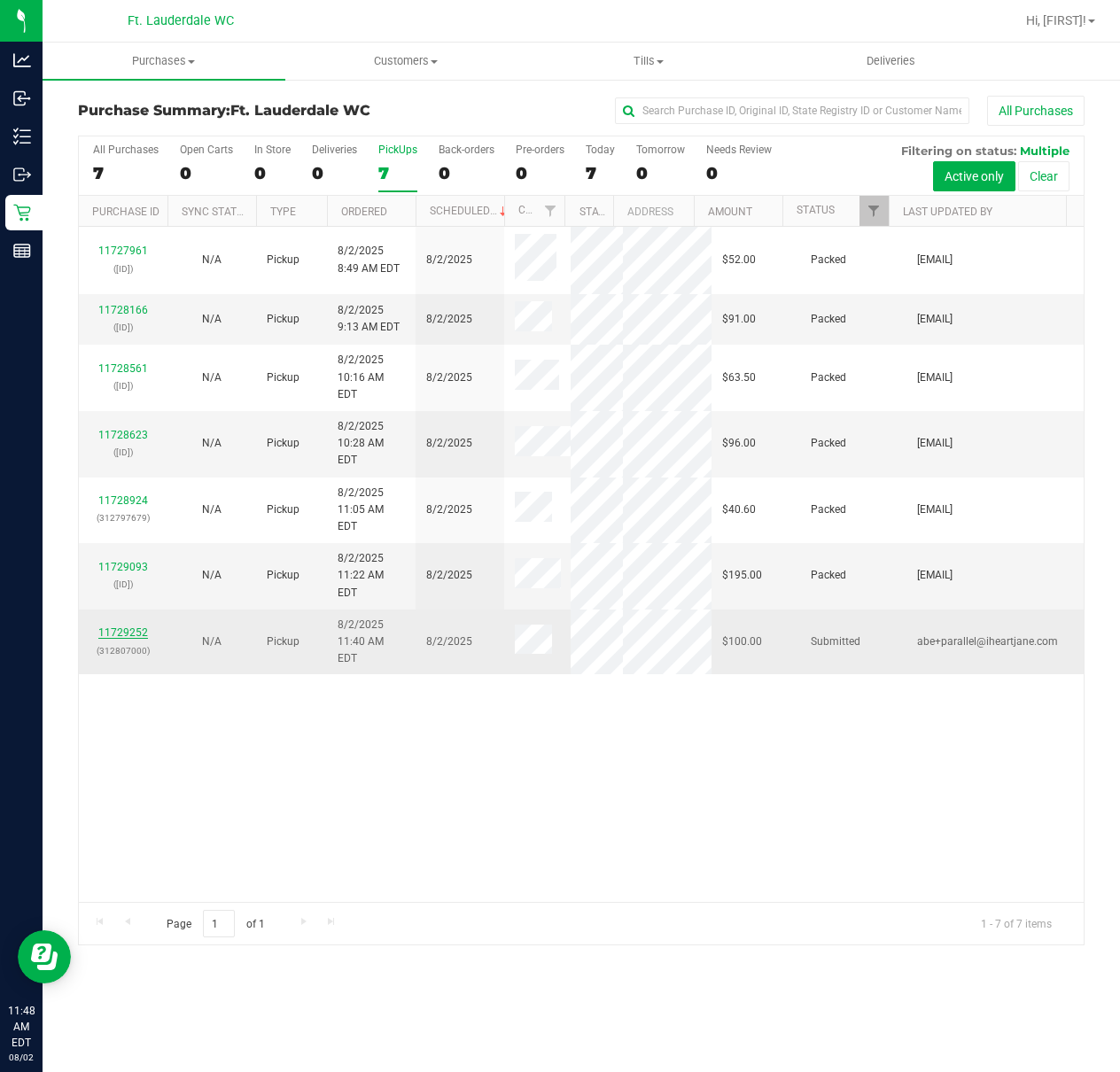 click on "11729252" at bounding box center [123, 633] 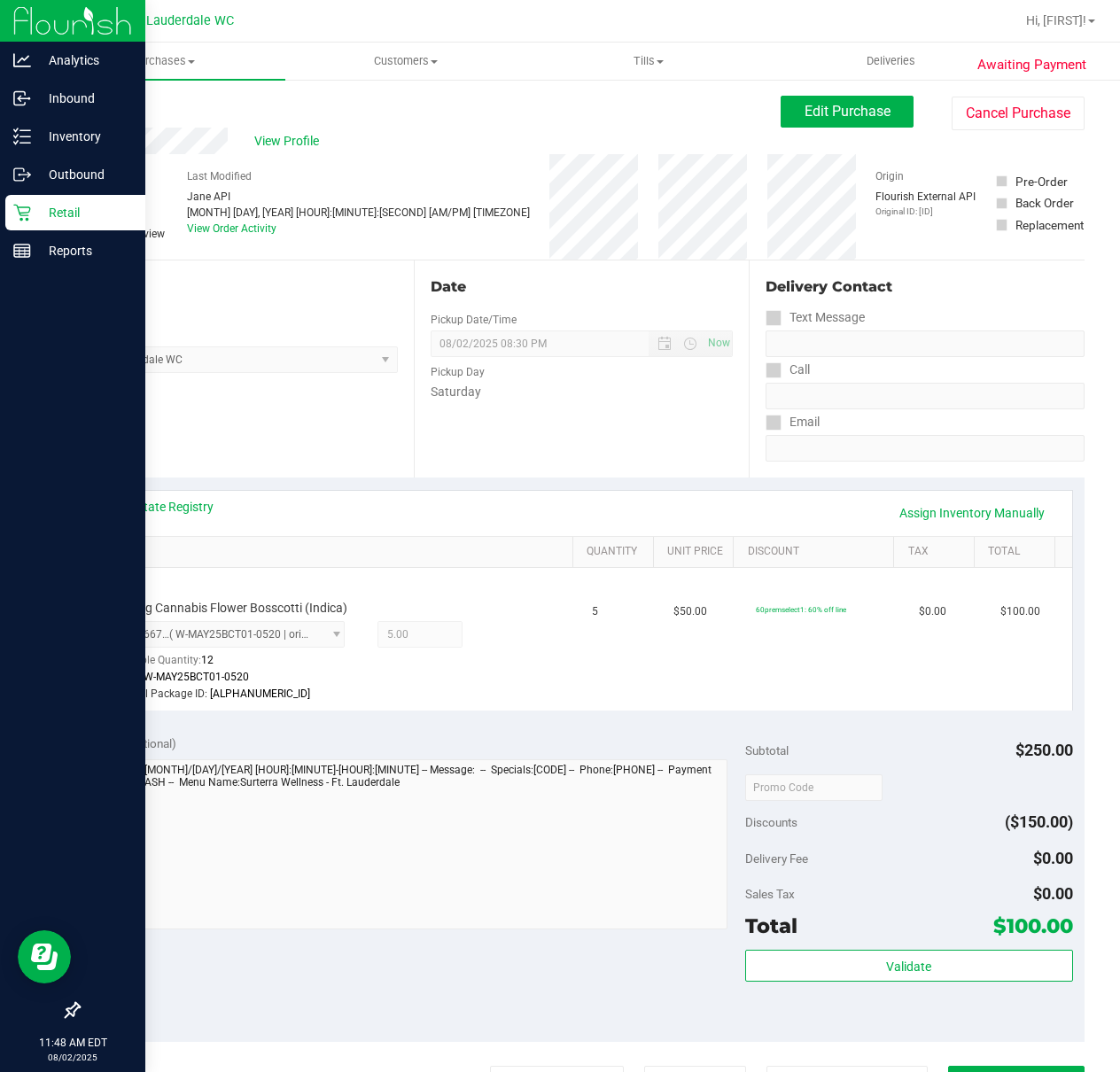 click 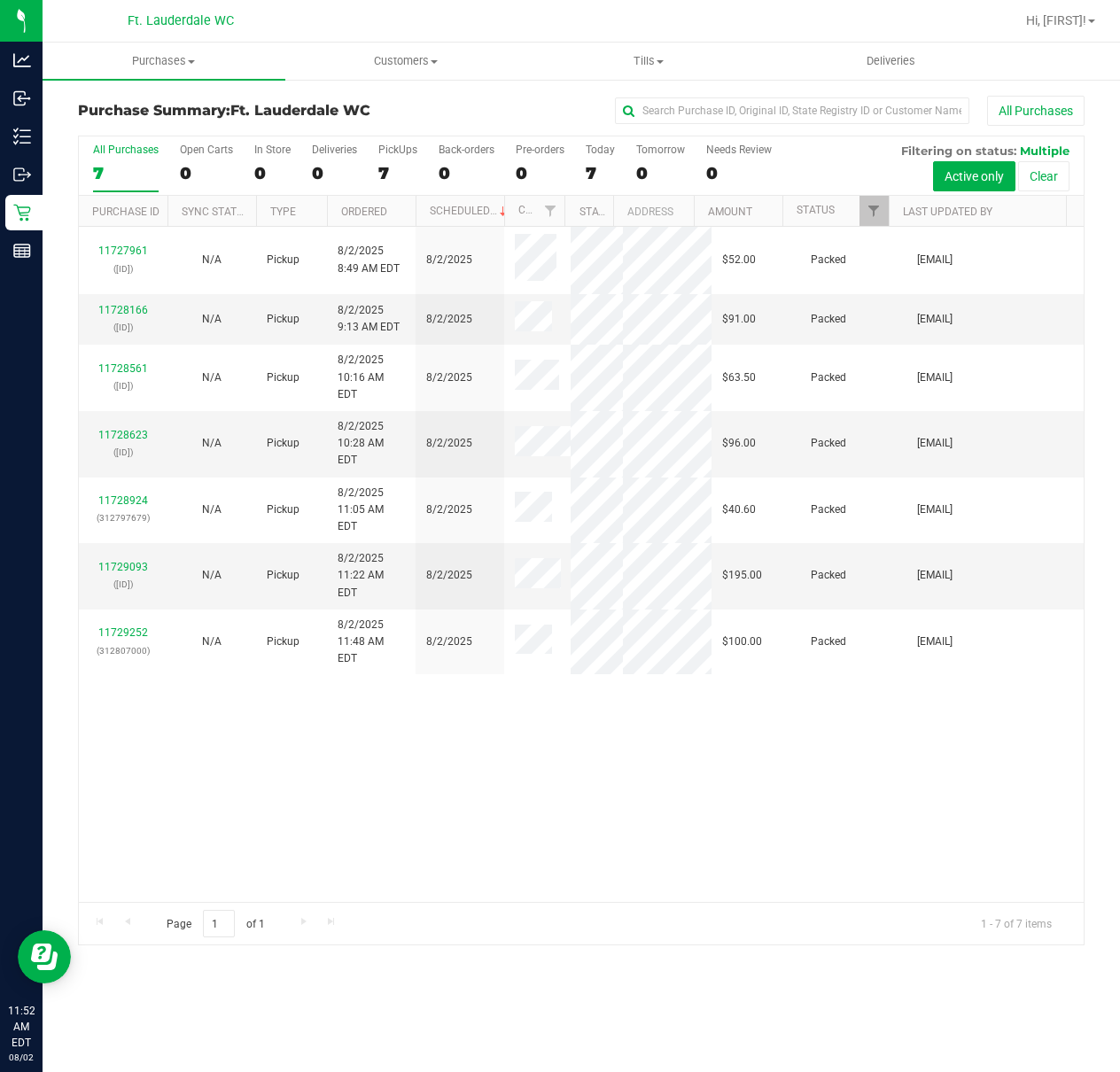 click on "Pickup [MONTH]/[DAY]/[YEAR] [HOUR]:[MINUTE] [AM/PM] [YEAR]
$[AMOUNT]
Packed [EMAIL]
[NUMBER]
([ID])
N/A
Pickup [MONTH]/[DAY]/[YEAR] [HOUR]:[MINUTE] [AM/PM] [YEAR]
$[AMOUNT]
Packed [EMAIL]
[NUMBER]
([ID])
N/A
Pickup [MONTH]/[DAY]/[YEAR] [HOUR]:[MINUTE] [AM/PM] [YEAR]
$[AMOUNT]
Packed [EMAIL]
[NUMBER]" at bounding box center [581, 564] 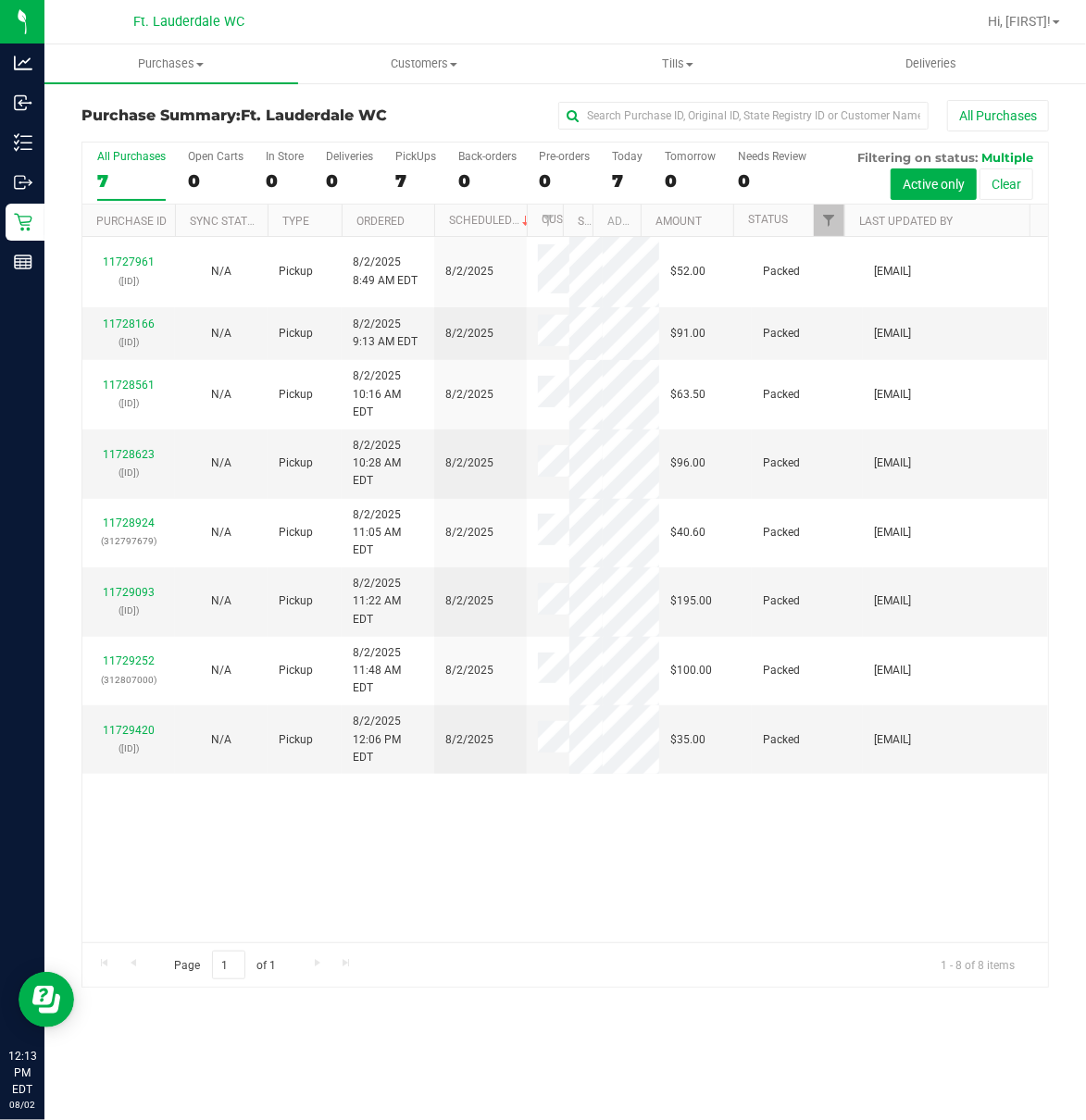 click on "Page 1 of 1 1 - 8 of 8 items" at bounding box center [565, 964] 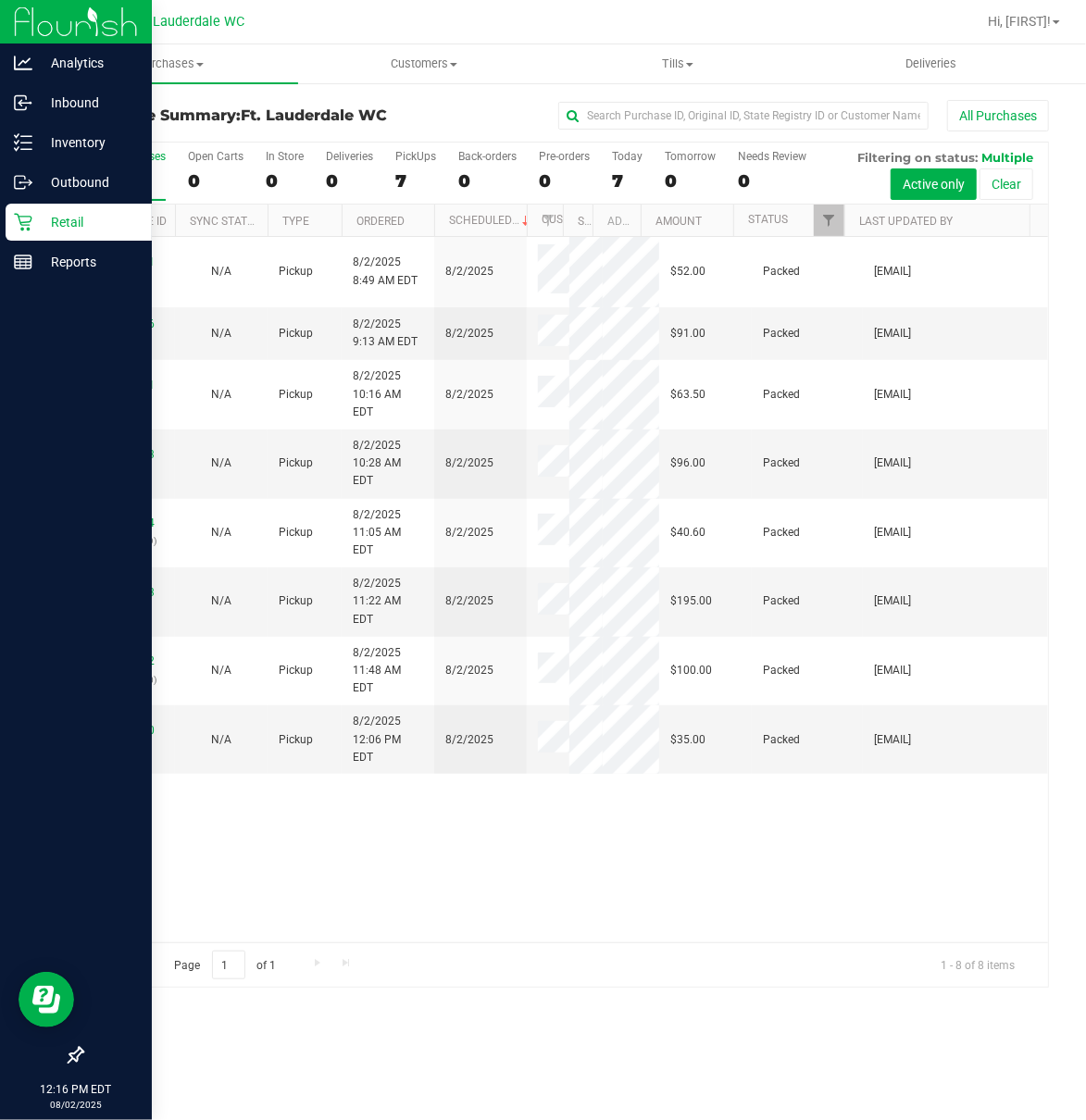 click on "Retail" at bounding box center [88, 222] 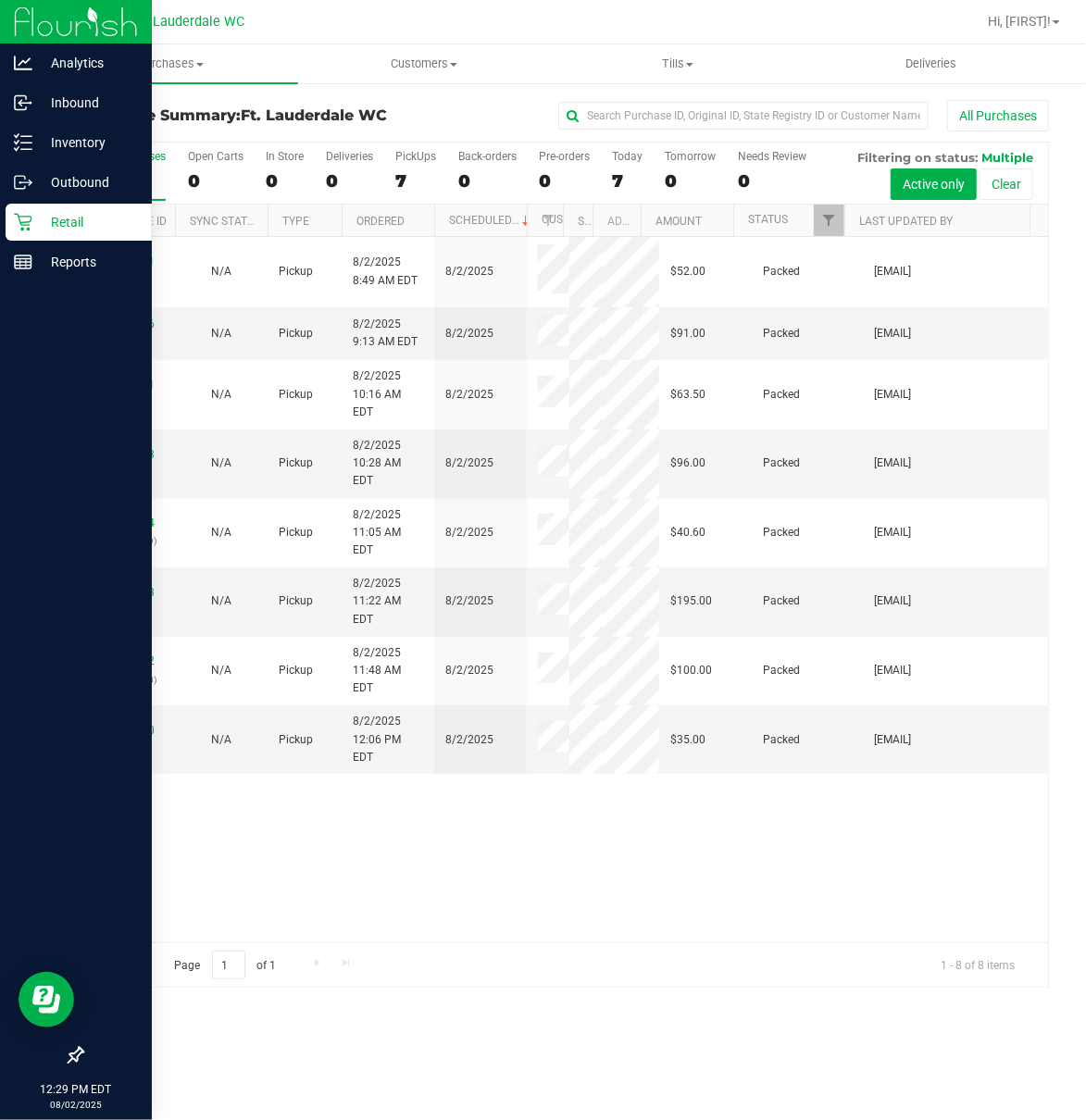 click on "Retail" at bounding box center (88, 222) 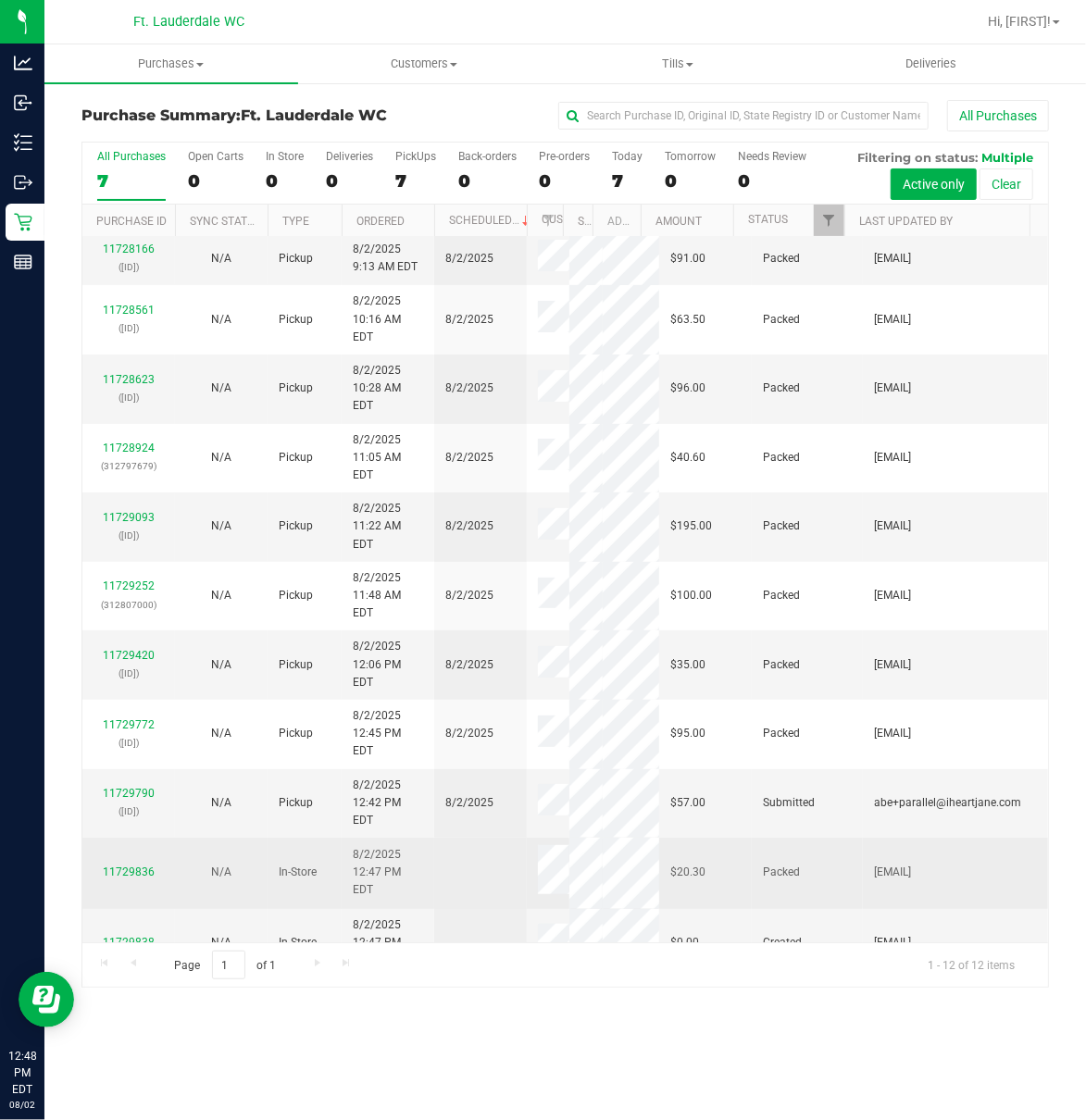 scroll, scrollTop: 107, scrollLeft: 0, axis: vertical 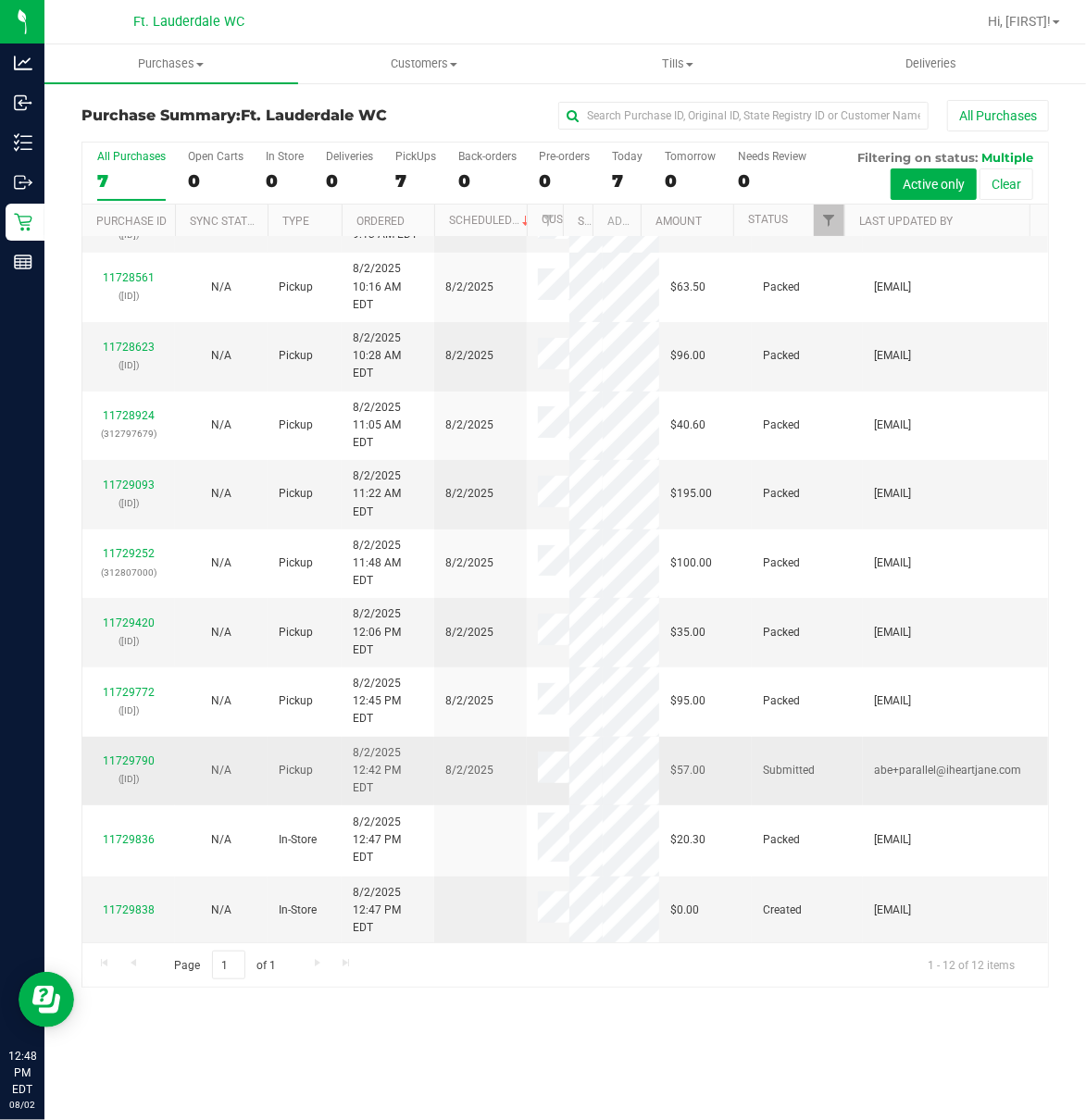 click on "[NUMBER]
([ID])" at bounding box center [129, 771] 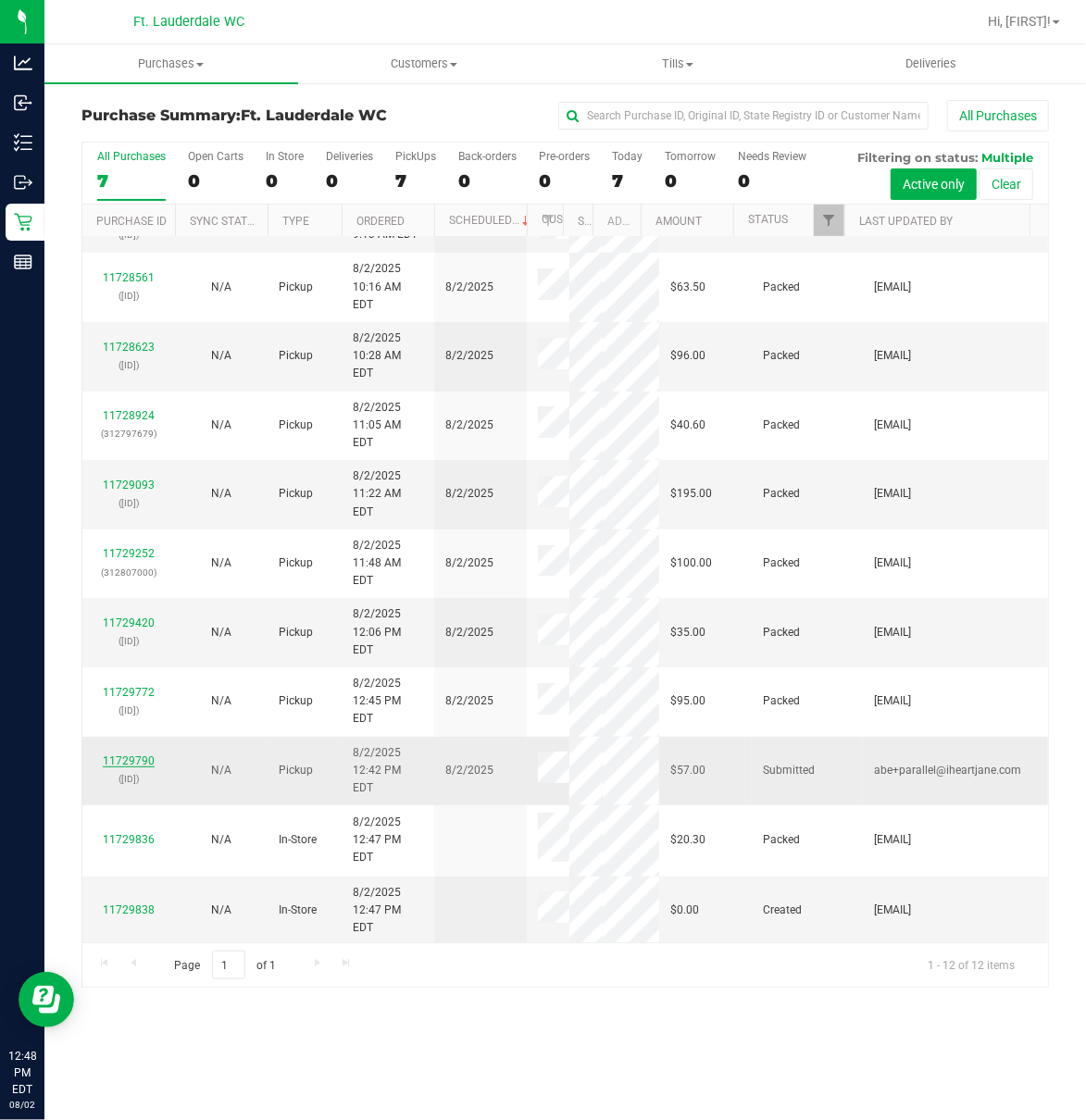 drag, startPoint x: 150, startPoint y: 770, endPoint x: 150, endPoint y: 787, distance: 17 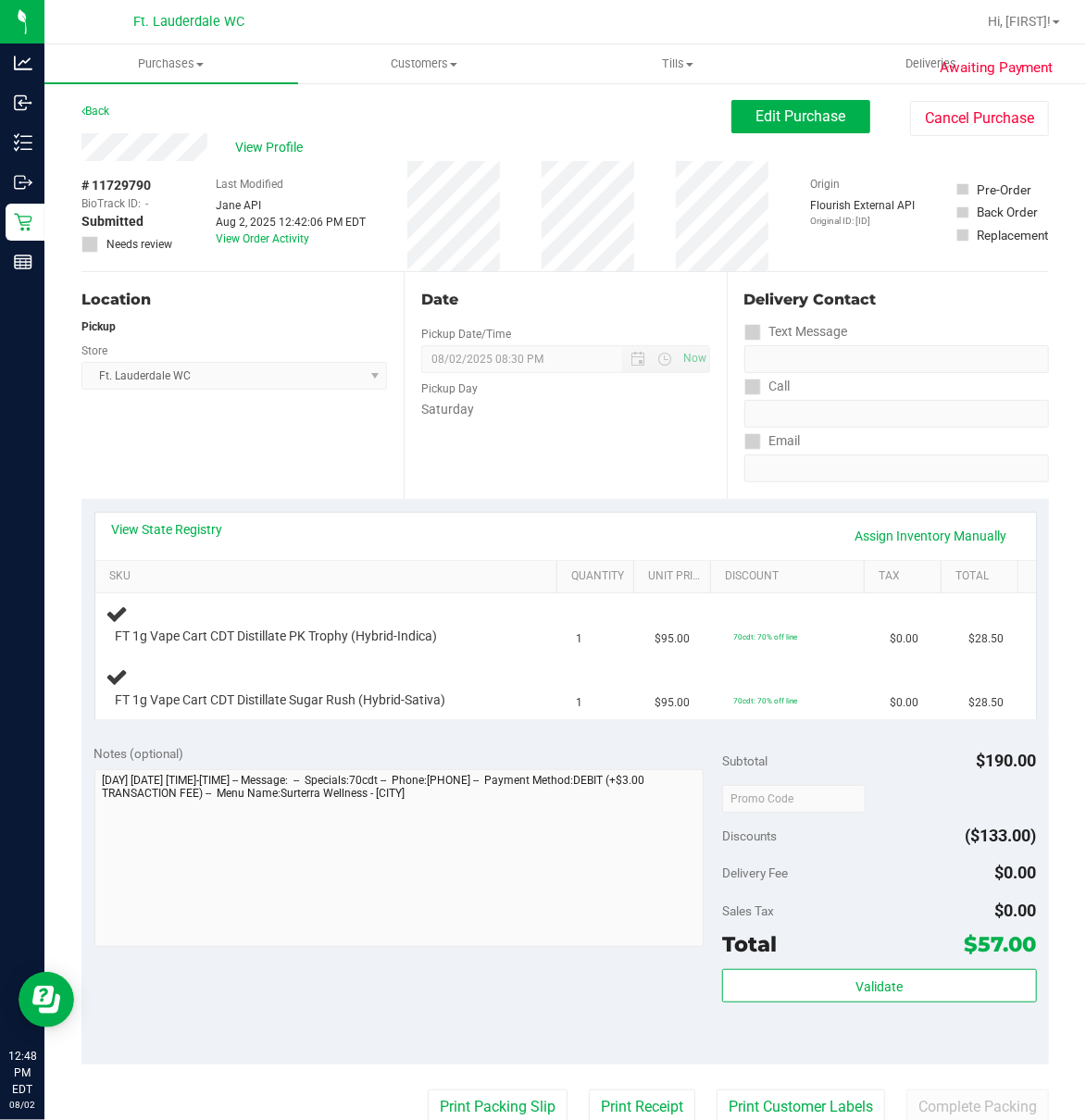 click on "Location
Pickup
Store
Ft. Lauderdale WC Select Store Bonita Springs WC Boynton Beach WC Bradenton WC Brandon WC Brooksville WC Call Center Clermont WC Crestview WC Deerfield Beach WC Delray Beach WC Deltona WC Ft Walton Beach WC Ft. Lauderdale WC Ft. Myers WC Gainesville WC Jax Atlantic WC JAX DC REP Jax WC Key West WC Lakeland WC Largo WC Lehigh Acres DC REP Merritt Island WC Miami 72nd WC Miami Beach WC Miami Dadeland WC Miramar DC REP New Port Richey WC North Palm Beach WC North Port WC Ocala WC Orange Park WC Orlando Colonial WC Orlando DC REP Orlando WC Oviedo WC Palm Bay WC Palm Coast WC Panama City WC Pensacola WC Port Orange WC Port St. Lucie WC Sebring WC South Tampa WC St. Pete WC Summerfield WC Tallahassee DC REP Tallahassee WC Tampa DC Testing Tampa Warehouse Tampa WC TX Austin DC TX Plano Retail WPB DC" at bounding box center [243, 385] 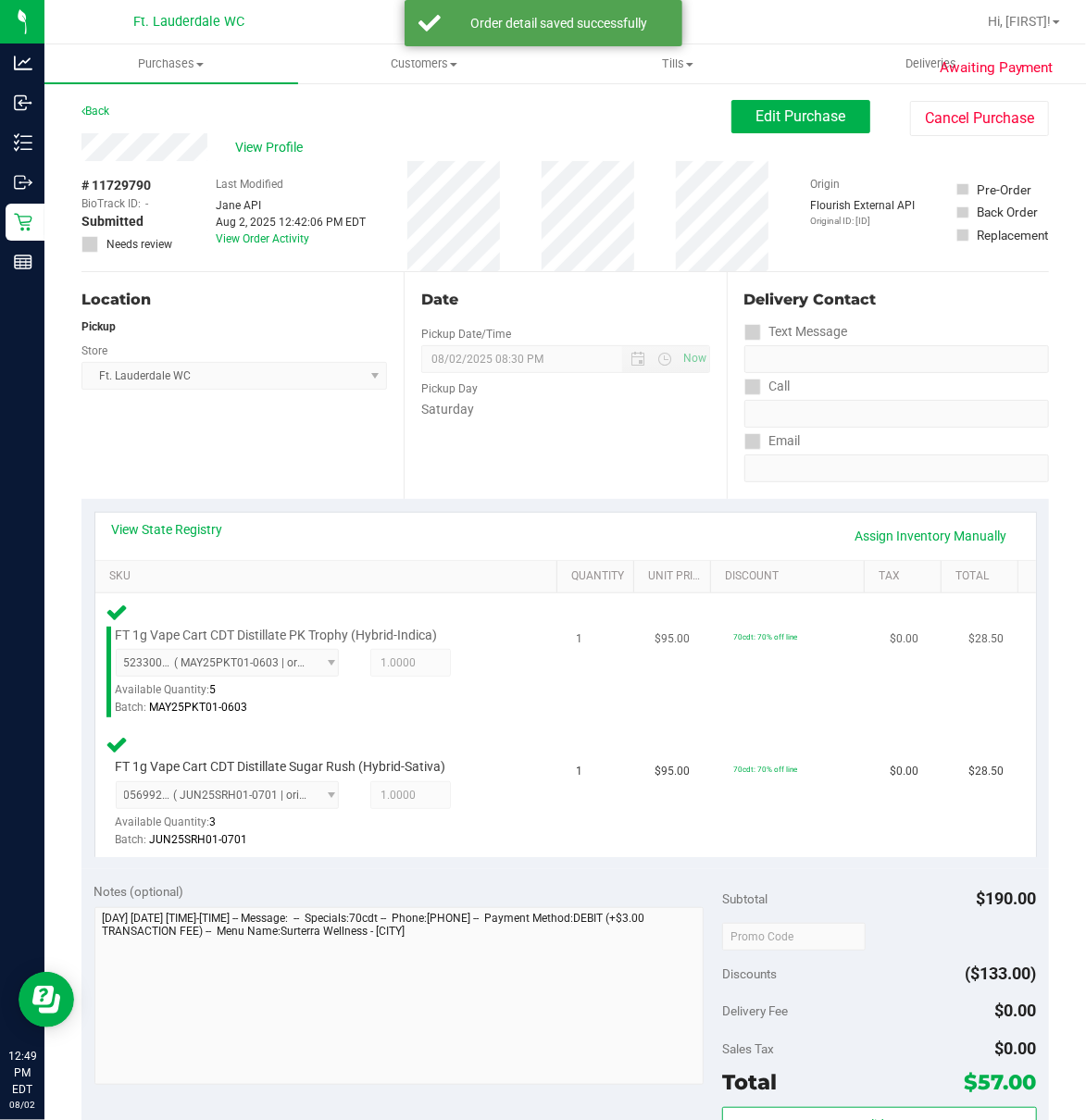 scroll, scrollTop: 370, scrollLeft: 0, axis: vertical 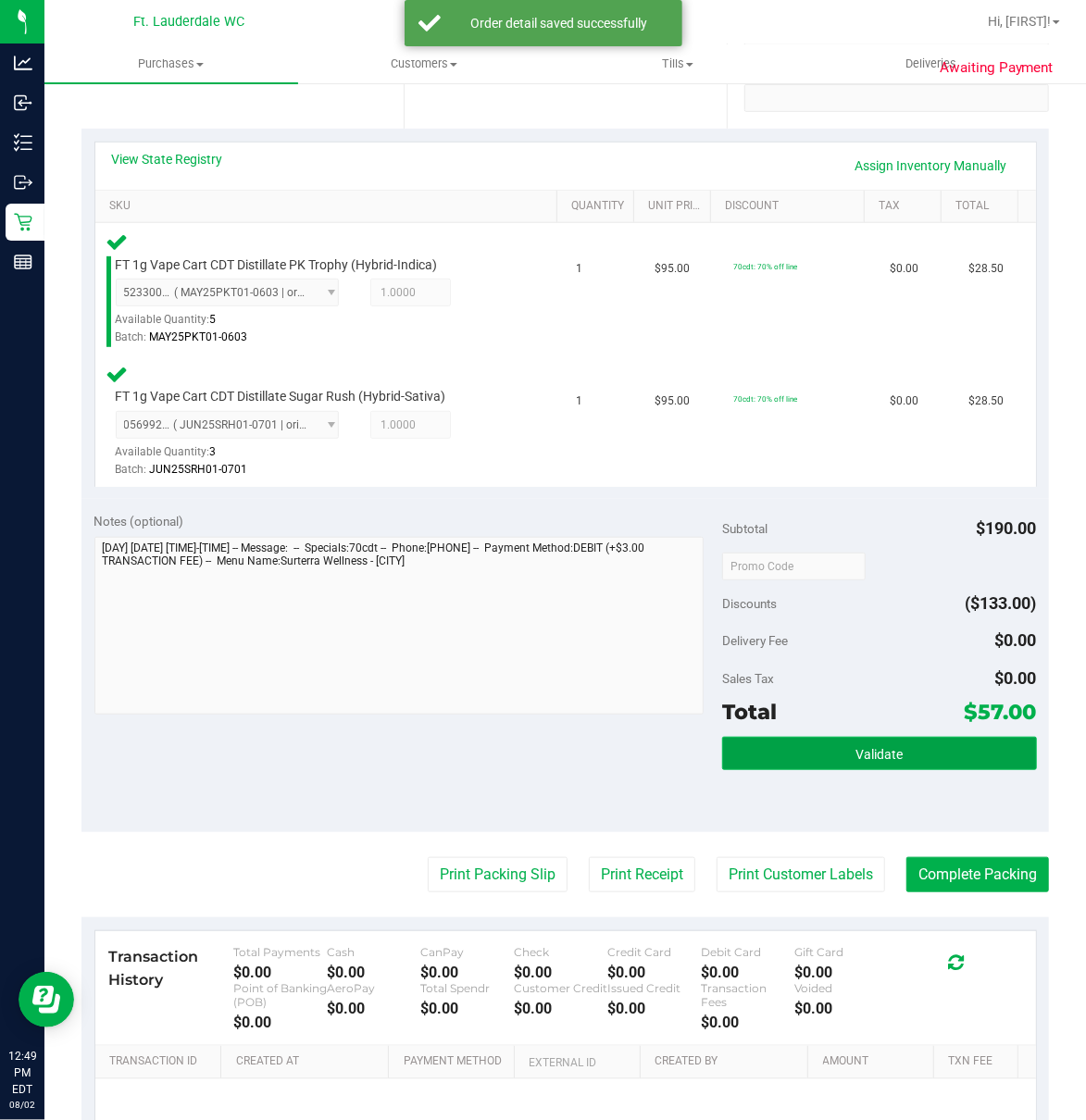 click on "Validate" at bounding box center (879, 753) 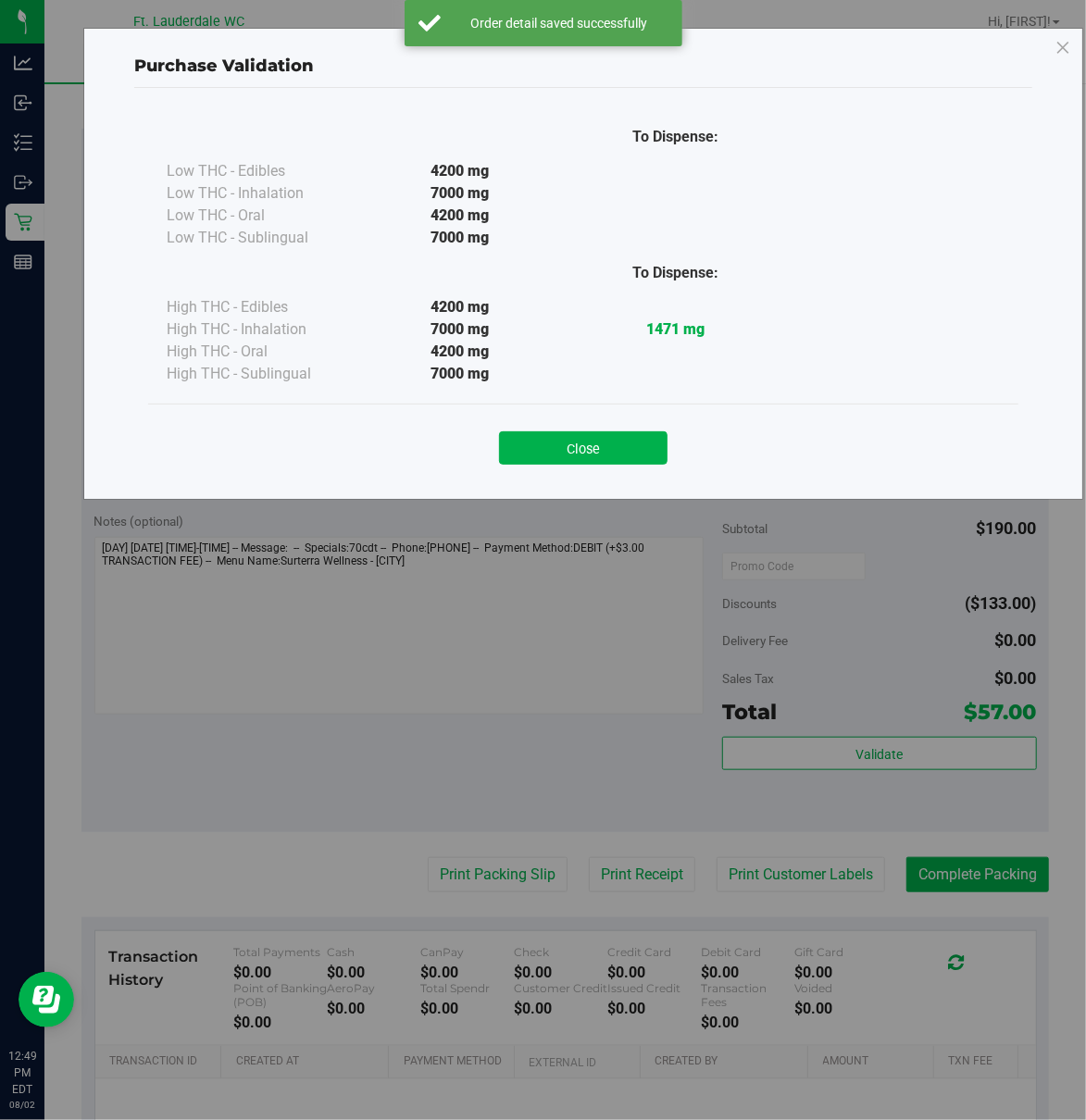 click on "Close" at bounding box center [583, 441] 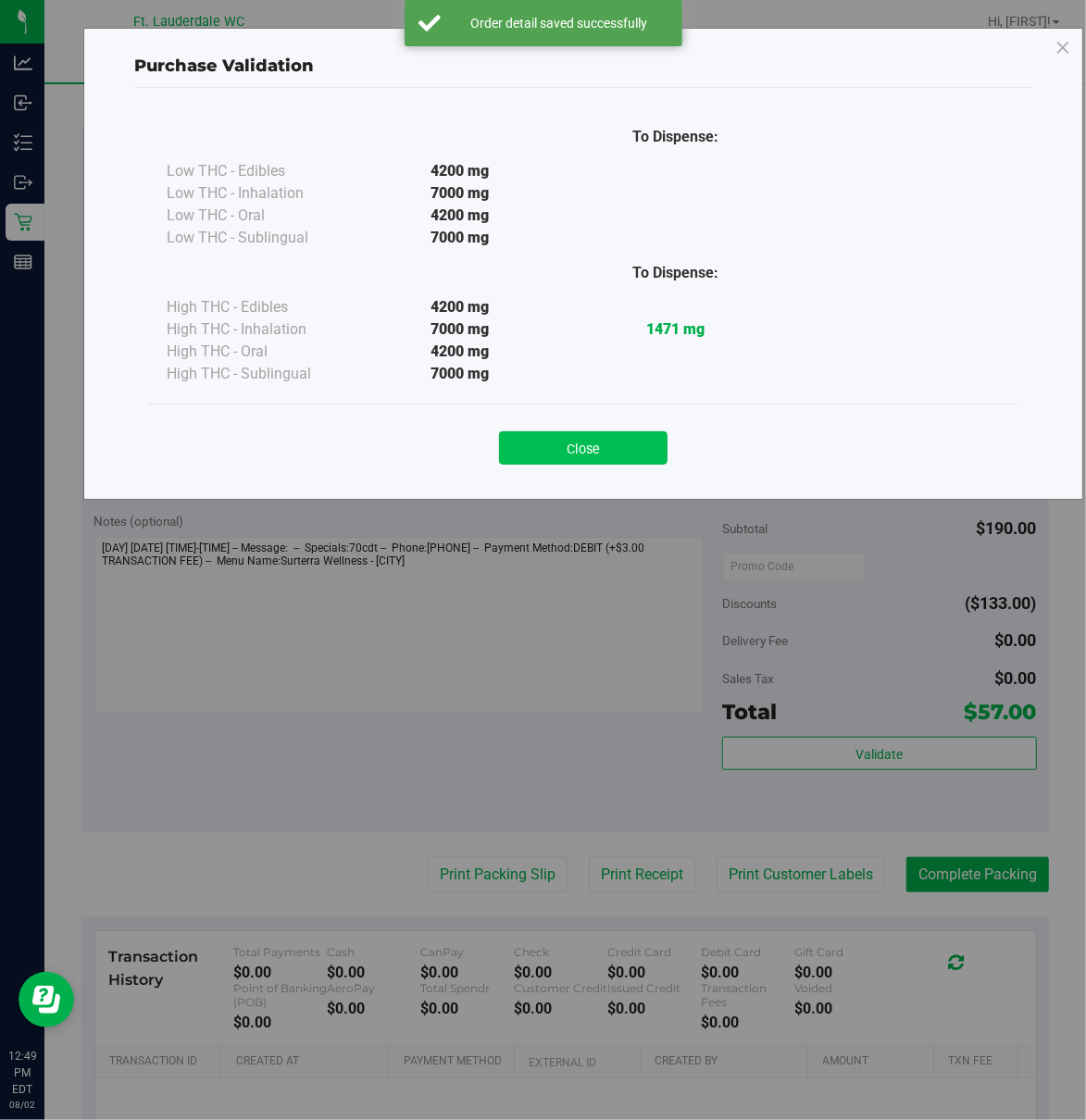 click on "Close" at bounding box center [583, 448] 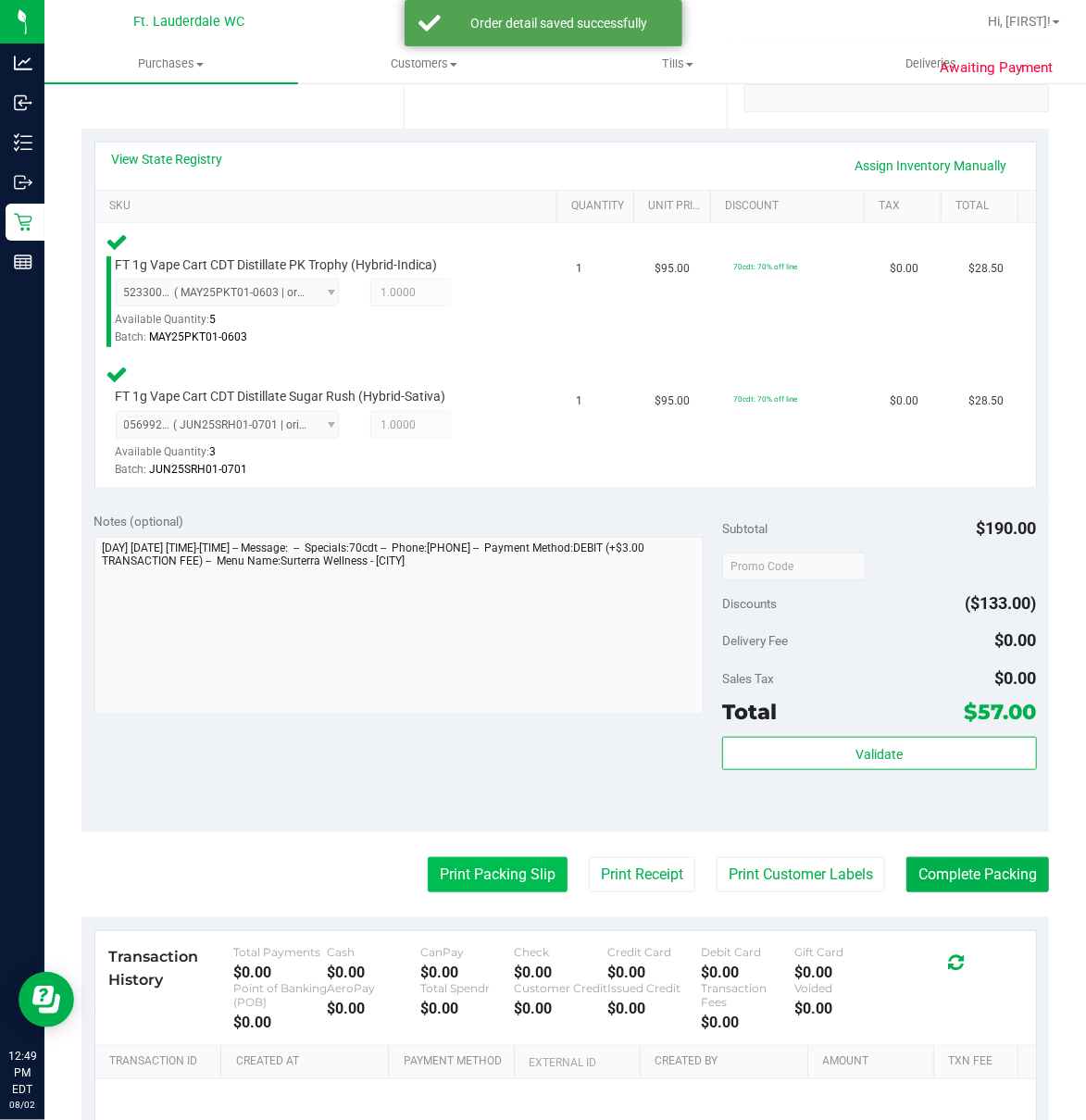 click on "Print Packing Slip" at bounding box center (497, 875) 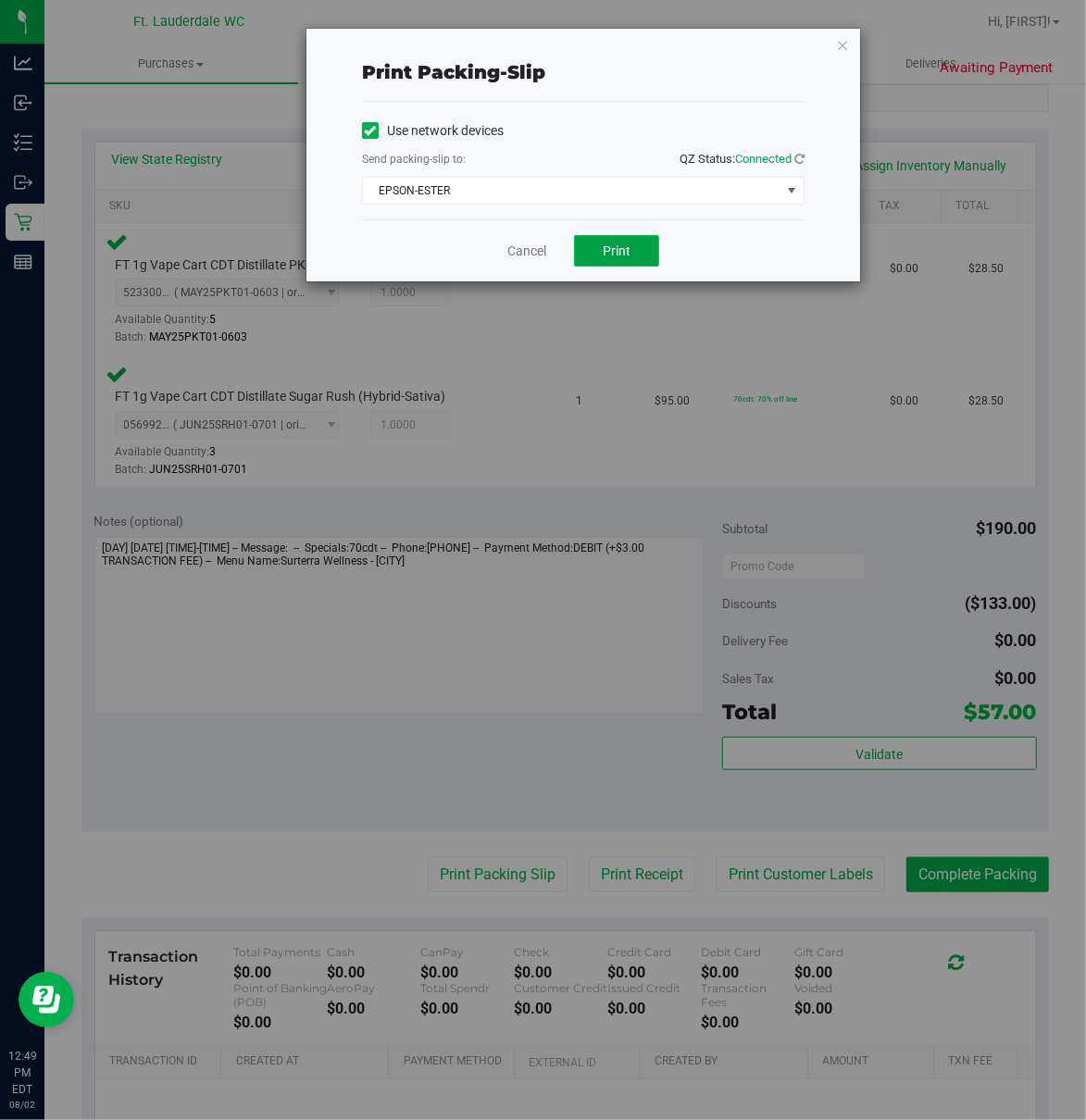 click on "Print" at bounding box center [617, 251] 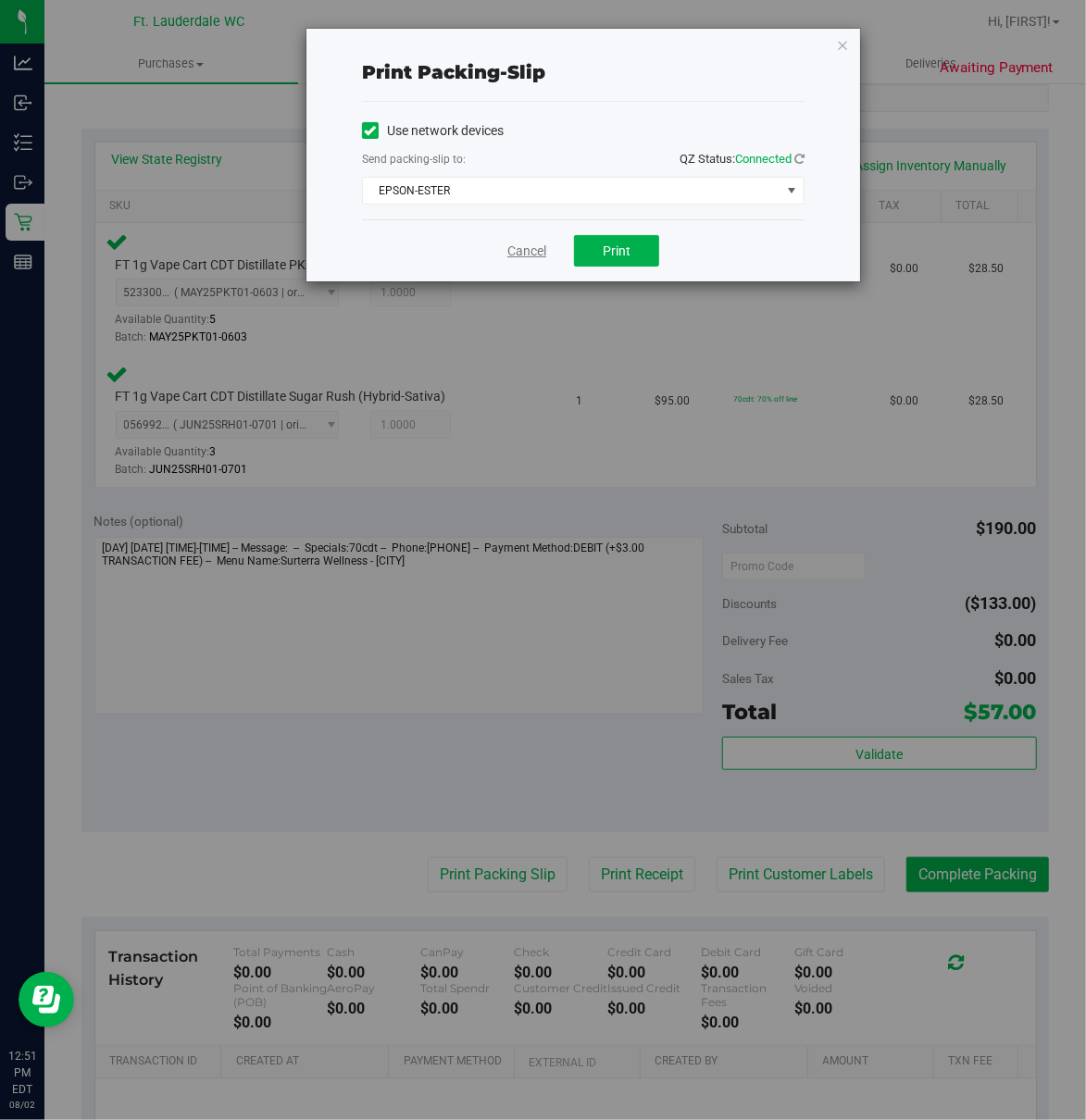 click on "Cancel" at bounding box center [527, 251] 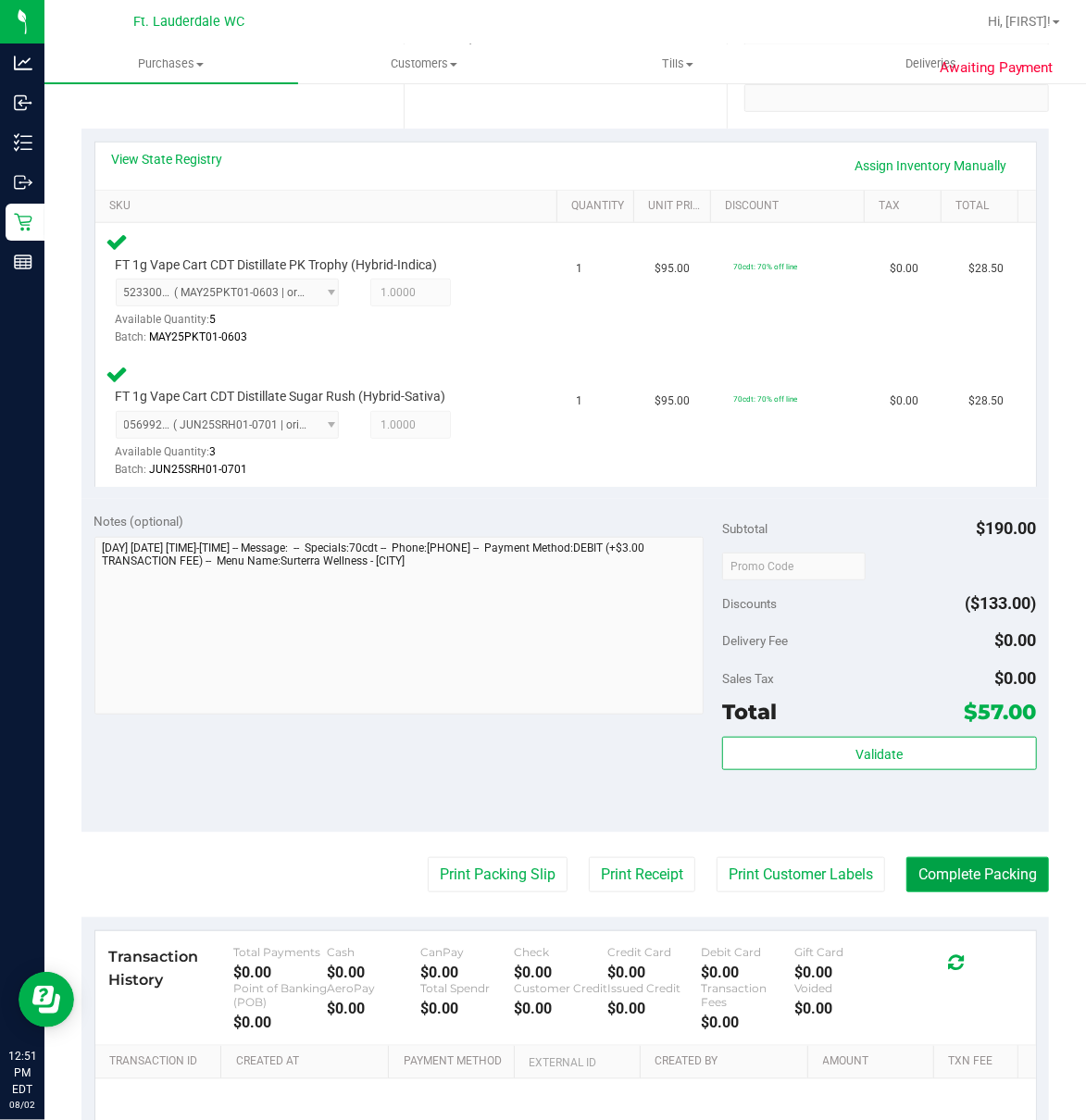 click on "Complete Packing" at bounding box center (978, 875) 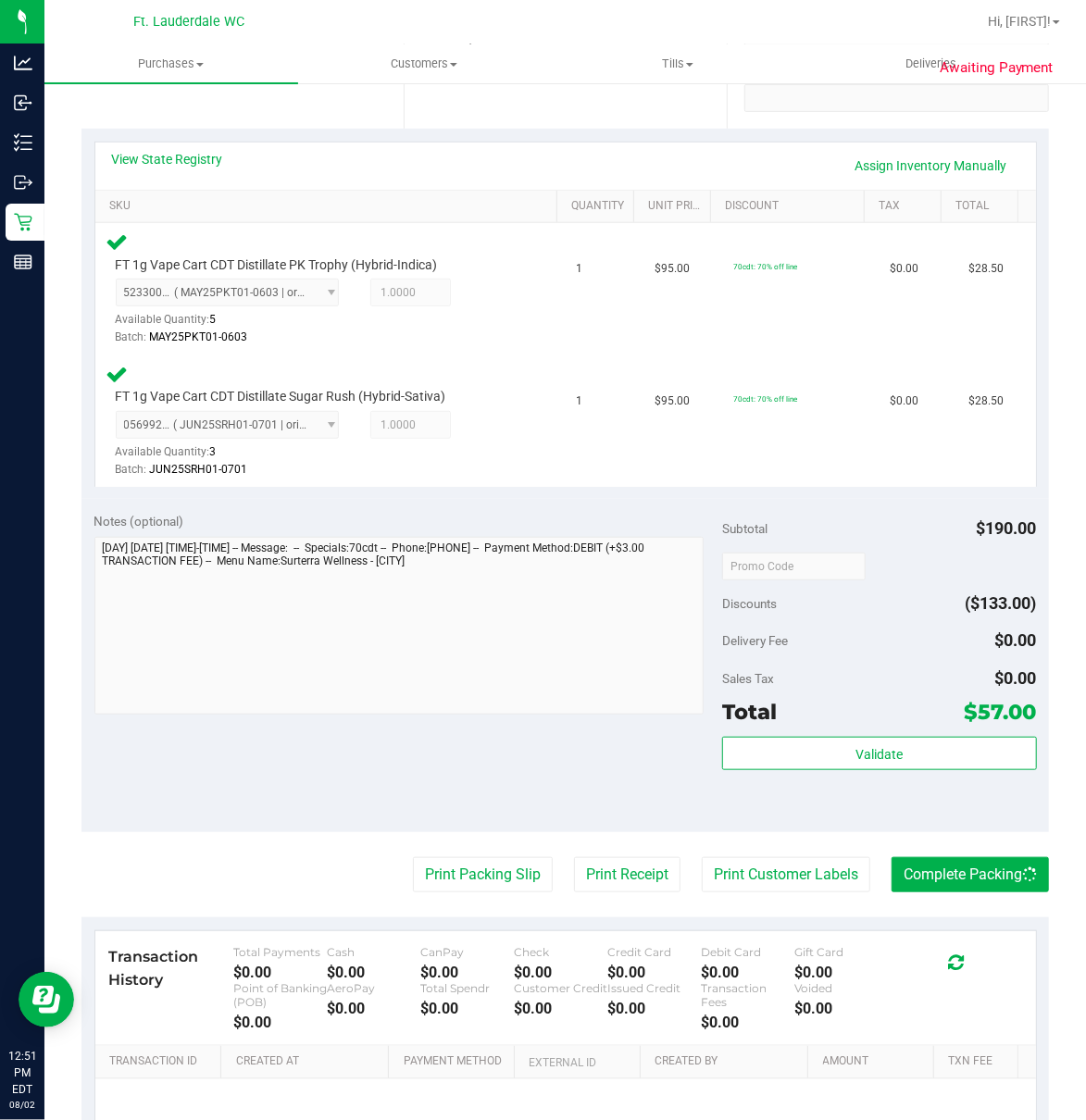 click on "Awaiting Payment
Back
Edit Purchase
Cancel Purchase
View Profile
# [NUMBER]
BioTrack ID:
-
Submitted
Needs review
Last Modified
[NAME] API" at bounding box center (565, 513) 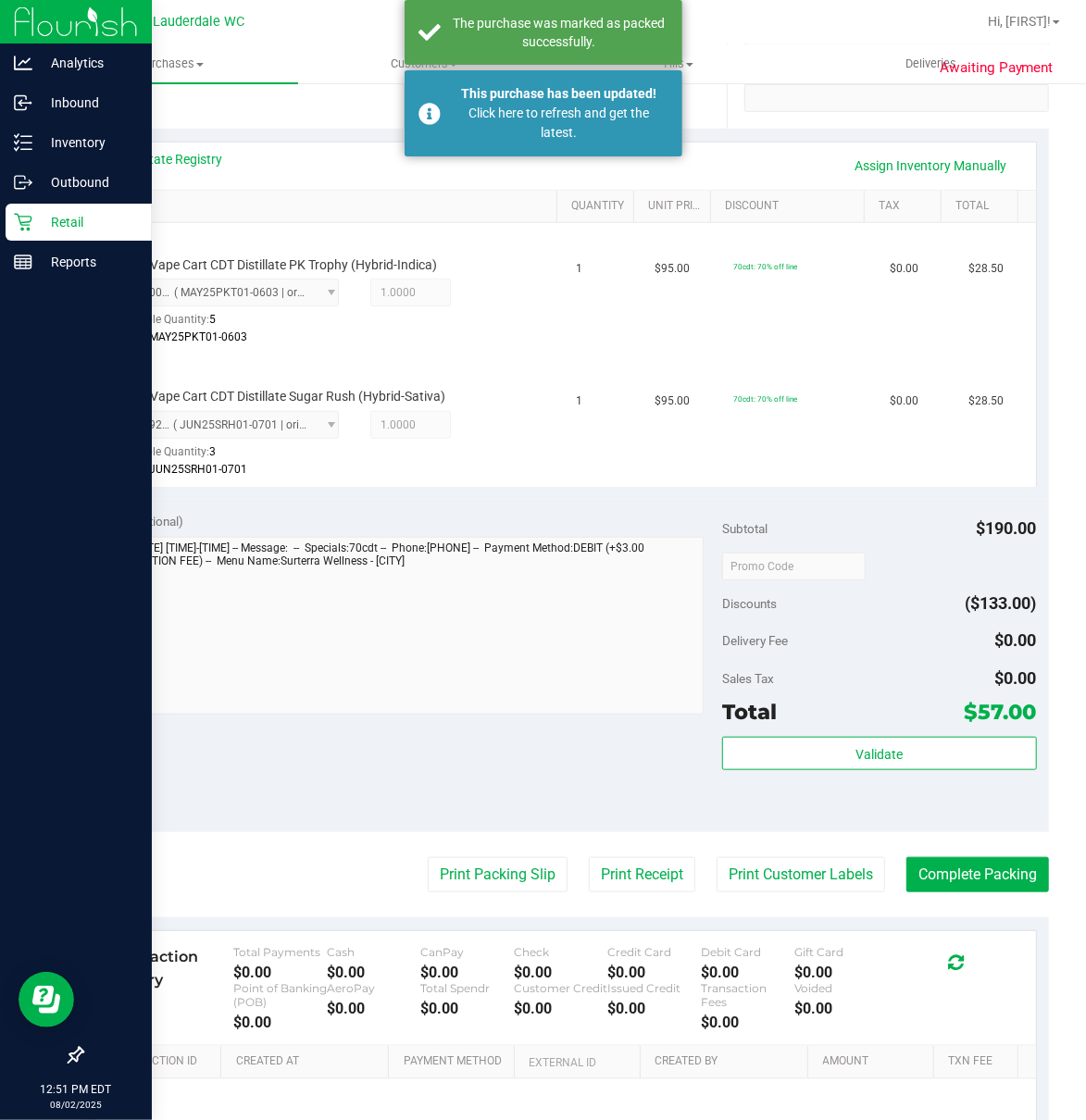 click on "Retail" at bounding box center (88, 222) 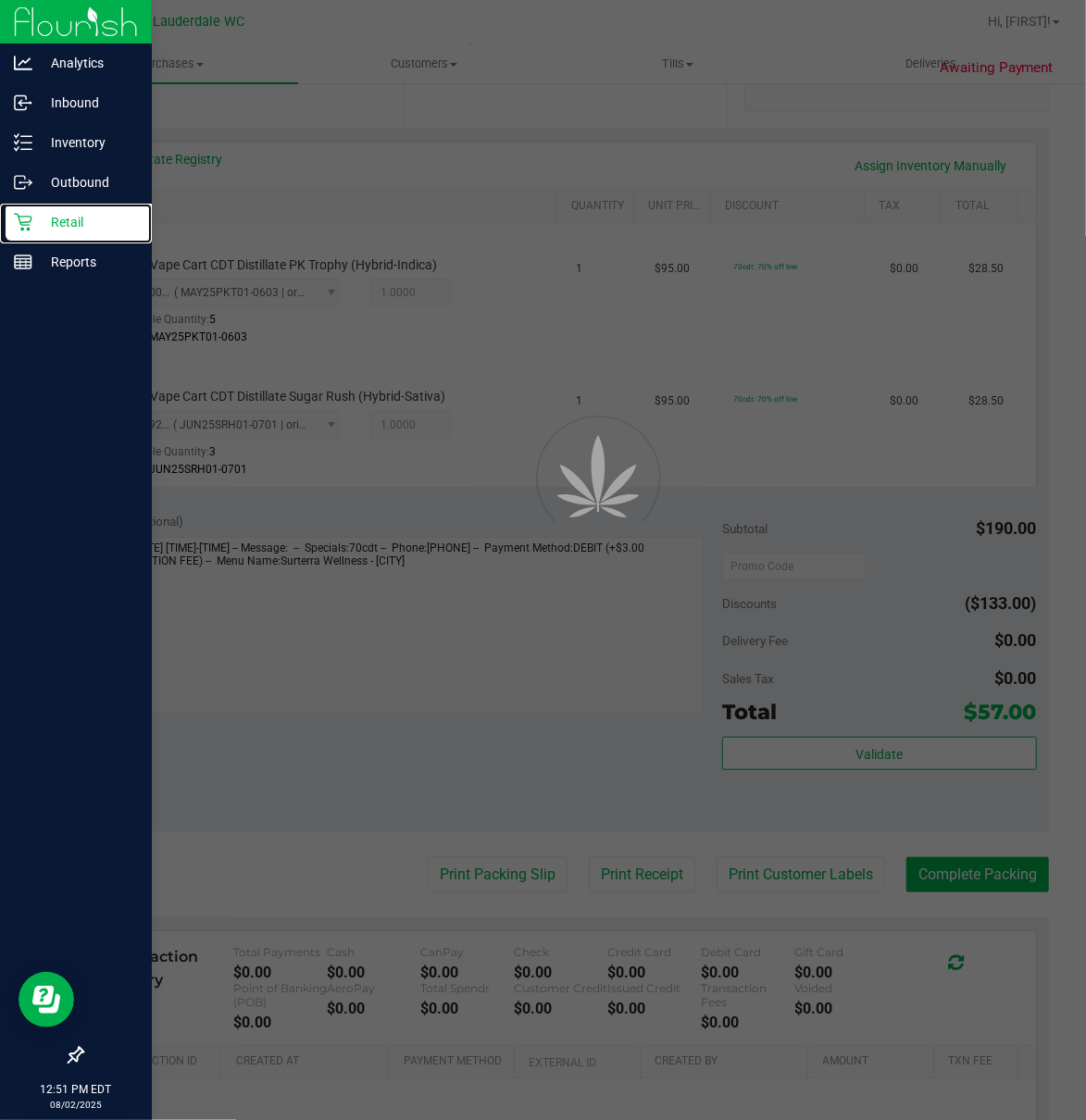 scroll, scrollTop: 0, scrollLeft: 0, axis: both 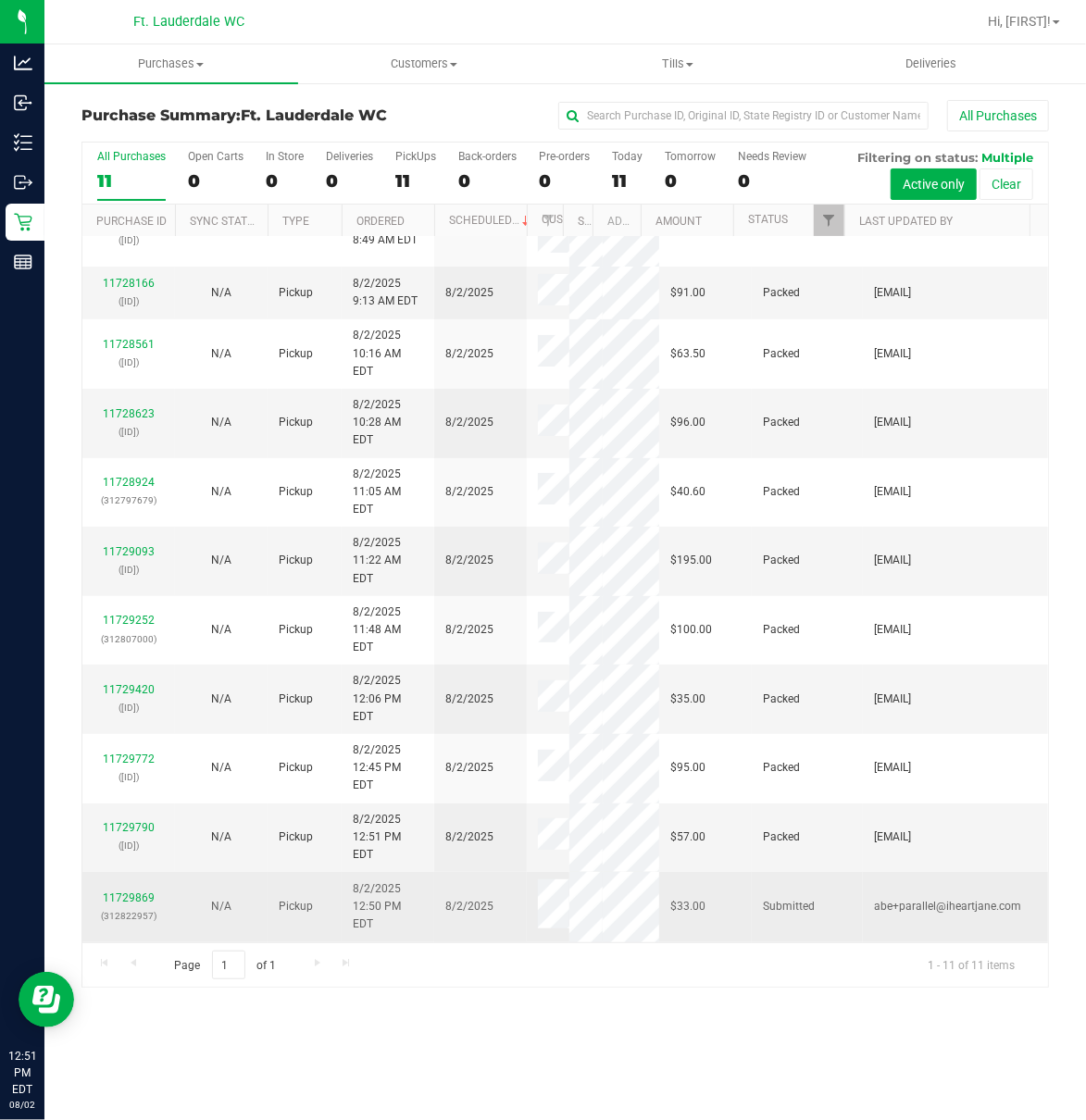click on "(312822957)" at bounding box center (129, 915) 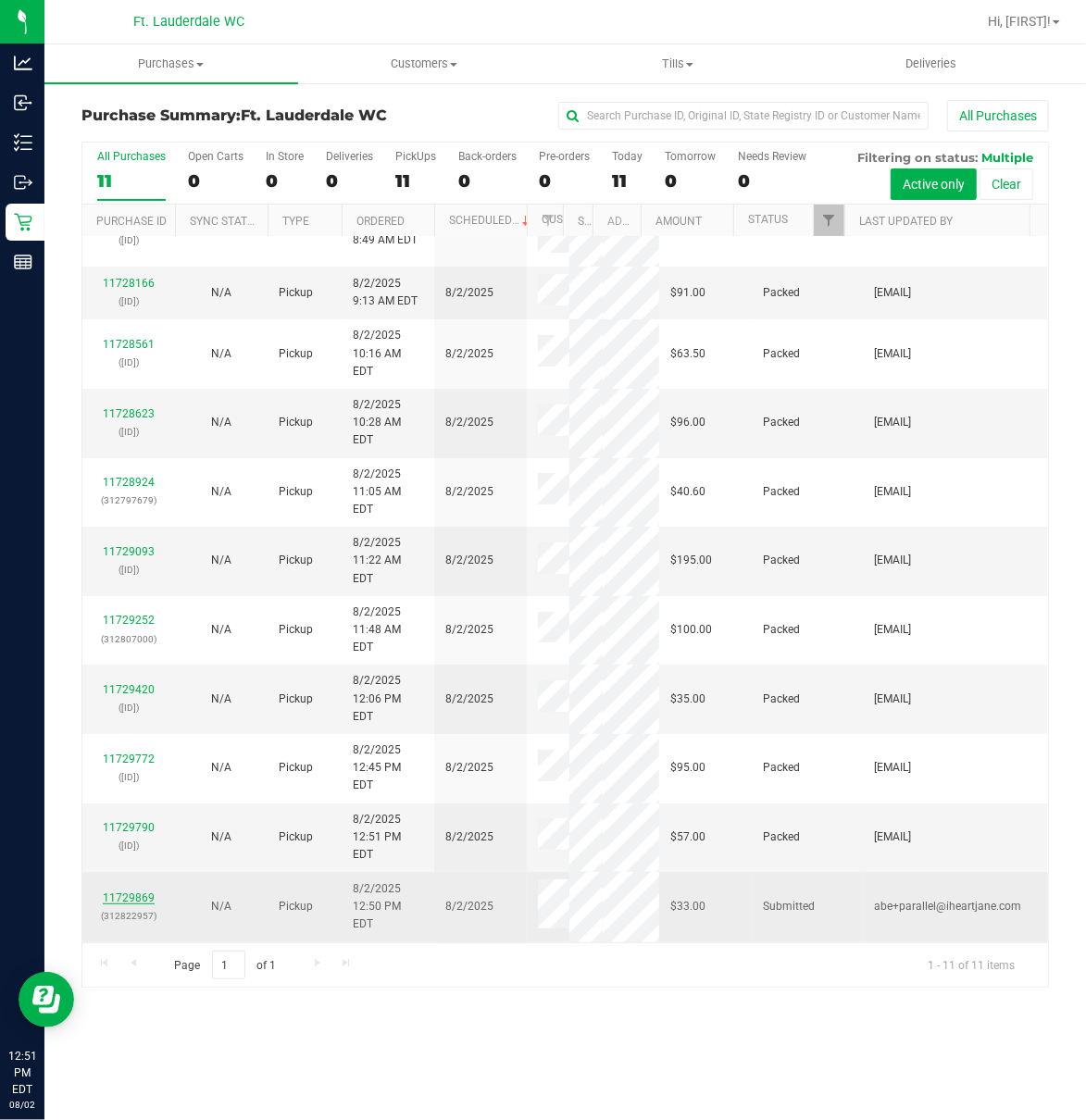 click on "11729869" at bounding box center [129, 898] 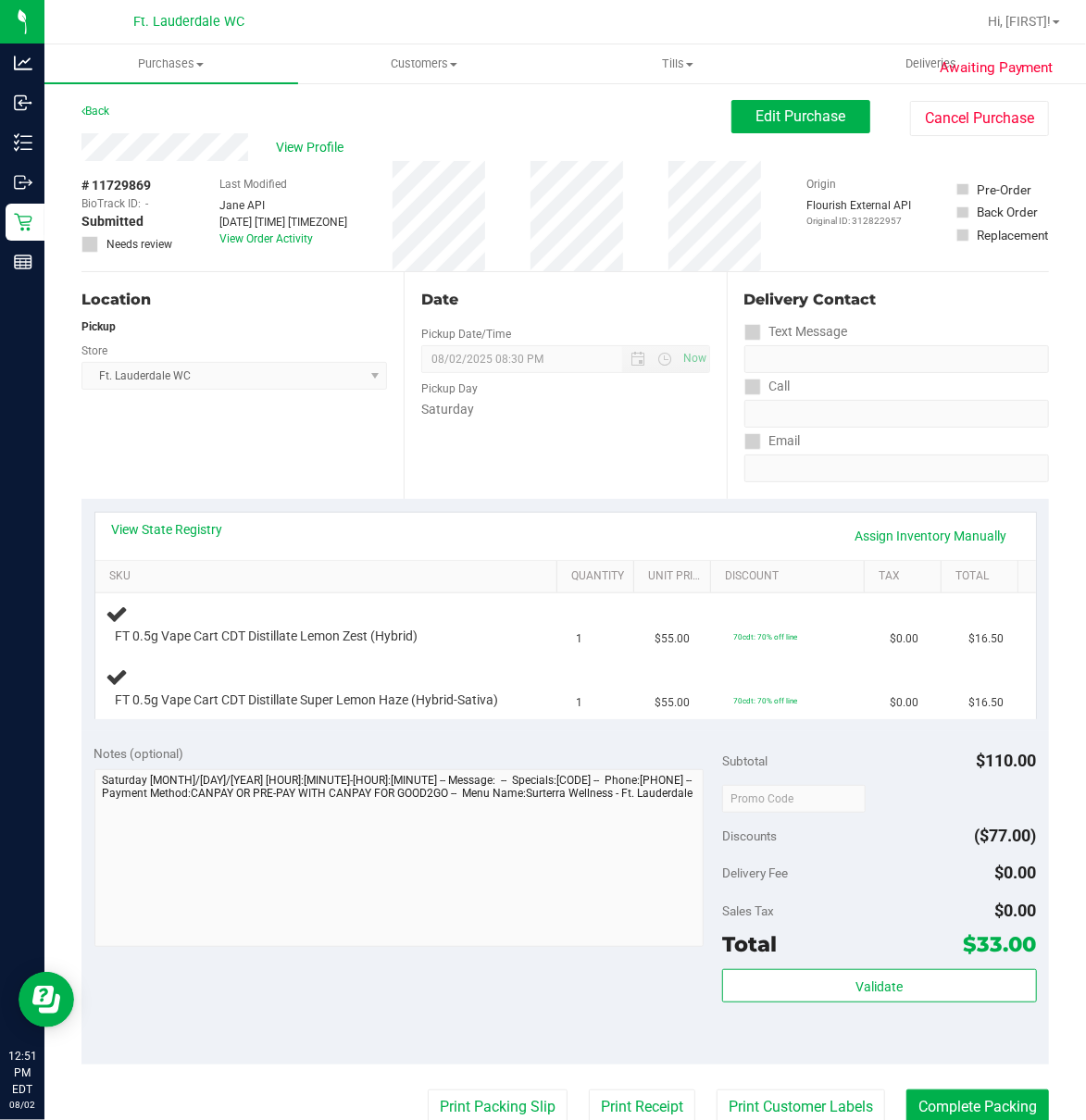 click on "Location
Pickup
Store
Ft. Lauderdale WC Select Store Bonita Springs WC Boynton Beach WC Bradenton WC Brandon WC Brooksville WC Call Center Clermont WC Crestview WC Deerfield Beach WC Delray Beach WC Deltona WC Ft Walton Beach WC Ft. Lauderdale WC Ft. Myers WC Gainesville WC Jax Atlantic WC JAX DC REP Jax WC Key West WC Lakeland WC Largo WC Lehigh Acres DC REP Merritt Island WC Miami 72nd WC Miami Beach WC Miami Dadeland WC Miramar DC REP New Port Richey WC North Palm Beach WC North Port WC Ocala WC Orange Park WC Orlando Colonial WC Orlando DC REP Orlando WC Oviedo WC Palm Bay WC Palm Coast WC Panama City WC Pensacola WC Port Orange WC Port St. Lucie WC Sebring WC South Tampa WC St. Pete WC Summerfield WC Tallahassee DC REP Tallahassee WC Tampa DC Testing Tampa Warehouse Tampa WC TX Austin DC TX Plano Retail WPB DC" at bounding box center [243, 385] 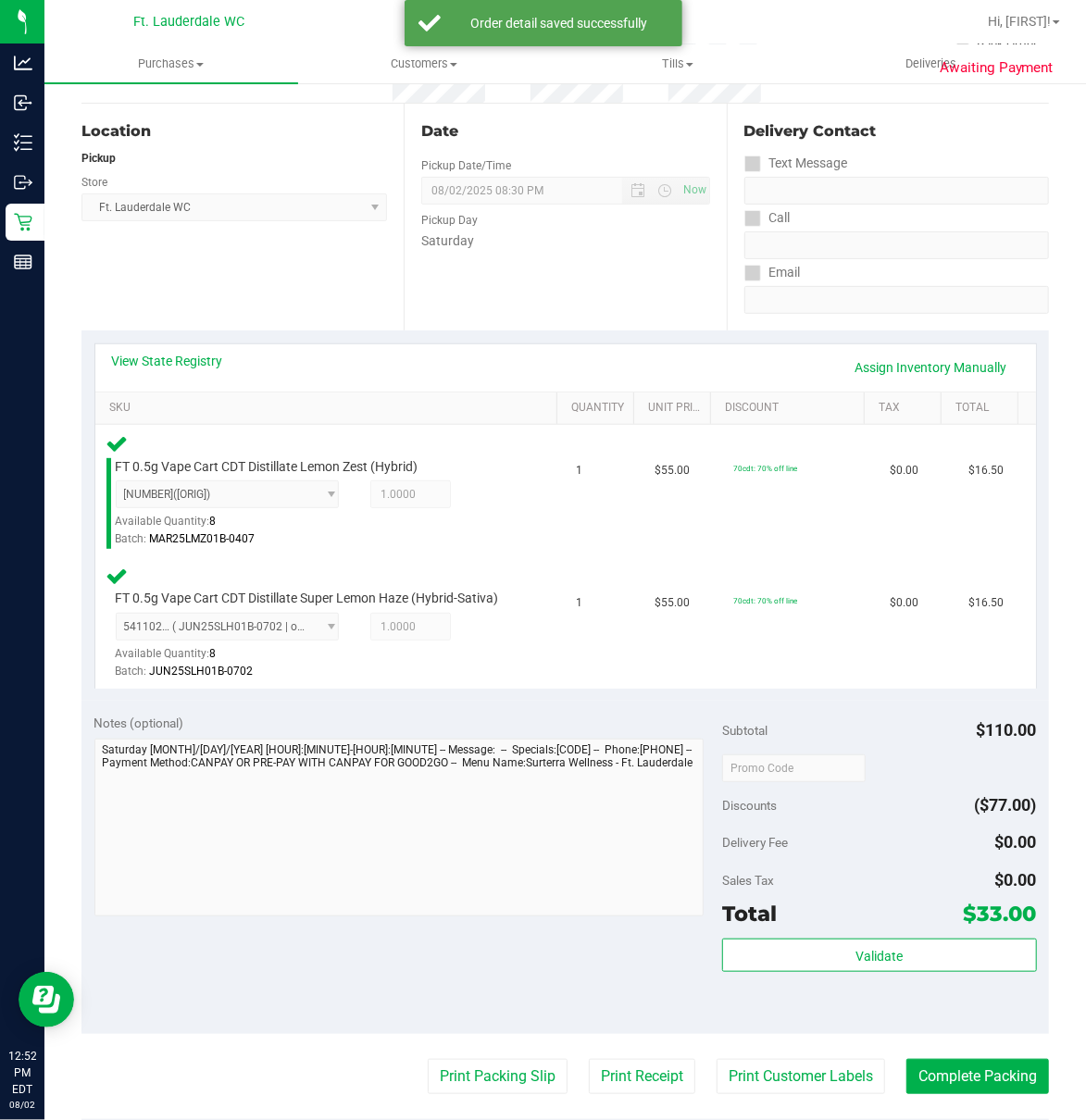 scroll, scrollTop: 493, scrollLeft: 0, axis: vertical 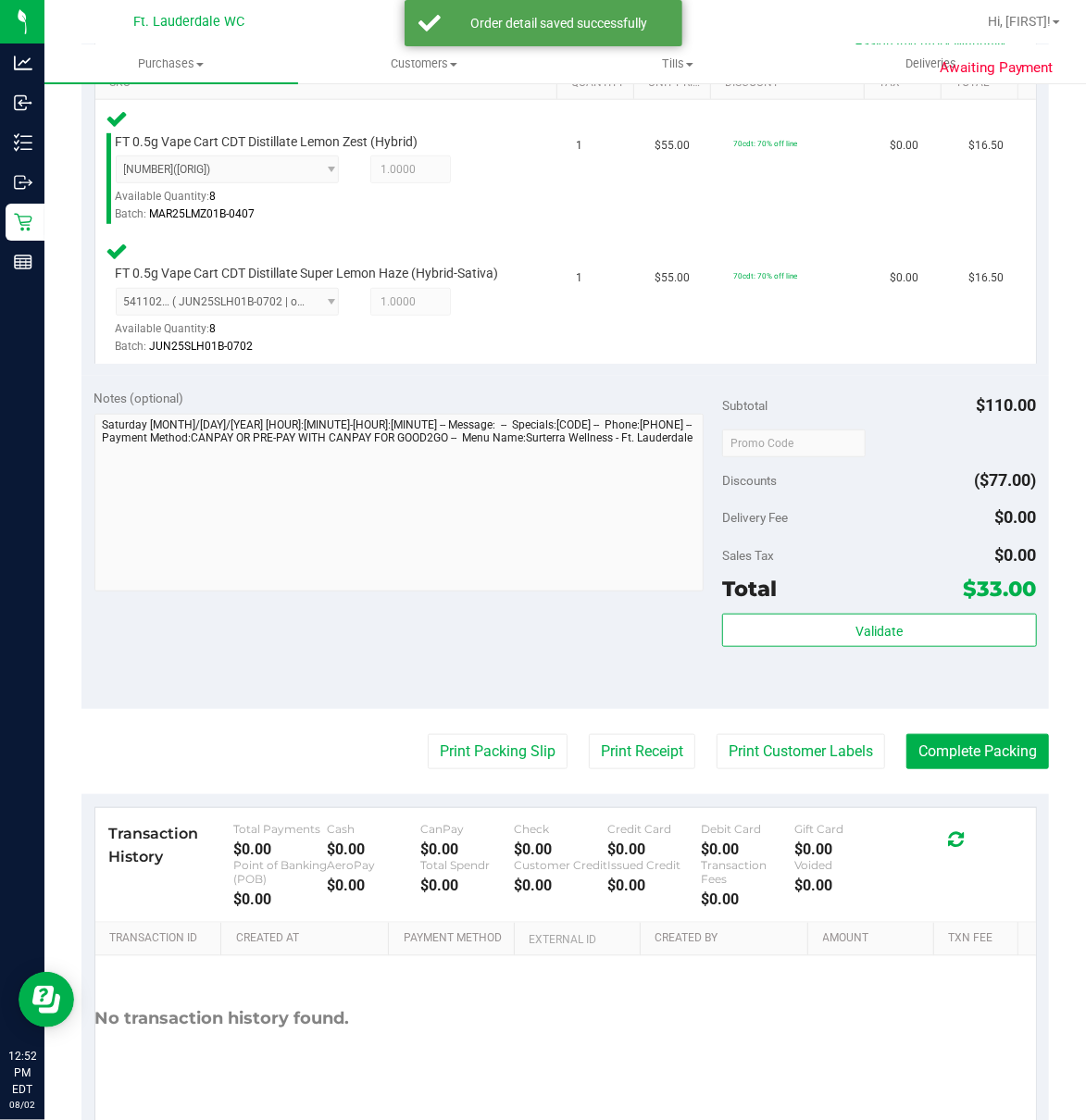 click on "Total
$33.00" at bounding box center (879, 589) 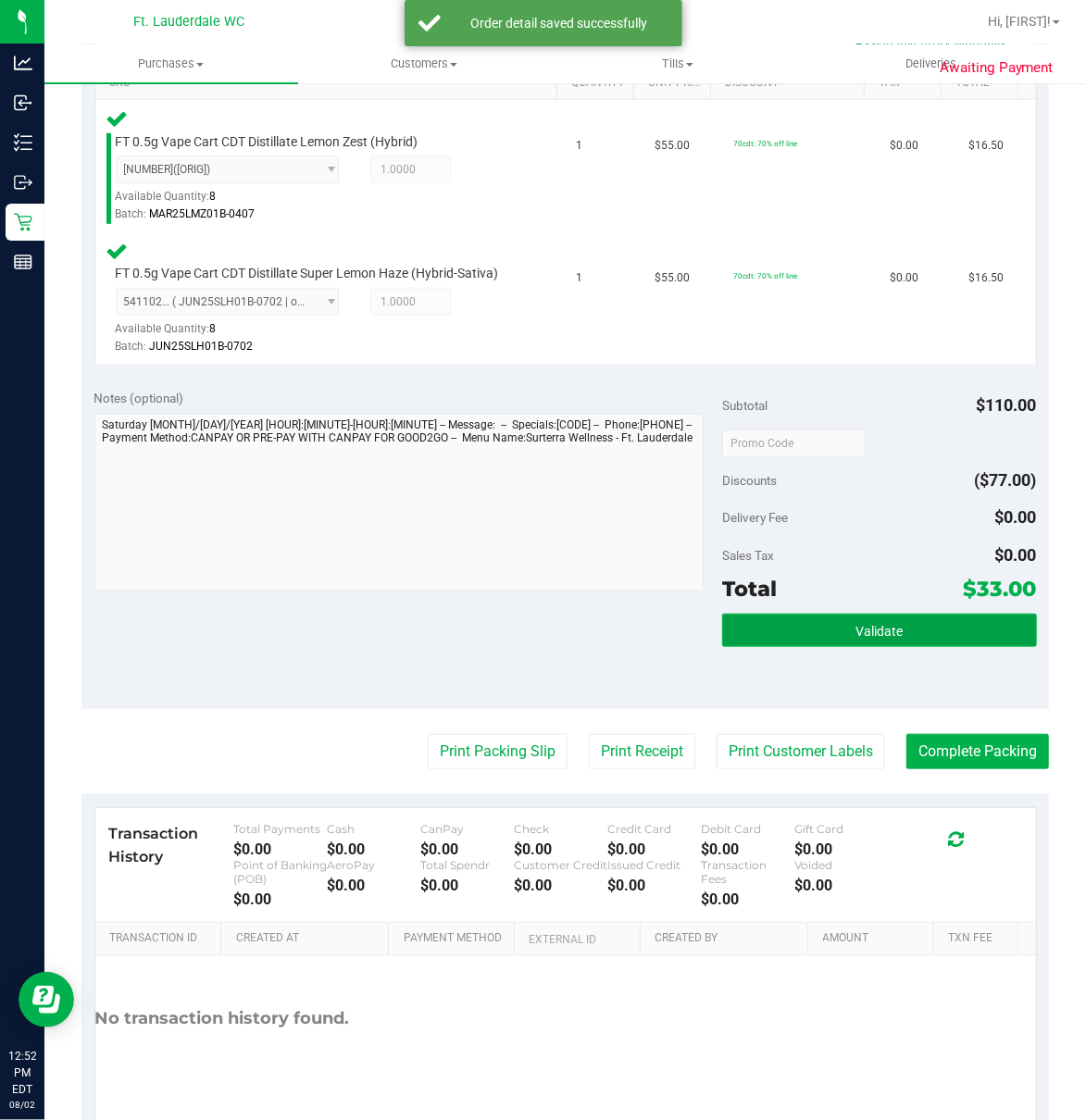 click on "Validate" at bounding box center [879, 630] 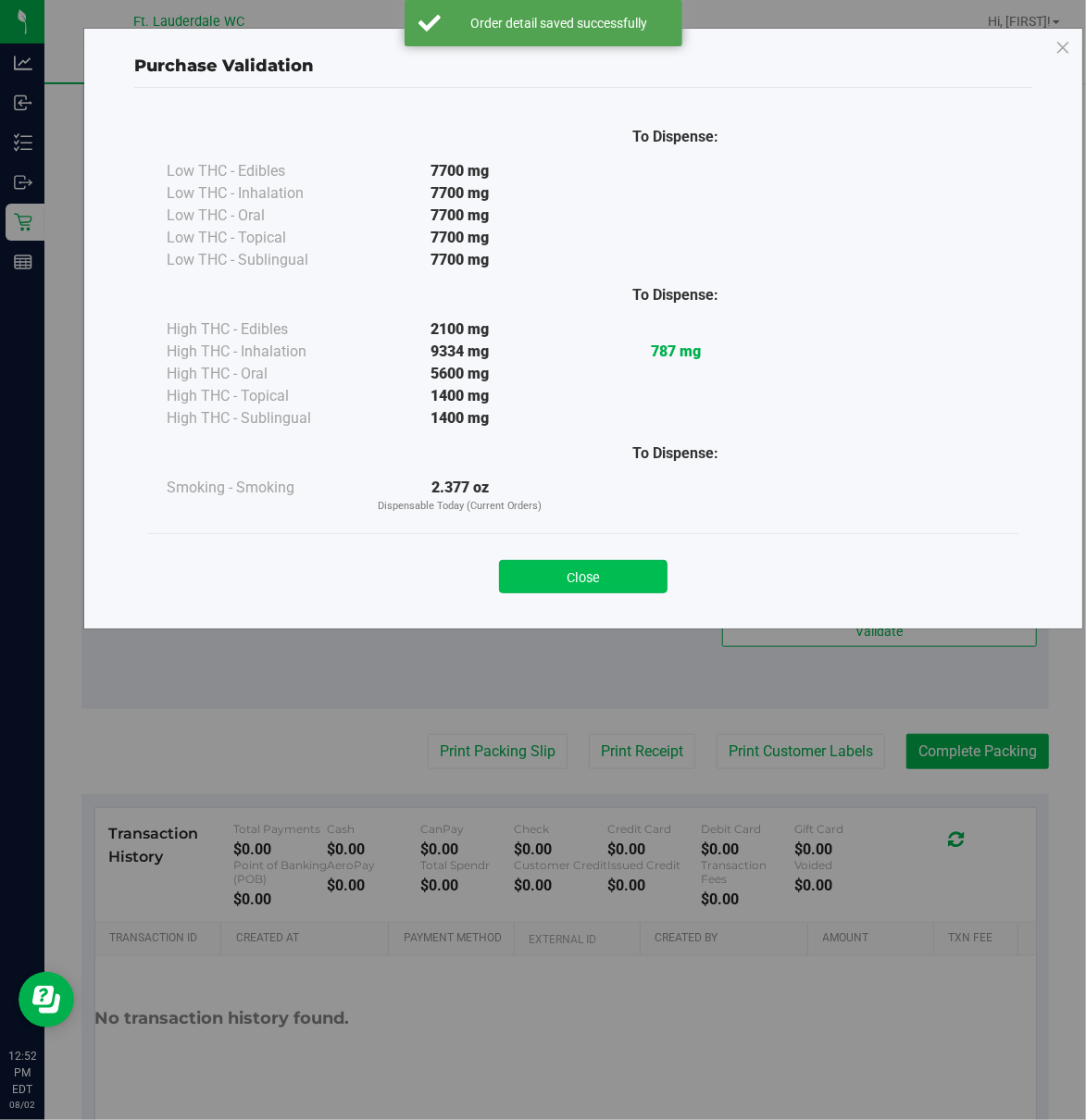 click on "Close" at bounding box center [583, 577] 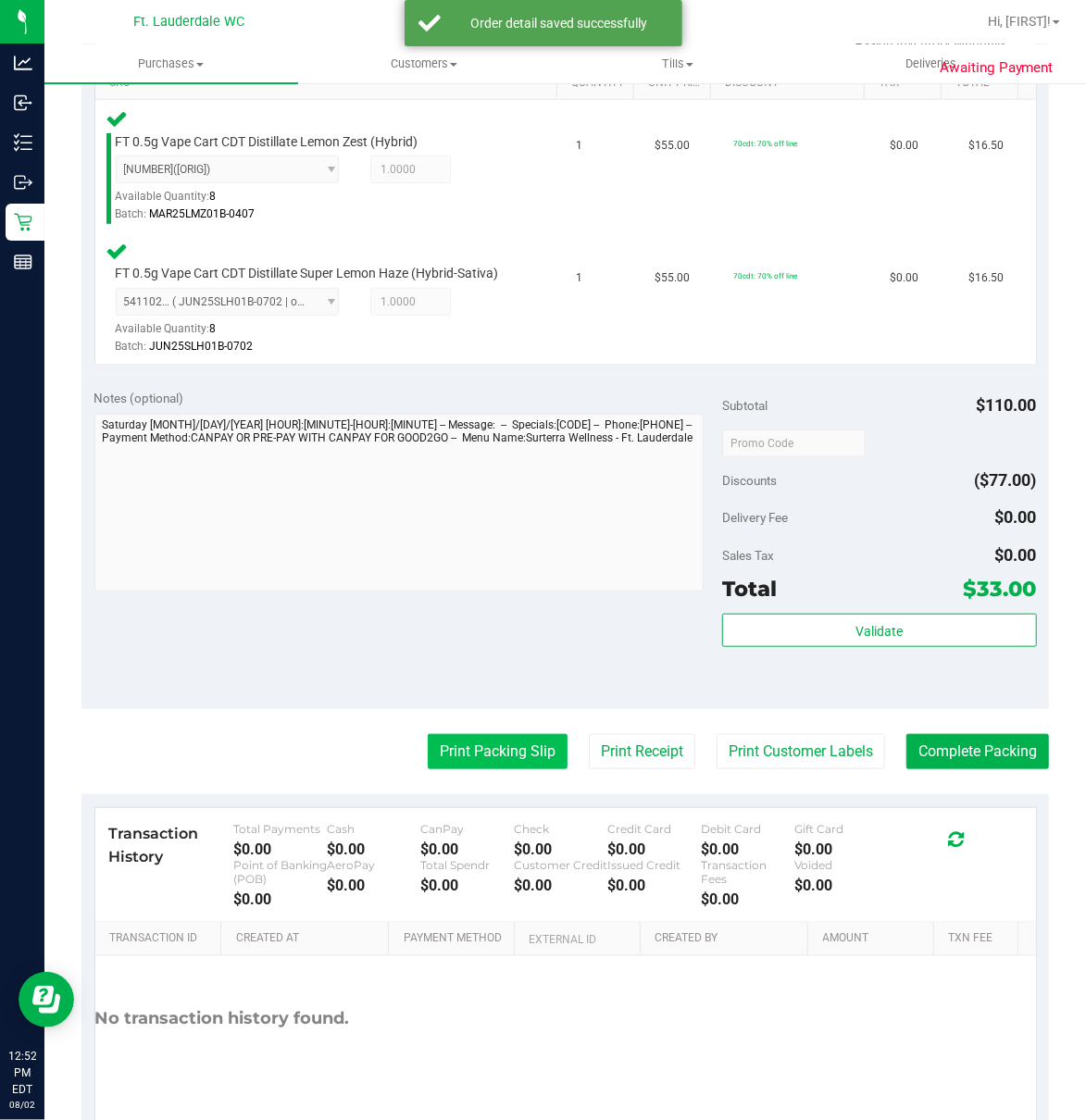 click on "Print Packing Slip" at bounding box center (497, 752) 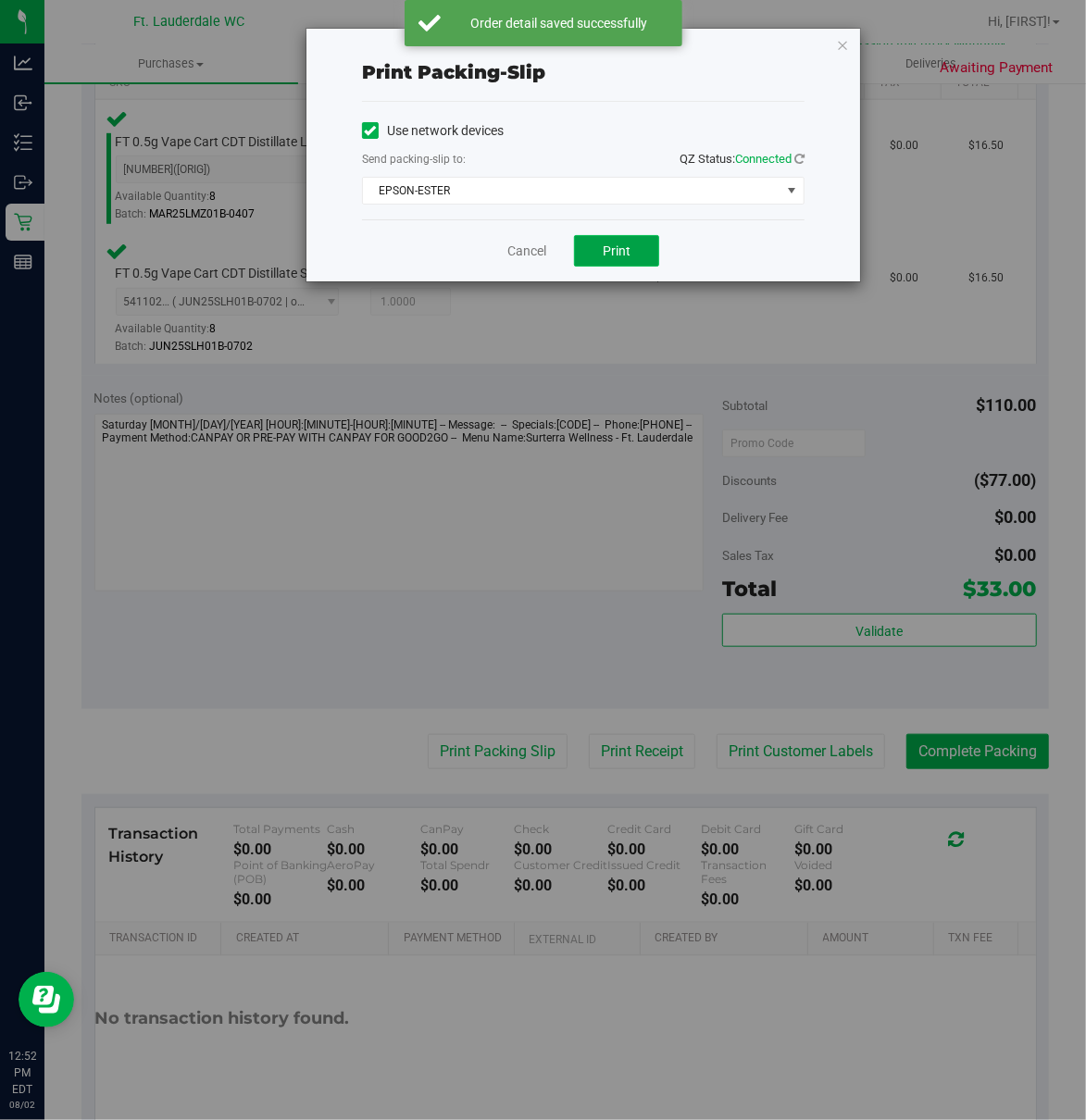 click on "Print" at bounding box center (617, 251) 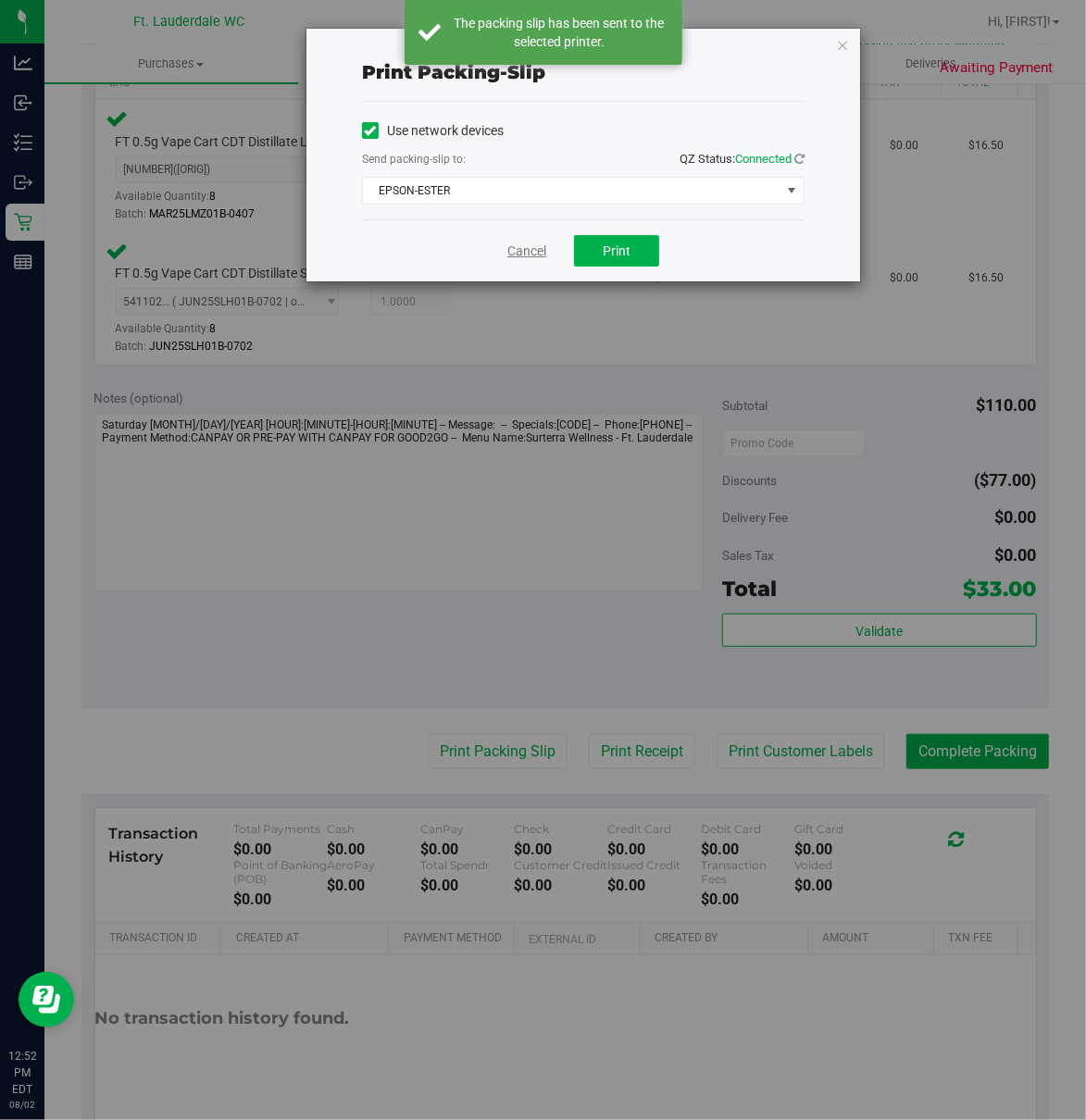 click on "Cancel" at bounding box center (527, 251) 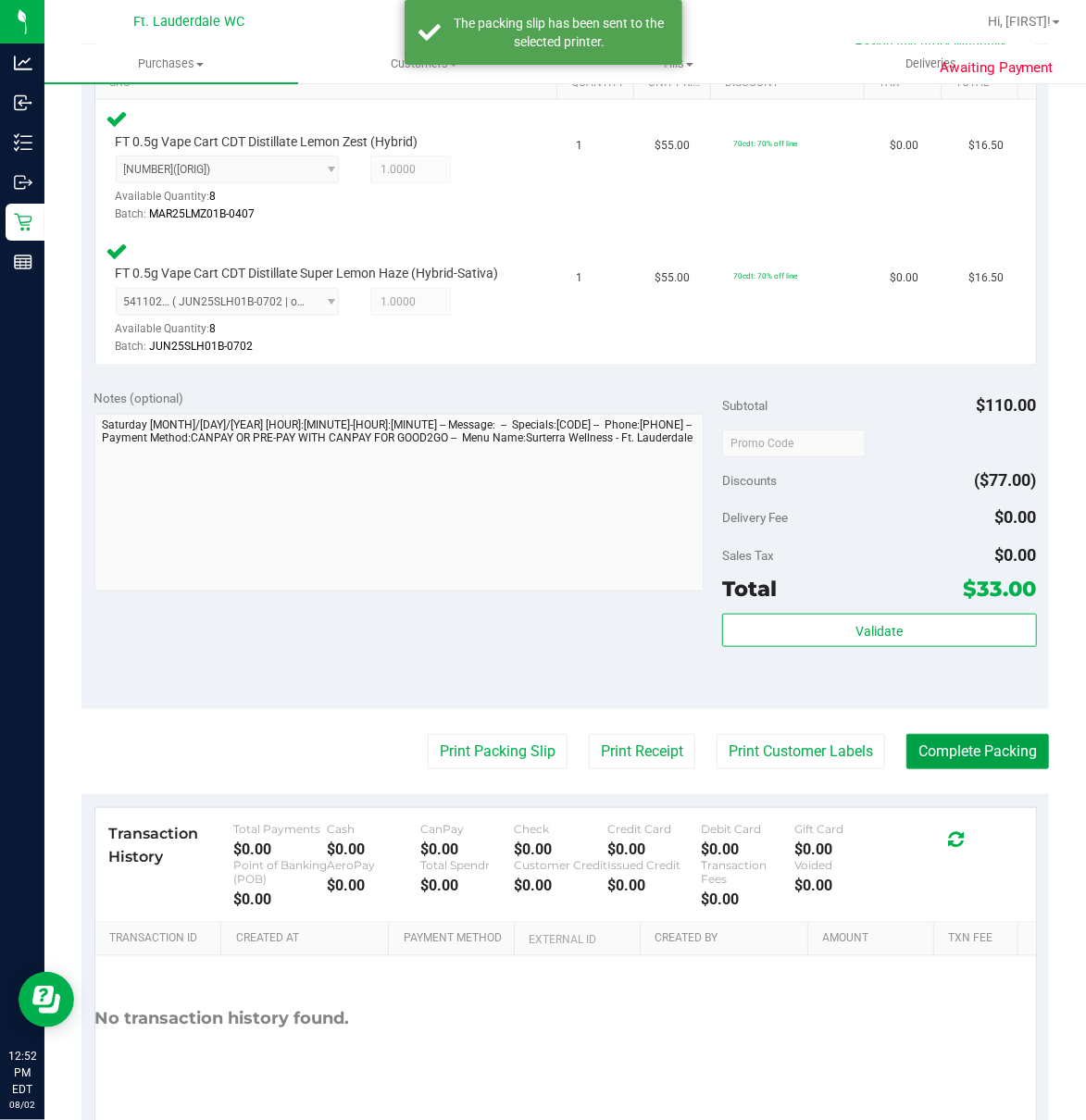 drag, startPoint x: 905, startPoint y: 749, endPoint x: 930, endPoint y: 818, distance: 73.38937 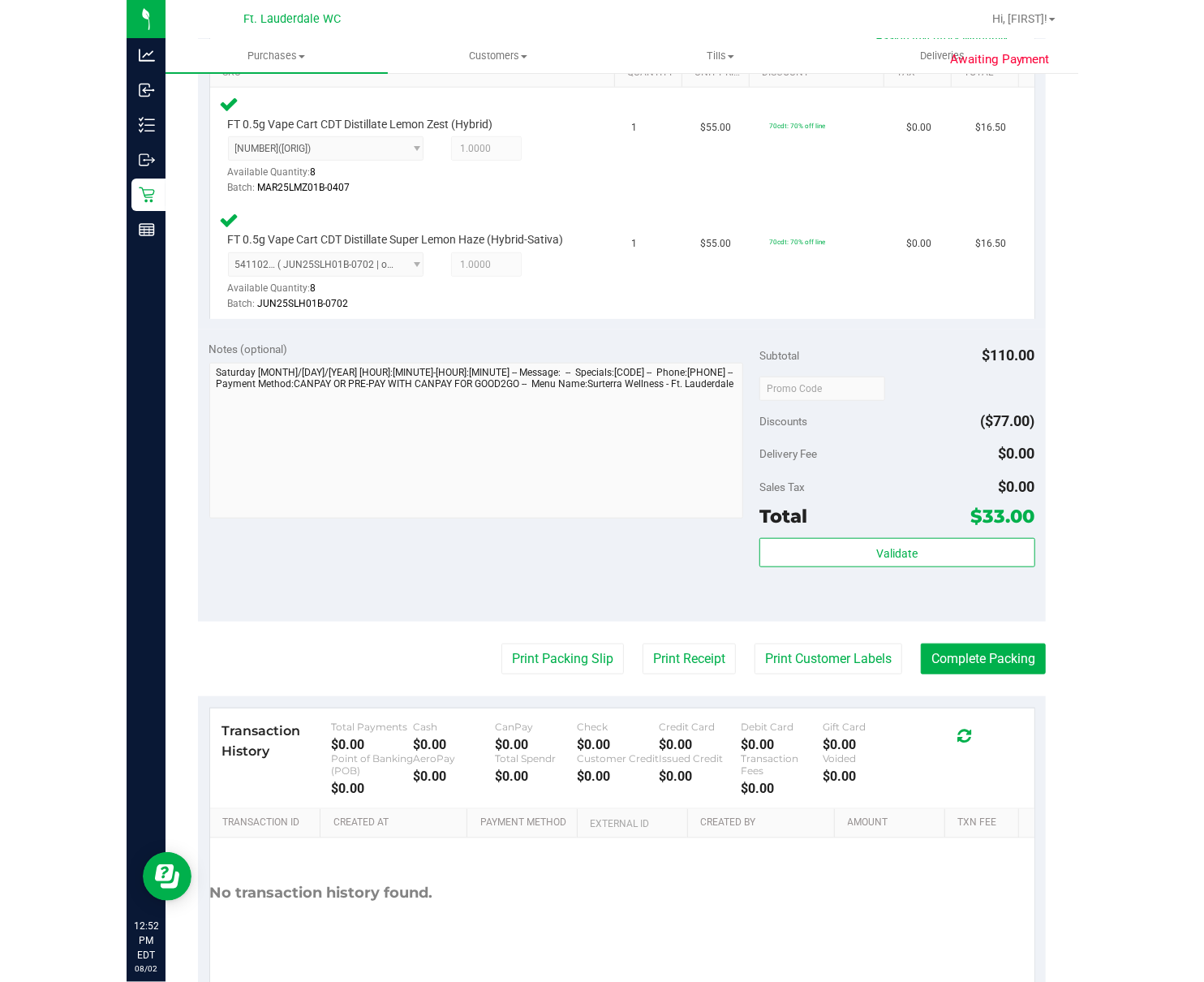 scroll, scrollTop: 0, scrollLeft: 0, axis: both 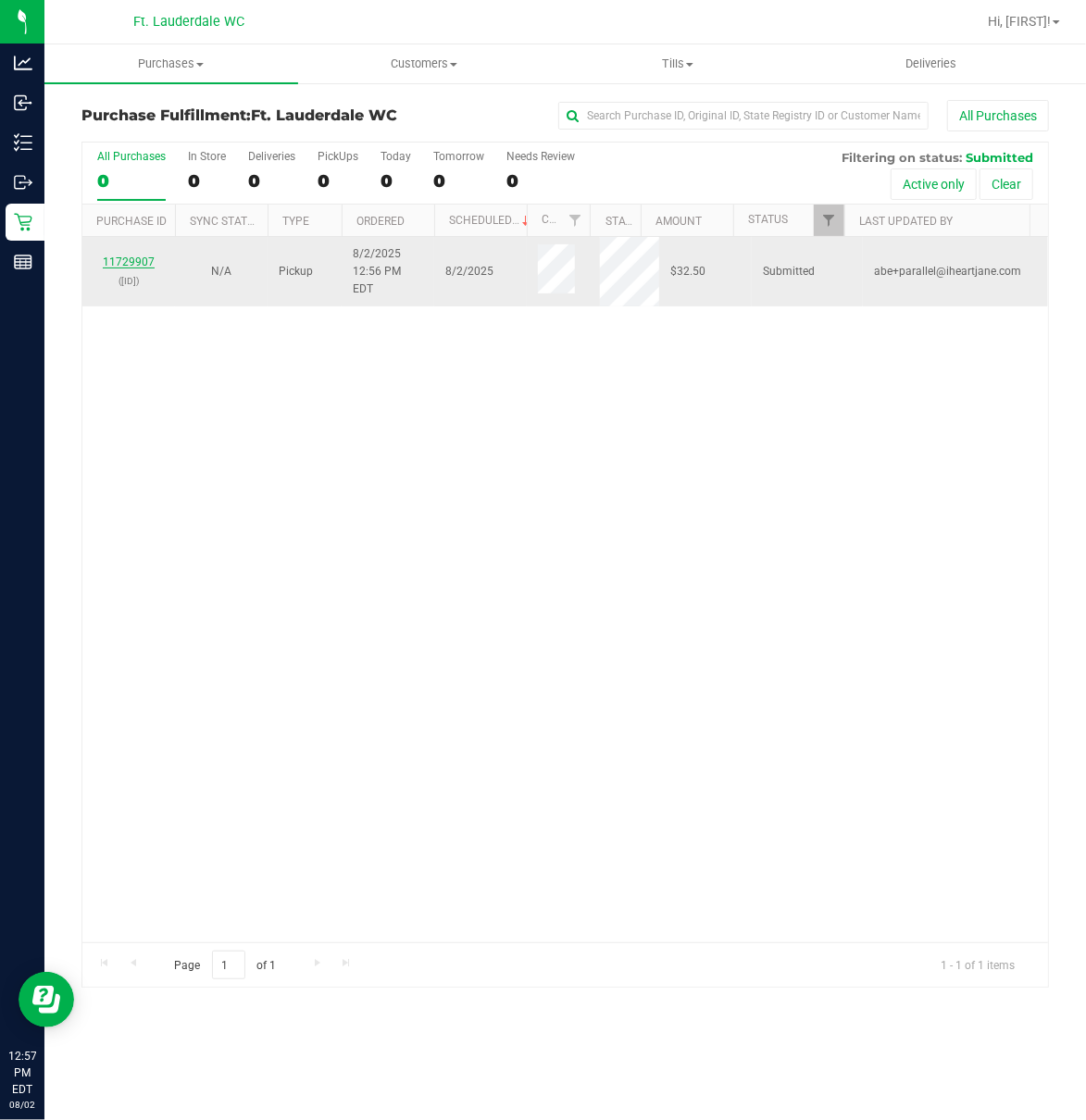 click on "11729907" at bounding box center [129, 262] 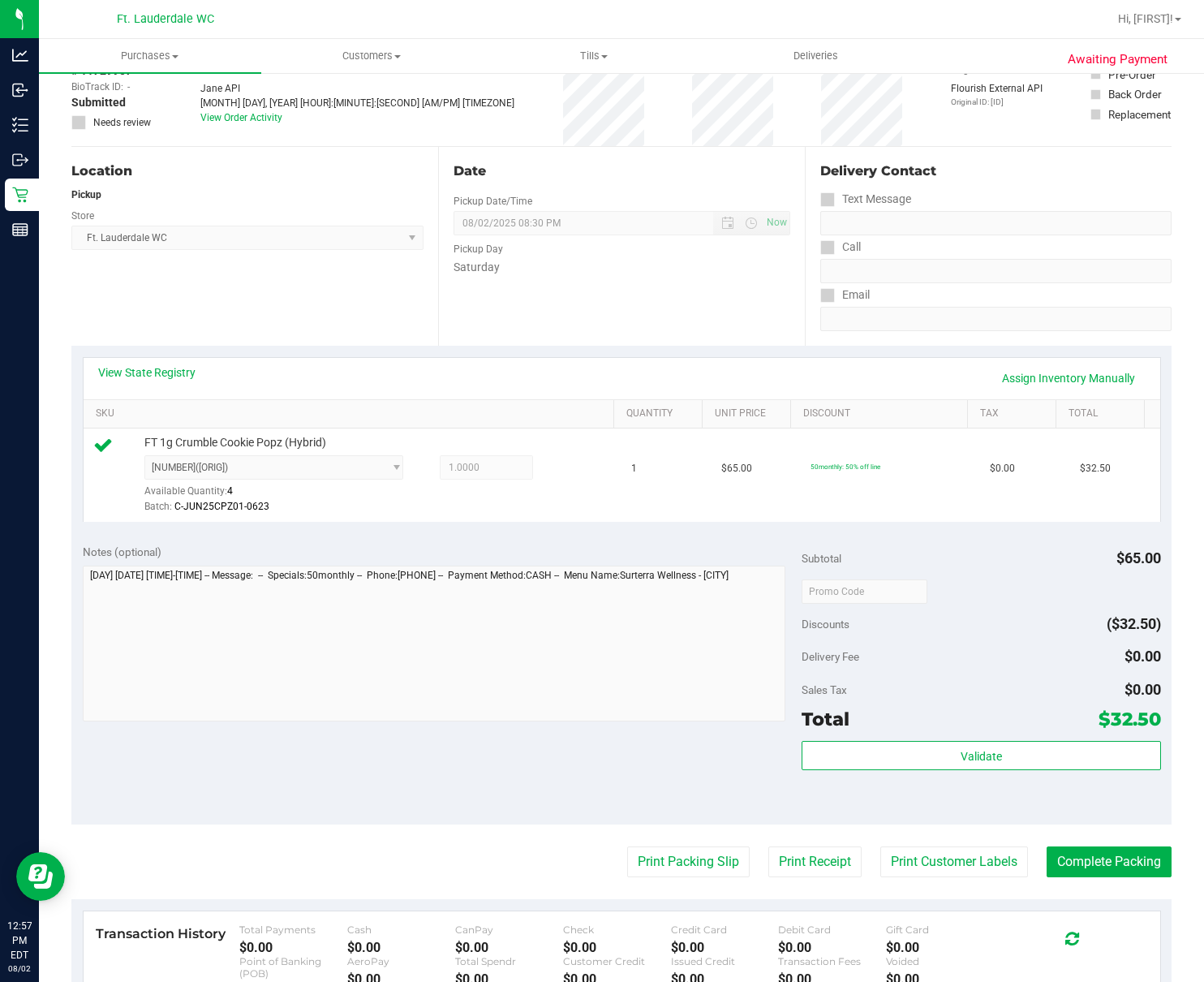 scroll, scrollTop: 359, scrollLeft: 0, axis: vertical 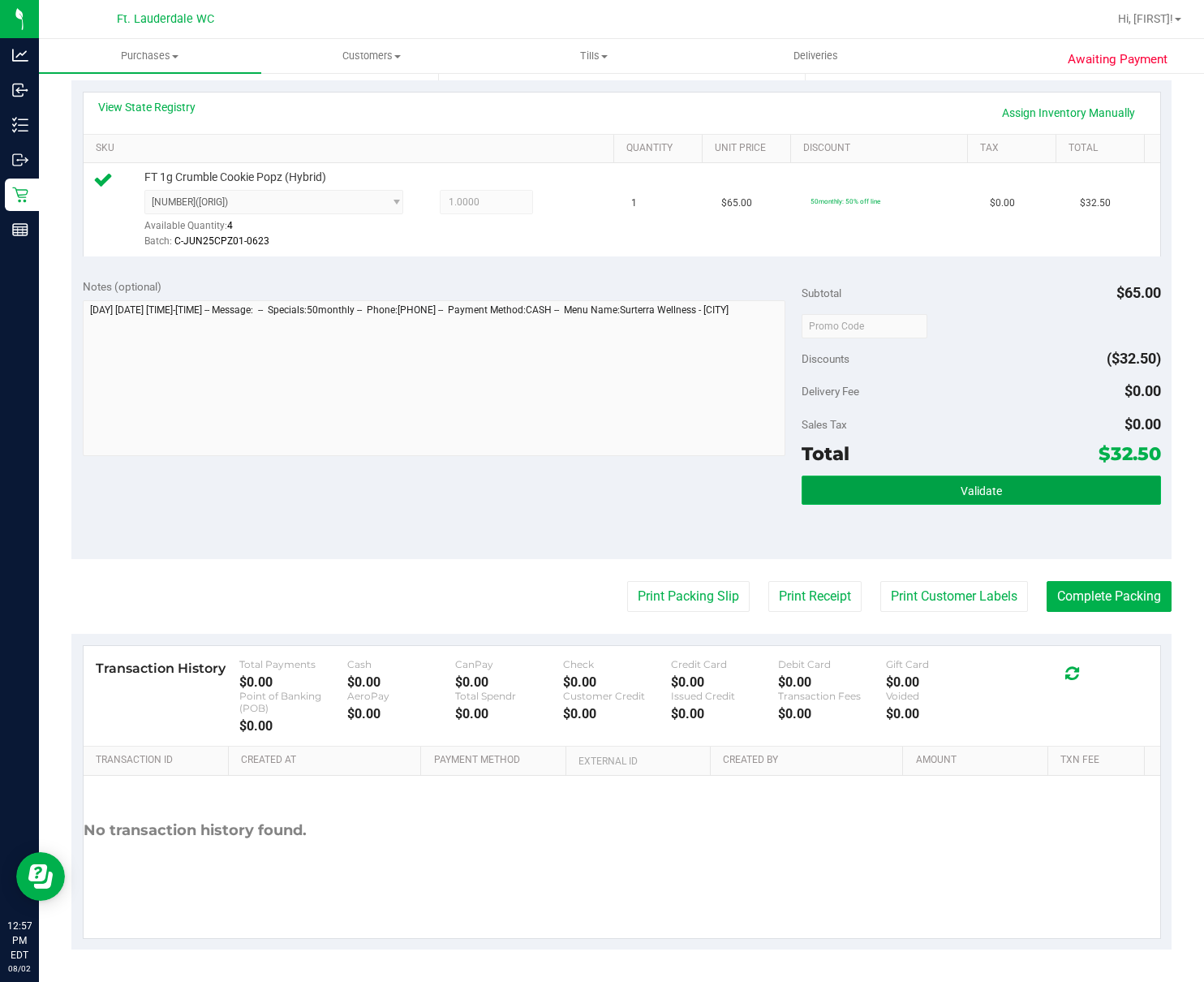 click on "Validate" at bounding box center (981, 490) 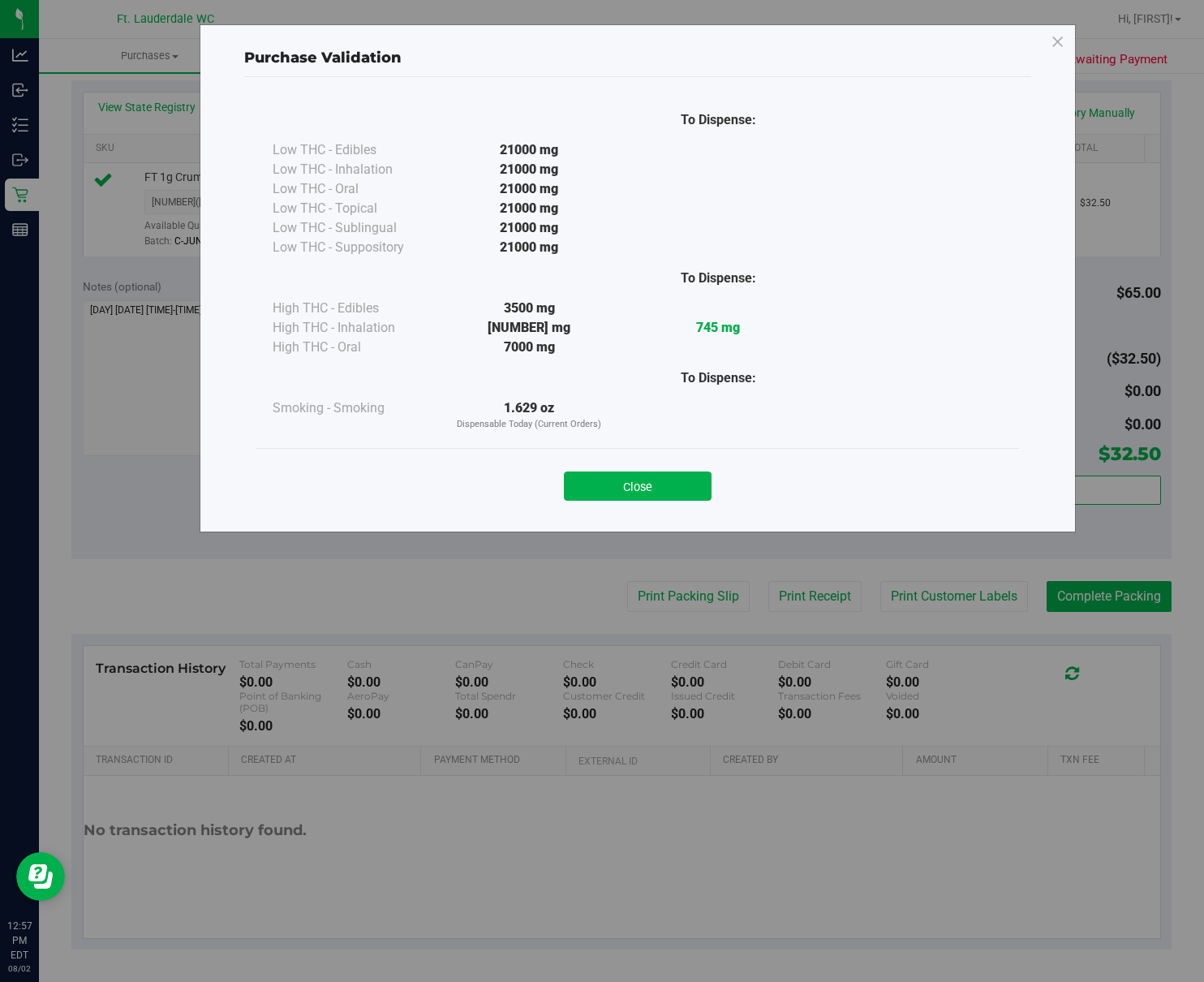 click on "Close" at bounding box center [638, 481] 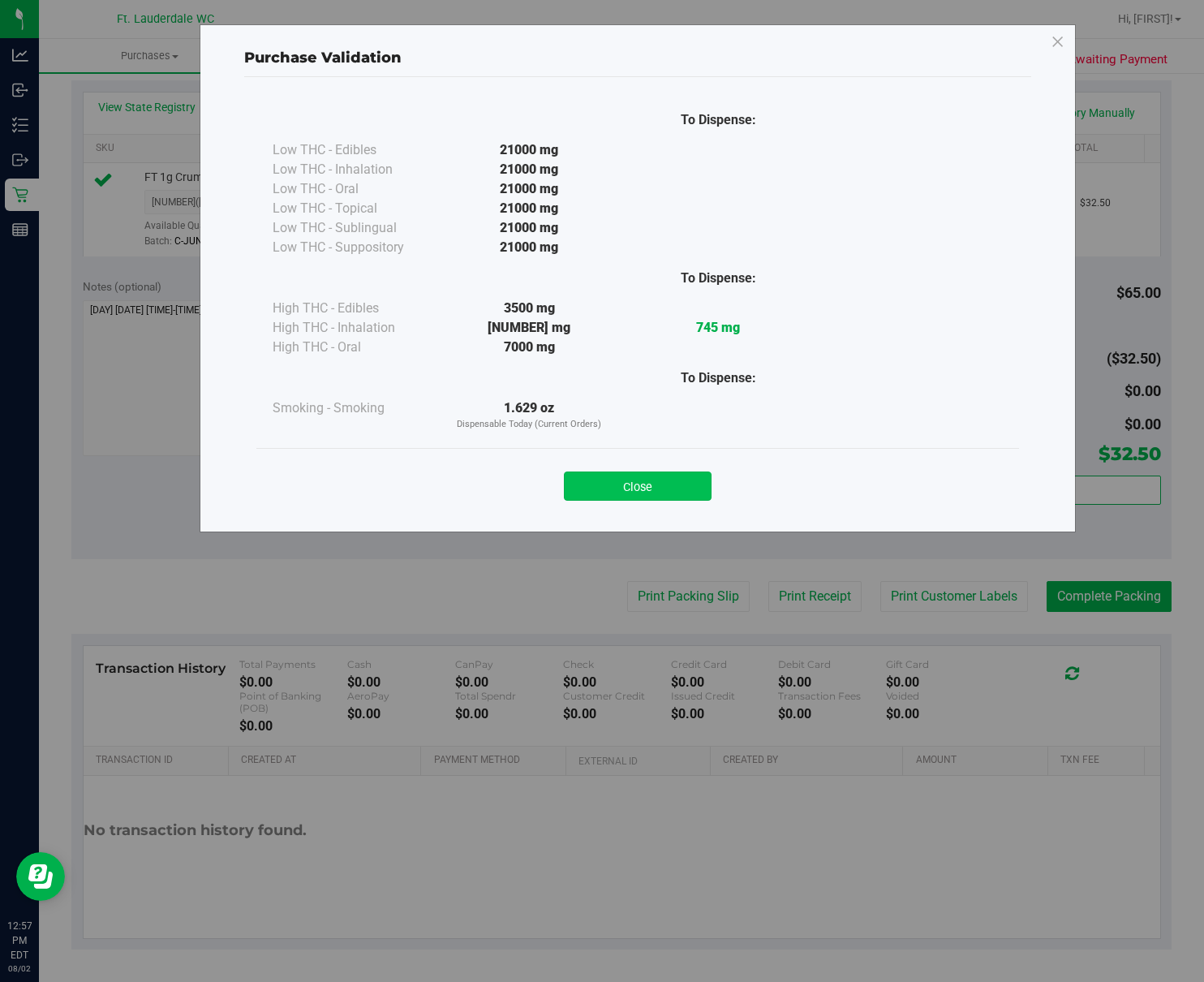 click on "Close" at bounding box center [638, 486] 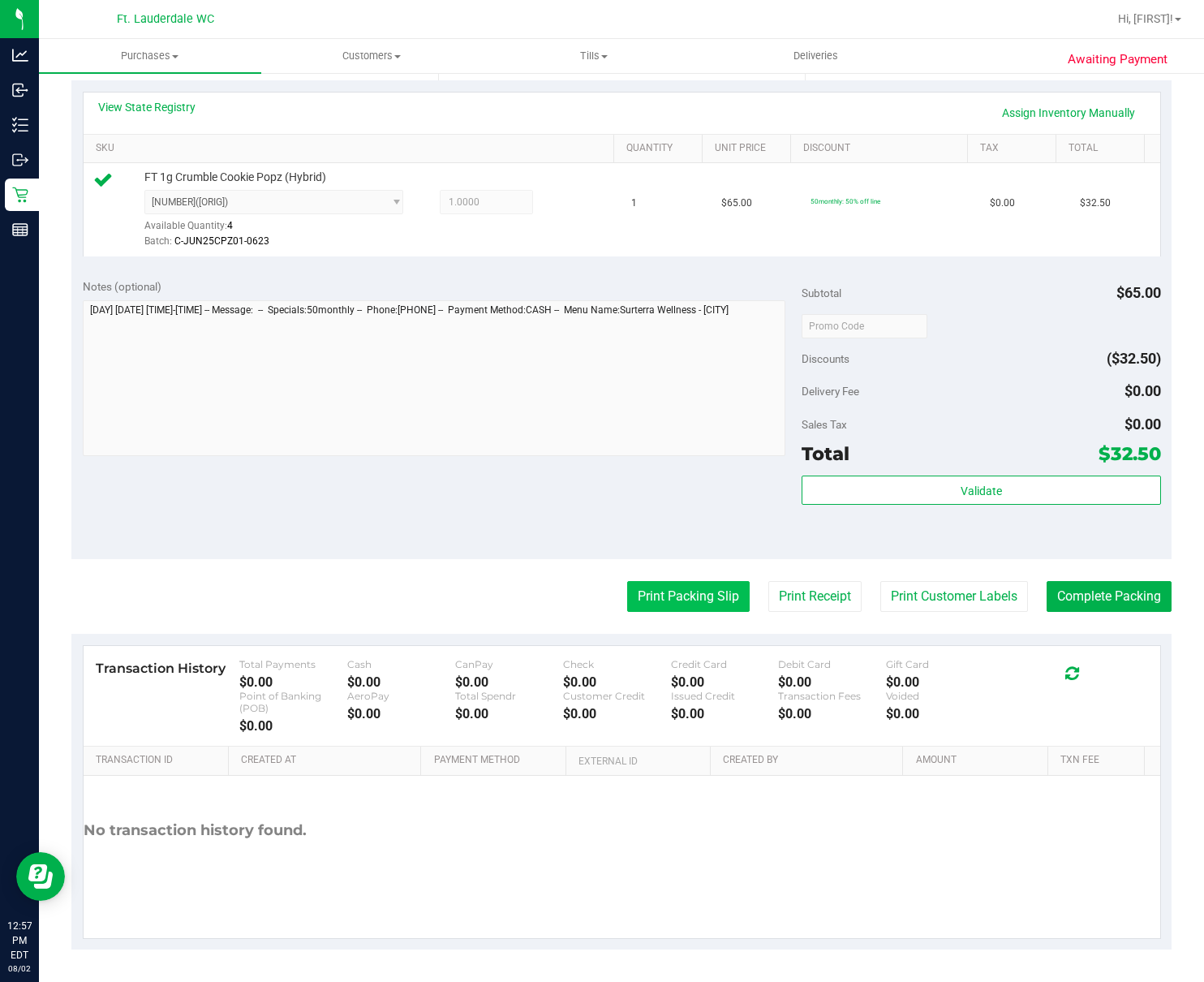 click on "Print Packing Slip" at bounding box center (688, 597) 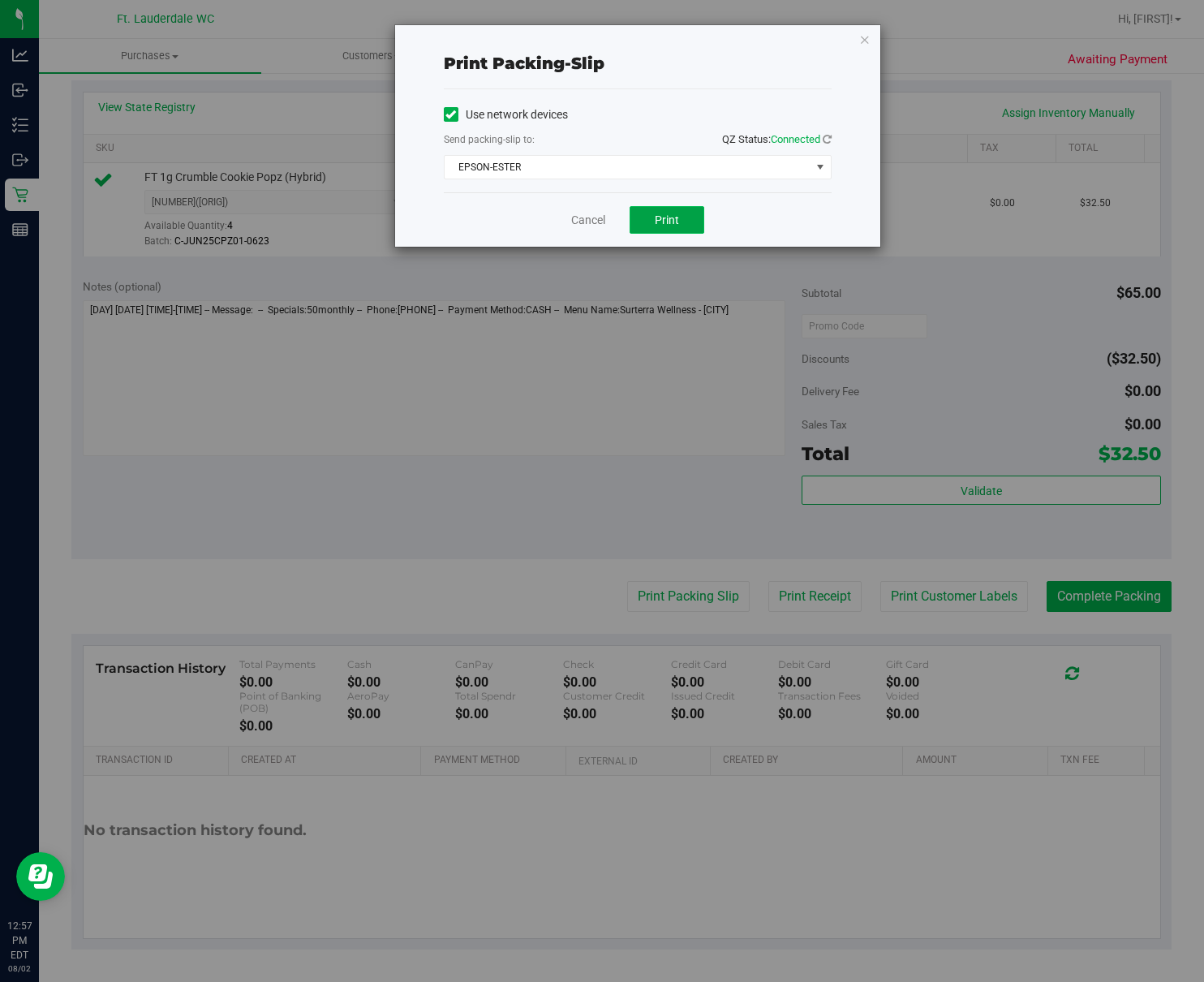 click on "Print" at bounding box center (667, 220) 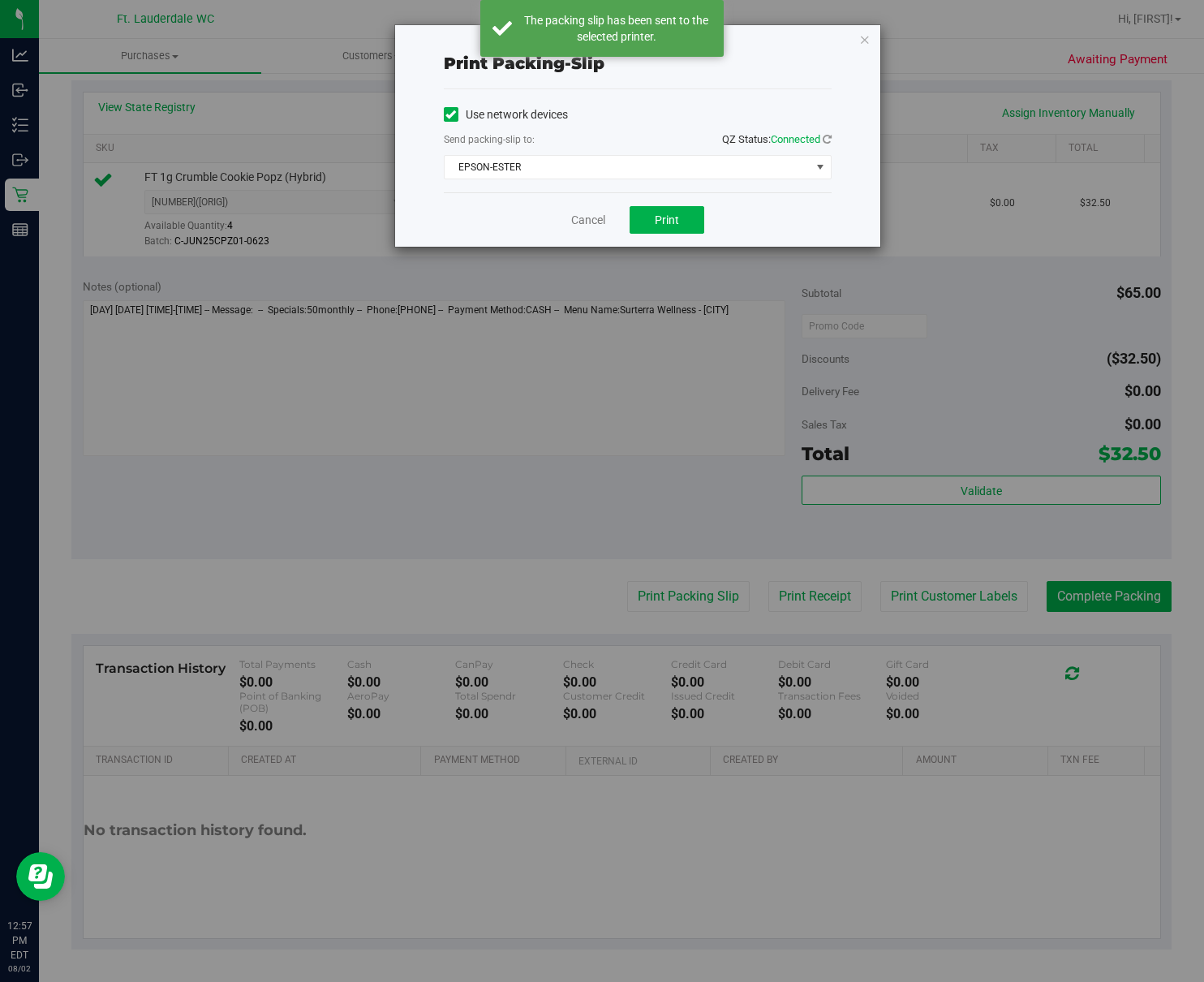 click on "Cancel
Print" at bounding box center [638, 219] 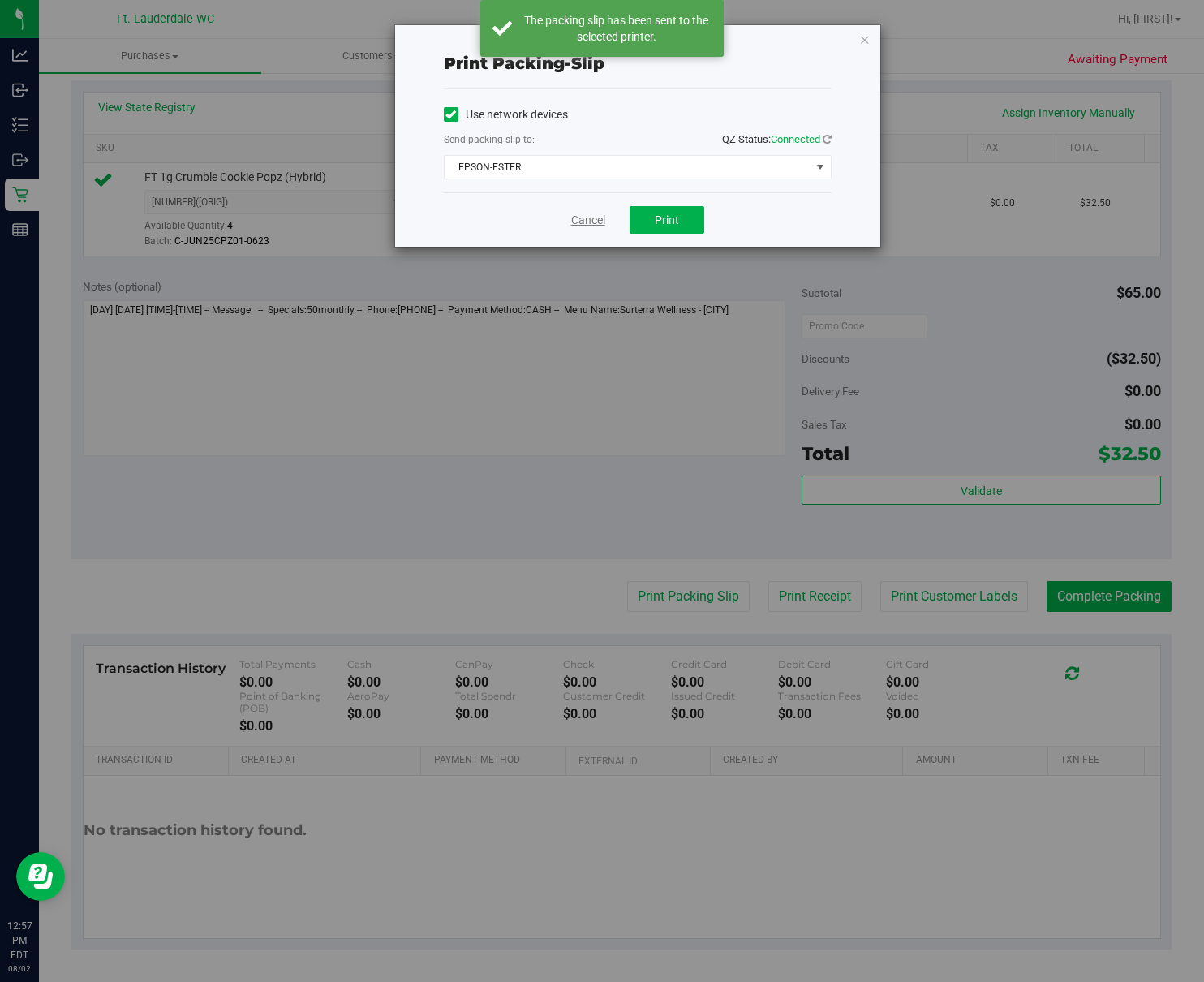 click on "Cancel" at bounding box center (588, 220) 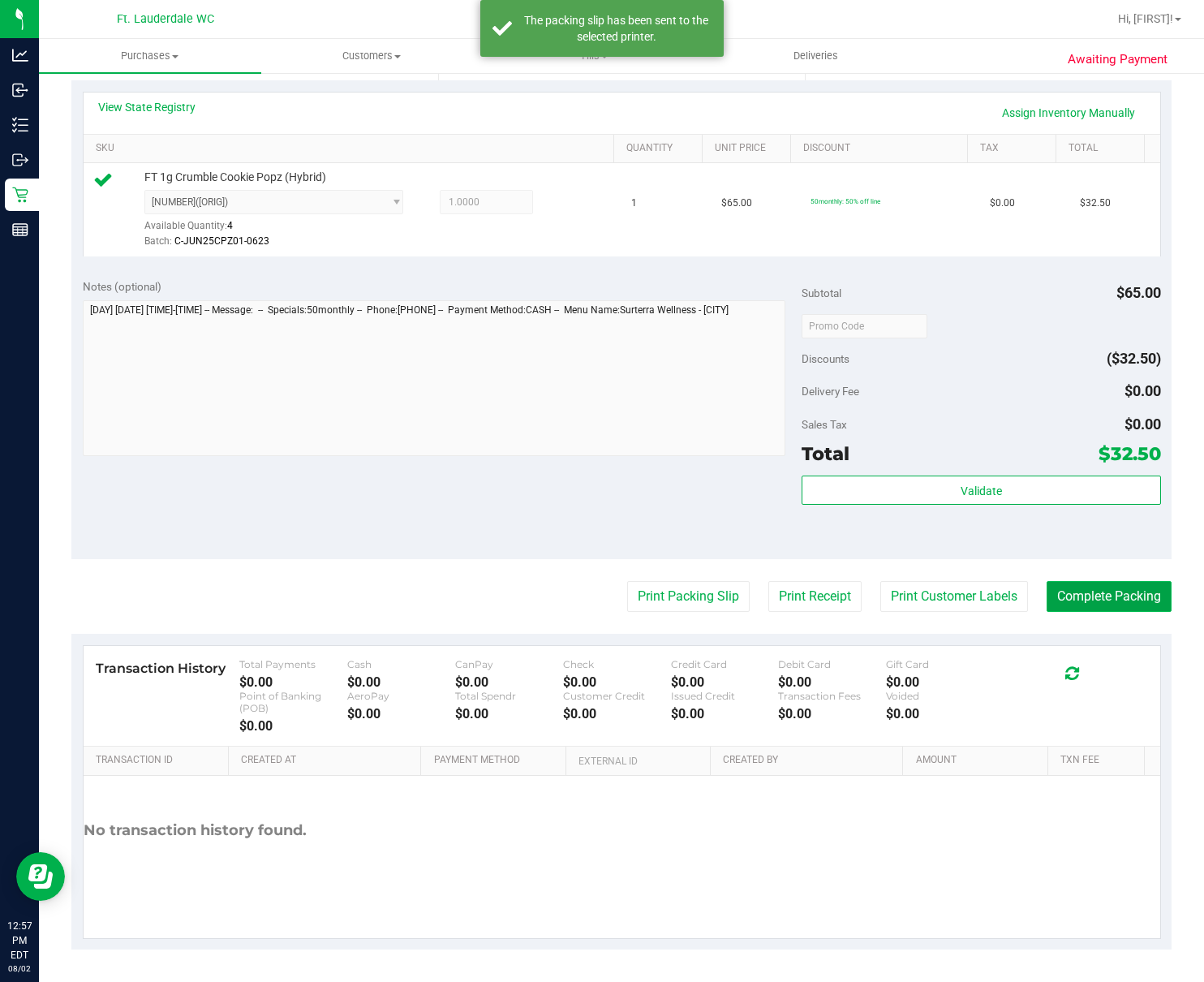 click on "Complete Packing" at bounding box center [1109, 597] 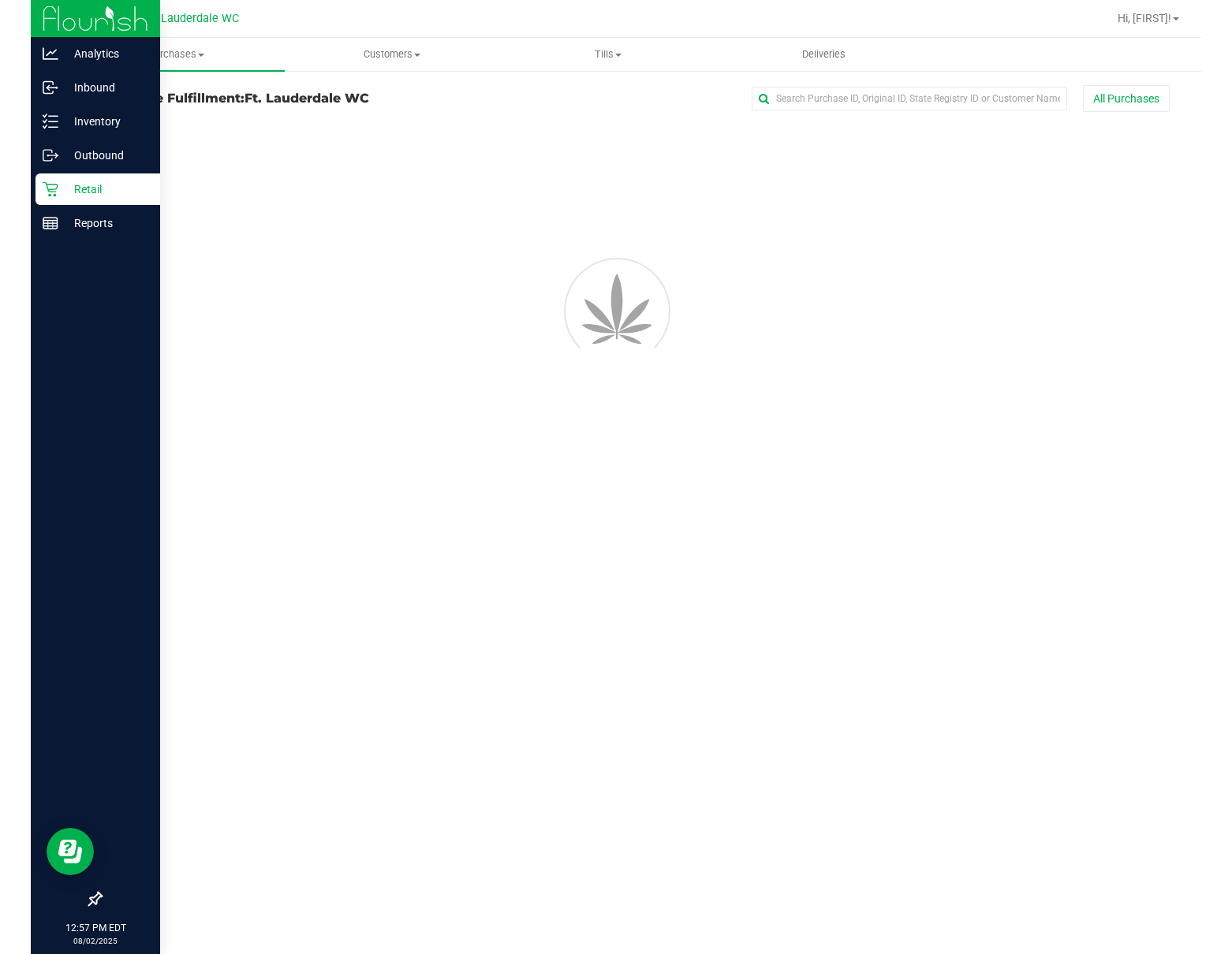 scroll, scrollTop: 0, scrollLeft: 0, axis: both 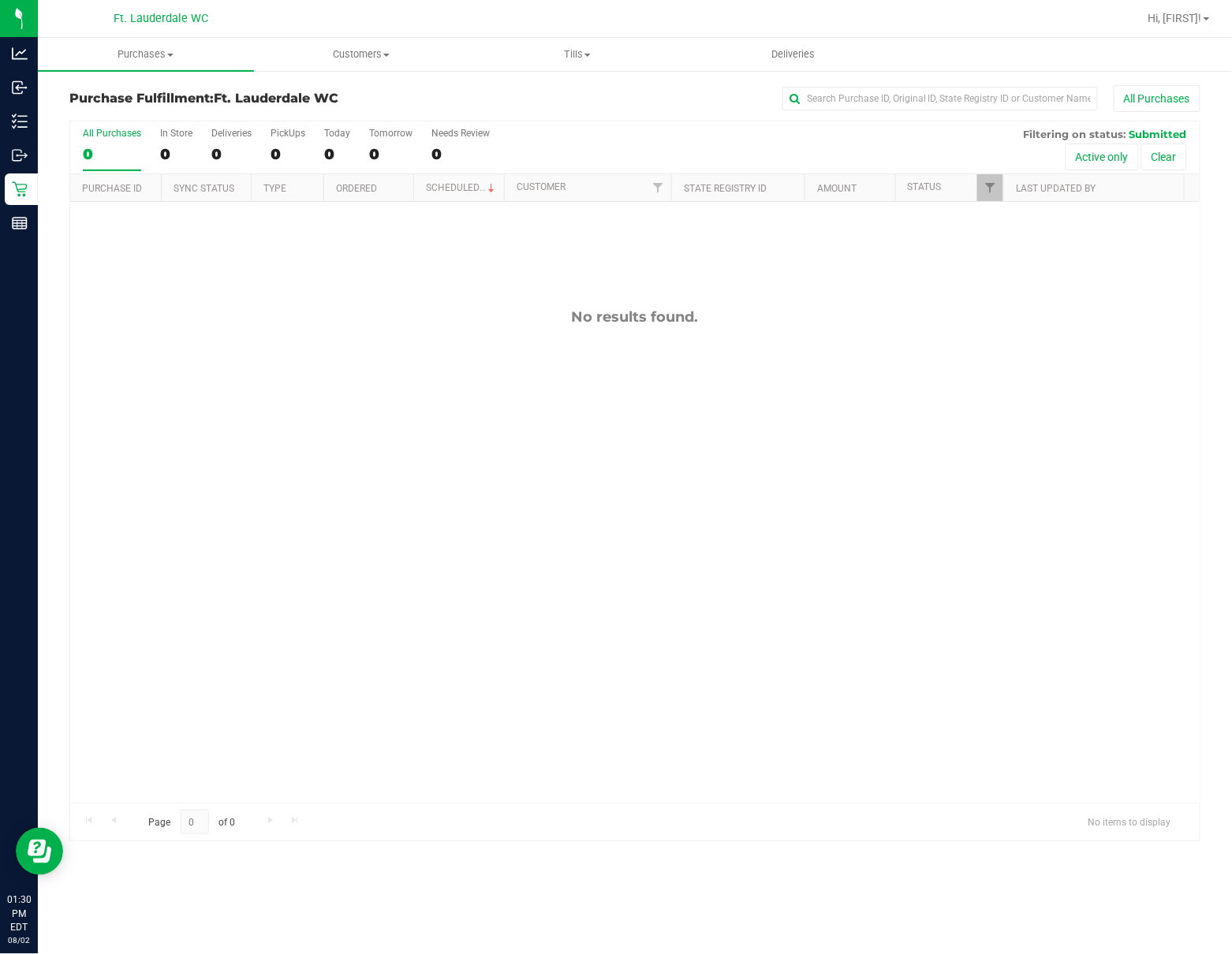 click on "Tills
Manage tills
Reconcile e-payments" at bounding box center (577, 54) 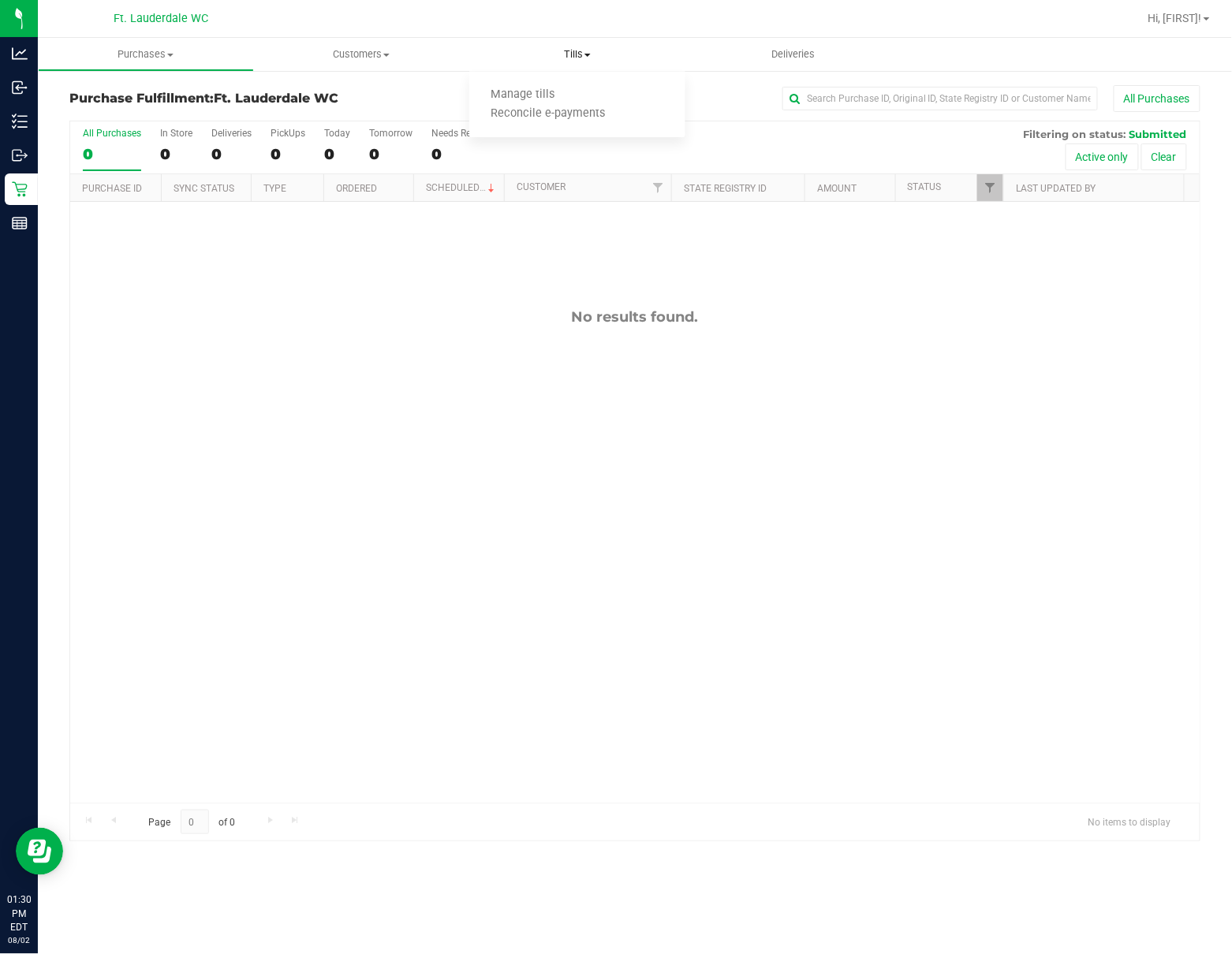 click on "Tills" at bounding box center (577, 54) 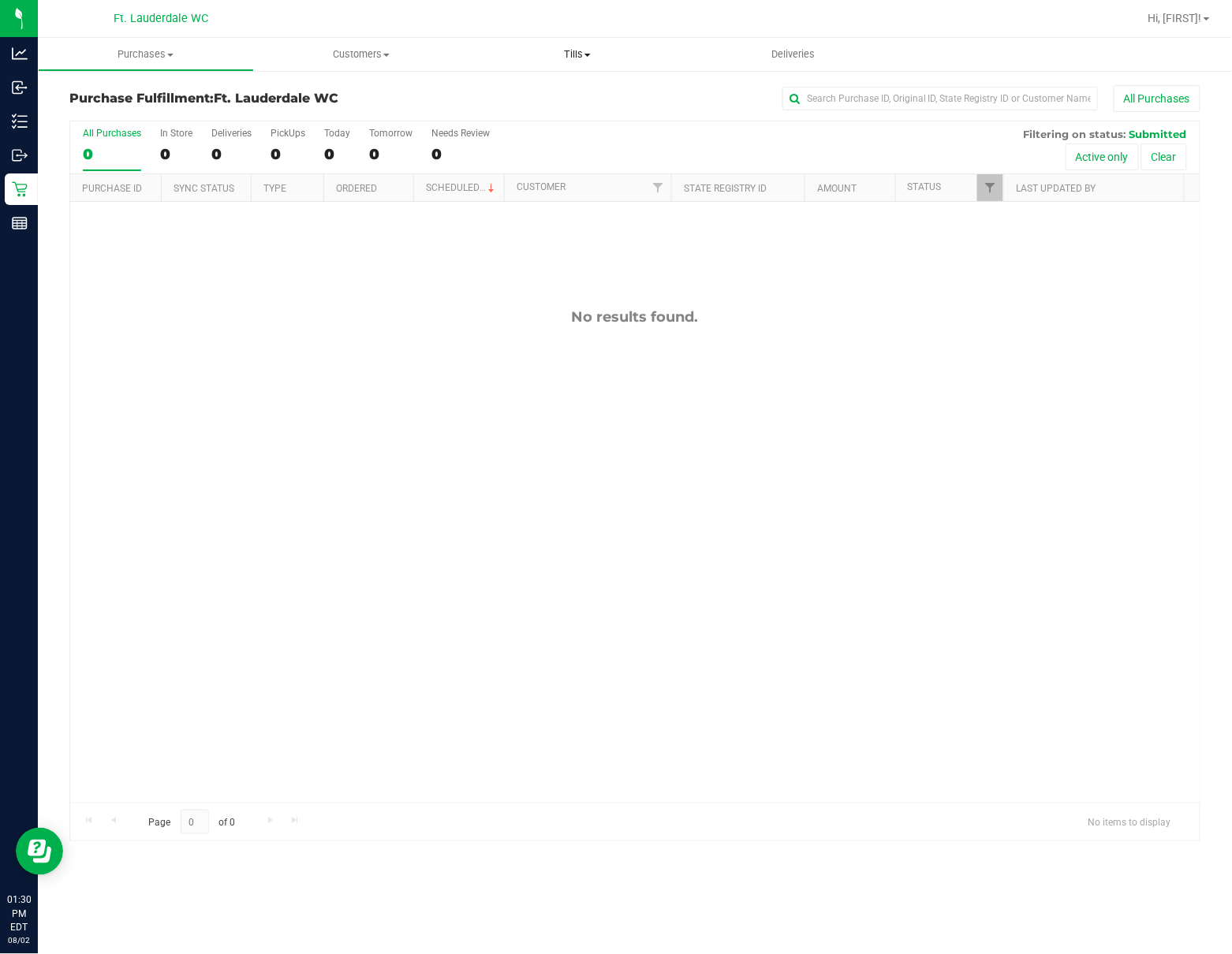 click on "Tills" at bounding box center (577, 54) 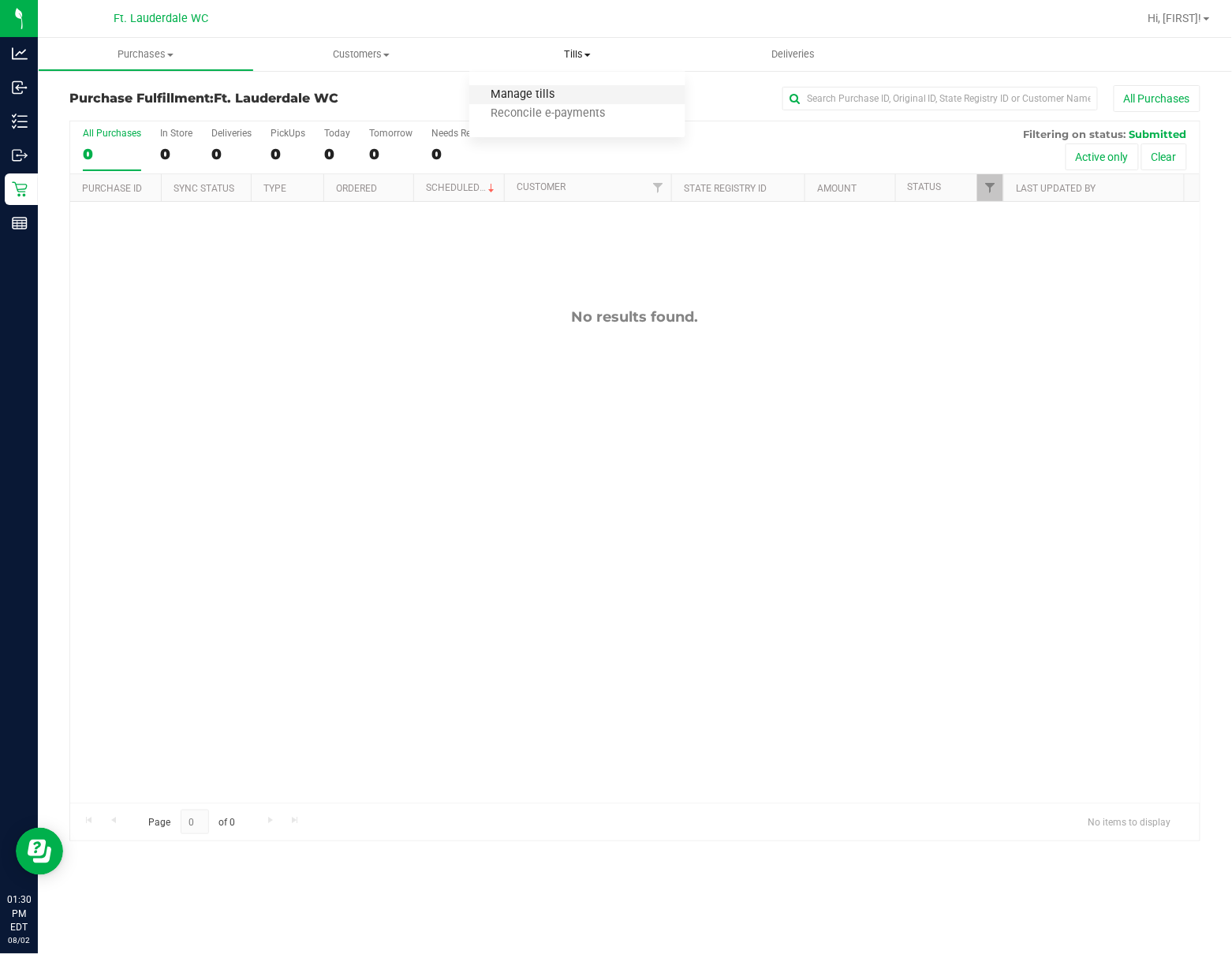 click on "Manage tills" at bounding box center (522, 95) 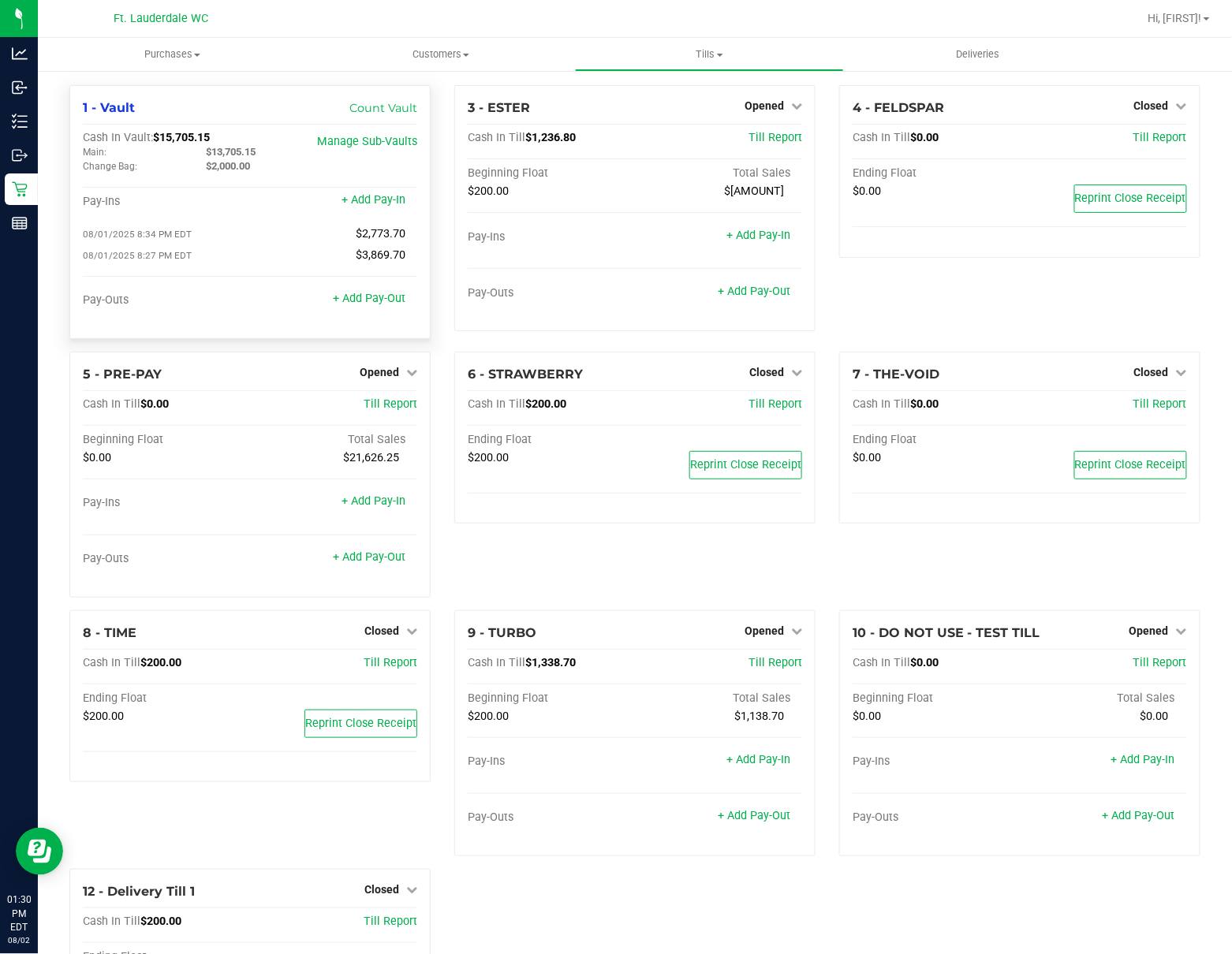 click on "1 - Vault   Count Vault   Cash In Vault:   $[AMOUNT]   Main:   $[AMOUNT]   Change Bag:   $[AMOUNT]   Manage Sub-Vaults   Pay-Ins   + Add Pay-In   [MONTH]/[DAY]/[YEAR] [HOUR]:[MINUTE] [AM/PM] [TIMEZONE]   $[AMOUNT]   [MONTH]/[DAY]/[YEAR] [HOUR]:[MINUTE] [AM/PM] [TIMEZONE]   $[AMOUNT]   Pay-Outs   + Add Pay-Out" at bounding box center [250, 212] 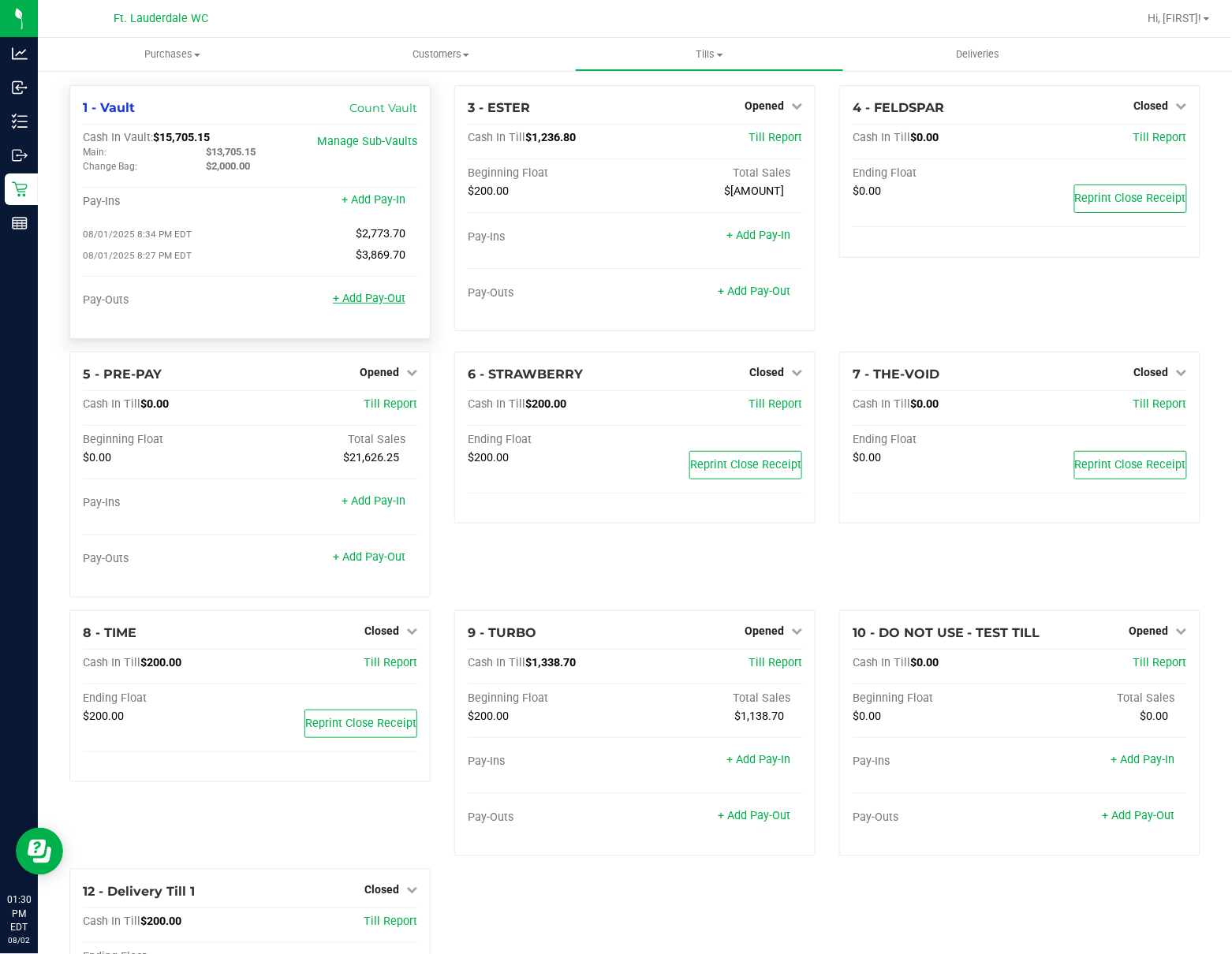 click on "+ Add Pay-Out" at bounding box center (369, 298) 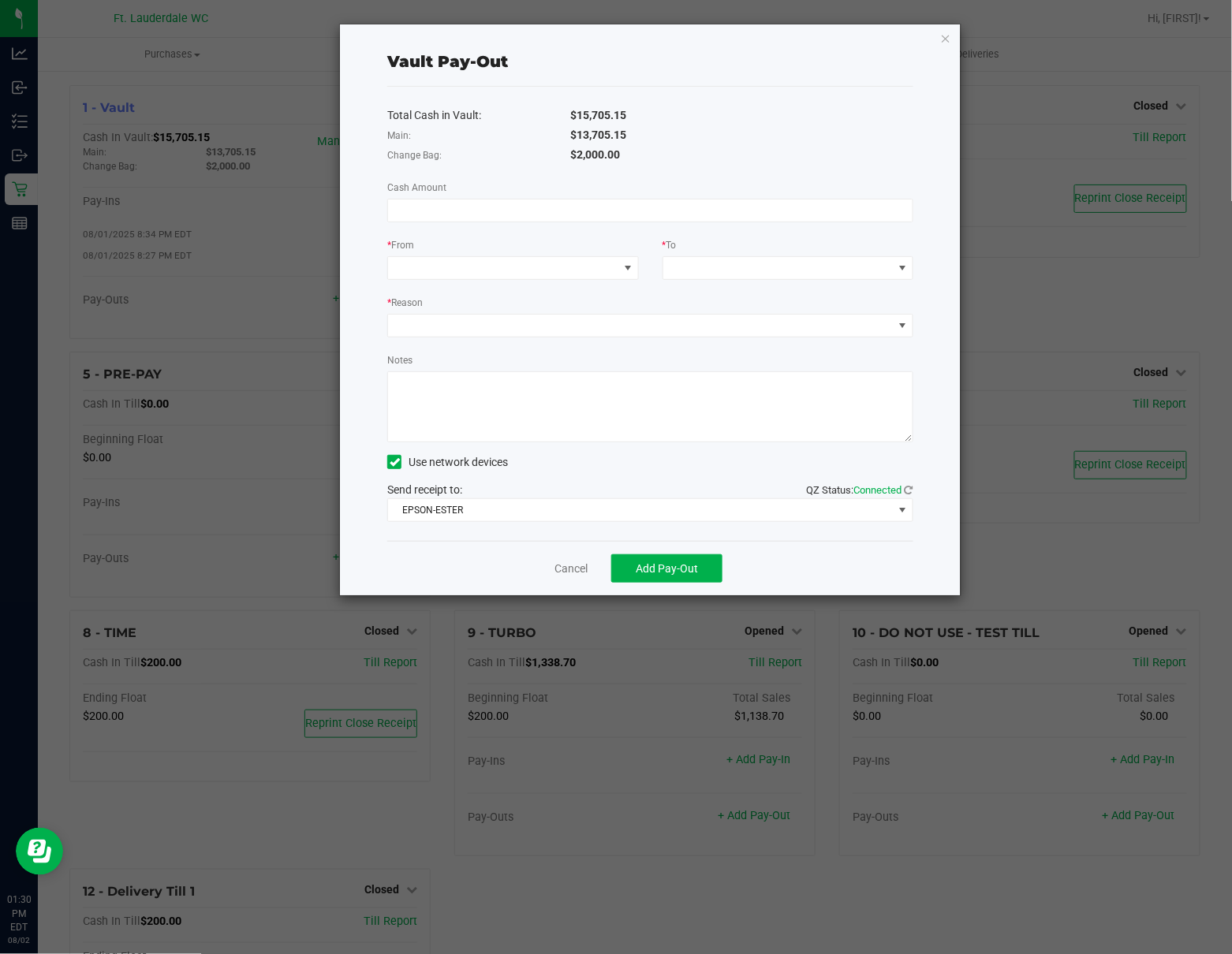 click on "$13,705.15" 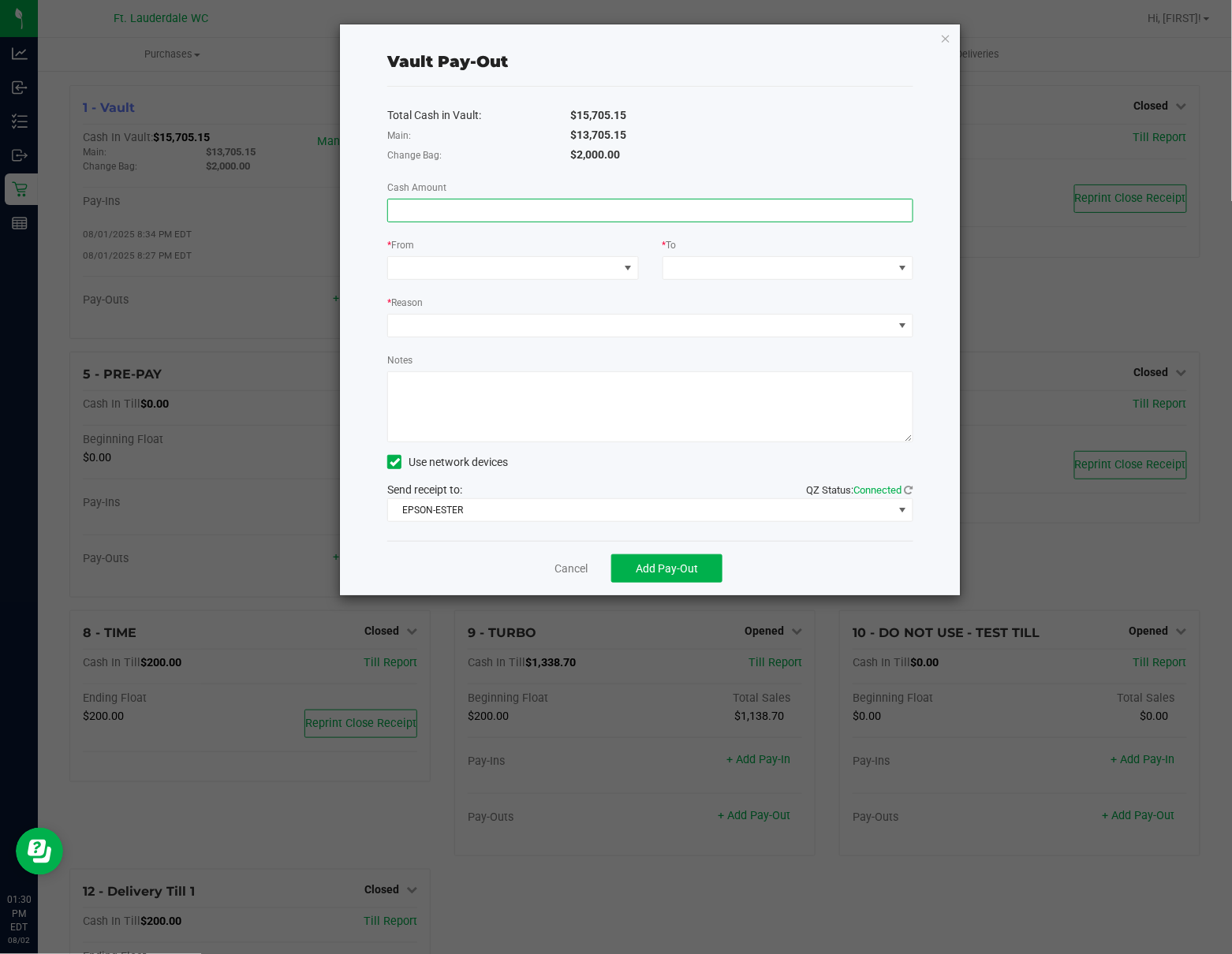paste on "[AMOUNT]" 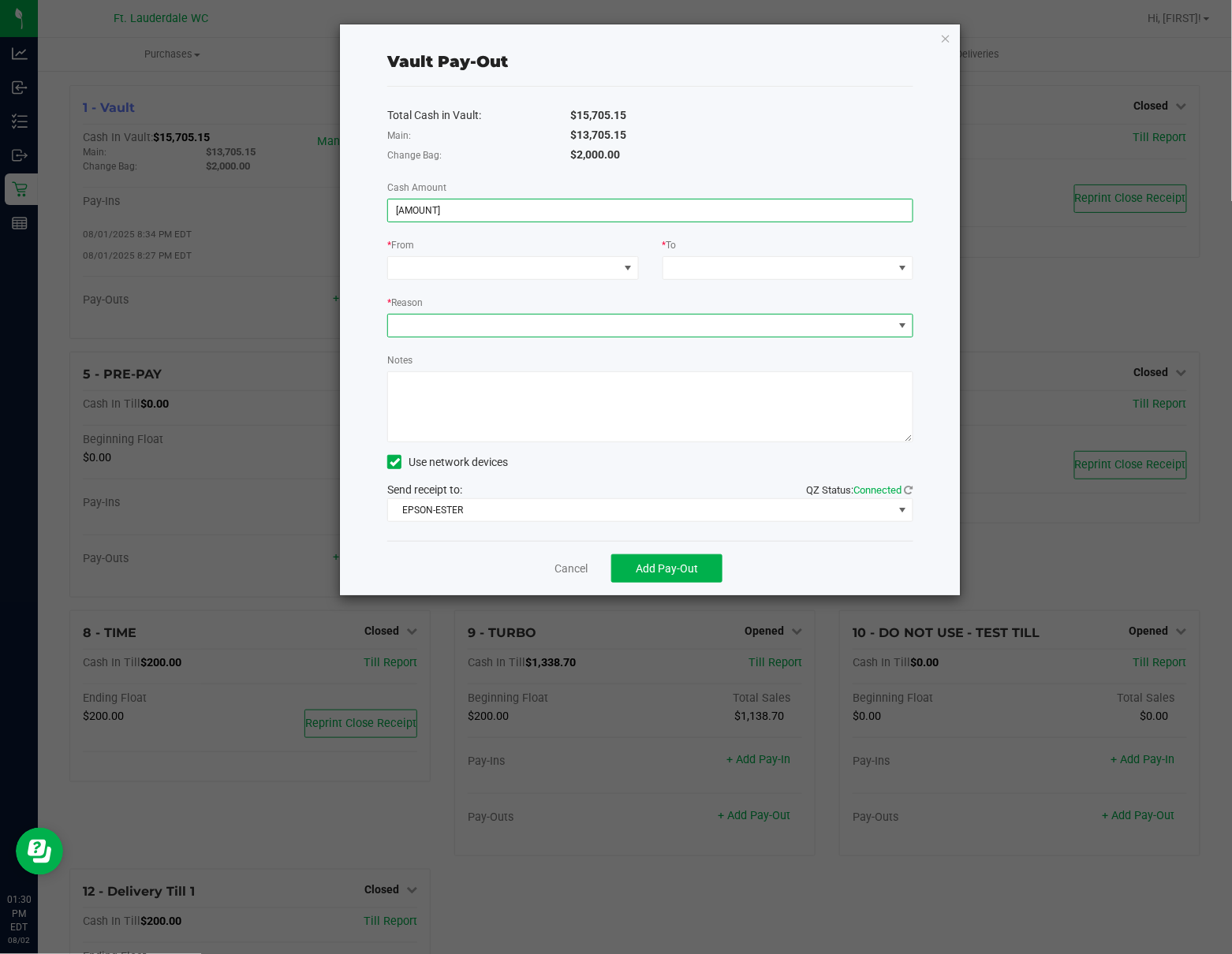 type on "$13,705.15" 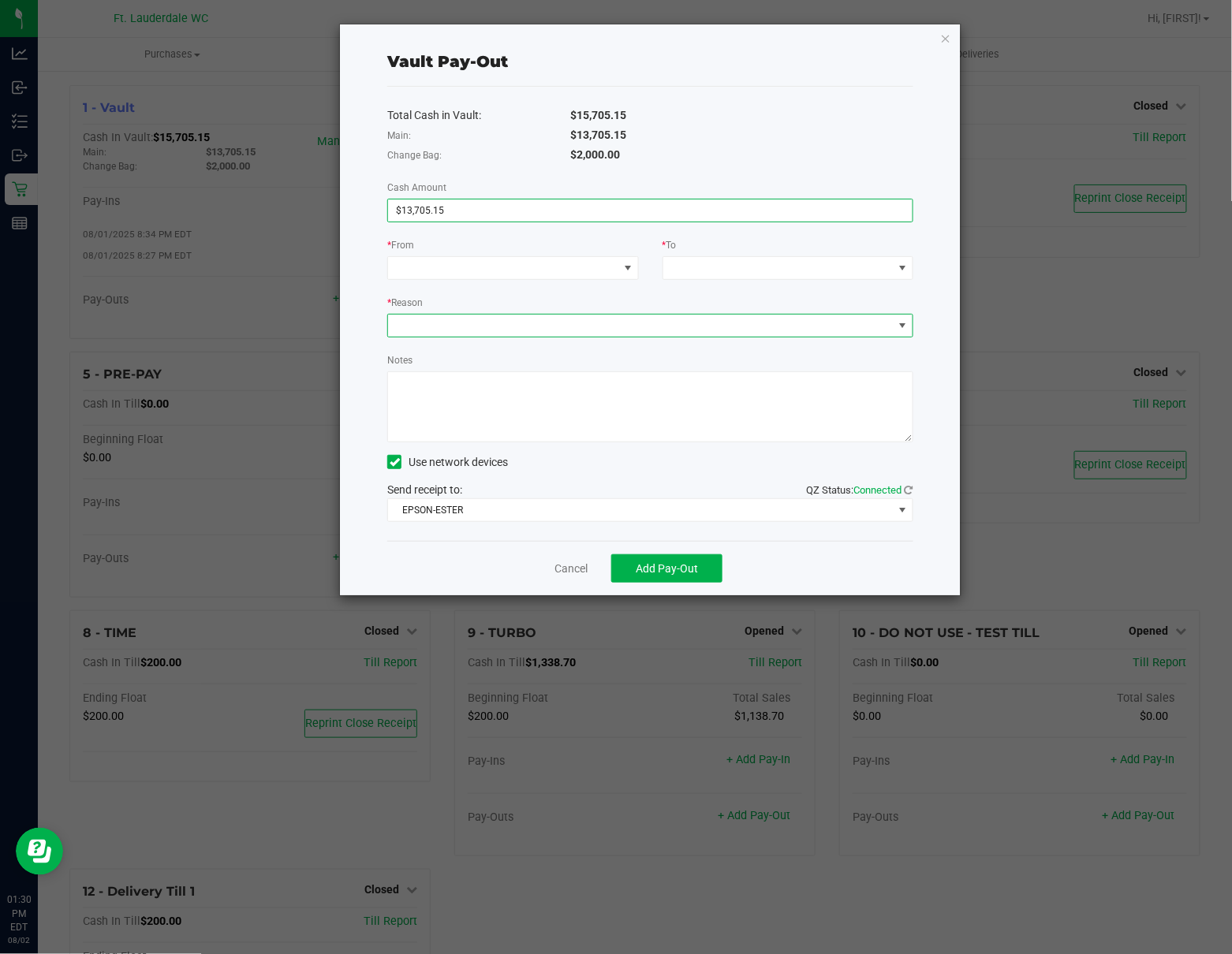 click at bounding box center [640, 326] 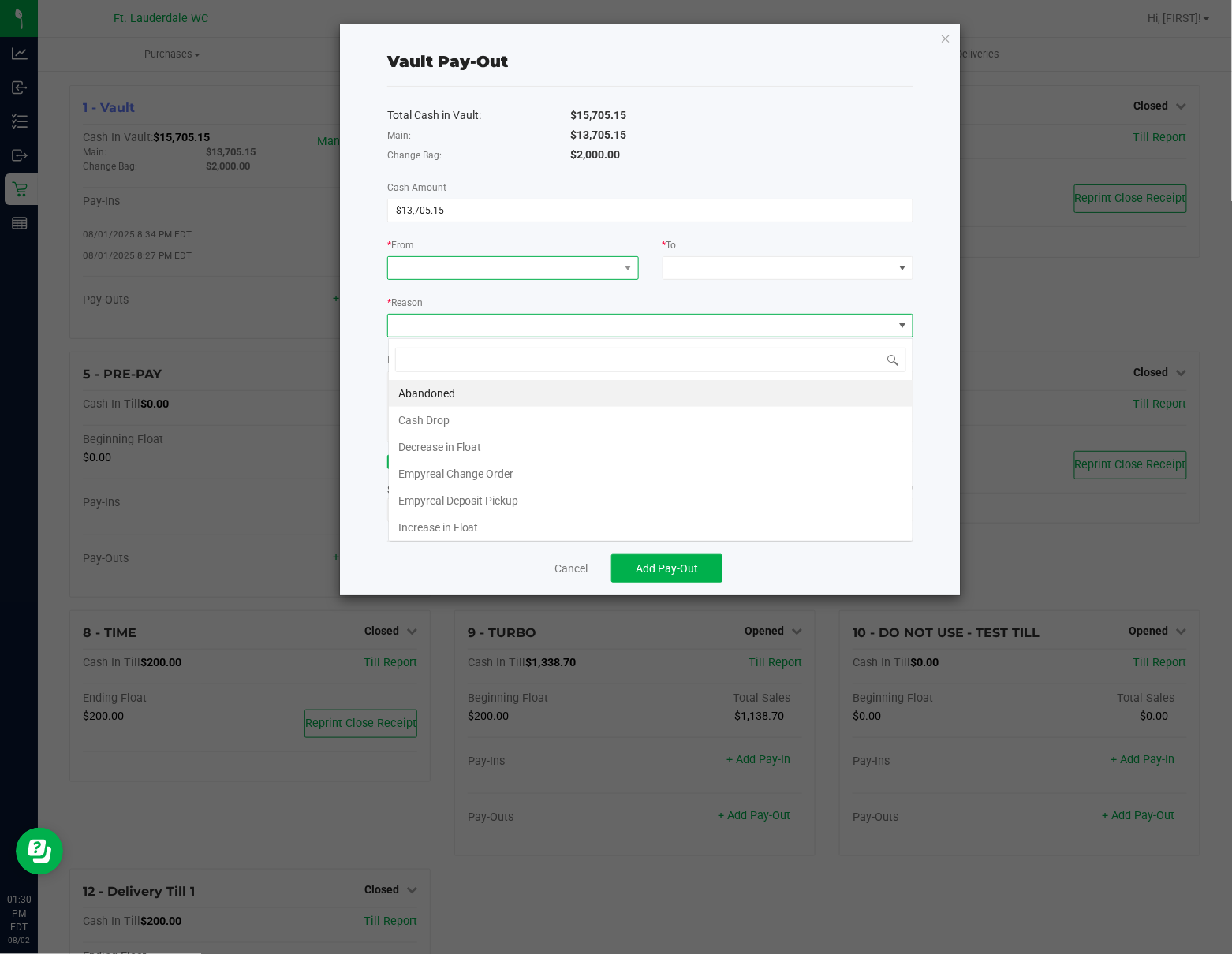 click at bounding box center (502, 268) 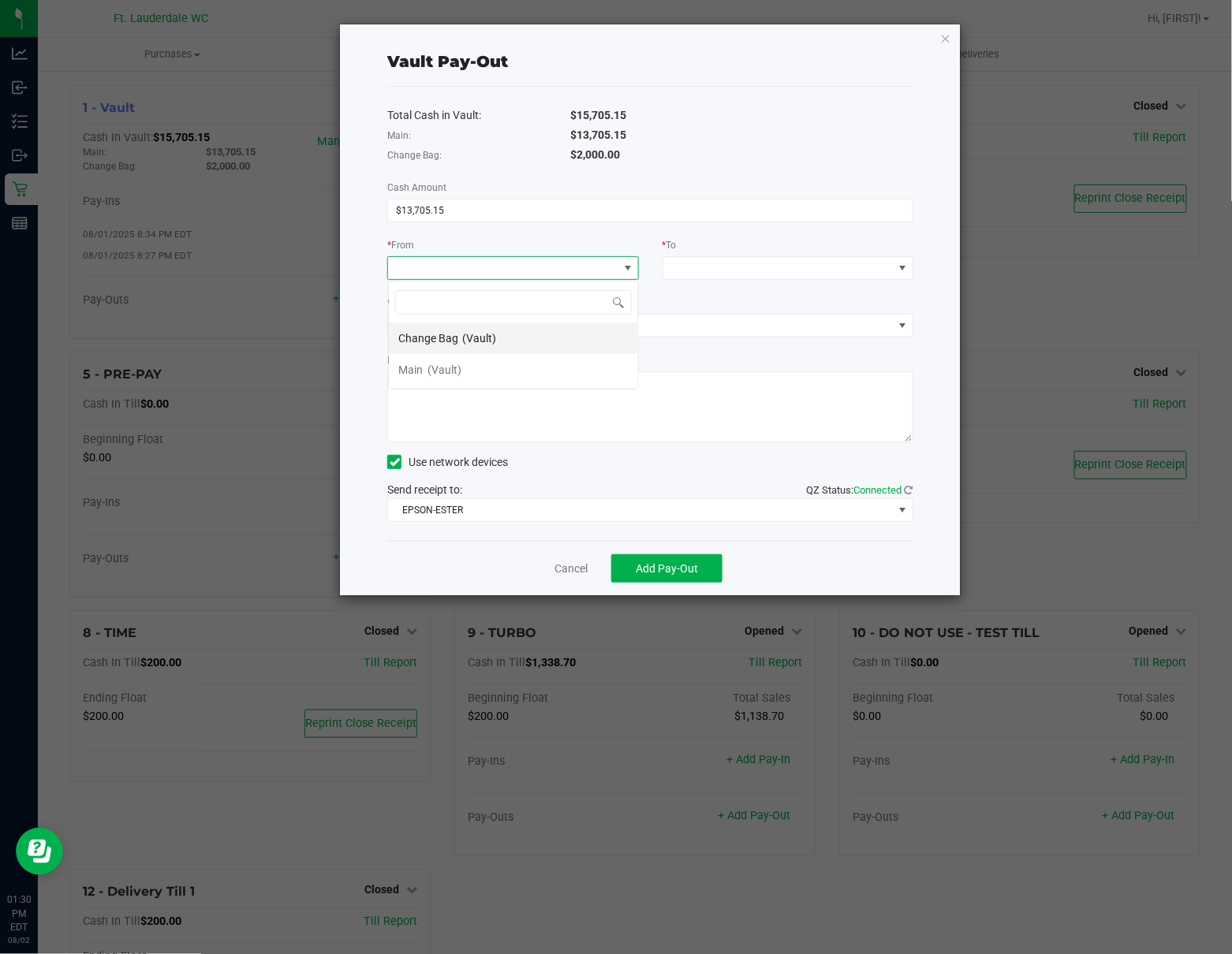 scroll, scrollTop: 78819, scrollLeft: 78622, axis: both 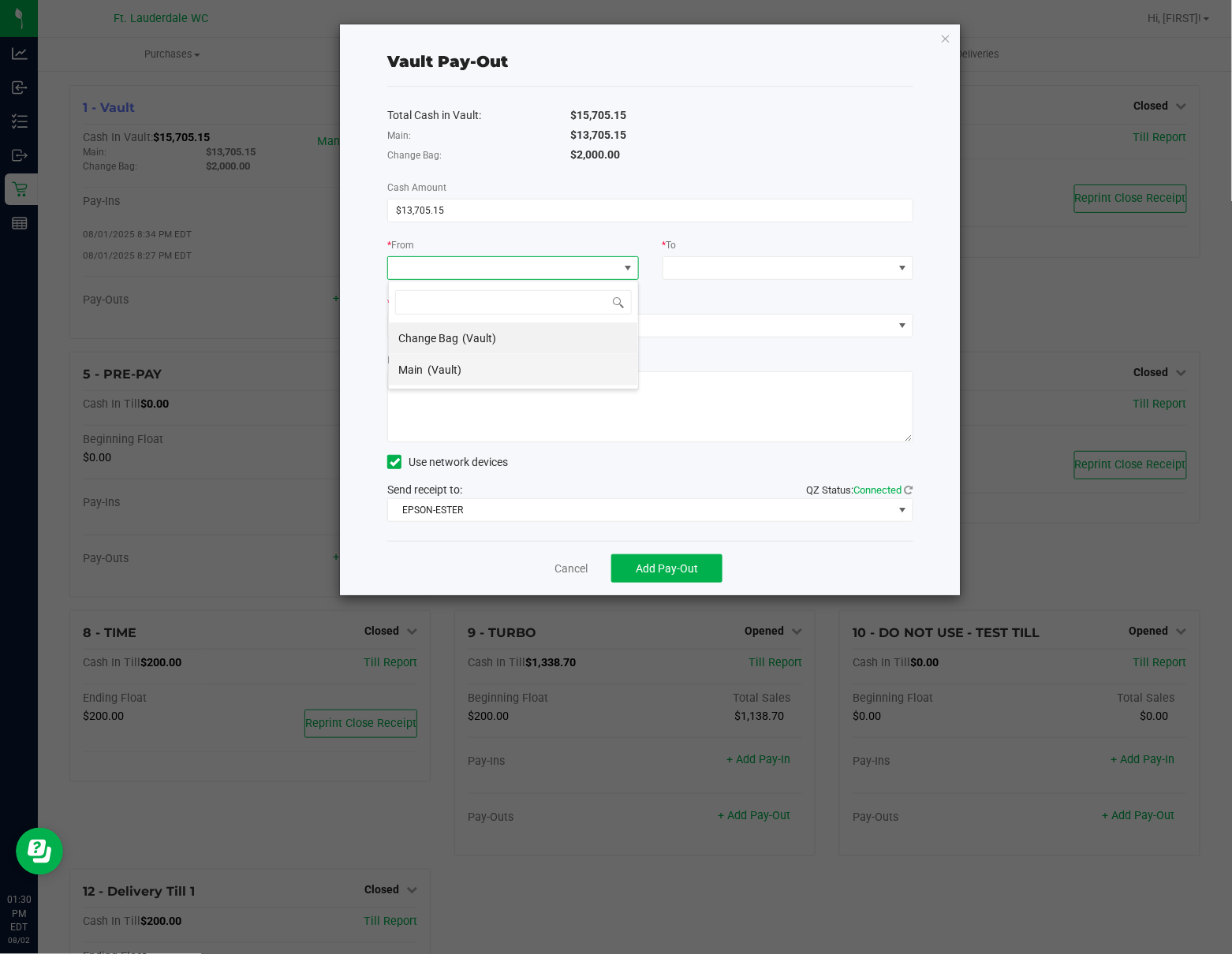 click on "Main    (Vault)" at bounding box center (513, 370) 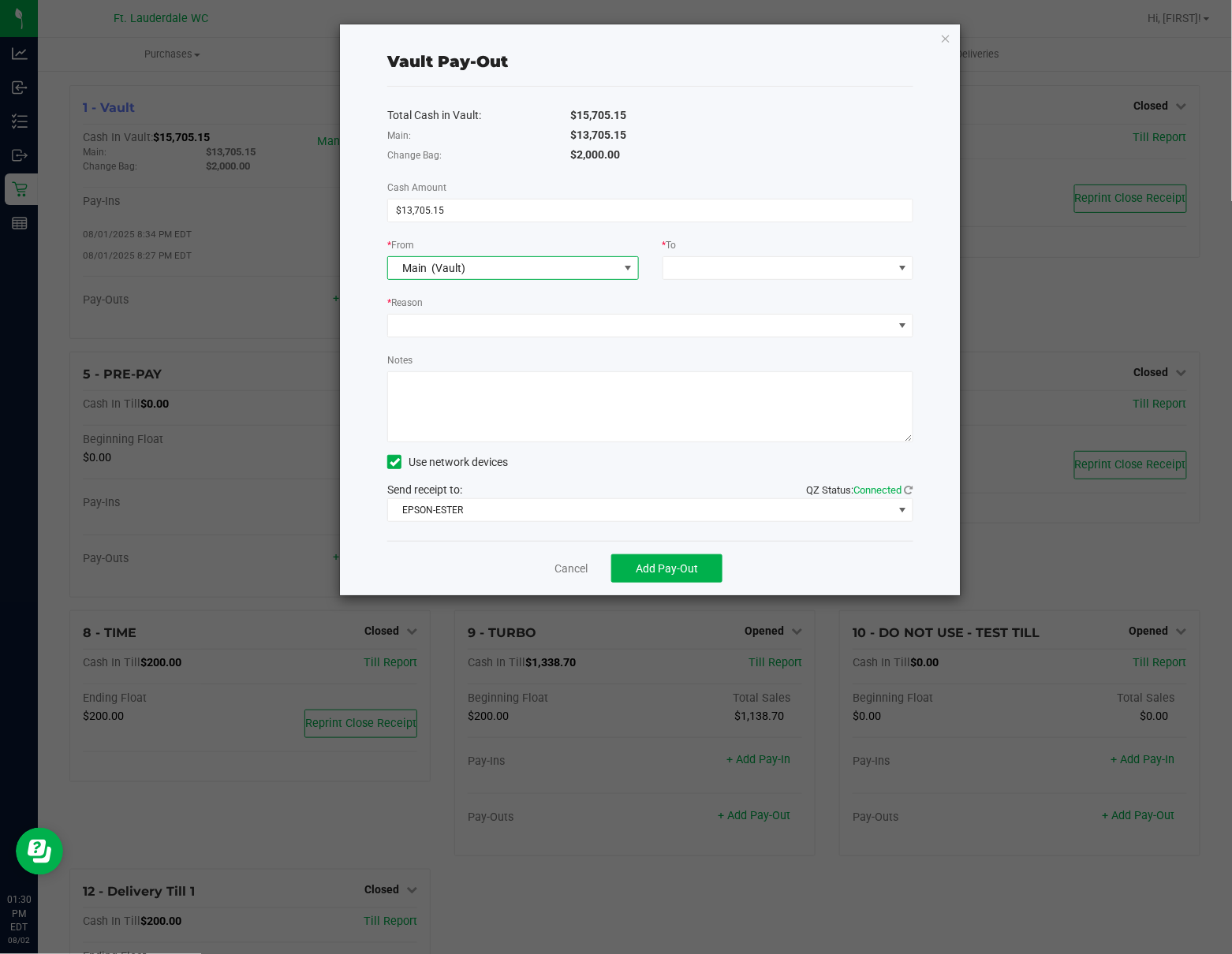 click on "Total Cash in Vault:   $[AMOUNT]   Main:   $[AMOUNT]   Change Bag:   $[AMOUNT]   Cash Amount  $[AMOUNT] *  From  Main    (Vault) *  To     *  Reason   Notes          Use network devices   Send receipt to:   QZ Status:   Connected  EPSON-ESTER" 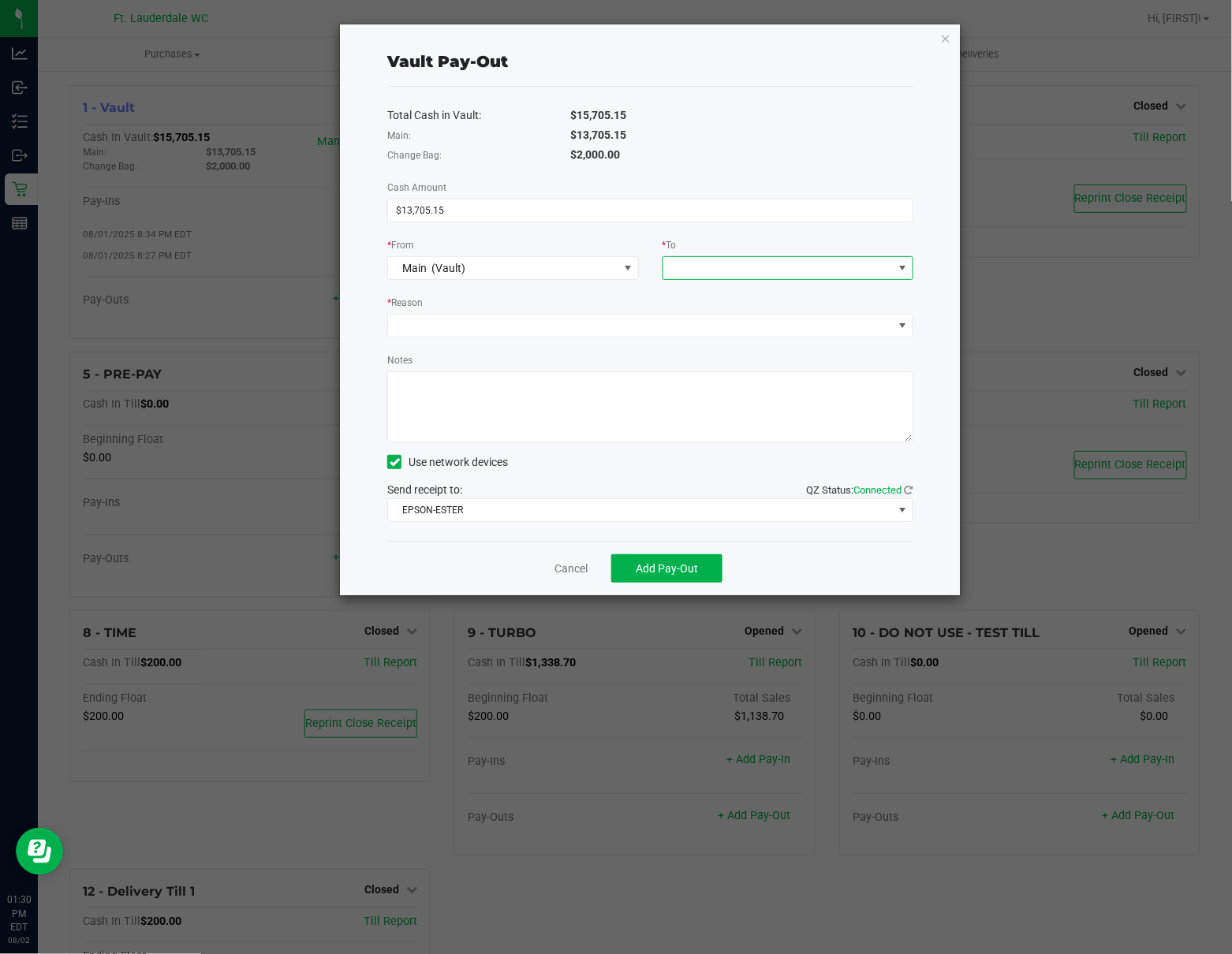 click at bounding box center [778, 268] 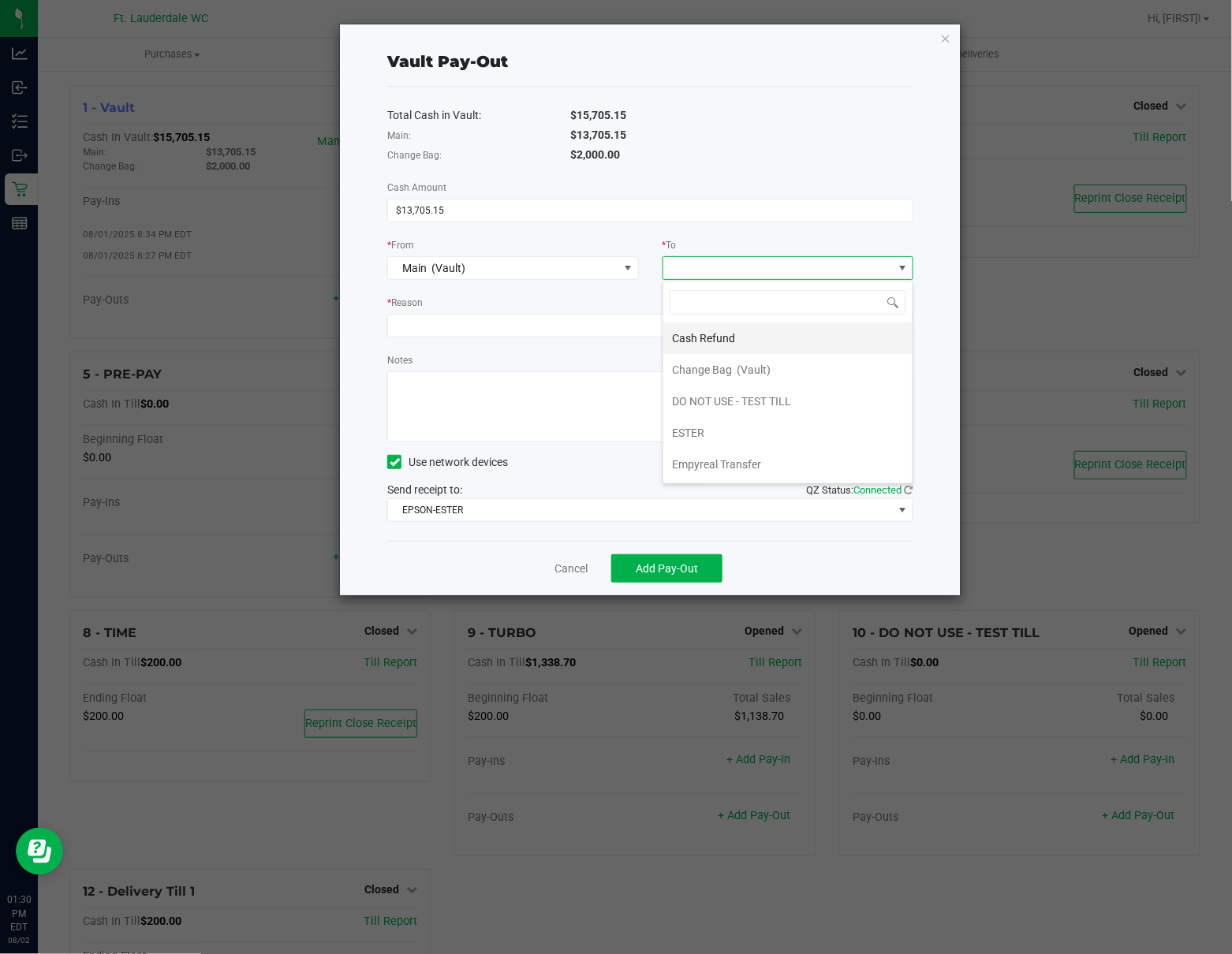 scroll, scrollTop: 78819, scrollLeft: 78622, axis: both 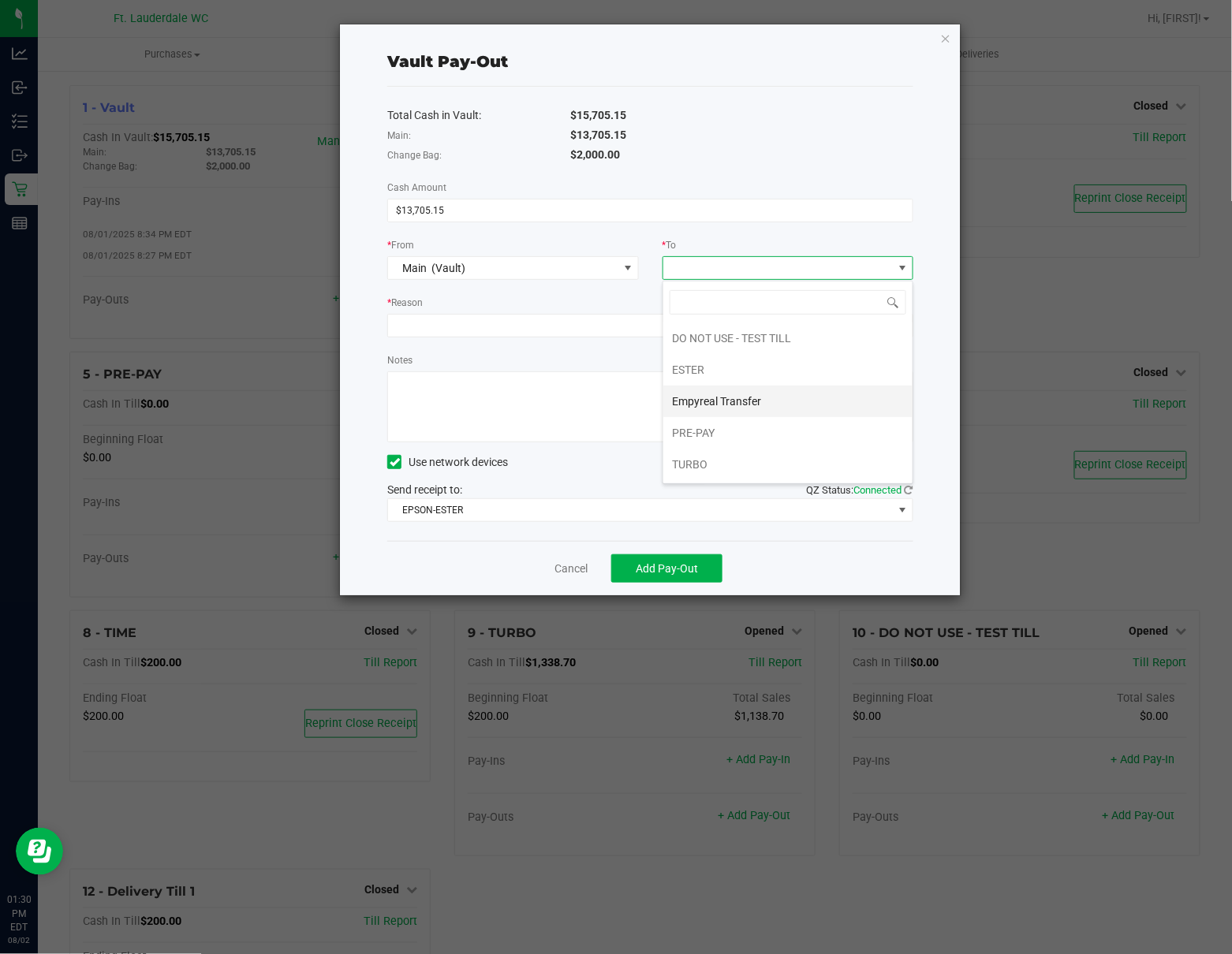 click on "Empyreal Transfer" at bounding box center (717, 401) 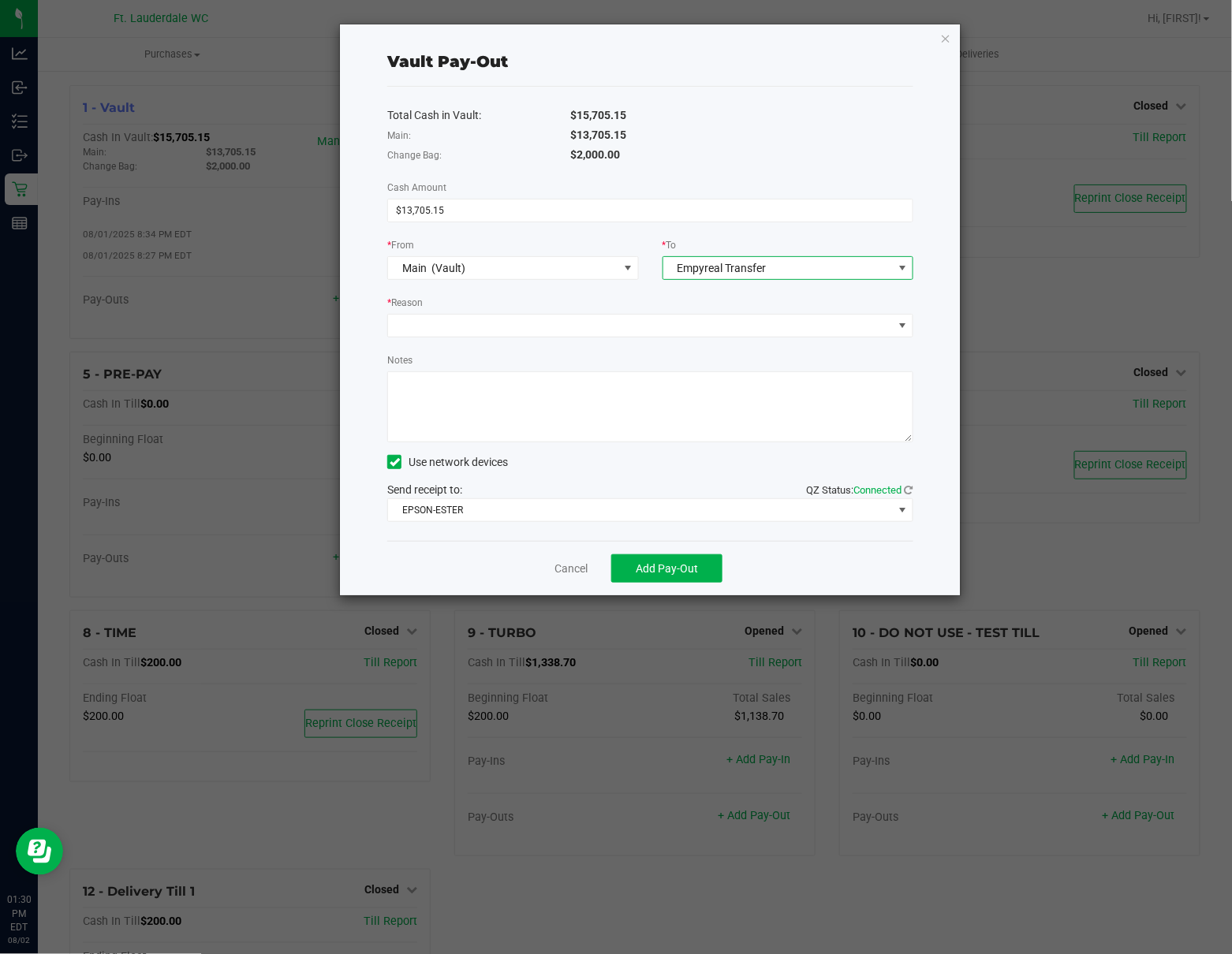 click on "Total Cash in Vault:   $[AMOUNT]   Main:   $[AMOUNT]   Change Bag:   $[AMOUNT]   Cash Amount  $[AMOUNT] *  From  Main    (Vault) *  To     *  Reason   Notes          Use network devices   Send receipt to:   QZ Status:   Connected  EPSON-ESTER" 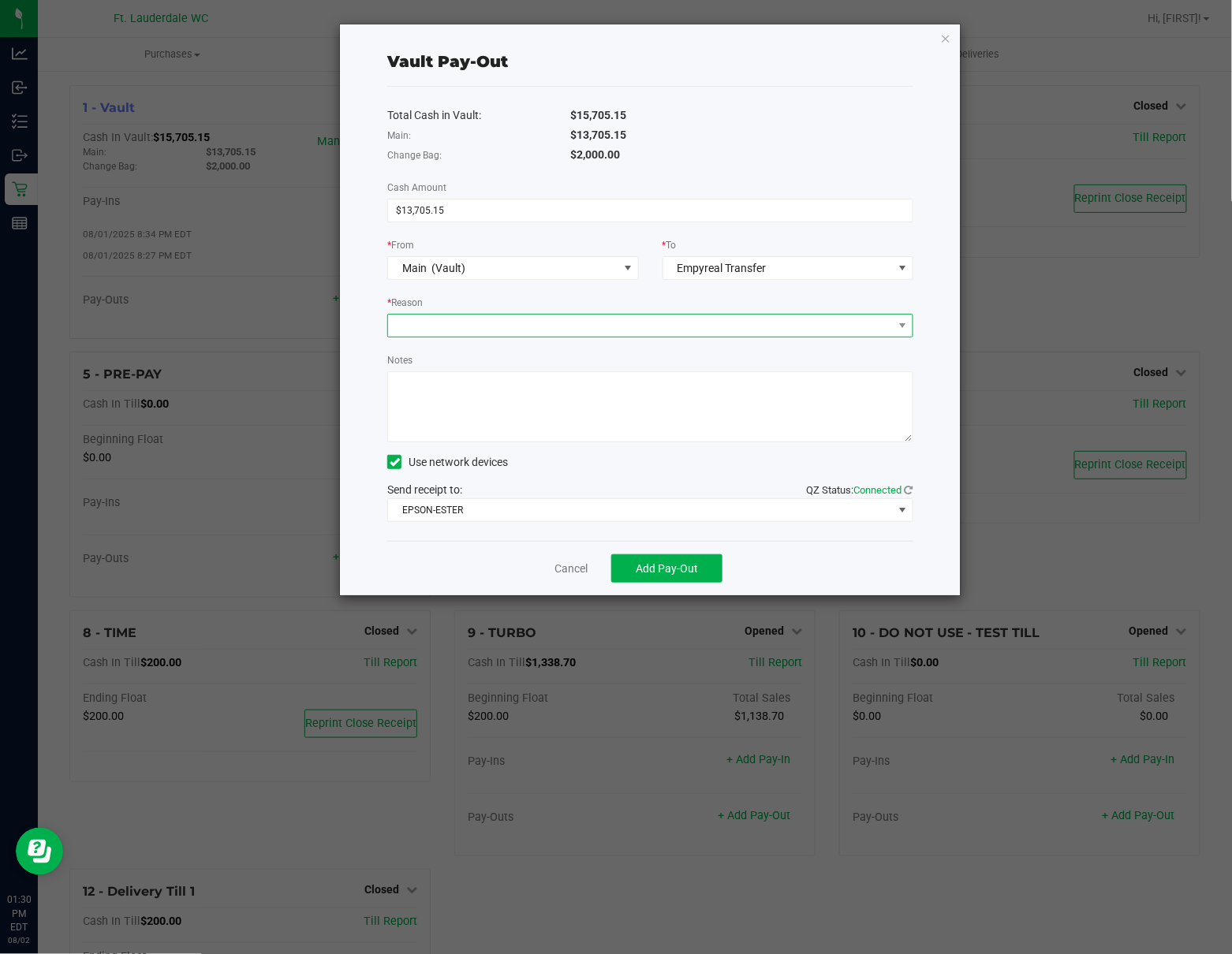 click at bounding box center (640, 326) 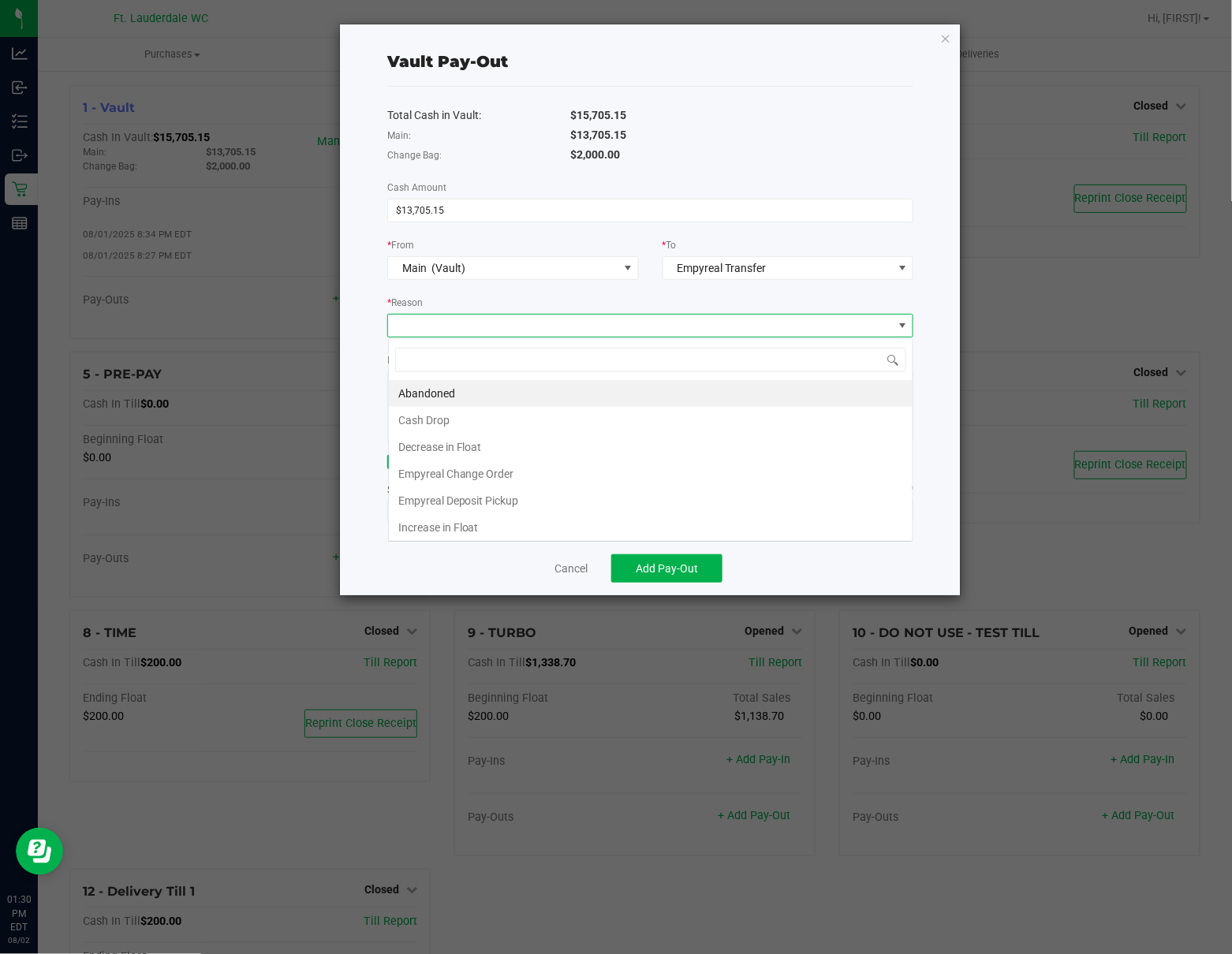 scroll, scrollTop: 78819, scrollLeft: 78347, axis: both 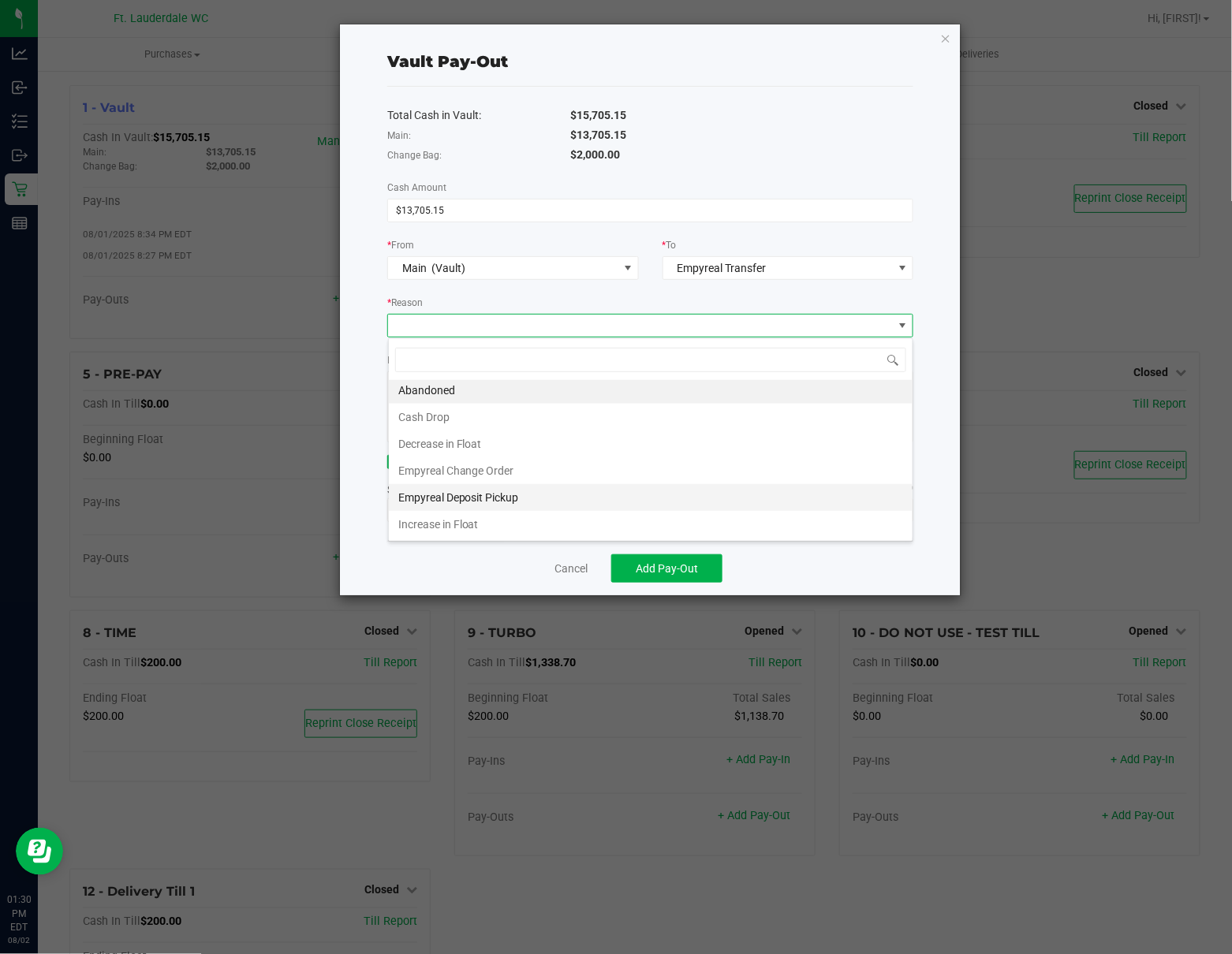 click on "Empyreal Deposit Pickup" at bounding box center [651, 497] 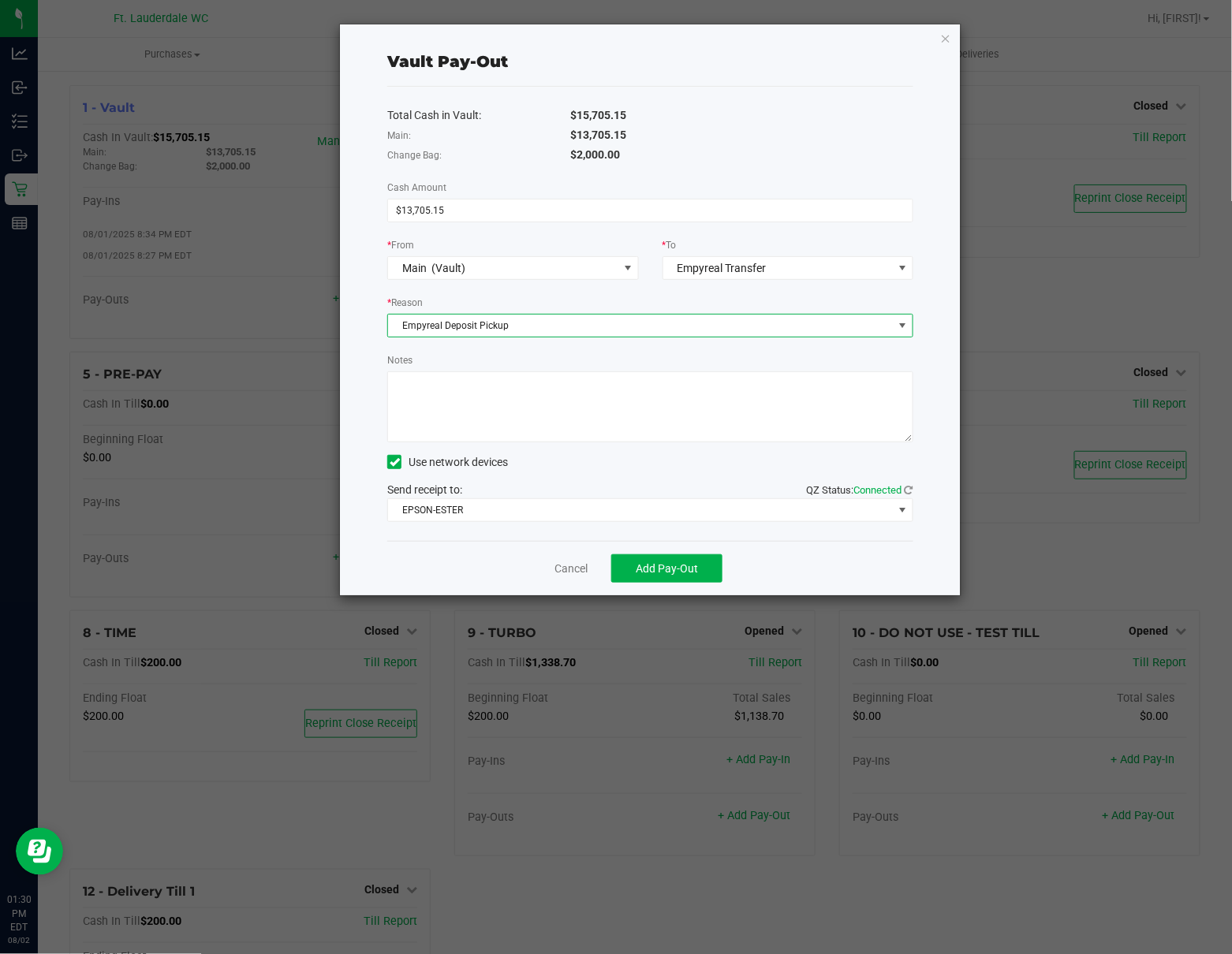 click on "Notes" at bounding box center (650, 407) 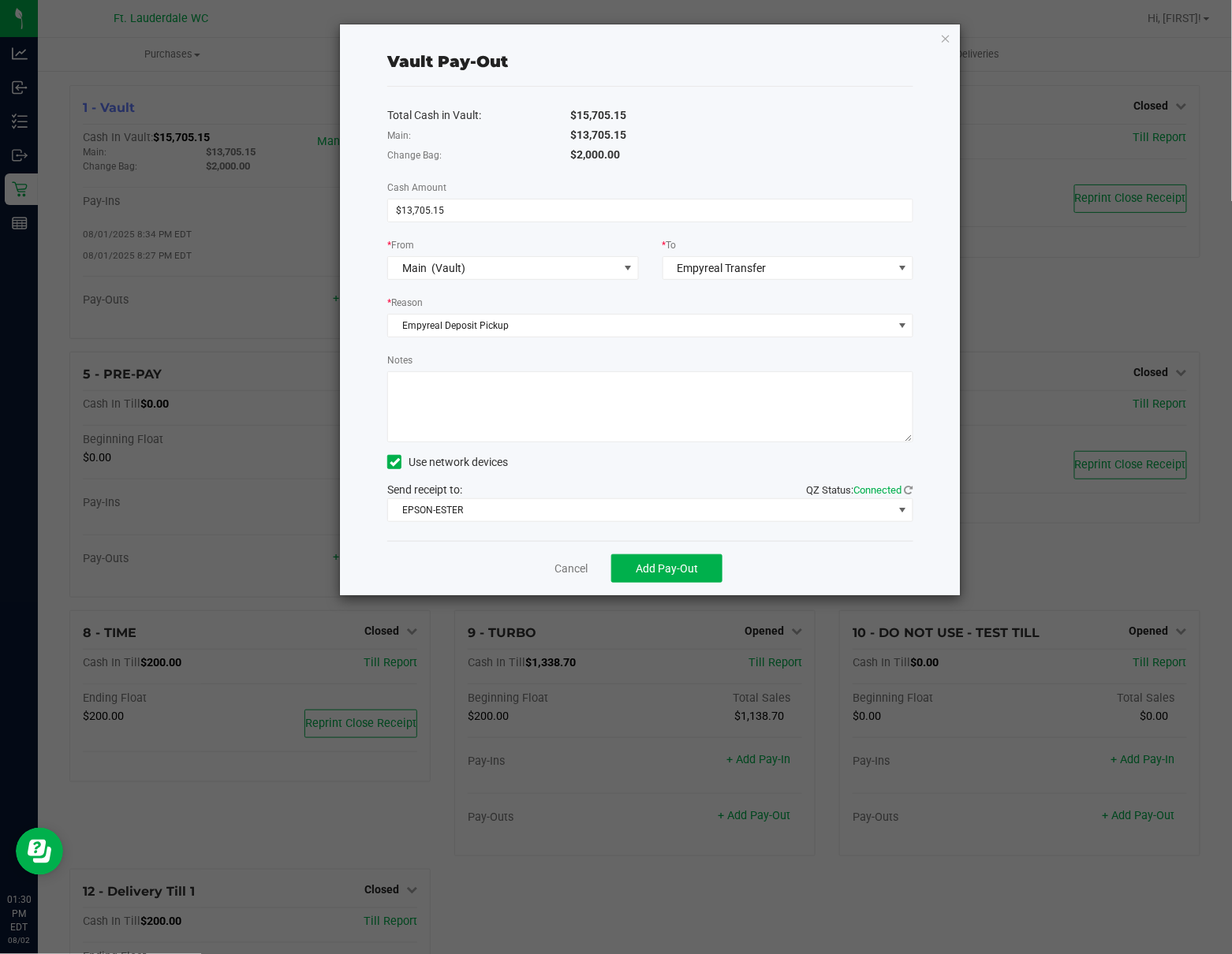 paste on "13,705.15" 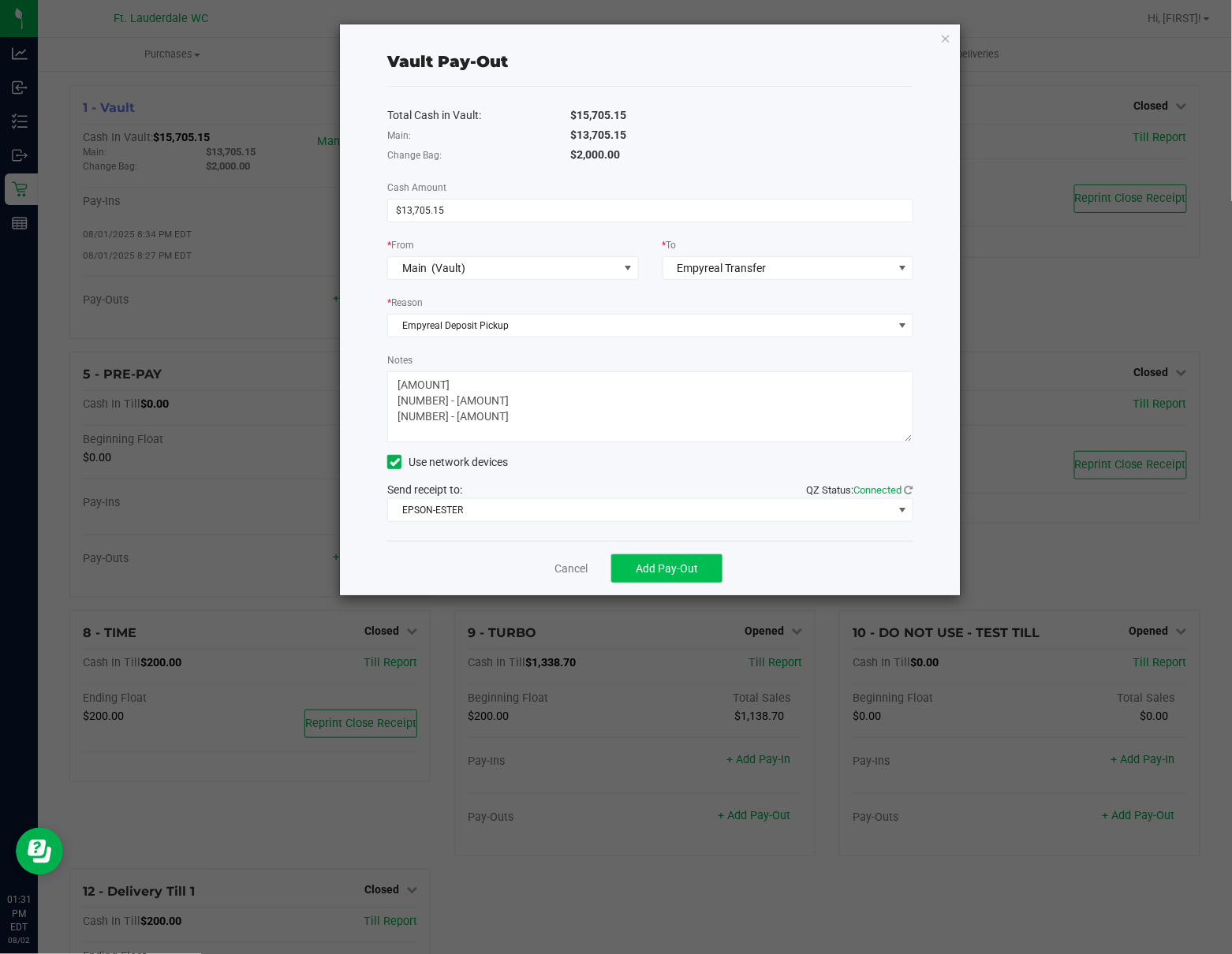 type on "[AMOUNT]
[NUMBER] - [AMOUNT]
[NUMBER] - [AMOUNT]" 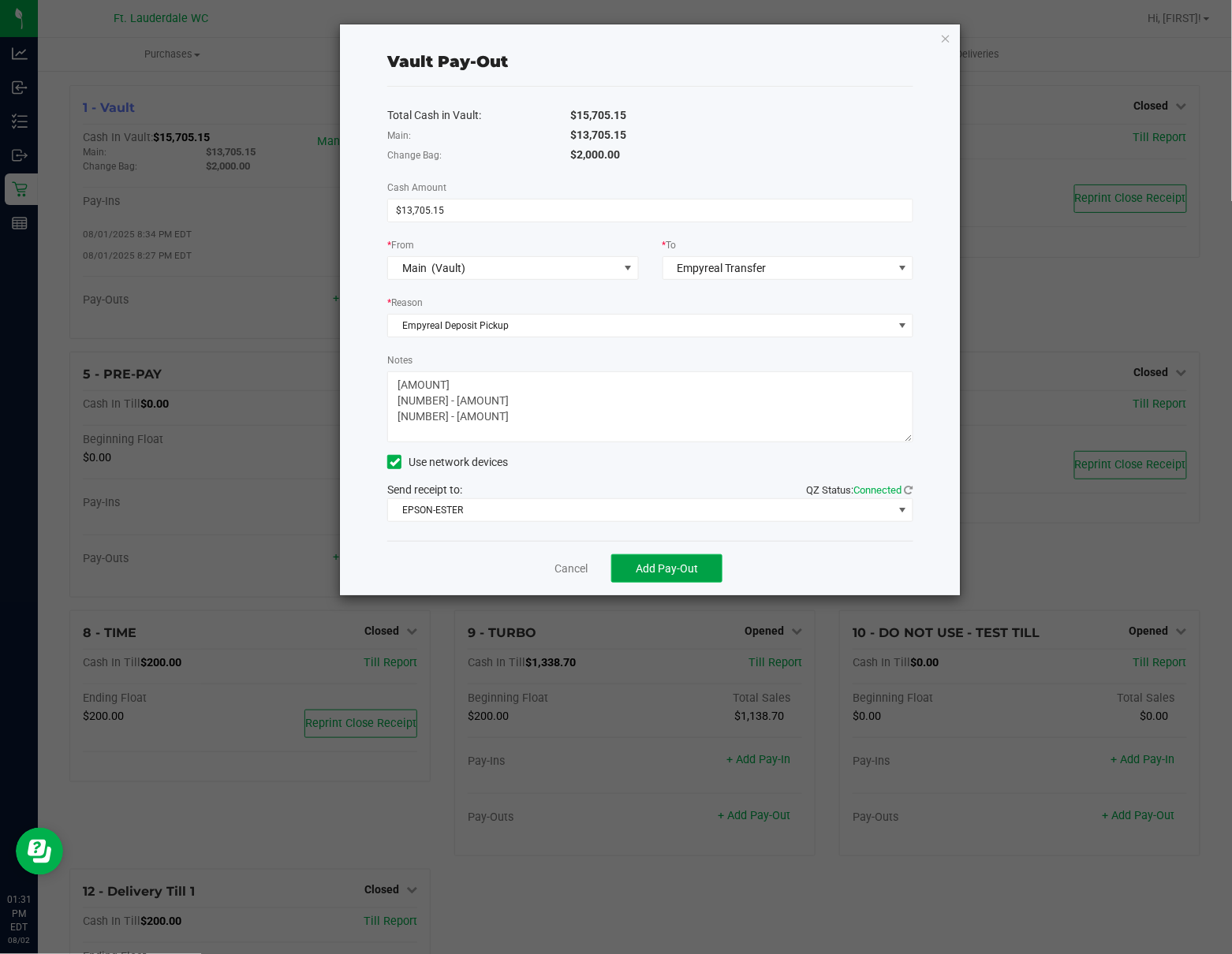 click on "Add Pay-Out" 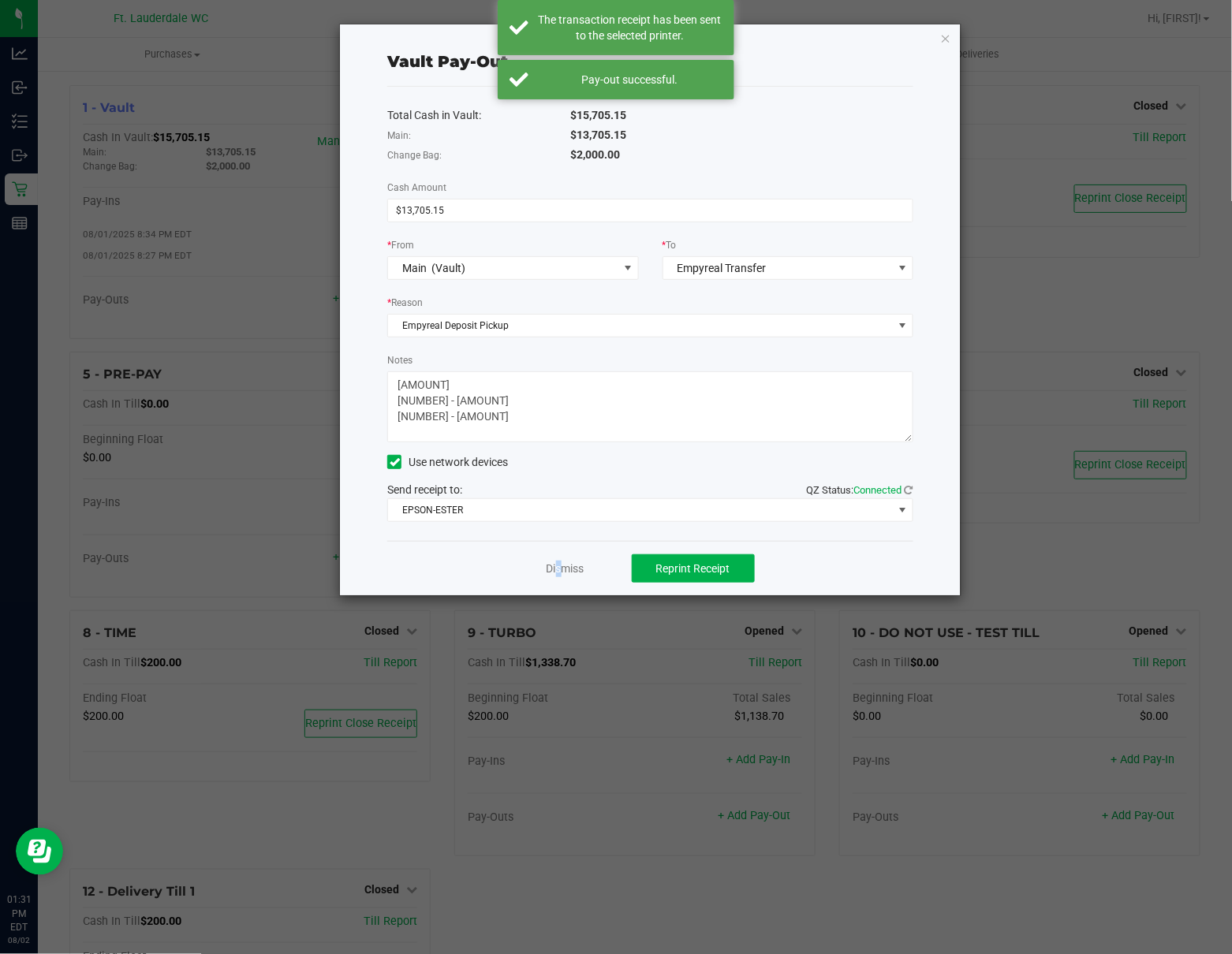 click on "Dismiss   Reprint Receipt" 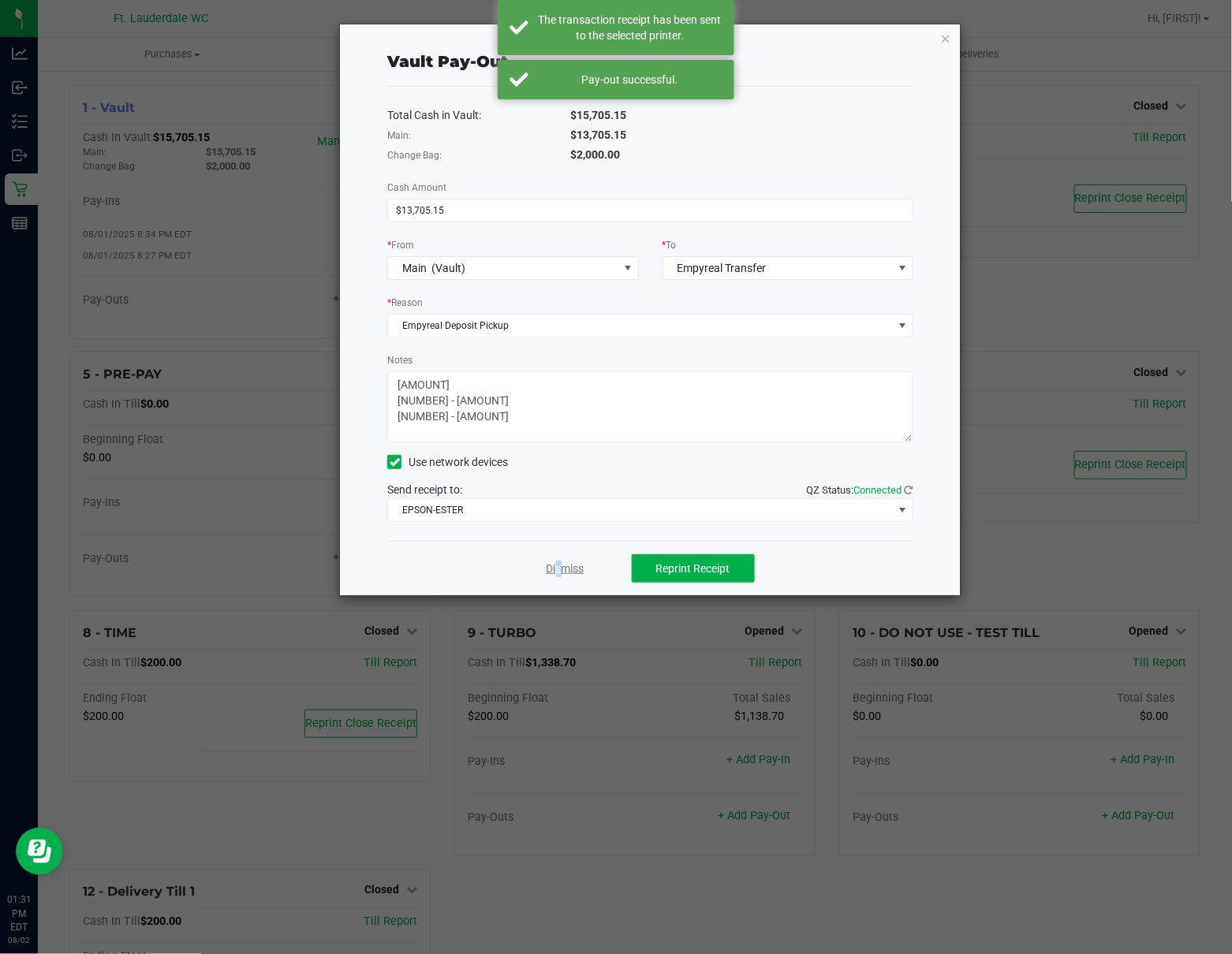 click on "Dismiss" 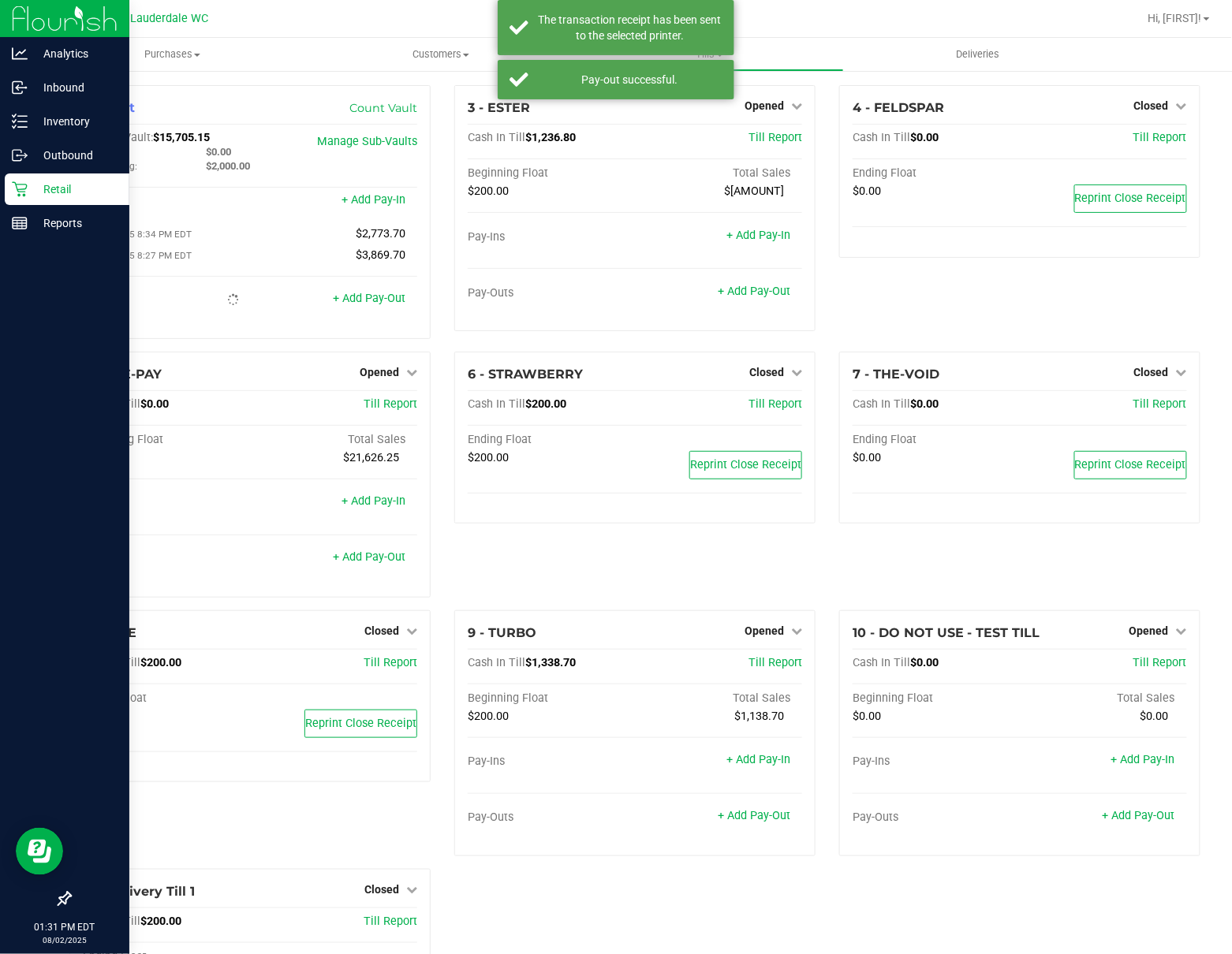 click on "Retail" at bounding box center (75, 189) 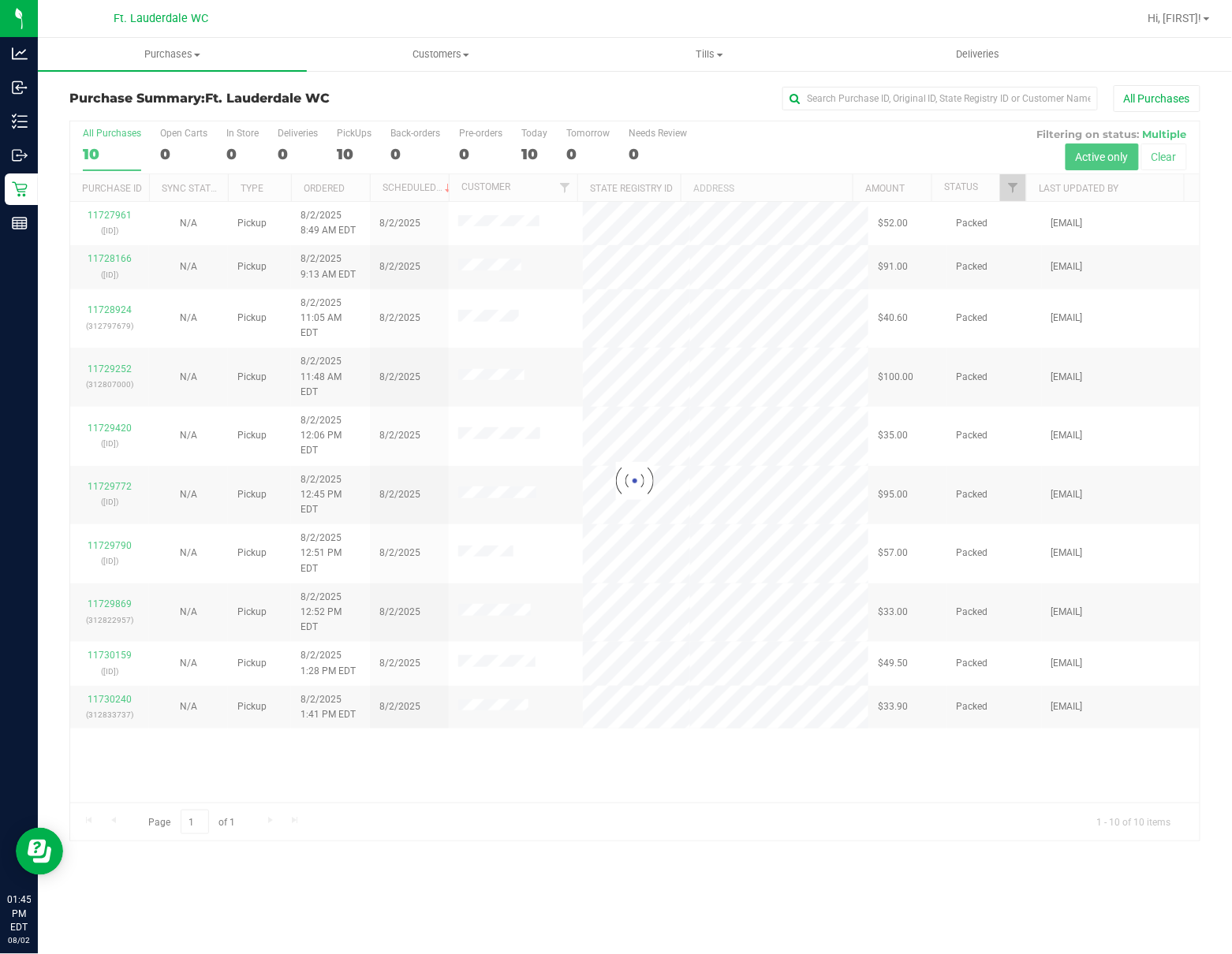 click at bounding box center [635, 481] 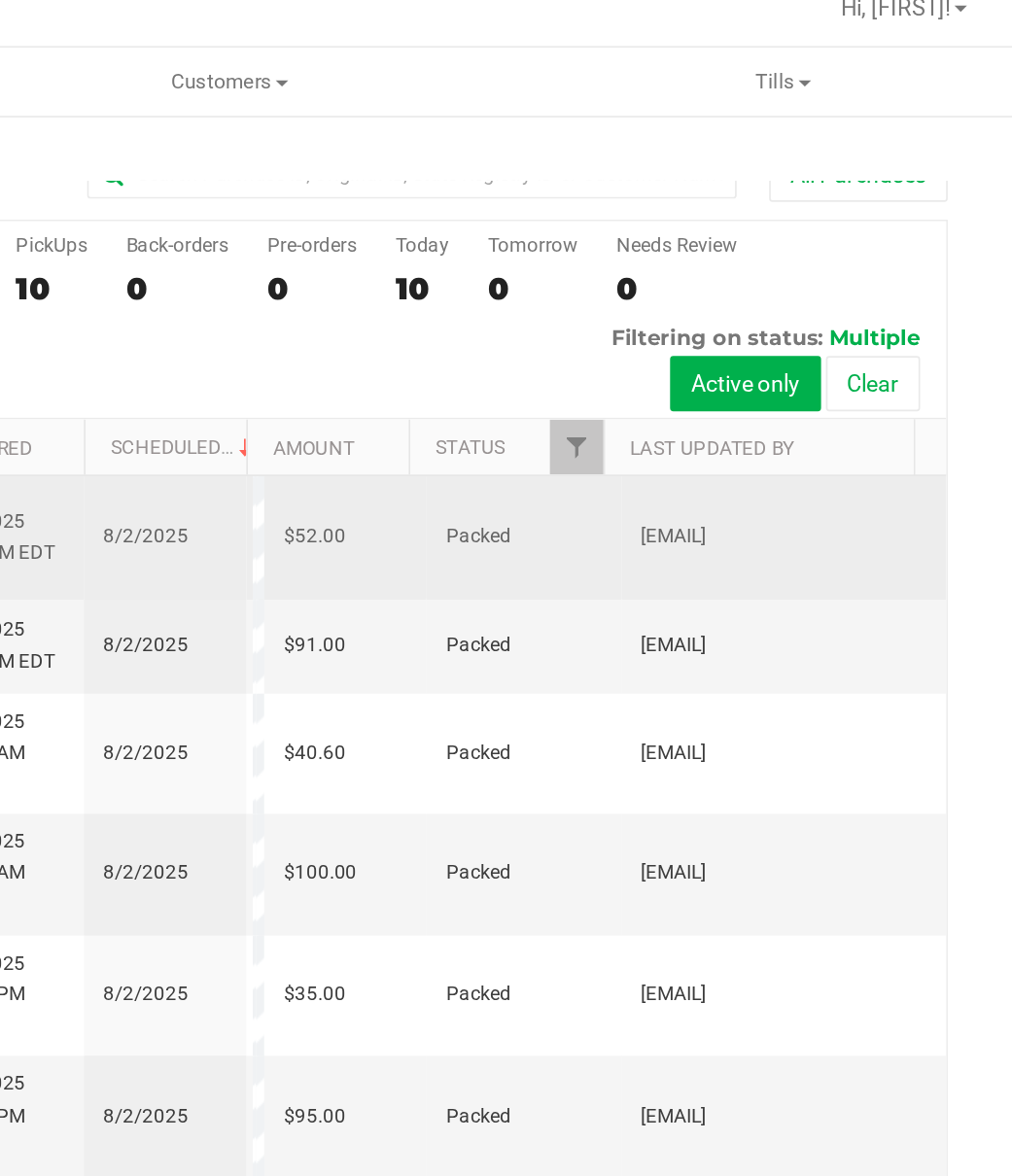 scroll, scrollTop: 0, scrollLeft: 5, axis: horizontal 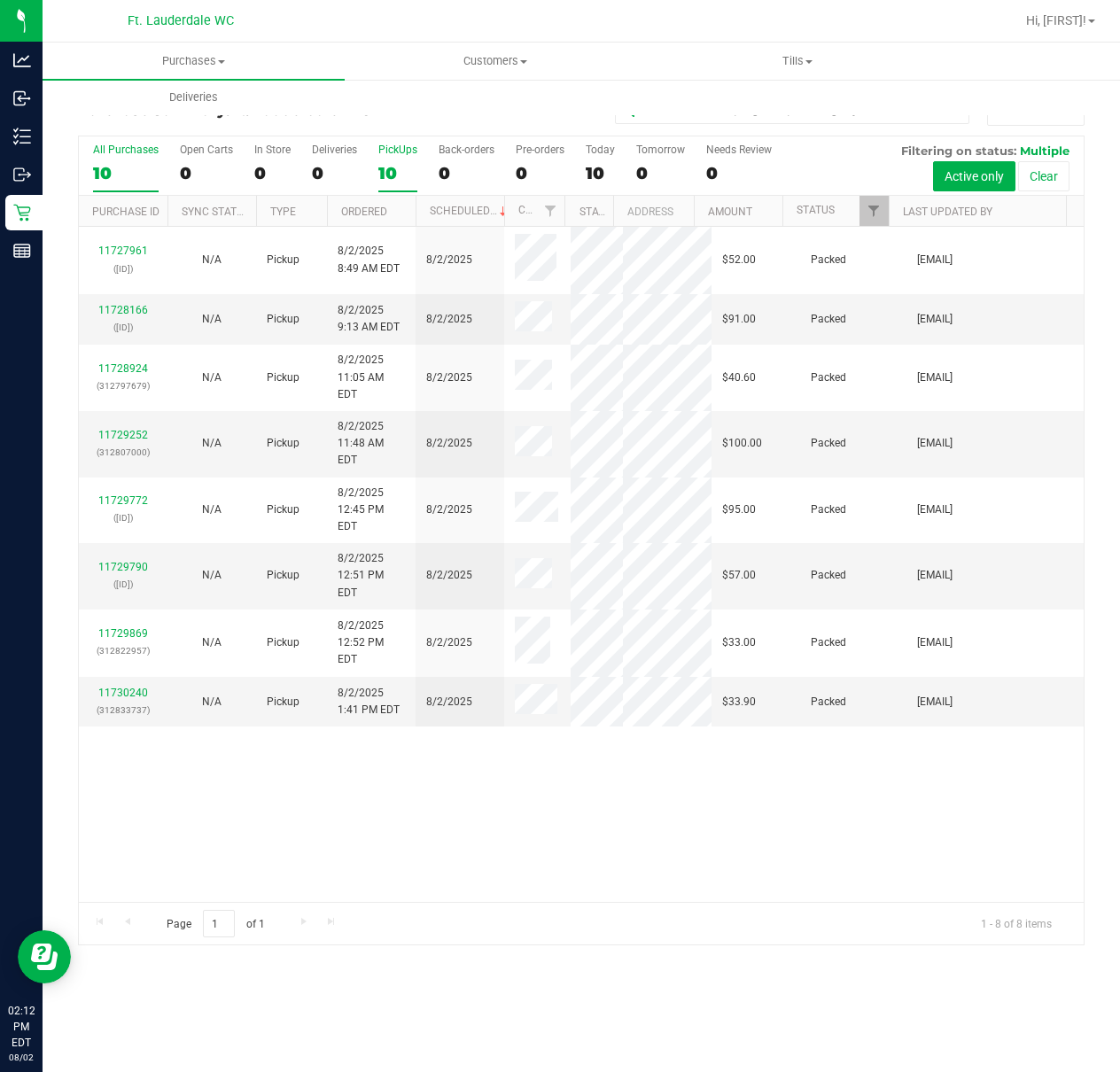 click on "10" at bounding box center (398, 173) 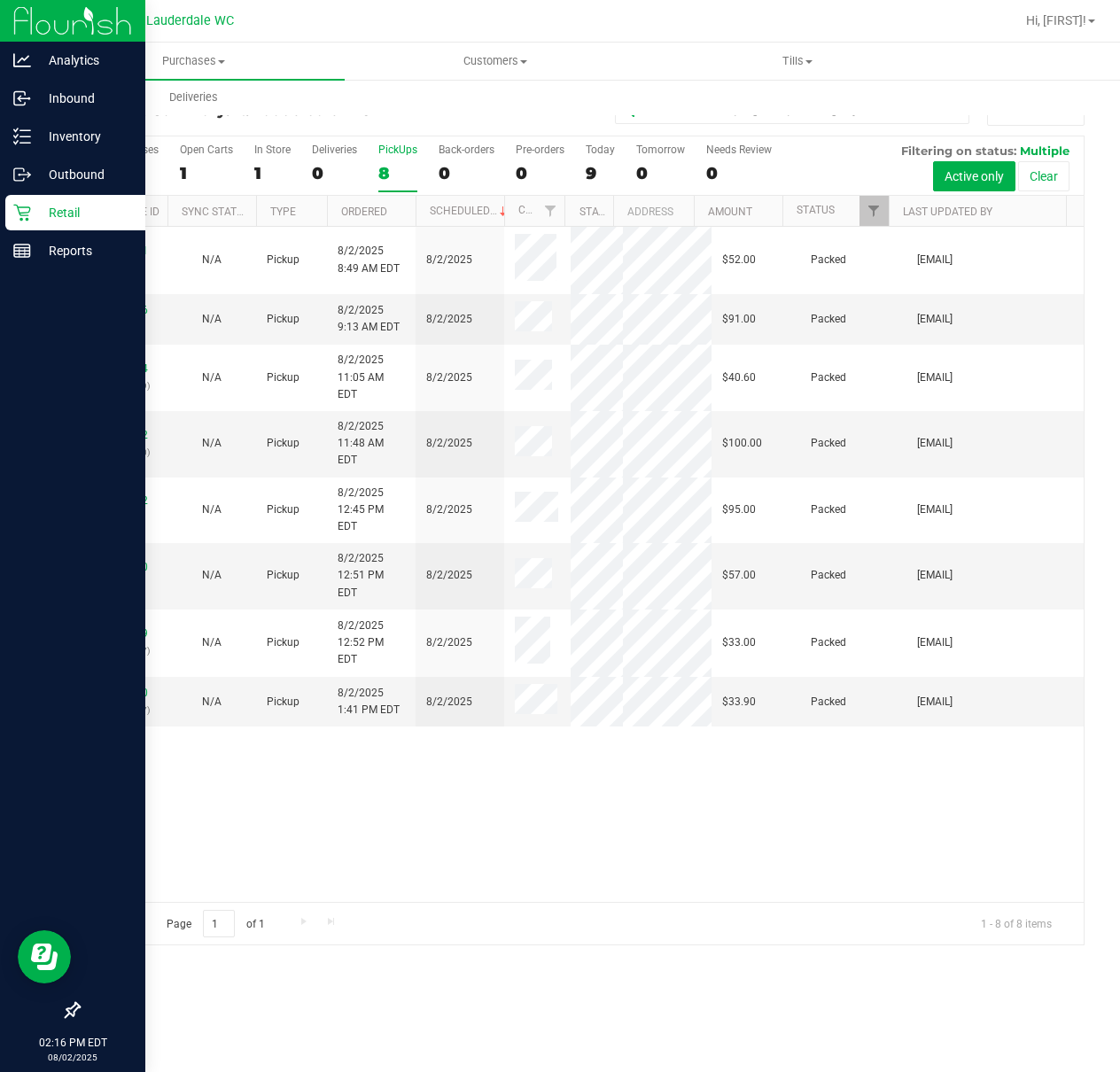 click 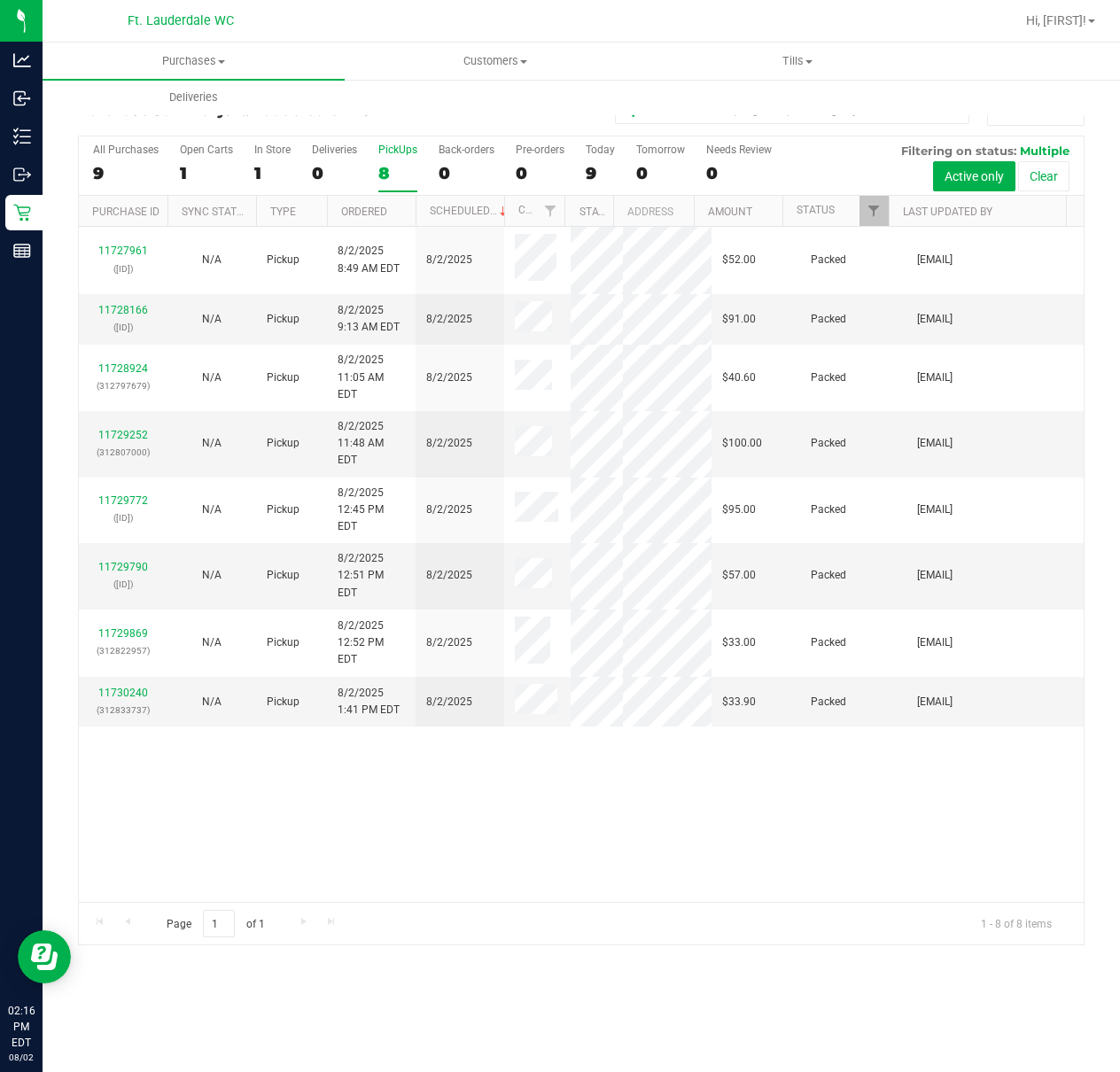 click on "8" at bounding box center [398, 173] 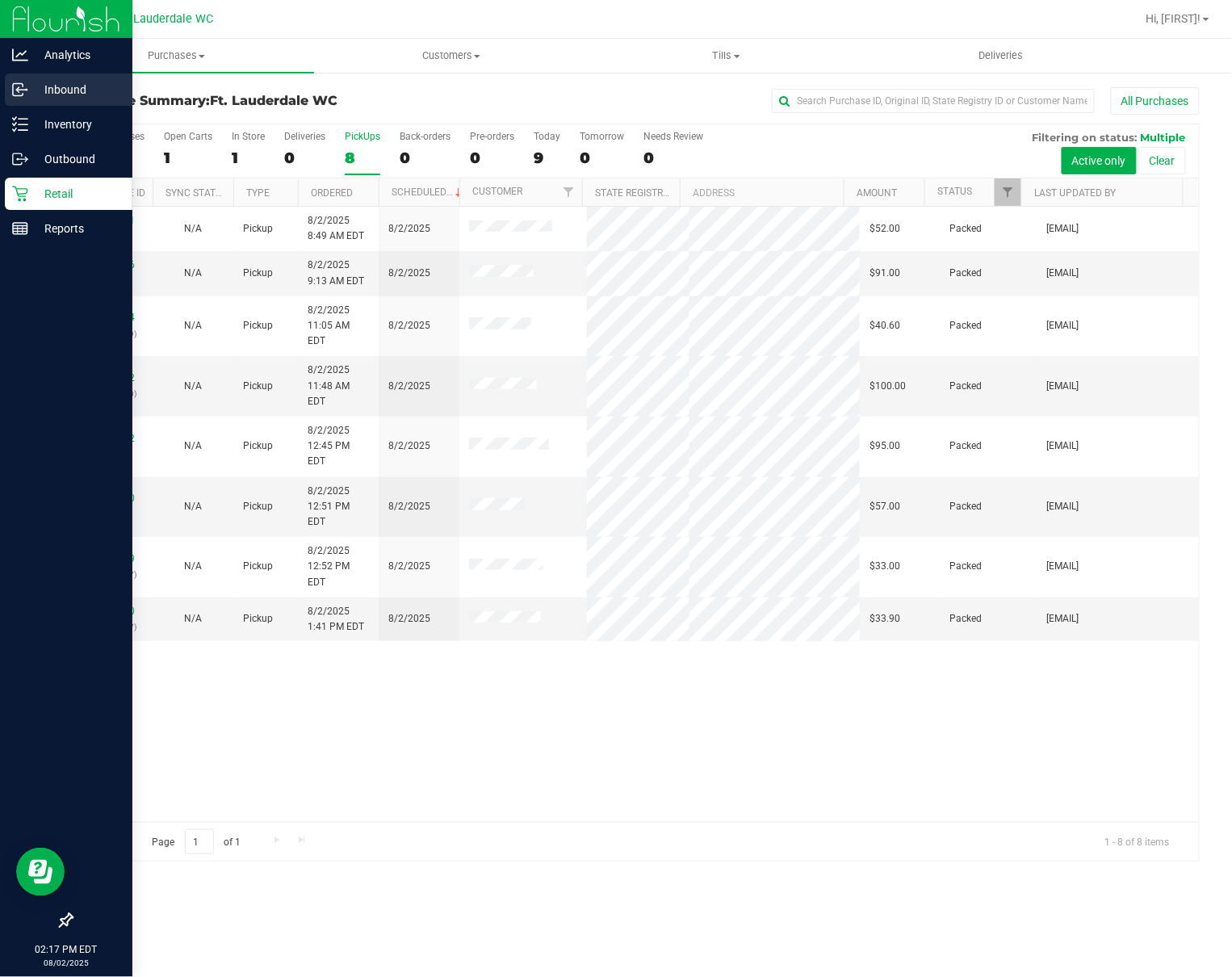 click 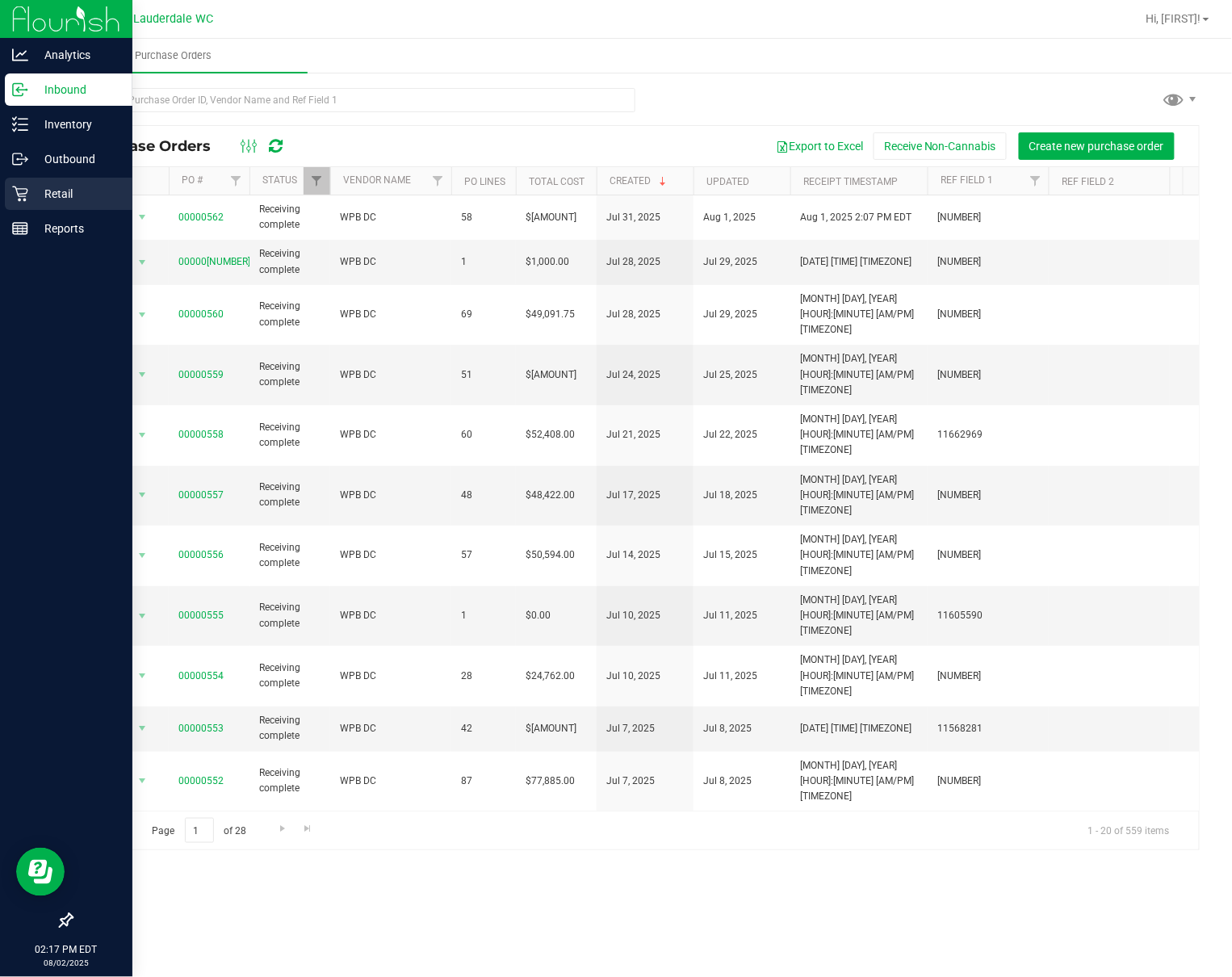 click on "Retail" at bounding box center (69, 194) 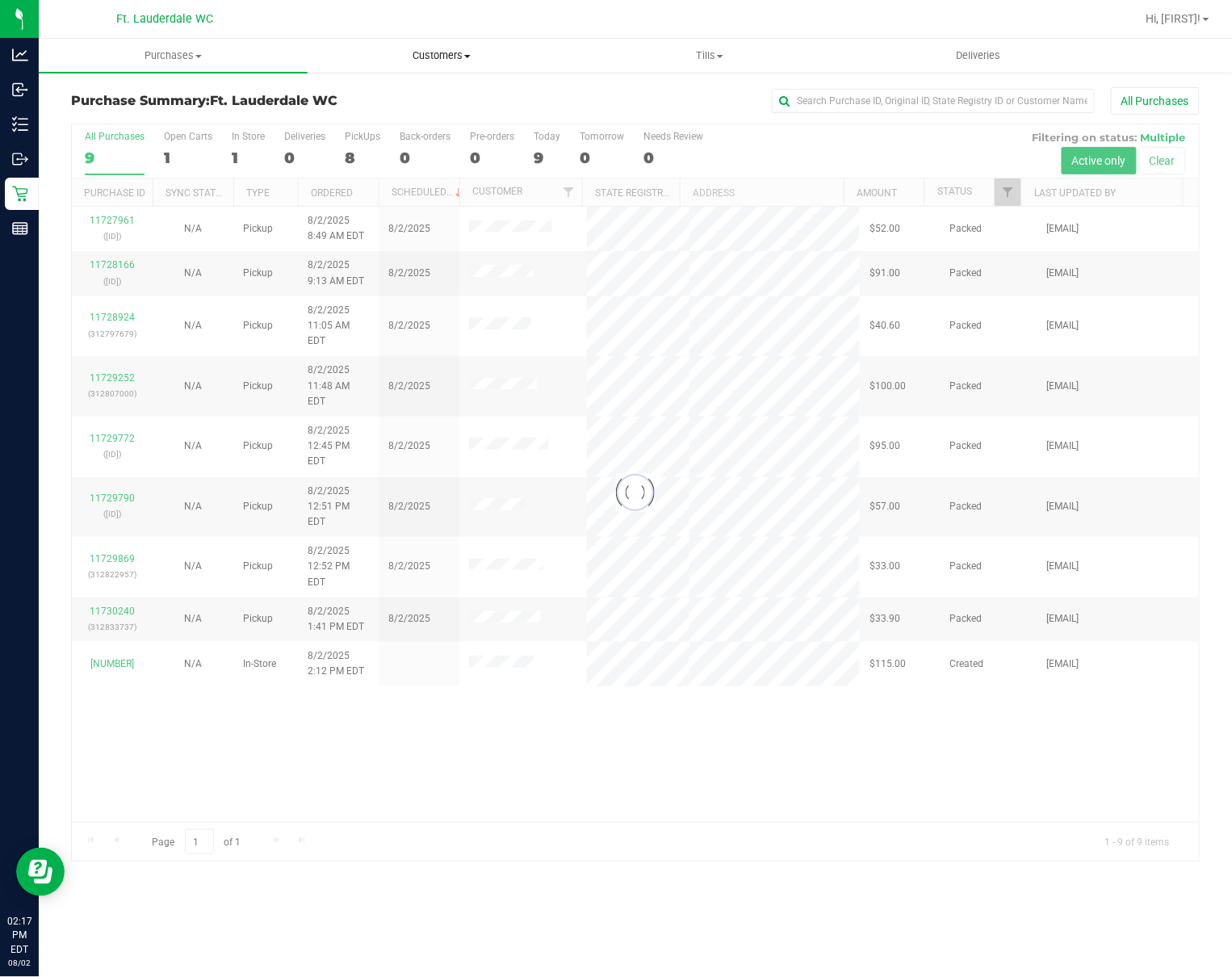 click on "Customers" at bounding box center [442, 56] 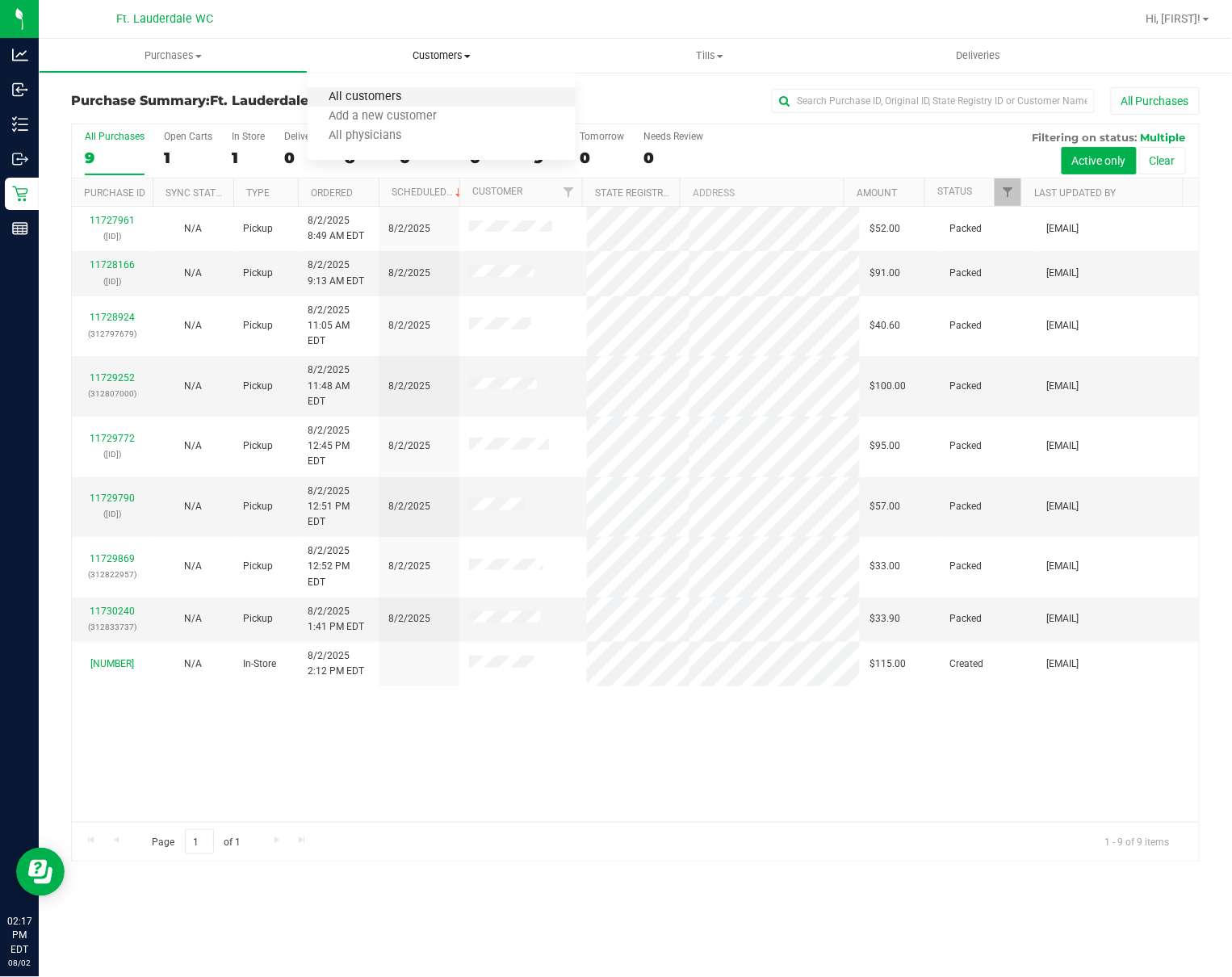 click on "All customers" at bounding box center [366, 97] 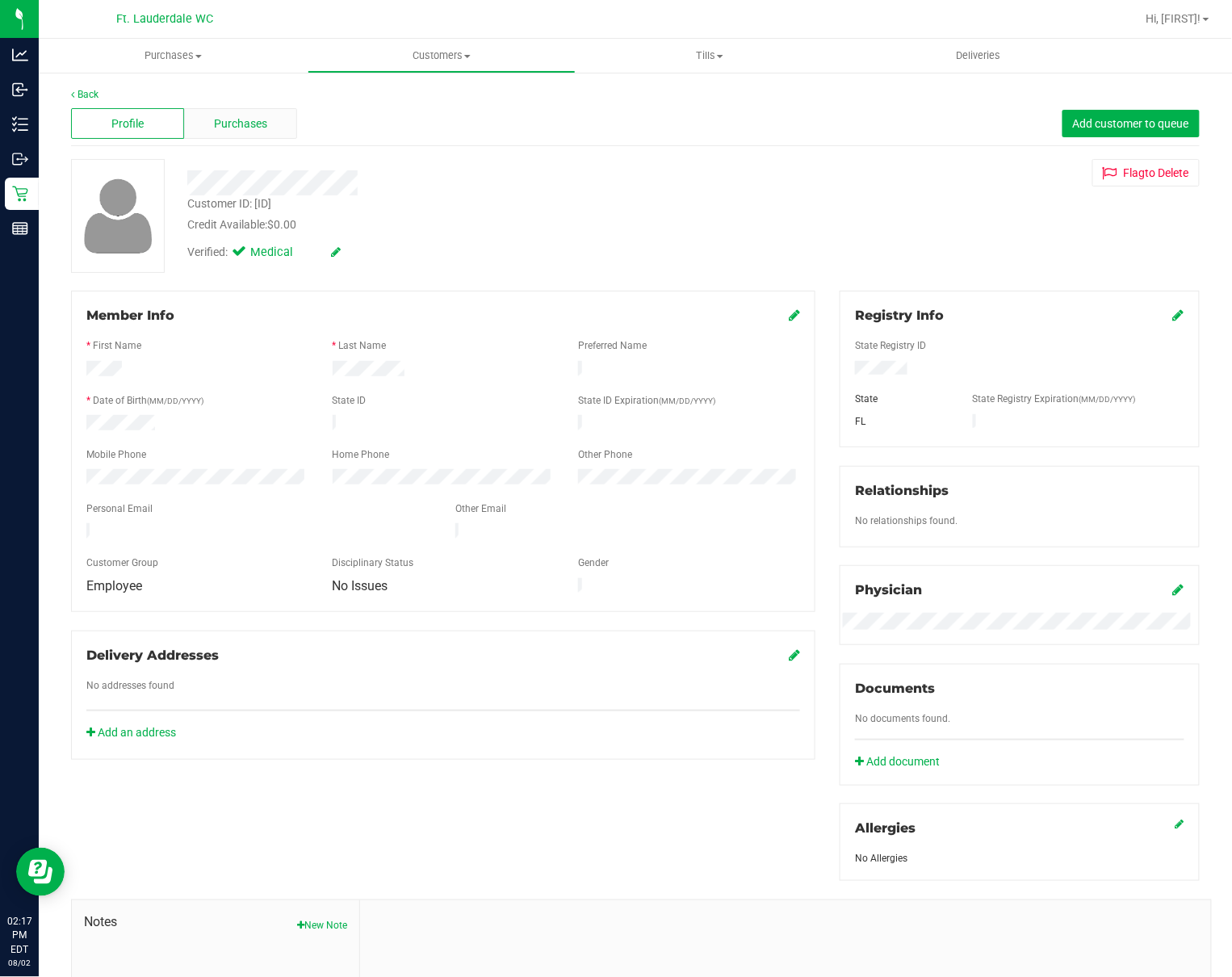 click on "Purchases" at bounding box center [241, 124] 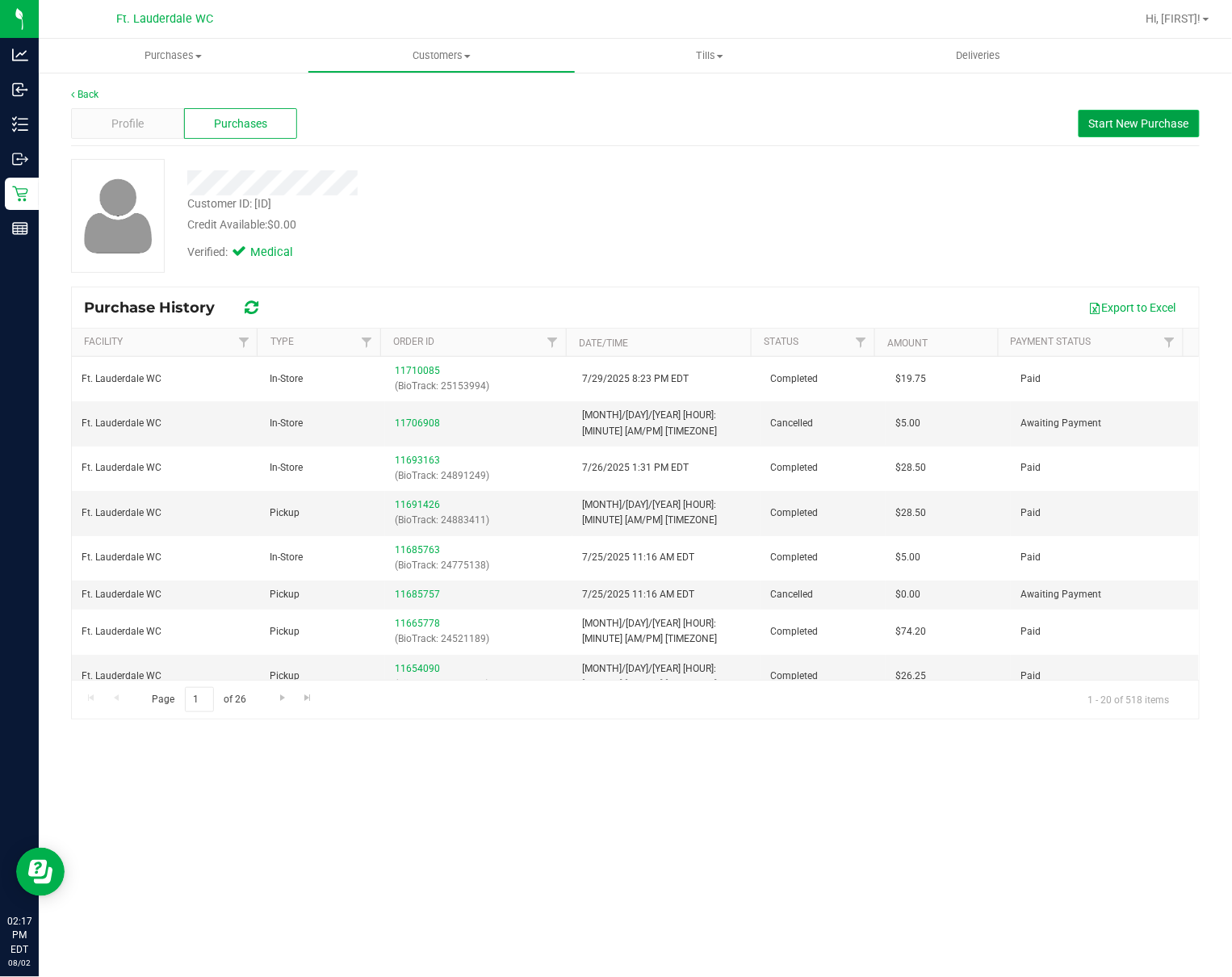 click on "Start New Purchase" at bounding box center (1139, 124) 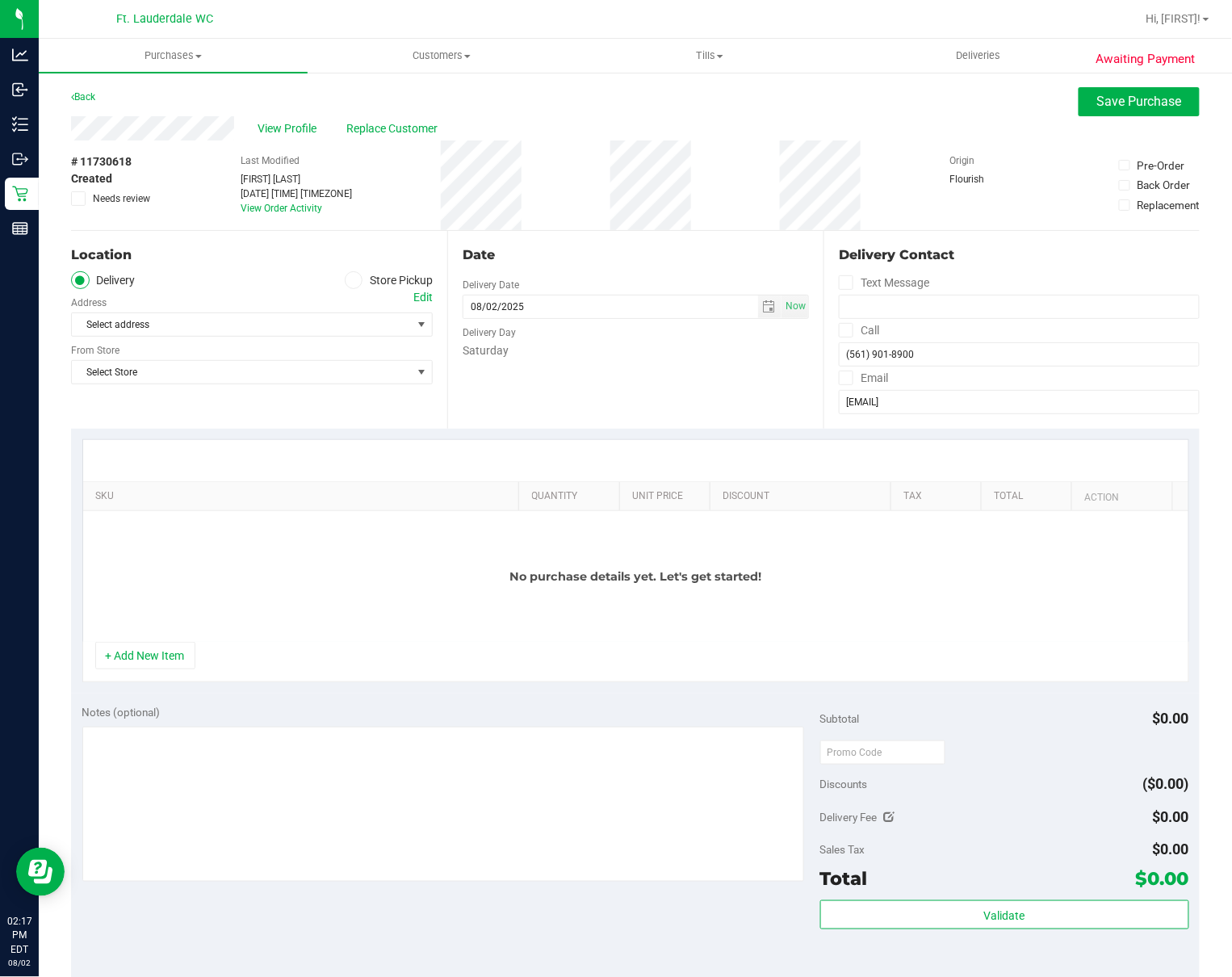 click at bounding box center [354, 280] 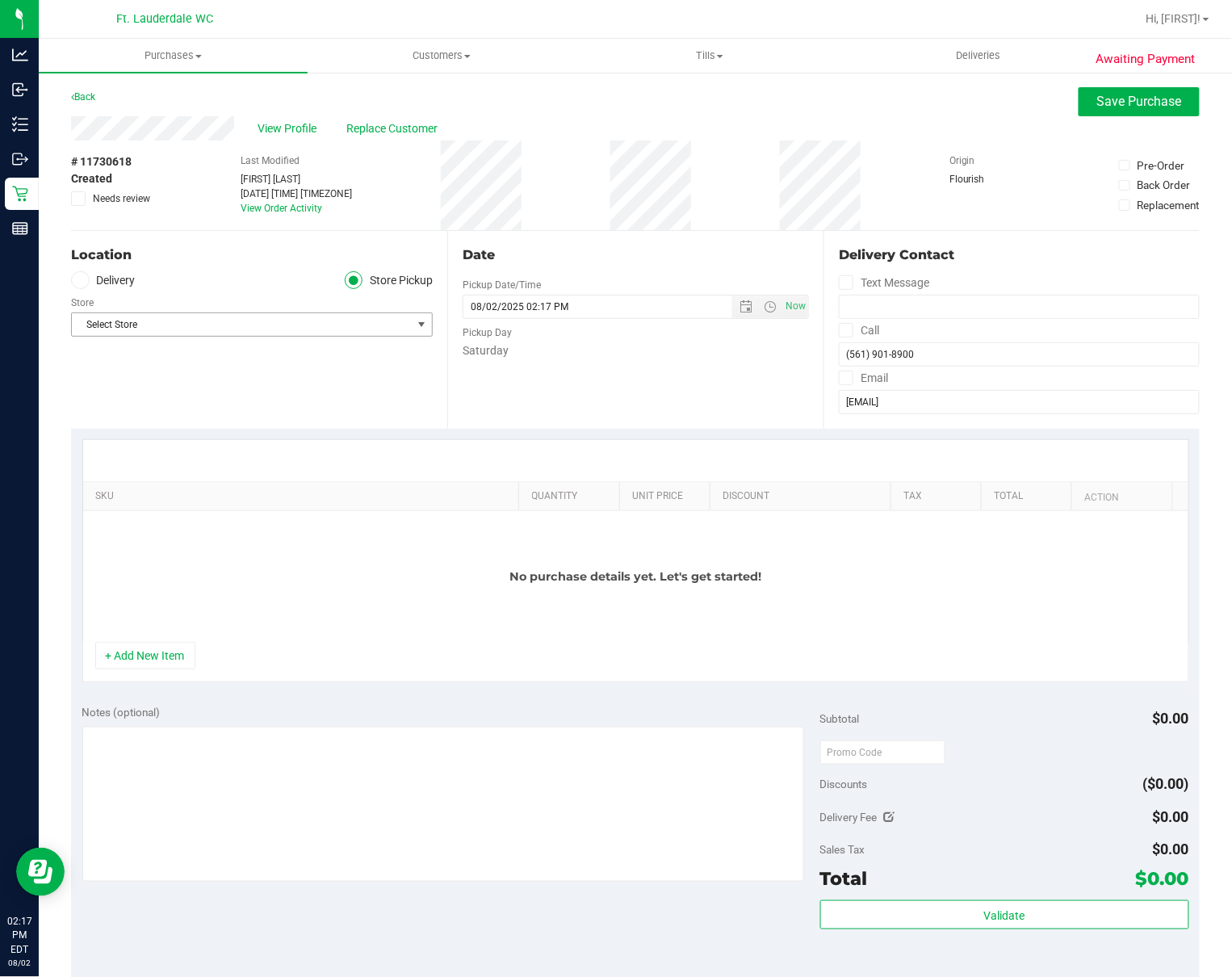 click on "Select Store" at bounding box center (241, 325) 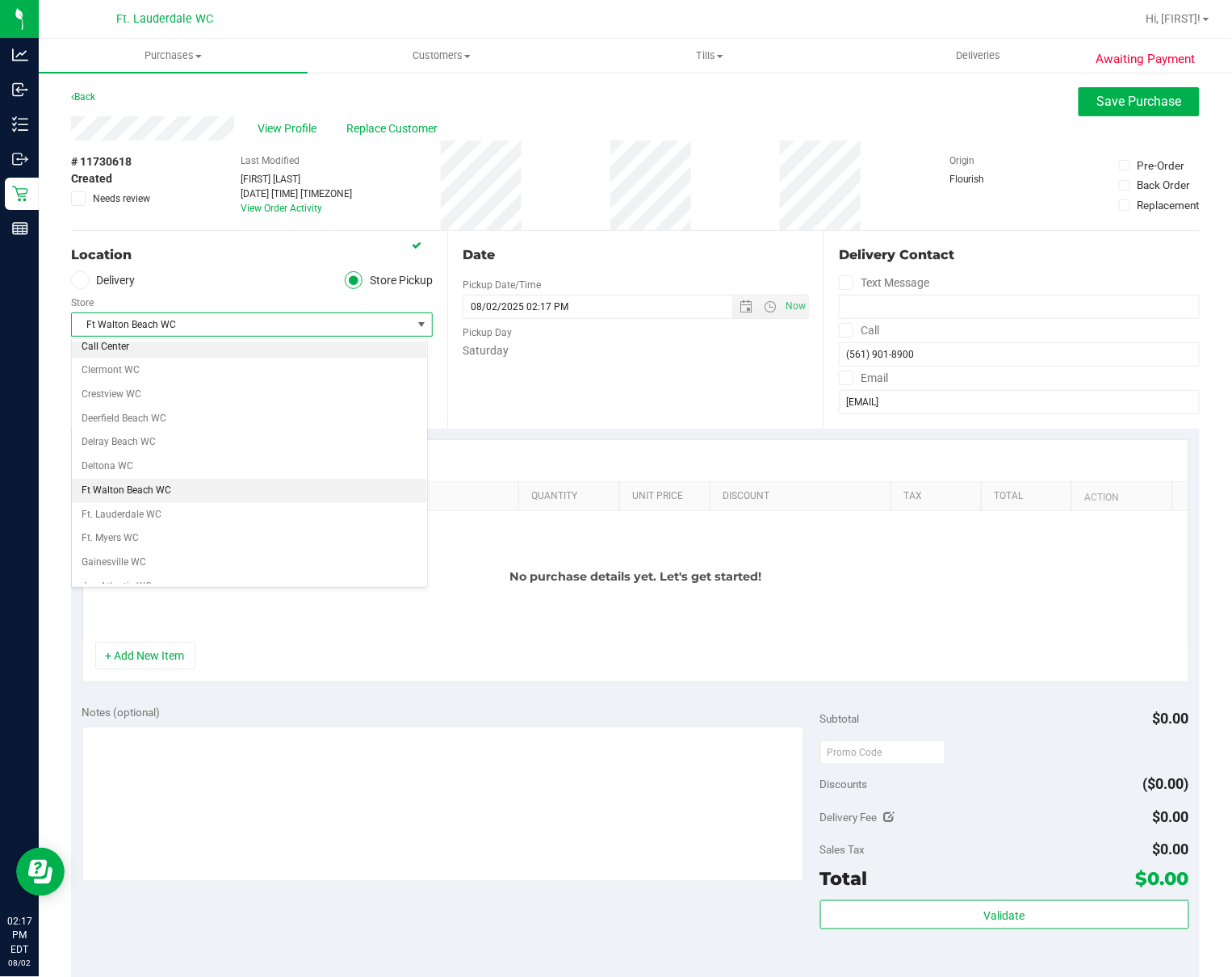 scroll, scrollTop: 159, scrollLeft: 0, axis: vertical 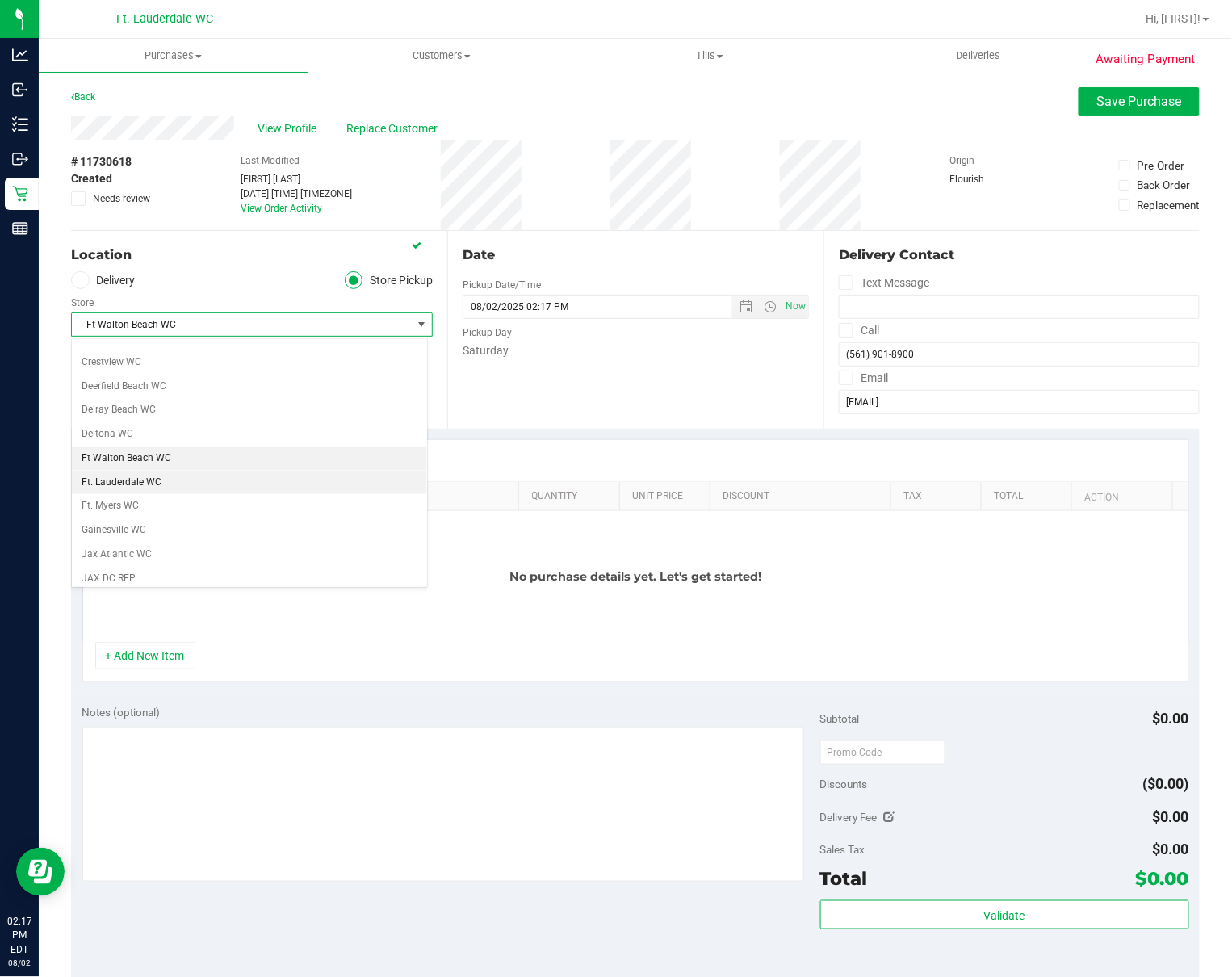 click on "Ft. Lauderdale WC" at bounding box center (249, 483) 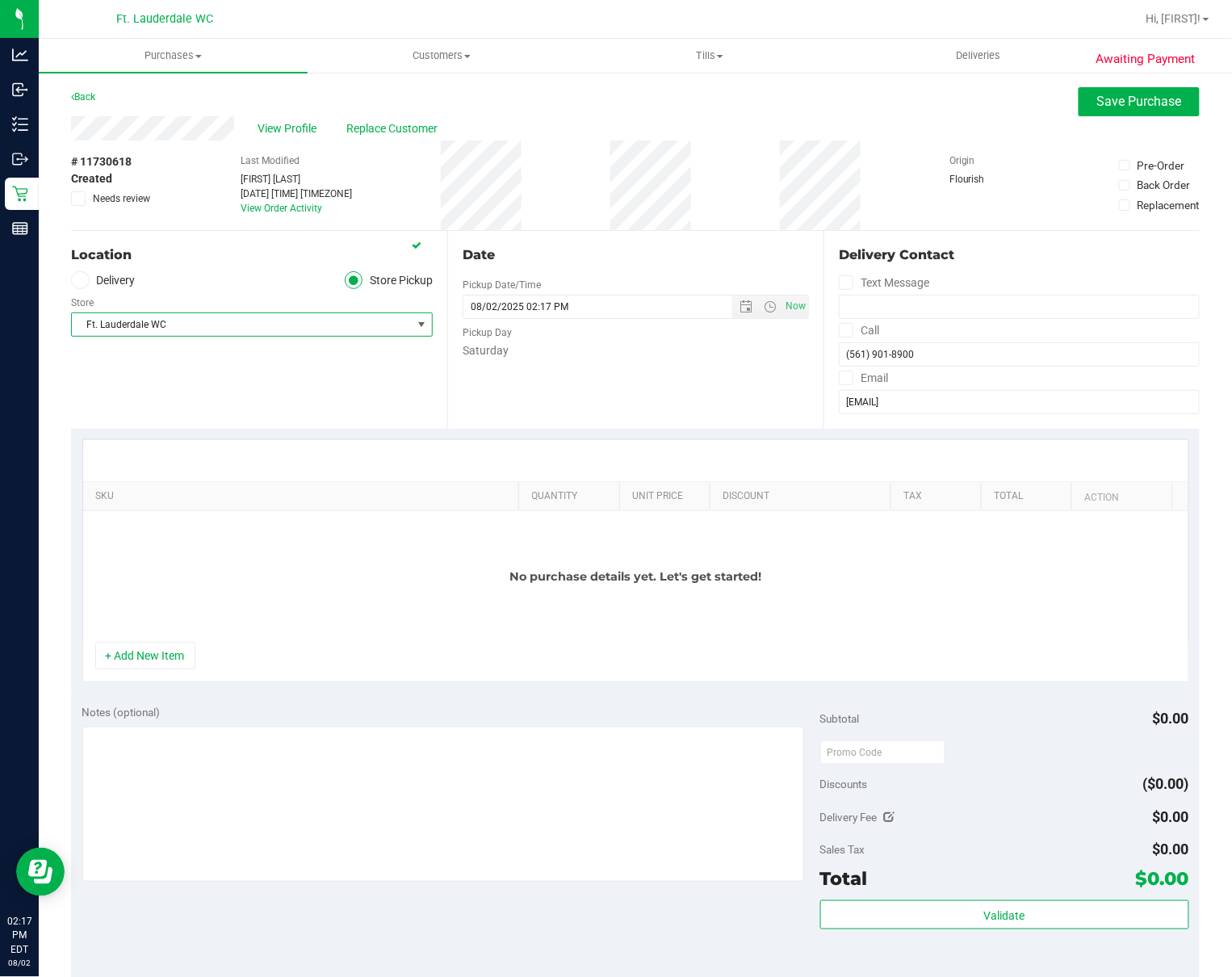 click on "Location
Delivery
Store Pickup
Store
Ft. Lauderdale WC Select Store Bonita Springs WC Boynton Beach WC Bradenton WC Brandon WC Brooksville WC Call Center Clermont WC Crestview WC Deerfield Beach WC Delray Beach WC Deltona WC Ft Walton Beach WC Ft. Lauderdale WC Ft. Myers WC Gainesville WC Jax Atlantic WC JAX DC REP Jax WC Key West WC Lakeland WC Largo WC Lehigh Acres DC REP Merritt Island WC Miami 72nd WC Miami Beach WC Miami Dadeland WC Miramar DC REP New Port Richey WC North Palm Beach WC North Port WC Ocala WC Orange Park WC Orlando Colonial WC Orlando DC REP Orlando WC Oviedo WC Palm Bay WC Palm Coast WC Panama City WC Pensacola WC Sebring WC" at bounding box center [259, 329] 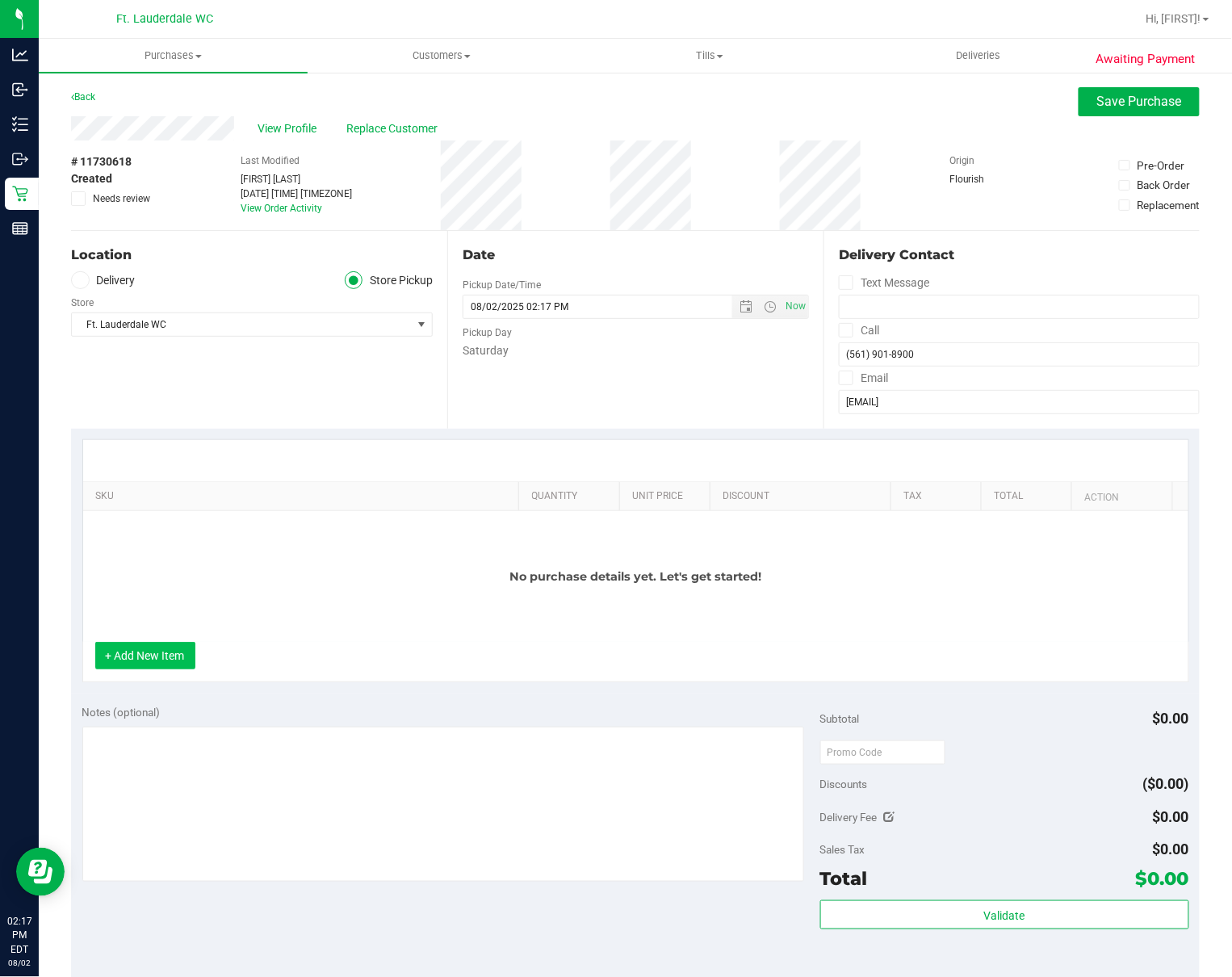 click on "+ Add New Item" at bounding box center [145, 656] 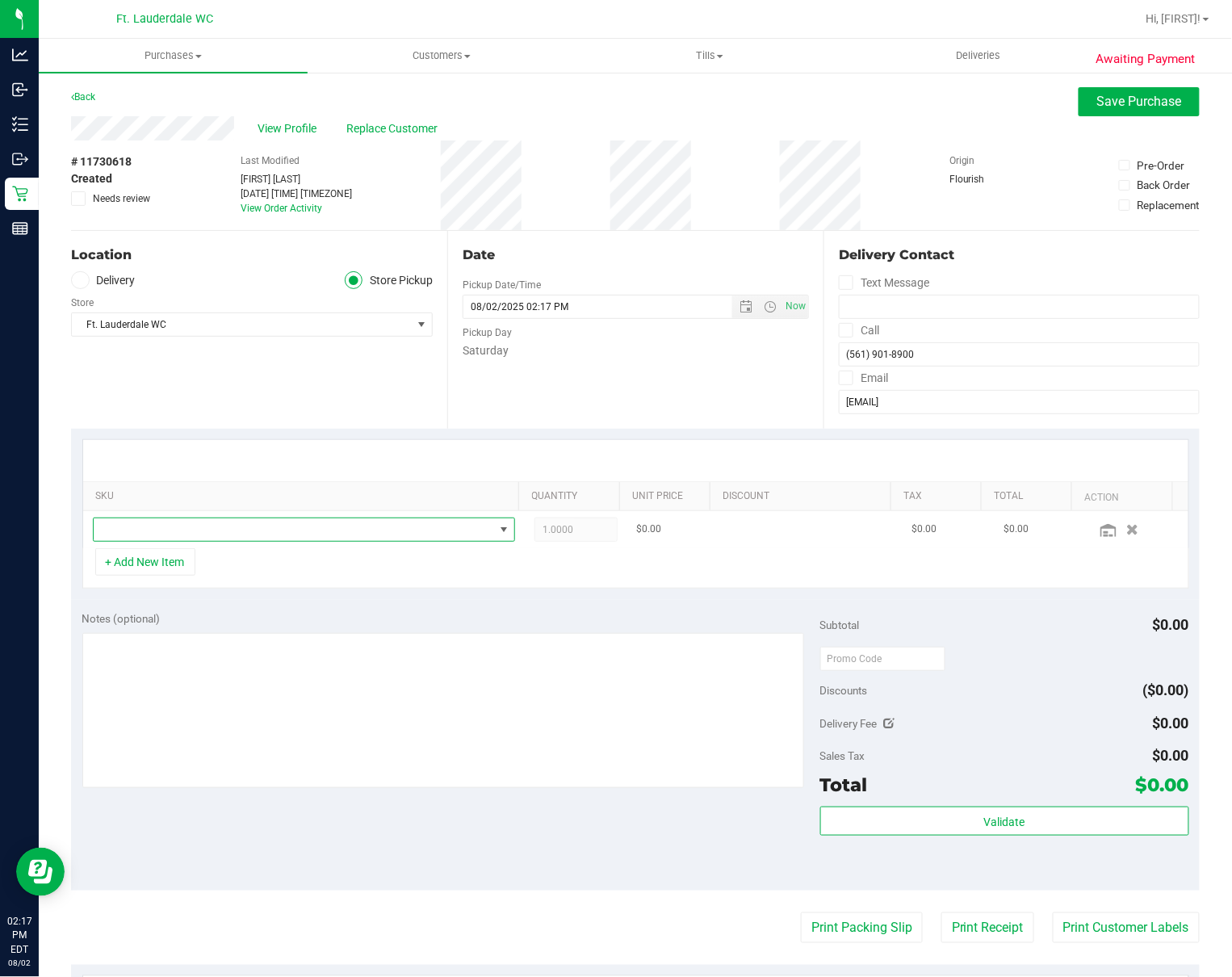 click at bounding box center (294, 530) 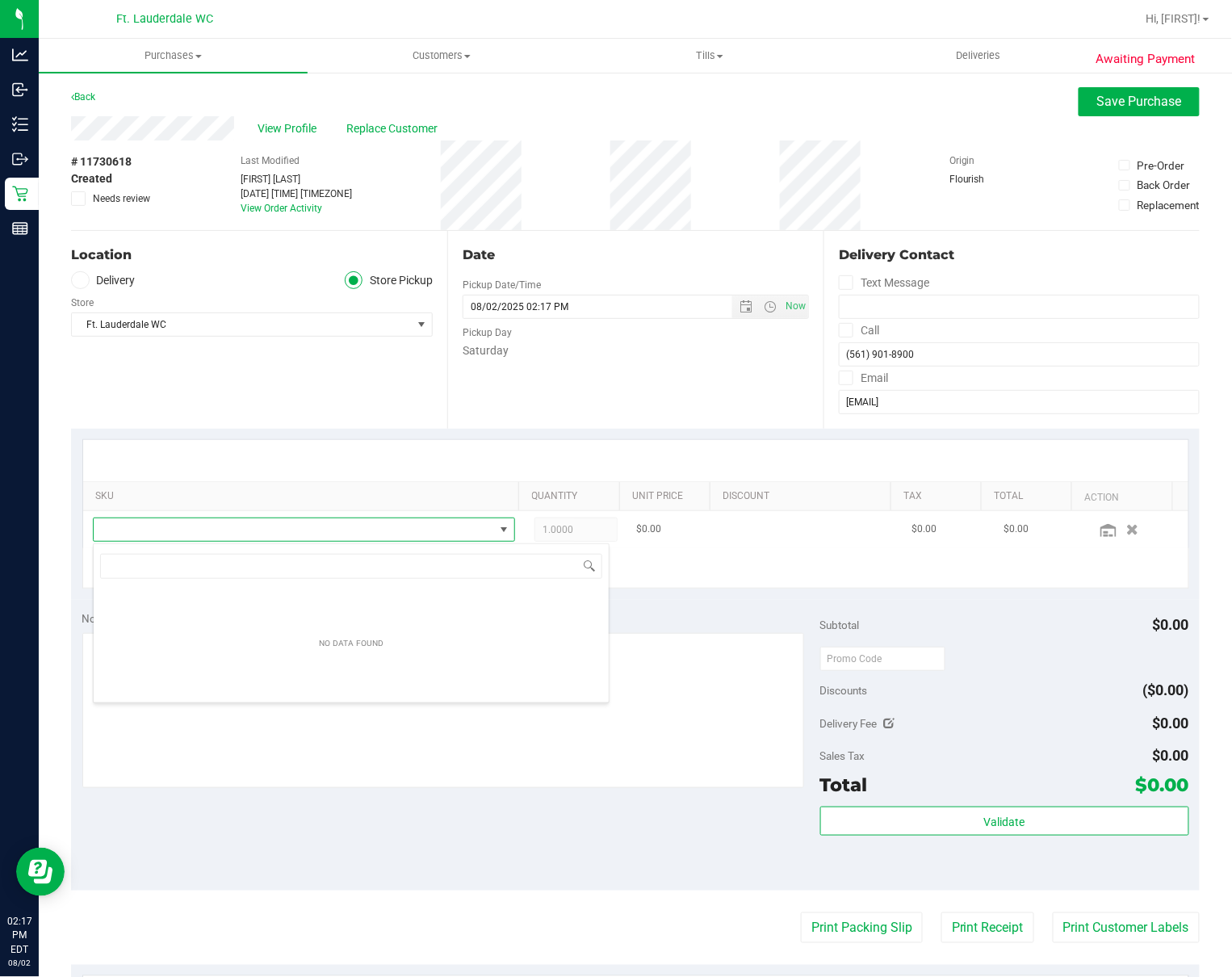 scroll, scrollTop: 80719, scrollLeft: 80324, axis: both 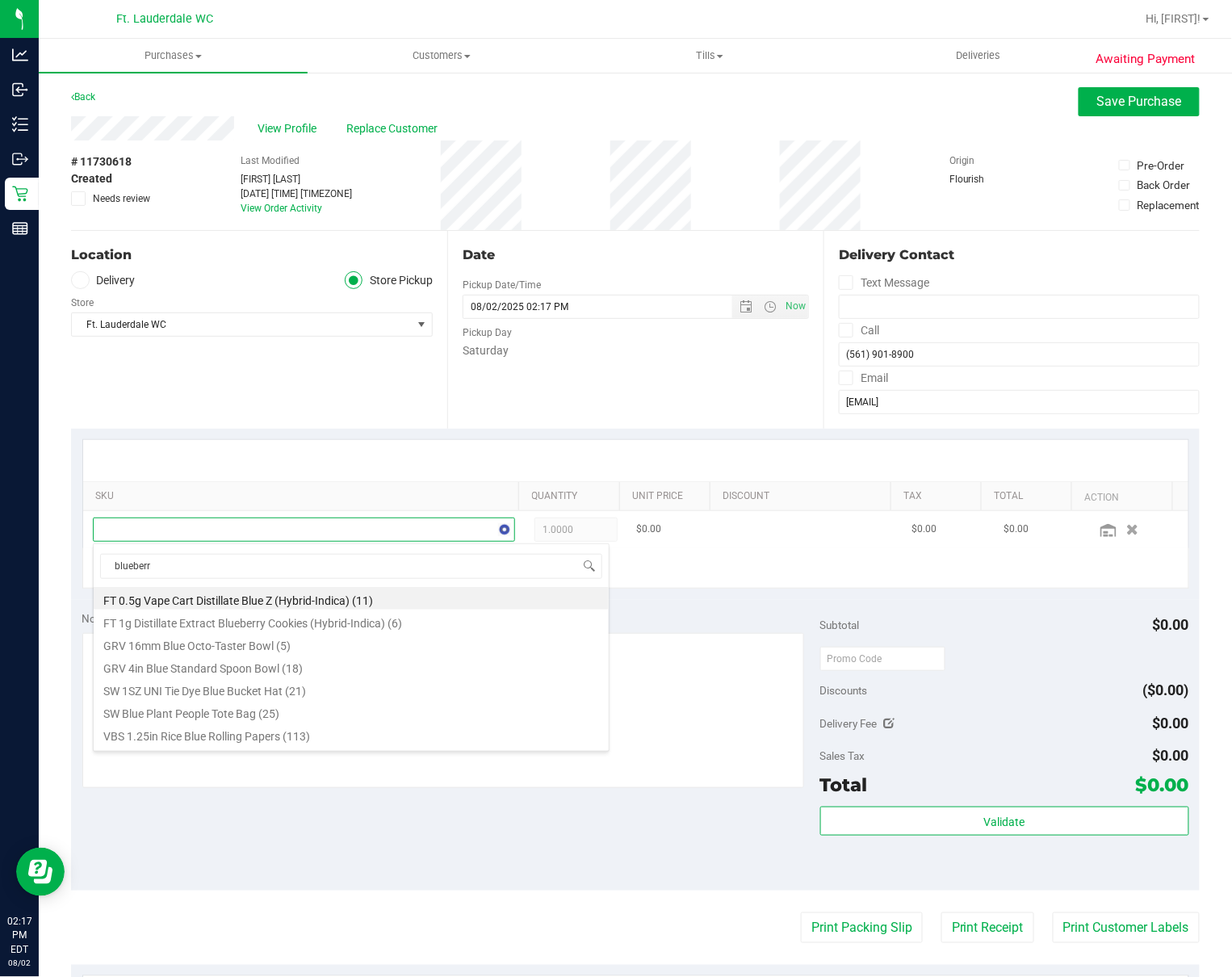 type on "blueberry" 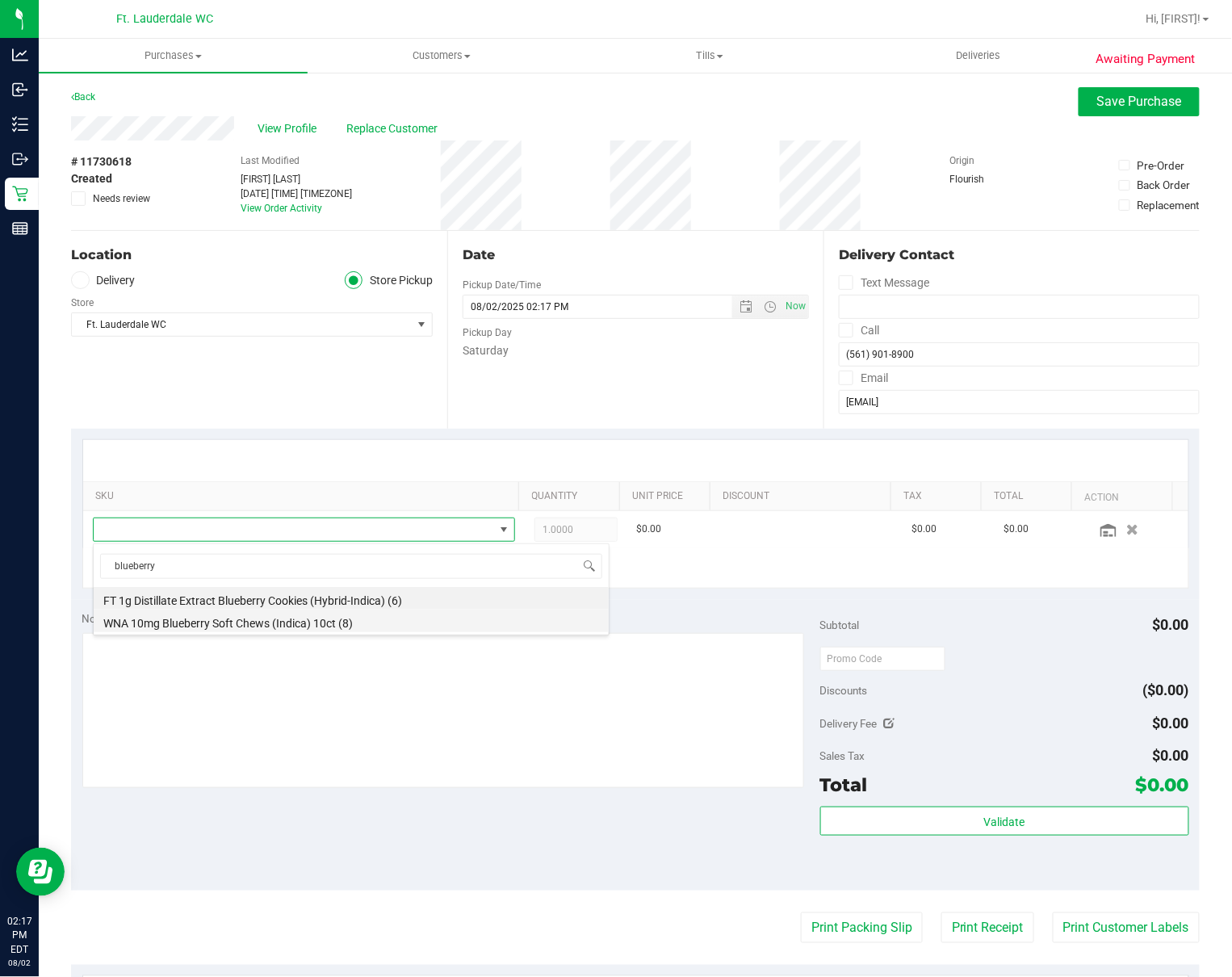 click on "WNA 10mg Blueberry Soft Chews (Indica) 10ct (8)" at bounding box center (351, 621) 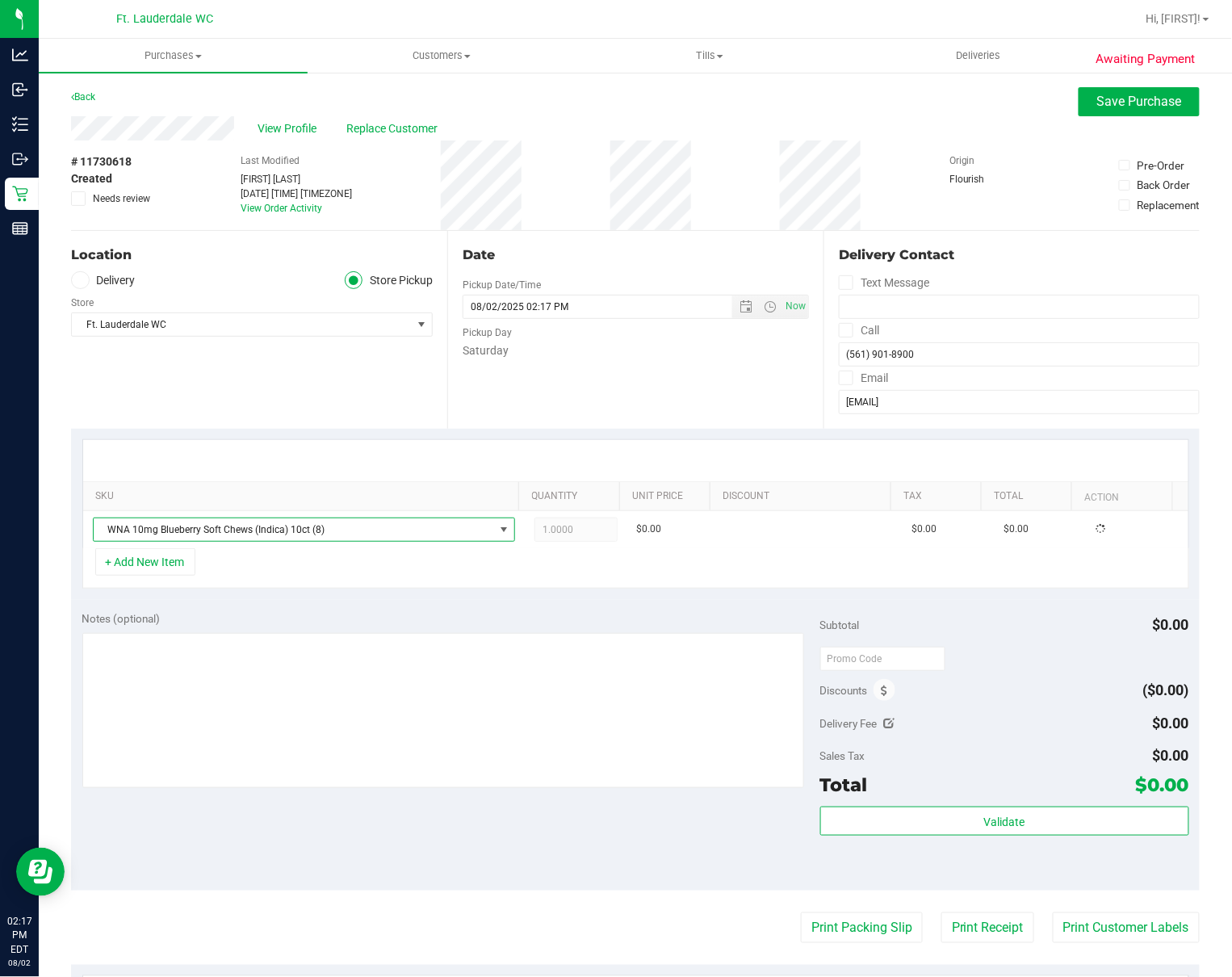click on "SKU Quantity Unit Price Discount Tax Total Action
WNA 10mg Blueberry Soft Chews (Indica) 10ct (8)
1.0000 1
$0.00
$0.00
$0.00
+ Add New Item" at bounding box center (635, 514) 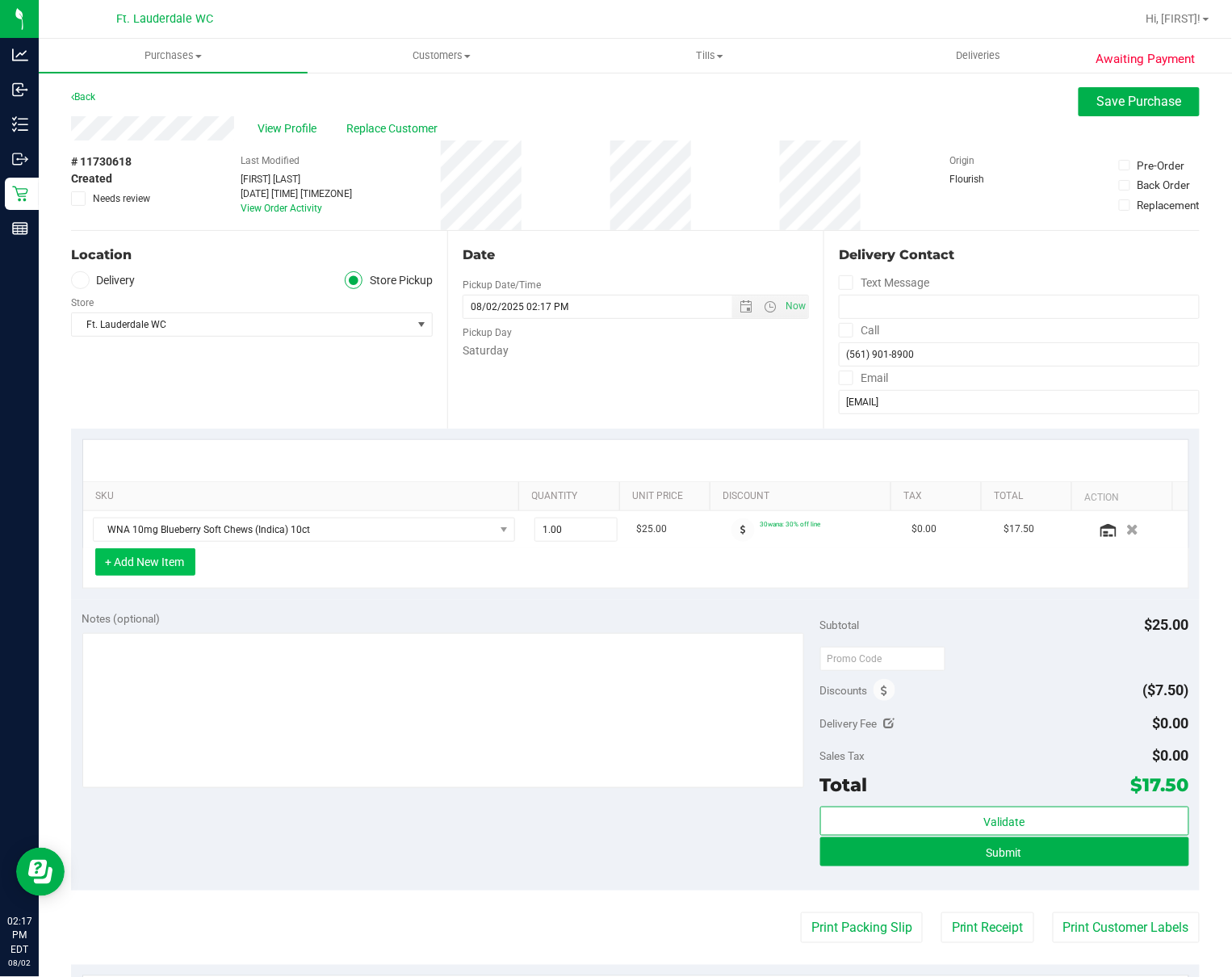 click on "+ Add New Item" at bounding box center (145, 562) 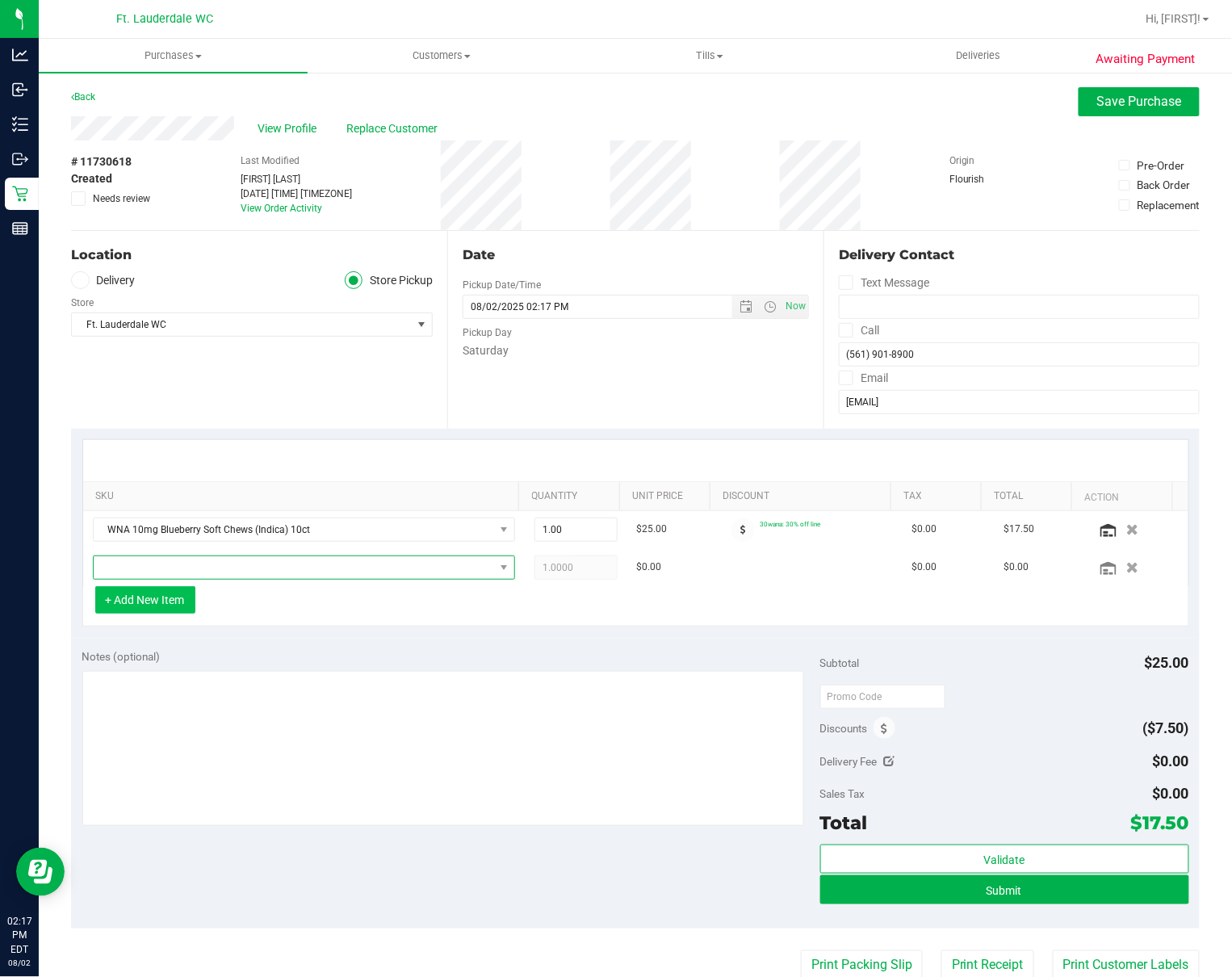 click at bounding box center (294, 568) 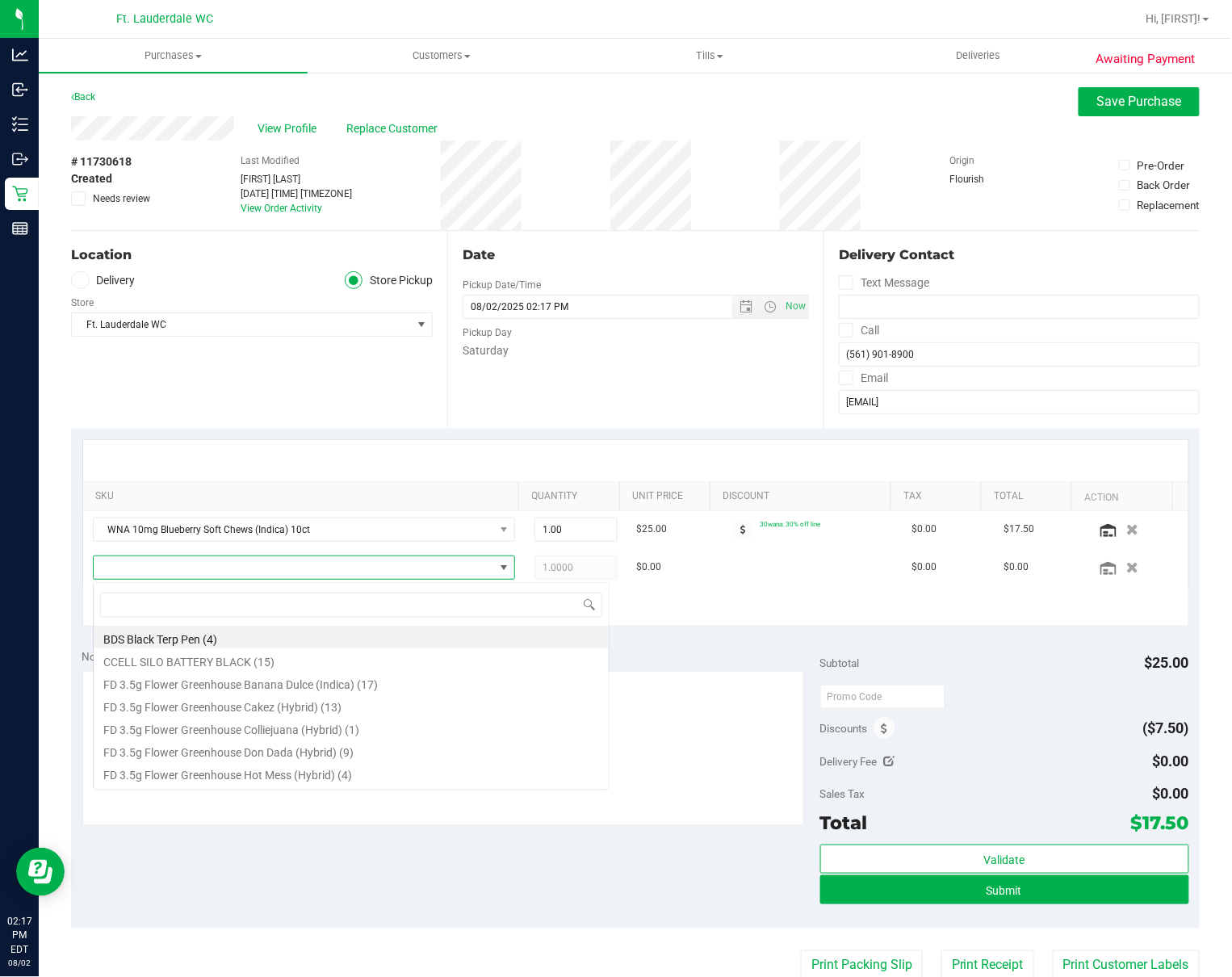 scroll, scrollTop: 80719, scrollLeft: 80324, axis: both 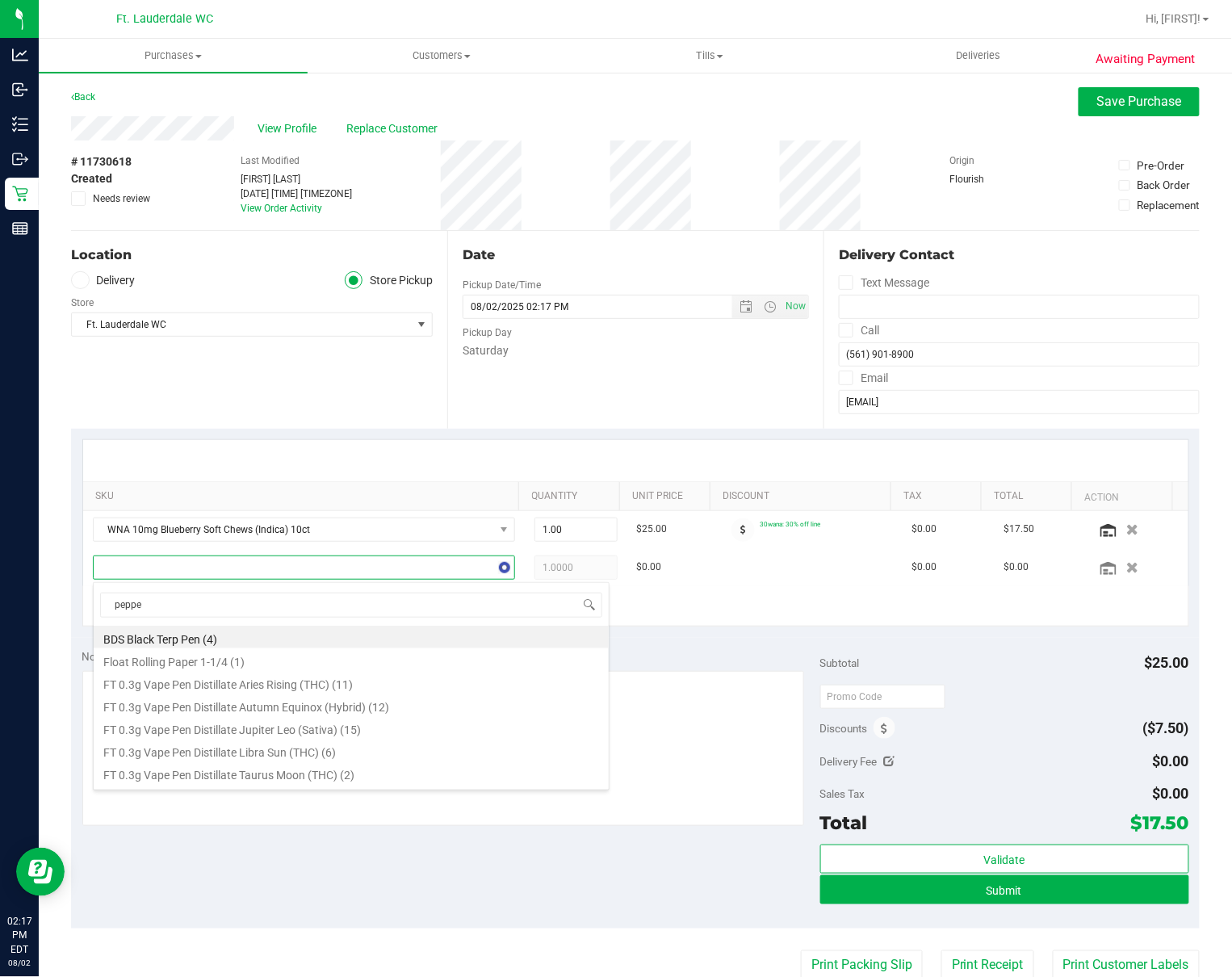 type on "pepper" 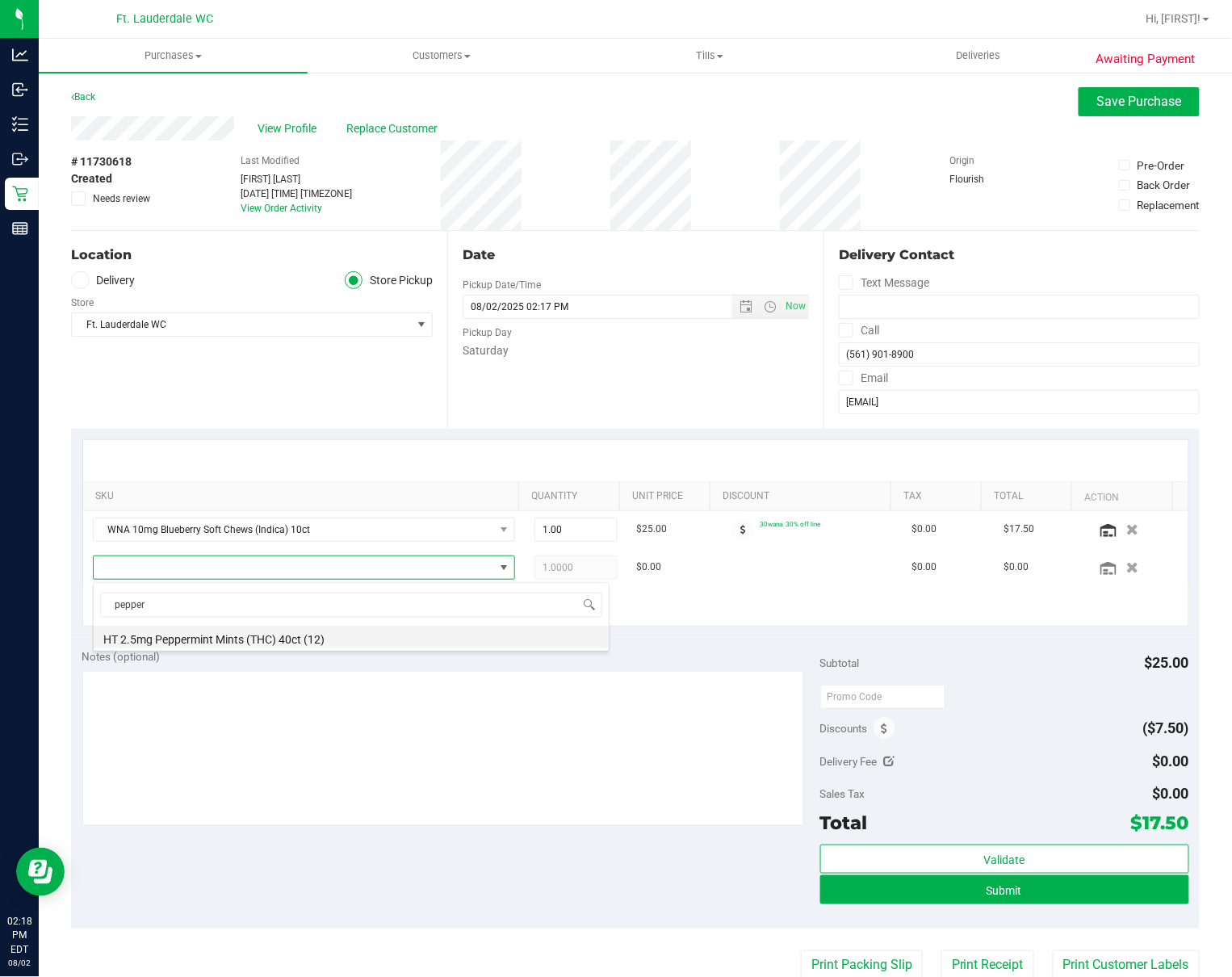 click on "HT 2.5mg Peppermint Mints (THC) 40ct (12)" at bounding box center [351, 637] 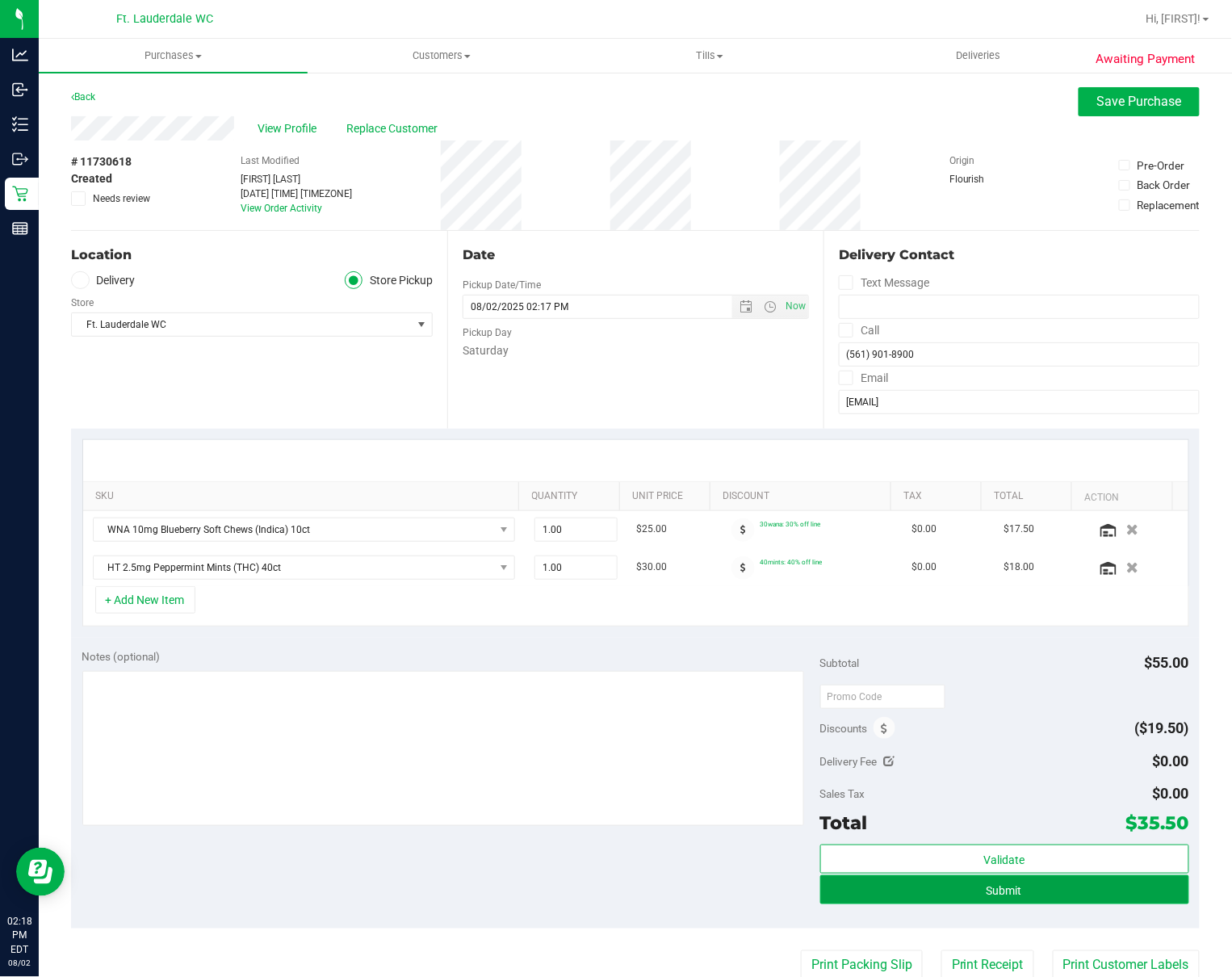 click on "Submit" at bounding box center [1004, 890] 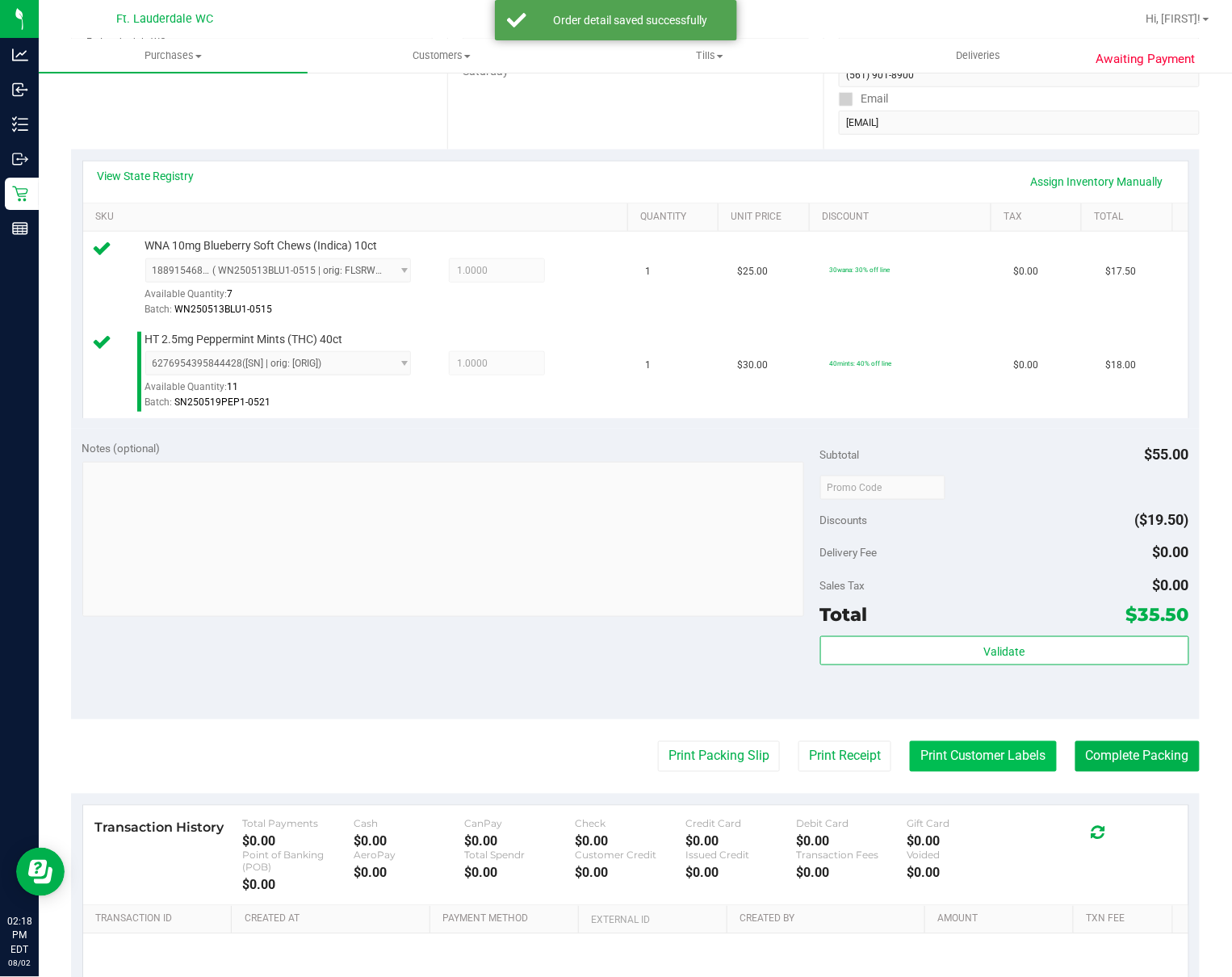 scroll, scrollTop: 451, scrollLeft: 0, axis: vertical 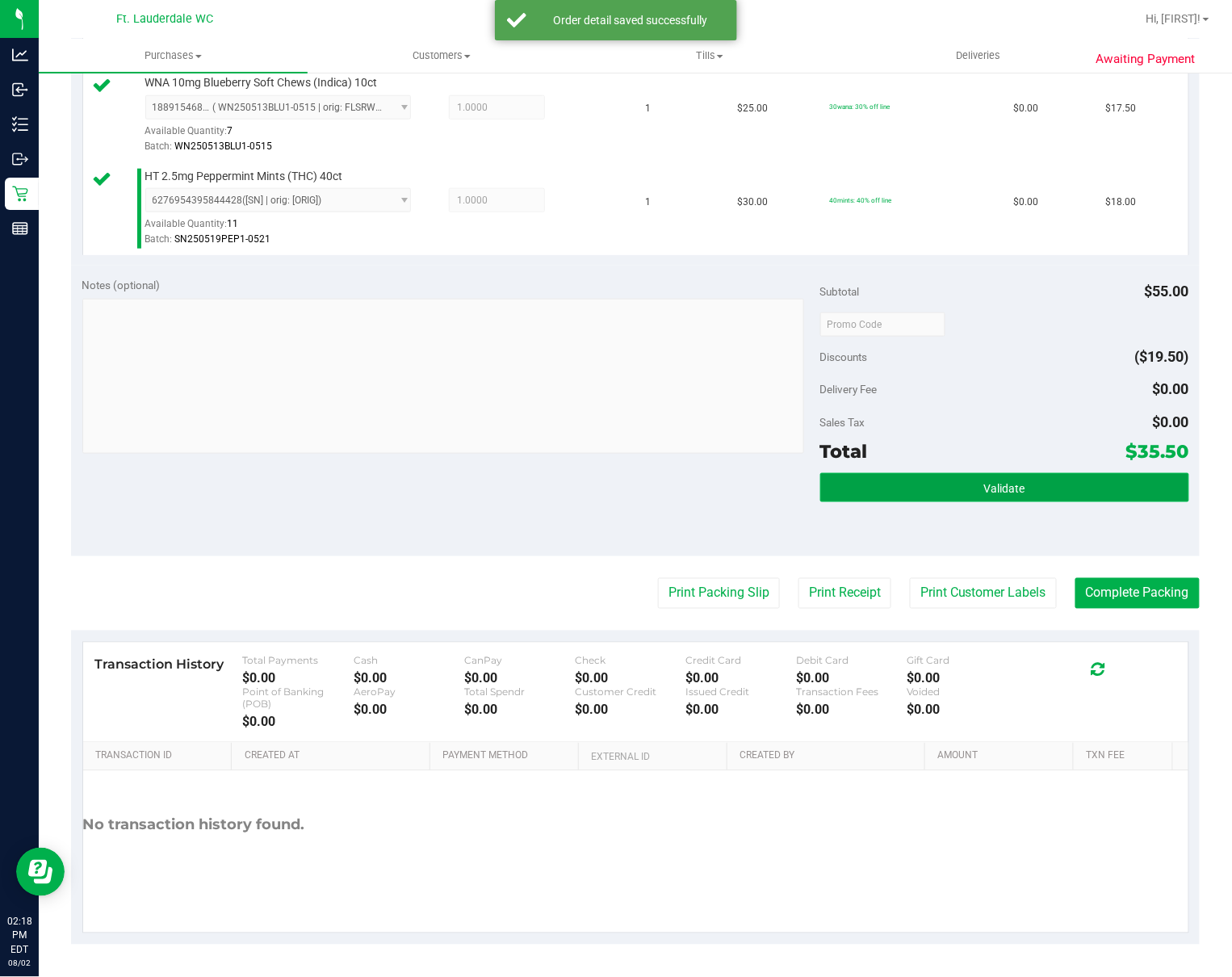 click on "Validate" at bounding box center [1004, 488] 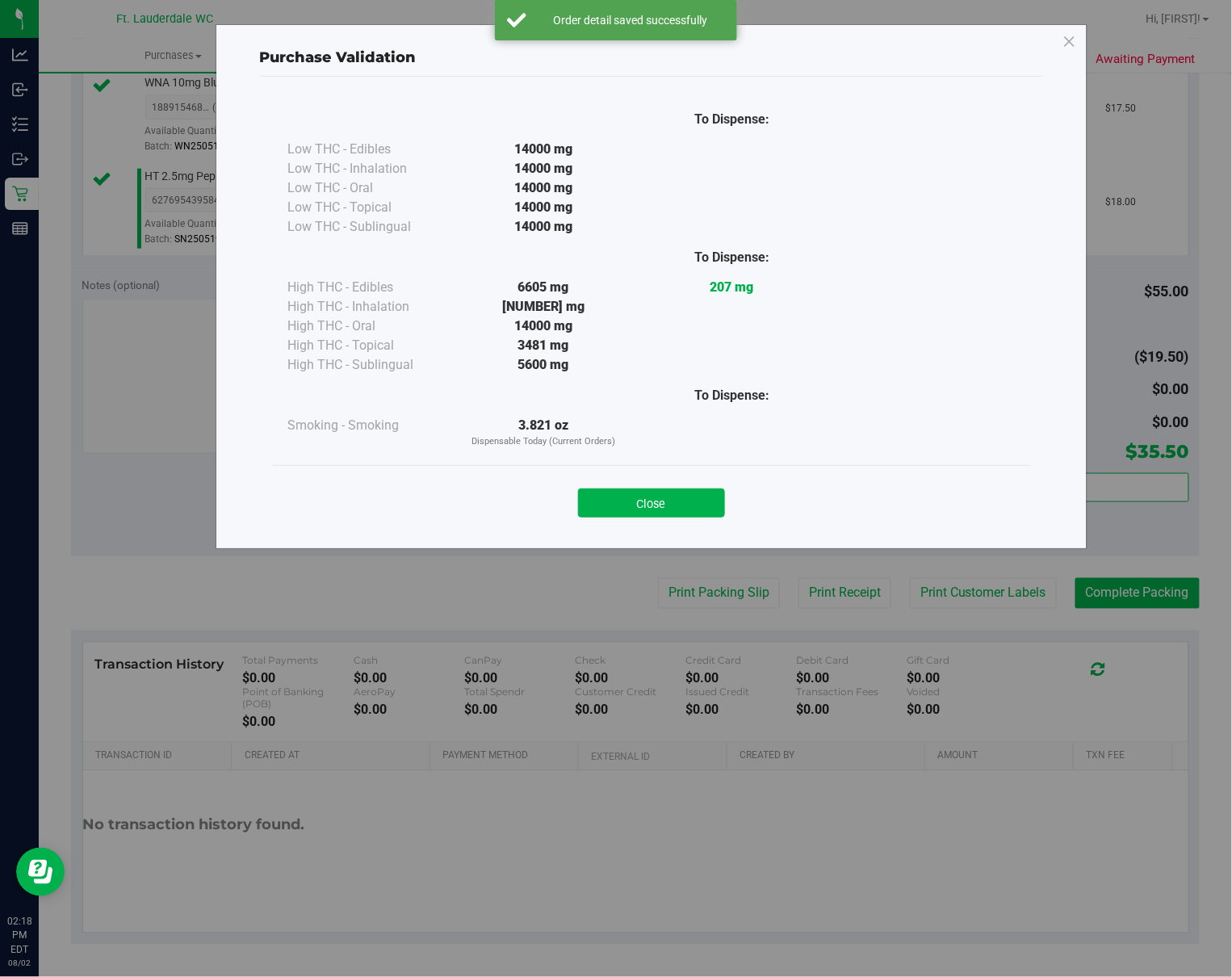 click on "Close" at bounding box center [652, 497] 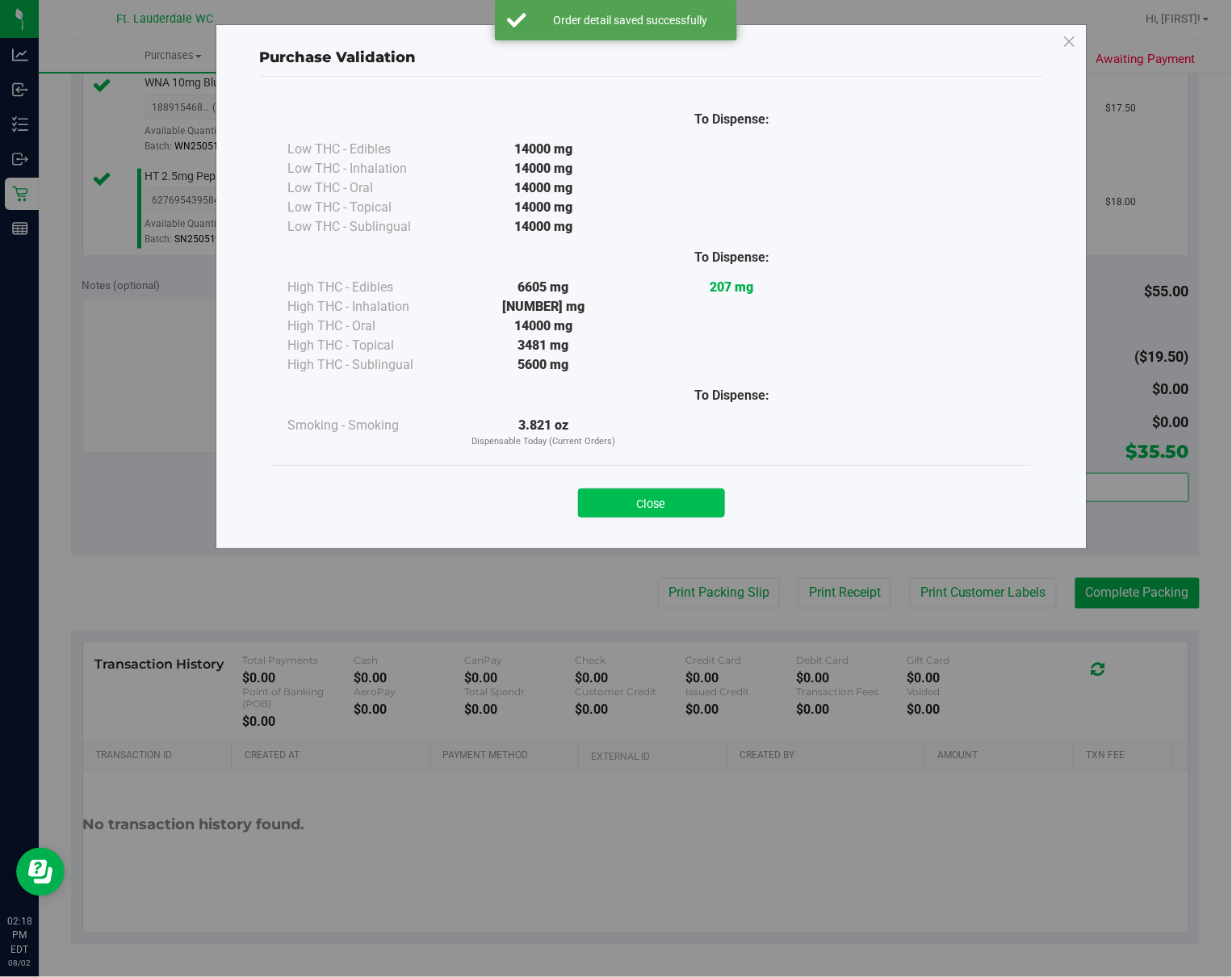 click on "Close" at bounding box center [652, 503] 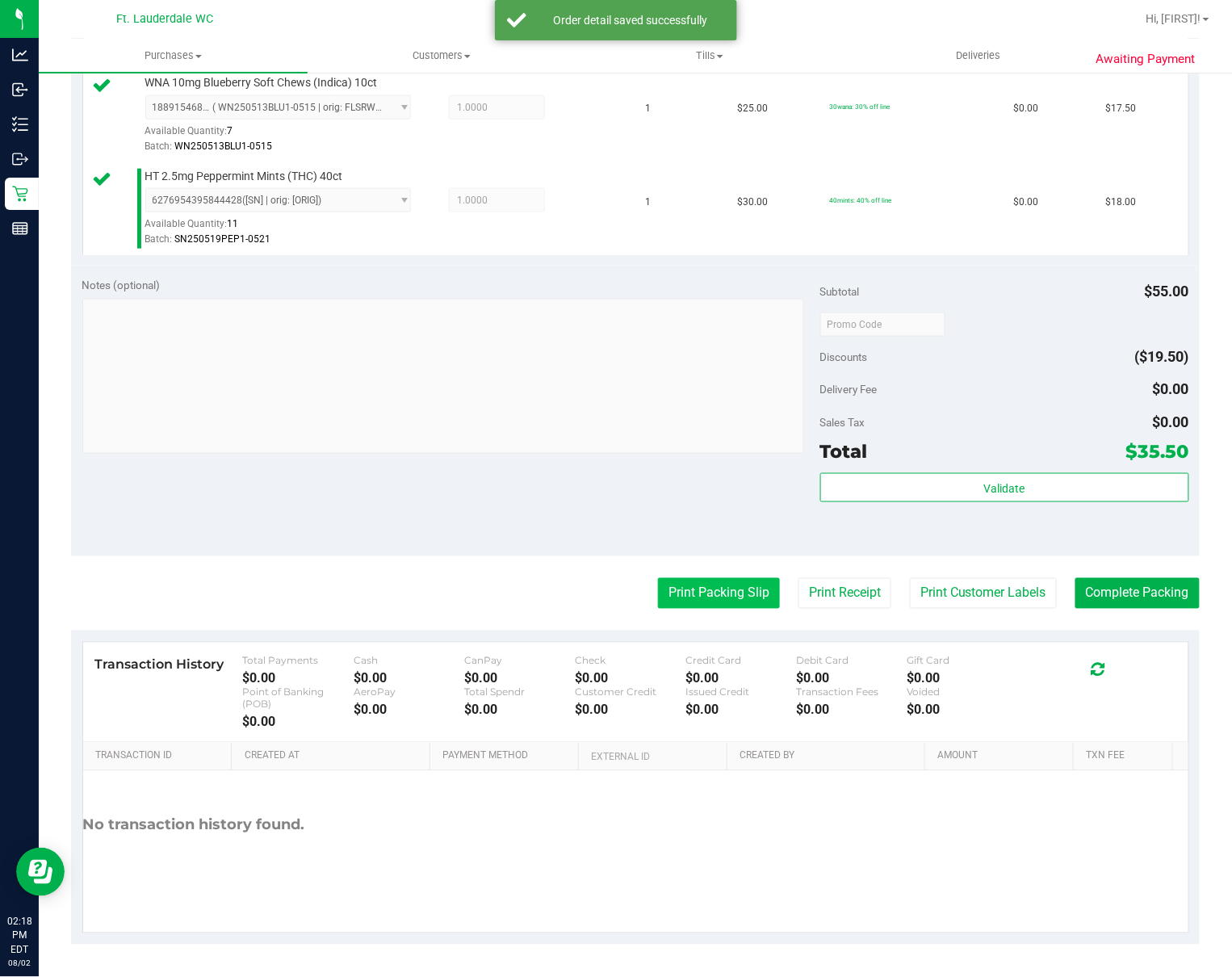 click on "Print Packing Slip" at bounding box center (719, 593) 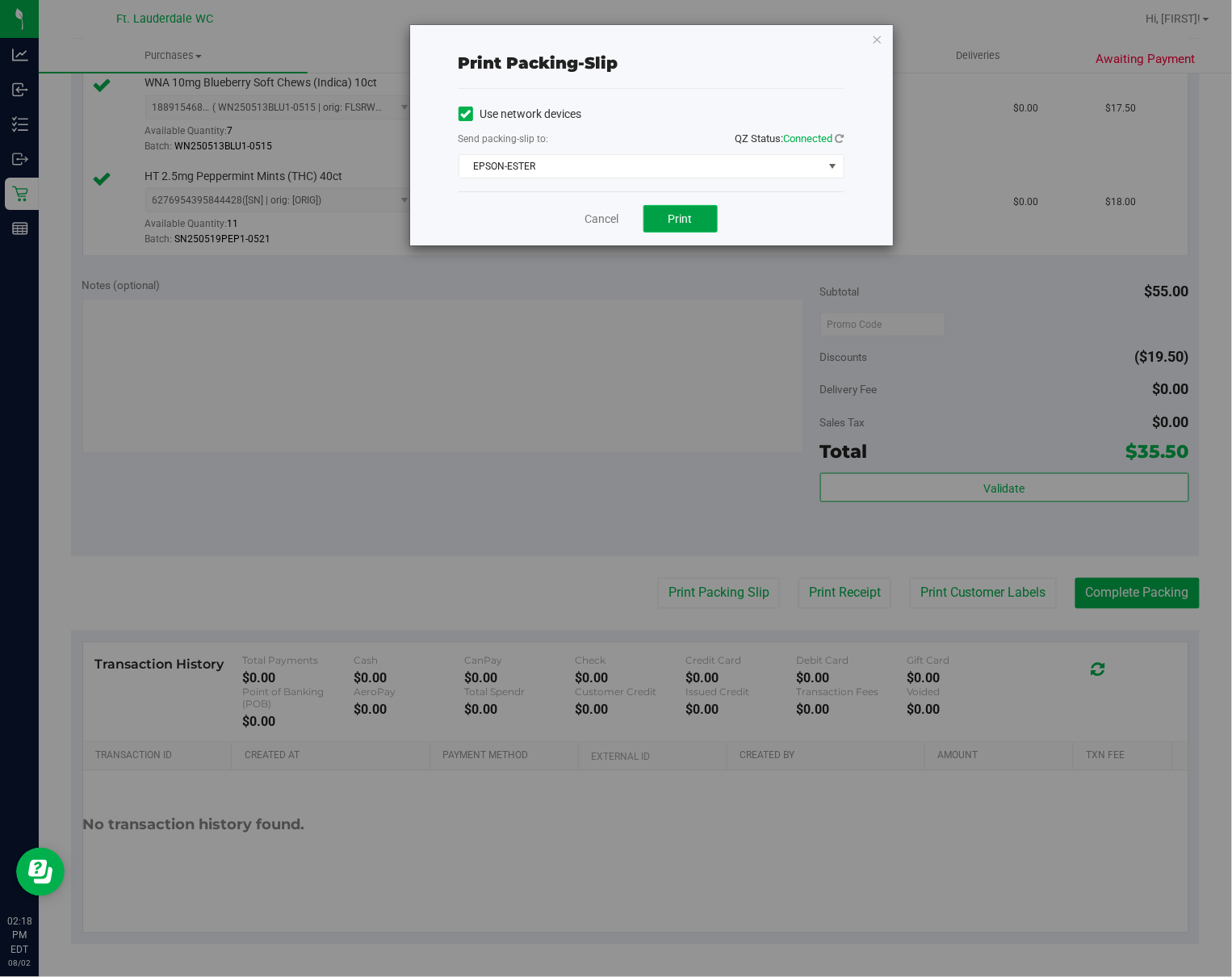 click on "Print" at bounding box center (681, 219) 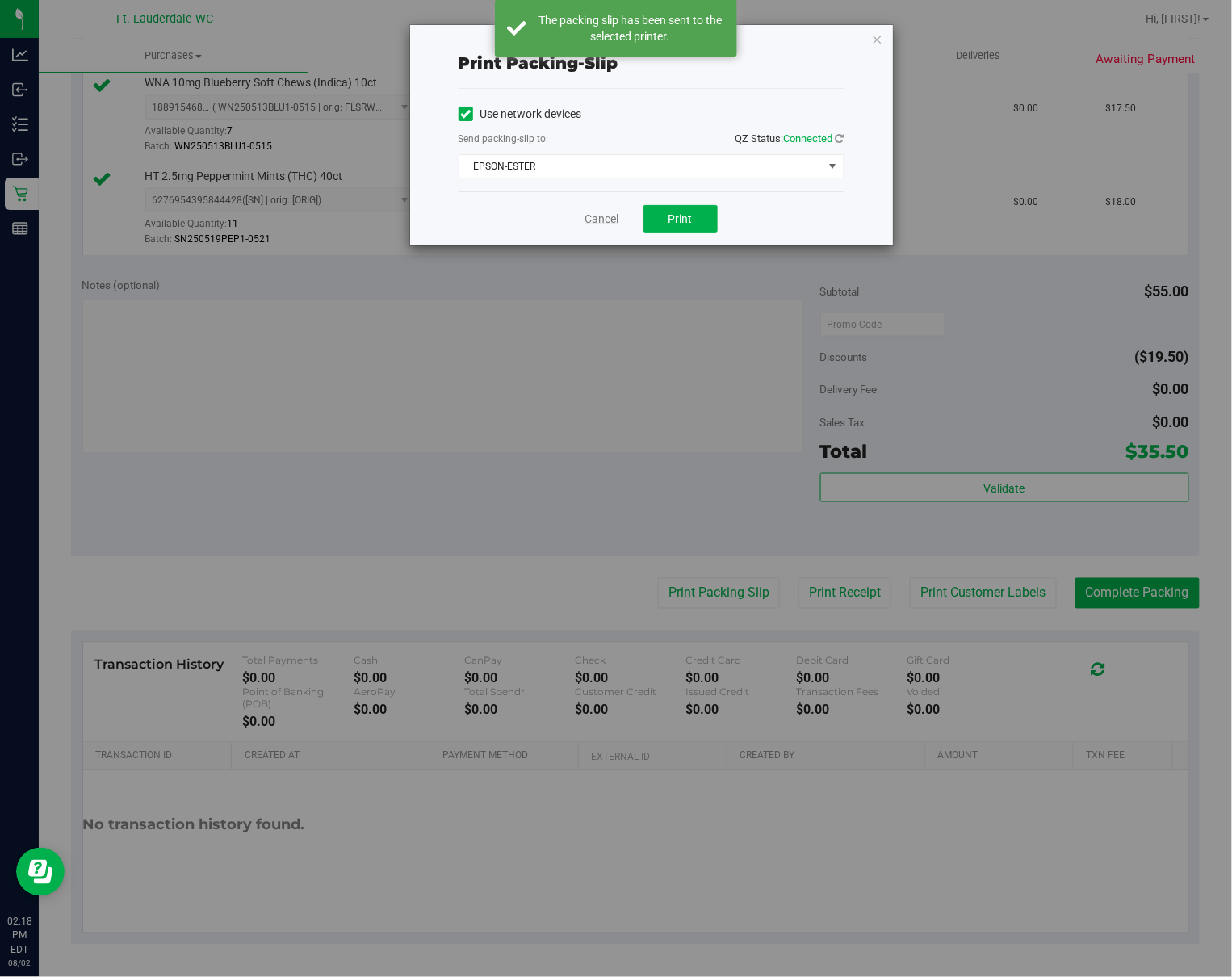 click on "Cancel" at bounding box center (602, 219) 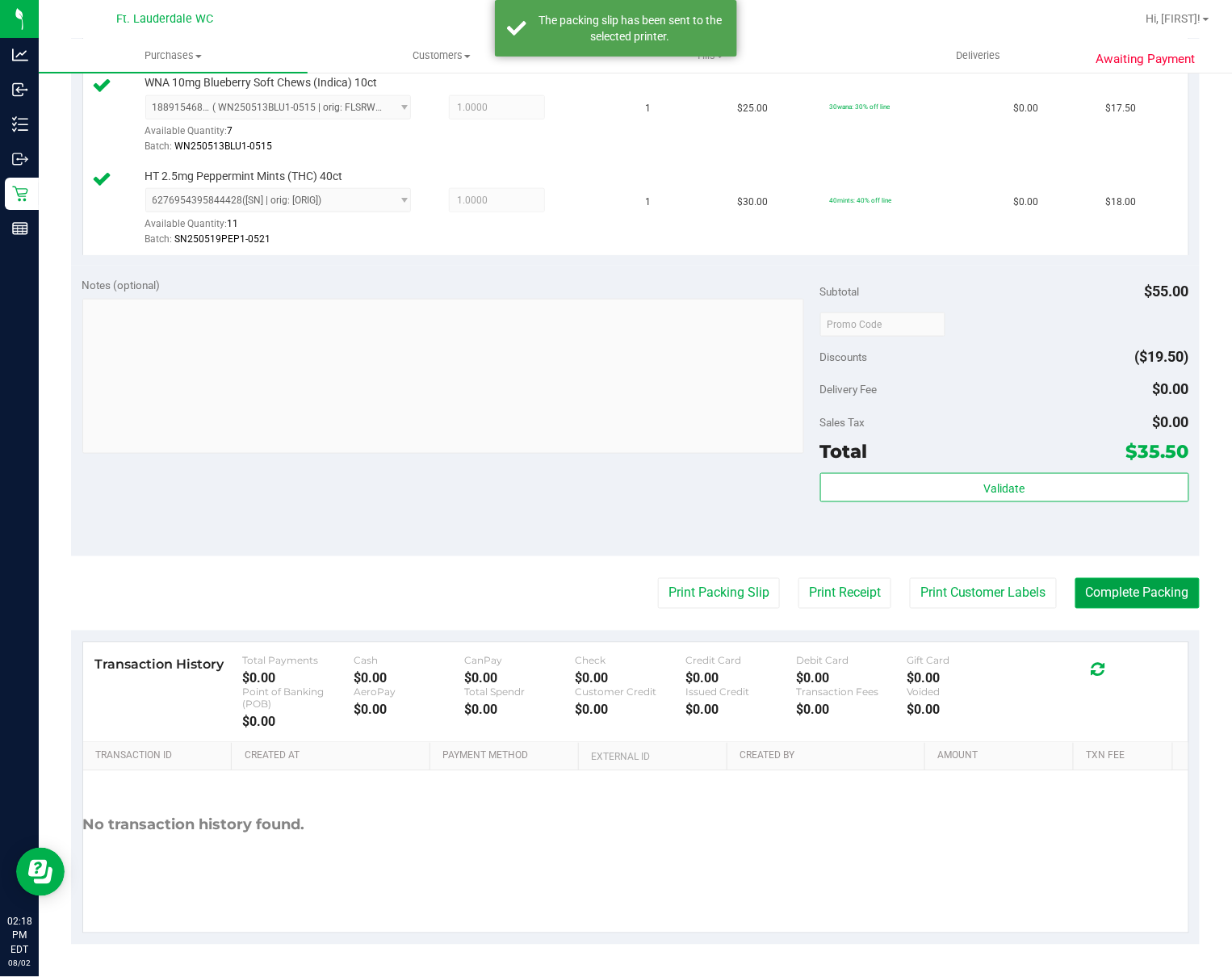 click on "Complete Packing" at bounding box center [1138, 593] 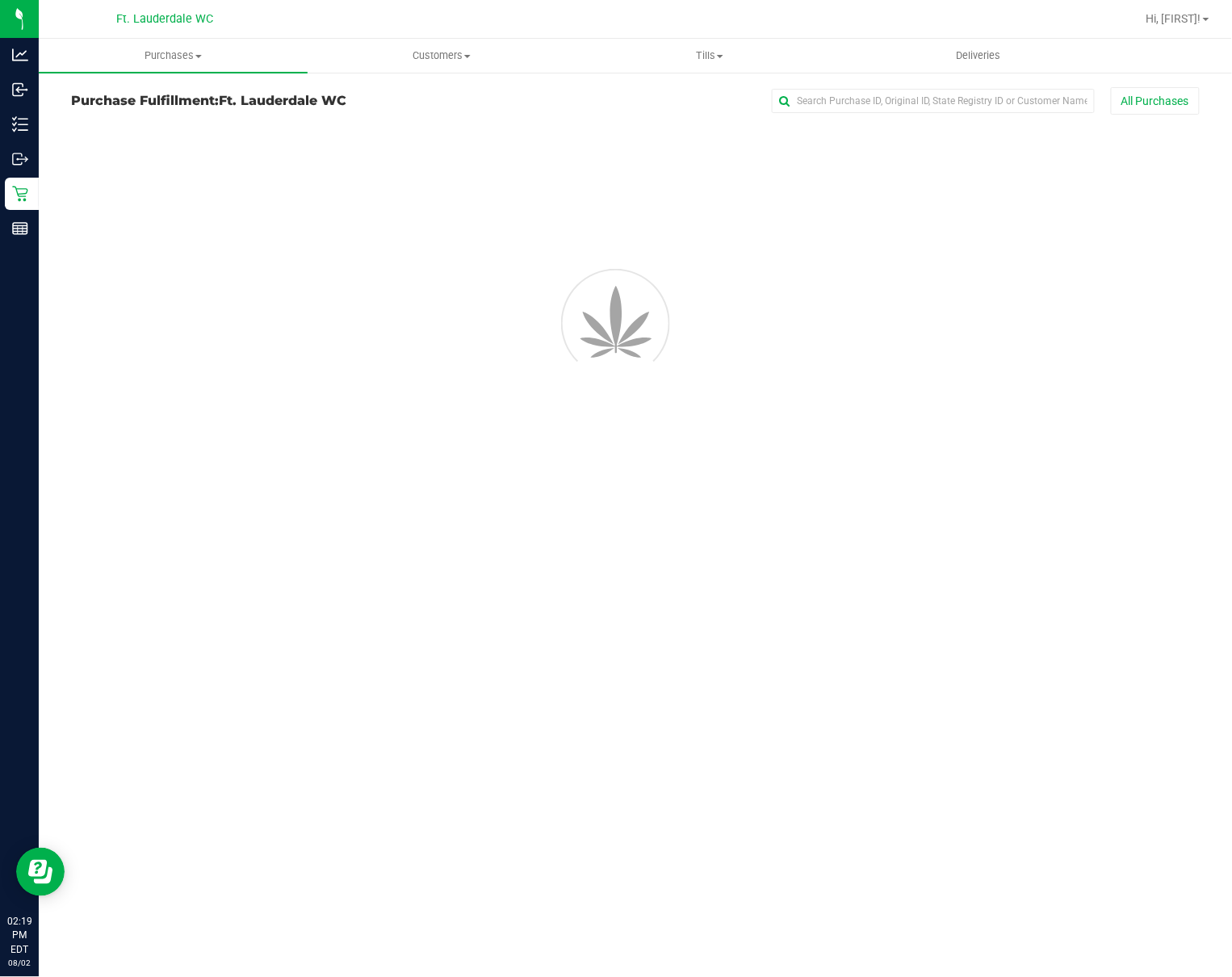 scroll, scrollTop: 0, scrollLeft: 0, axis: both 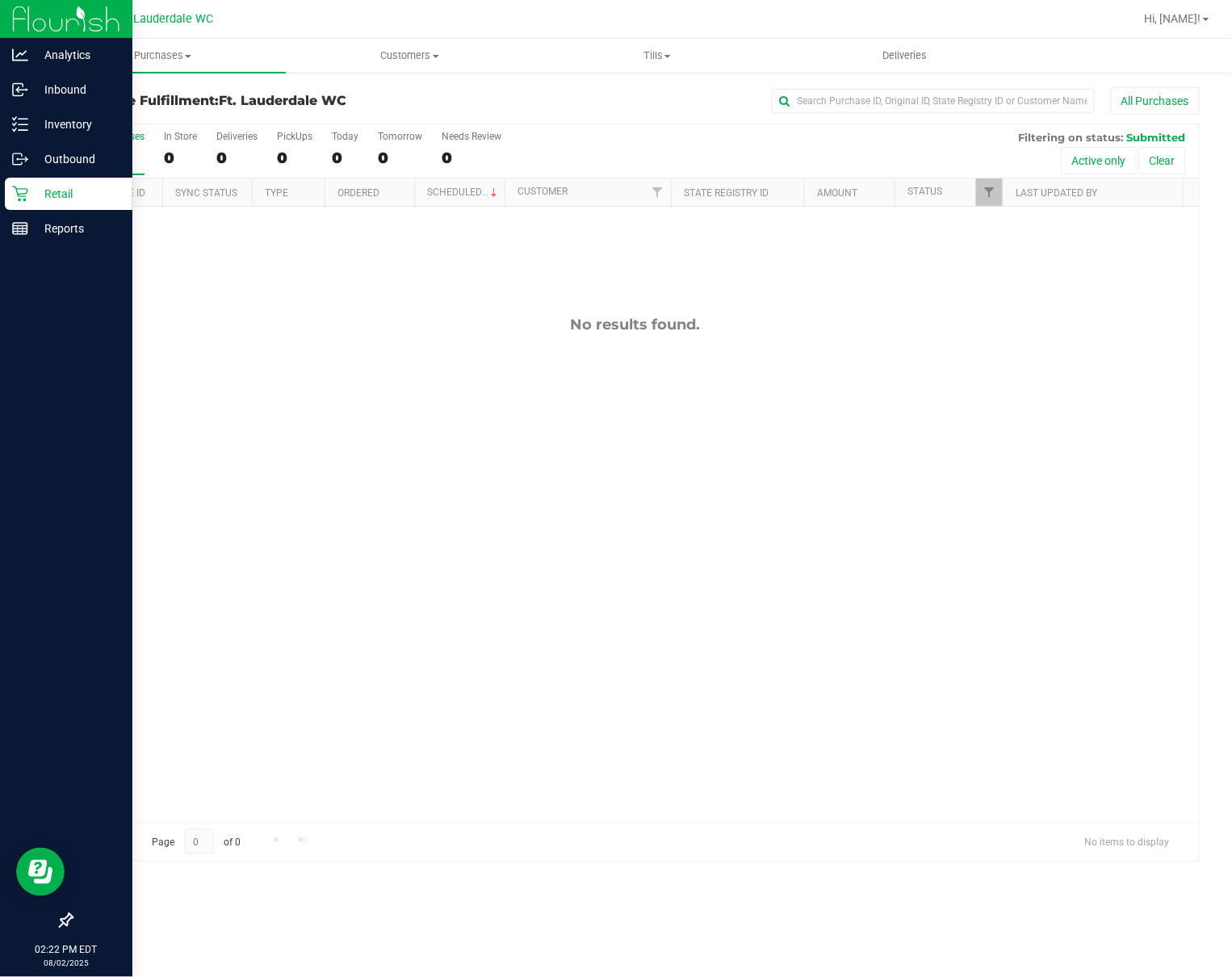 click 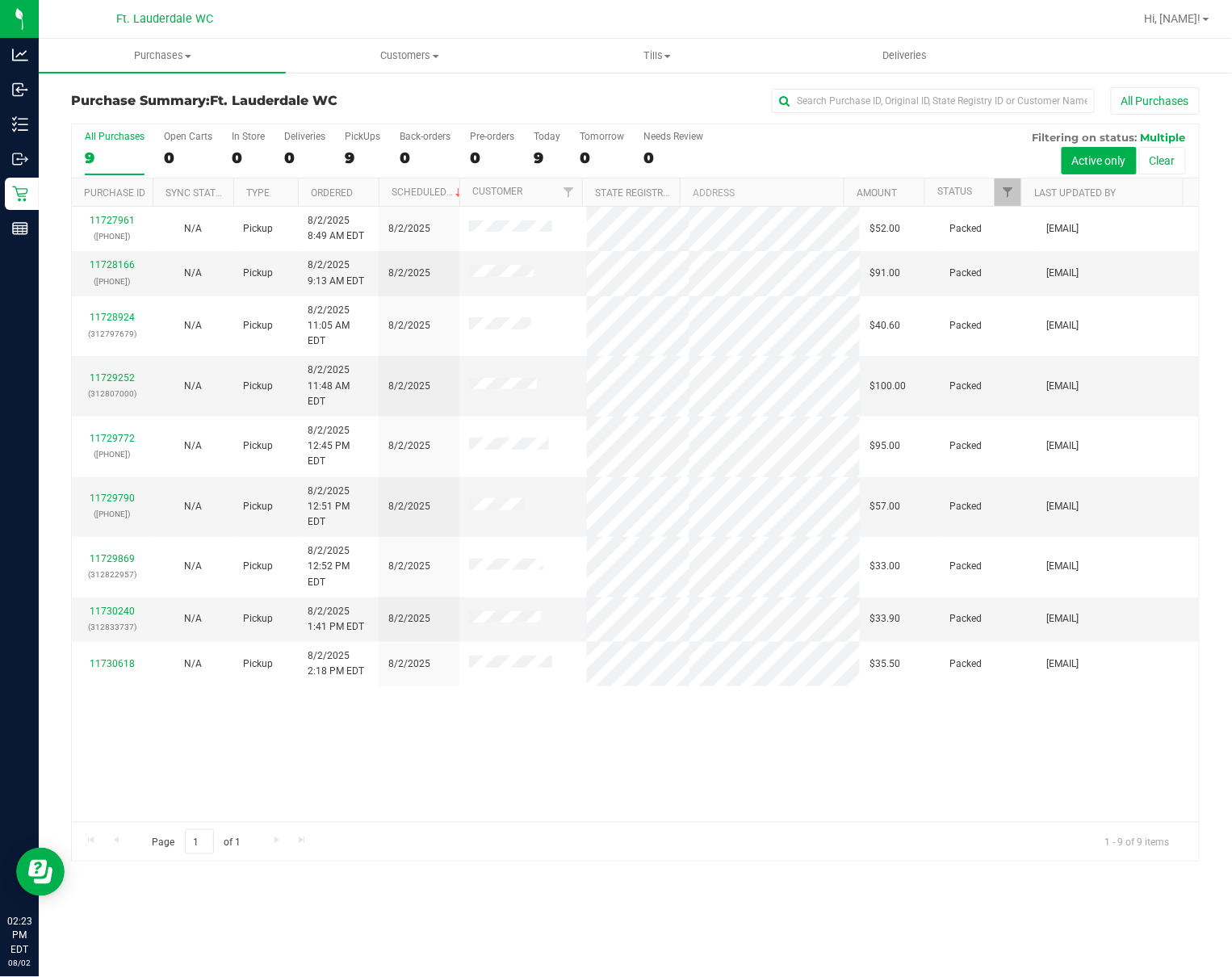 click on "11727961
(312772210)
N/A
Pickup 8/2/2025 8:49 AM EDT 8/2/2025
$52.00
Packed ssandburg@liveparallel.com
11728166
(312779159)
N/A
Pickup 8/2/2025 9:13 AM EDT 8/2/2025
$91.00
Packed ssandburg@liveparallel.com
11728924
(312797679)
N/A
Pickup 8/2/2025 11:05 AM EDT 8/2/2025
$40.60
Packed ealexander@liveparallel.com
11729252" at bounding box center [635, 514] 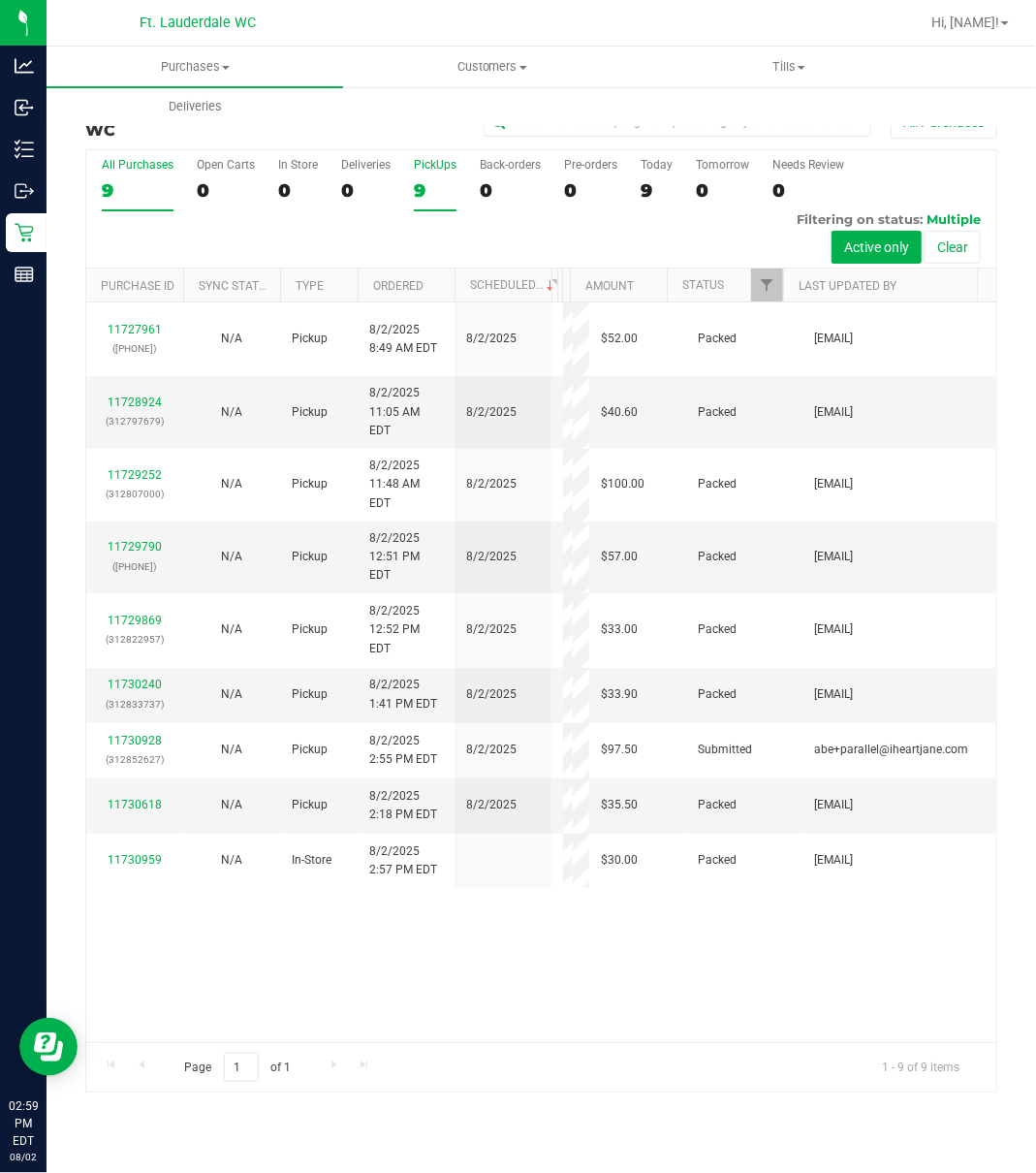 click on "9" at bounding box center (435, 190) 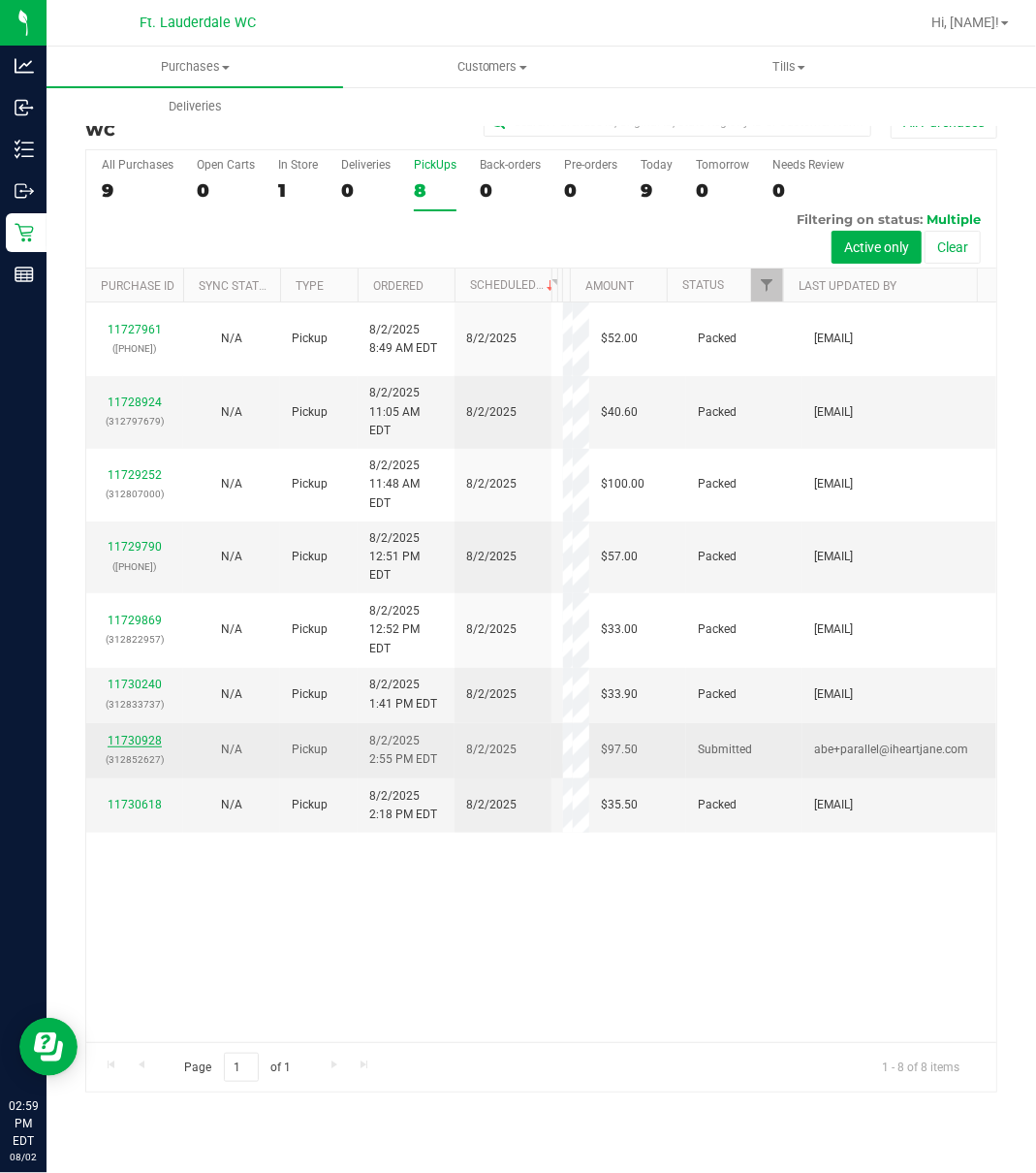 click on "11730928" at bounding box center [135, 741] 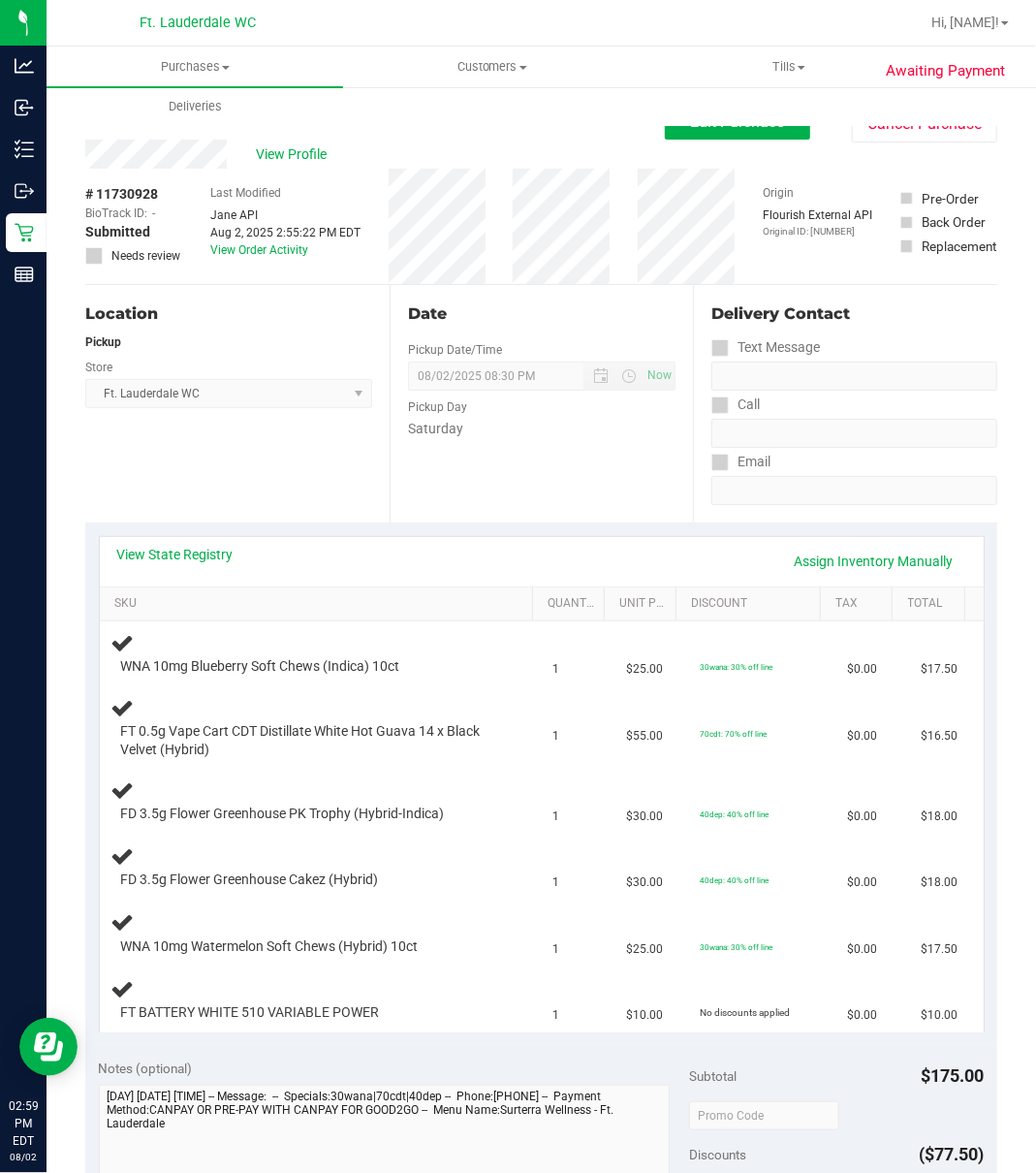 click on "View State Registry
Assign Inventory Manually" at bounding box center [542, 561] 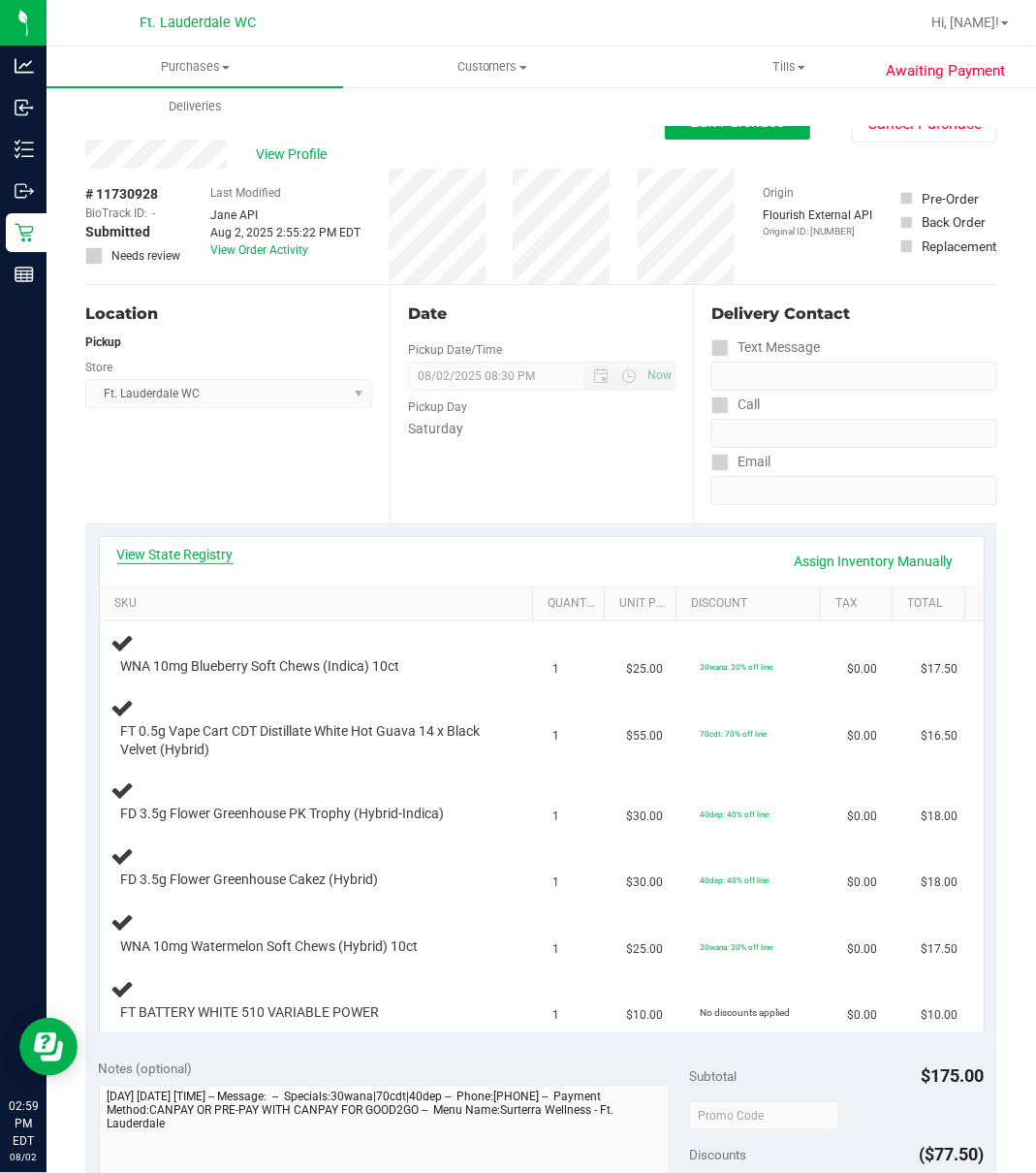 click on "View State Registry" at bounding box center (175, 555) 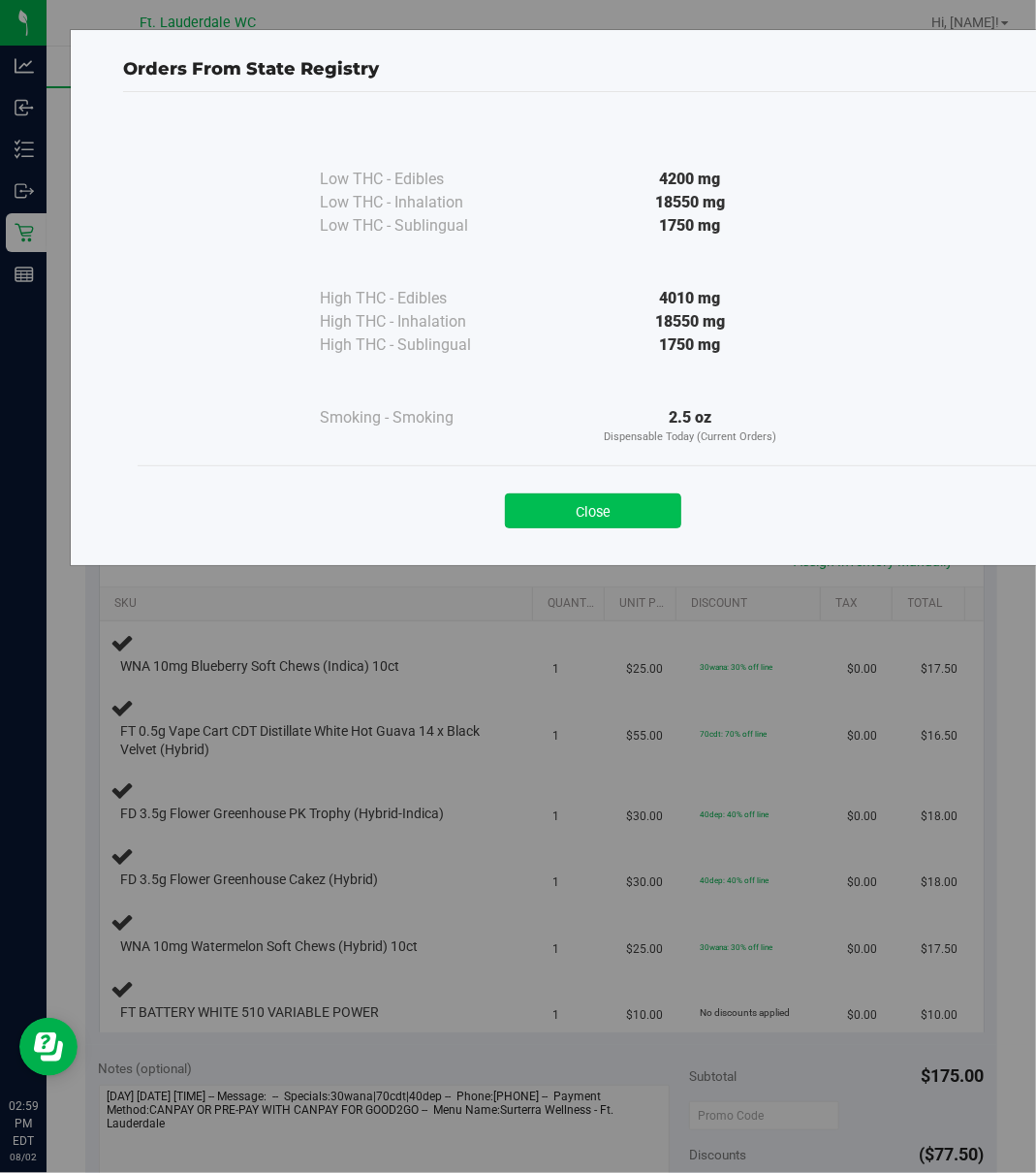 click on "Close" at bounding box center [593, 511] 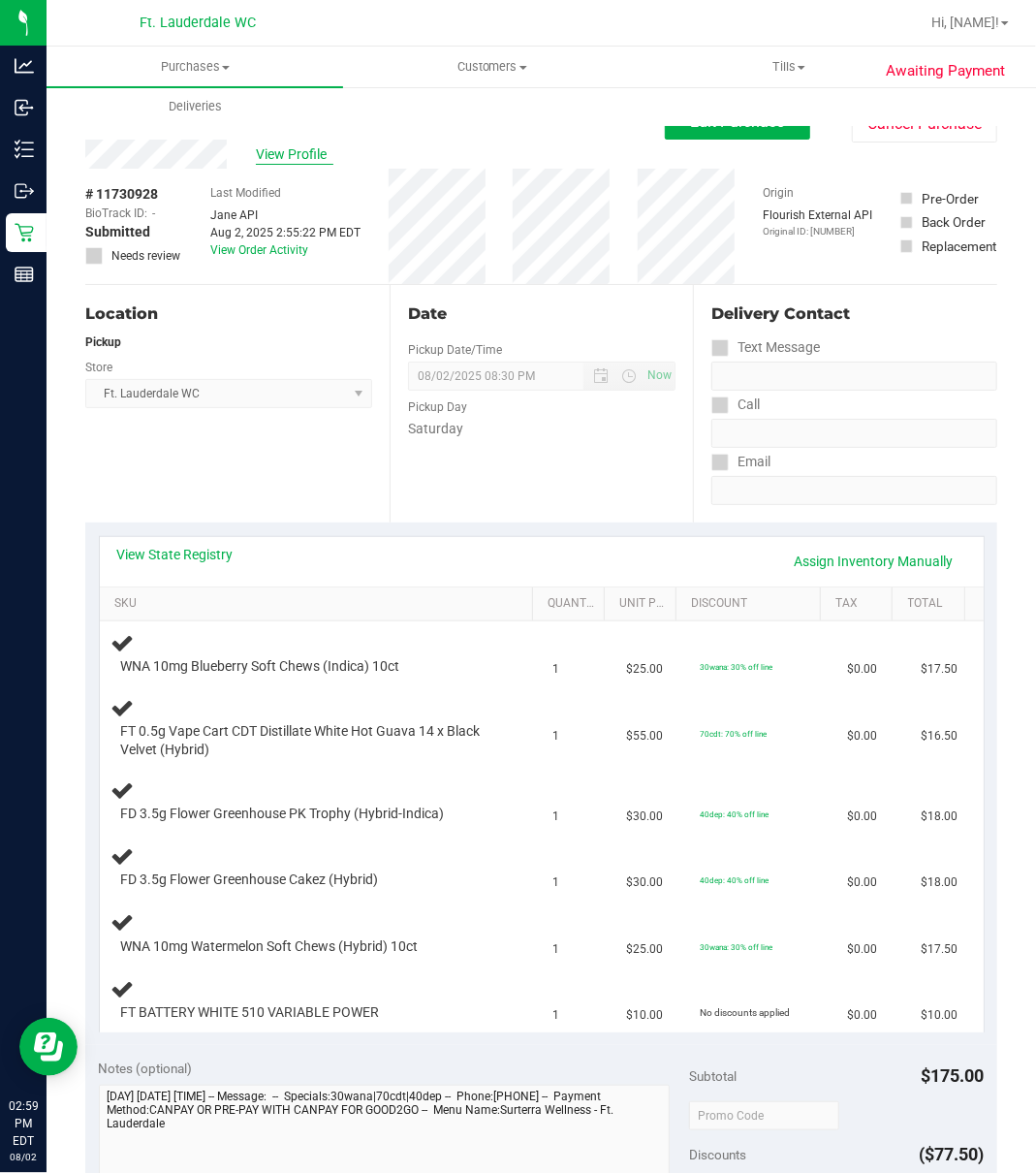 click on "View Profile" at bounding box center (295, 154) 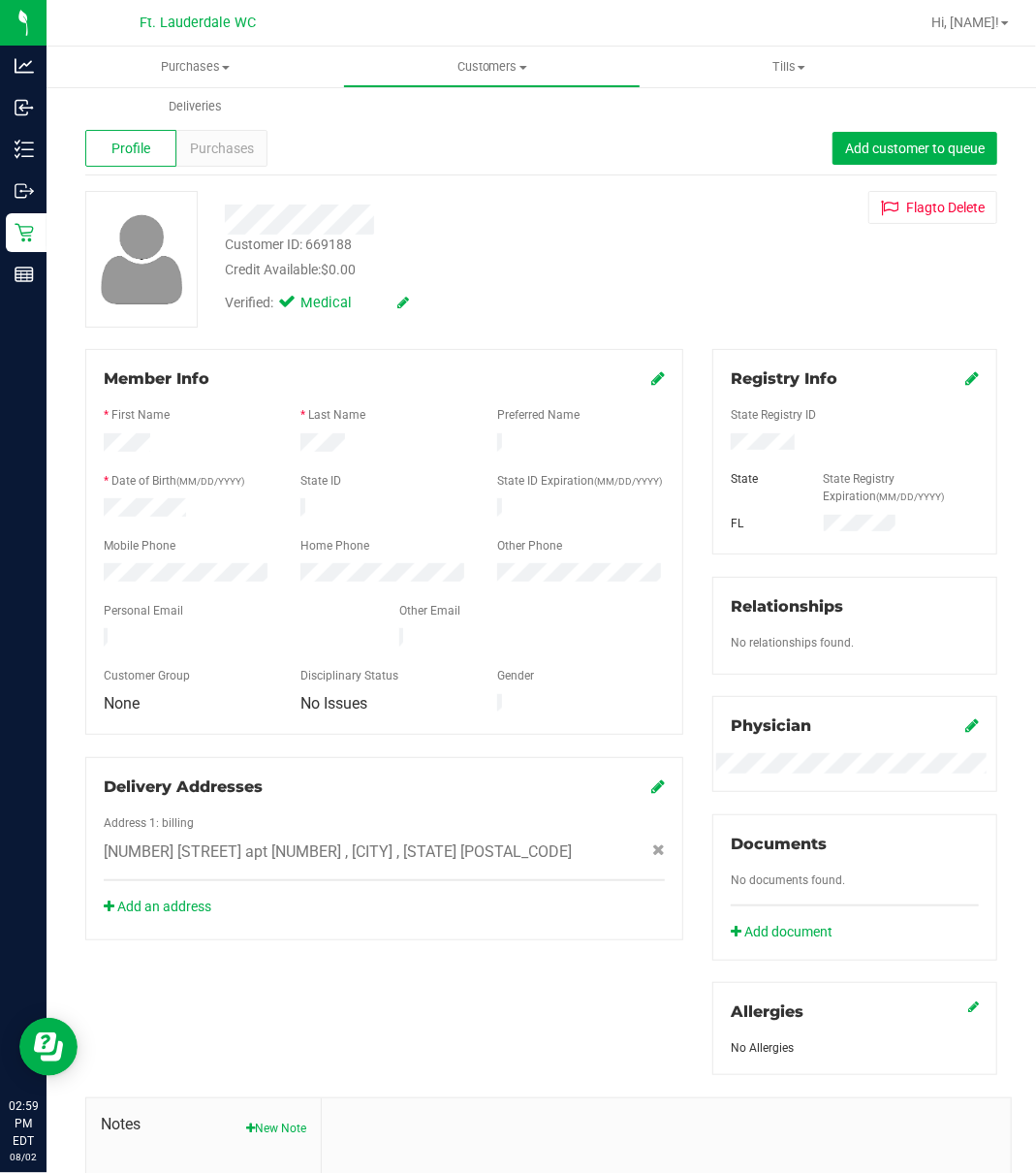 click on "Registry Info
State Registry ID
State
State Registry Expiration
(MM/DD/YYYY)
FL" at bounding box center (855, 452) 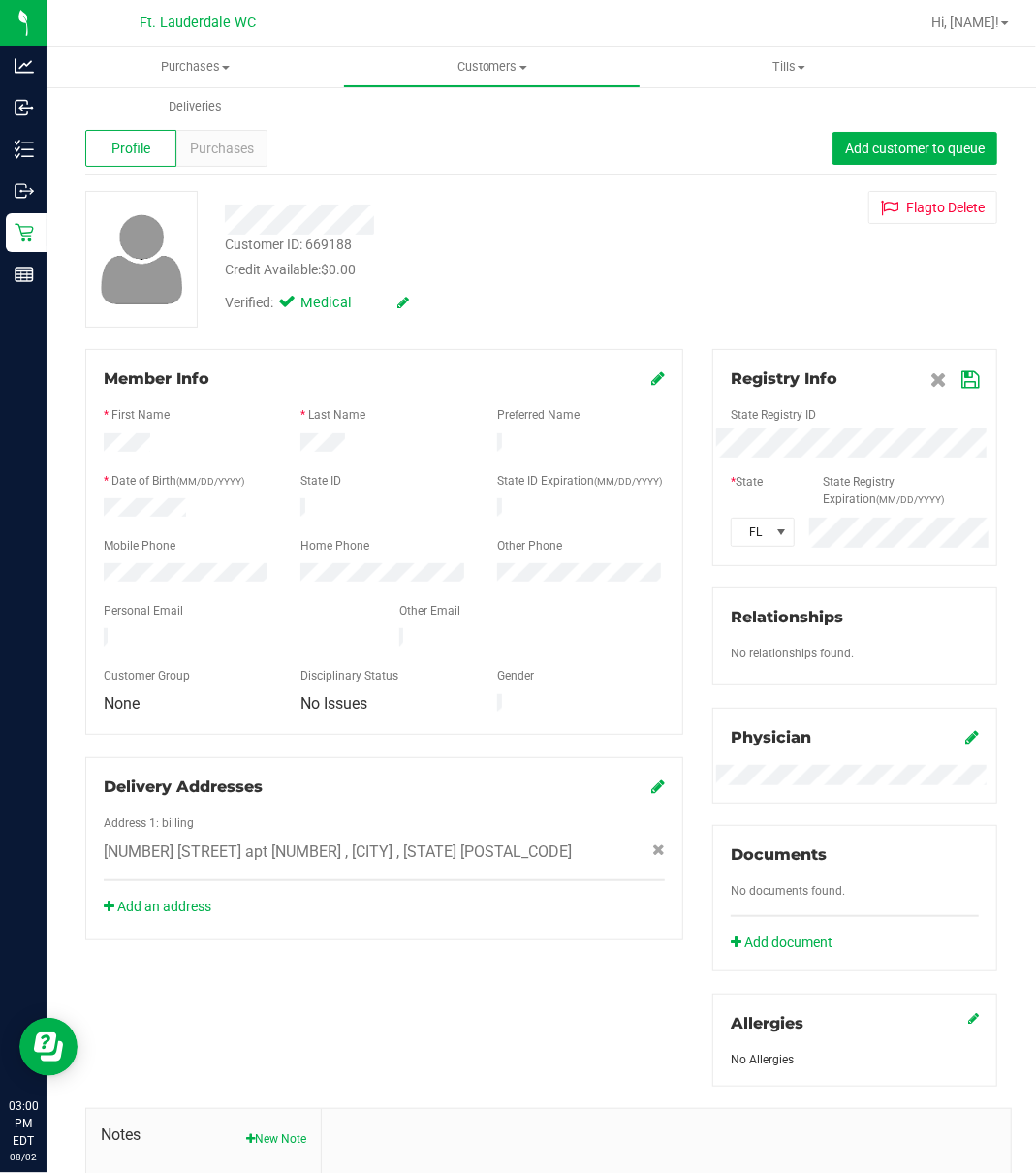 click at bounding box center (970, 380) 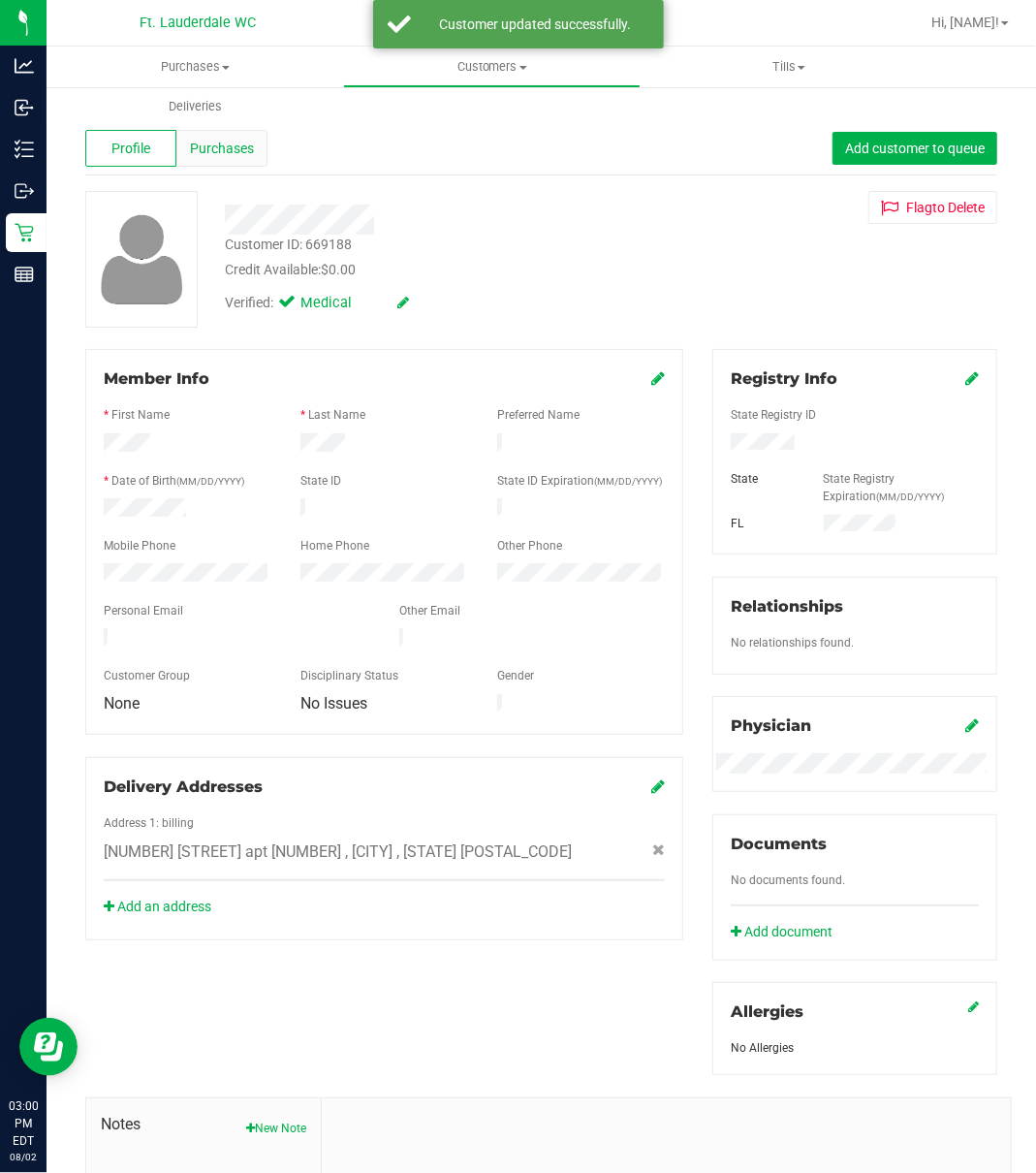 click on "Purchases" at bounding box center (222, 148) 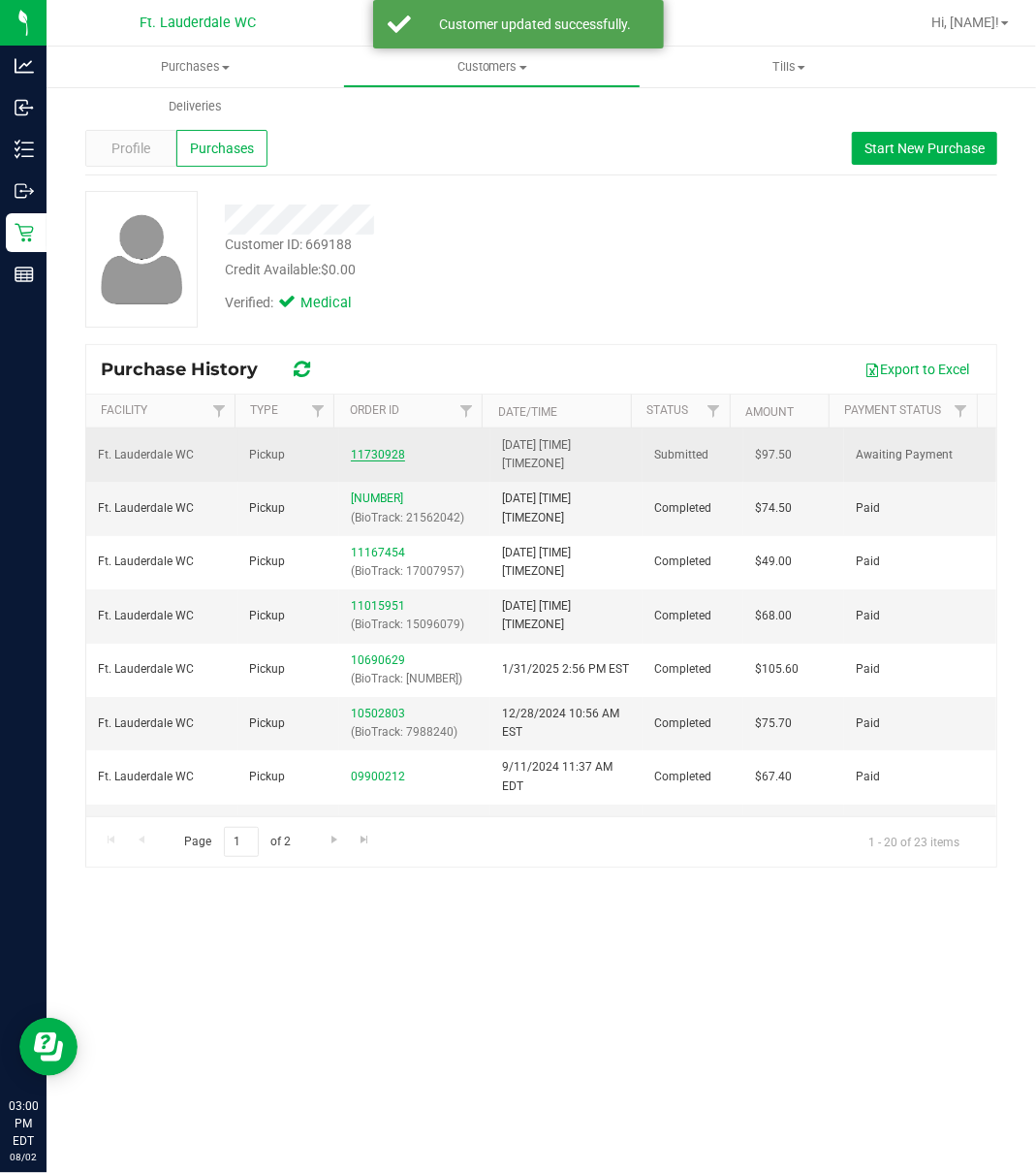 click on "11730928" at bounding box center (378, 455) 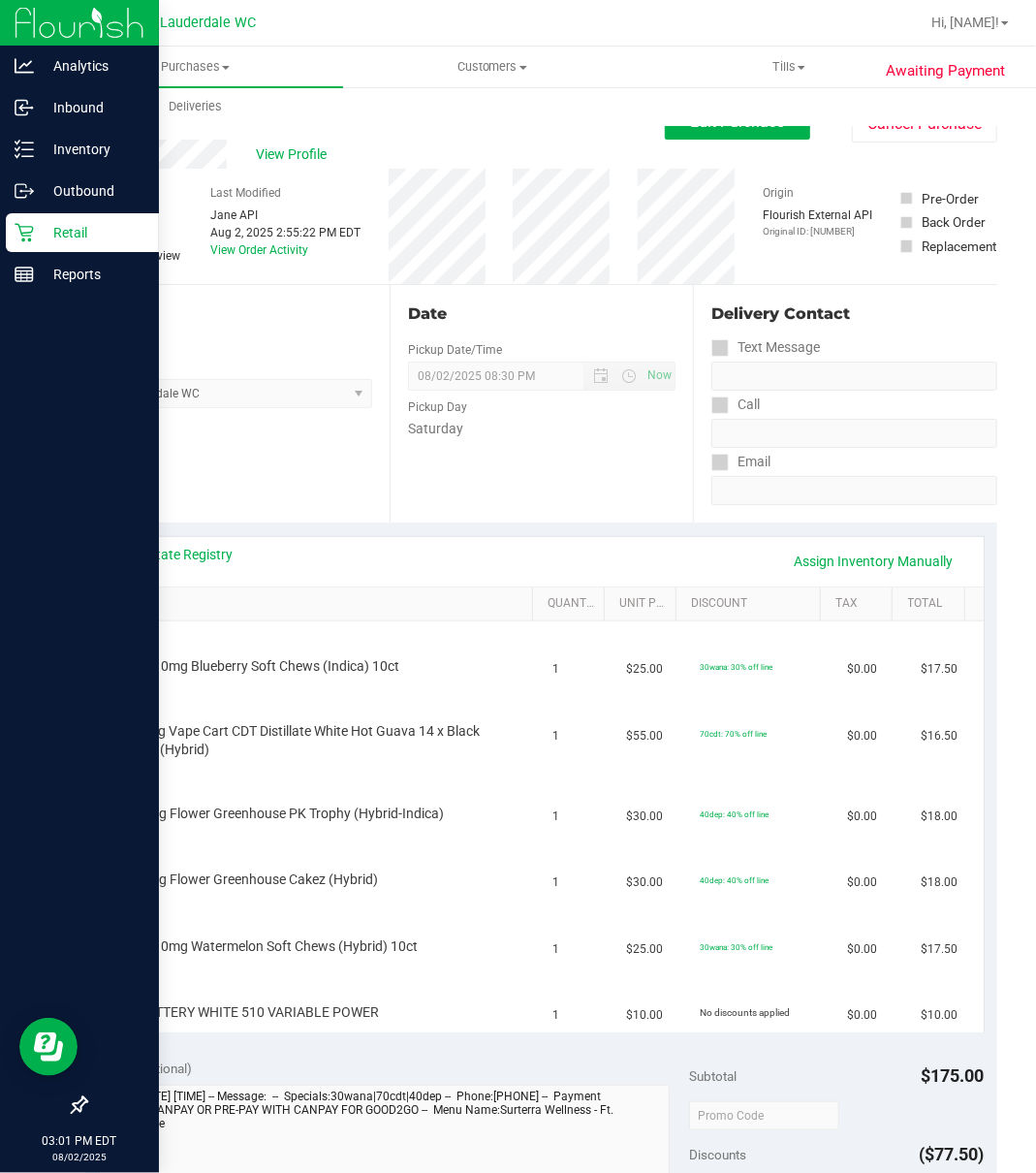click on "Retail" at bounding box center [92, 233] 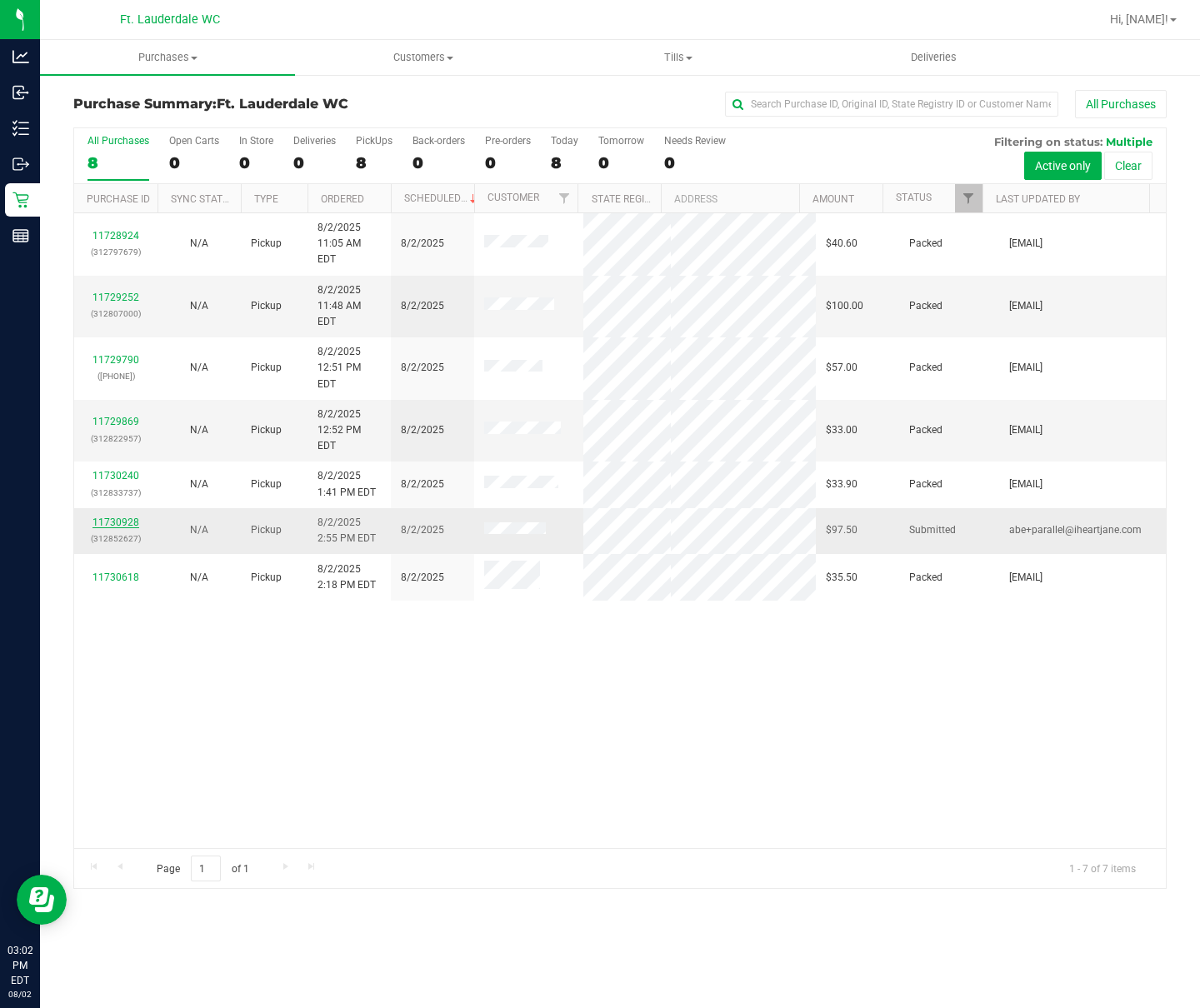 click on "11730928" at bounding box center (116, 522) 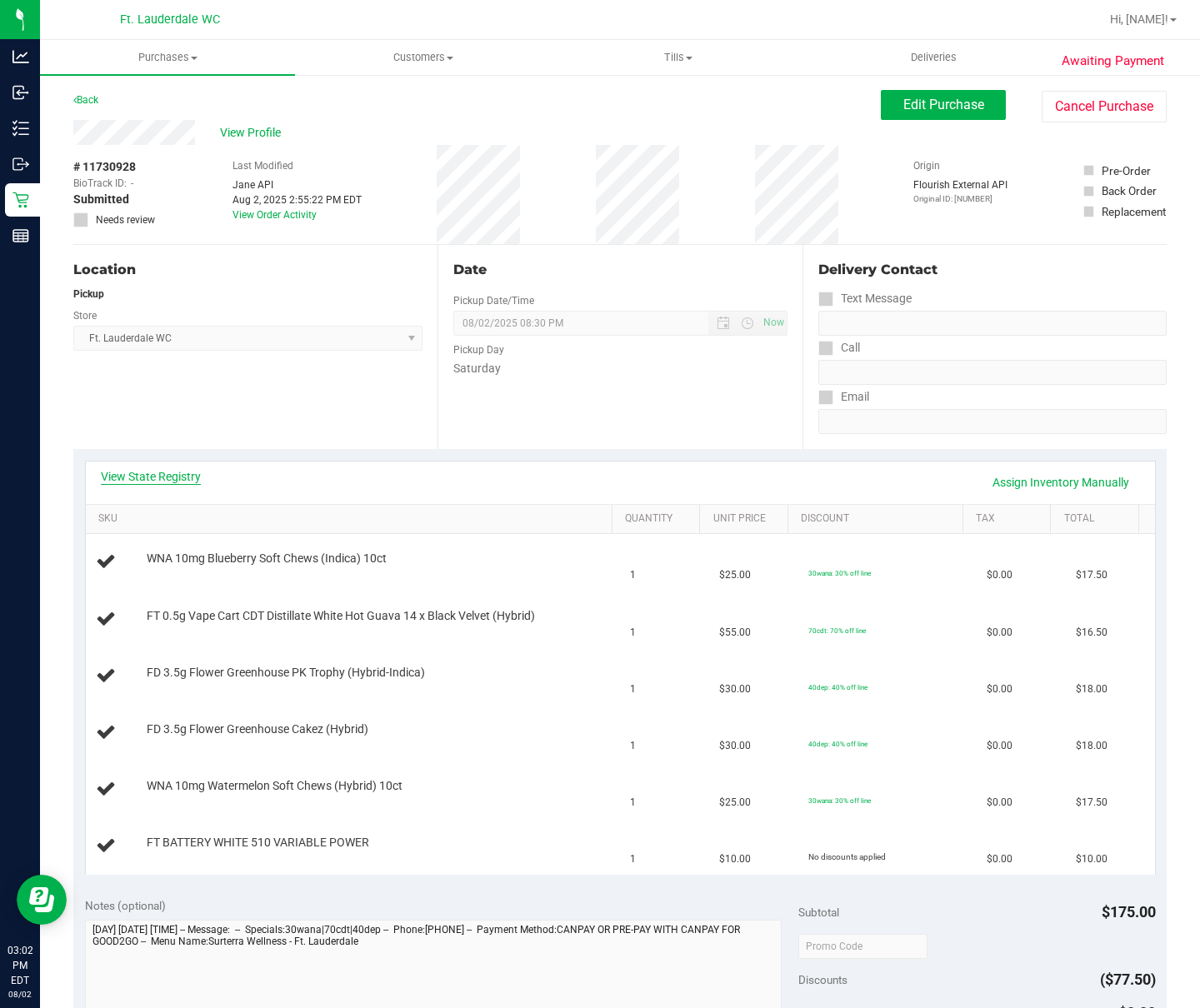 click on "View State Registry" at bounding box center [151, 477] 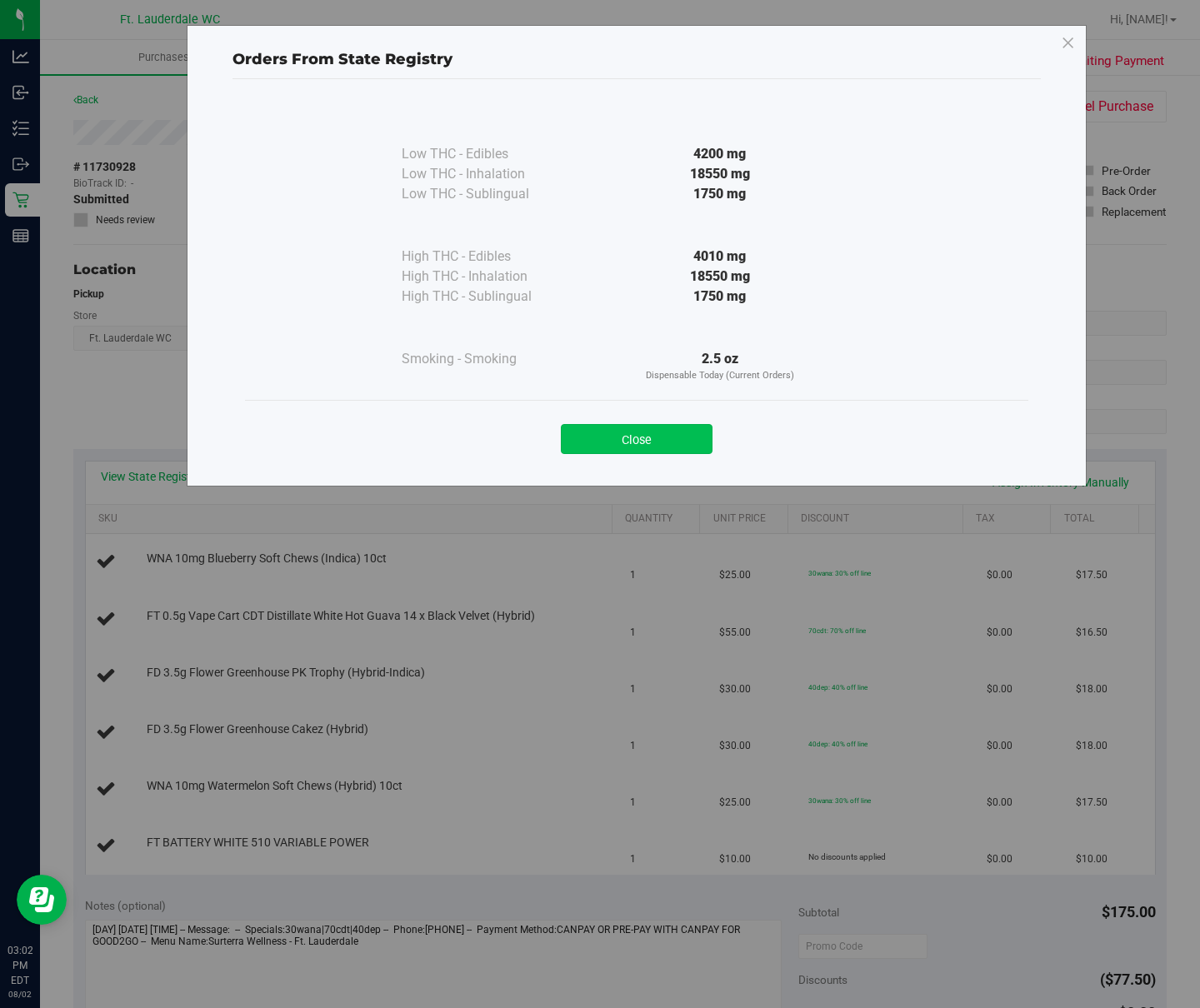 click on "Close" at bounding box center [637, 439] 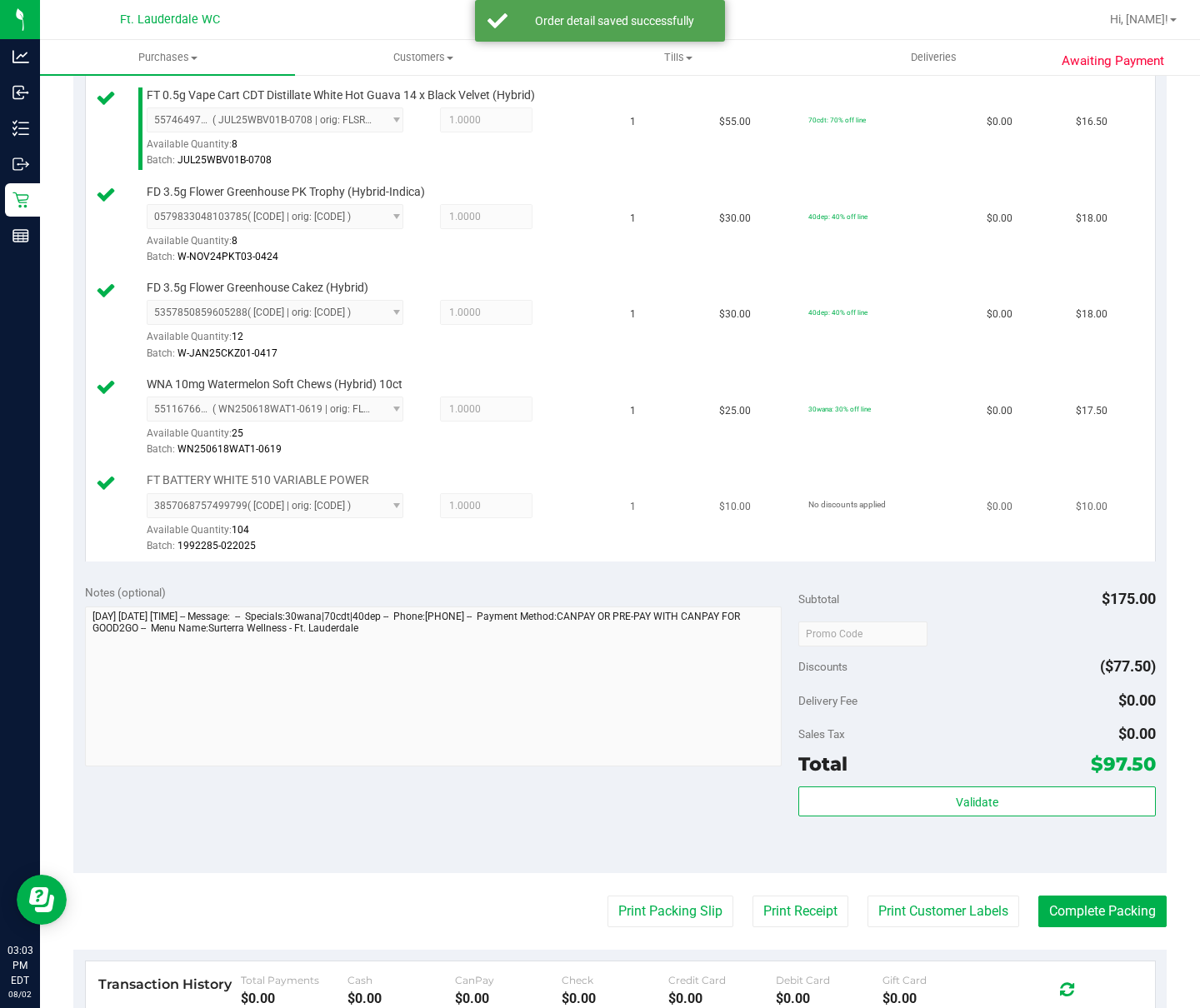scroll, scrollTop: 555, scrollLeft: 0, axis: vertical 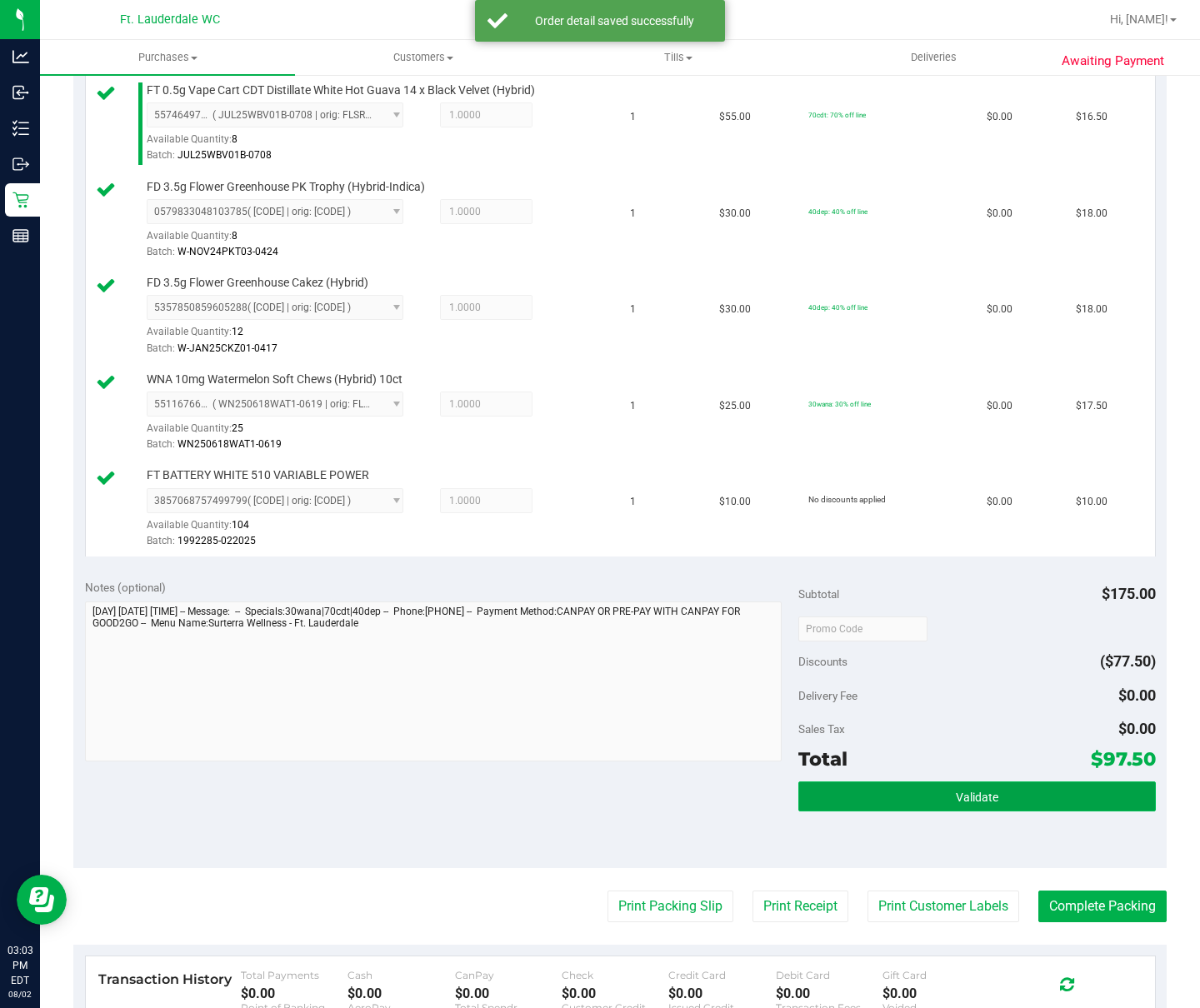 click on "Validate" at bounding box center [977, 796] 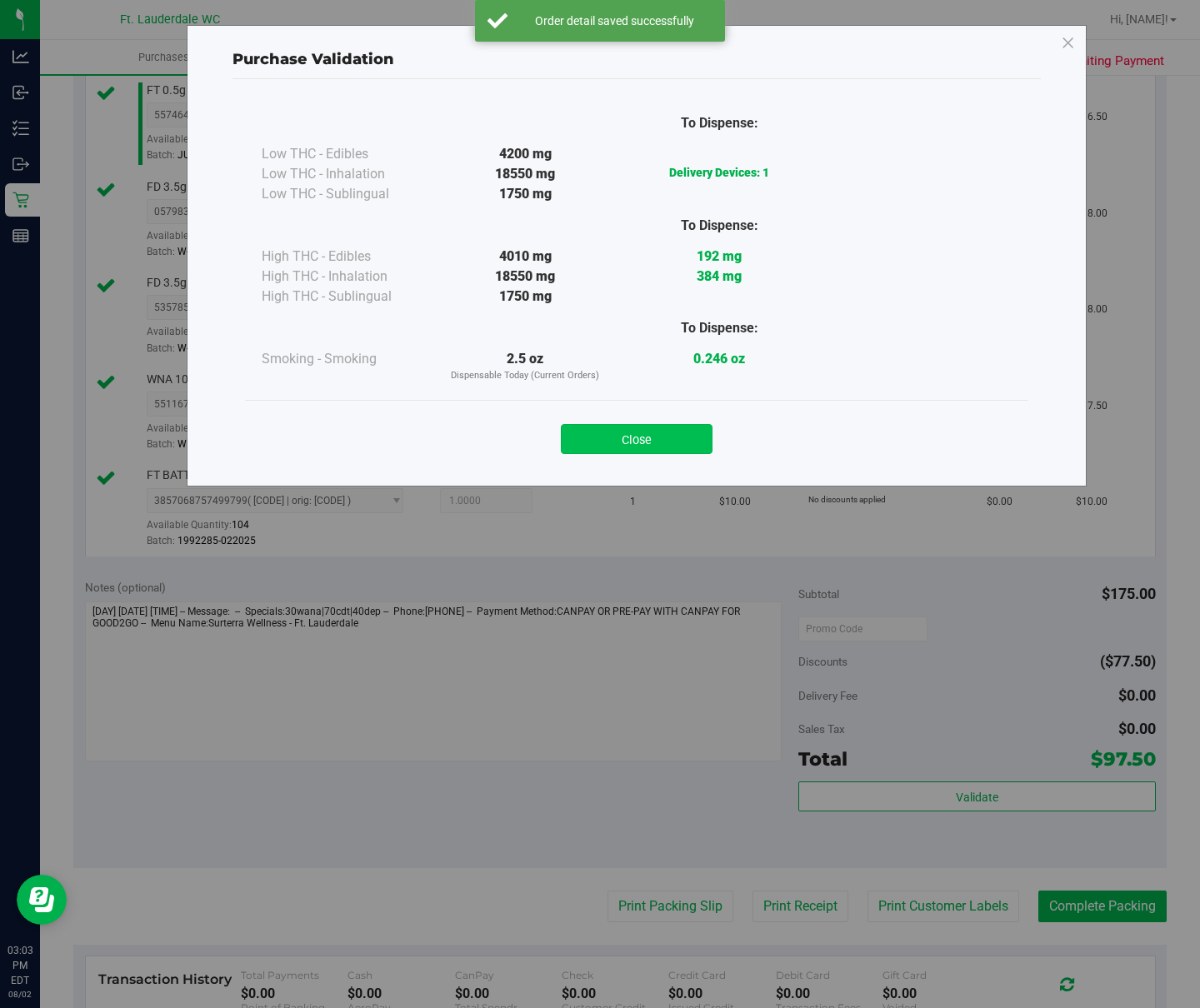 click on "Close" at bounding box center (637, 439) 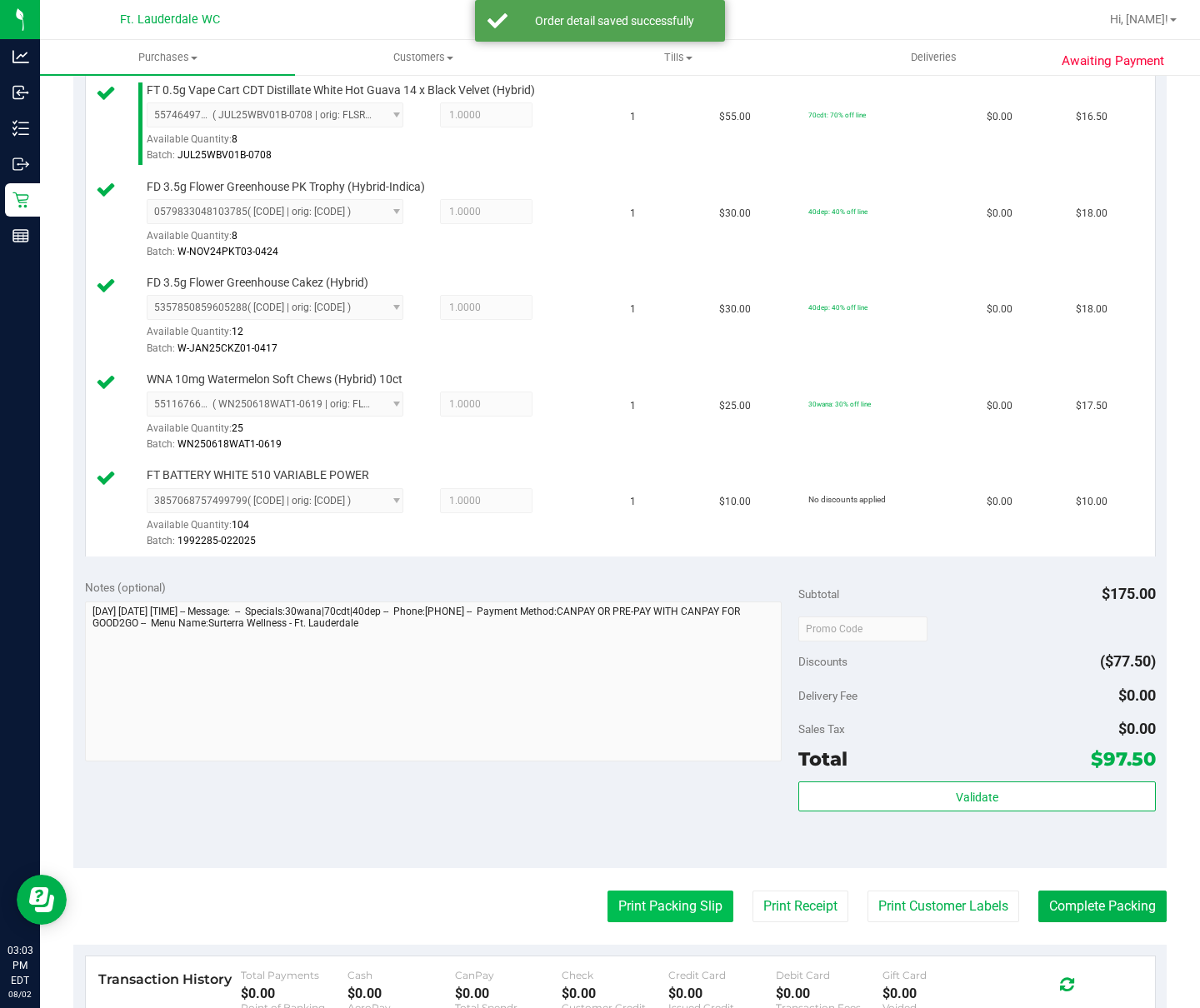 click on "Print Packing Slip" at bounding box center (670, 906) 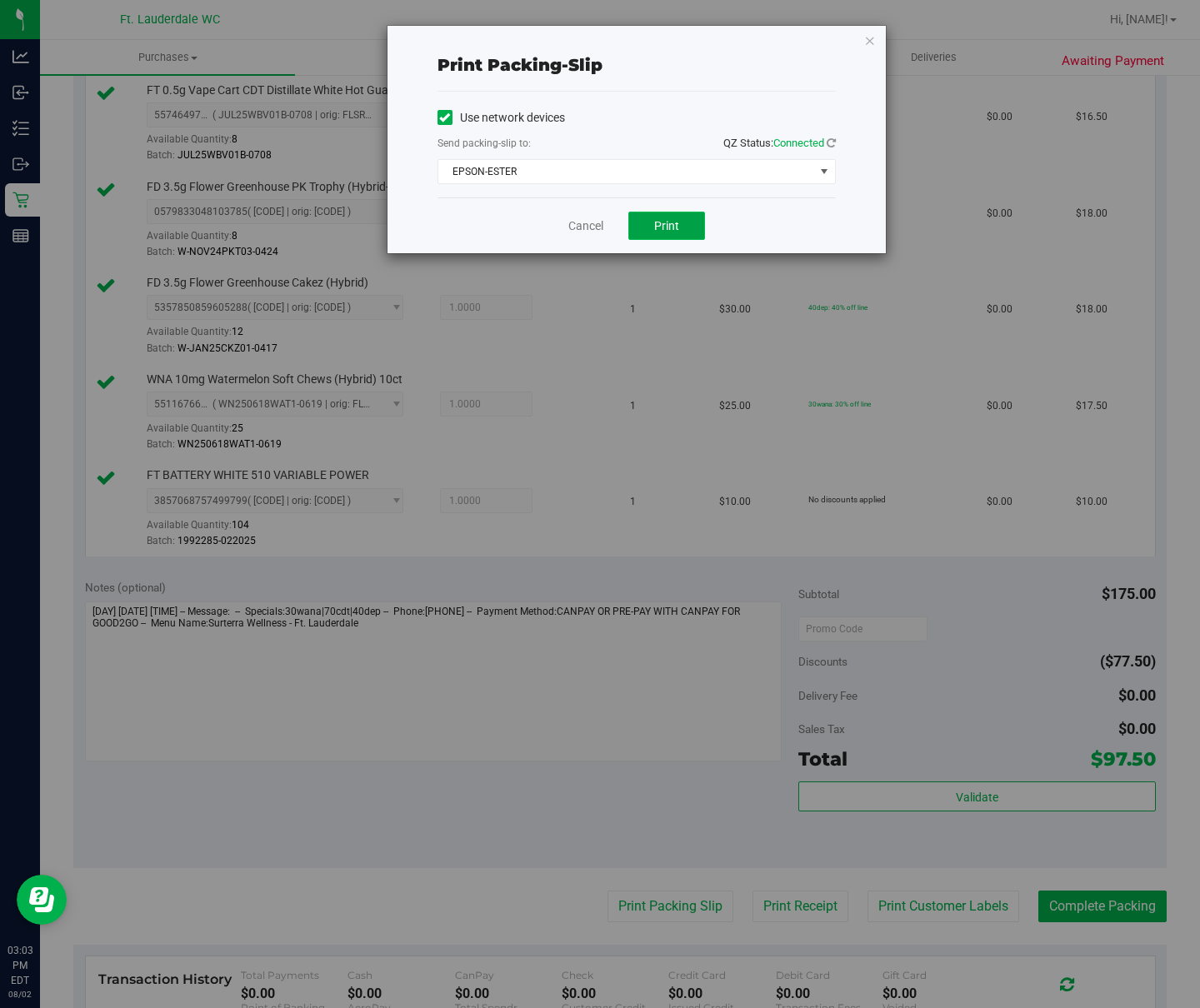 click on "Print" at bounding box center (667, 226) 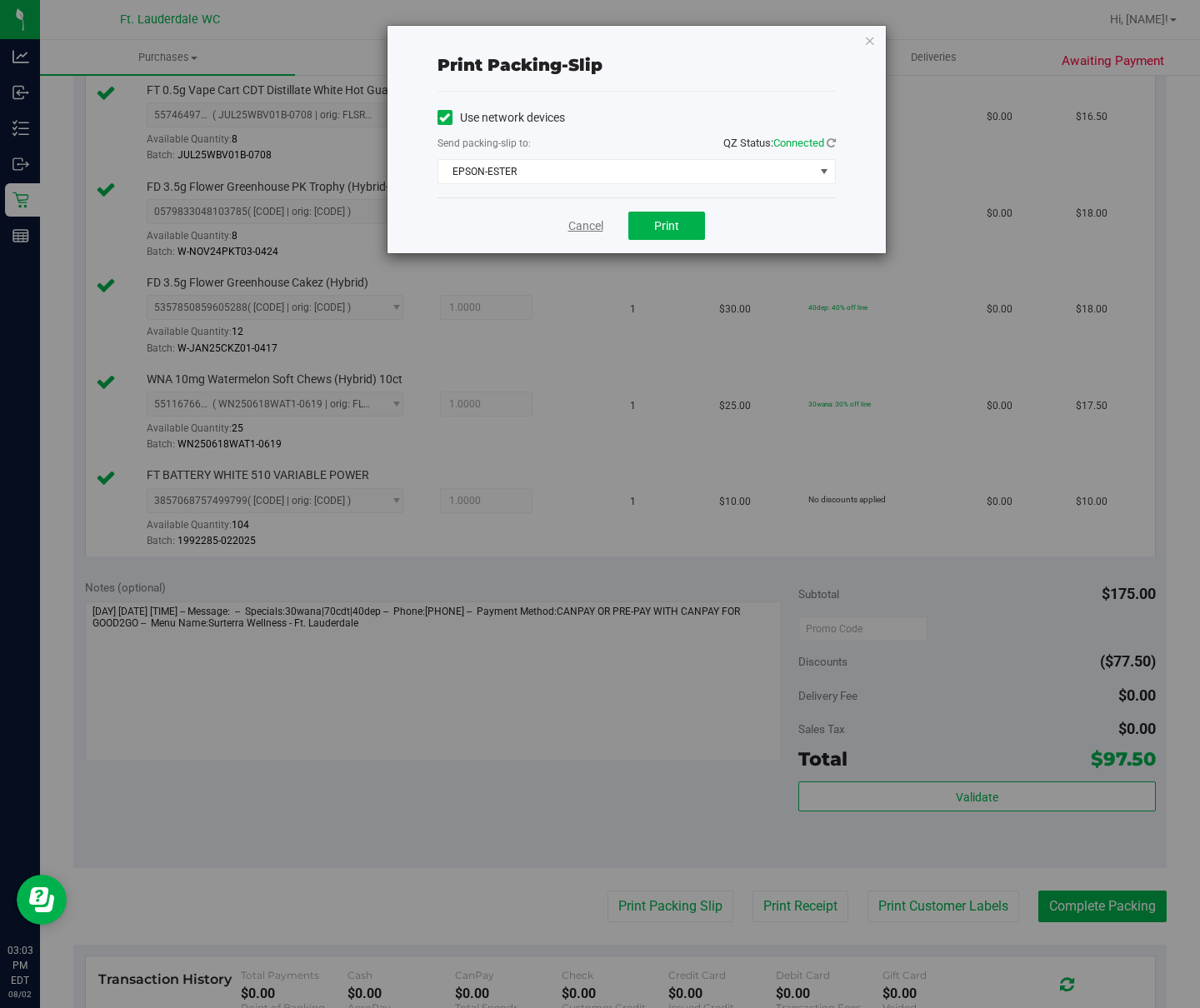 click on "Cancel" at bounding box center (586, 226) 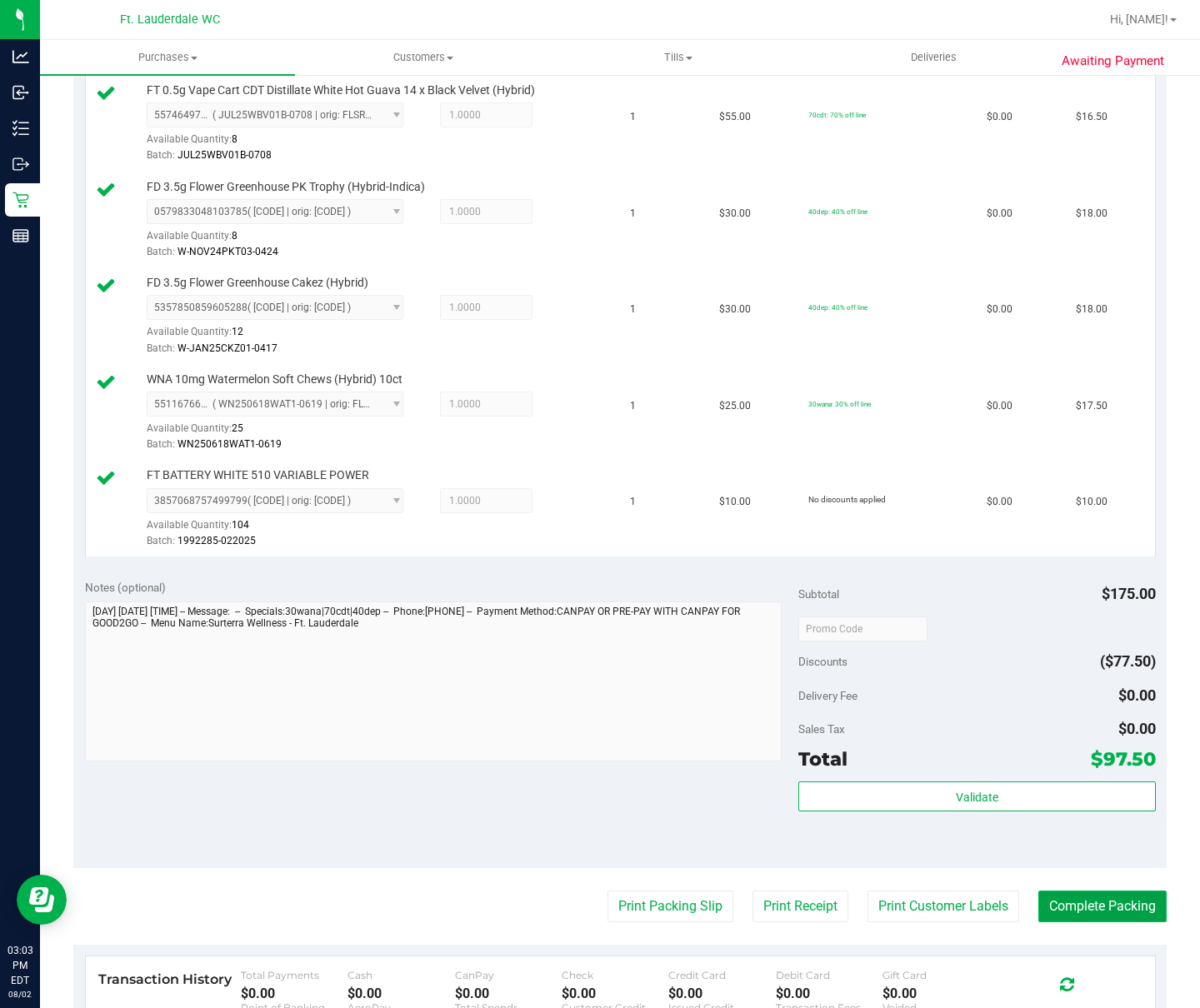 click on "Complete Packing" at bounding box center [1102, 906] 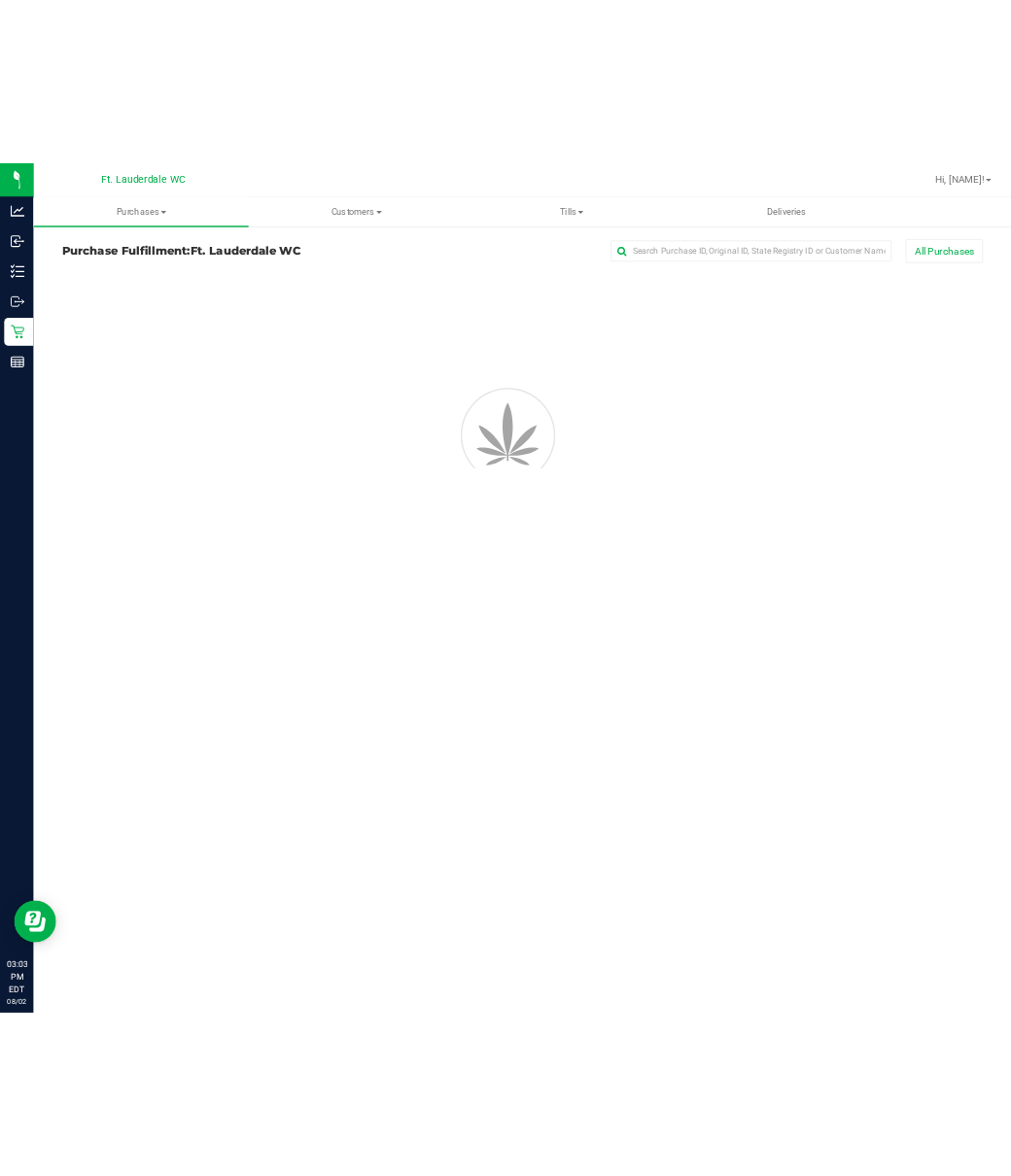 scroll, scrollTop: 0, scrollLeft: 0, axis: both 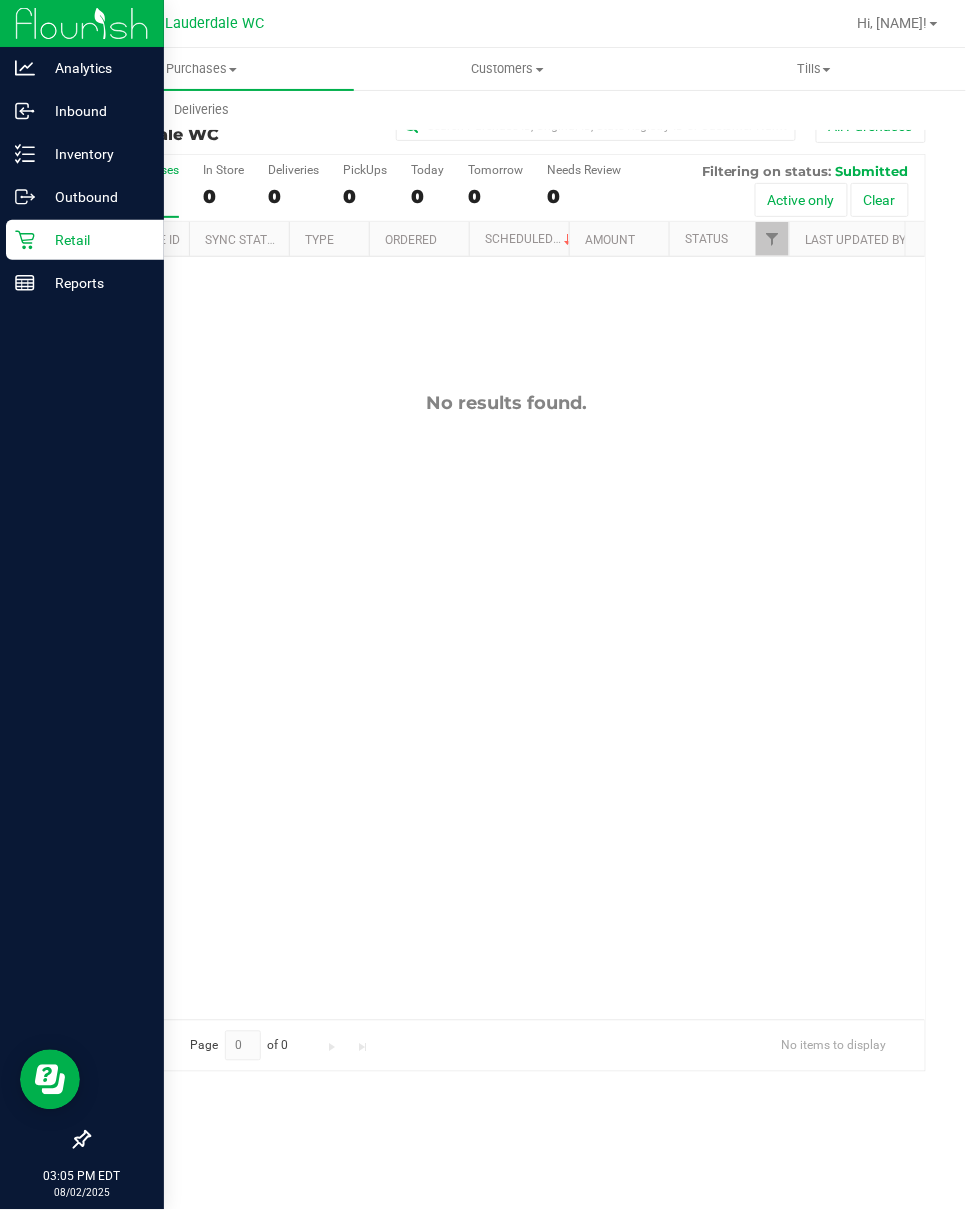 click on "Retail" at bounding box center (95, 240) 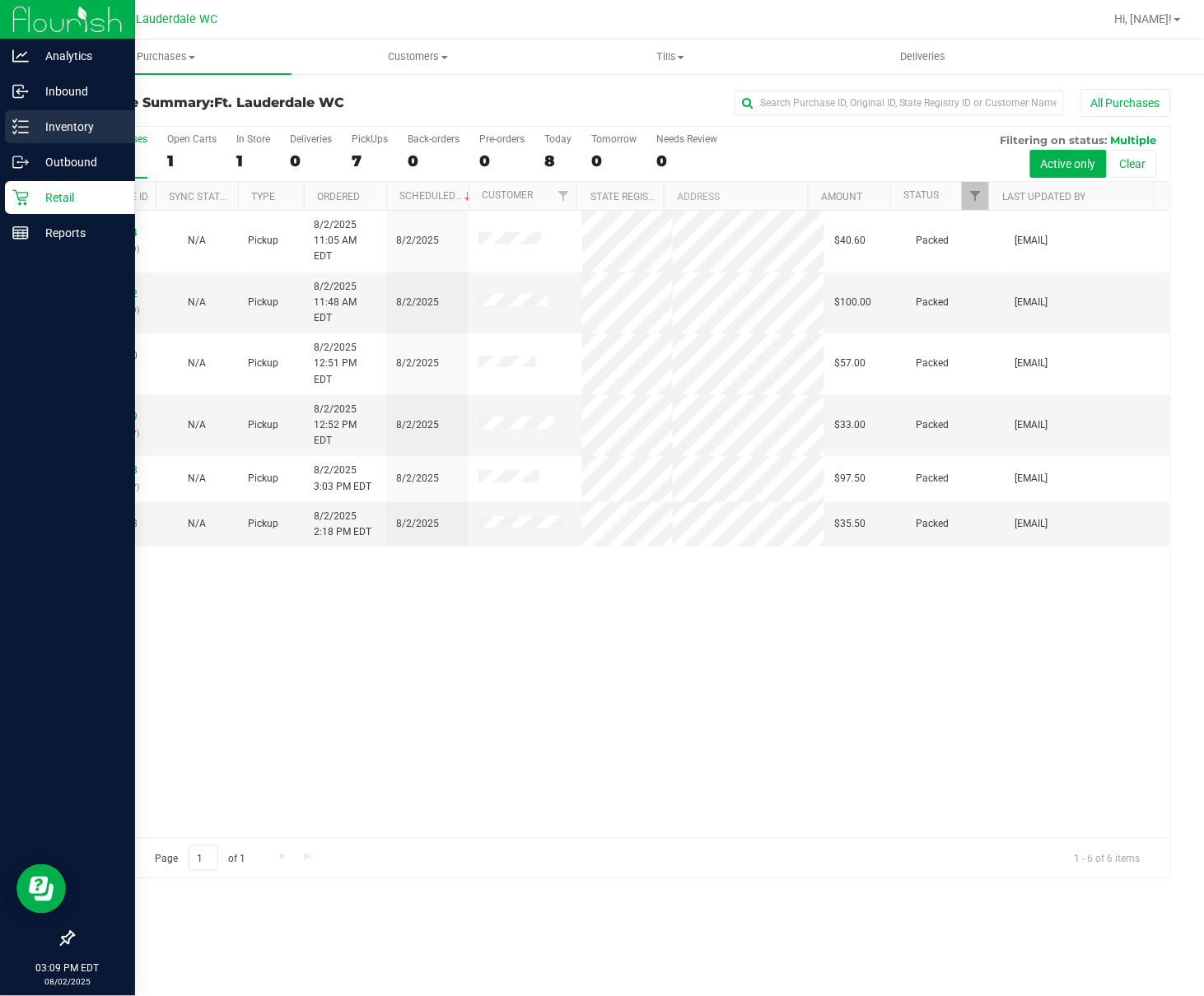 click on "Inventory" at bounding box center (78, 127) 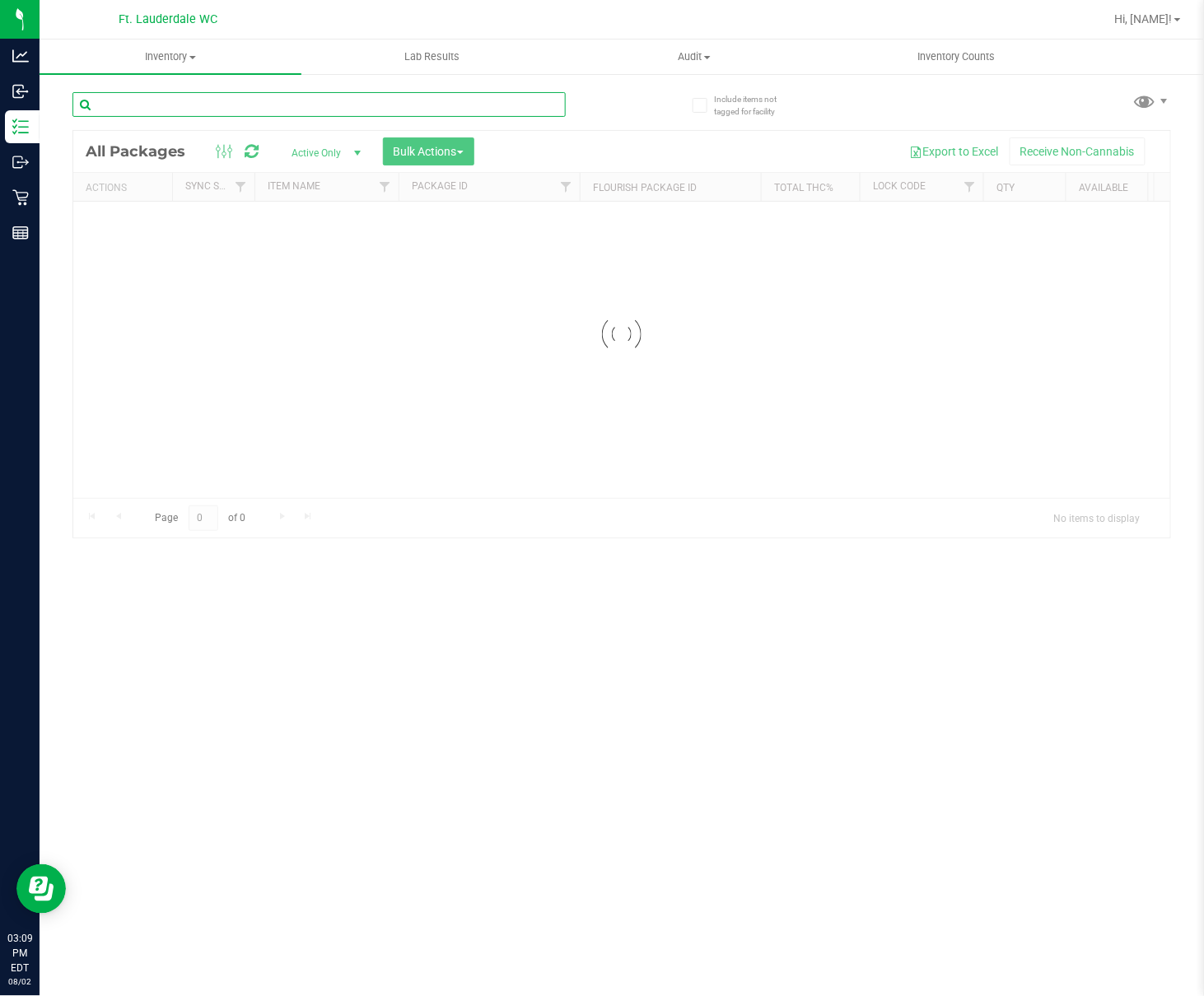 click at bounding box center (319, 105) 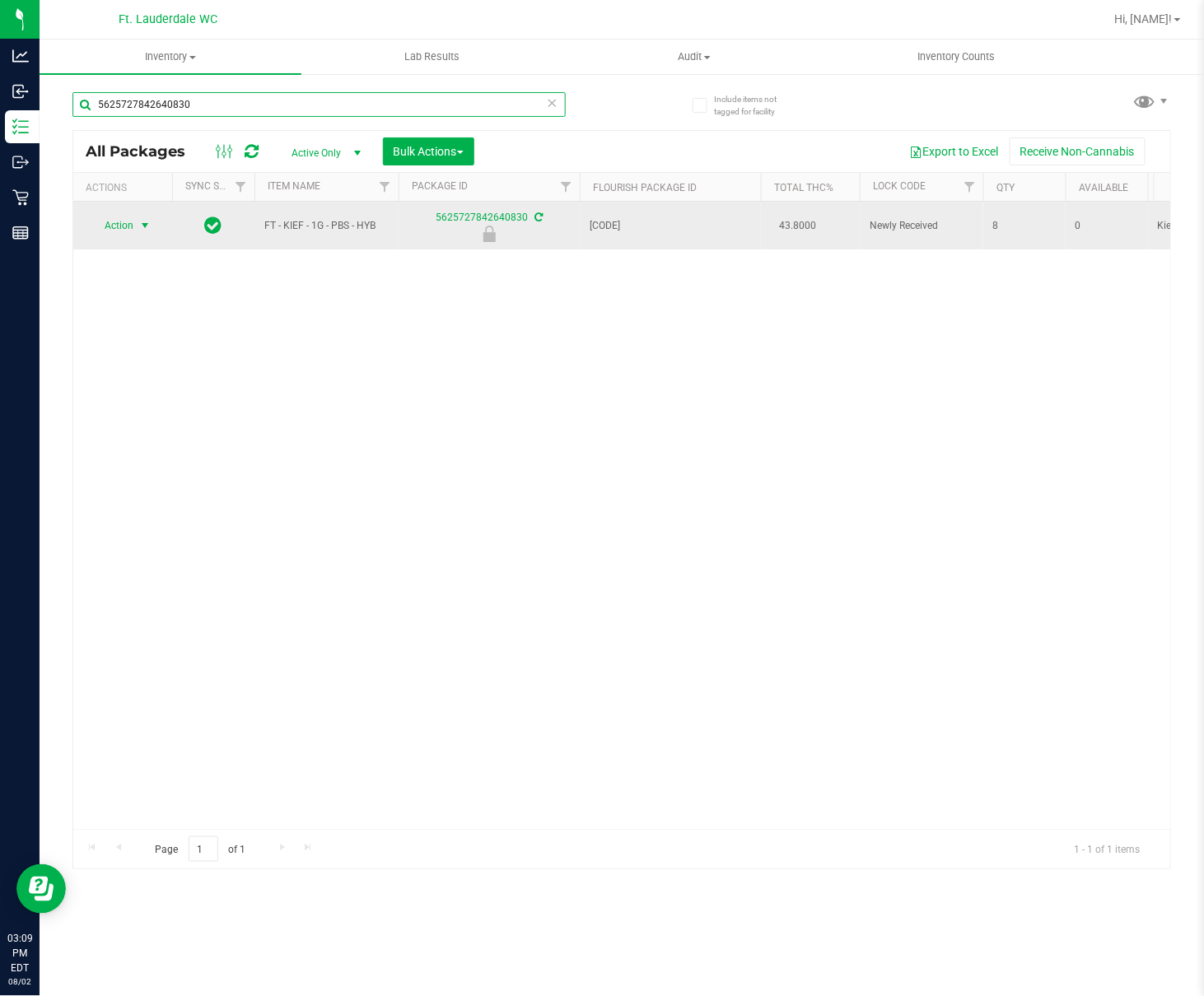 type on "5625727842640830" 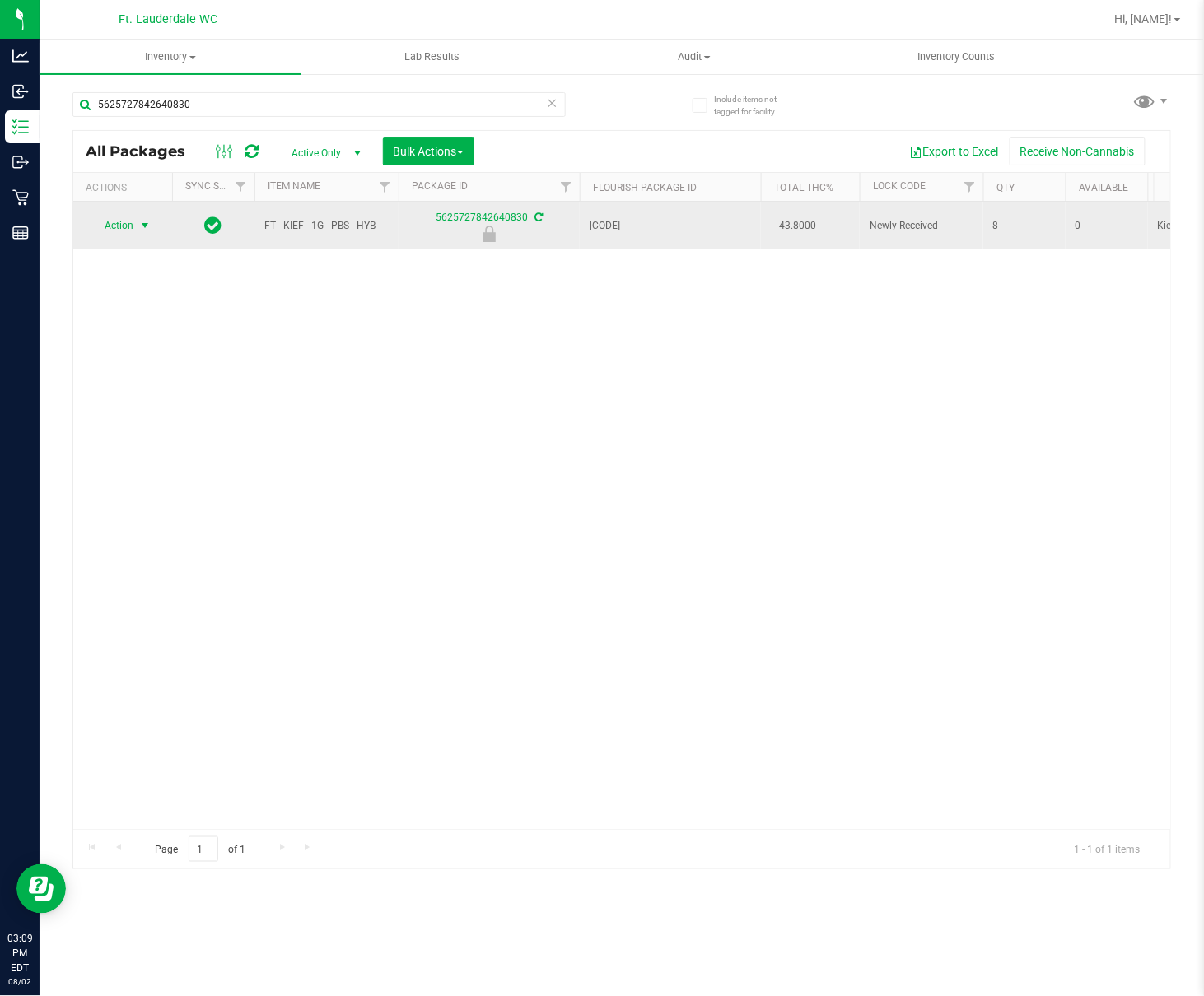 click on "Action" at bounding box center (112, 226) 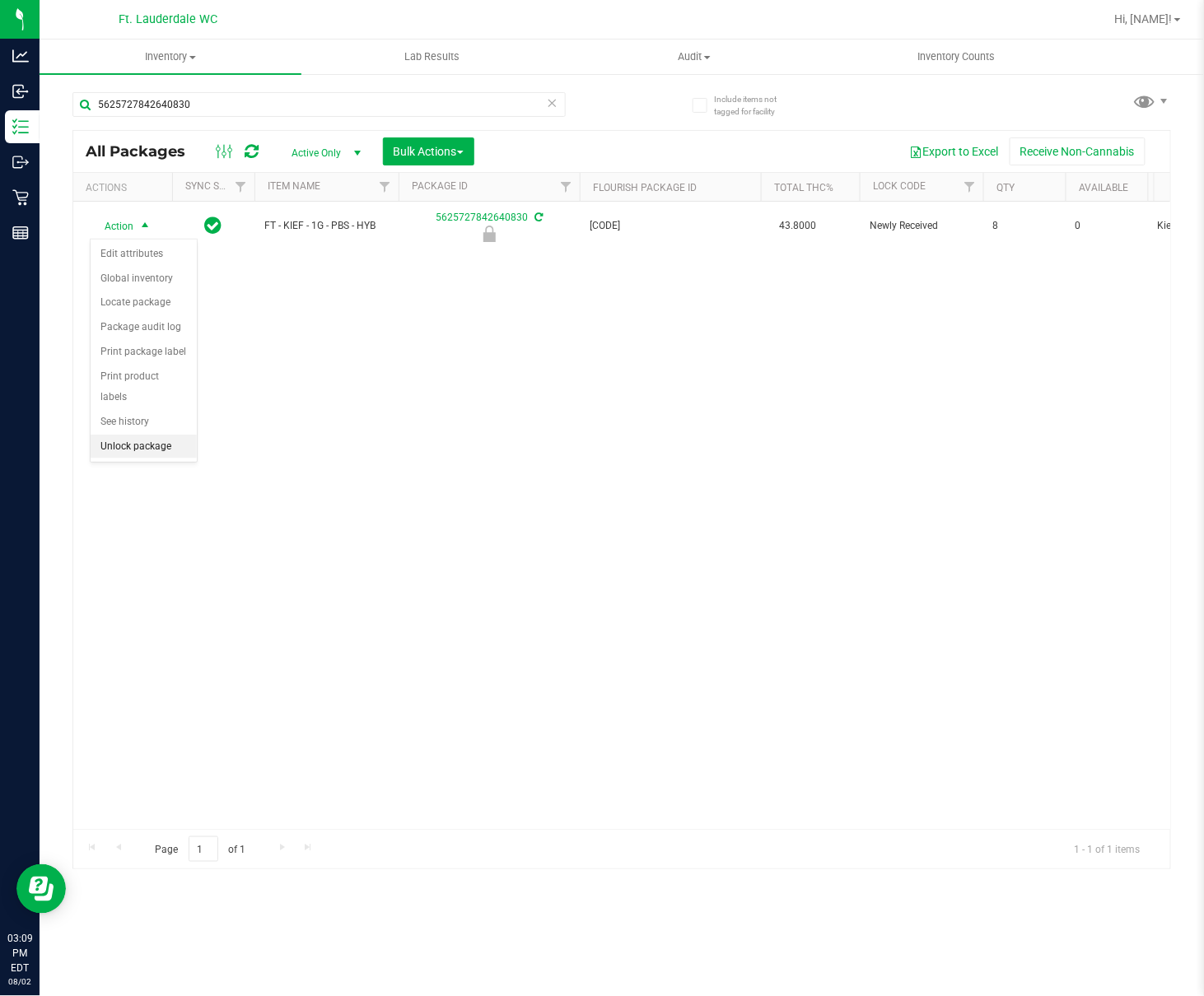 click on "Unlock package" at bounding box center (143, 447) 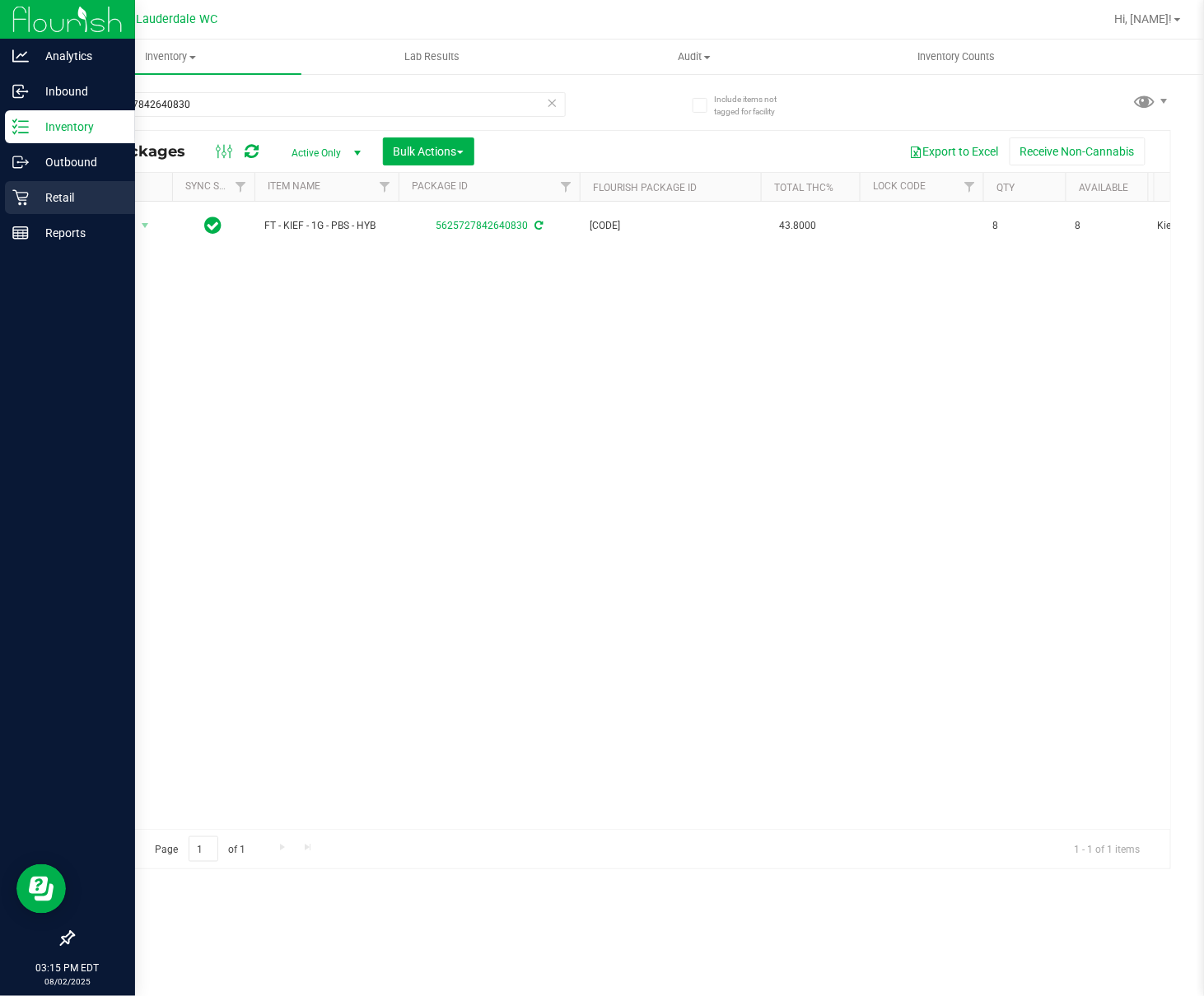 click on "Retail" at bounding box center [78, 198] 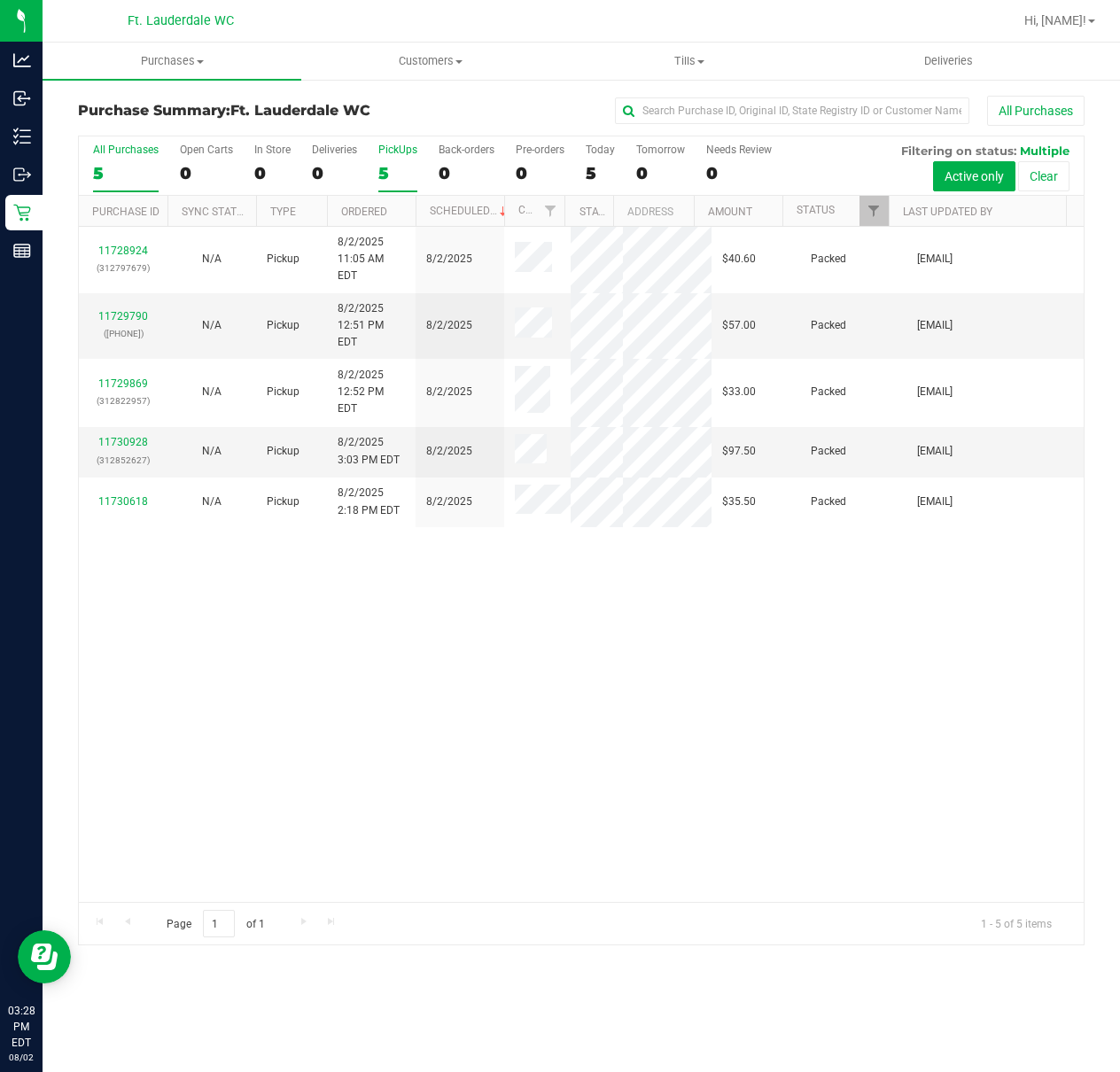 click on "5" at bounding box center [398, 173] 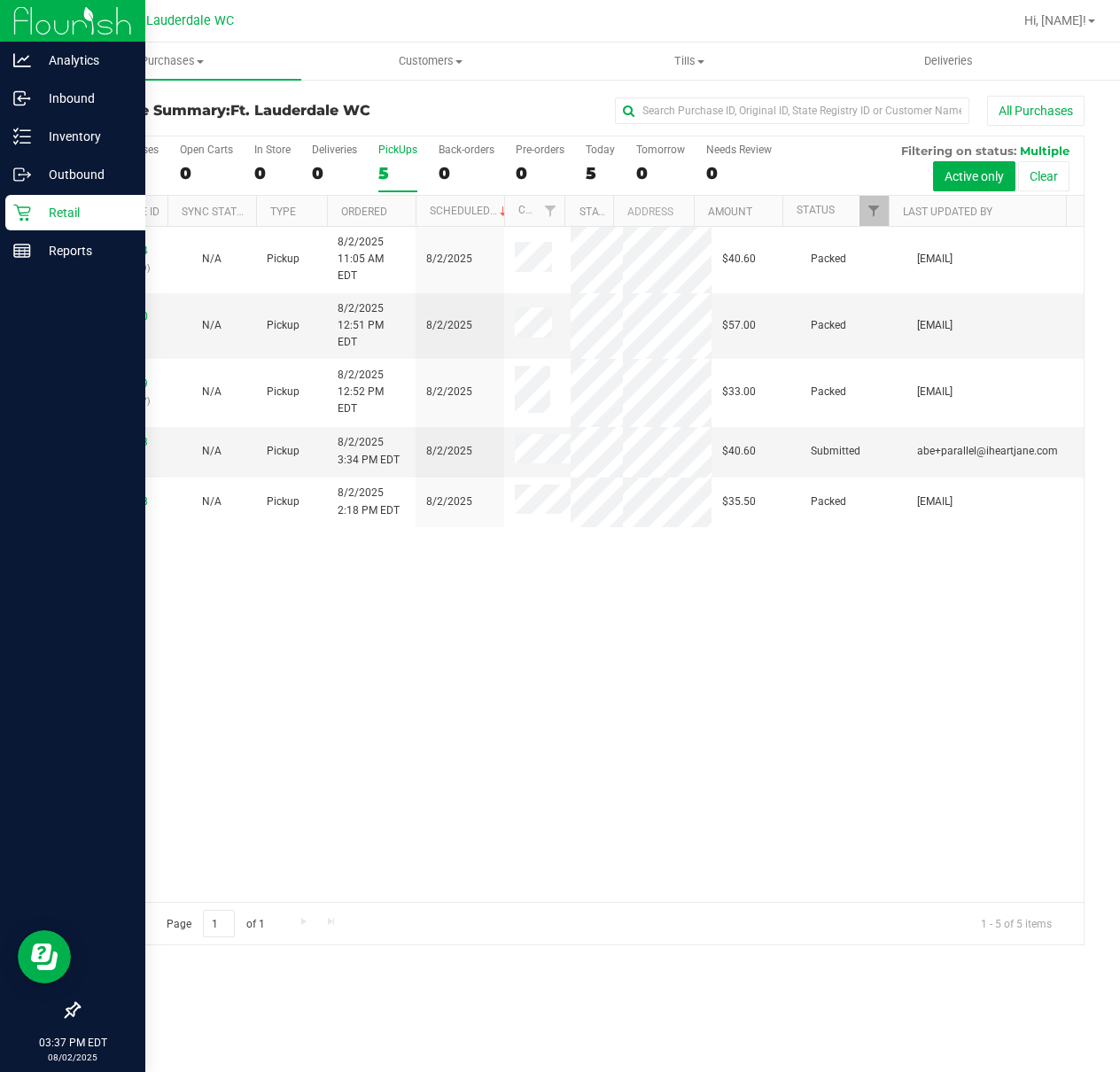 click at bounding box center (73, 632) 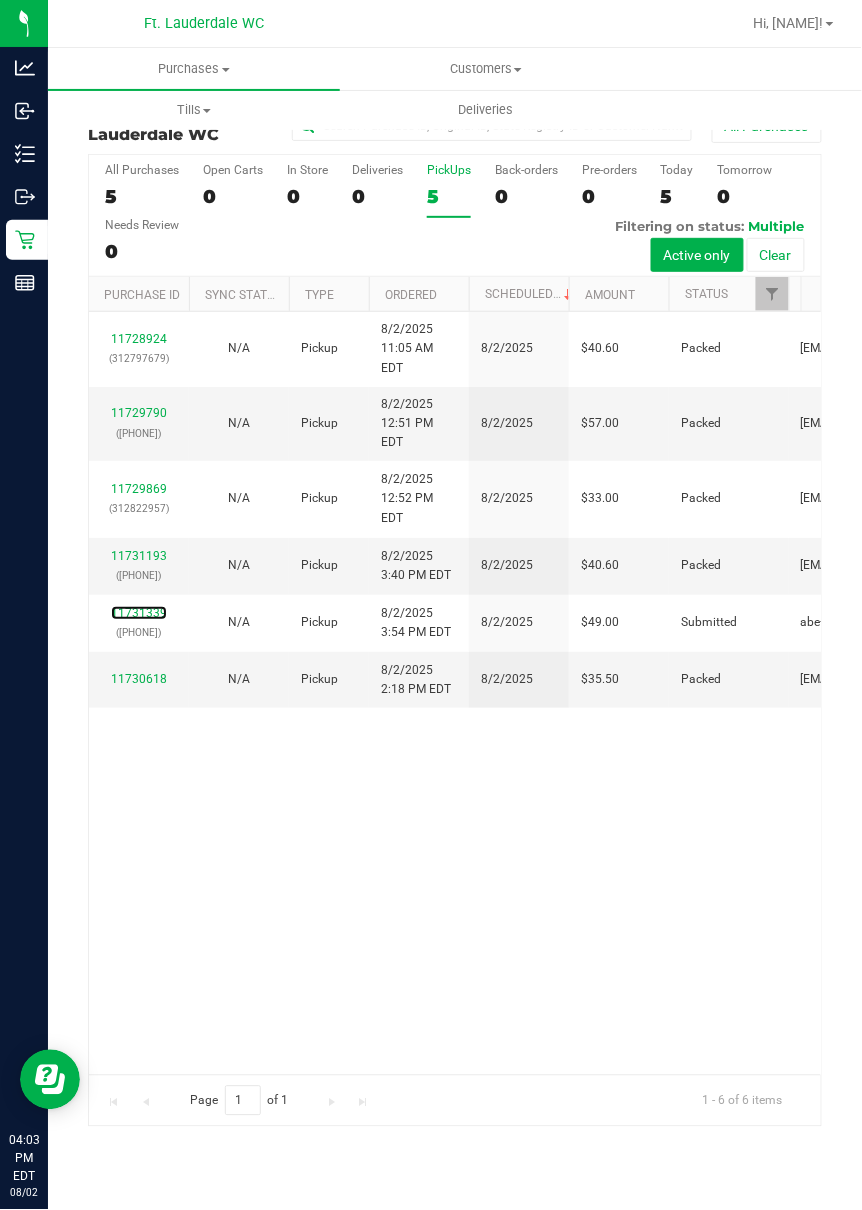click on "11731339" at bounding box center (139, 613) 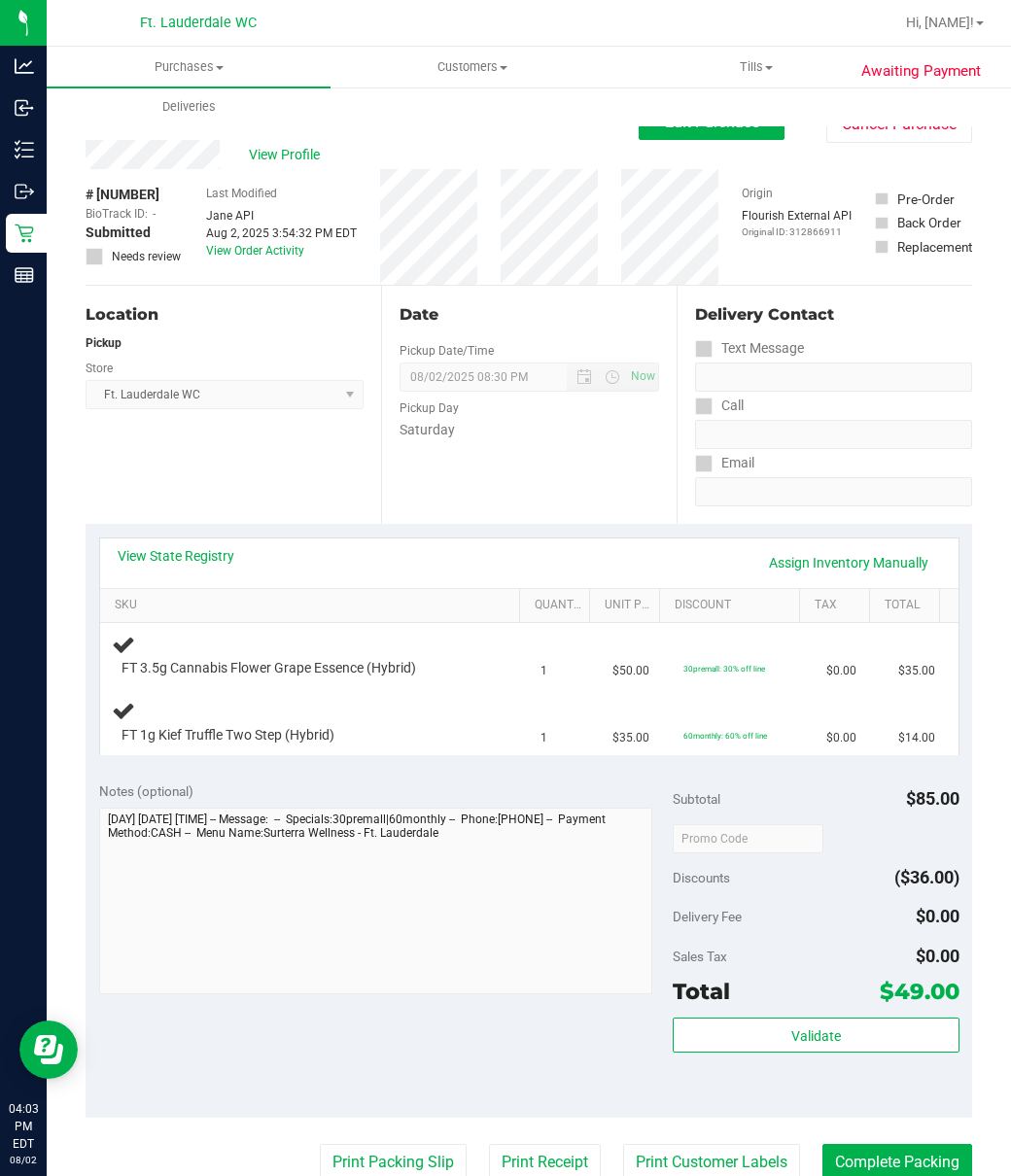 click on "Location
Pickup
Store
Ft. Lauderdale WC Select Store Bonita Springs WC Boynton Beach WC Bradenton WC Brandon WC Brooksville WC Call Center Clermont WC Crestview WC Deerfield Beach WC Delray Beach WC Deltona WC Ft Walton Beach WC Ft. Lauderdale WC Ft. Myers WC Gainesville WC Jax Atlantic WC JAX DC REP Jax WC Key West WC Lakeland WC Largo WC Lehigh Acres DC REP Merritt Island WC Miami 72nd WC Miami Beach WC Miami Dadeland WC Miramar DC REP New Port Richey WC North Palm Beach WC North Port WC Ocala WC Orange Park WC Orlando Colonial WC Orlando DC REP Orlando WC Oviedo WC Palm Bay WC Palm Coast WC Panama City WC Pensacola WC Port Orange WC Port St. Lucie WC Sebring WC South Tampa WC St. Pete WC Summerfield WC Tallahassee DC REP Tallahassee WC Tampa DC Testing Tampa Warehouse Tampa WC TX Austin DC TX Plano Retail WPB DC" at bounding box center [233, 404] 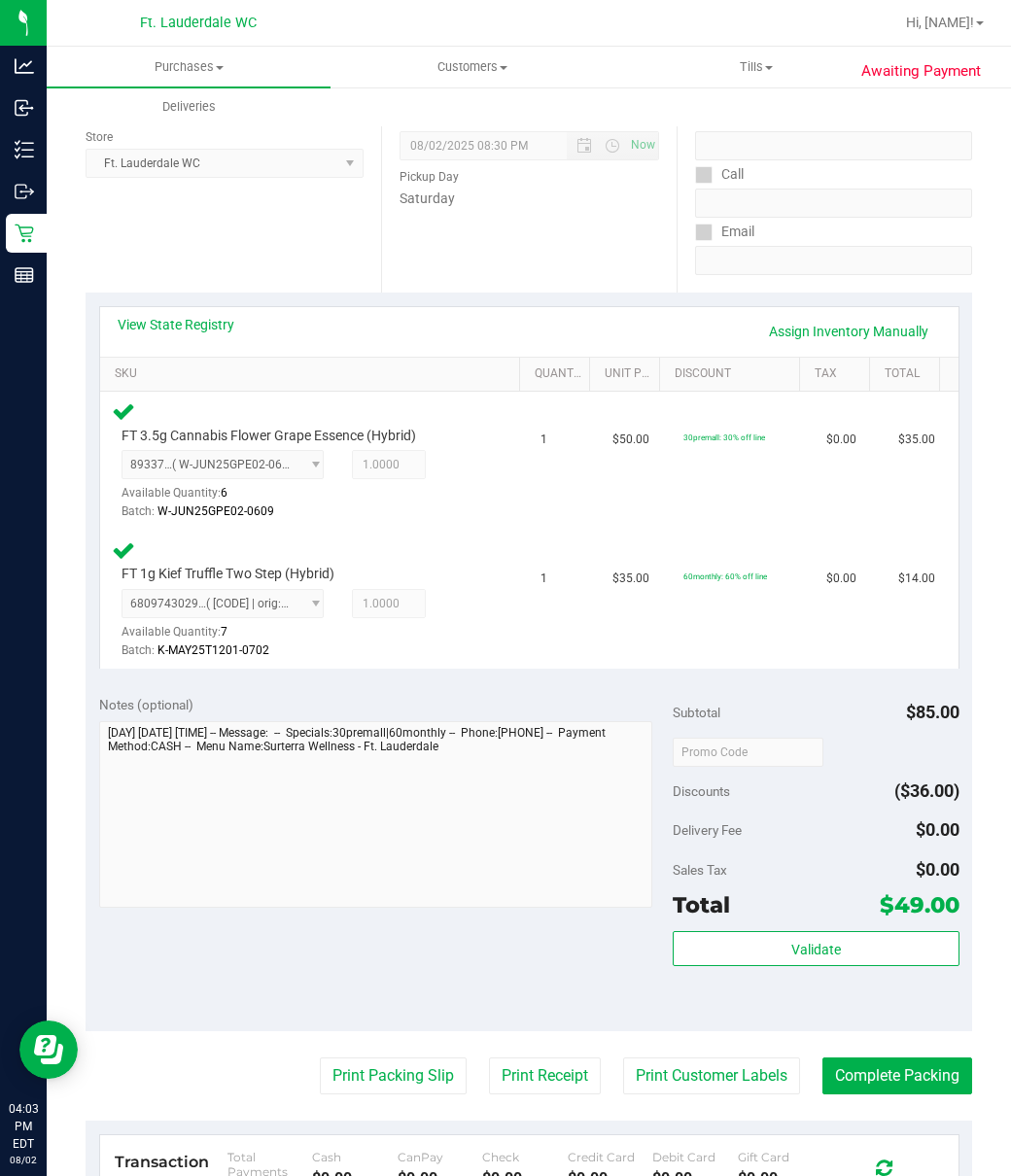 scroll, scrollTop: 518, scrollLeft: 0, axis: vertical 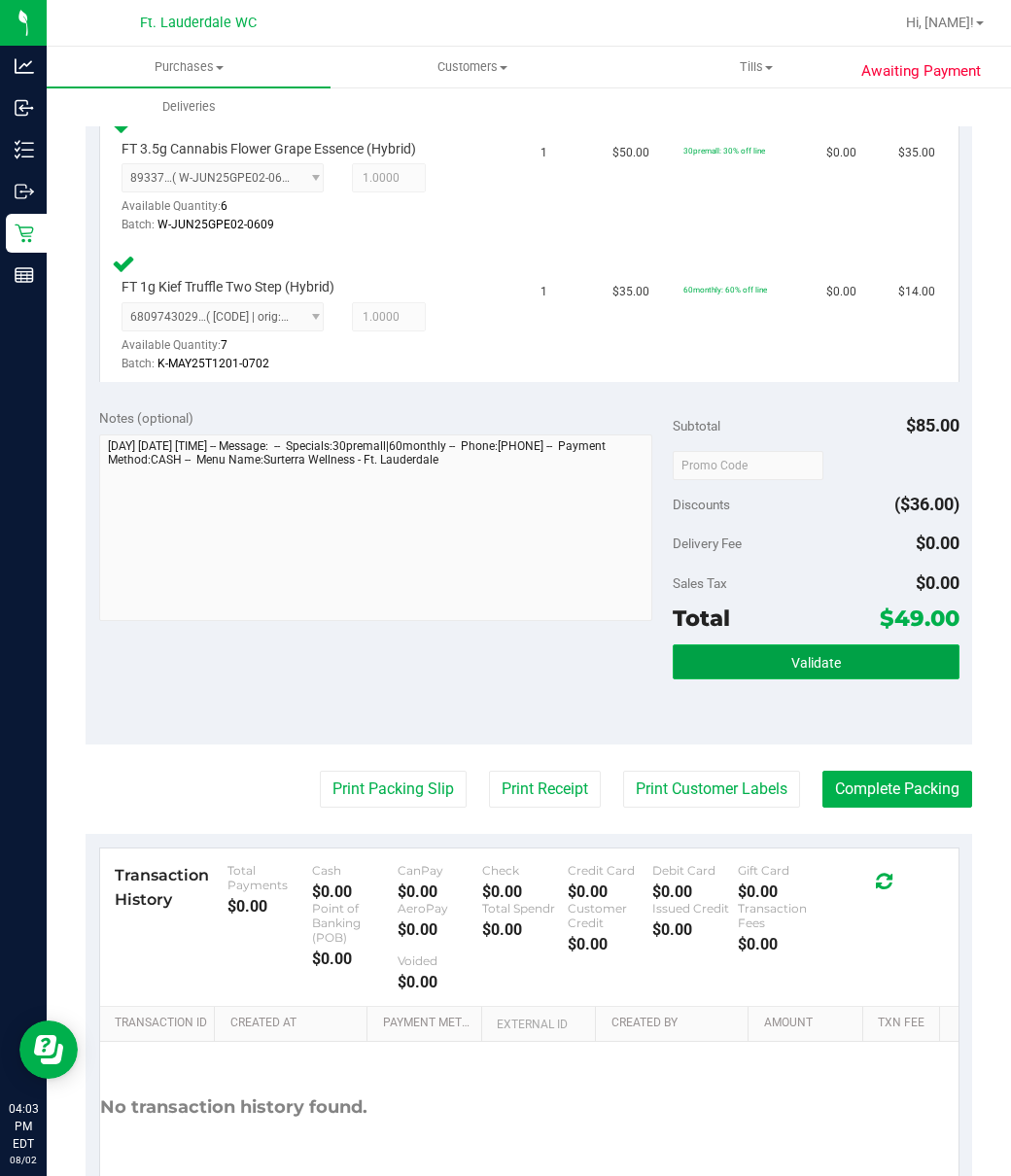 click on "Validate" at bounding box center [816, 662] 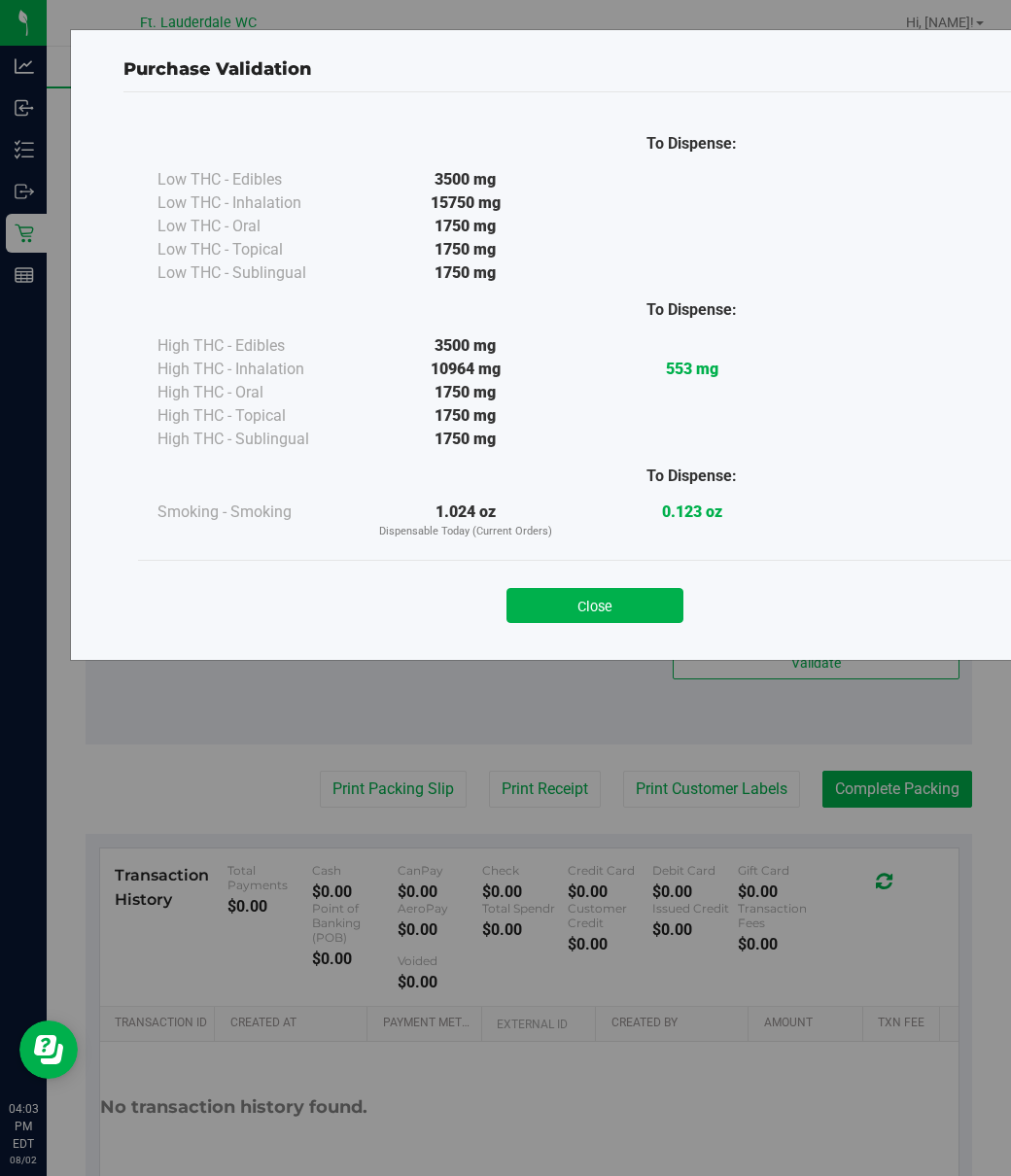 click on "Purchase Validation
To Dispense:
Low THC - Edibles
3500 mg" at bounding box center (512, 588) 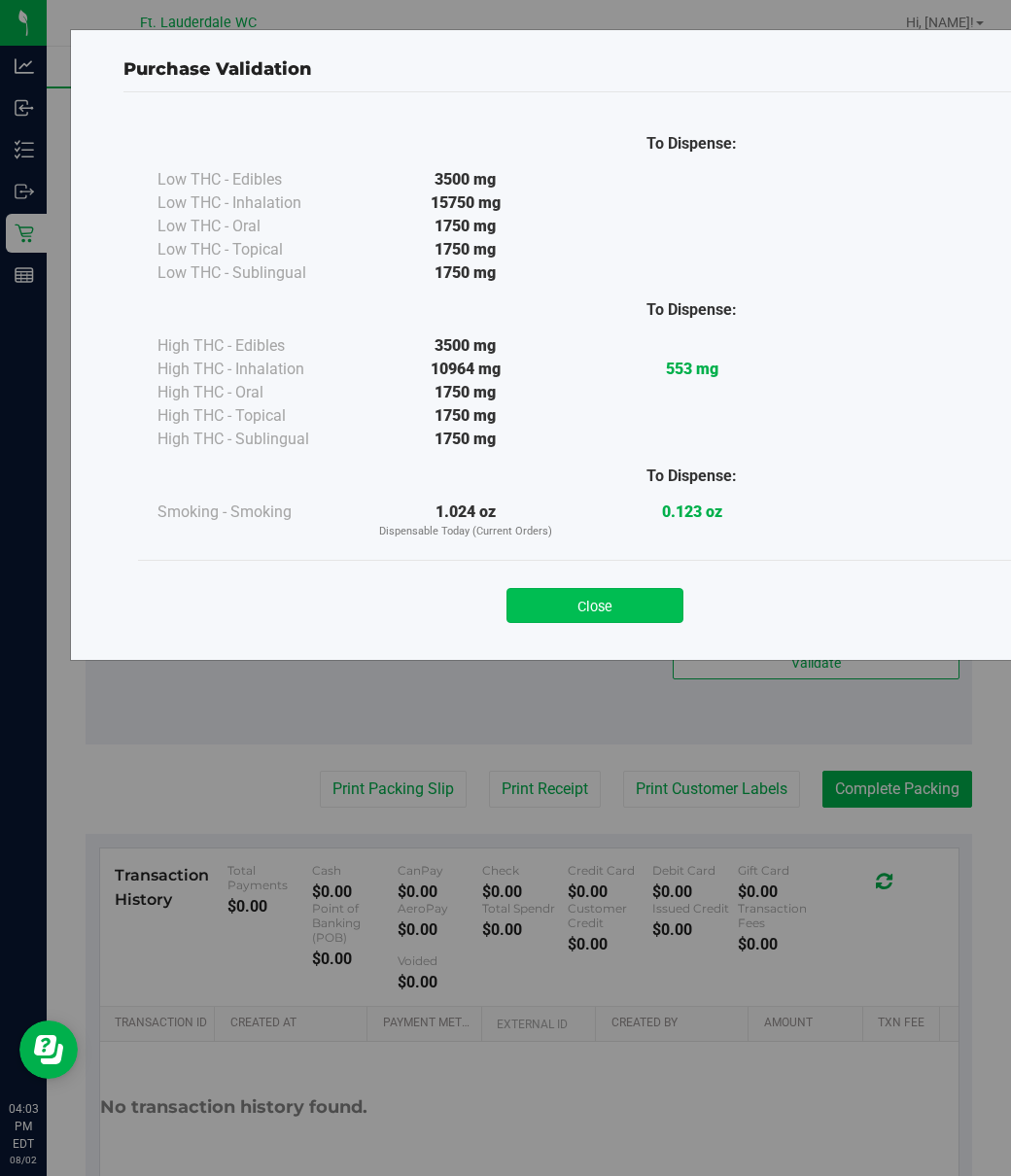 click on "Close" at bounding box center (595, 605) 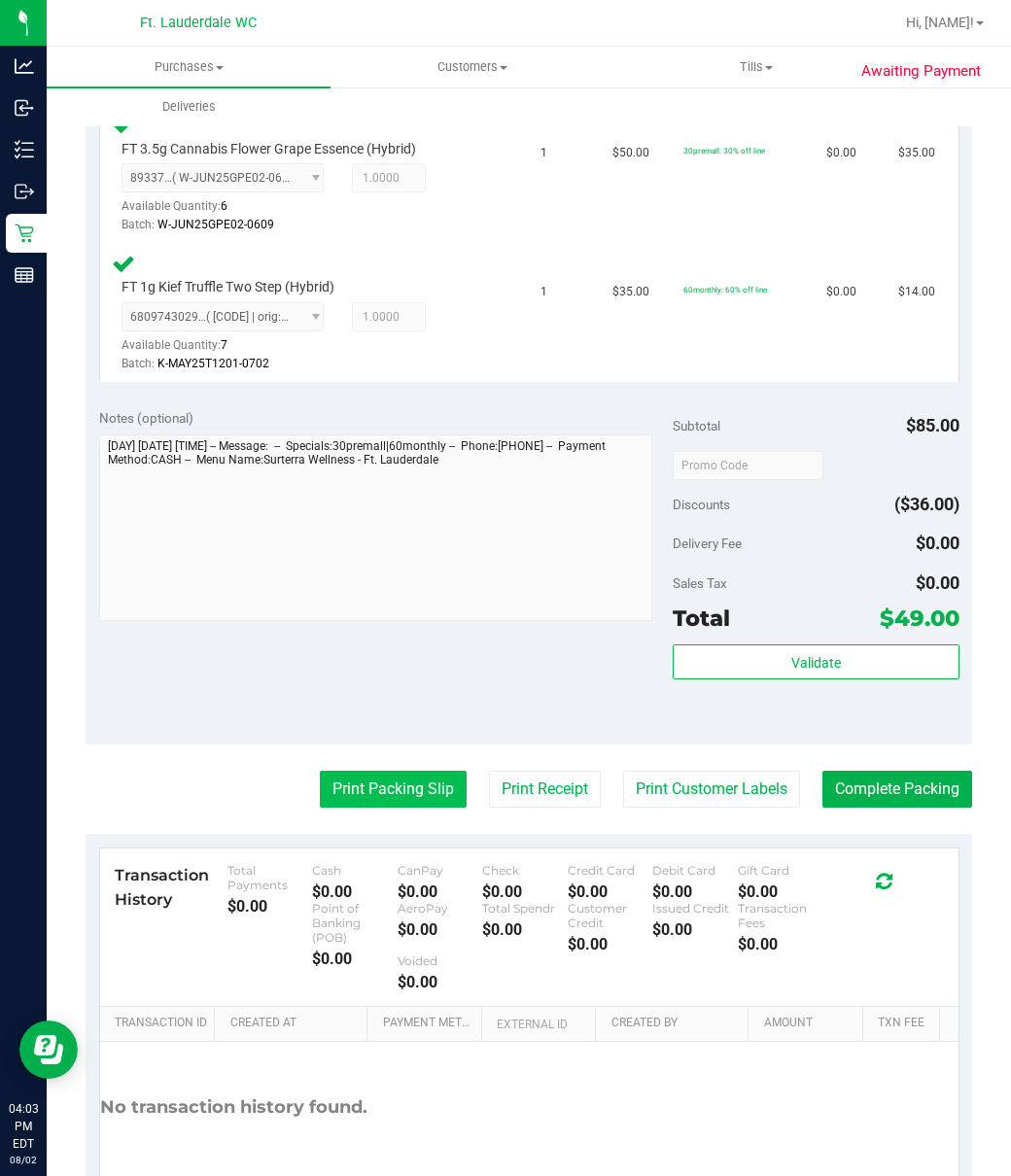 click on "Print Packing Slip" at bounding box center [393, 789] 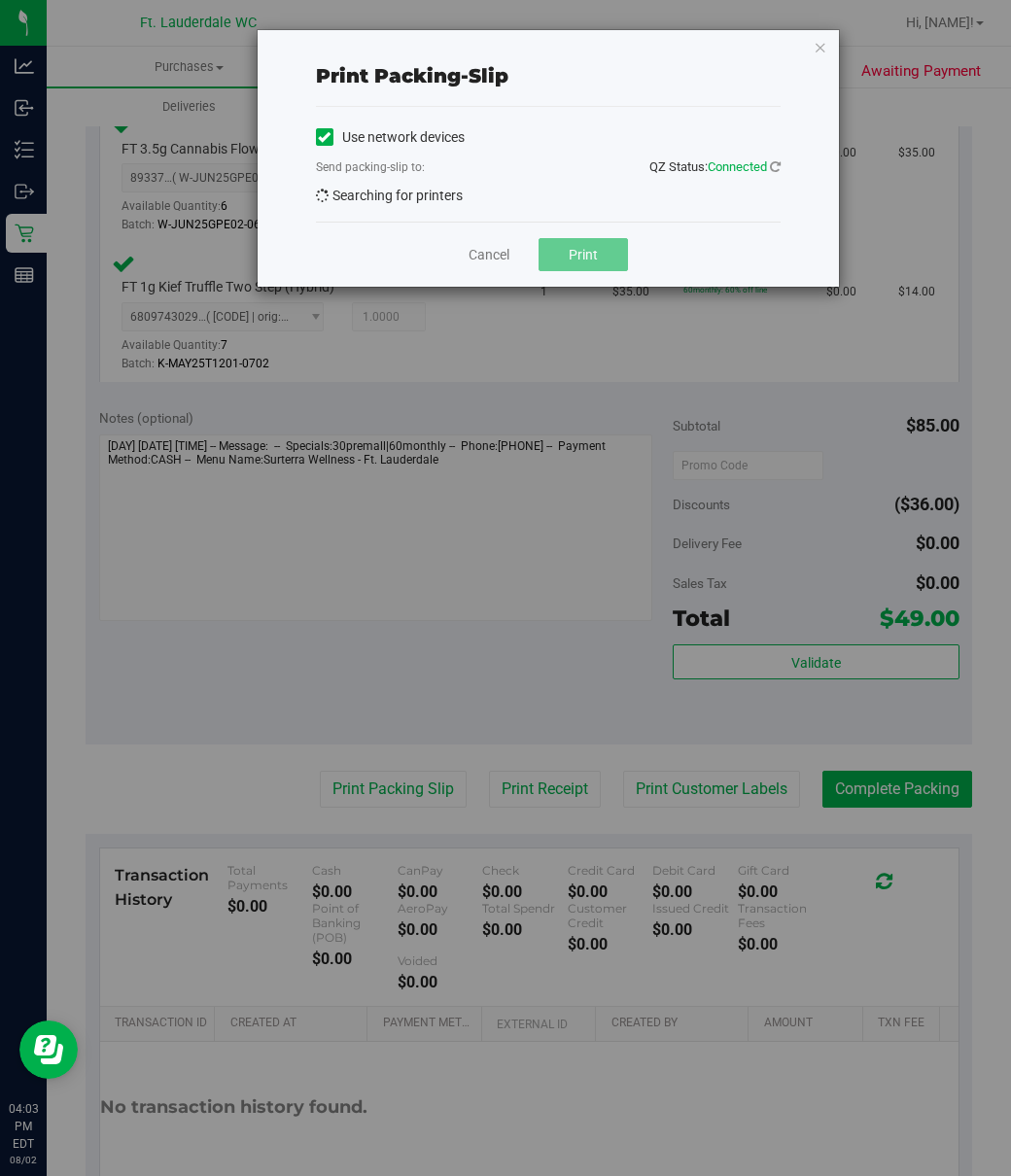click on "Print packing-slip
Use network devices
Send packing-slip to:
QZ Status:   Connected
Searching for printers
Cancel
Print" at bounding box center [512, 588] 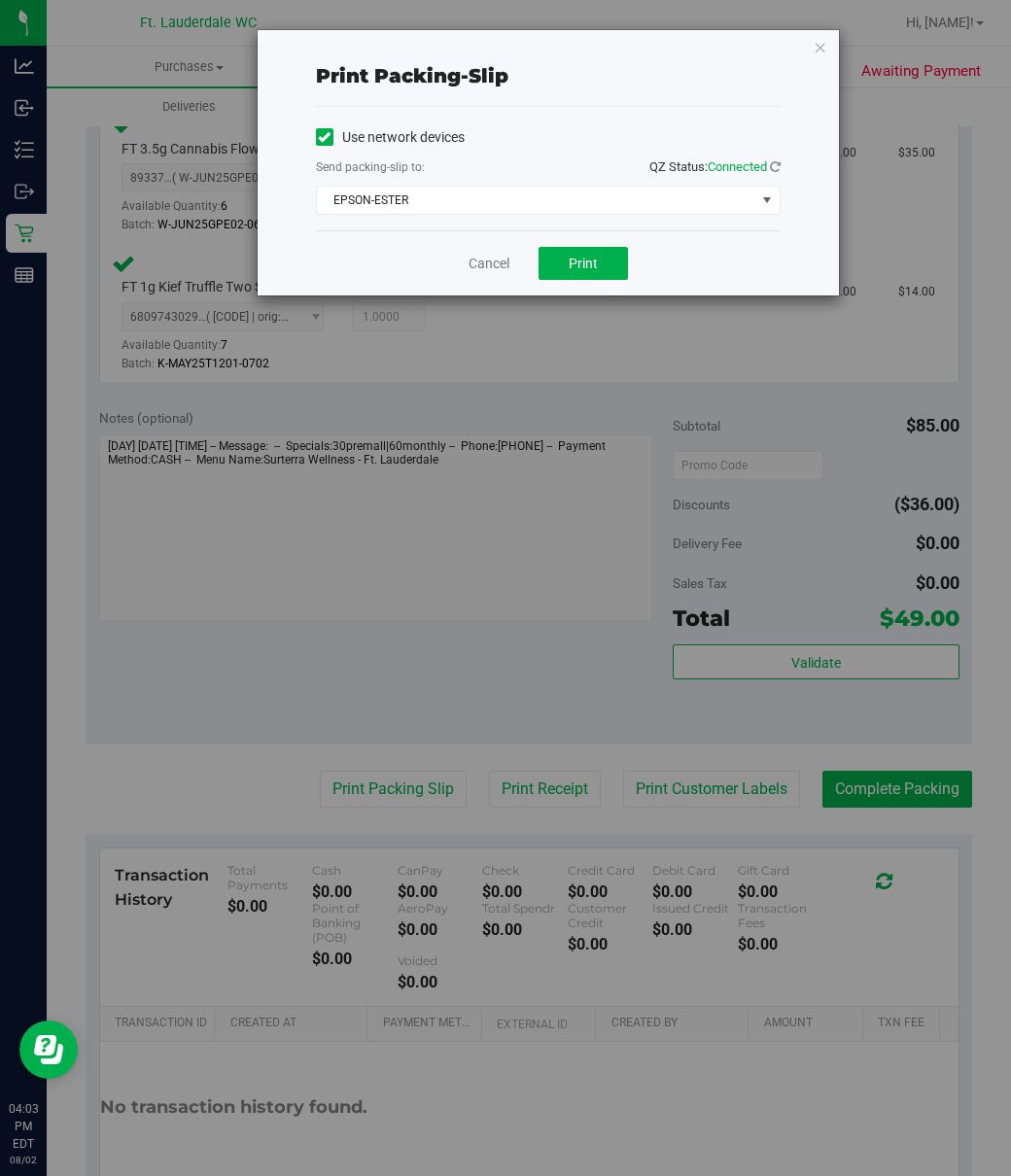 click on "Cancel
Print" at bounding box center [548, 262] 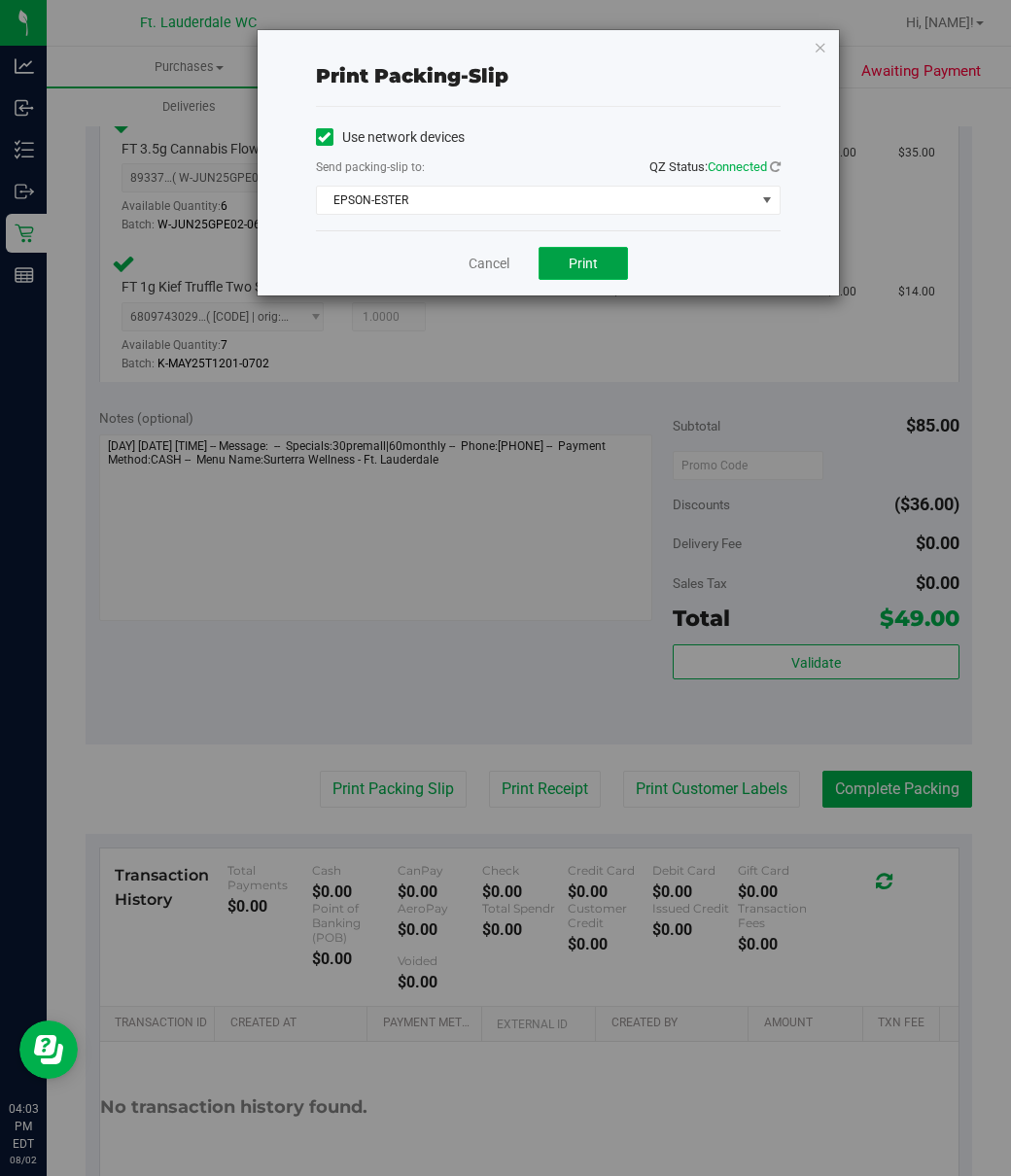 click on "Print" at bounding box center (583, 263) 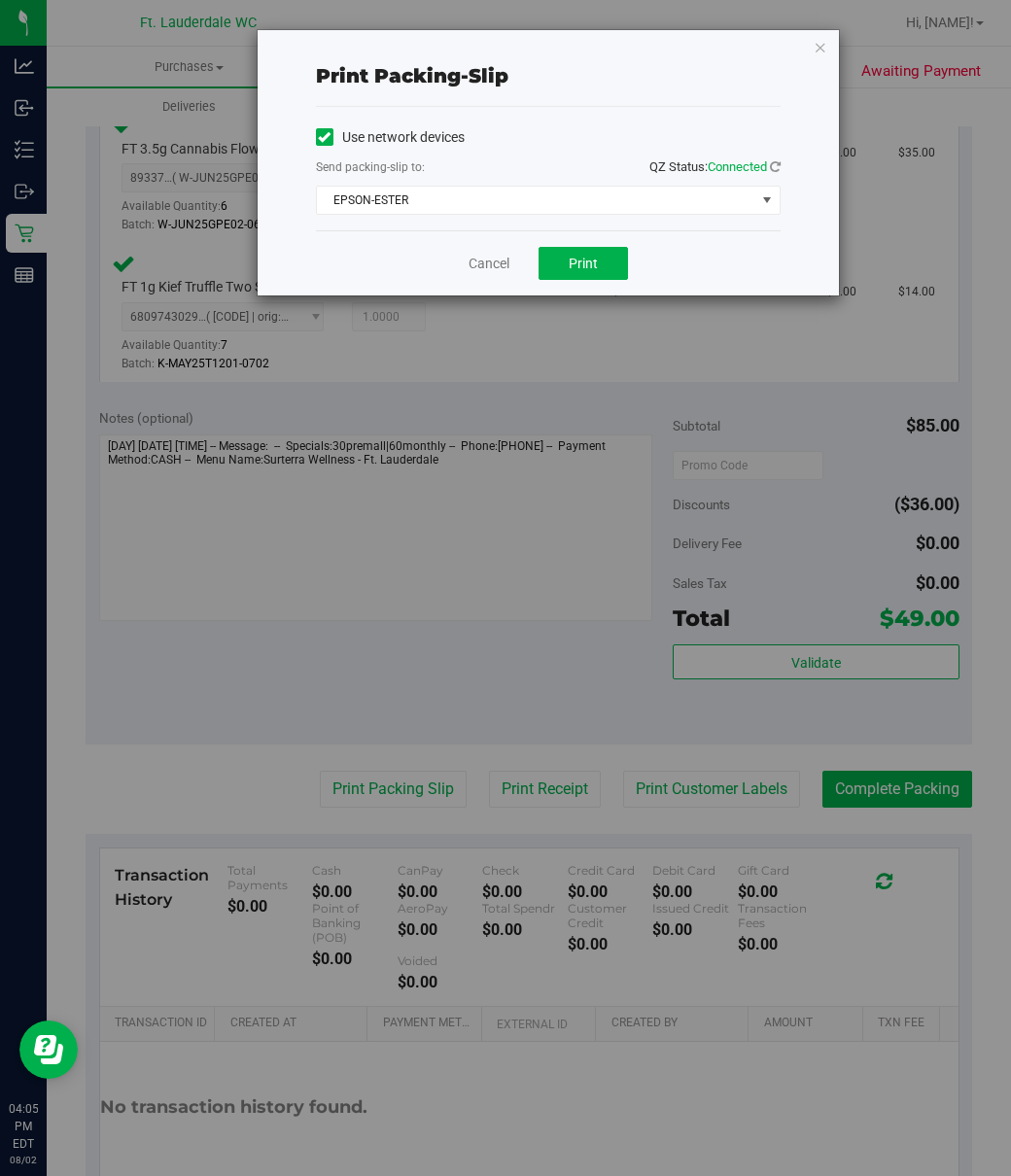 click on "Print packing-slip
Use network devices
Send packing-slip to:
QZ Status:   Connected
EPSON-ESTER Choose printer EPSON-ESTER EPSON-FELDSPAR EPSON-G2G EPSON-STRAWBERRY EPSON-THE-VOID EPSON-TIME EPSON-TURBO
Cancel
Print" at bounding box center [548, 162] 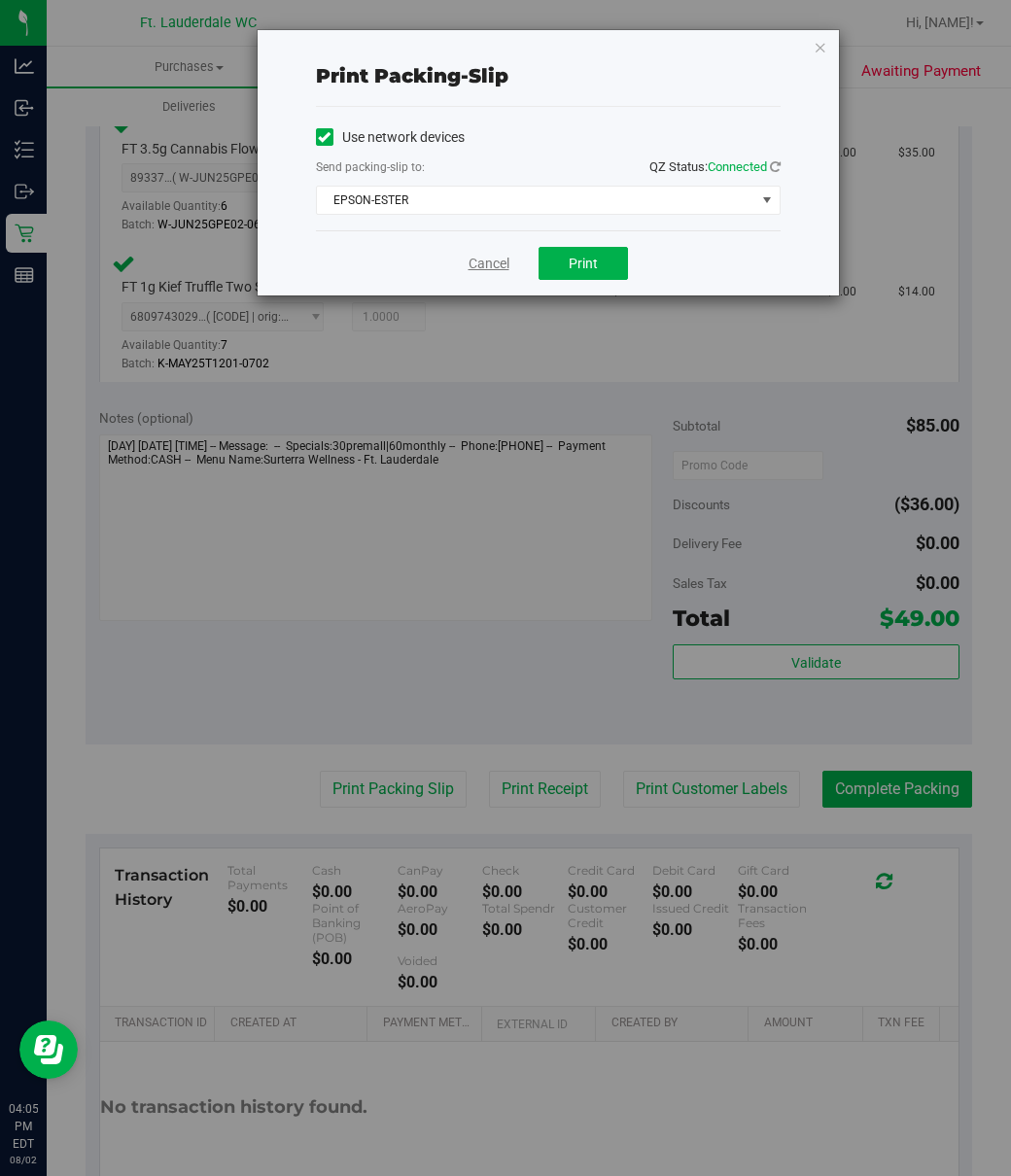 click on "Cancel" at bounding box center [489, 263] 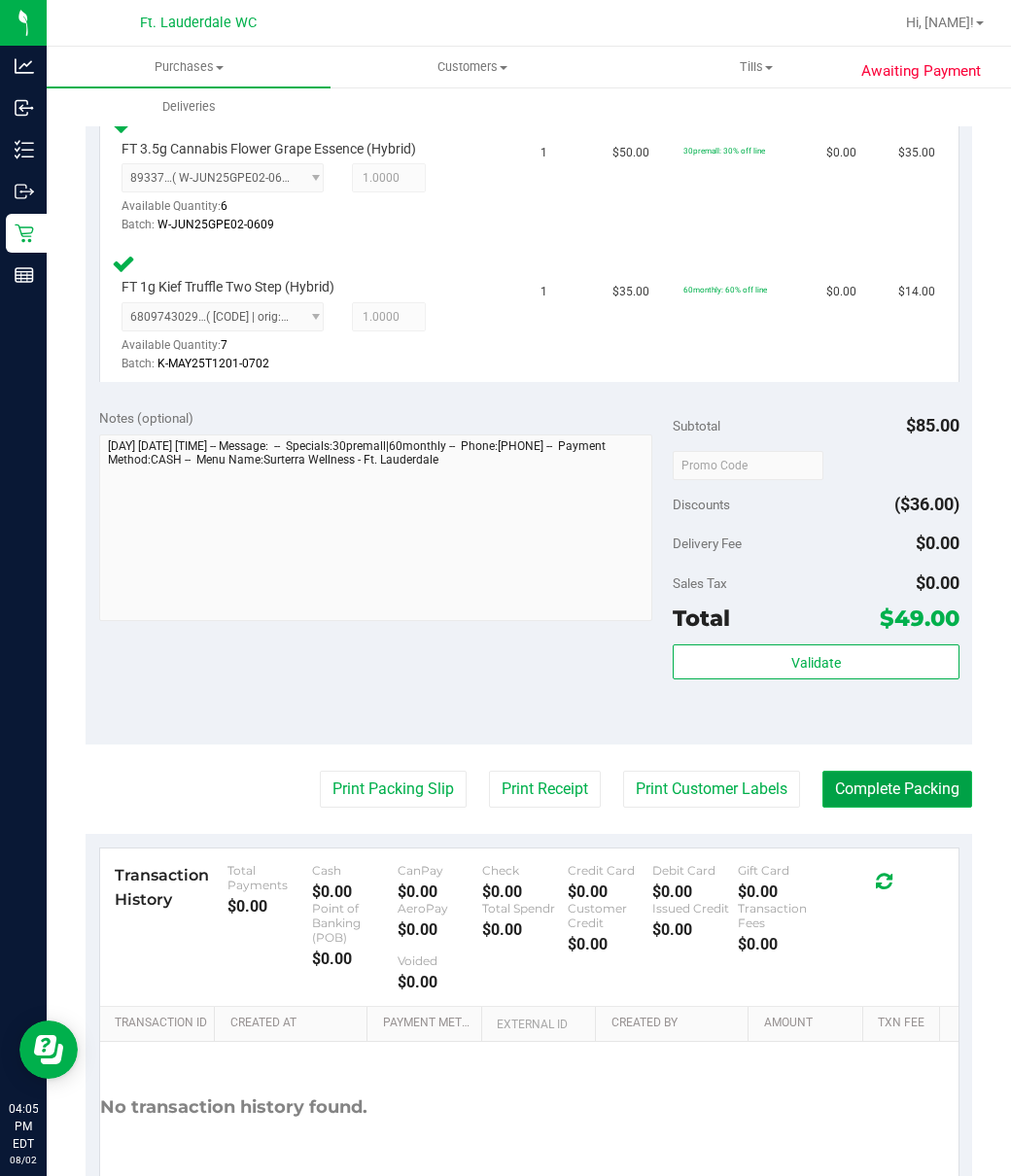 click on "Complete Packing" at bounding box center (897, 789) 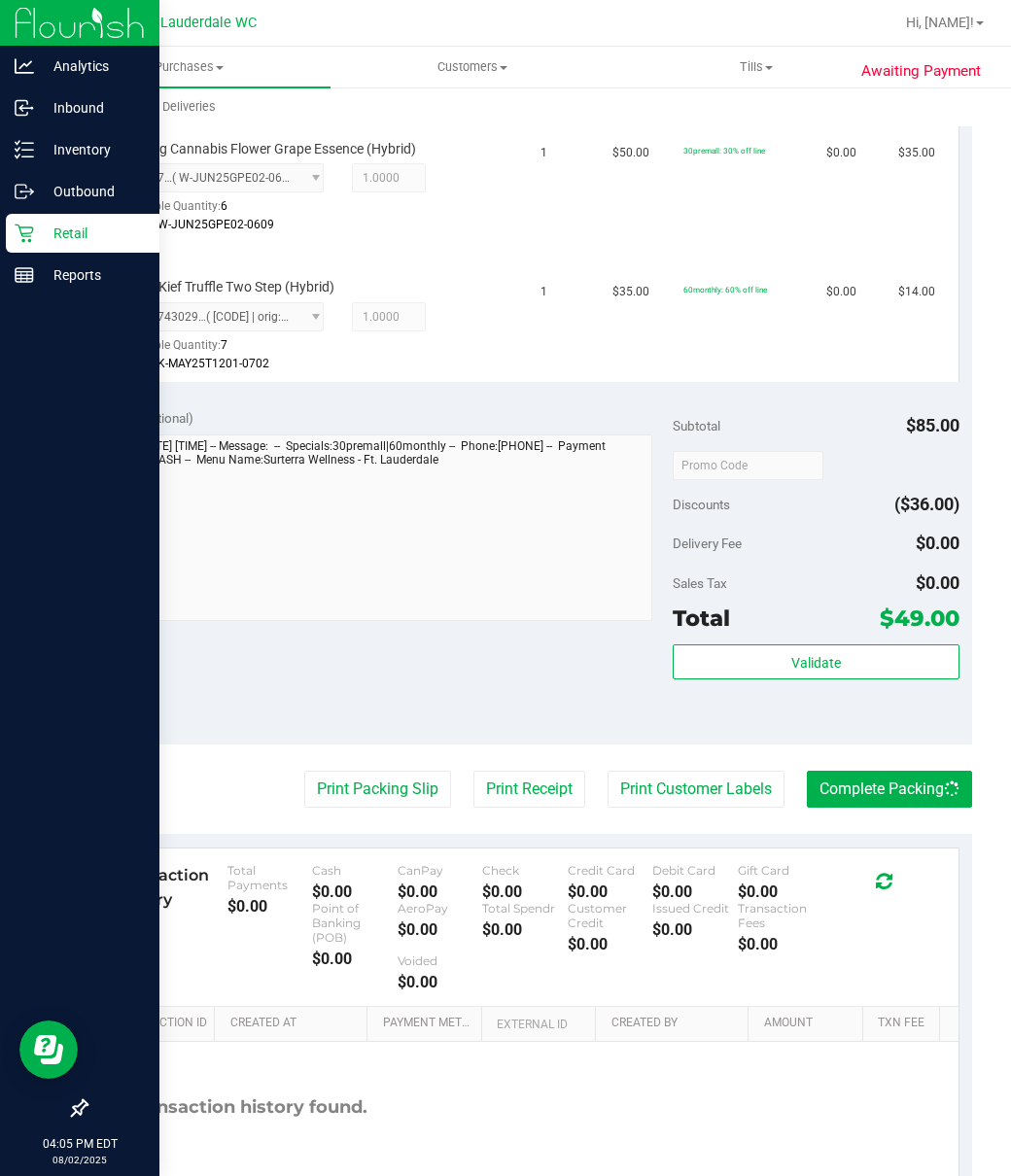 click 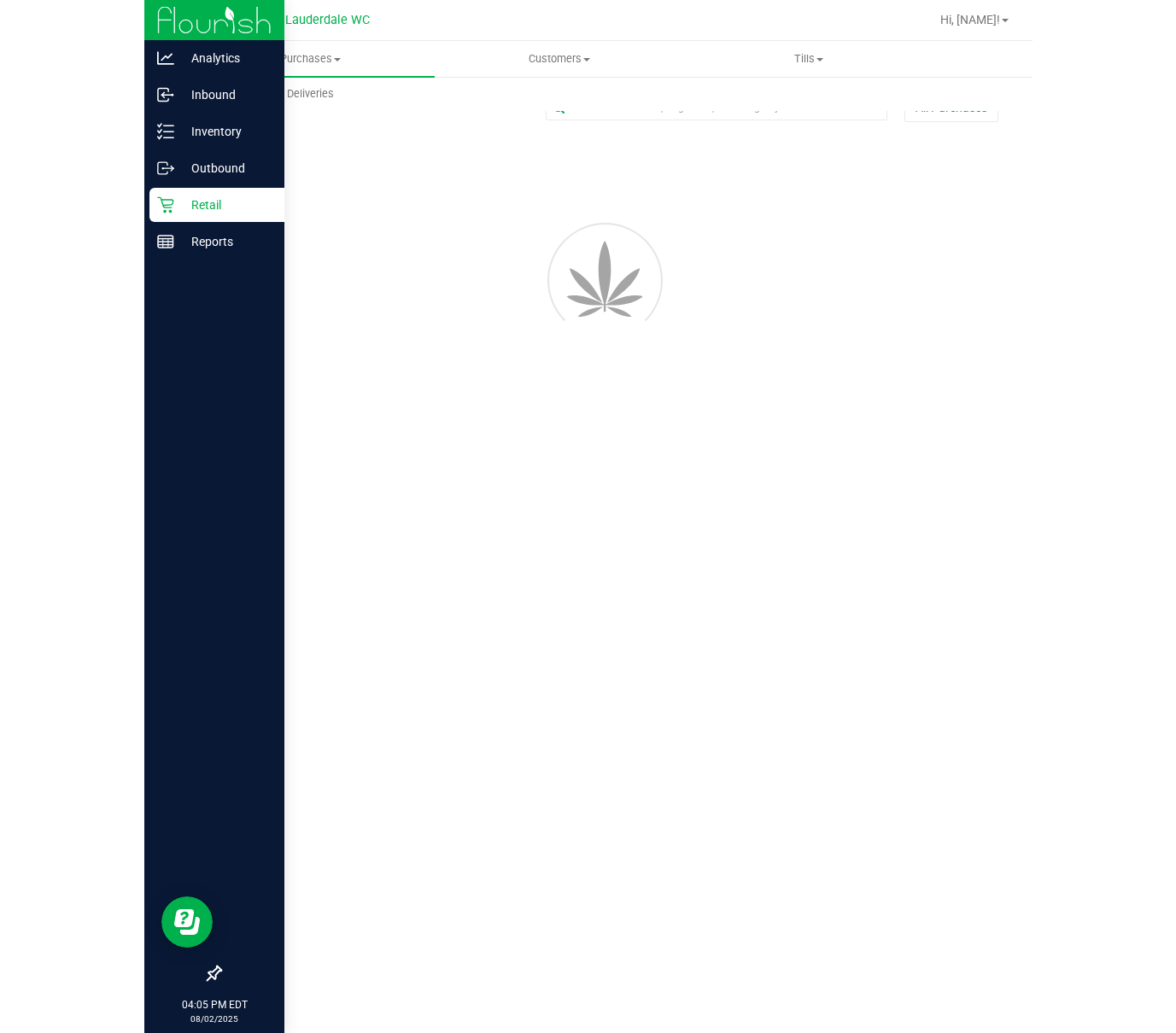 scroll, scrollTop: 0, scrollLeft: 0, axis: both 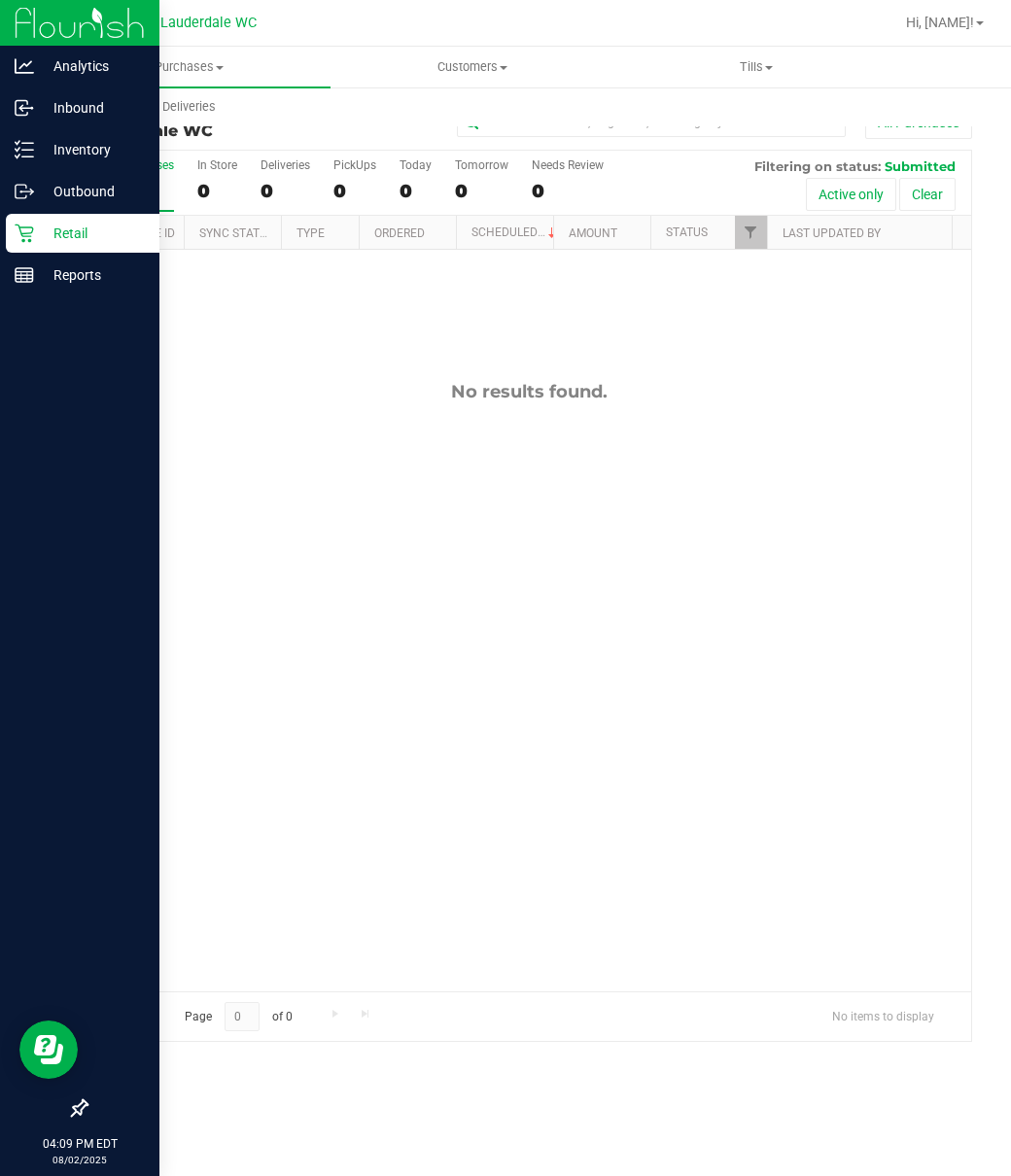 click on "Retail" at bounding box center (83, 233) 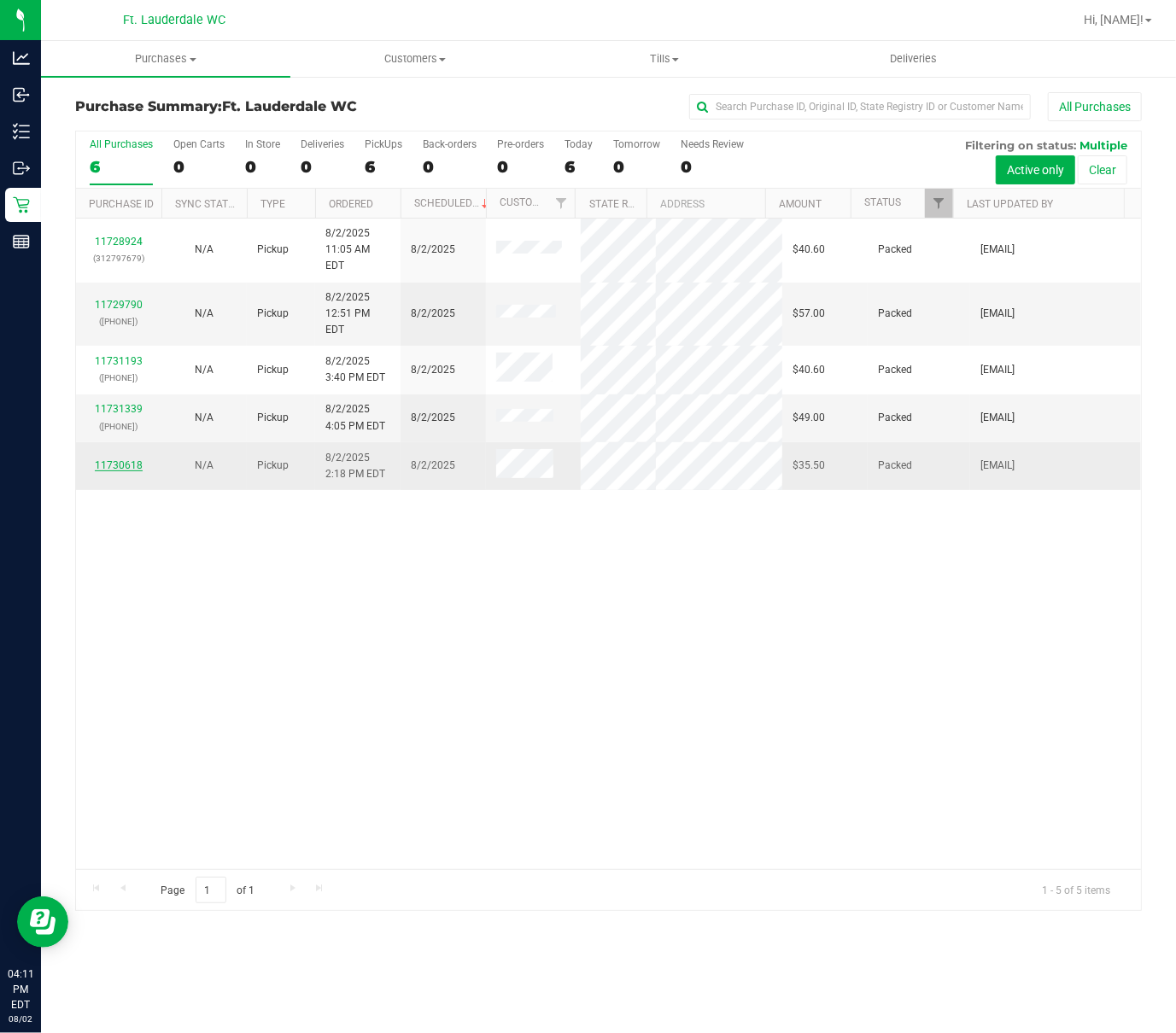 click on "11730618" at bounding box center (119, 465) 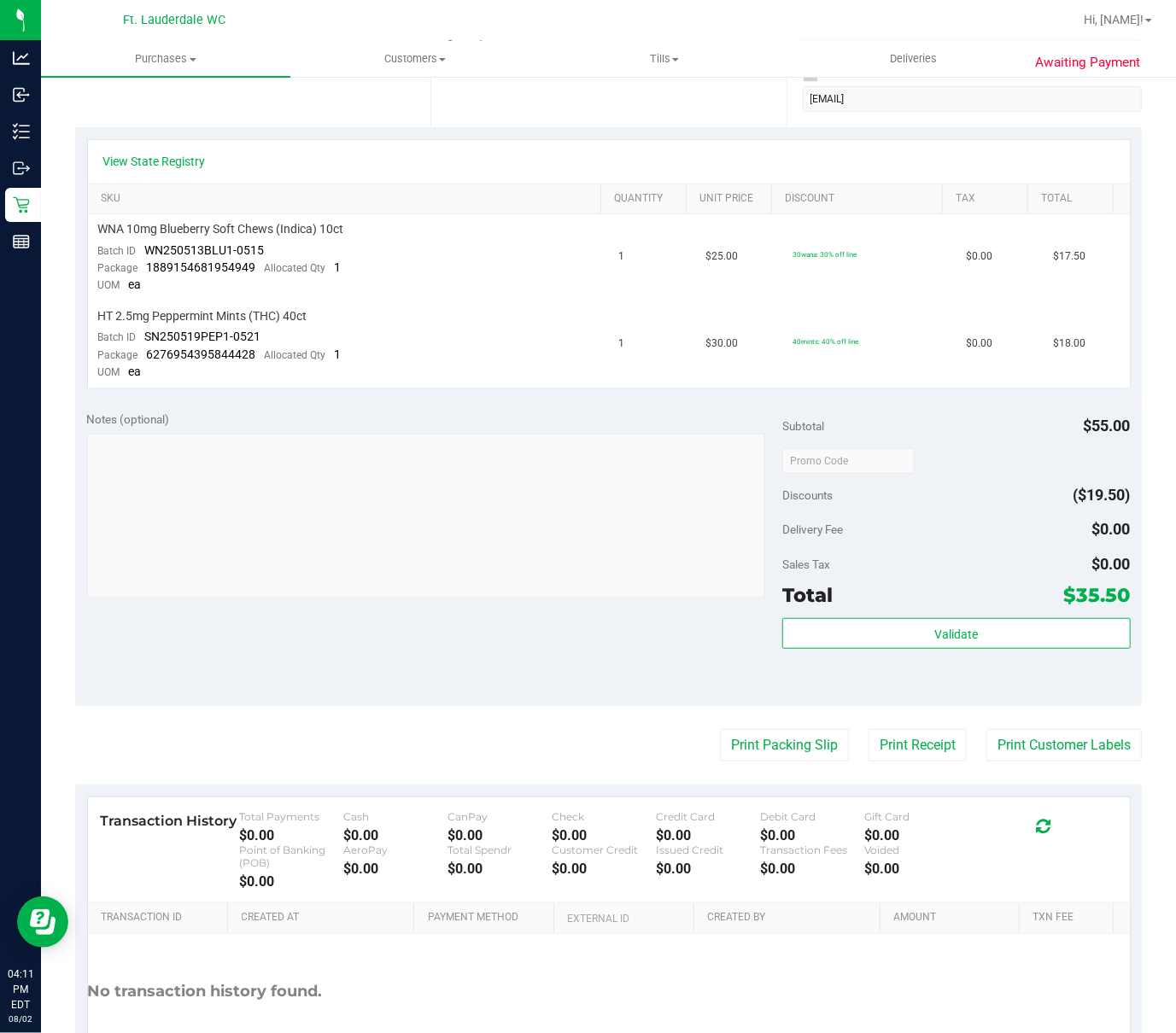 scroll, scrollTop: 219, scrollLeft: 0, axis: vertical 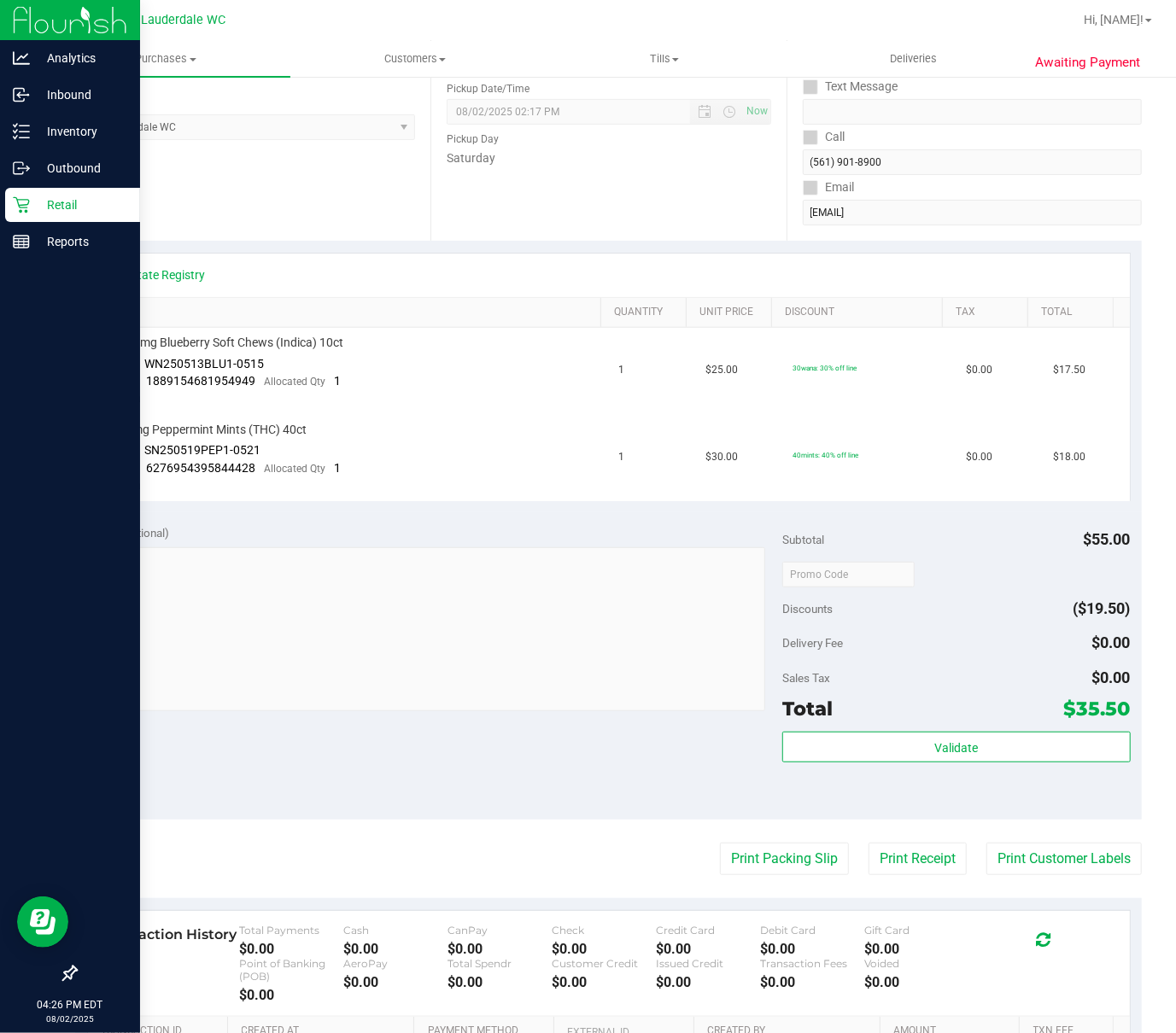 click 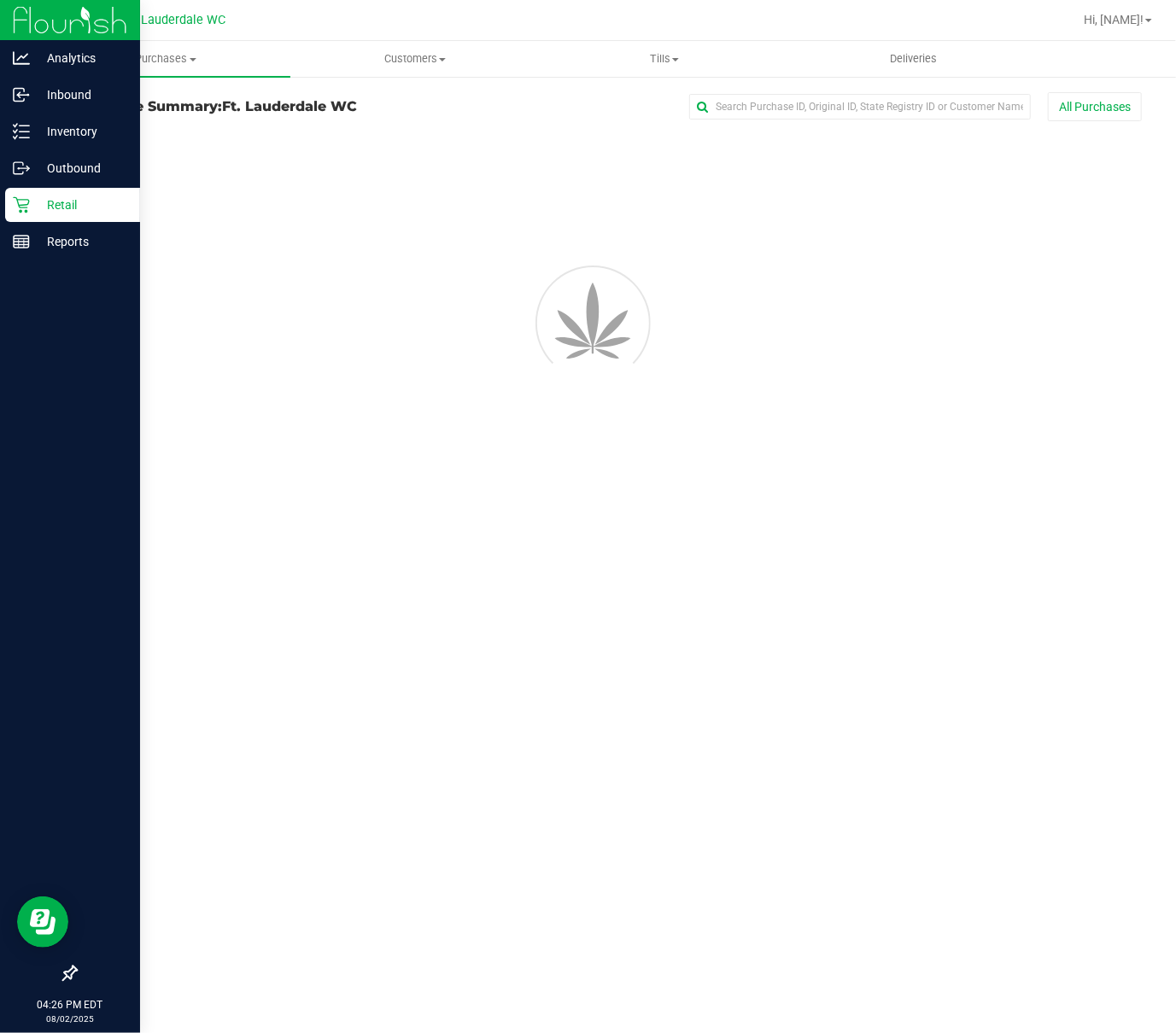 scroll, scrollTop: 0, scrollLeft: 0, axis: both 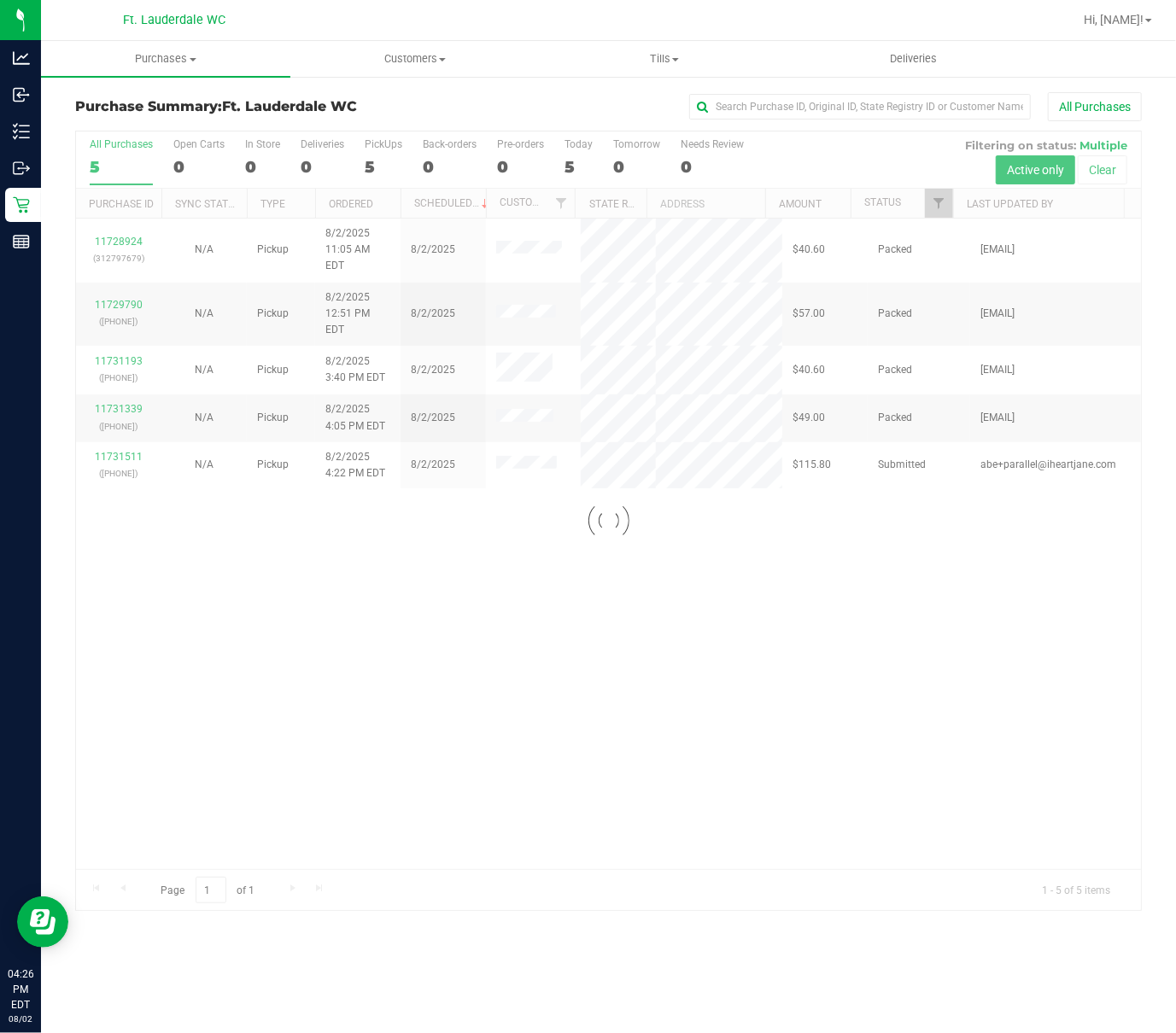 click at bounding box center (608, 521) 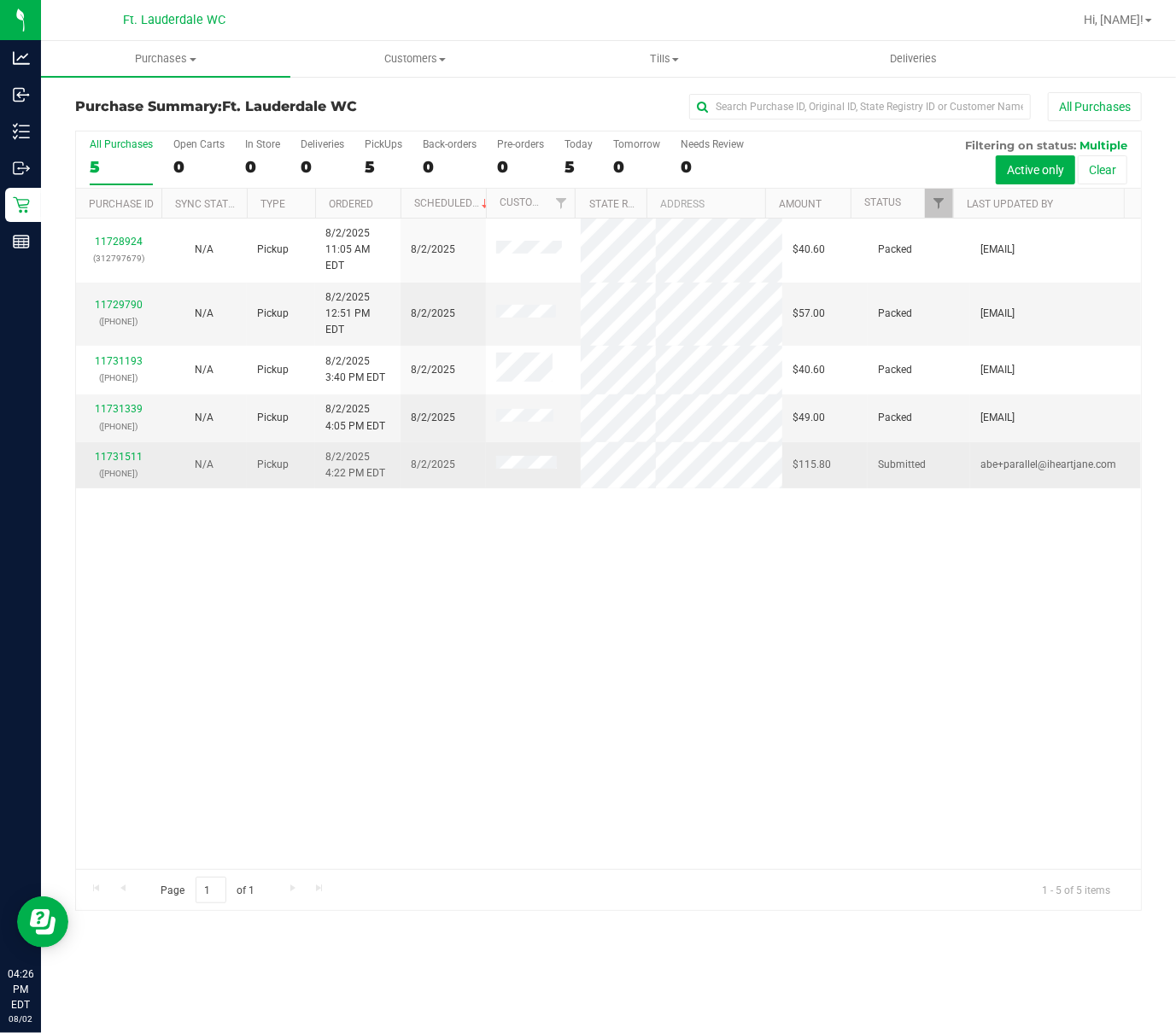 click on "11731511
(312870862)" at bounding box center [119, 465] 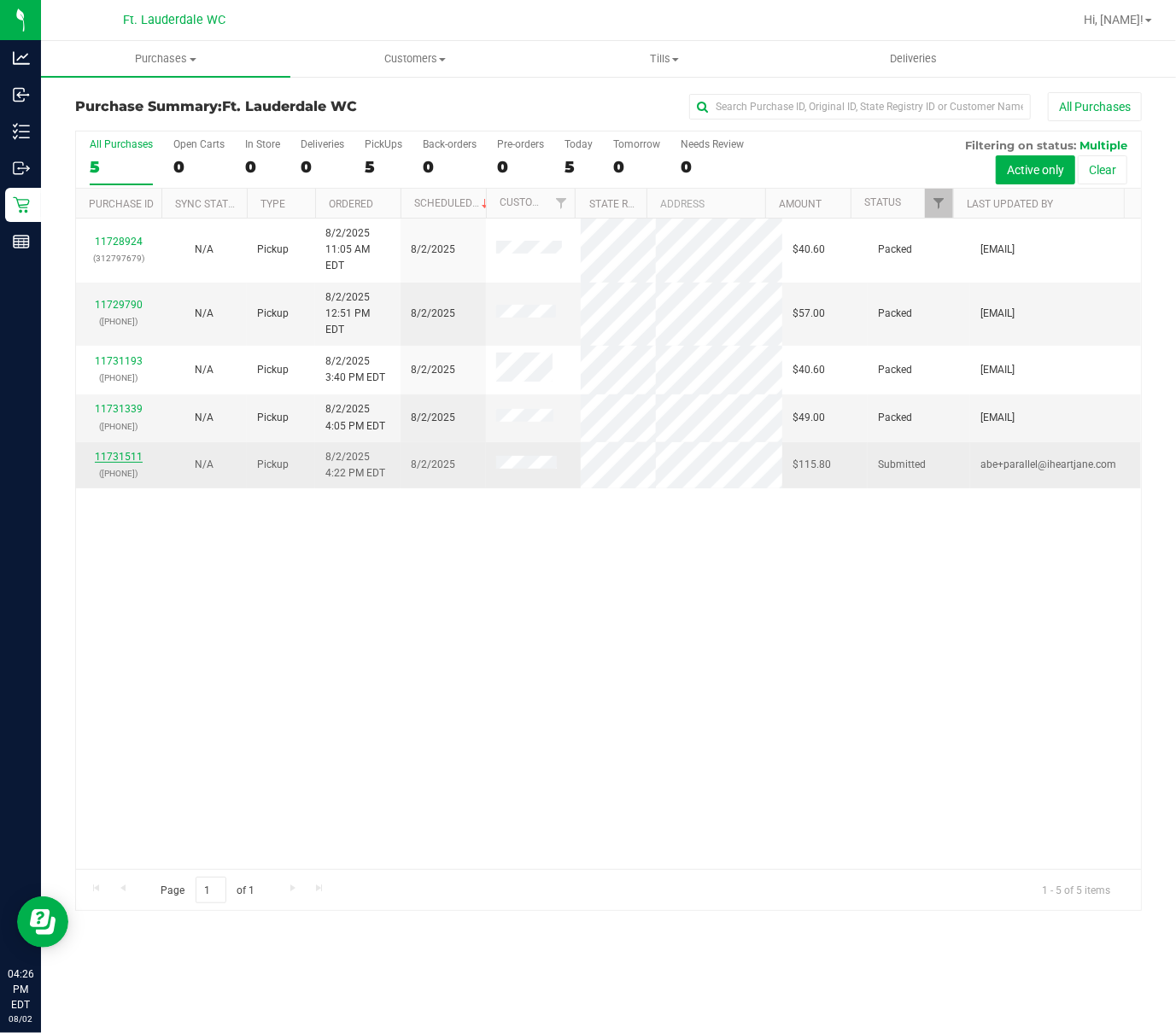 click on "11731511" at bounding box center (119, 457) 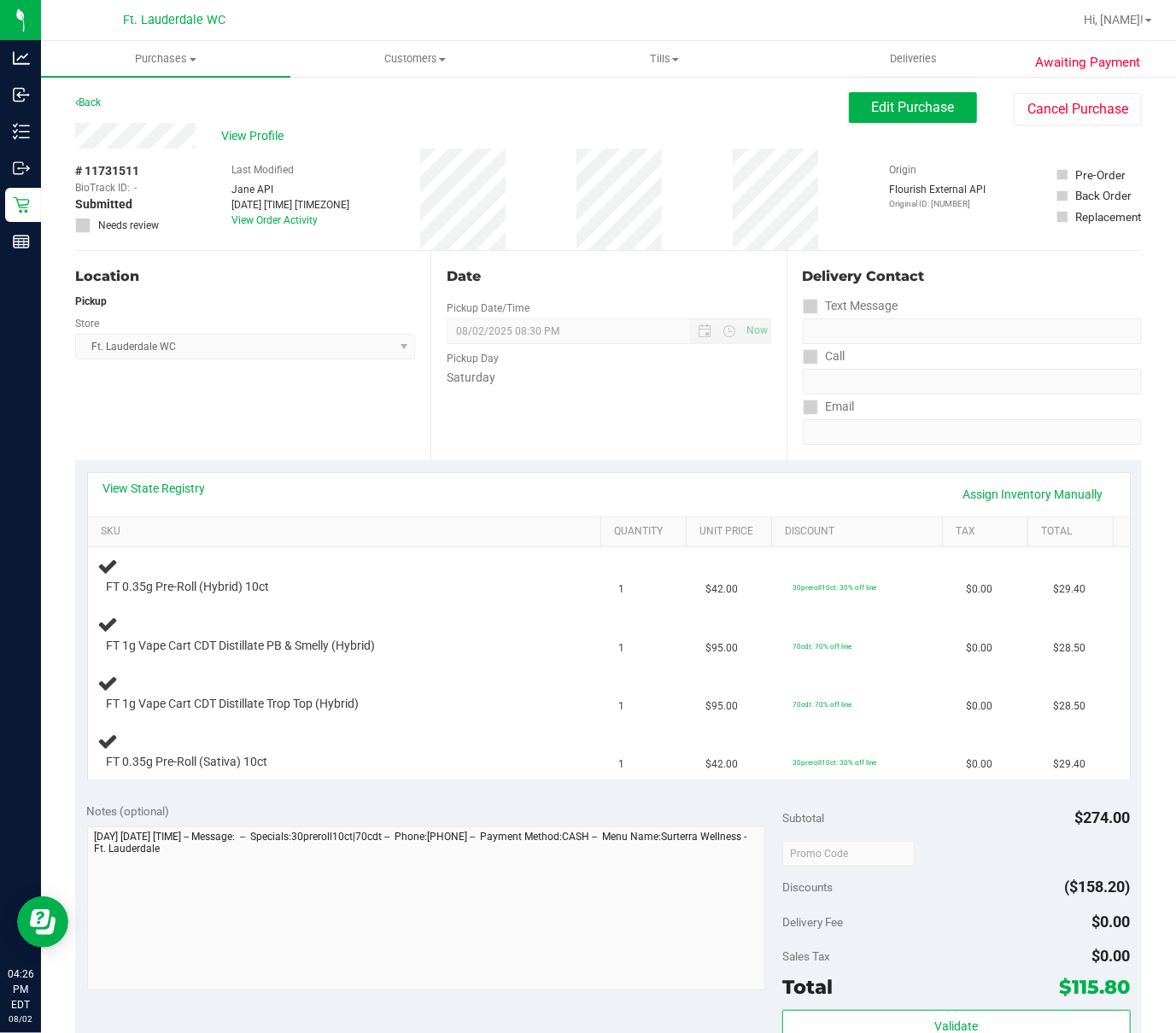 click on "Location
Pickup
Store
Ft. Lauderdale WC Select Store Bonita Springs WC Boynton Beach WC Bradenton WC Brandon WC Brooksville WC Call Center Clermont WC Crestview WC Deerfield Beach WC Delray Beach WC Deltona WC Ft Walton Beach WC Ft. Lauderdale WC Ft. Myers WC Gainesville WC Jax Atlantic WC JAX DC REP Jax WC Key West WC Lakeland WC Largo WC Lehigh Acres DC REP Merritt Island WC Miami 72nd WC Miami Beach WC Miami Dadeland WC Miramar DC REP New Port Richey WC North Palm Beach WC North Port WC Ocala WC Orange Park WC Orlando Colonial WC Orlando DC REP Orlando WC Oviedo WC Palm Bay WC Palm Coast WC Panama City WC Pensacola WC Port Orange WC Port St. Lucie WC Sebring WC South Tampa WC St. Pete WC Summerfield WC Tallahassee DC REP Tallahassee WC Tampa DC Testing Tampa Warehouse Tampa WC TX Austin DC TX Plano Retail WPB DC" at bounding box center [253, 355] 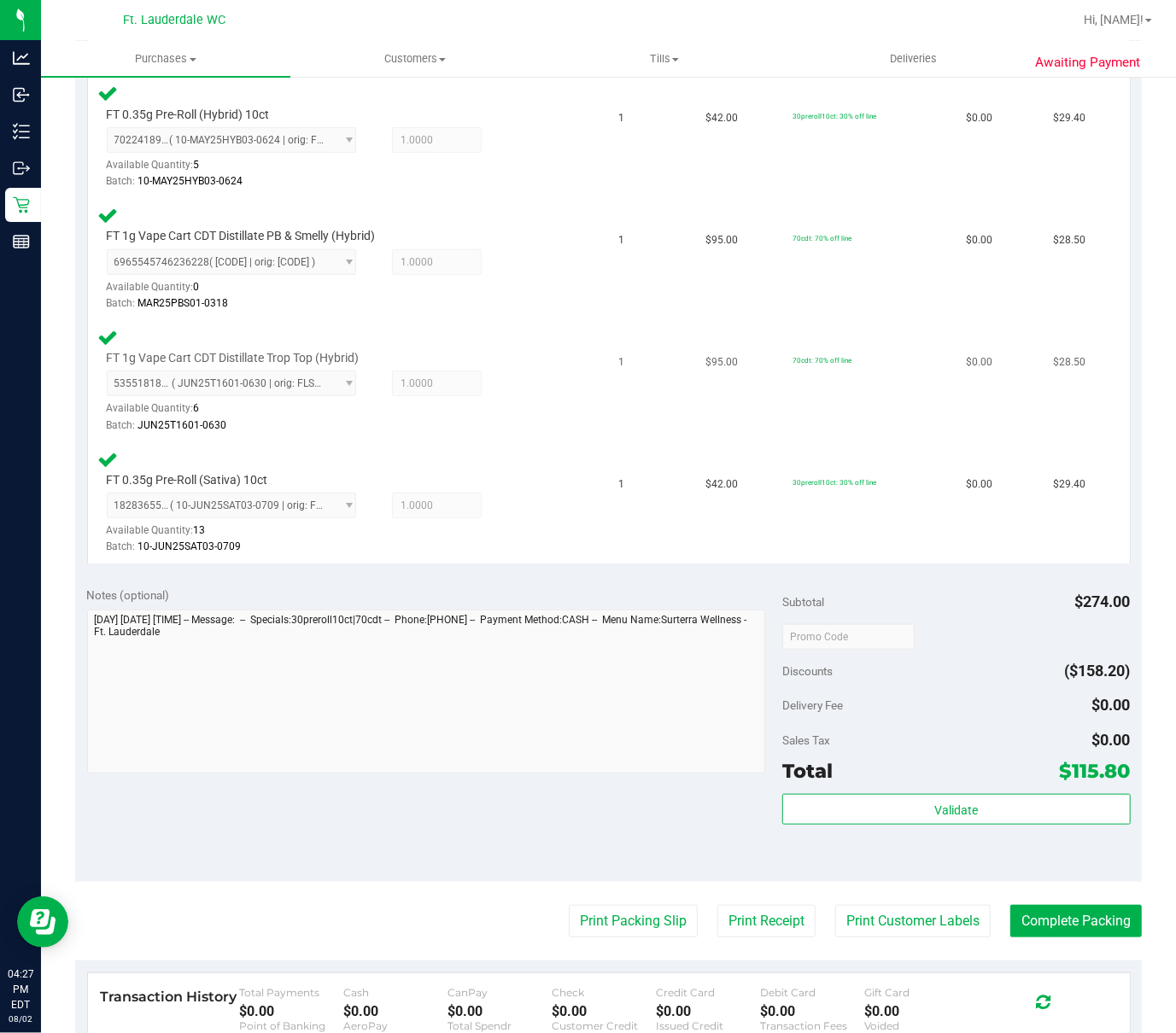 scroll, scrollTop: 676, scrollLeft: 0, axis: vertical 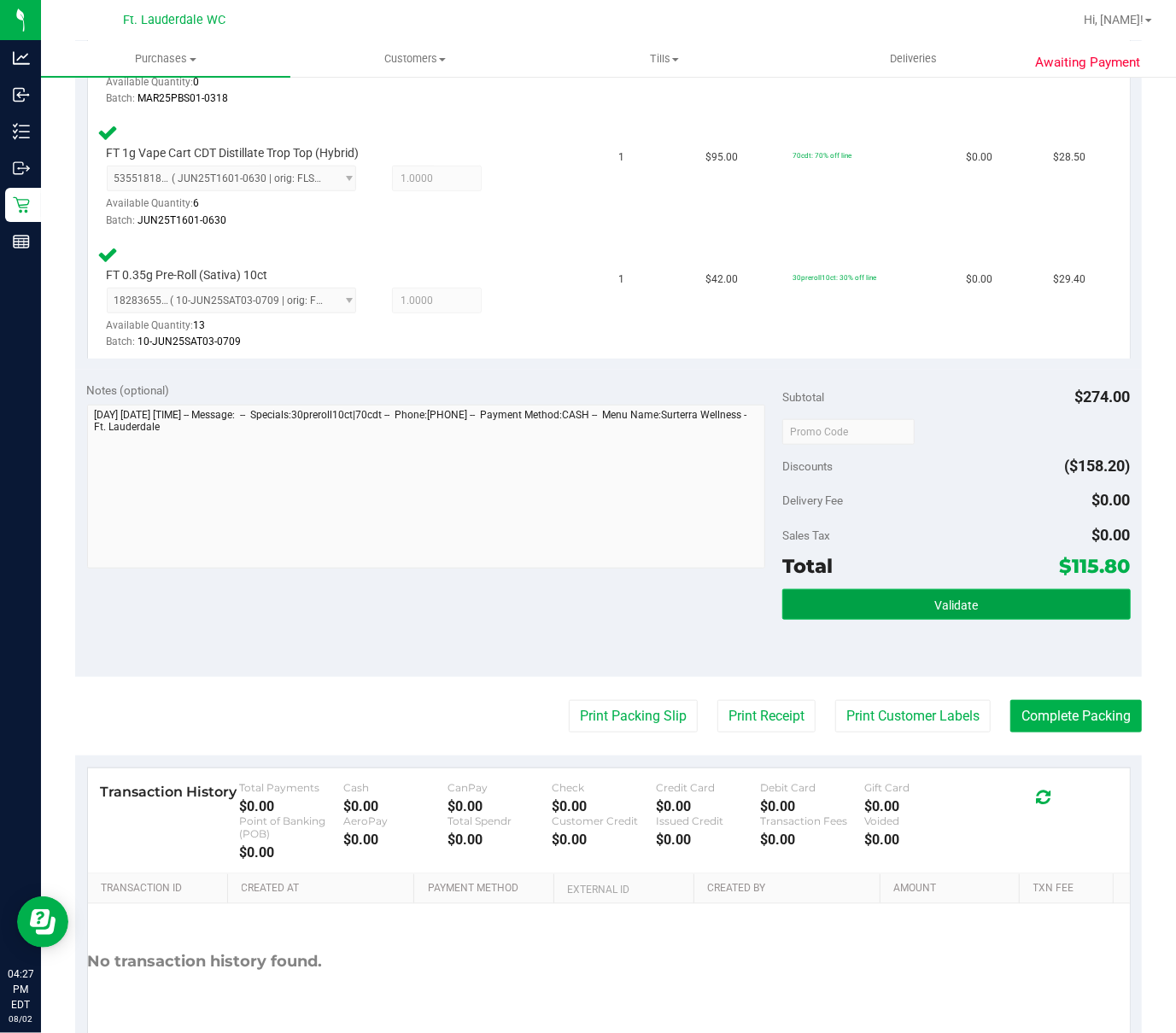 click on "Validate" at bounding box center (956, 604) 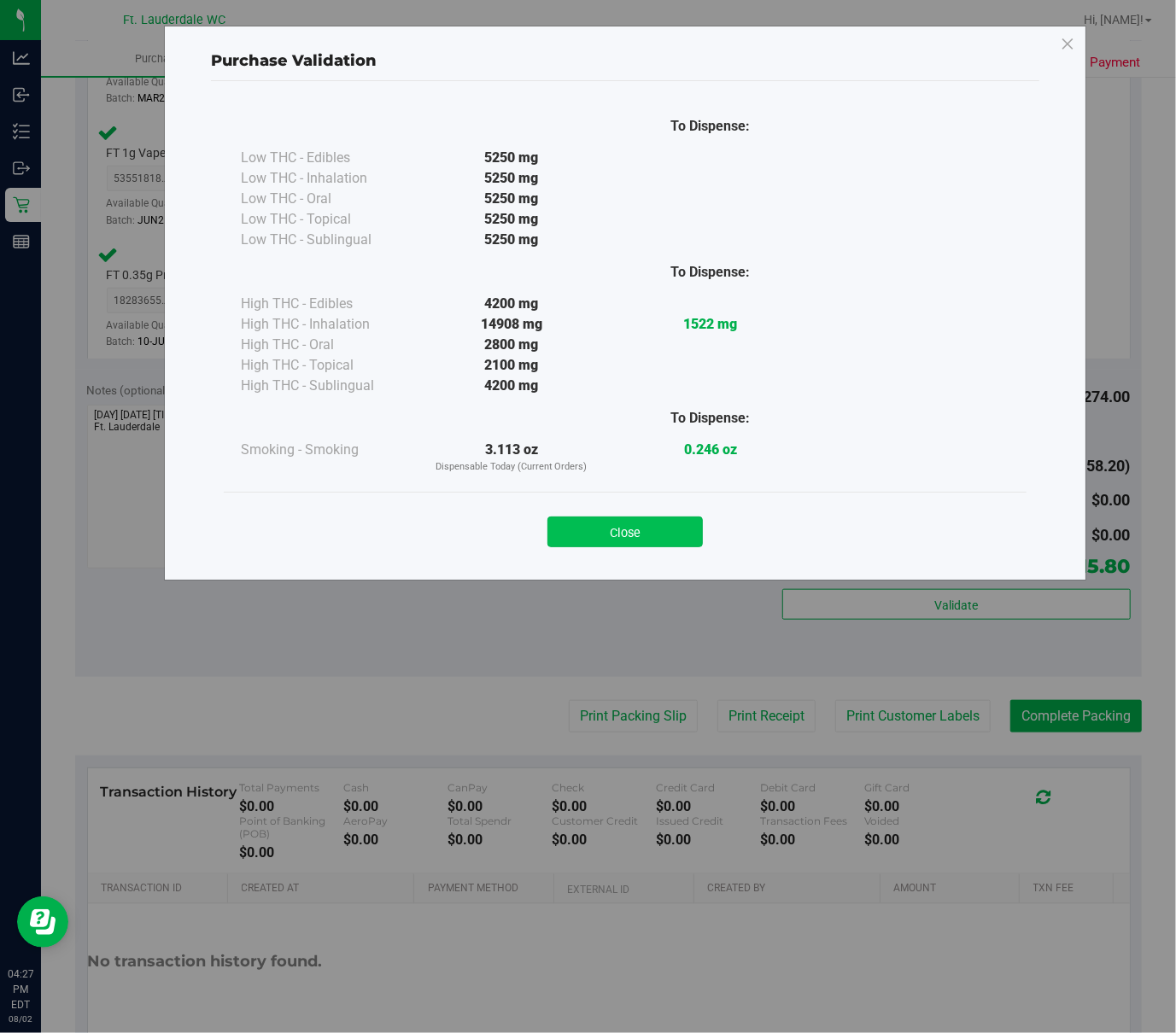 click on "Close" at bounding box center [625, 532] 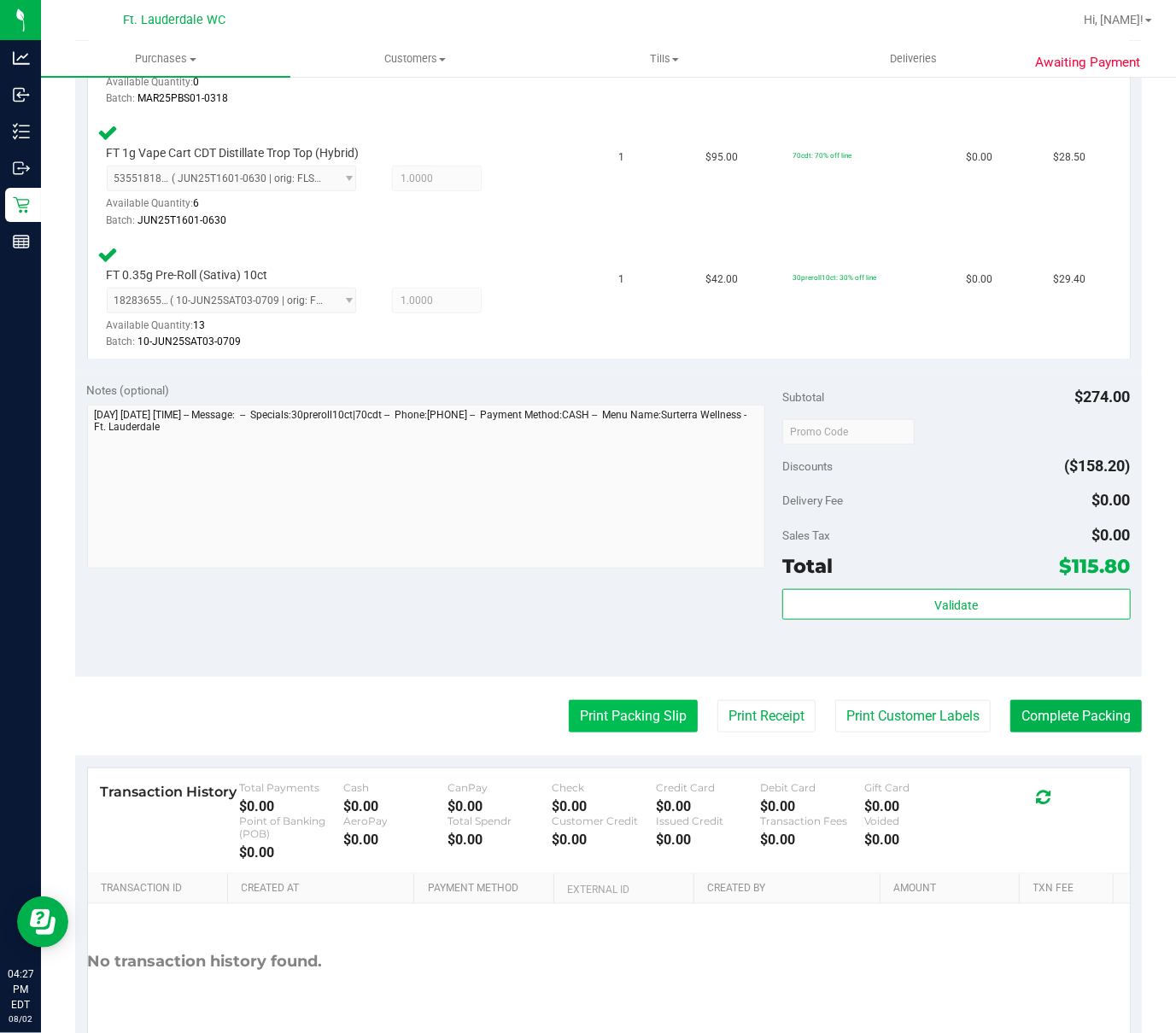 click on "Print Packing Slip" at bounding box center (633, 716) 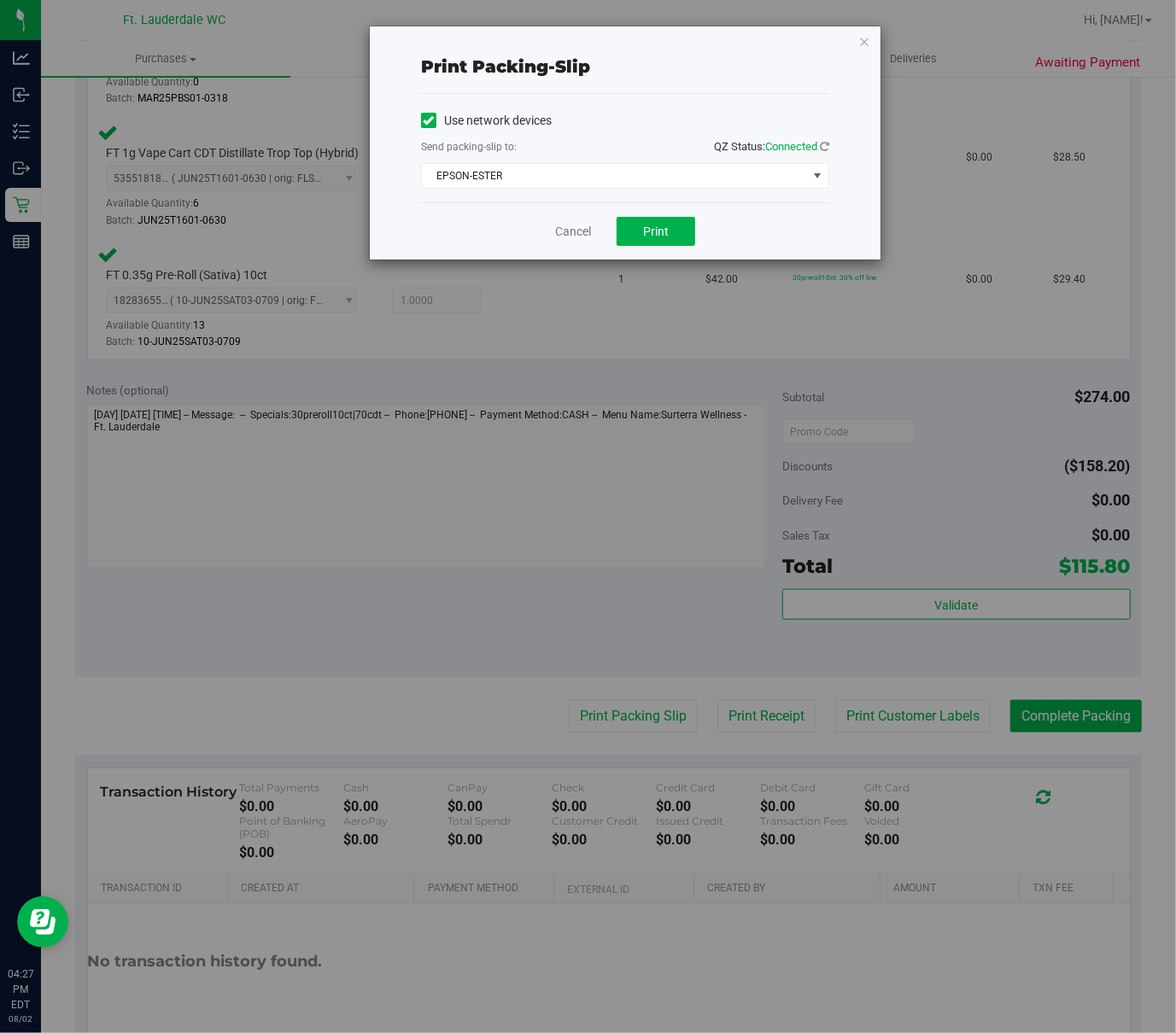 click on "Cancel
Print" at bounding box center (625, 231) 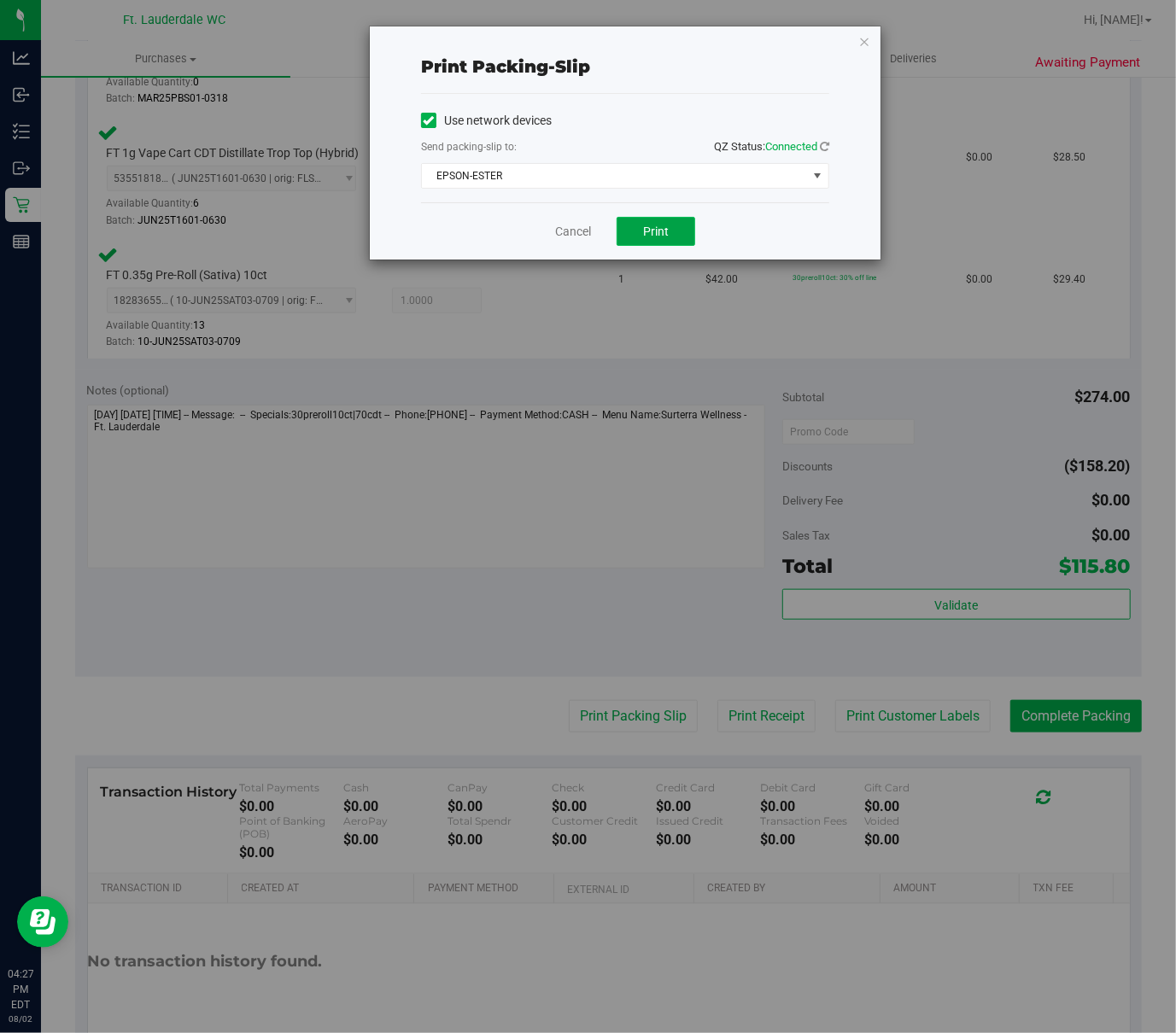 click on "Print" at bounding box center (656, 231) 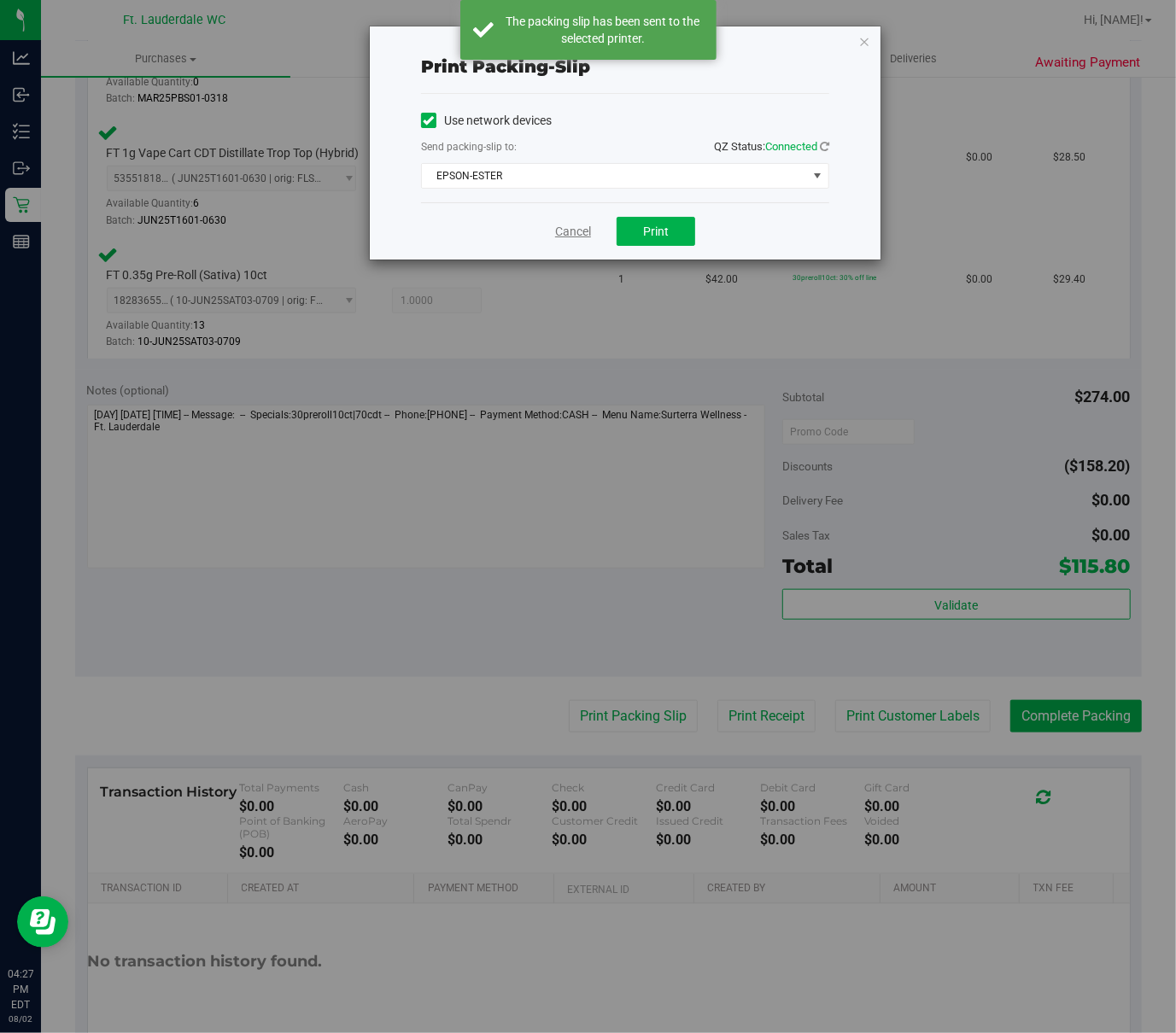 click on "Cancel" at bounding box center (573, 231) 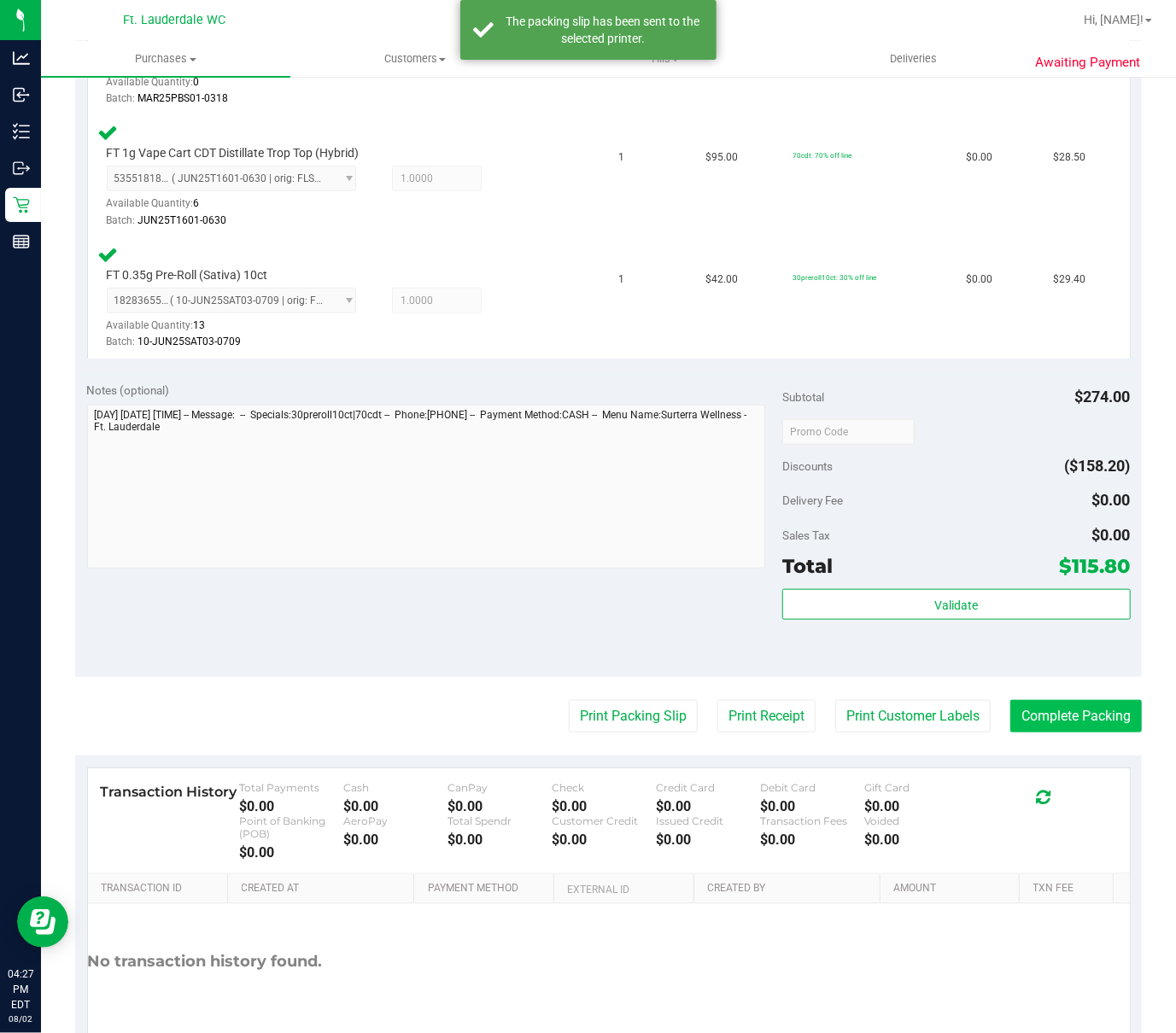 click on "Back
Edit Purchase
Cancel Purchase
View Profile
# 11731511
BioTrack ID:
-
Submitted
Needs review
Last Modified
Jane API
Aug 2, 2025 4:22:04 PM EDT" at bounding box center (608, 252) 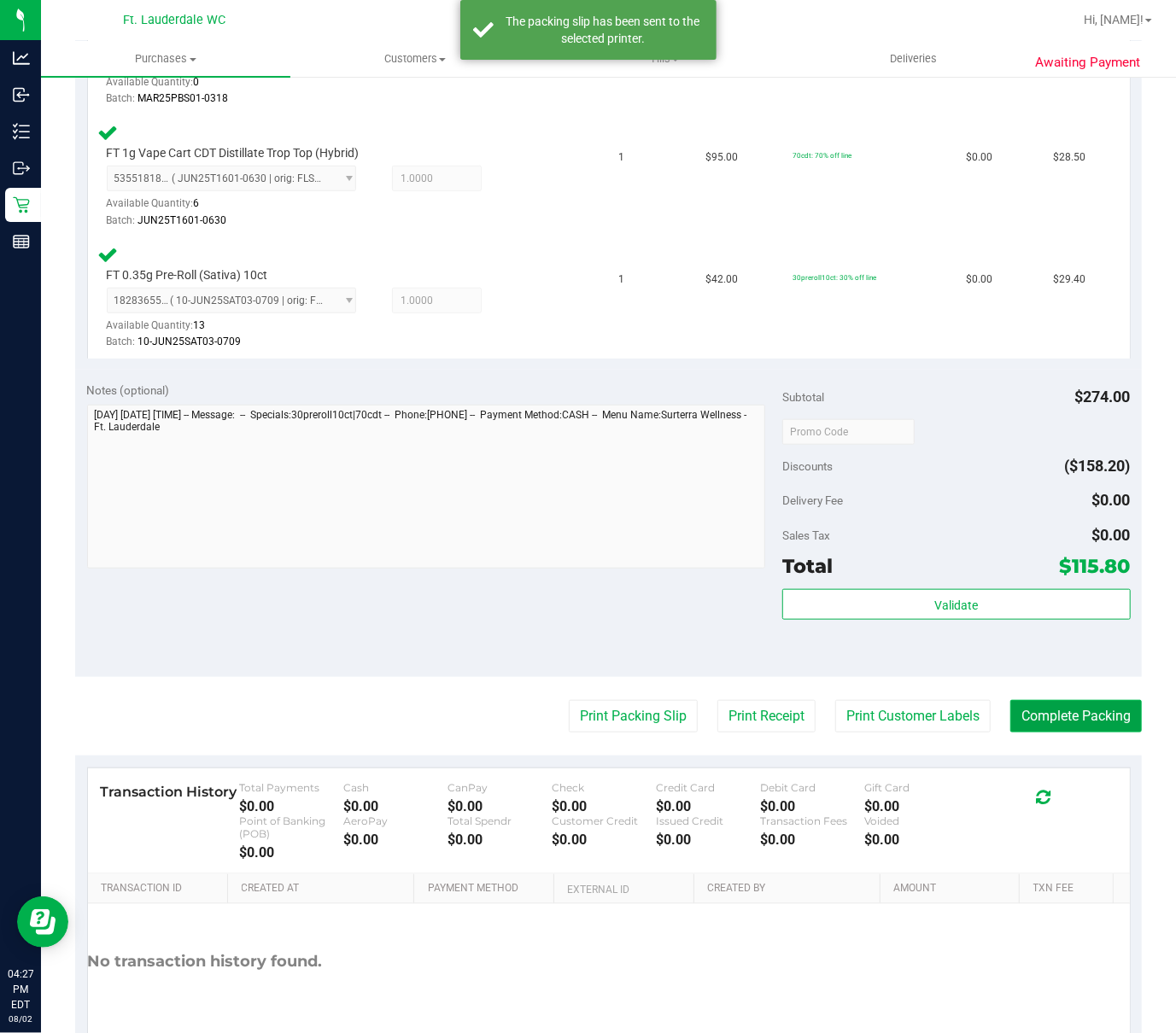 click on "Complete Packing" at bounding box center [1076, 716] 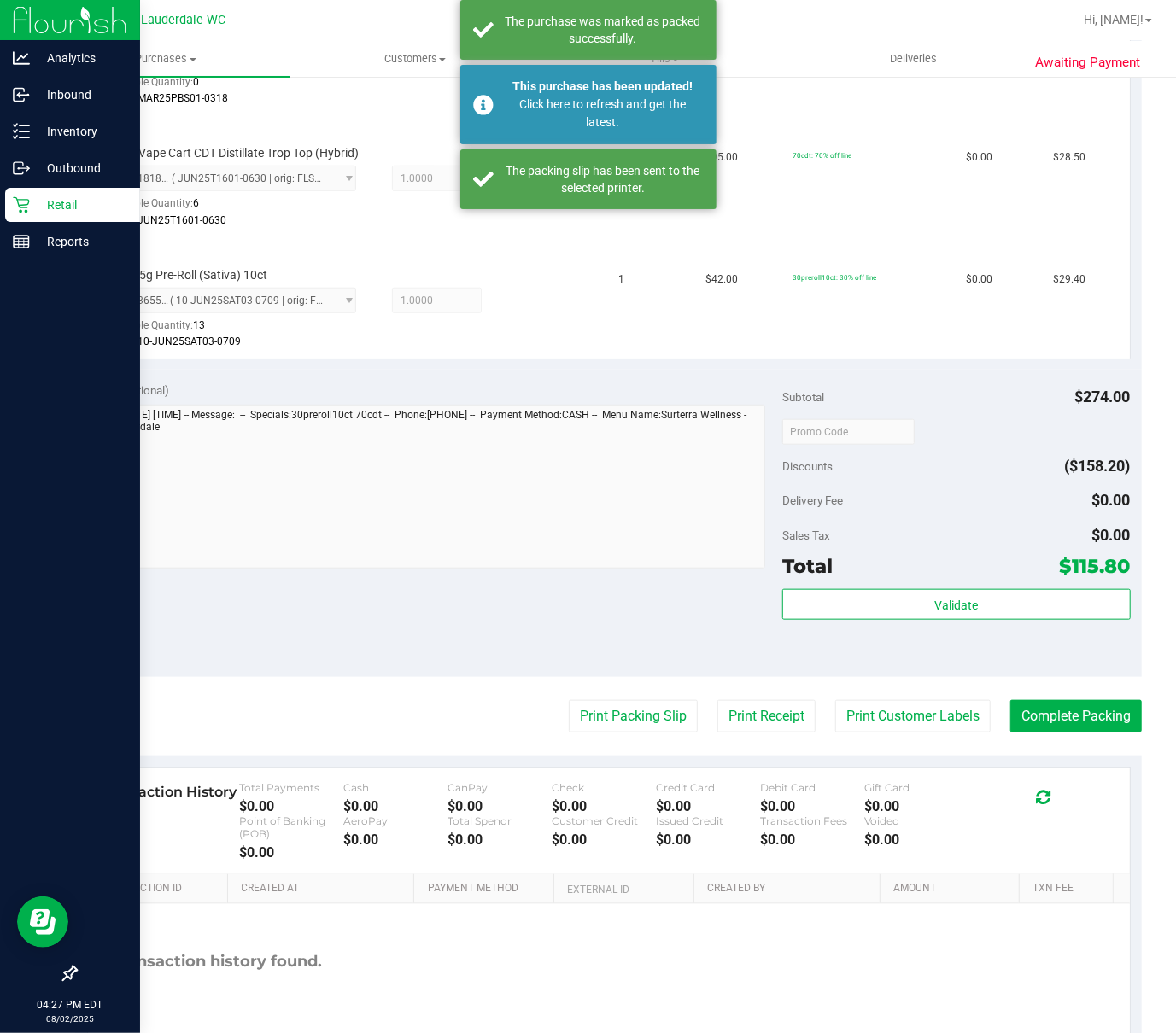 click on "Retail" at bounding box center [73, 205] 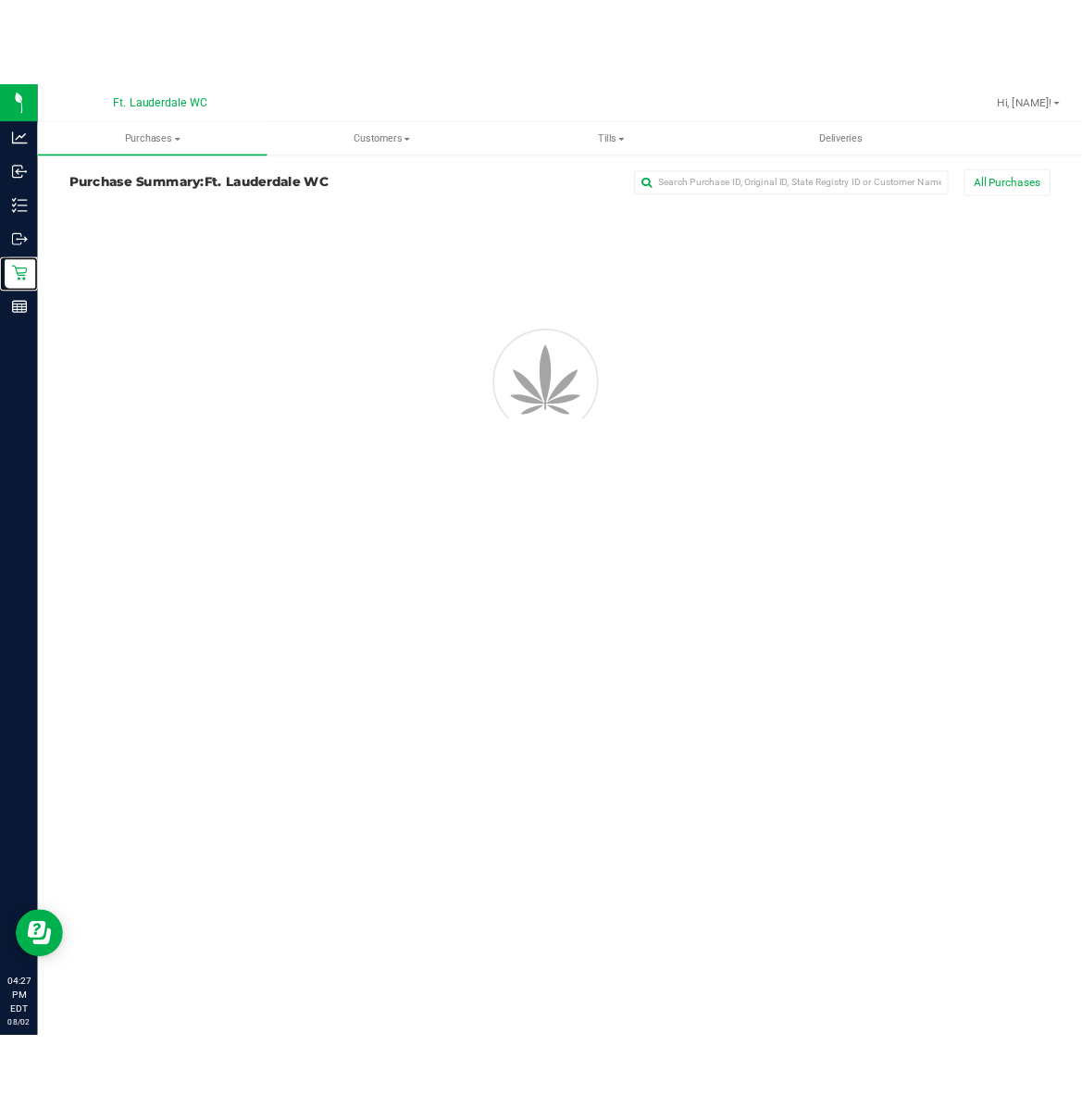scroll, scrollTop: 0, scrollLeft: 0, axis: both 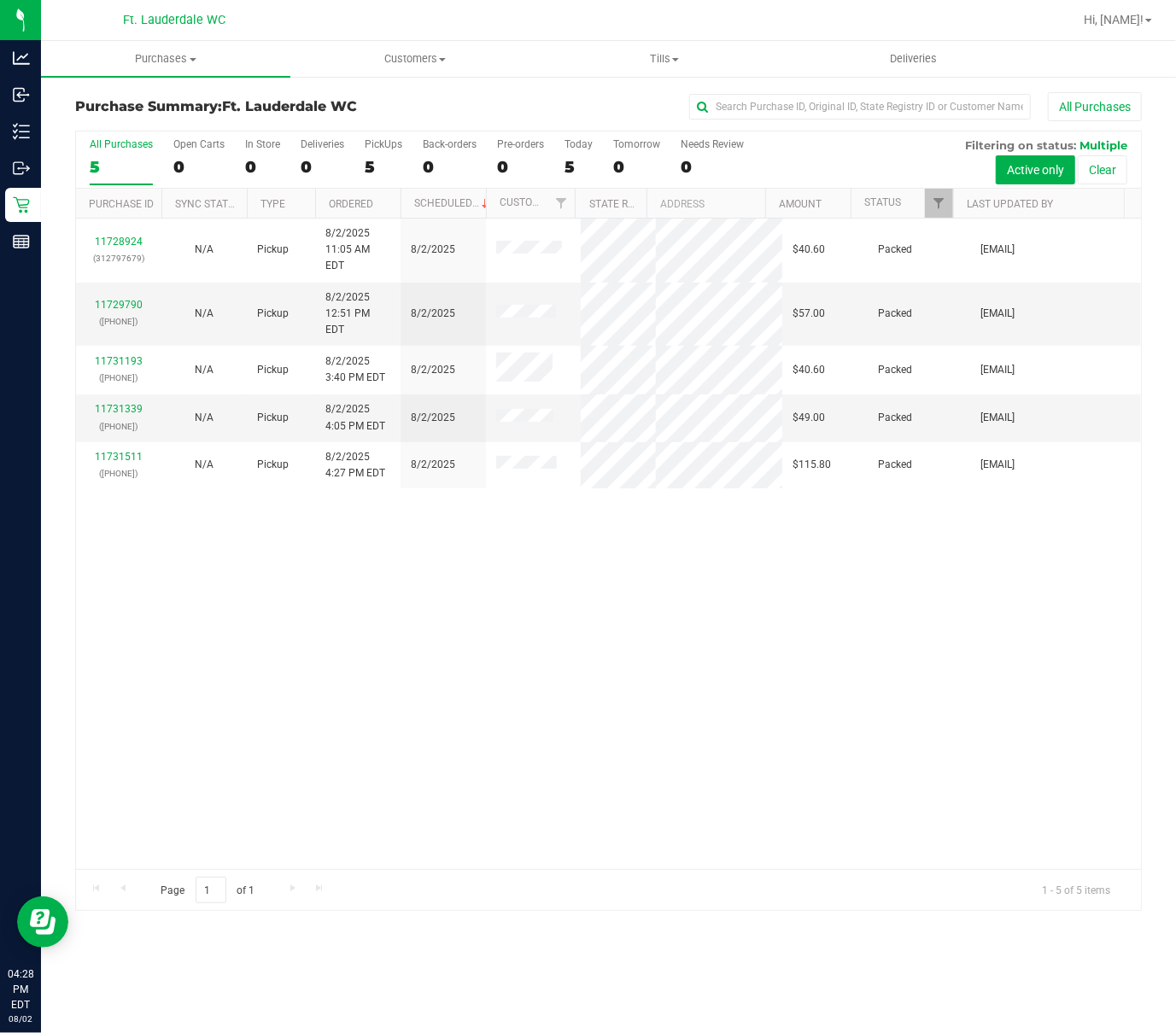 click on "11728924
(312797679)
N/A
Pickup 8/2/2025 11:05 AM EDT 8/2/2025
$40.60
Packed ealexander@liveparallel.com
11729790
(311844405)
N/A
Pickup 8/2/2025 12:51 PM EDT 8/2/2025
$57.00
Packed ssandburg@liveparallel.com
11731193
(312862433)
N/A
Pickup 8/2/2025 3:40 PM EDT 8/2/2025
$40.60
Packed diortiz@liveparallel.com
11731339" at bounding box center [608, 544] 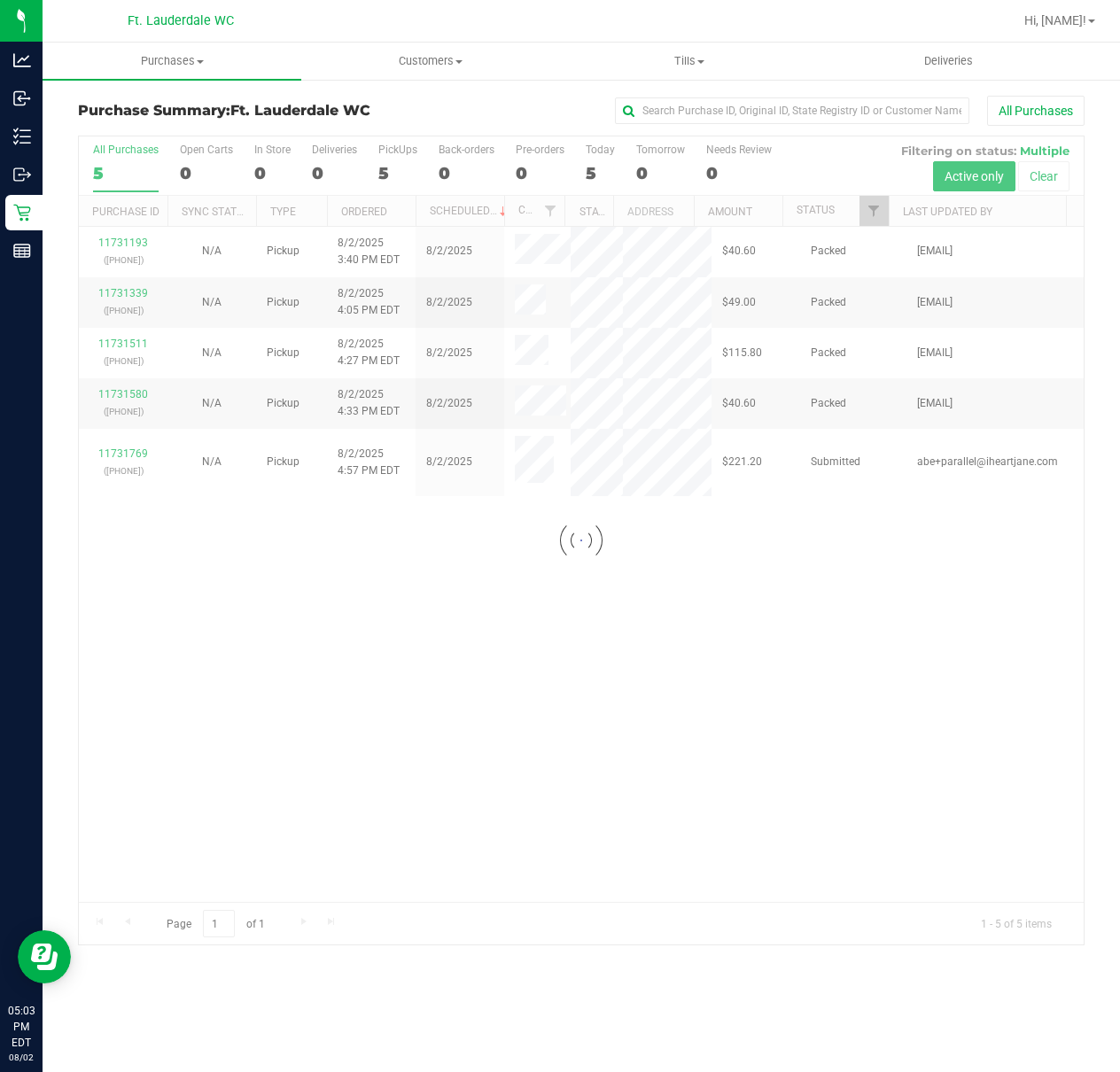 click at bounding box center (581, 540) 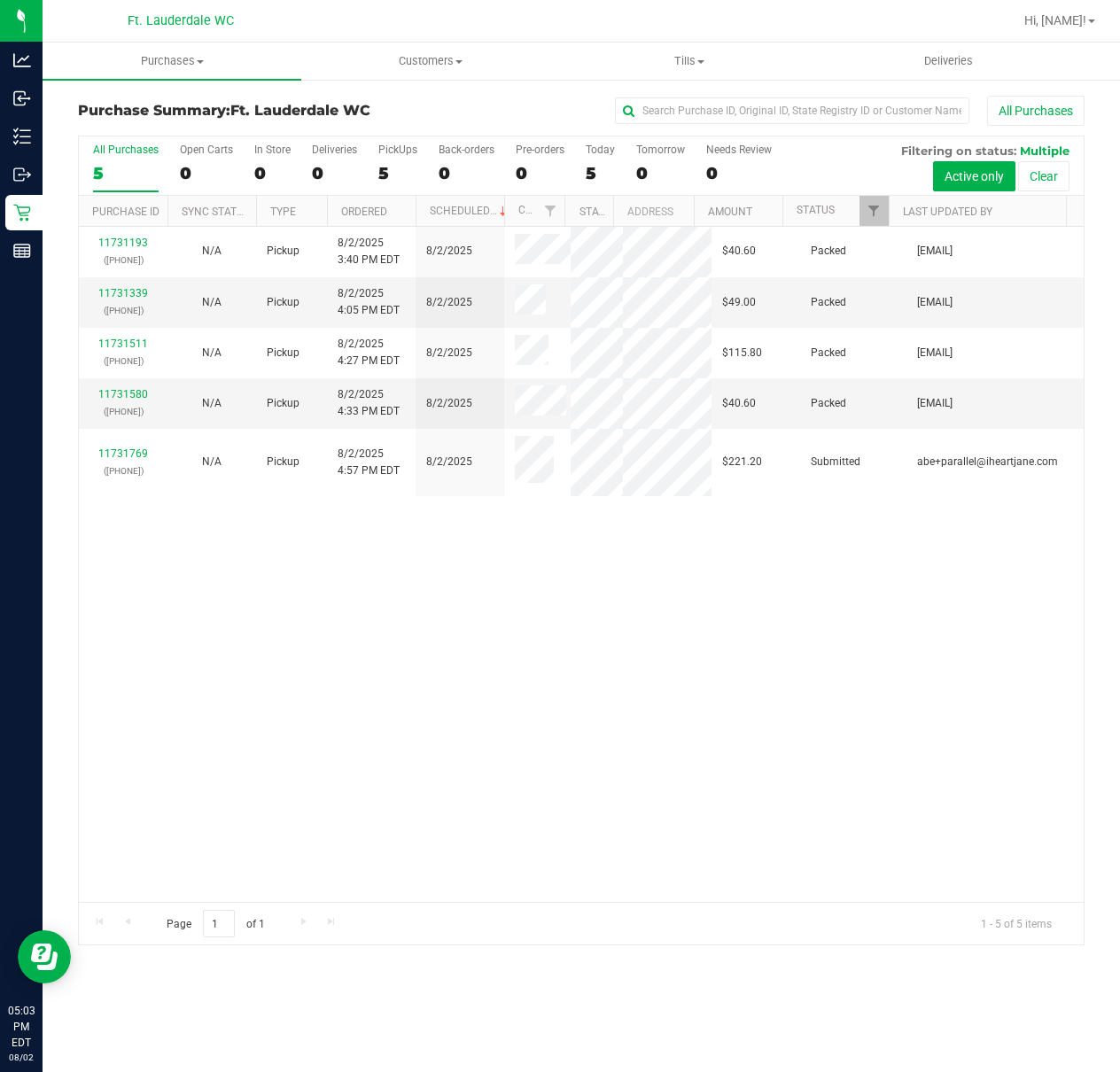 click on "11731193
(312862433)
N/A
Pickup 8/2/2025 3:40 PM EDT 8/2/2025
$40.60
Packed diortiz@liveparallel.com
11731339
(312866911)
N/A
Pickup 8/2/2025 4:05 PM EDT 8/2/2025
$49.00
Packed ssandburg@liveparallel.com
11731511
(312870862)
N/A
Pickup 8/2/2025 4:27 PM EDT 8/2/2025
$115.80
Packed ssandburg@liveparallel.com
11731580" at bounding box center [581, 564] 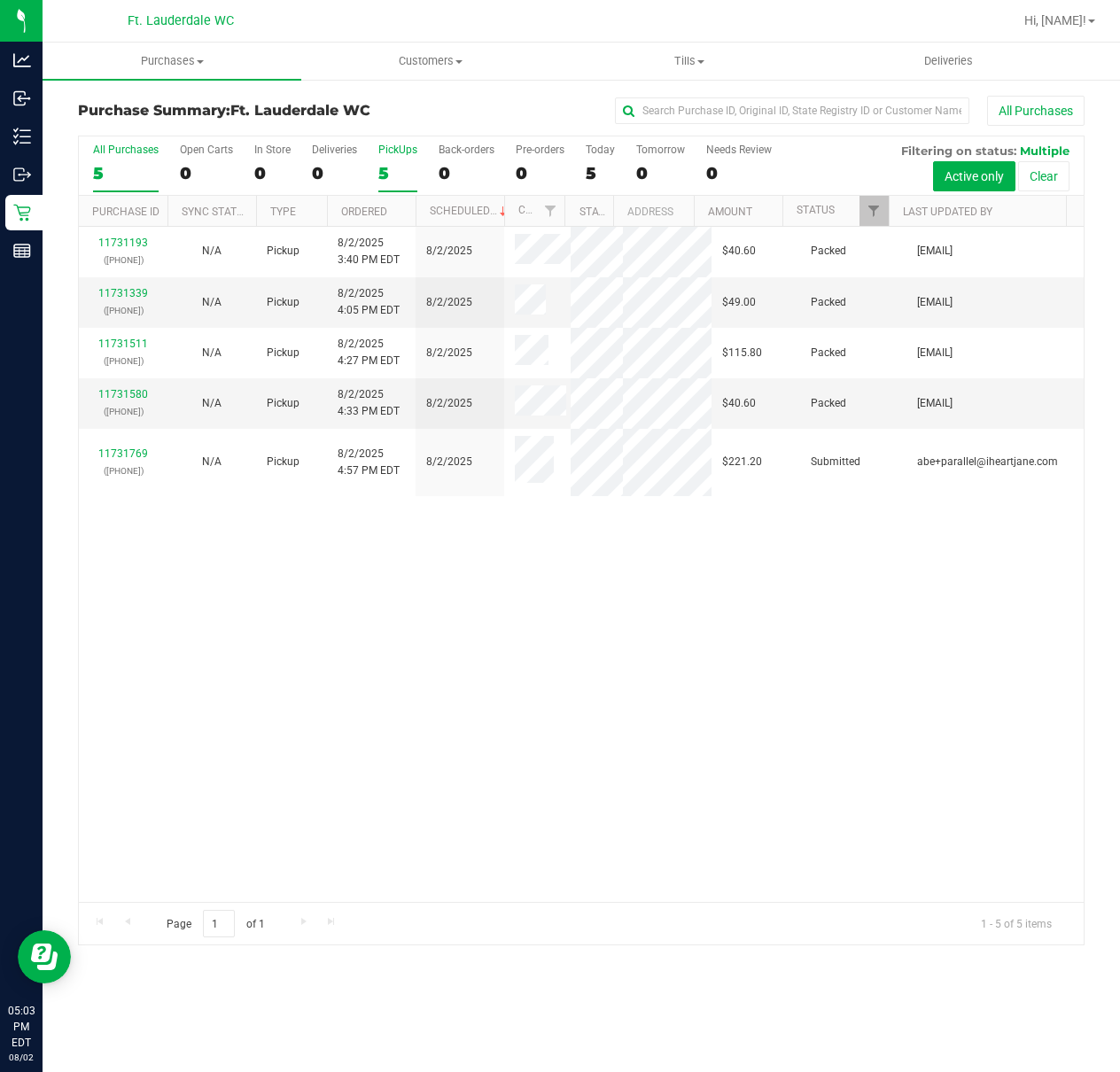 click on "5" at bounding box center [398, 173] 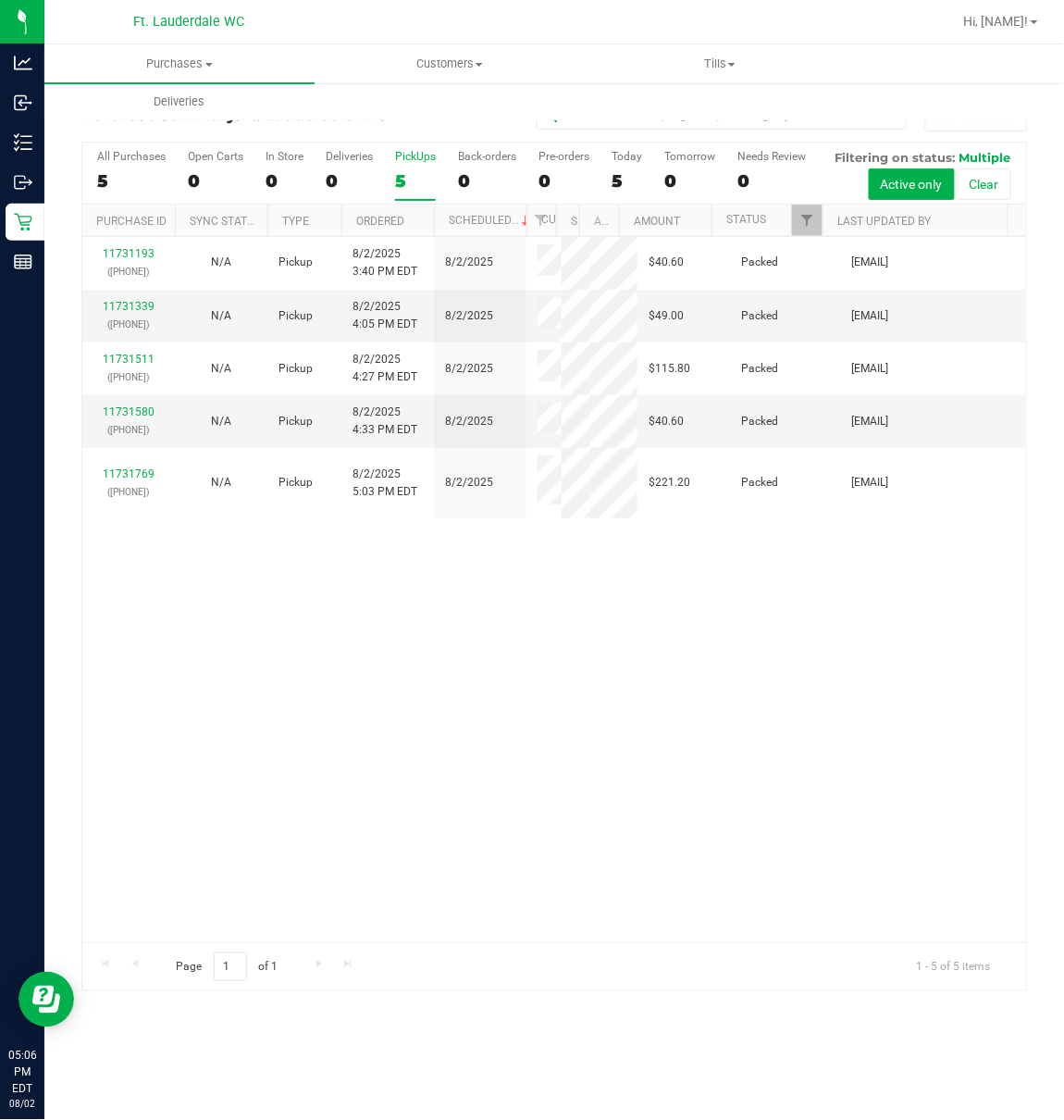 click on "11731193
(312862433)
N/A
Pickup 8/2/2025 3:40 PM EDT 8/2/2025
$40.60
Packed diortiz@liveparallel.com
11731339
(312866911)
N/A
Pickup 8/2/2025 4:05 PM EDT 8/2/2025
$49.00
Packed ssandburg@liveparallel.com
11731511
(312870862)
N/A
Pickup 8/2/2025 4:27 PM EDT 8/2/2025
$115.80
Packed ssandburg@liveparallel.com
11731580" at bounding box center [554, 590] 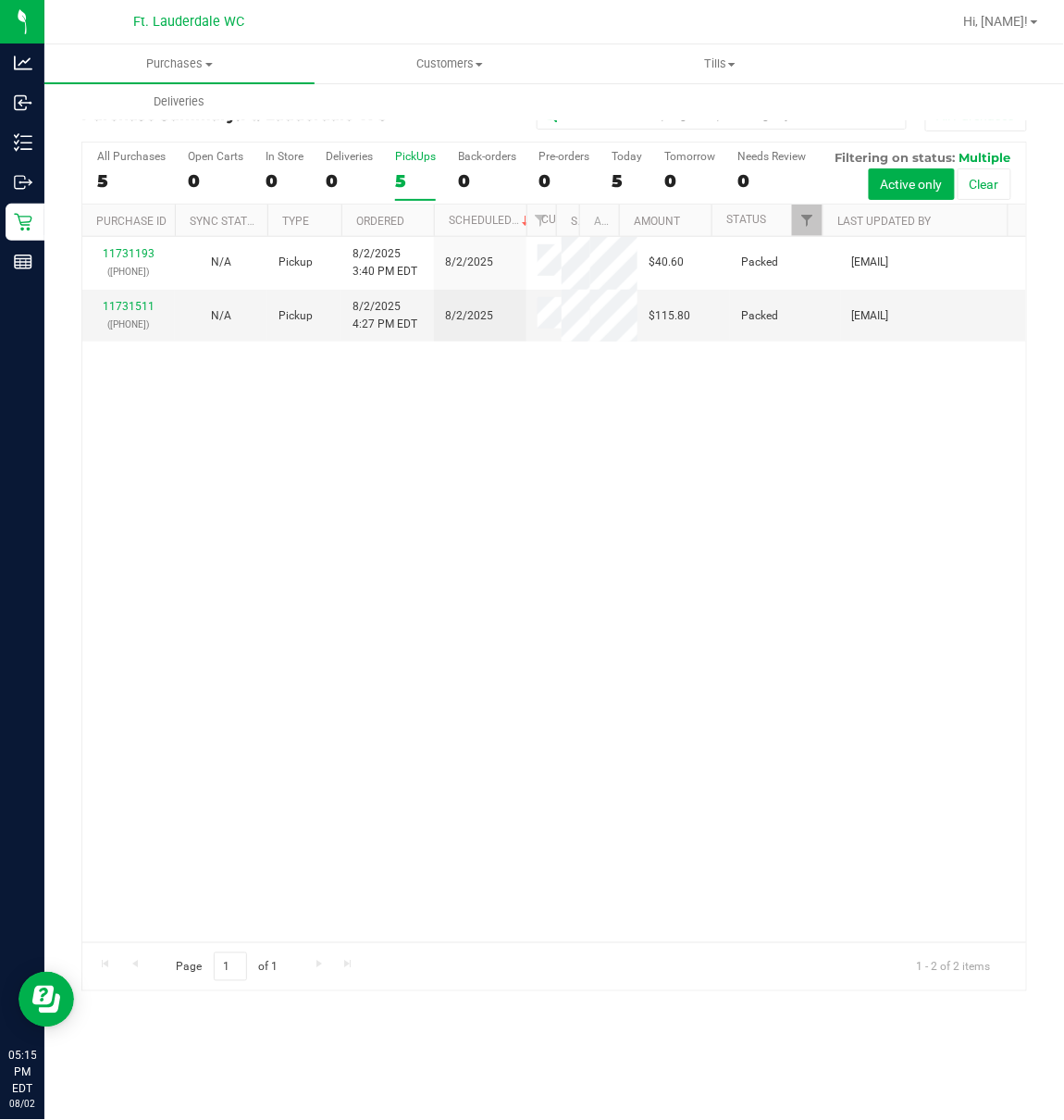 click on "11731193
(312862433)
N/A
Pickup 8/2/2025 3:40 PM EDT 8/2/2025
$40.60
Packed diortiz@liveparallel.com
11731511
(312870862)
N/A
Pickup 8/2/2025 4:27 PM EDT 8/2/2025
$115.80
Packed ssandburg@liveparallel.com" at bounding box center [554, 590] 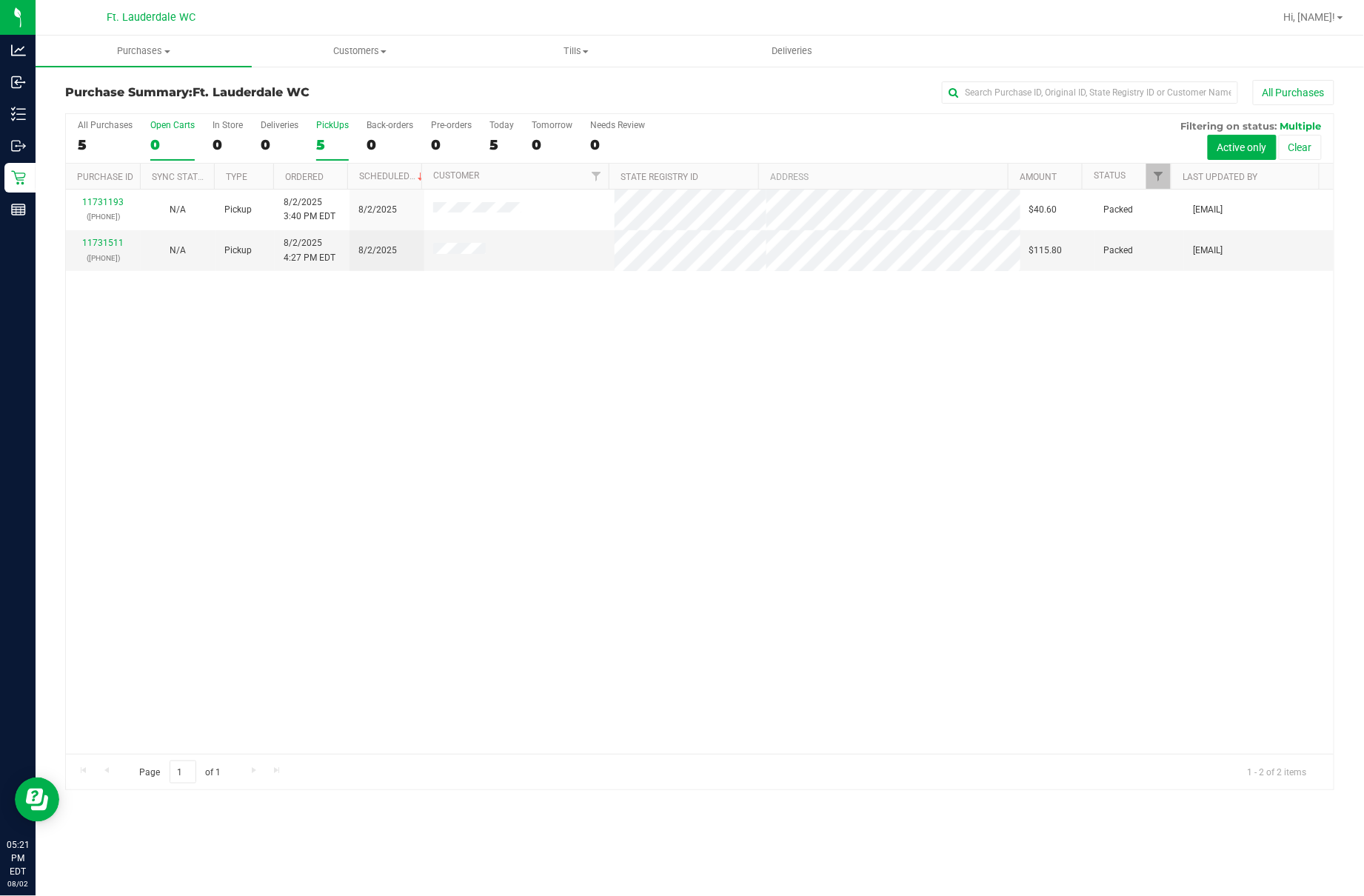click on "0" at bounding box center (173, 144) 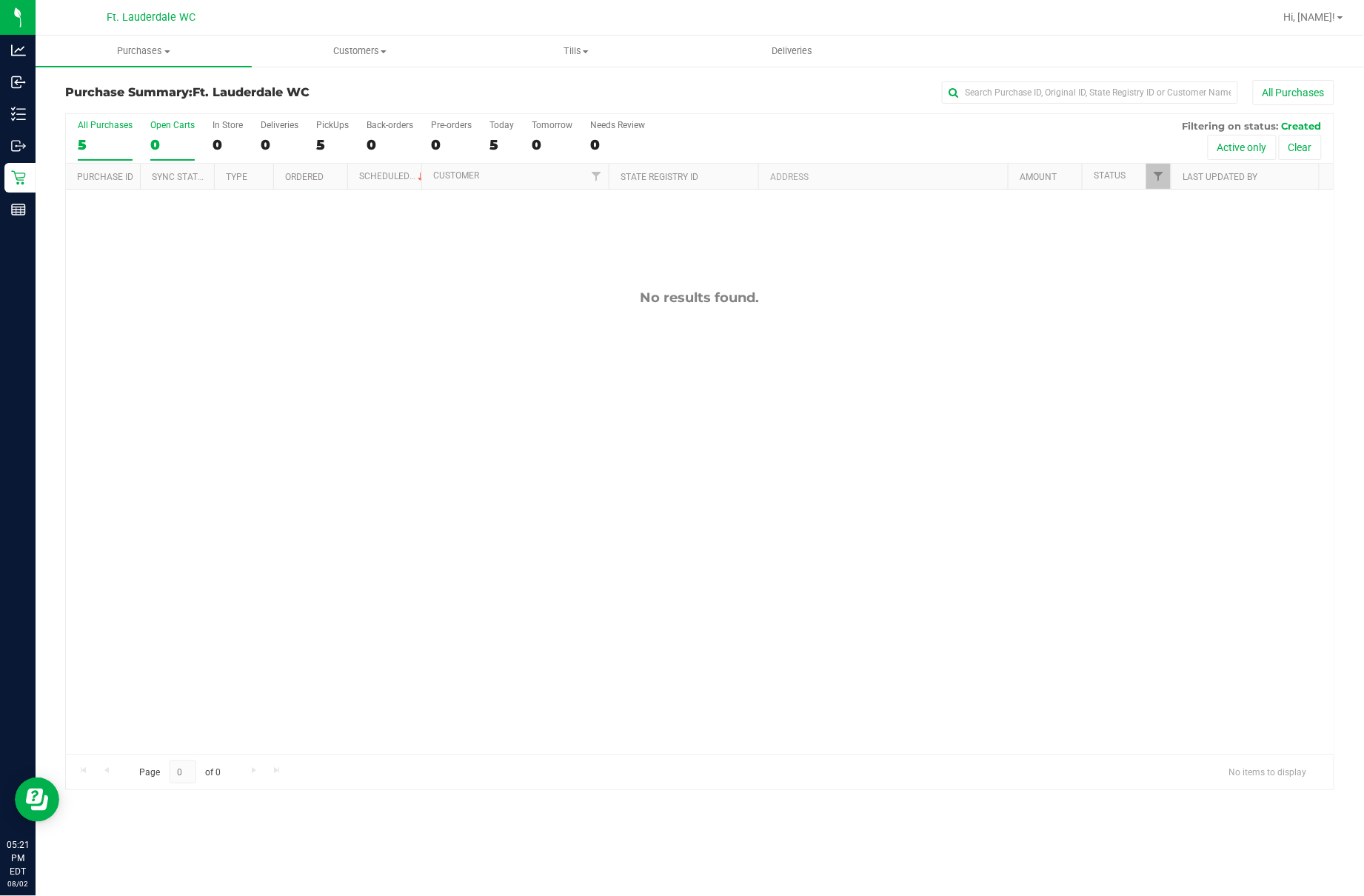 click on "5" at bounding box center (105, 144) 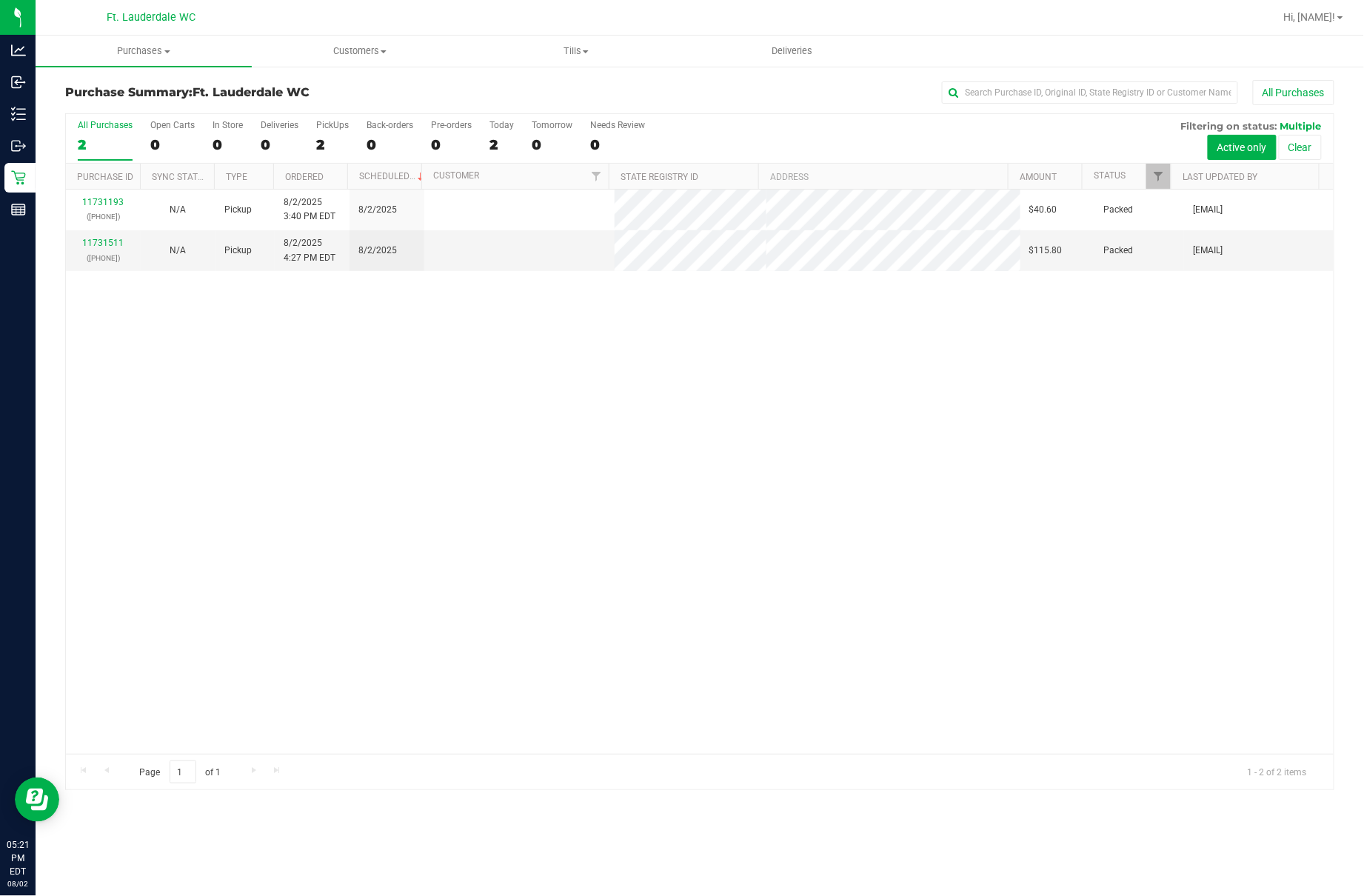 click on "2" at bounding box center (105, 144) 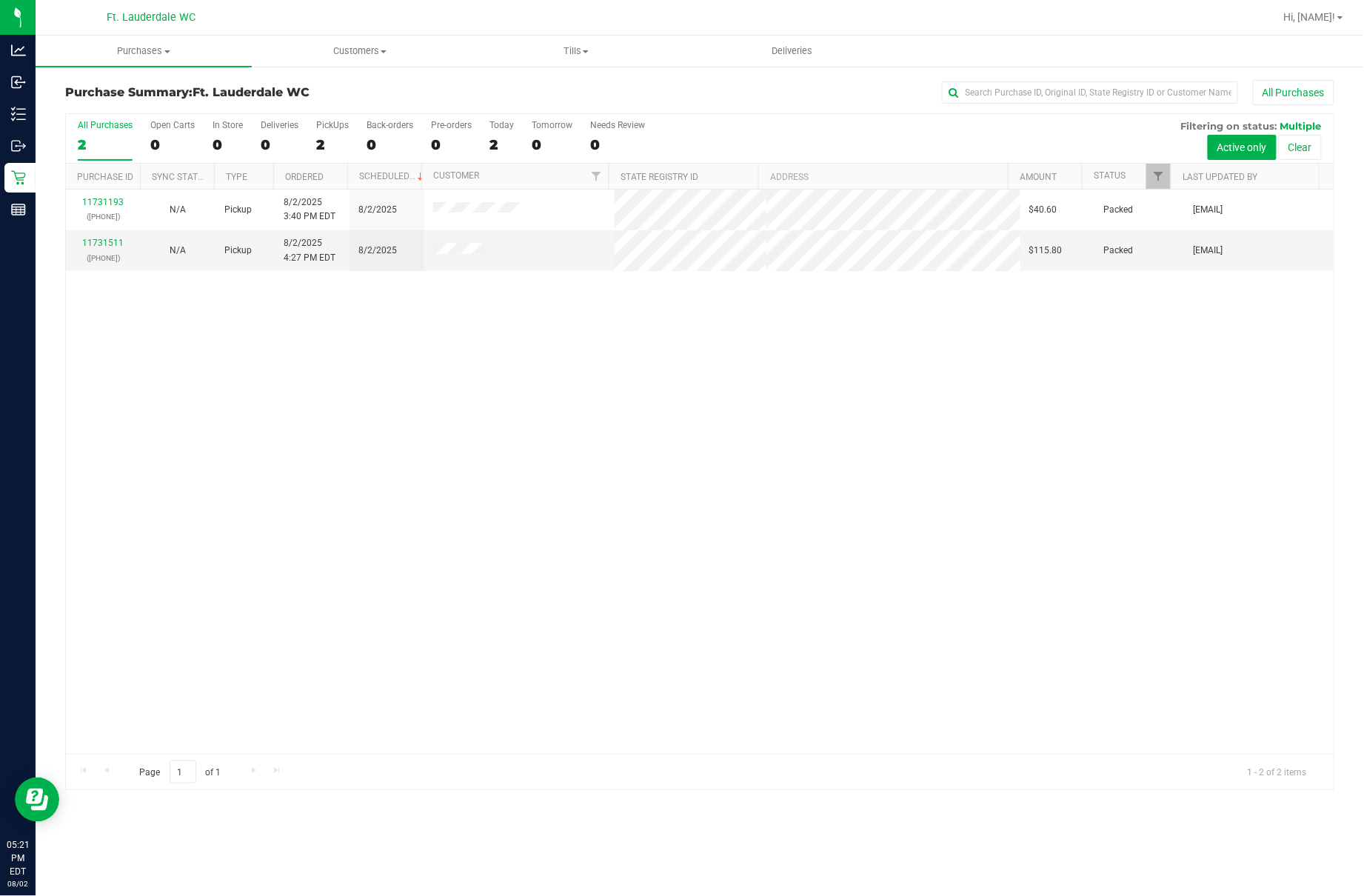 click on "2" at bounding box center [105, 144] 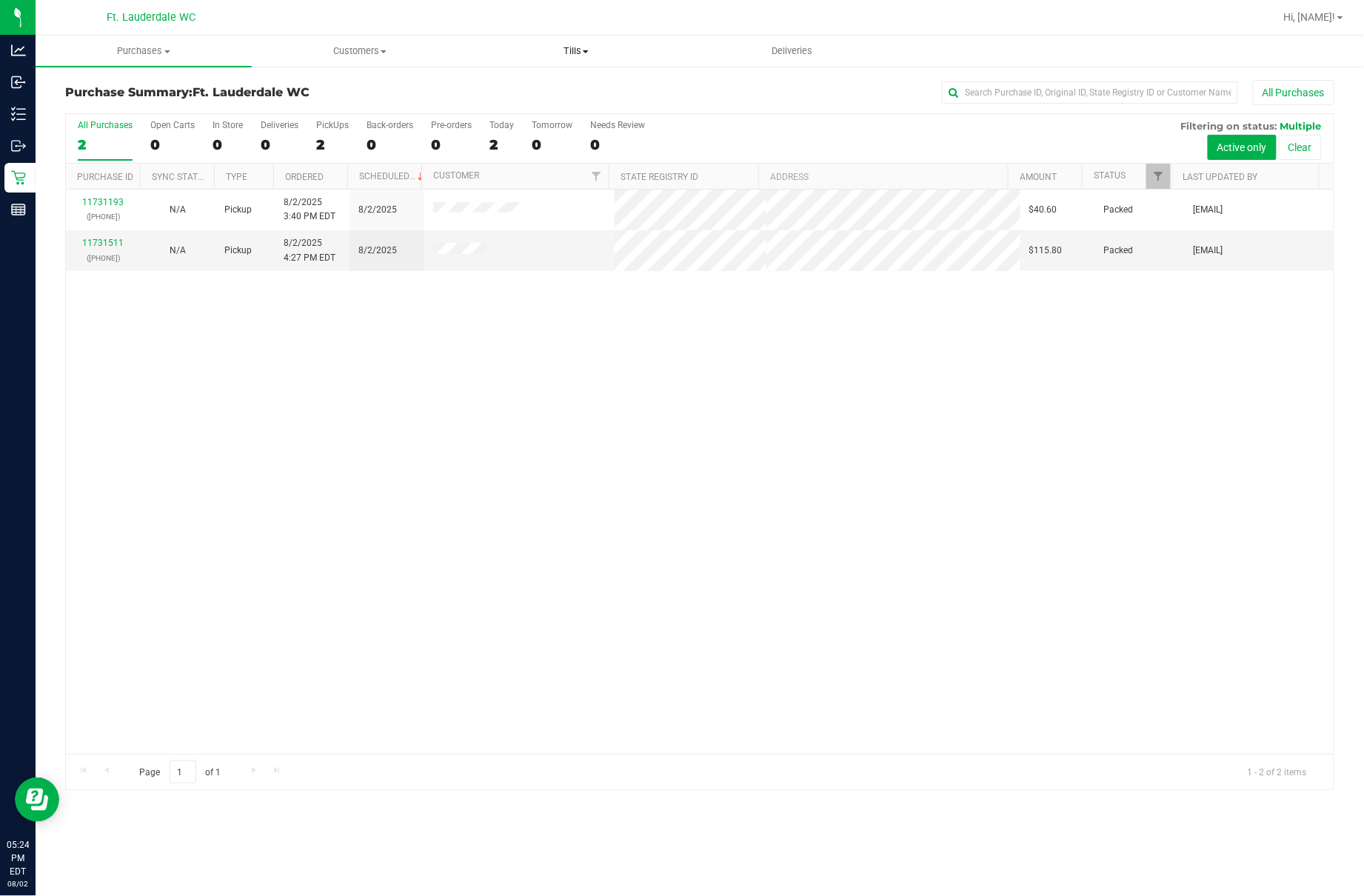 click on "Tills" at bounding box center (576, 51) 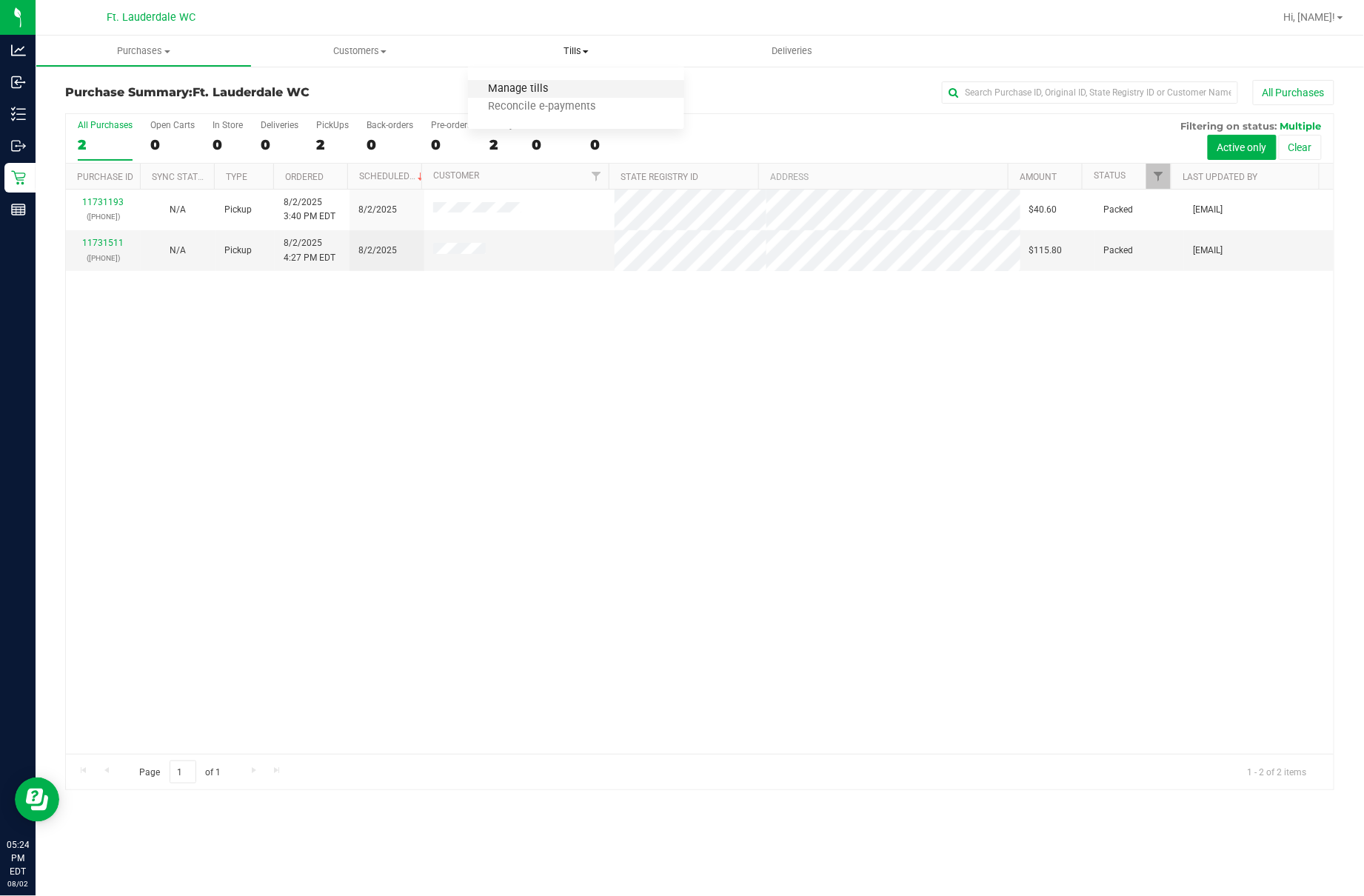 click on "Manage tills" at bounding box center (518, 89) 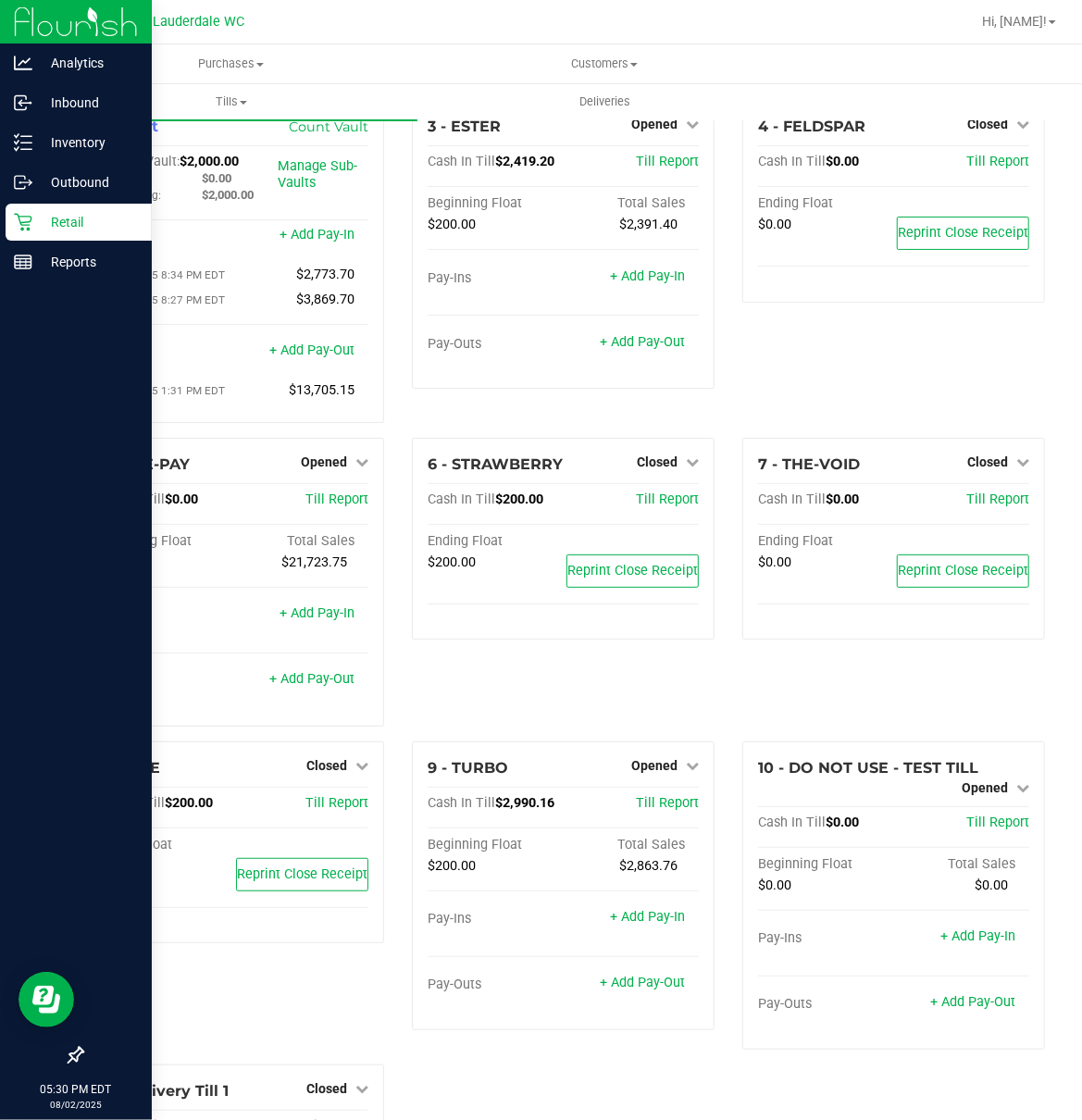 click 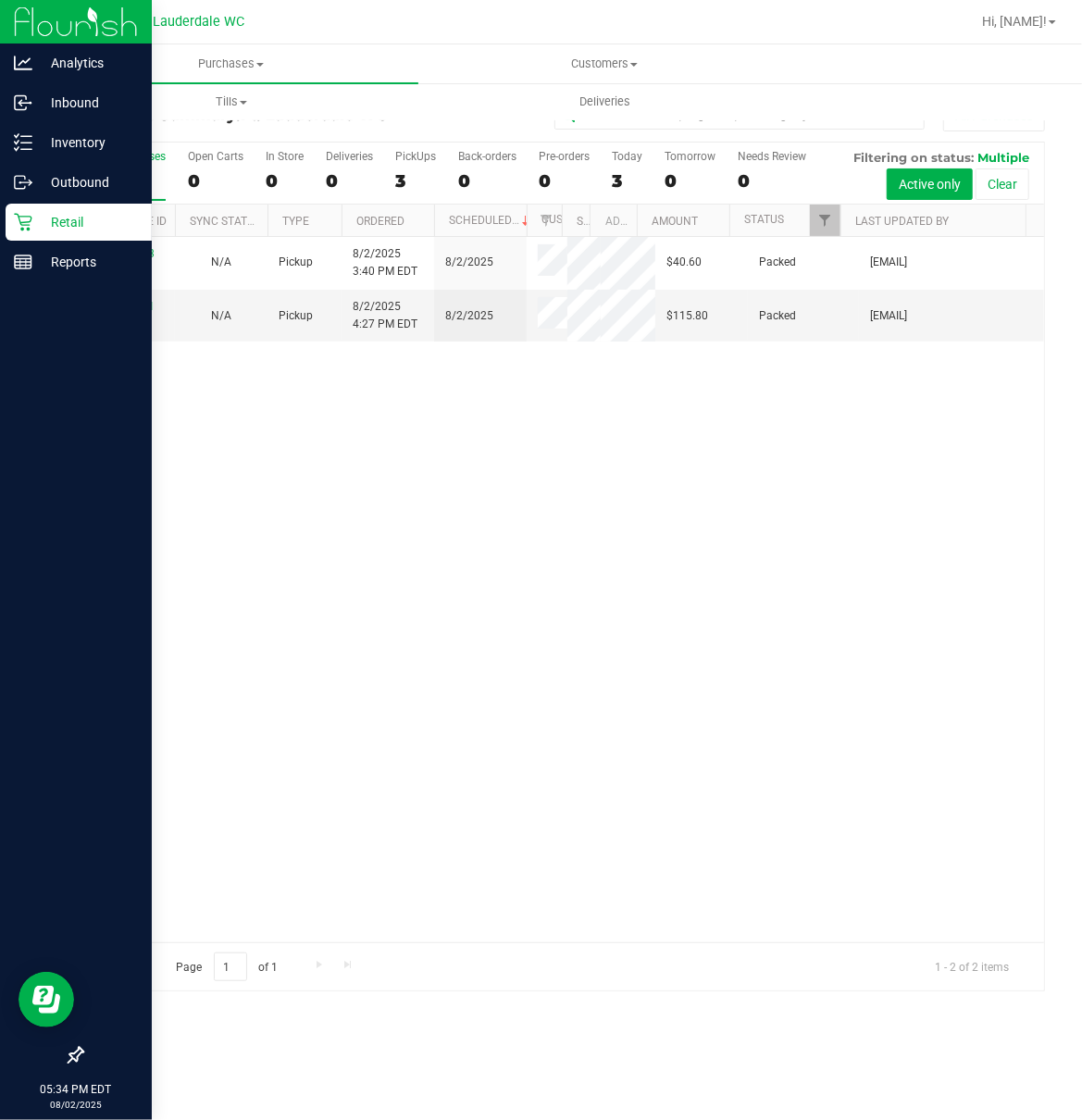 click on "Retail" at bounding box center [88, 222] 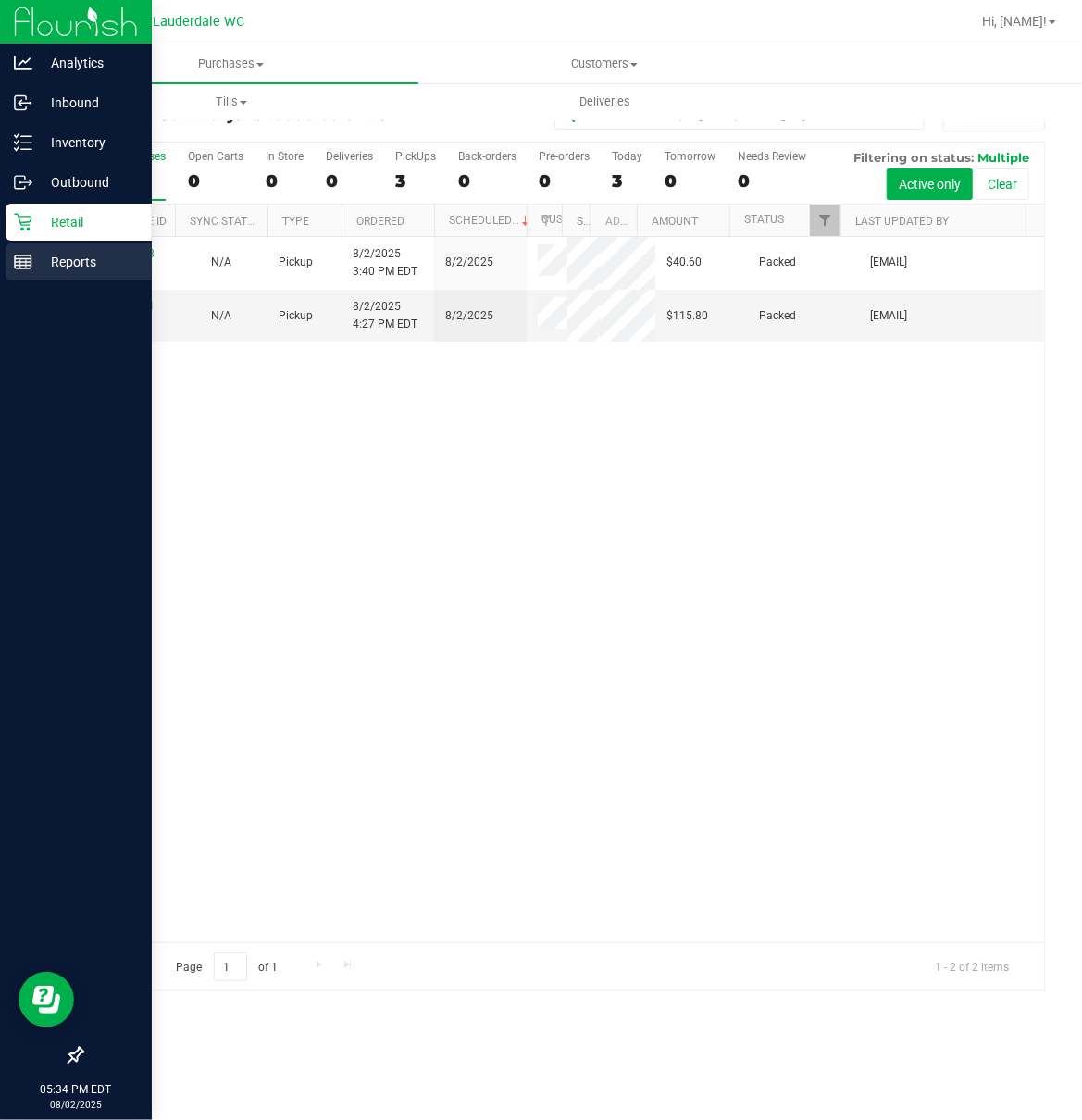 click on "Reports" at bounding box center [88, 262] 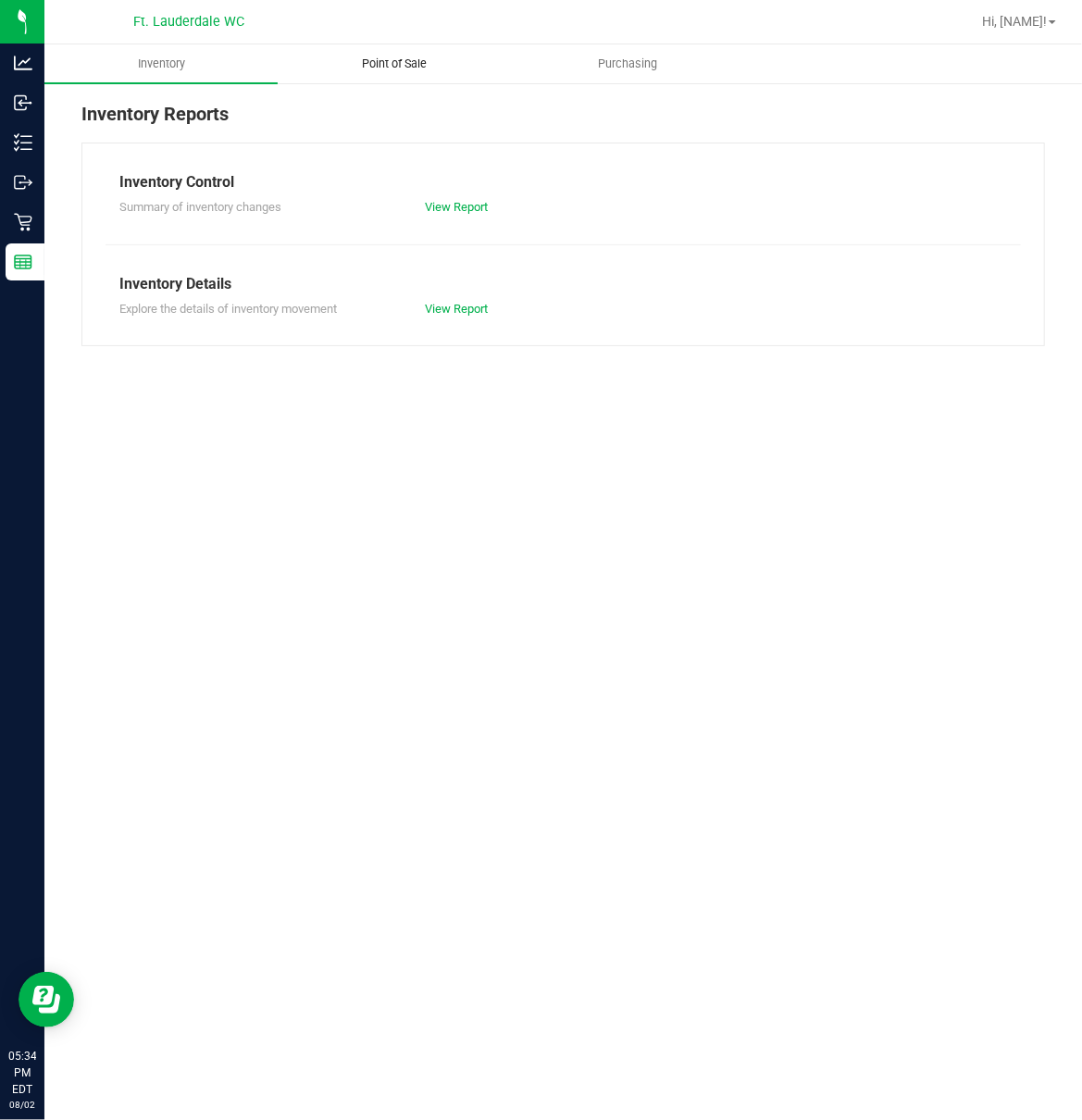 click on "Point of Sale" at bounding box center (394, 64) 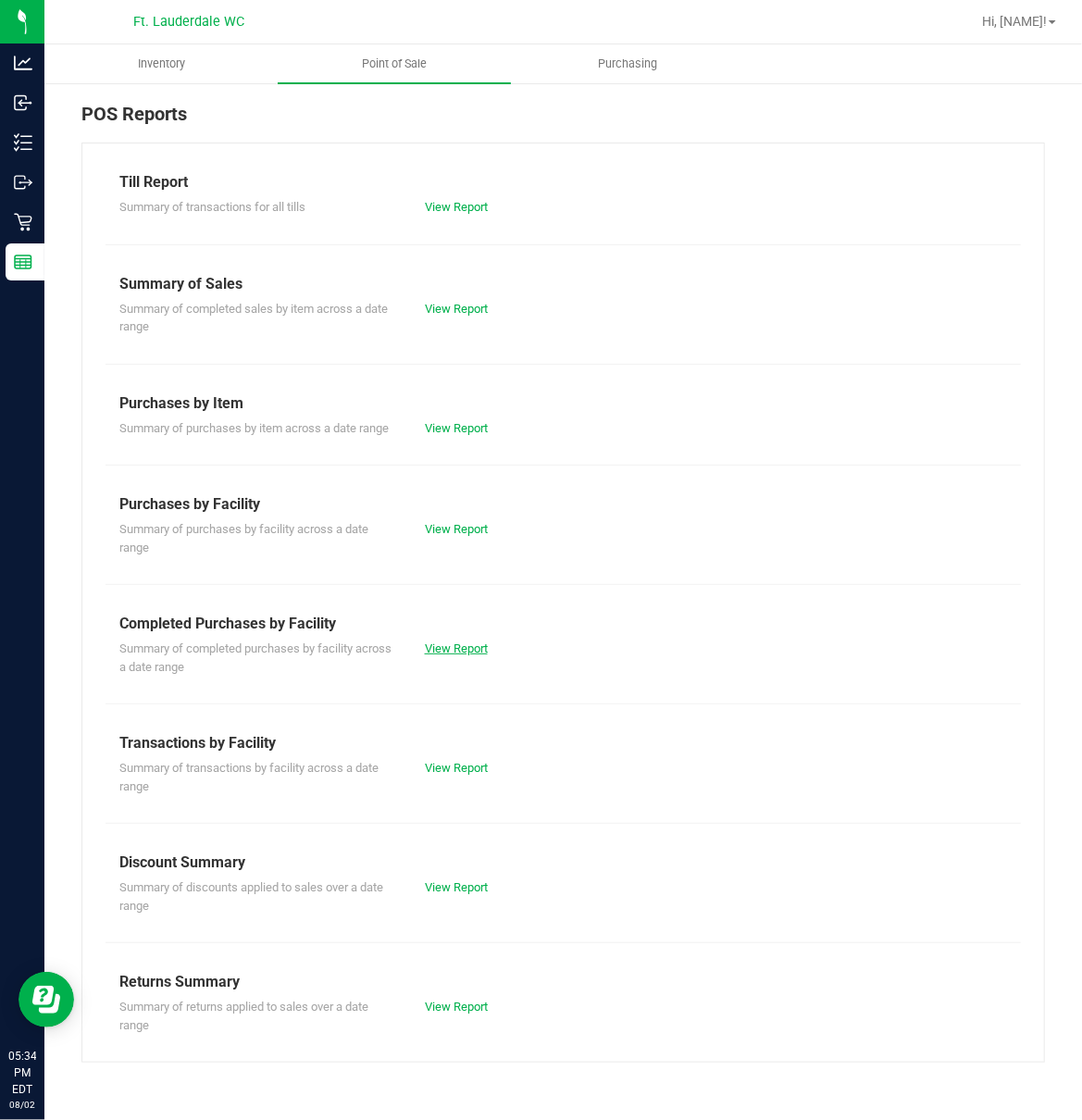 click on "View Report" at bounding box center (456, 648) 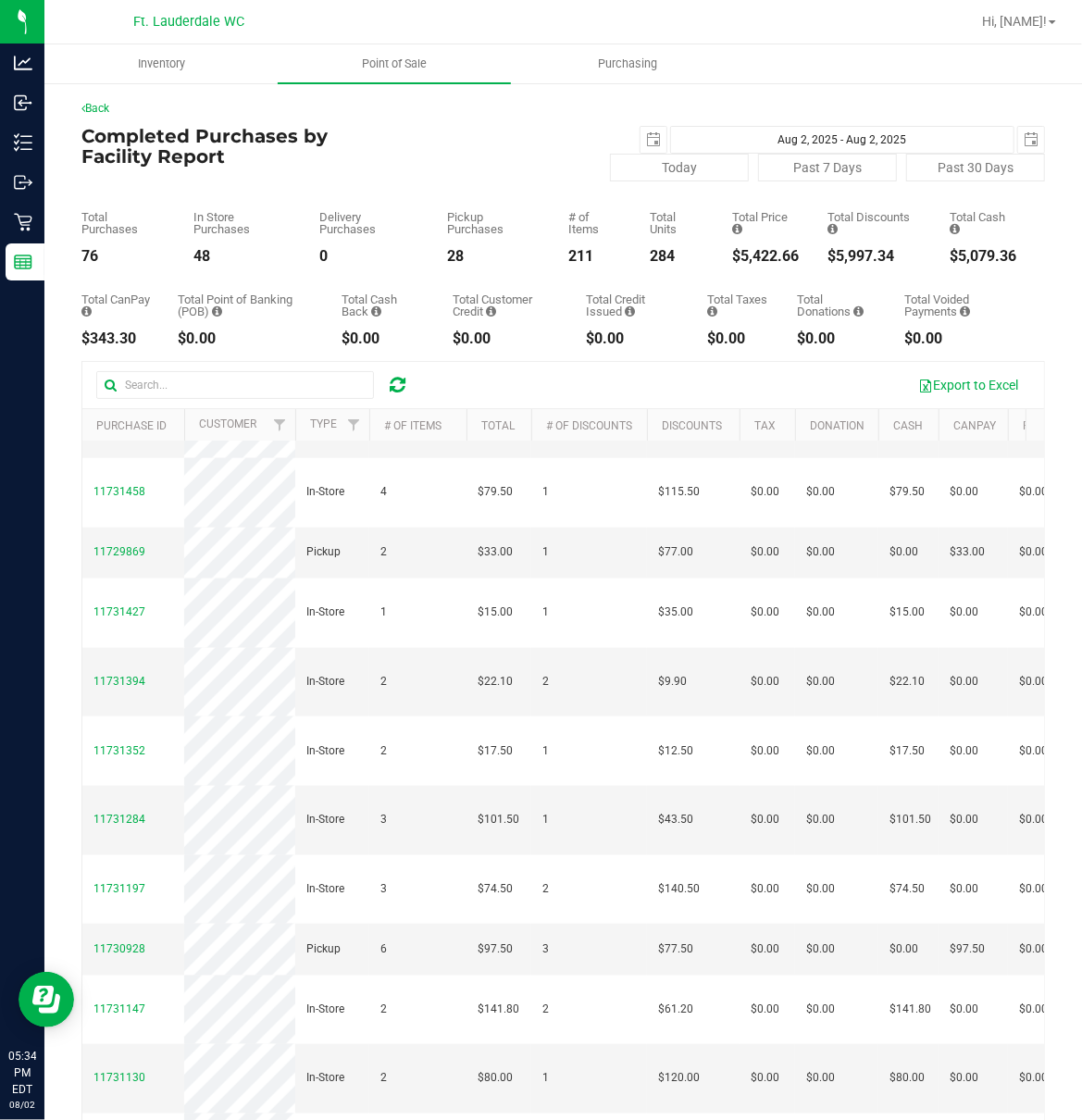 scroll, scrollTop: 1197, scrollLeft: 0, axis: vertical 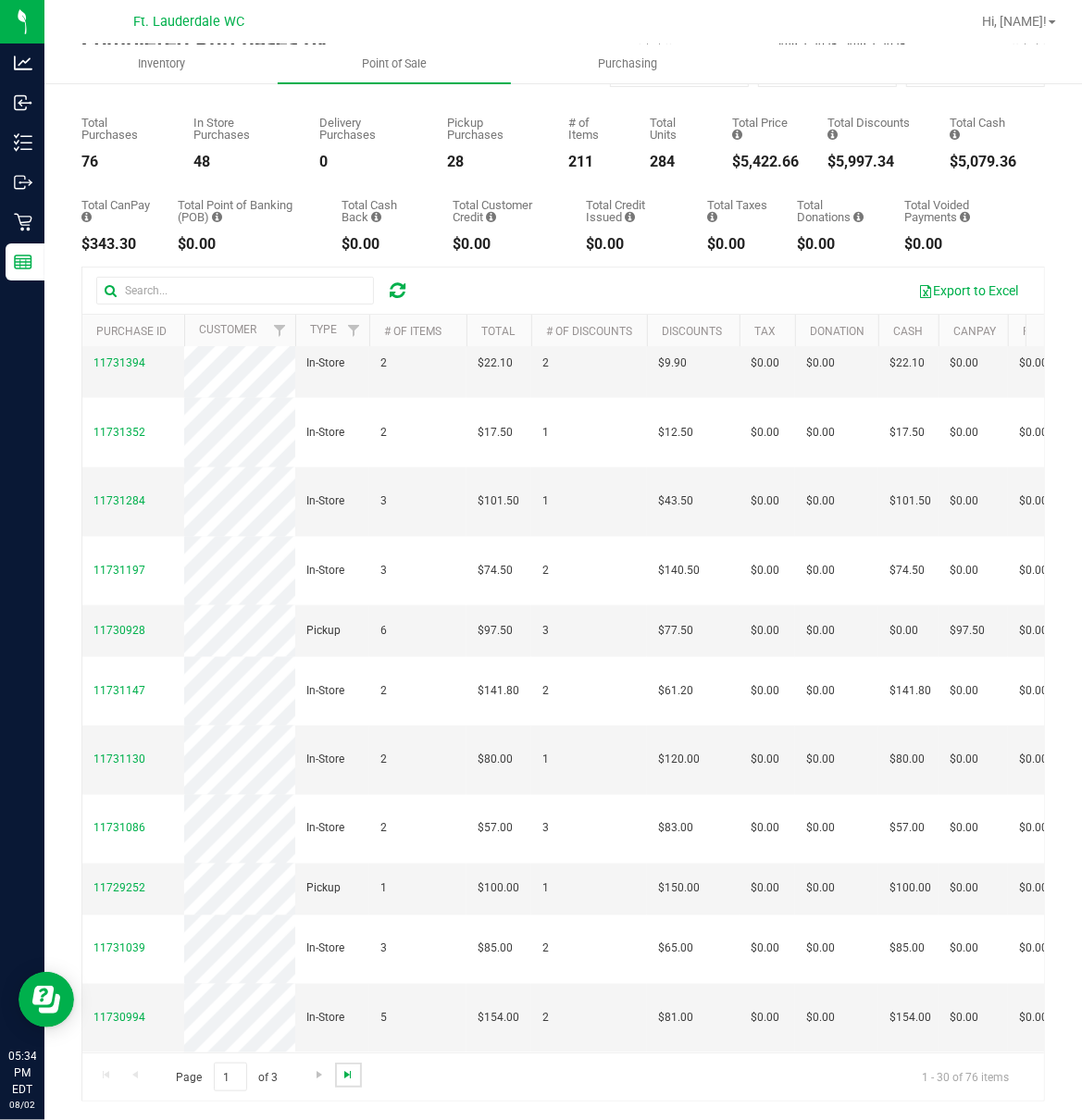 click at bounding box center [348, 1075] 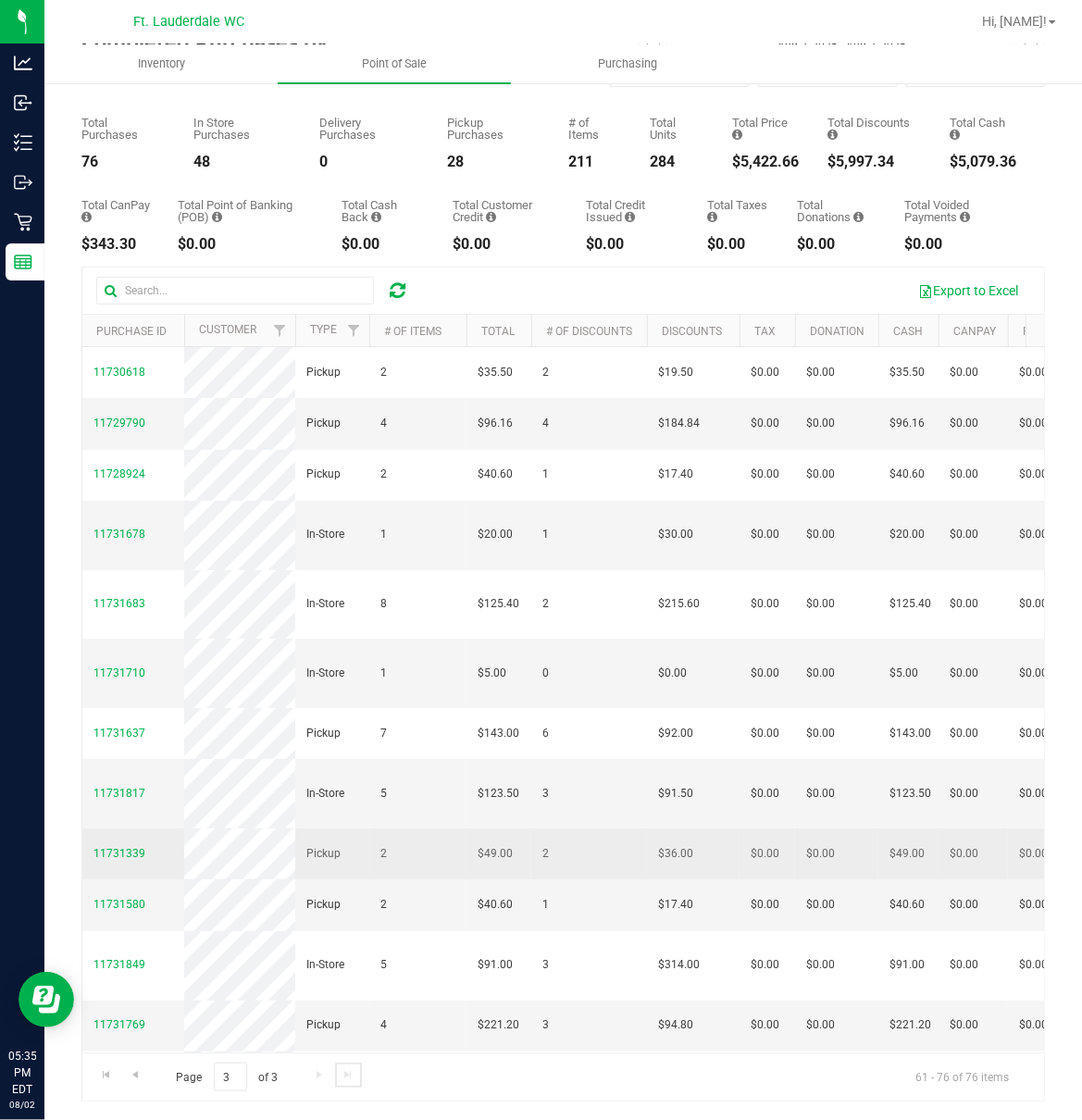 scroll, scrollTop: 279, scrollLeft: 0, axis: vertical 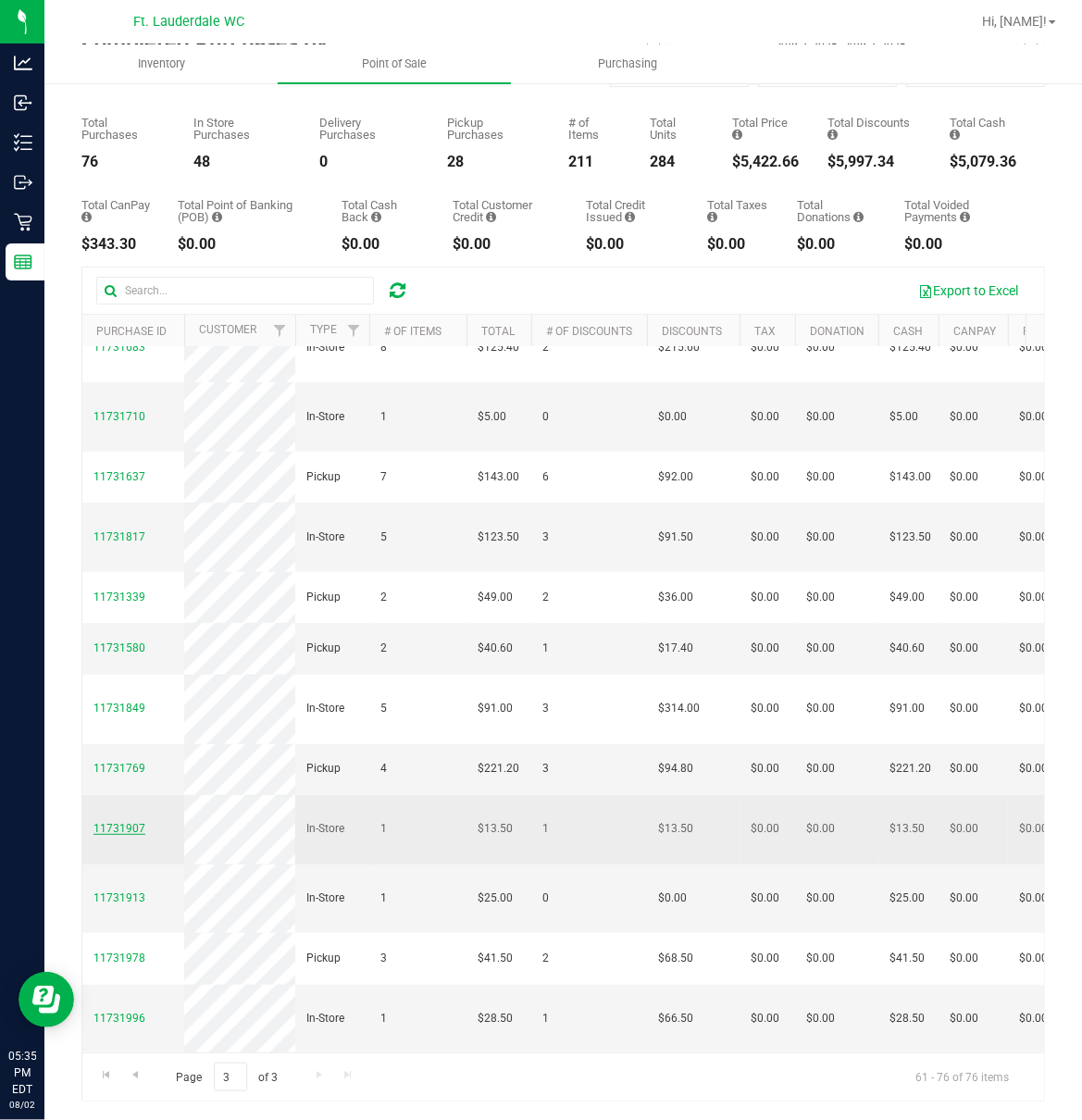 click on "11731907" at bounding box center (119, 828) 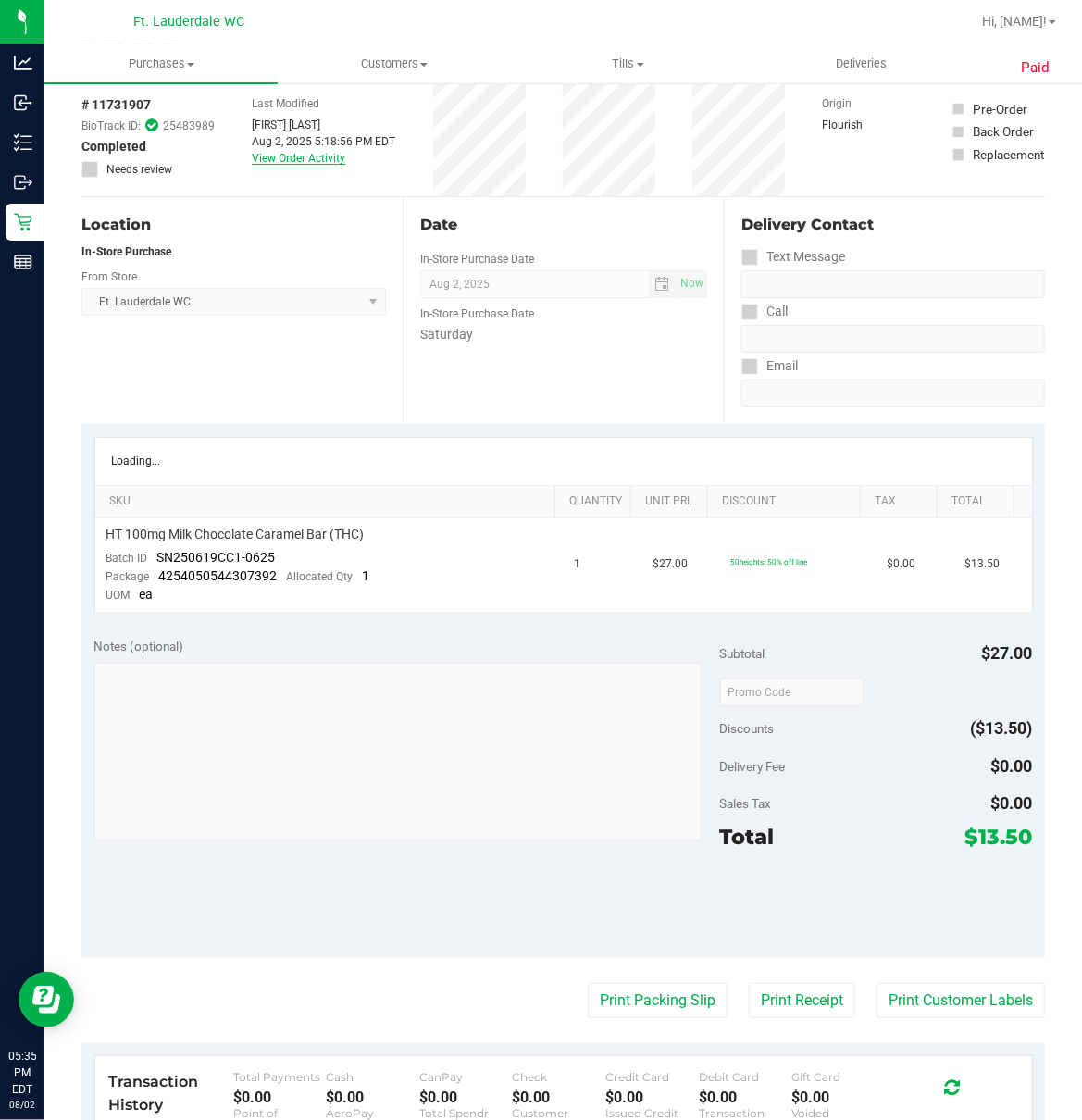 scroll, scrollTop: 0, scrollLeft: 0, axis: both 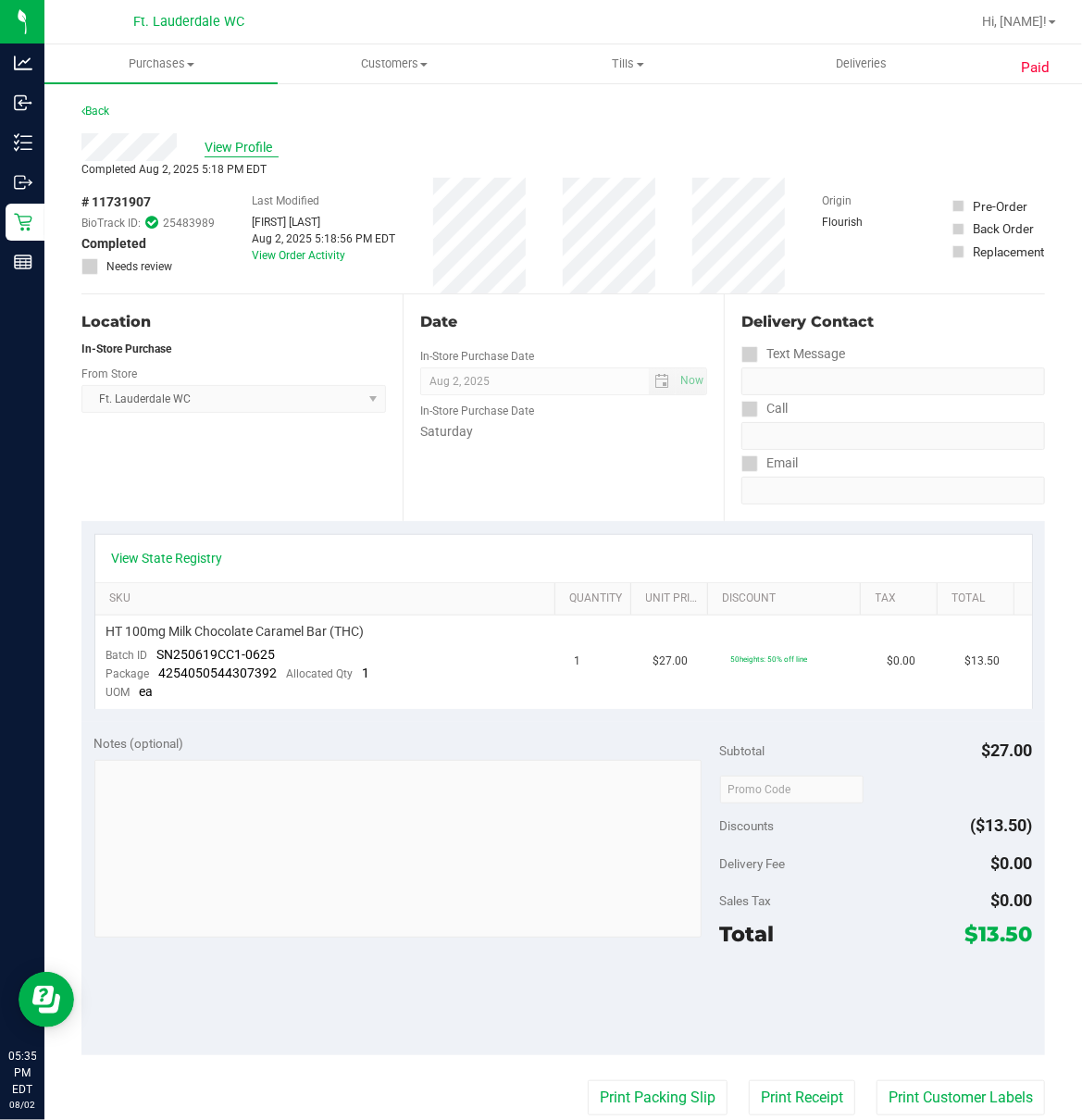 click on "View Profile" at bounding box center [242, 147] 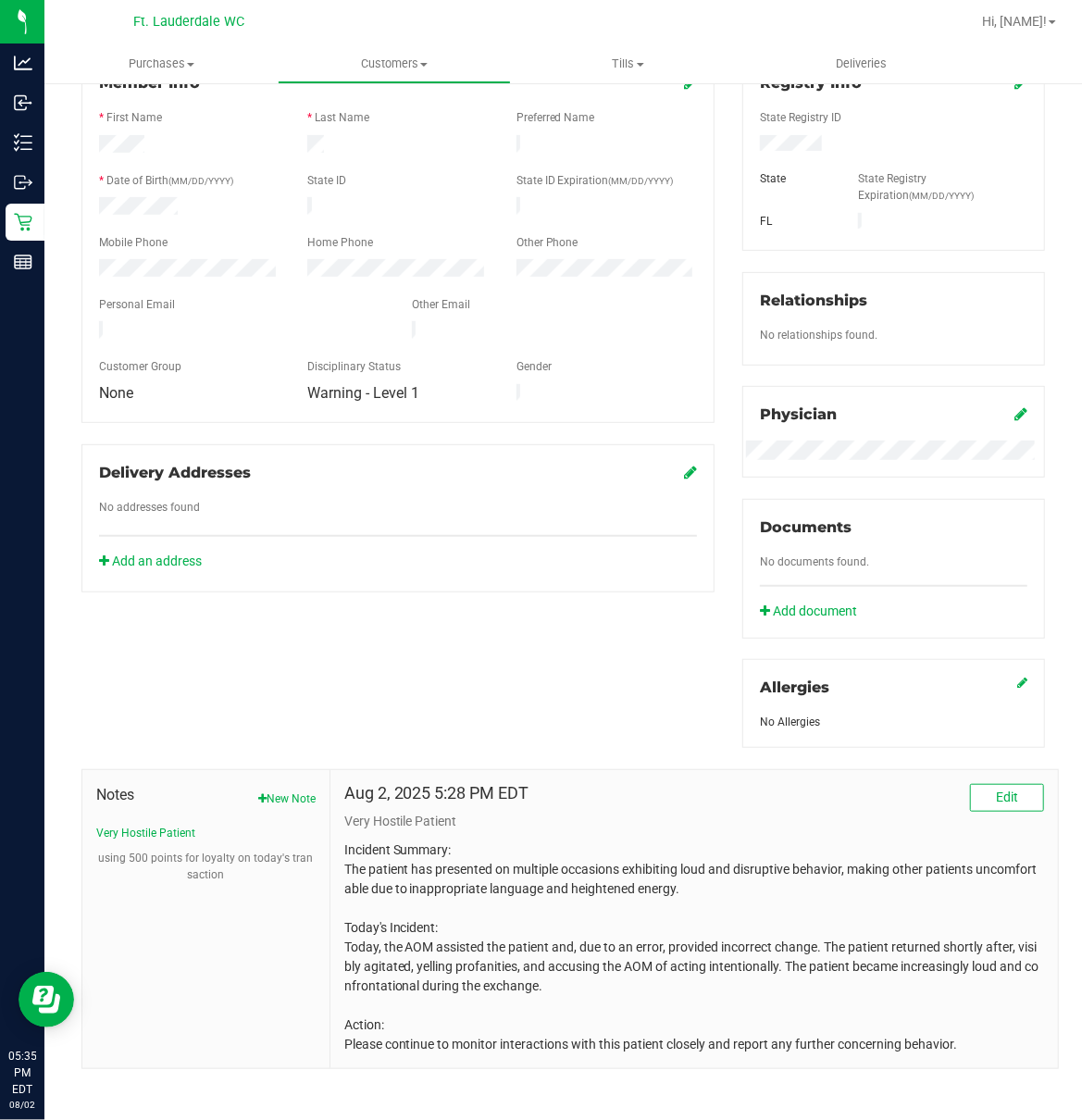scroll, scrollTop: 289, scrollLeft: 0, axis: vertical 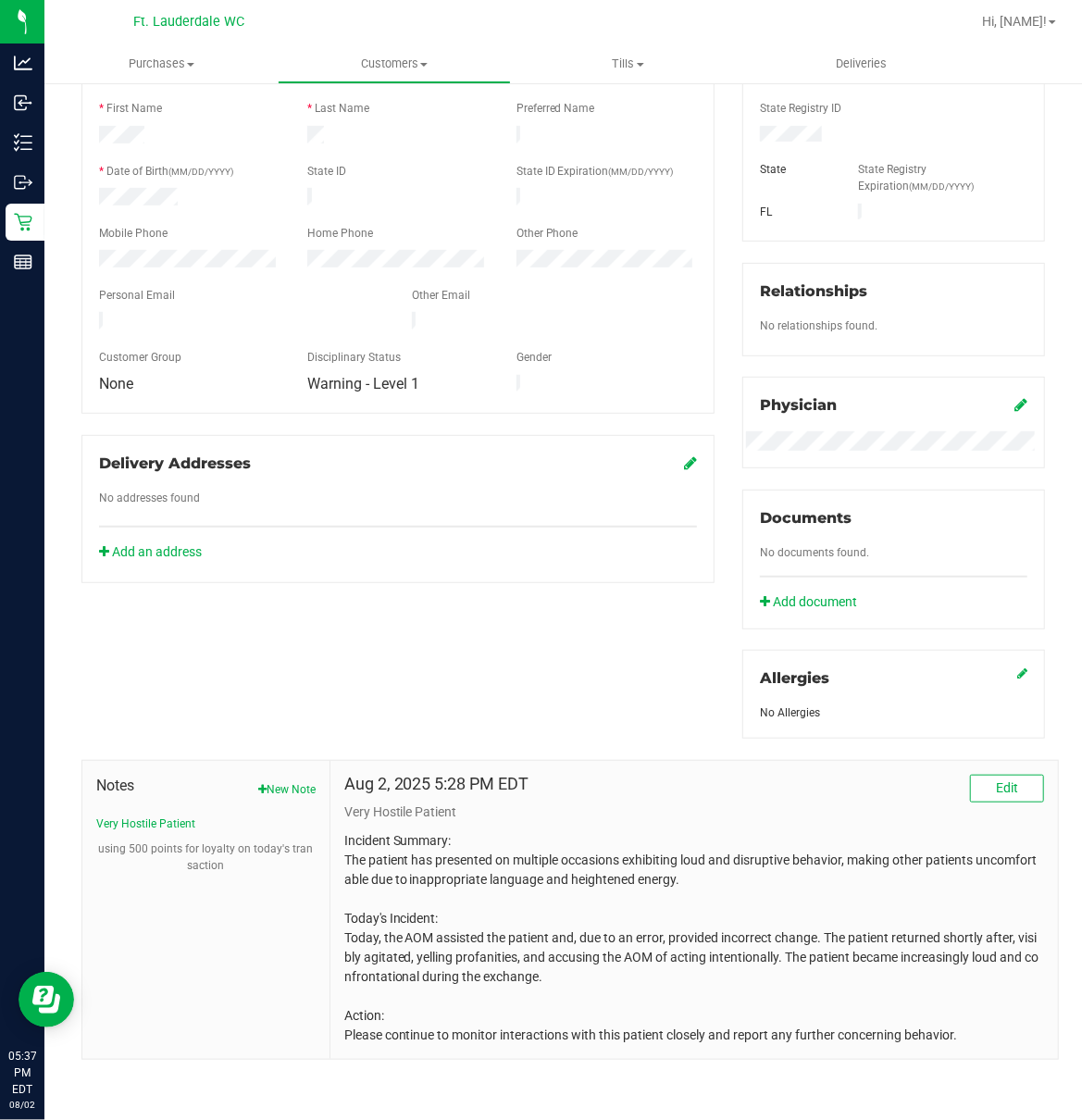 click on "Incident Summary:
The patient has presented on multiple occasions exhibiting loud and disruptive behavior, making other patients uncomfortable due to inappropriate language and heightened energy.
Today's Incident:
Today, the AOM assisted the patient and, due to an error, provided incorrect change. The patient returned shortly after, visibly agitated, yelling profanities, and accusing the AOM of acting intentionally. The patient became increasingly loud and confrontational during the exchange.
Action:
Please continue to monitor interactions with this patient closely and report any further concerning behavior." at bounding box center [694, 938] 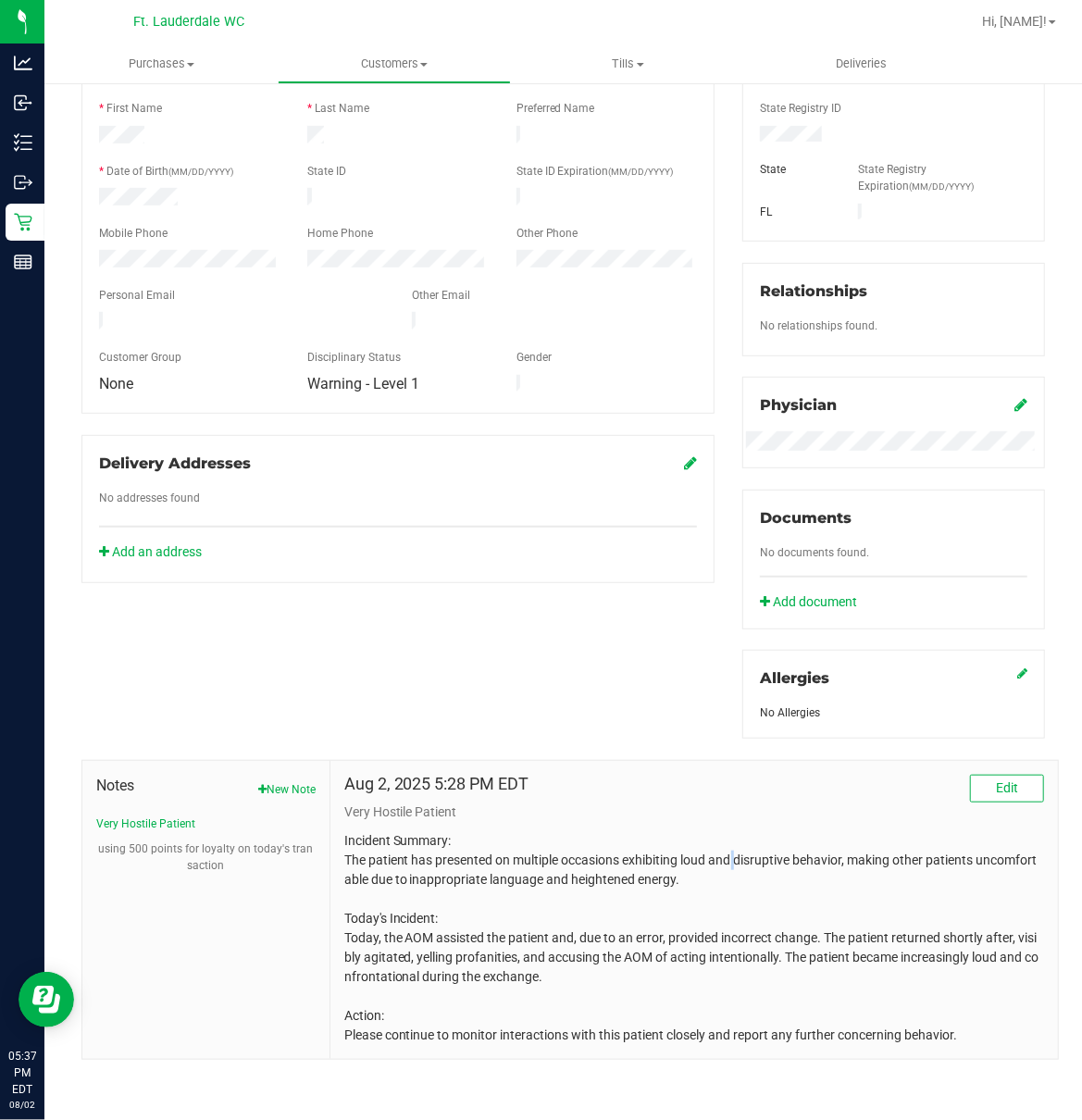 click on "Incident Summary:
The patient has presented on multiple occasions exhibiting loud and disruptive behavior, making other patients uncomfortable due to inappropriate language and heightened energy.
Today's Incident:
Today, the AOM assisted the patient and, due to an error, provided incorrect change. The patient returned shortly after, visibly agitated, yelling profanities, and accusing the AOM of acting intentionally. The patient became increasingly loud and confrontational during the exchange.
Action:
Please continue to monitor interactions with this patient closely and report any further concerning behavior." at bounding box center (694, 938) 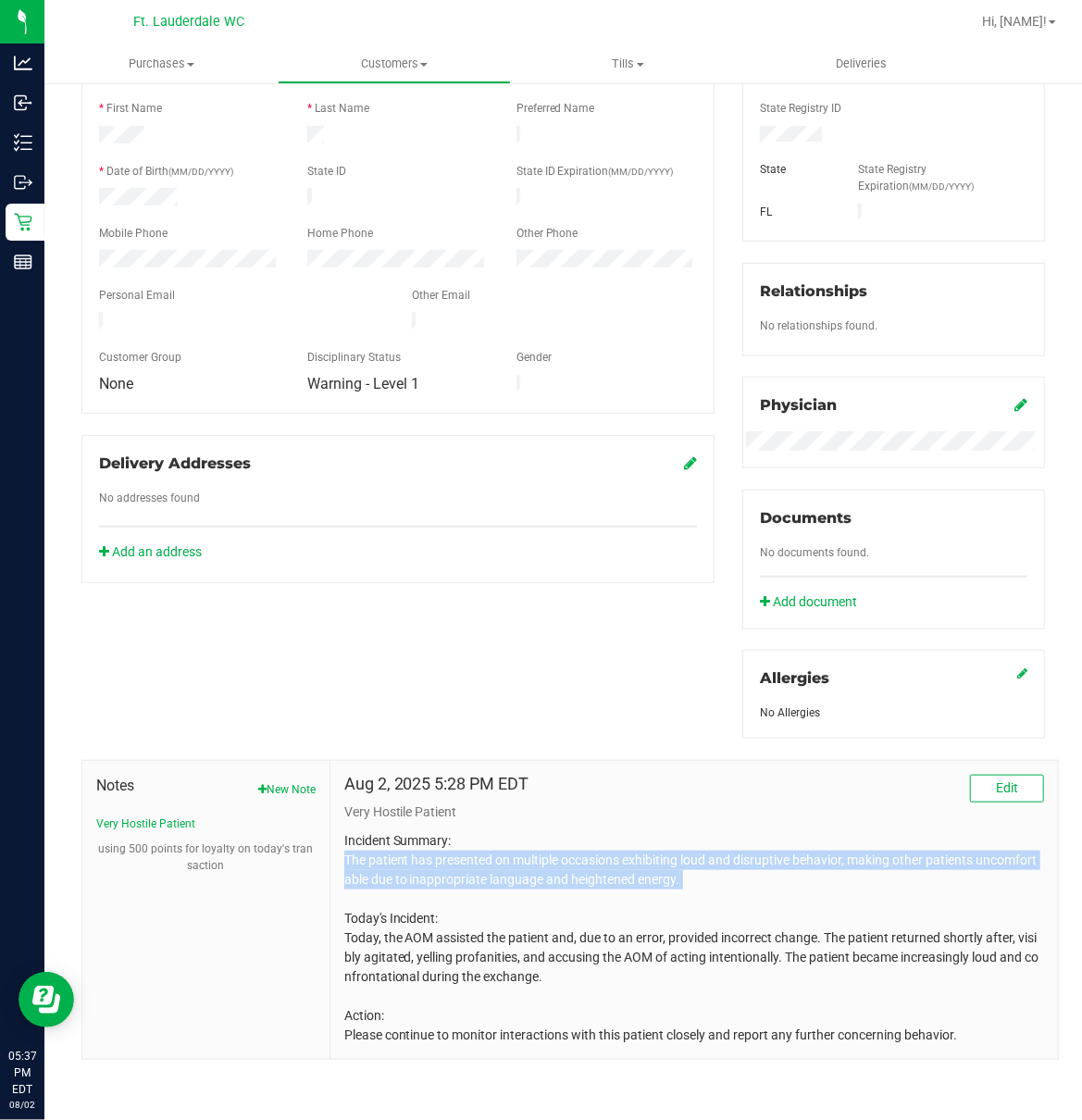 click on "Incident Summary:
The patient has presented on multiple occasions exhibiting loud and disruptive behavior, making other patients uncomfortable due to inappropriate language and heightened energy.
Today's Incident:
Today, the AOM assisted the patient and, due to an error, provided incorrect change. The patient returned shortly after, visibly agitated, yelling profanities, and accusing the AOM of acting intentionally. The patient became increasingly loud and confrontational during the exchange.
Action:
Please continue to monitor interactions with this patient closely and report any further concerning behavior." at bounding box center (694, 938) 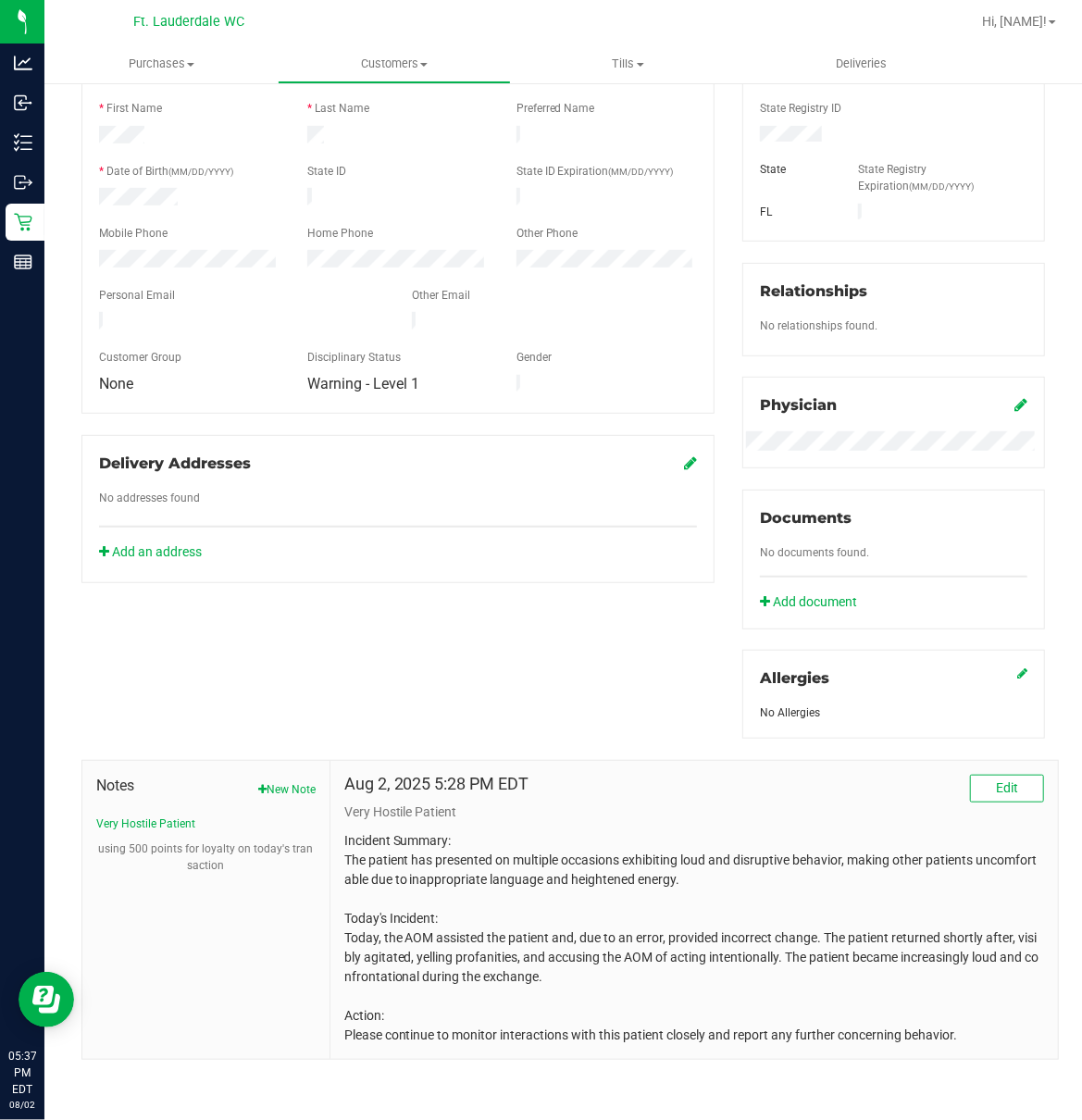 click on "Aug 2, 2025 5:28 PM EDT
Edit" at bounding box center [694, 789] 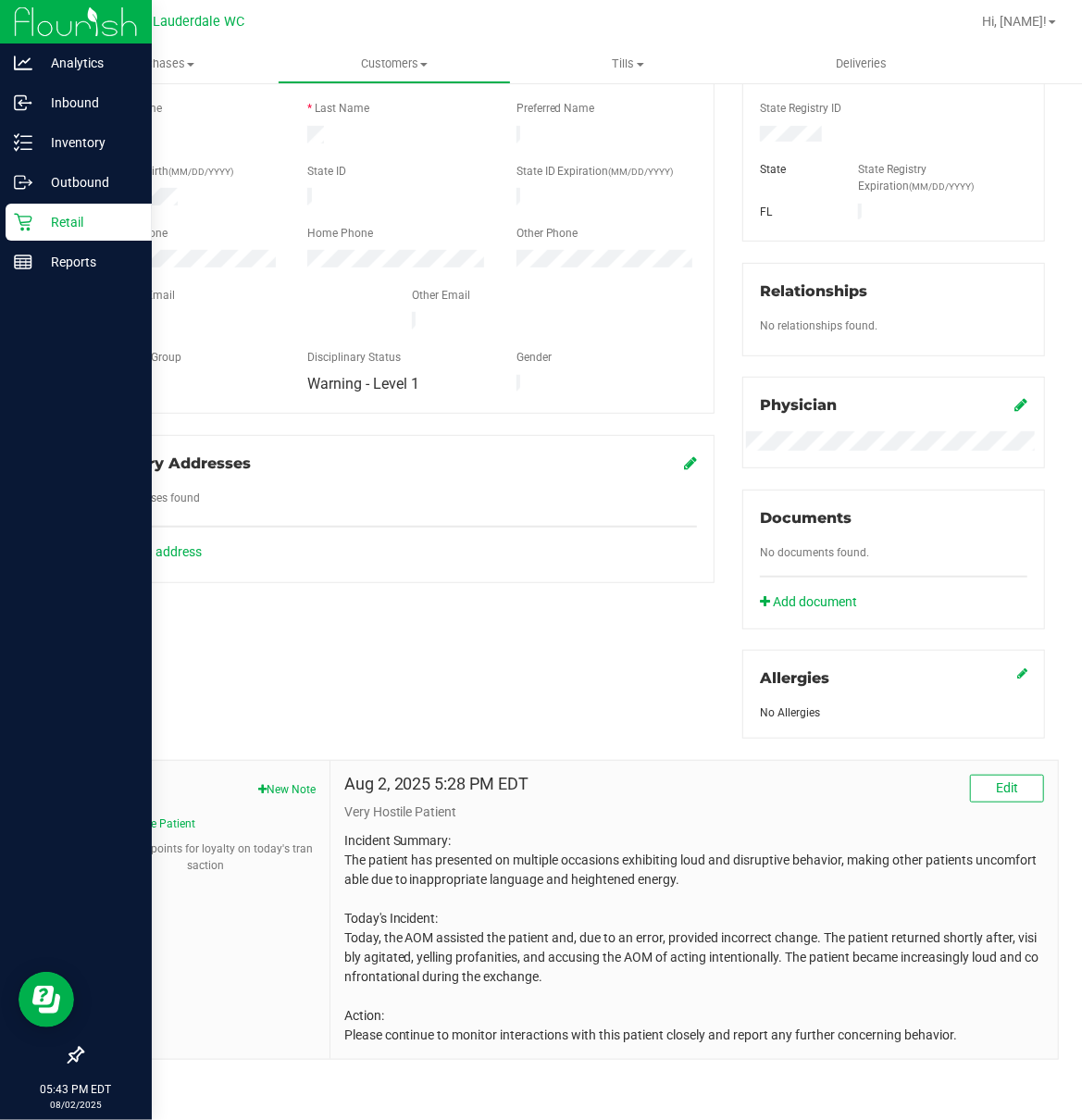 click on "Retail" at bounding box center (88, 222) 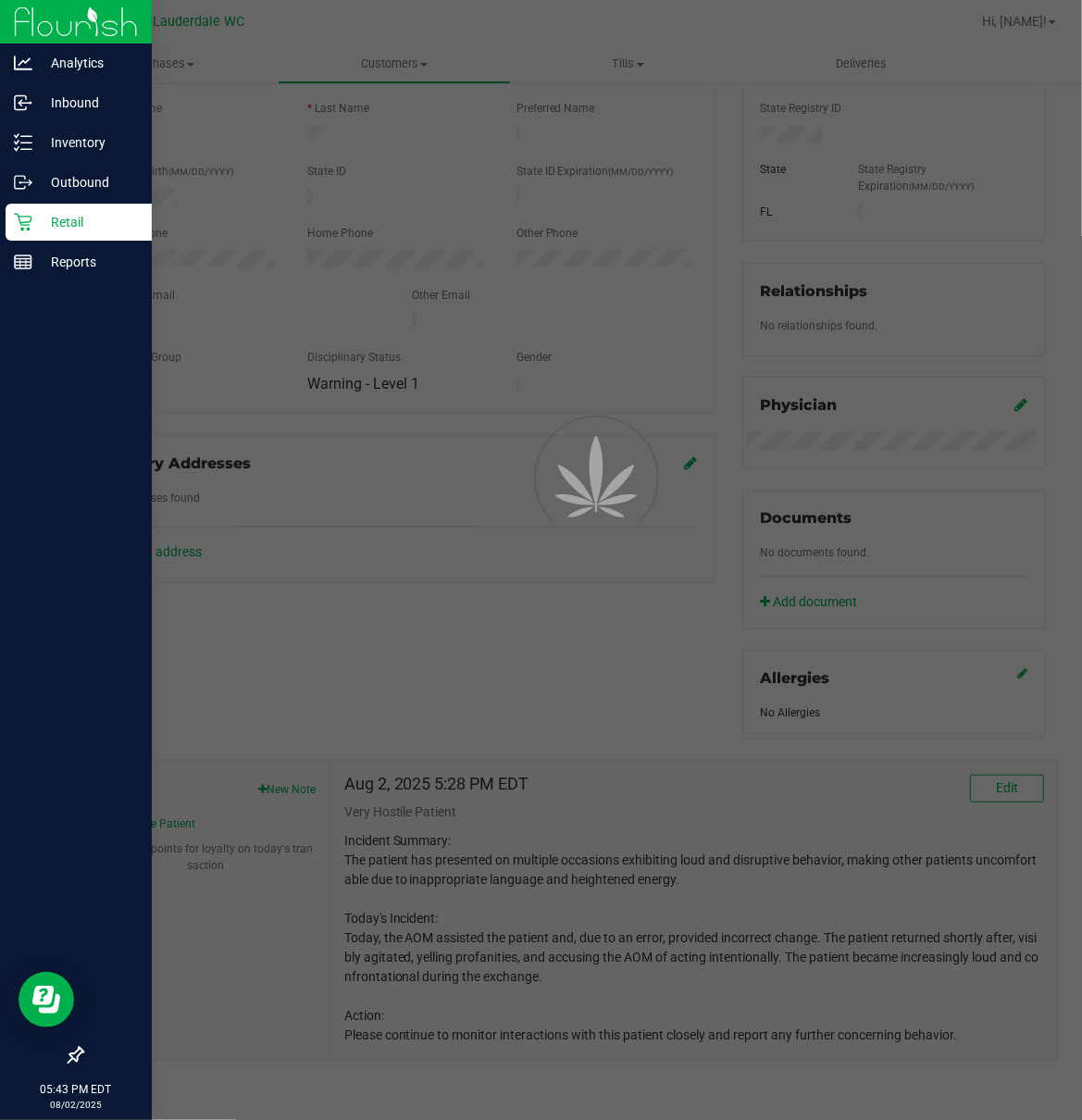 scroll, scrollTop: 0, scrollLeft: 0, axis: both 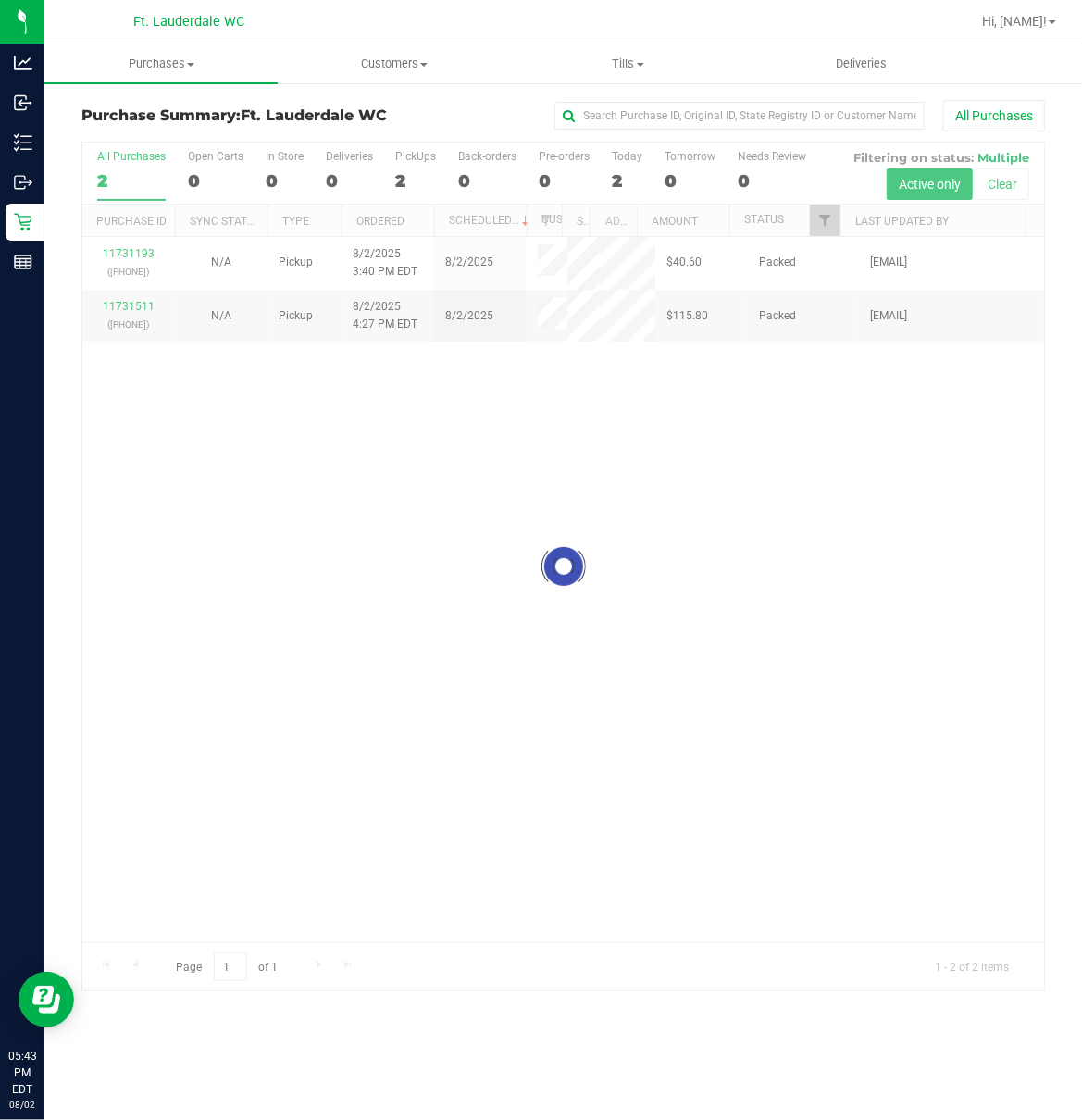 click on "Loading...
11731193
(312862433)
N/A
Pickup 8/2/2025 3:40 PM EDT 8/2/2025
$40.60
Packed diortiz@liveparallel.com
11731511
(312870862)
N/A
Pickup 8/2/2025 4:27 PM EDT 8/2/2025
$115.80
Packed ssandburg@liveparallel.com" at bounding box center (563, 590) 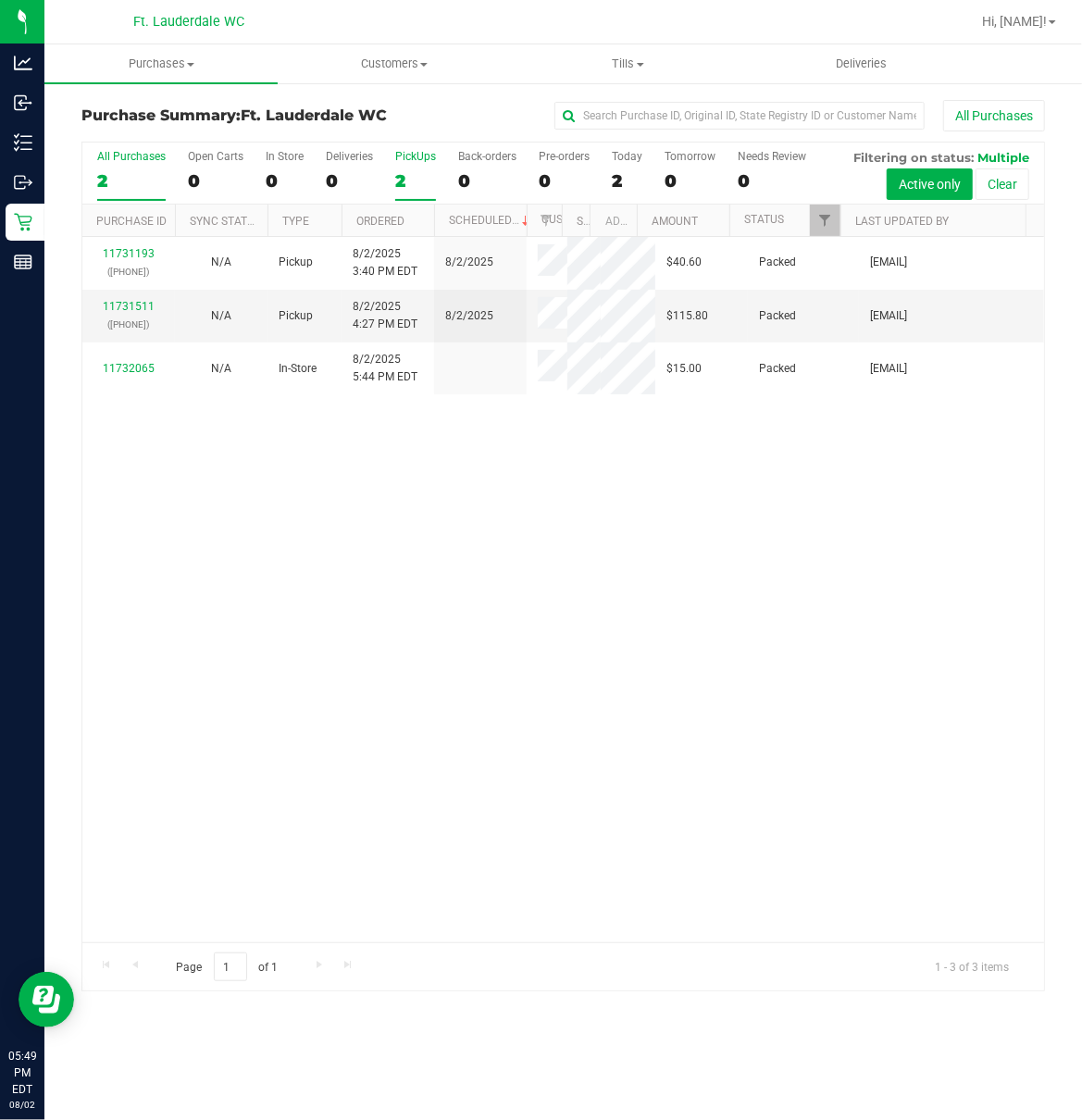 click on "2" at bounding box center (416, 180) 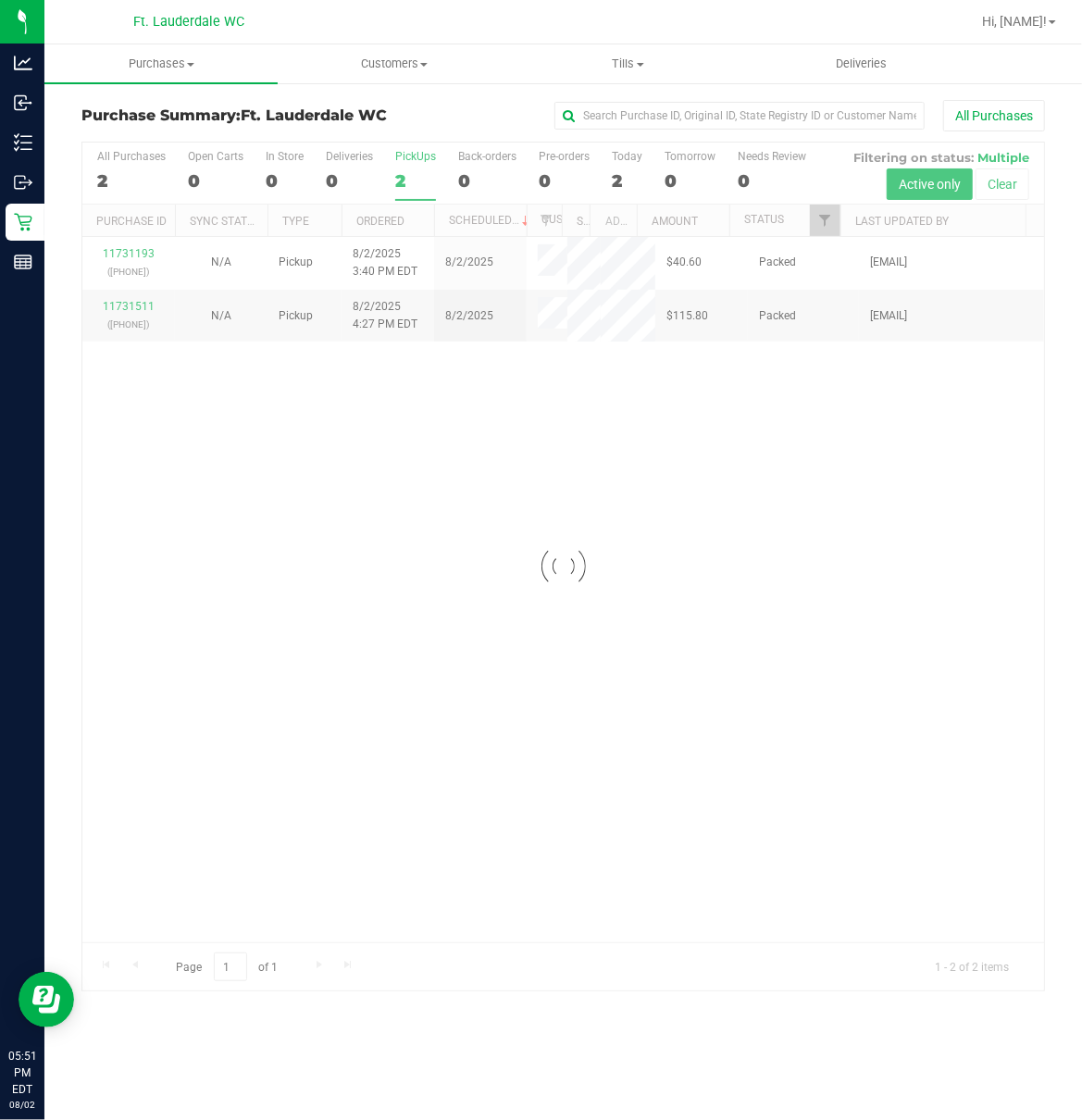 click at bounding box center (563, 566) 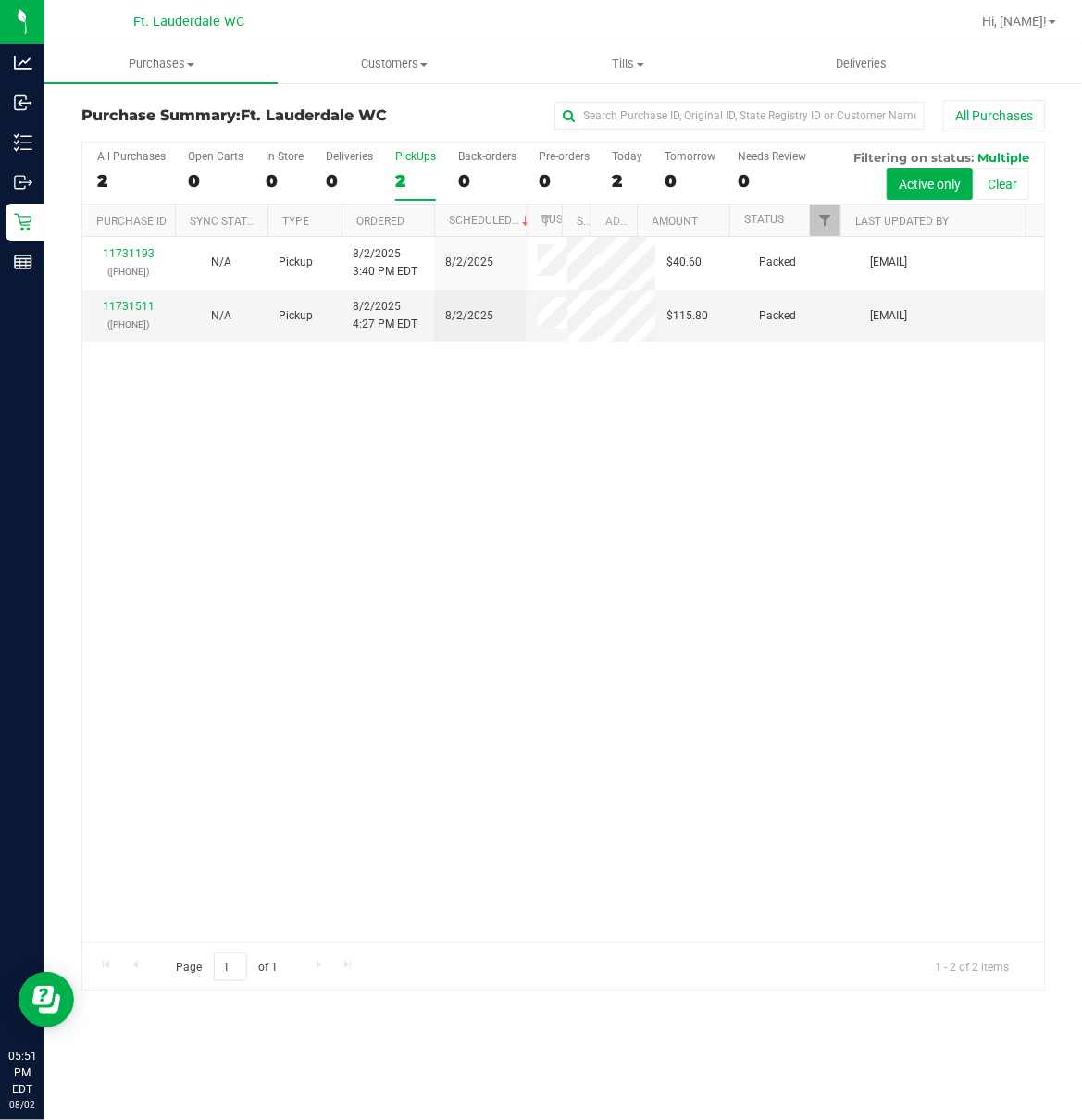 click on "11731193
(312862433)
N/A
Pickup 8/2/2025 3:40 PM EDT 8/2/2025
$40.60
Packed diortiz@liveparallel.com
11731511
(312870862)
N/A
Pickup 8/2/2025 4:27 PM EDT 8/2/2025
$115.80
Packed ssandburg@liveparallel.com" at bounding box center [563, 590] 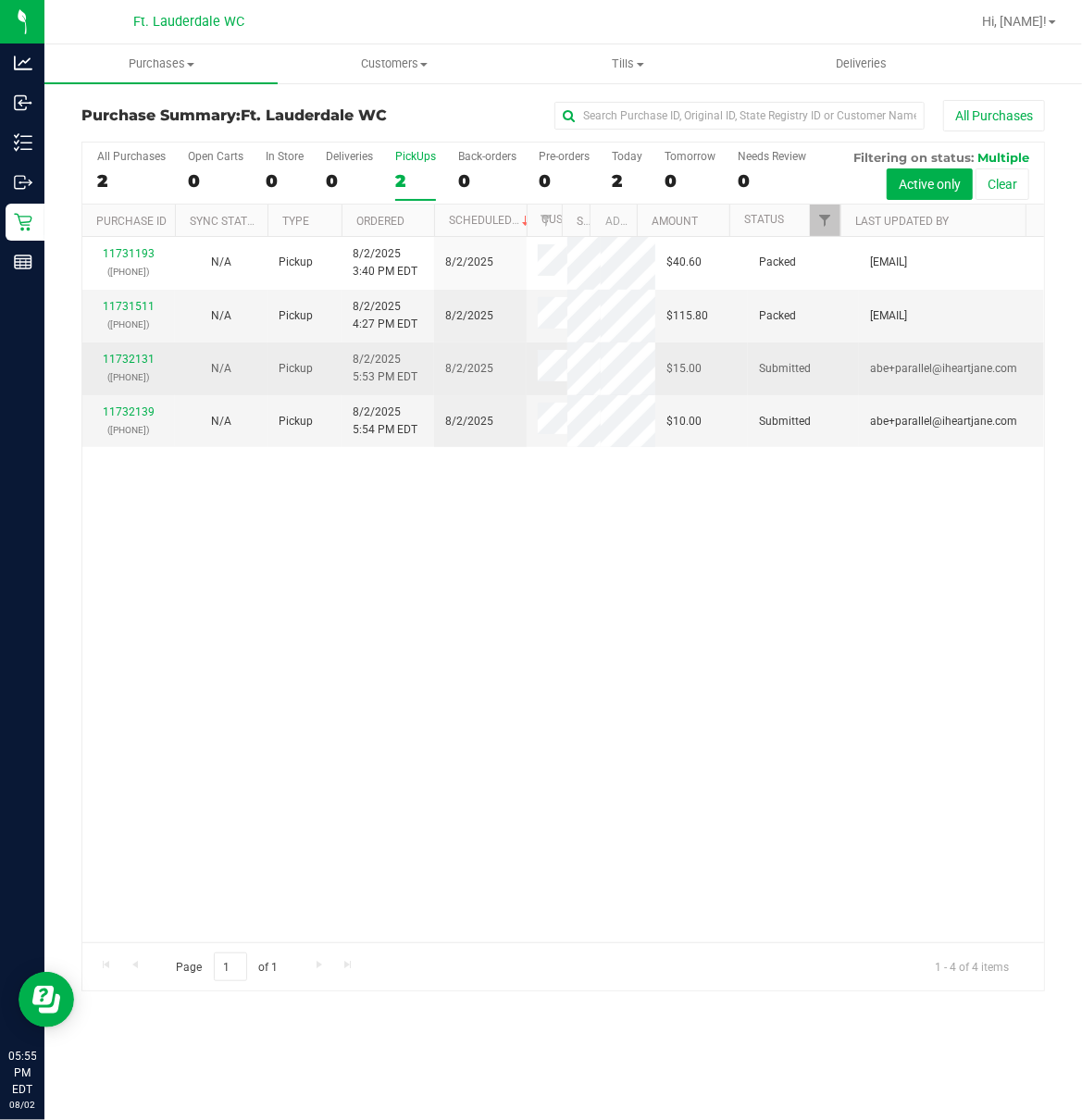 click on "(312893230)" at bounding box center (129, 377) 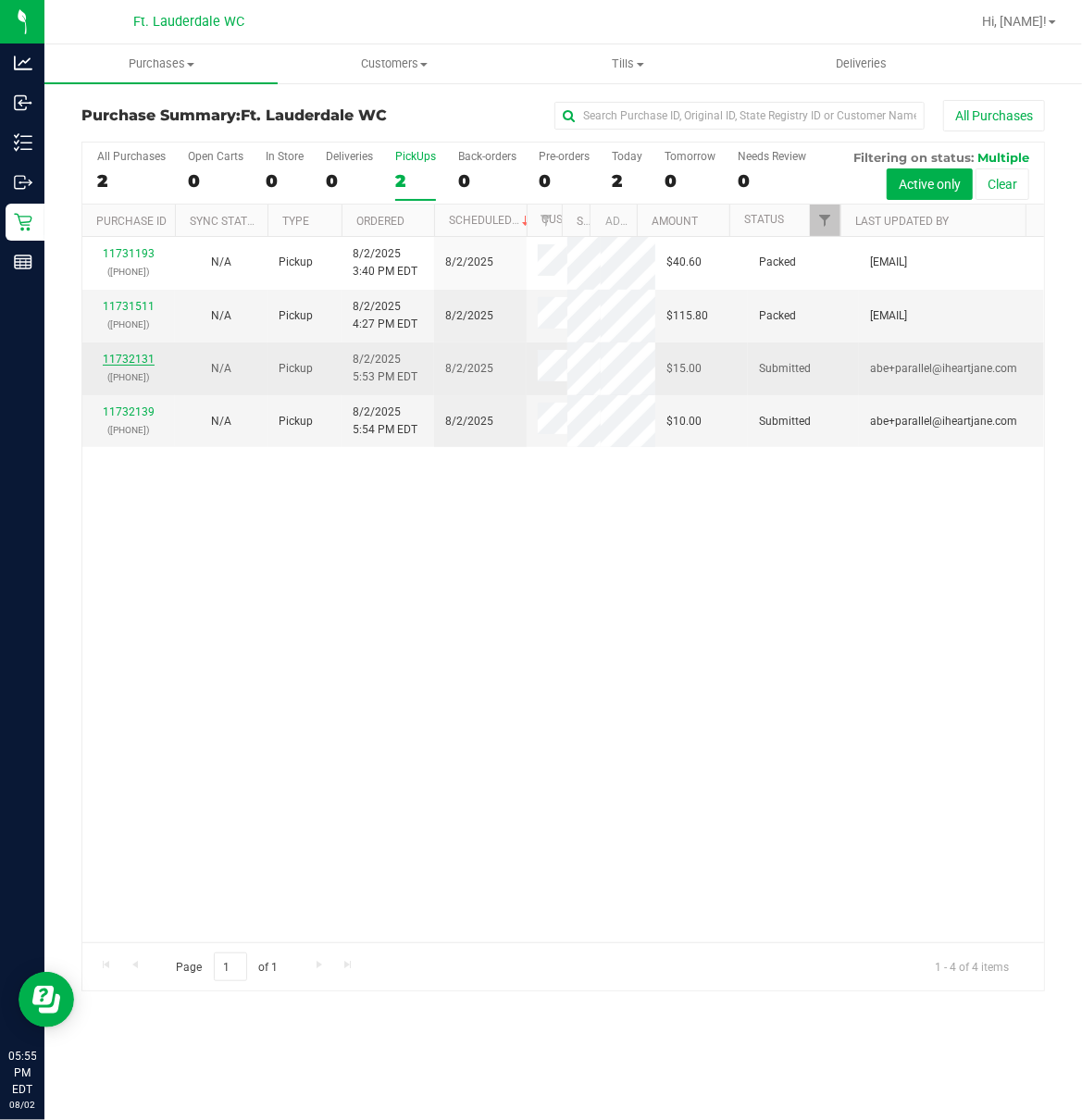 click on "11732131" at bounding box center [129, 359] 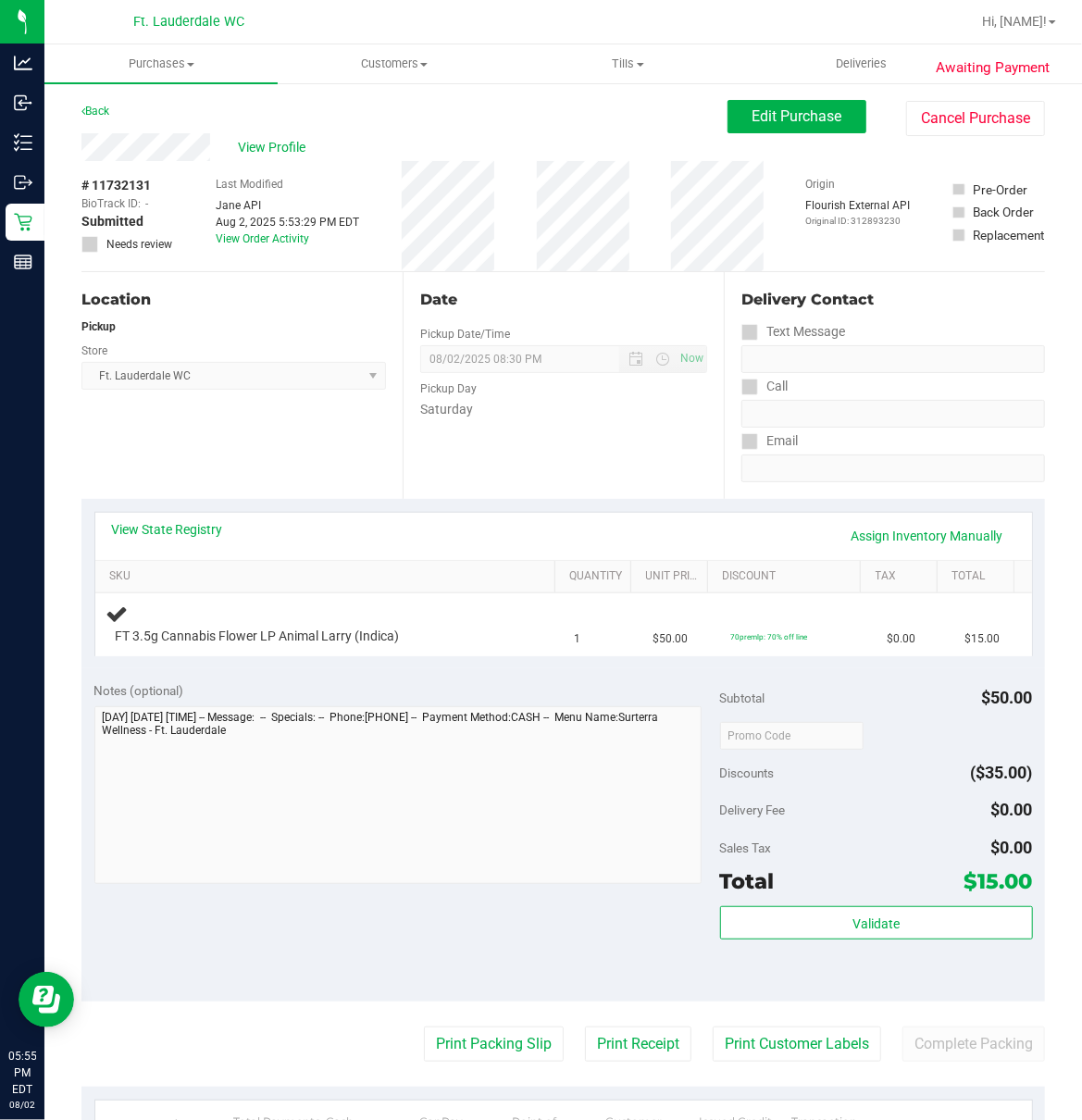 click on "Location
Pickup
Store
Ft. Lauderdale WC Select Store Bonita Springs WC Boynton Beach WC Bradenton WC Brandon WC Brooksville WC Call Center Clermont WC Crestview WC Deerfield Beach WC Delray Beach WC Deltona WC Ft Walton Beach WC Ft. Lauderdale WC Ft. Myers WC Gainesville WC Jax Atlantic WC JAX DC REP Jax WC Key West WC Lakeland WC Largo WC Lehigh Acres DC REP Merritt Island WC Miami 72nd WC Miami Beach WC Miami Dadeland WC Miramar DC REP New Port Richey WC North Palm Beach WC North Port WC Ocala WC Orange Park WC Orlando Colonial WC Orlando DC REP Orlando WC Oviedo WC Palm Bay WC Palm Coast WC Panama City WC Pensacola WC Port Orange WC Port St. Lucie WC Sebring WC South Tampa WC St. Pete WC Summerfield WC Tallahassee DC REP Tallahassee WC Tampa DC Testing Tampa Warehouse Tampa WC TX Austin DC TX Plano Retail WPB DC" at bounding box center (242, 385) 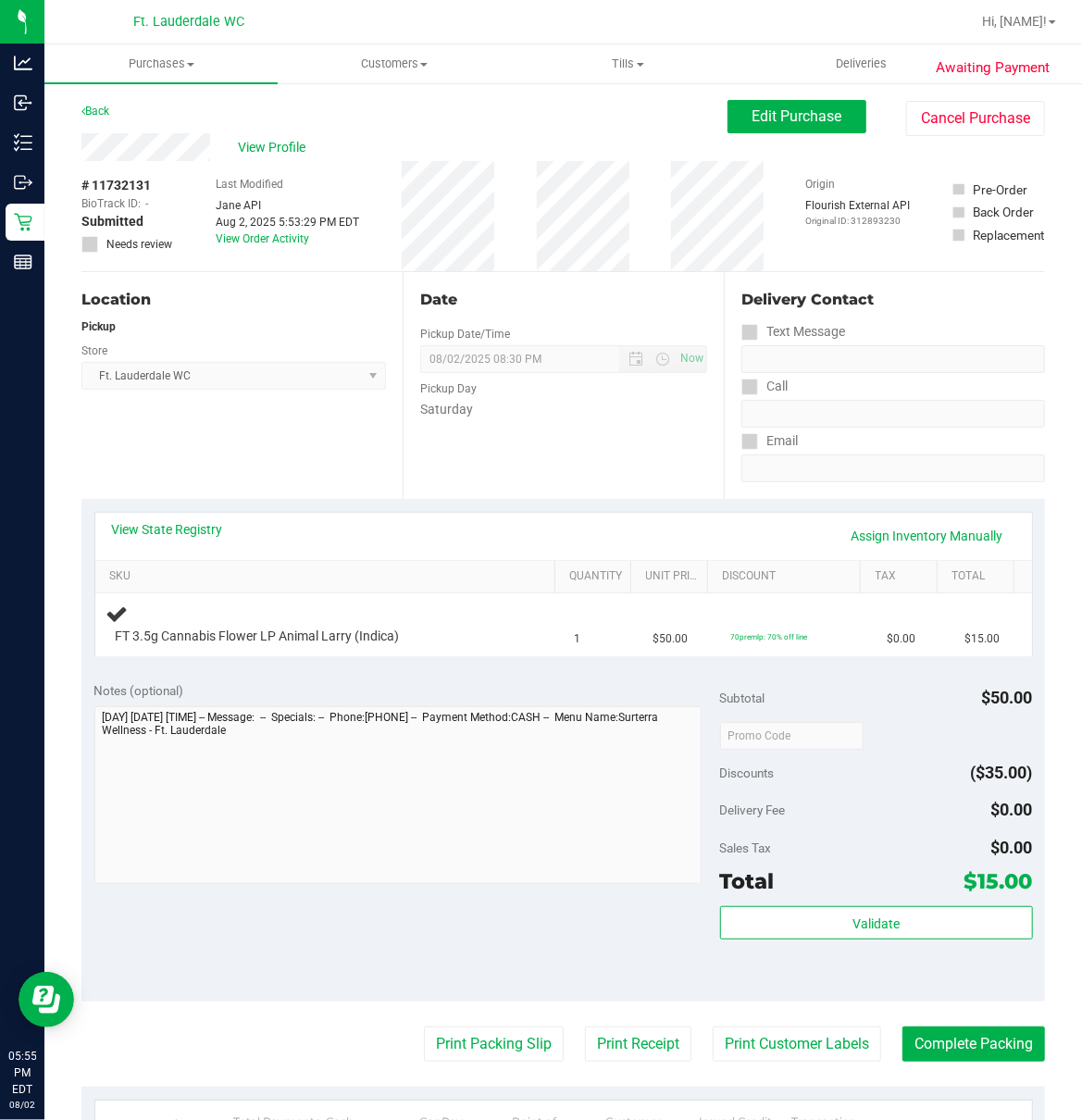 click on "Location
Pickup
Store
Ft. Lauderdale WC Select Store Bonita Springs WC Boynton Beach WC Bradenton WC Brandon WC Brooksville WC Call Center Clermont WC Crestview WC Deerfield Beach WC Delray Beach WC Deltona WC Ft Walton Beach WC Ft. Lauderdale WC Ft. Myers WC Gainesville WC Jax Atlantic WC JAX DC REP Jax WC Key West WC Lakeland WC Largo WC Lehigh Acres DC REP Merritt Island WC Miami 72nd WC Miami Beach WC Miami Dadeland WC Miramar DC REP New Port Richey WC North Palm Beach WC North Port WC Ocala WC Orange Park WC Orlando Colonial WC Orlando DC REP Orlando WC Oviedo WC Palm Bay WC Palm Coast WC Panama City WC Pensacola WC Port Orange WC Port St. Lucie WC Sebring WC South Tampa WC St. Pete WC Summerfield WC Tallahassee DC REP Tallahassee WC Tampa DC Testing Tampa Warehouse Tampa WC TX Austin DC TX Plano Retail WPB DC" at bounding box center (242, 385) 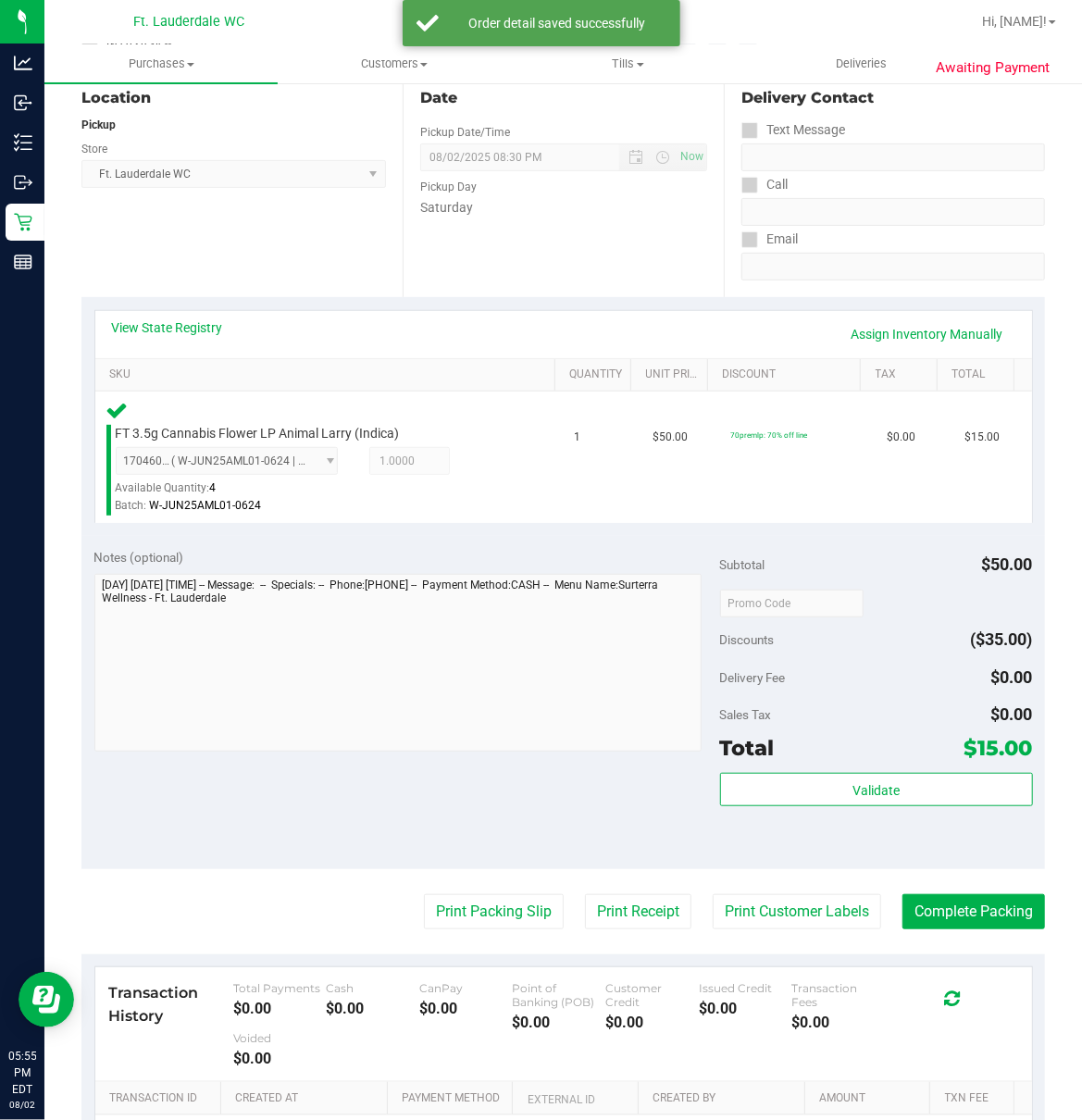 scroll, scrollTop: 433, scrollLeft: 0, axis: vertical 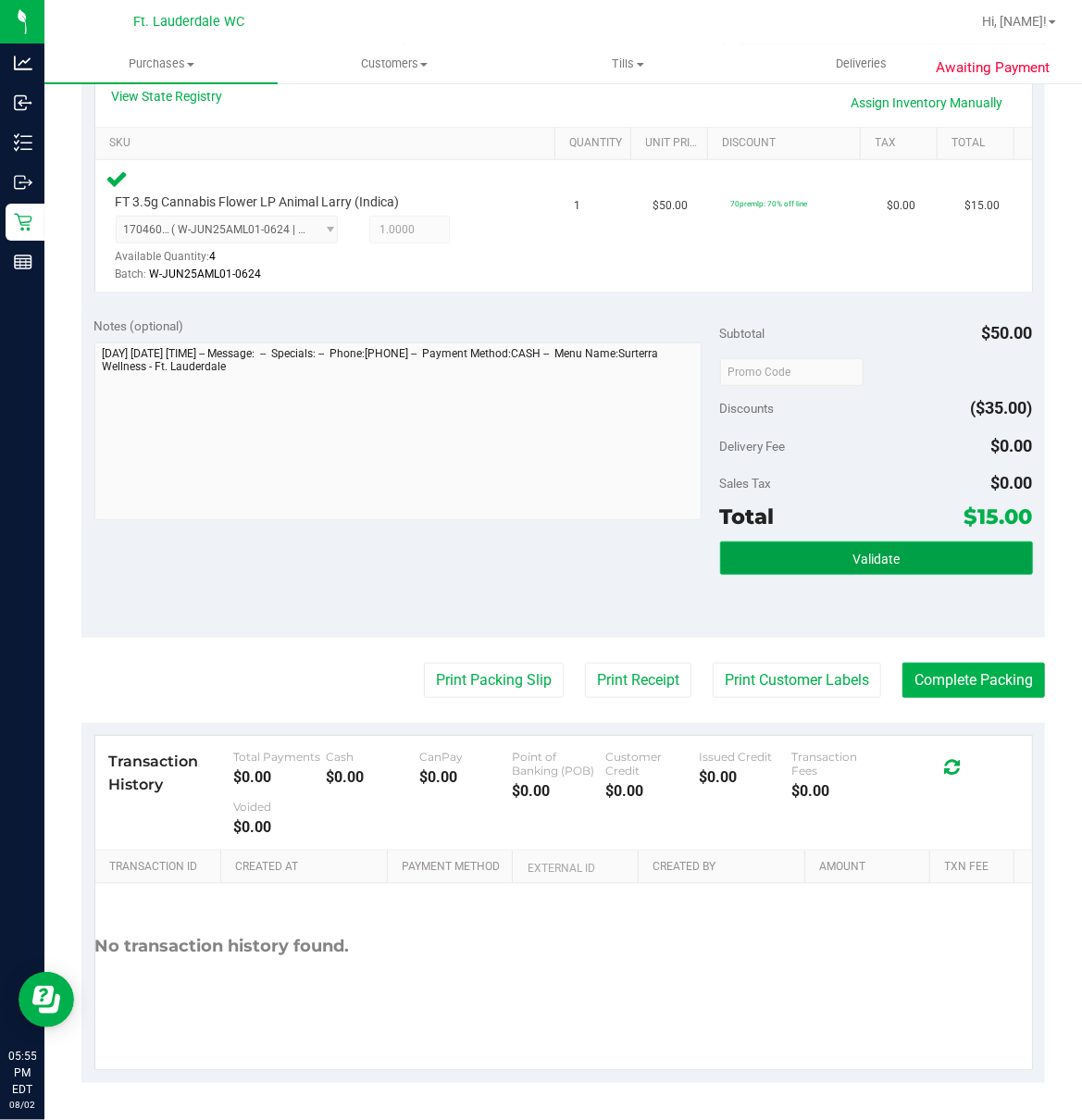 click on "Validate" at bounding box center [876, 559] 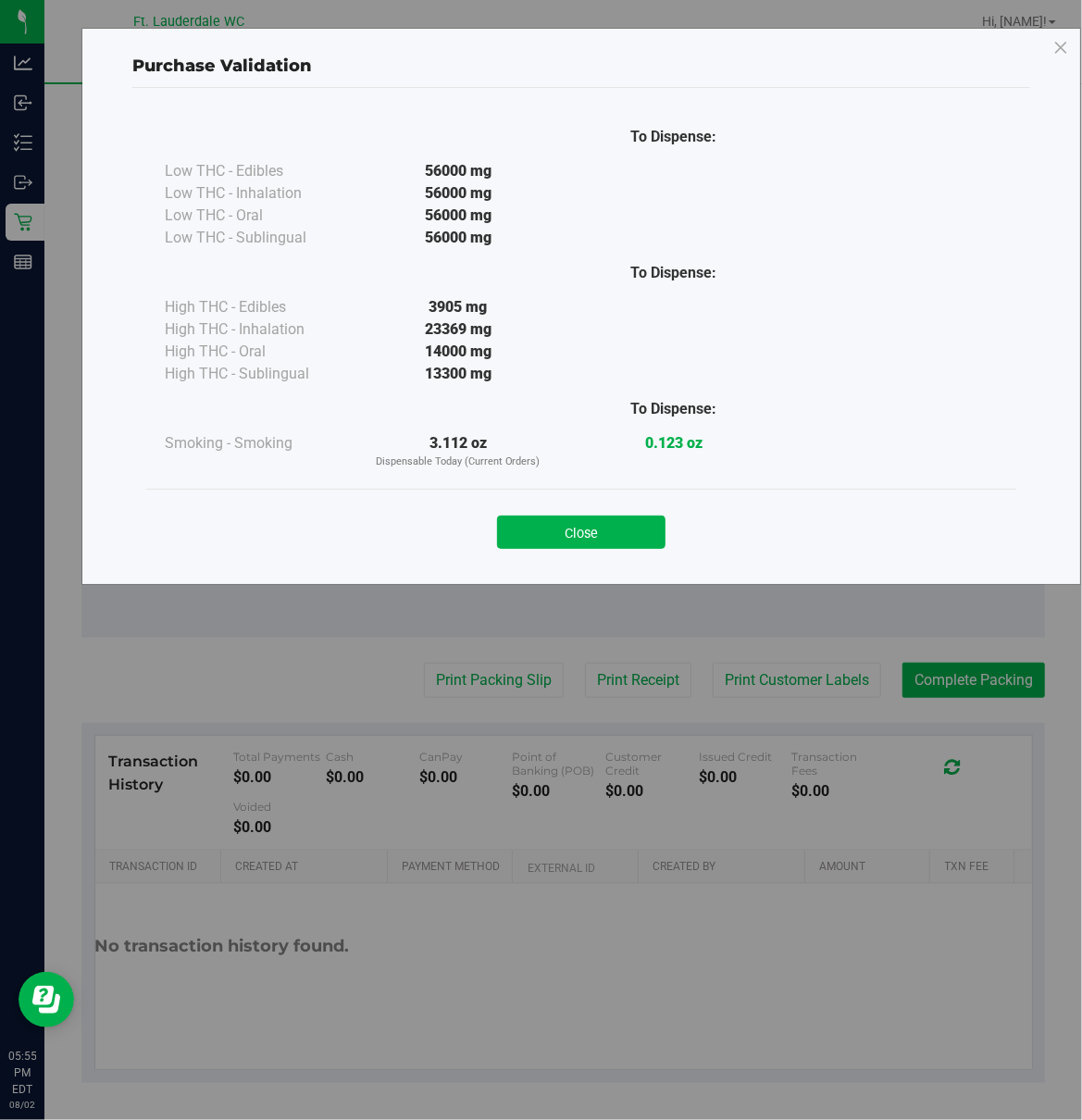 click on "Close" at bounding box center (581, 526) 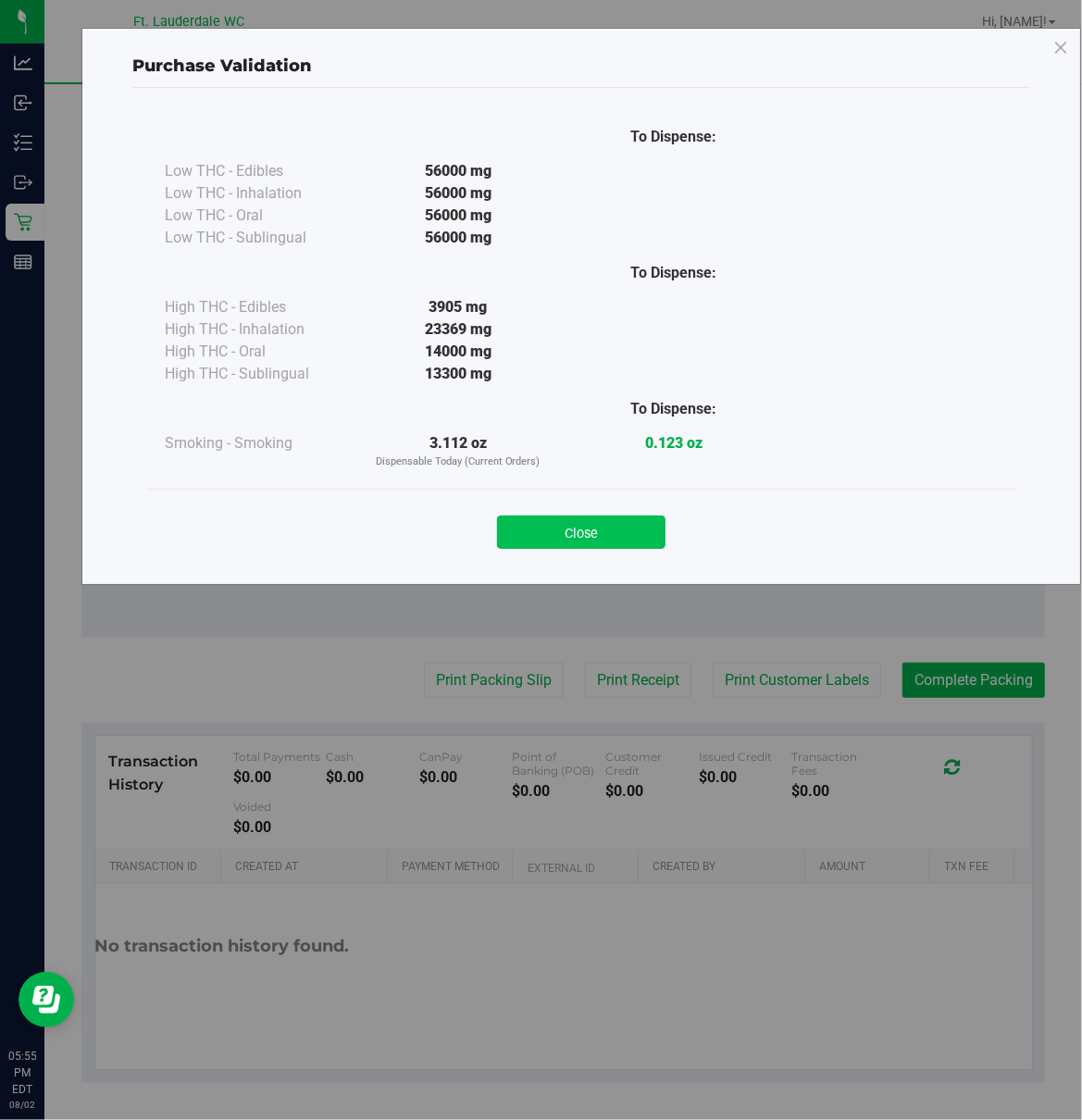 click on "Close" at bounding box center [581, 532] 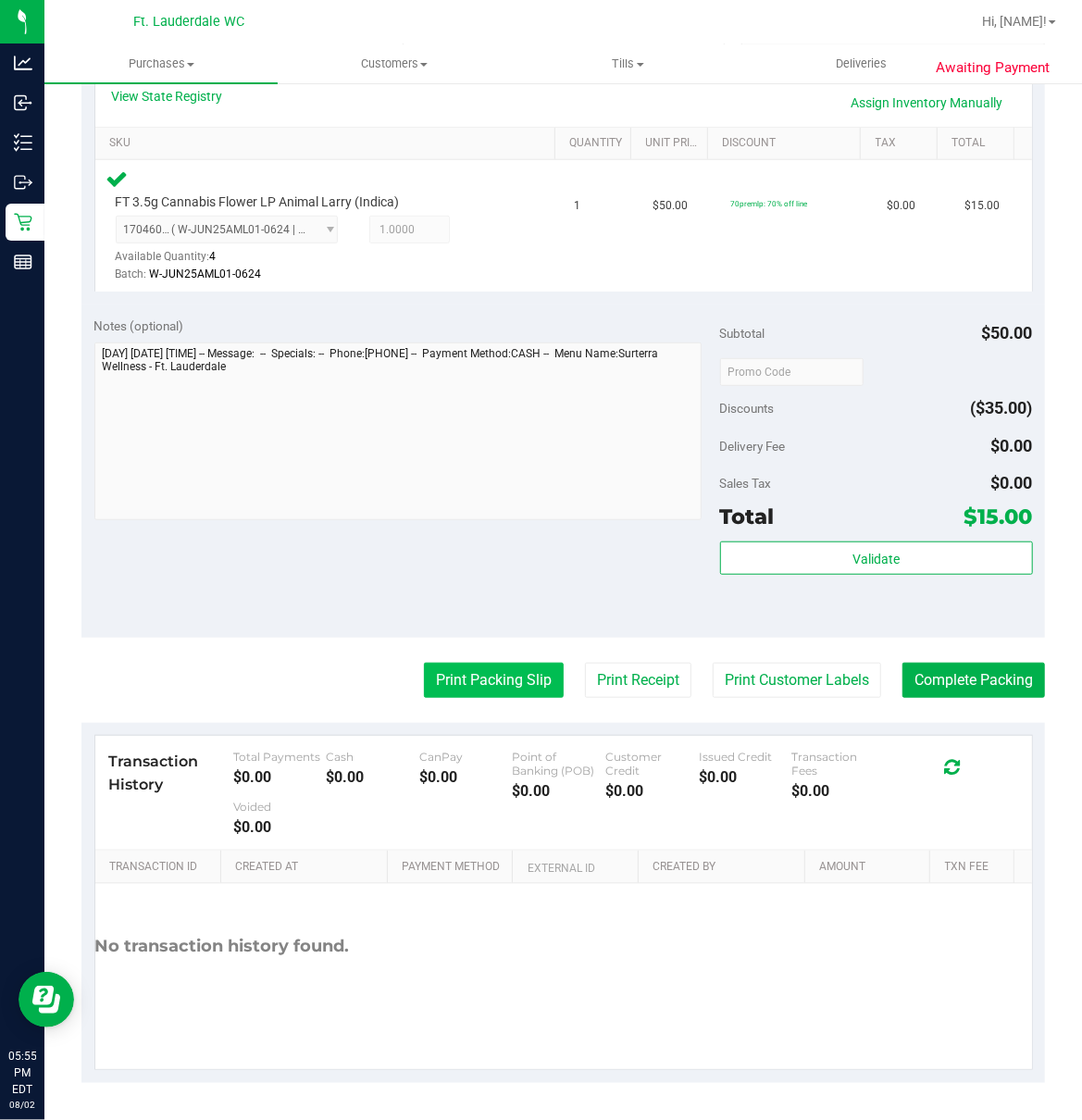 click on "Print Packing Slip" at bounding box center (493, 680) 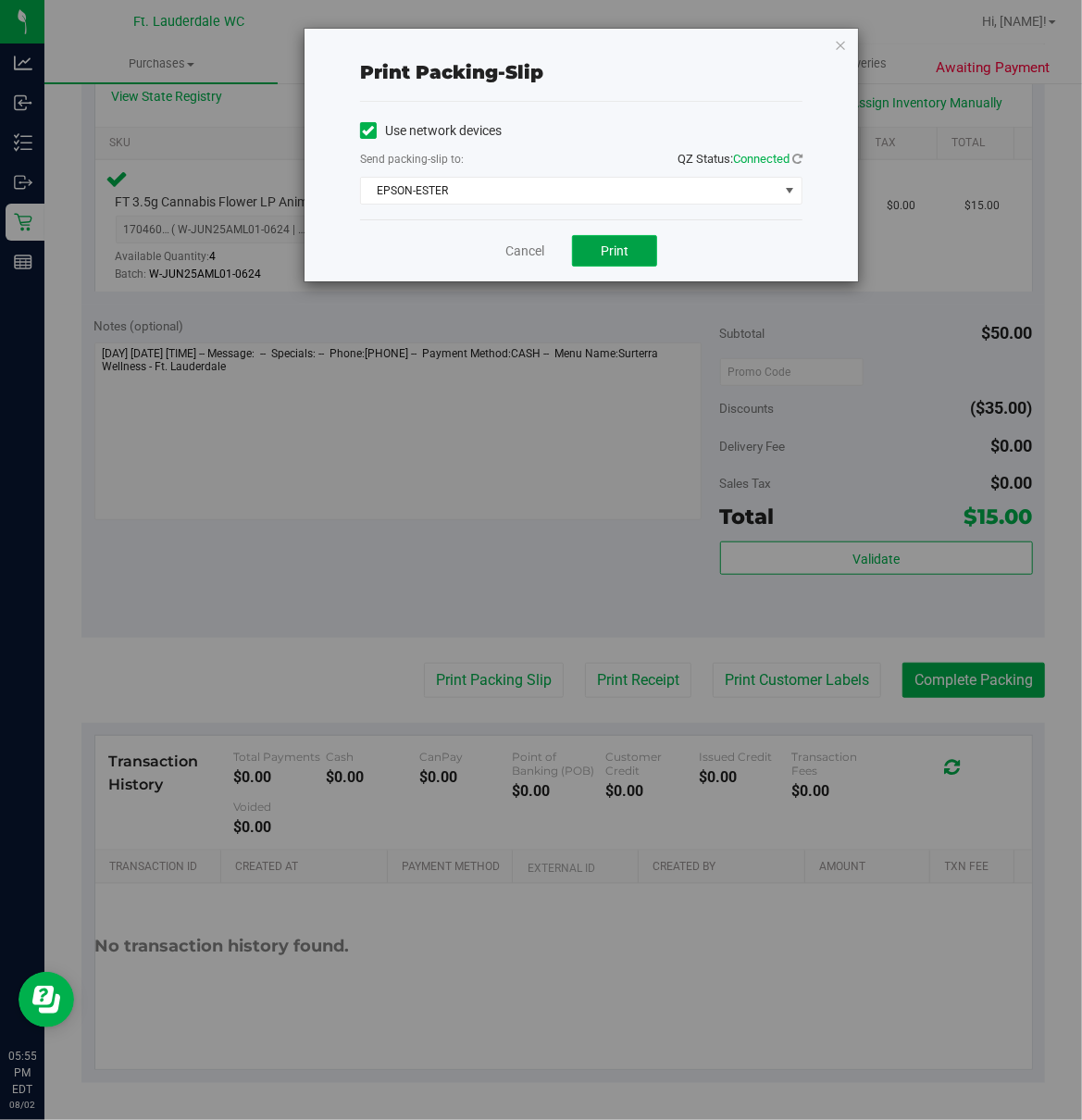 click on "Print" at bounding box center (615, 251) 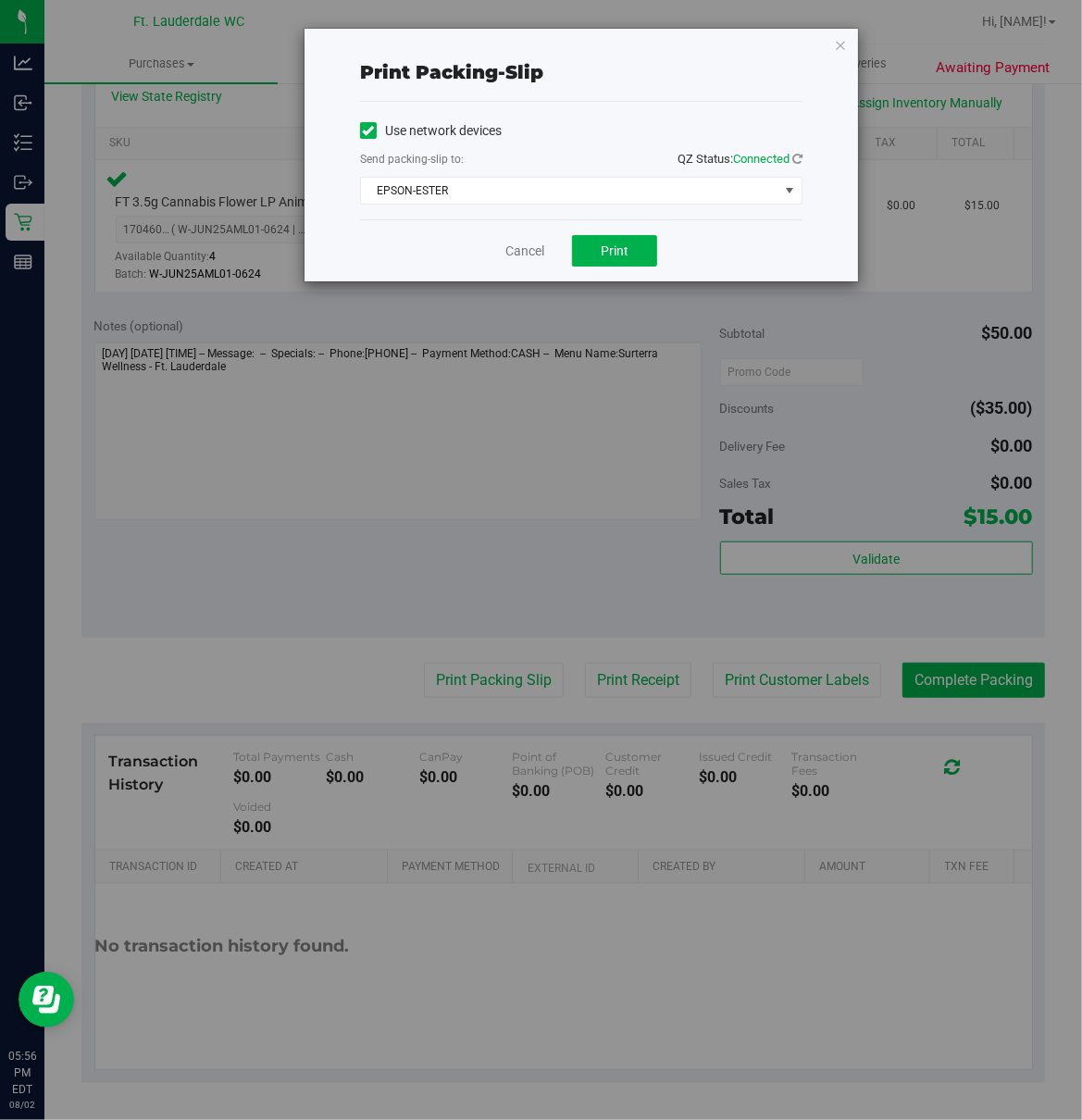 click on "Cancel
Print" at bounding box center (581, 250) 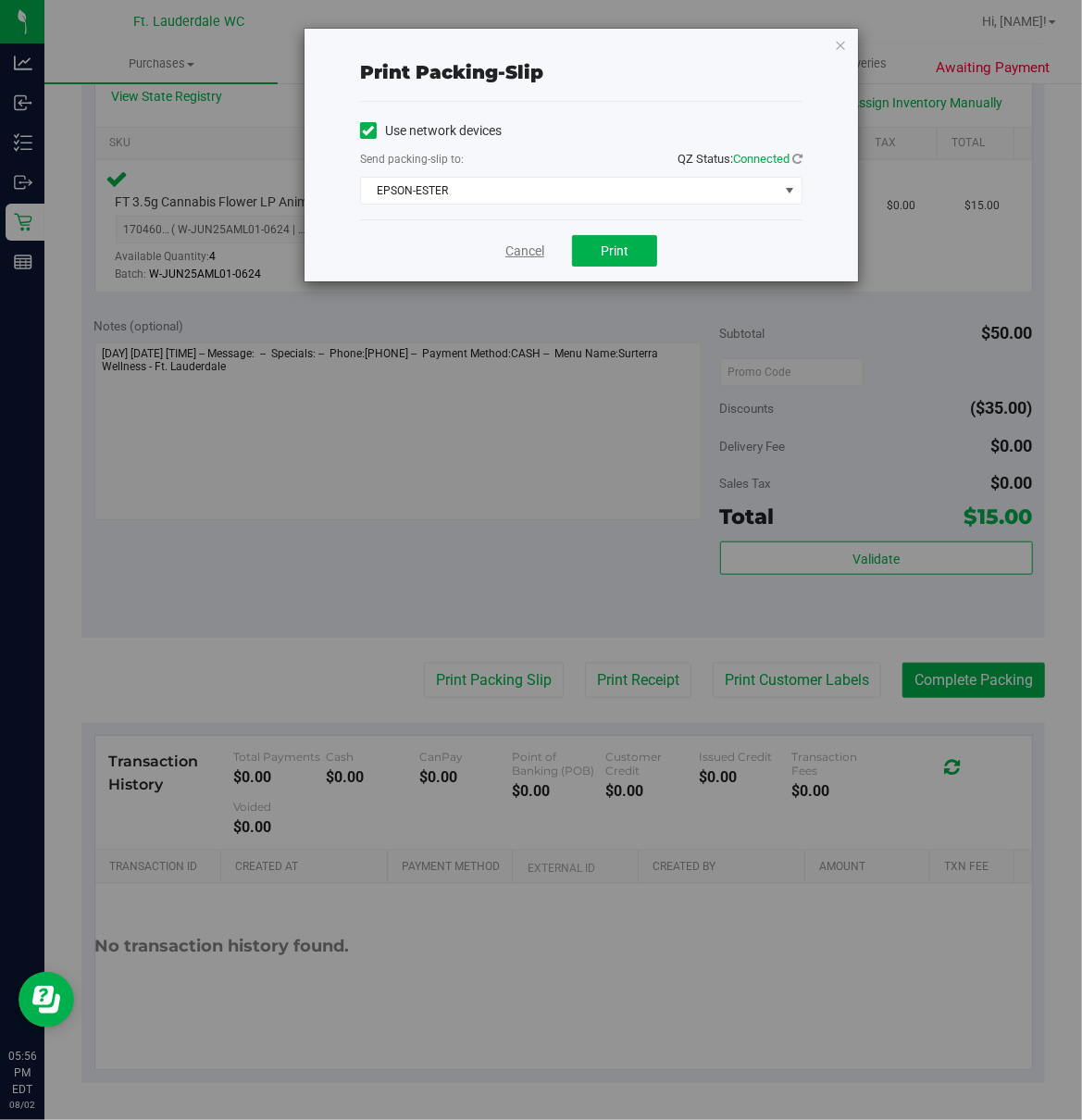 click on "Cancel" at bounding box center (525, 251) 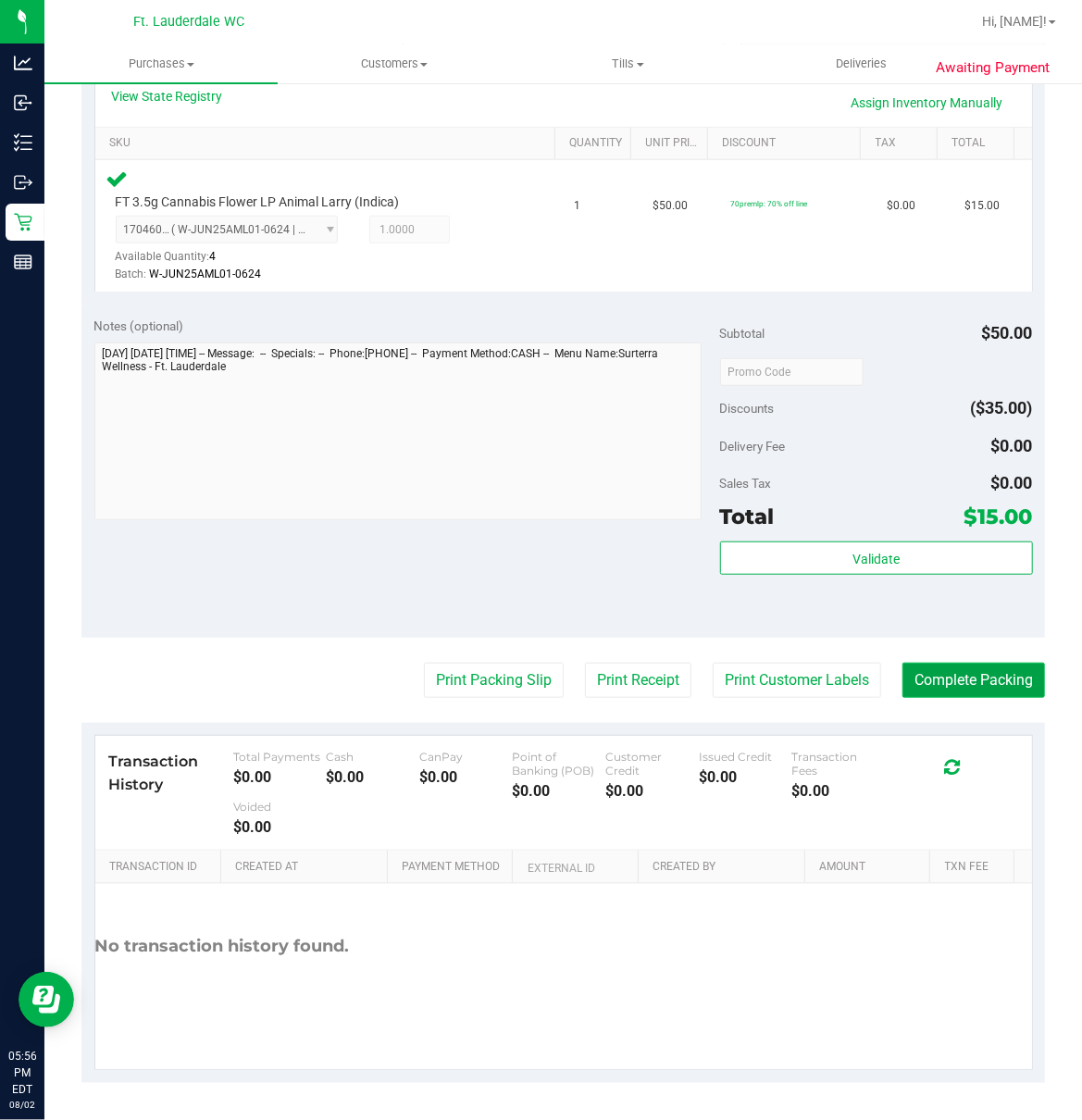 click on "Complete Packing" at bounding box center (974, 680) 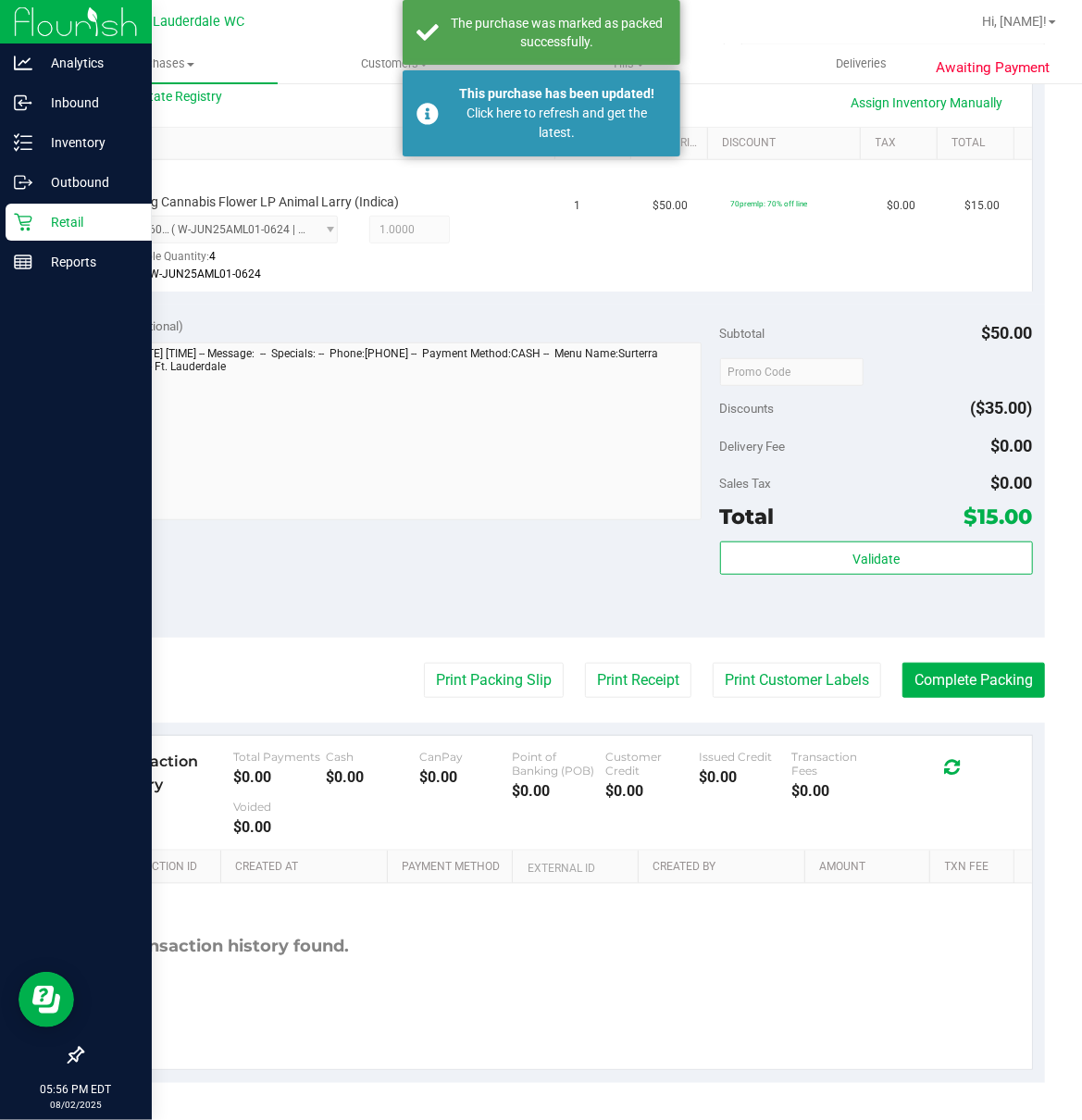 click on "Retail" at bounding box center (79, 222) 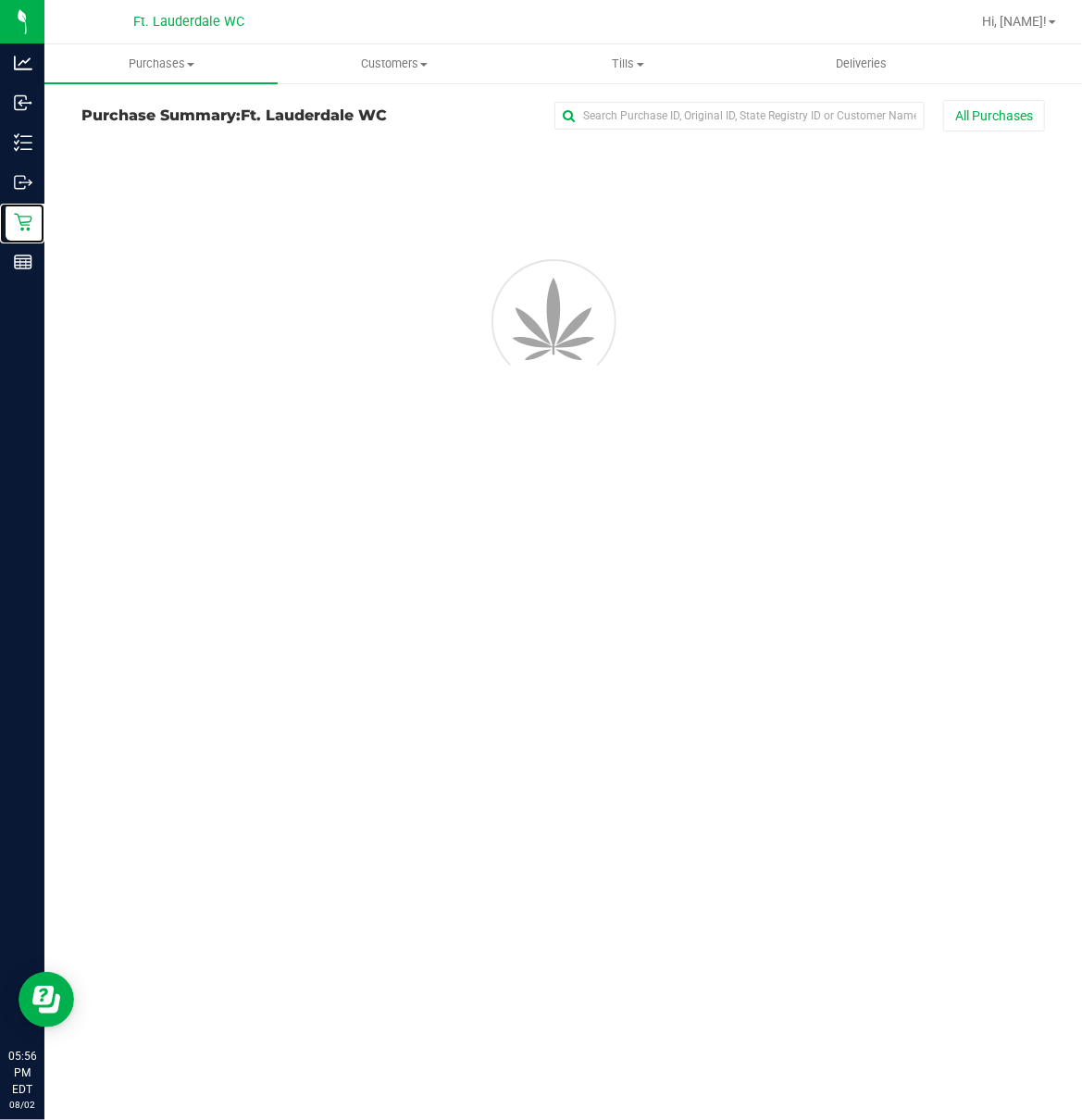scroll, scrollTop: 0, scrollLeft: 0, axis: both 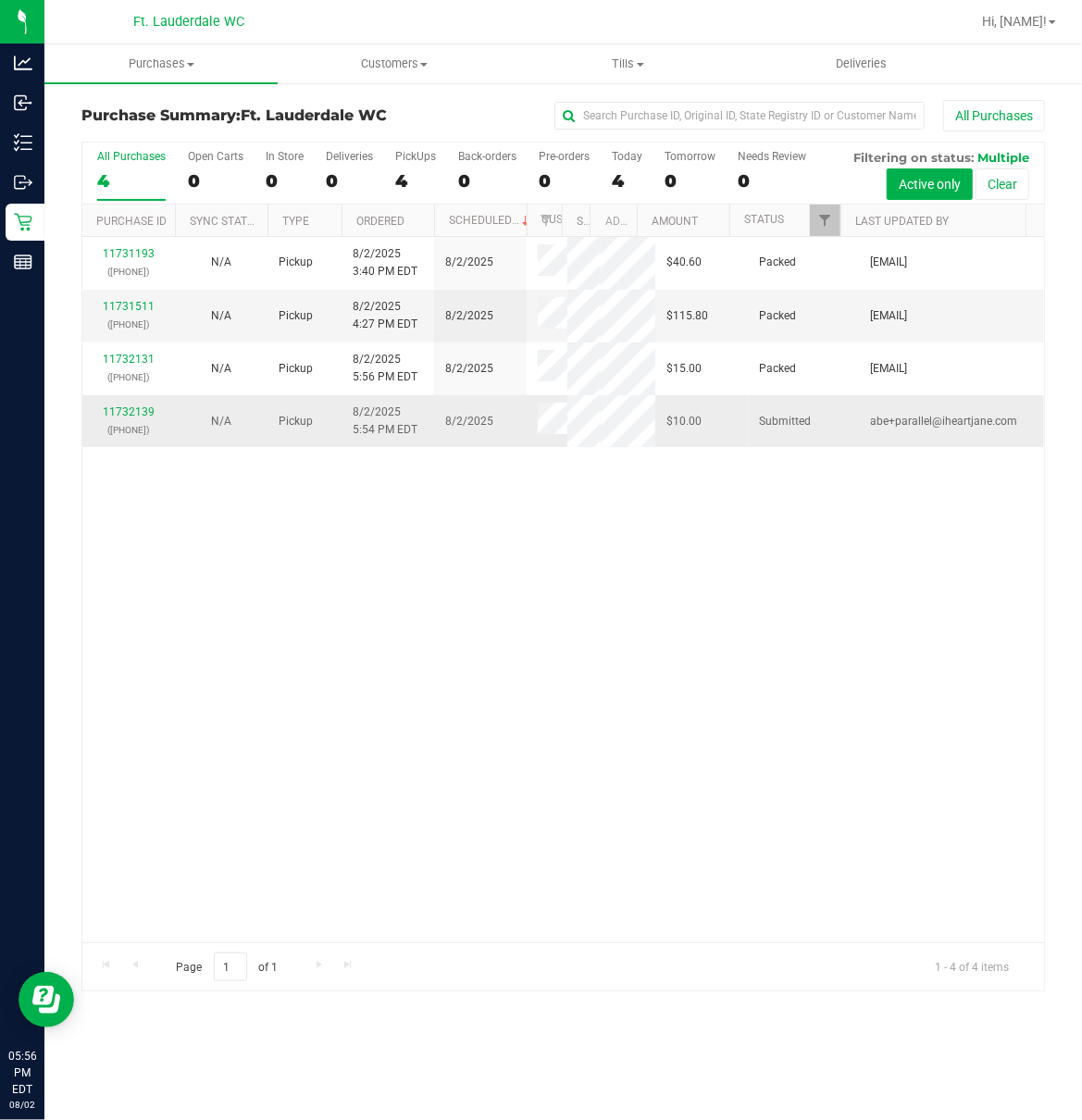 click on "11732139
(312893606)" at bounding box center [129, 421] 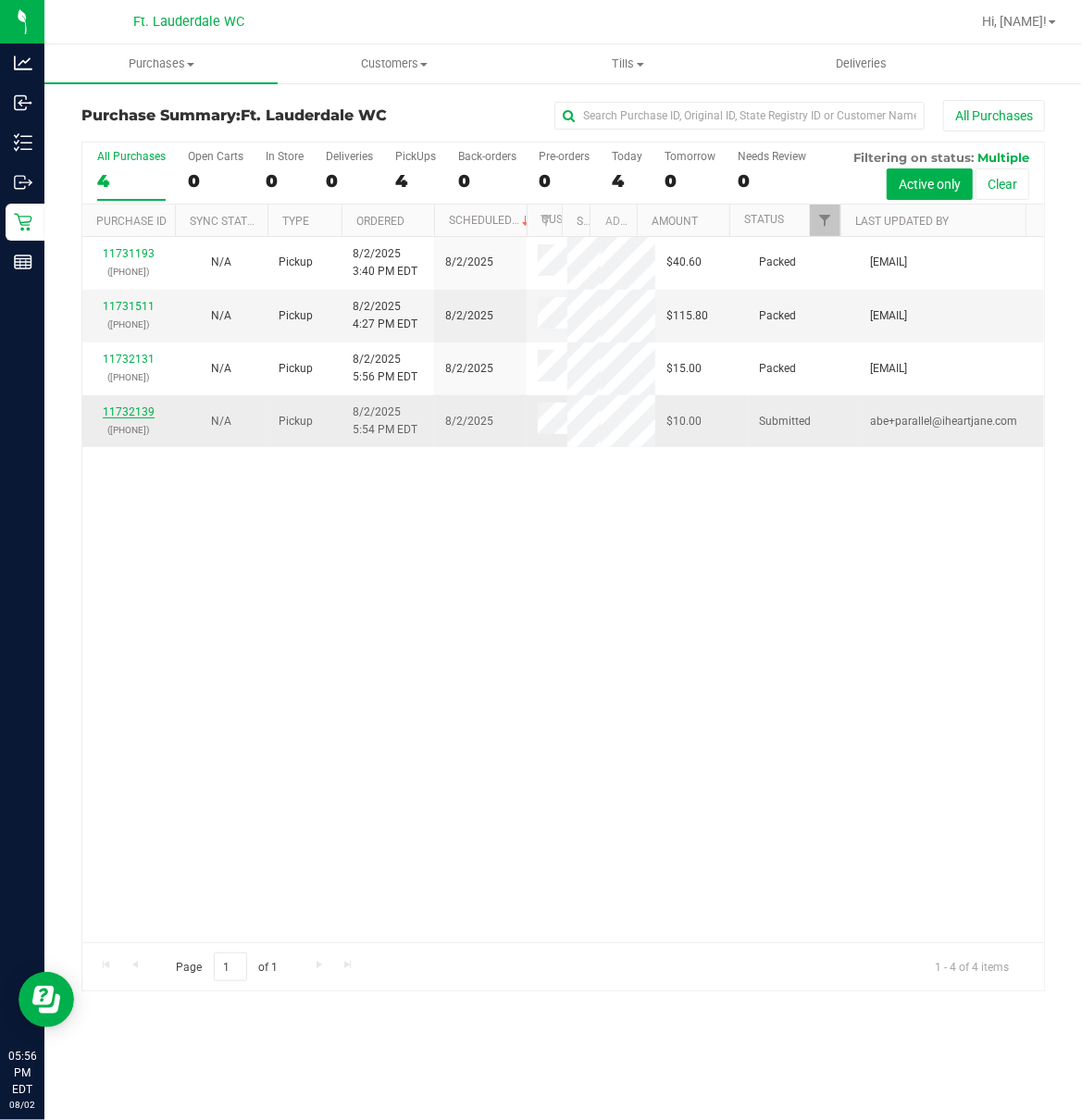 click on "11732139" at bounding box center [129, 412] 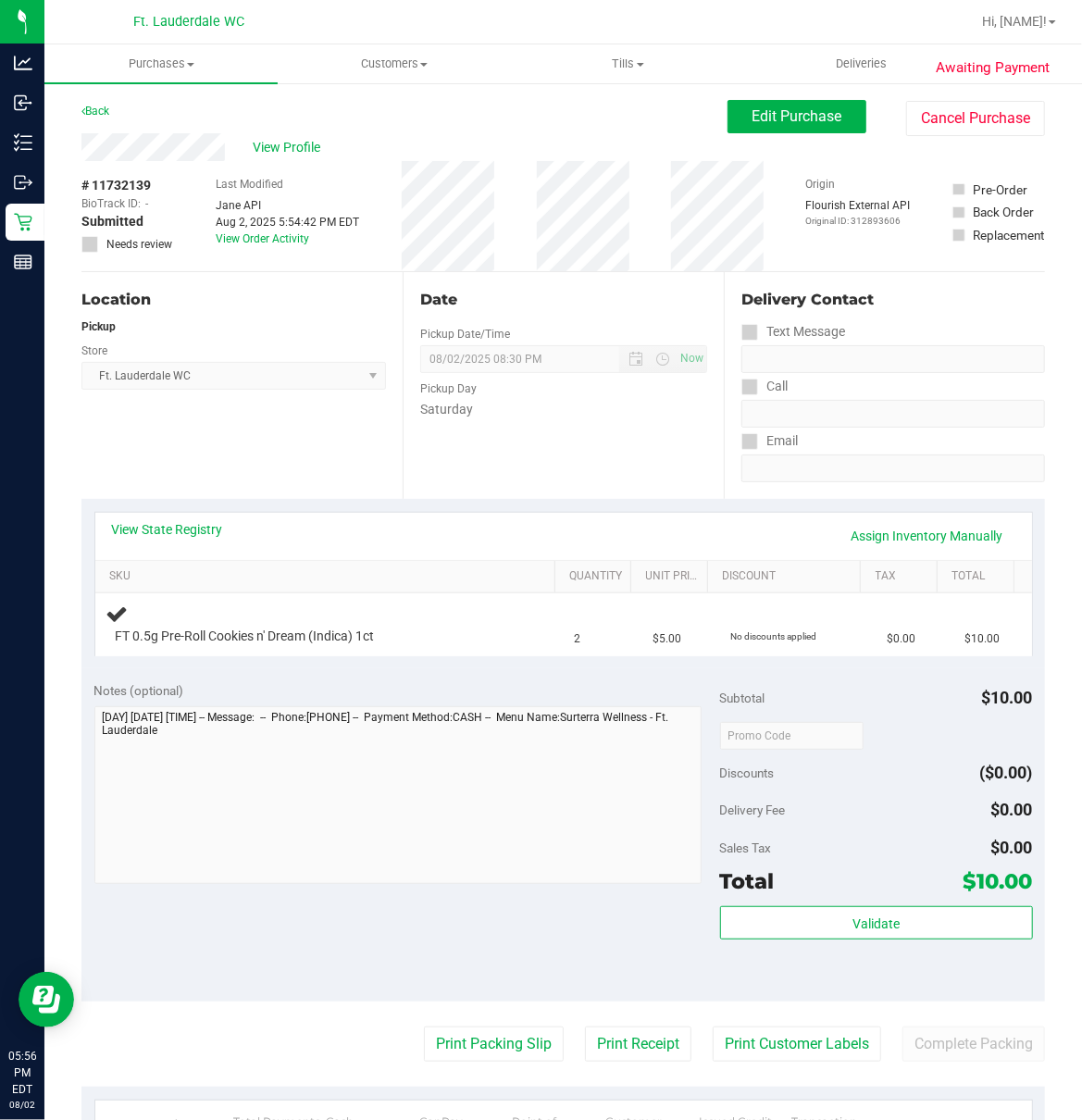 click on "Location
Pickup
Store
Ft. Lauderdale WC Select Store Bonita Springs WC Boynton Beach WC Bradenton WC Brandon WC Brooksville WC Call Center Clermont WC Crestview WC Deerfield Beach WC Delray Beach WC Deltona WC Ft Walton Beach WC Ft. Lauderdale WC Ft. Myers WC Gainesville WC Jax Atlantic WC JAX DC REP Jax WC Key West WC Lakeland WC Largo WC Lehigh Acres DC REP Merritt Island WC Miami 72nd WC Miami Beach WC Miami Dadeland WC Miramar DC REP New Port Richey WC North Palm Beach WC North Port WC Ocala WC Orange Park WC Orlando Colonial WC Orlando DC REP Orlando WC Oviedo WC Palm Bay WC Palm Coast WC Panama City WC Pensacola WC Port Orange WC Port St. Lucie WC Sebring WC South Tampa WC St. Pete WC Summerfield WC Tallahassee DC REP Tallahassee WC Tampa DC Testing Tampa Warehouse Tampa WC TX Austin DC TX Plano Retail WPB DC" at bounding box center [242, 385] 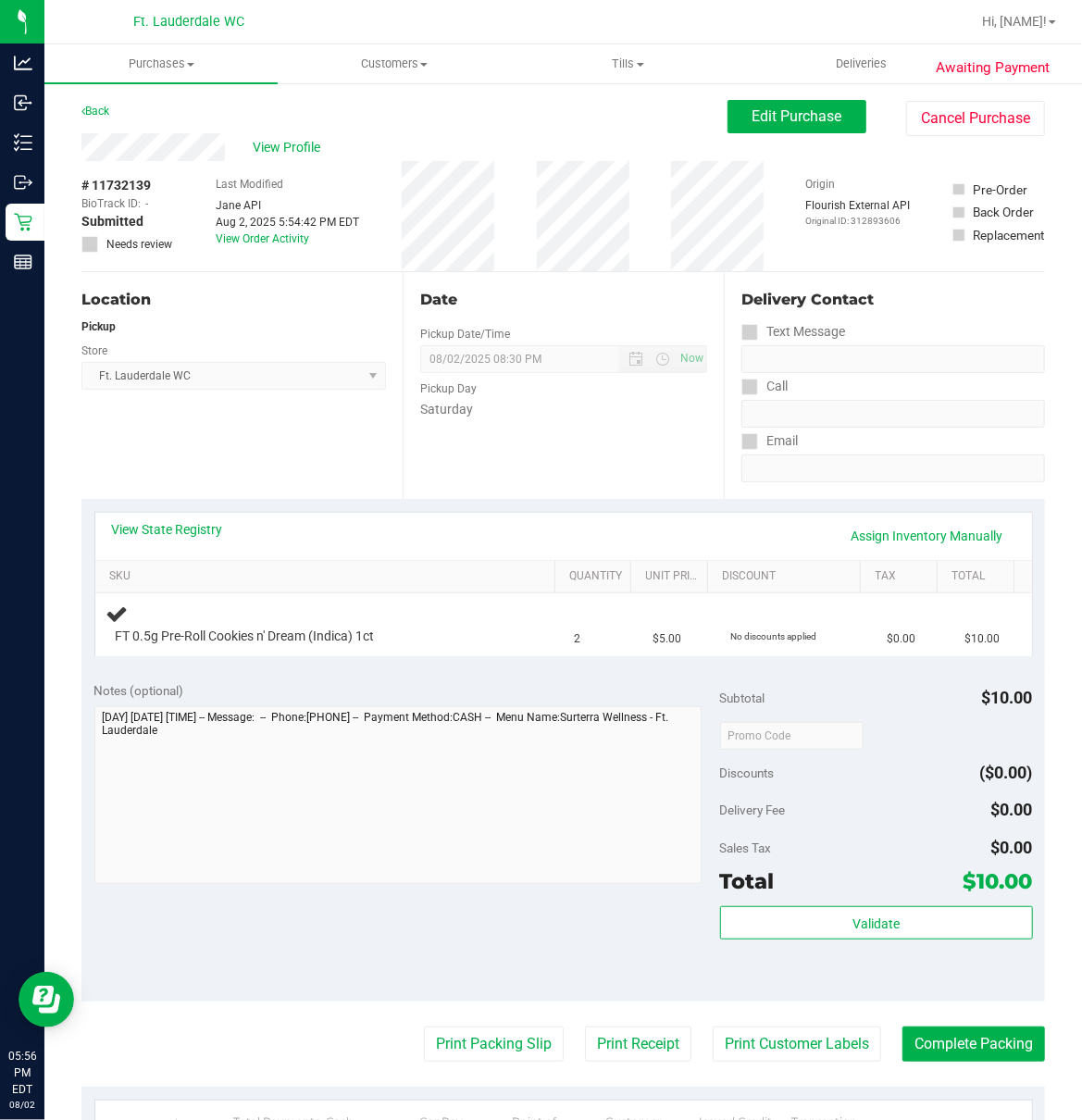 click on "Location
Pickup
Store
Ft. Lauderdale WC Select Store Bonita Springs WC Boynton Beach WC Bradenton WC Brandon WC Brooksville WC Call Center Clermont WC Crestview WC Deerfield Beach WC Delray Beach WC Deltona WC Ft Walton Beach WC Ft. Lauderdale WC Ft. Myers WC Gainesville WC Jax Atlantic WC JAX DC REP Jax WC Key West WC Lakeland WC Largo WC Lehigh Acres DC REP Merritt Island WC Miami 72nd WC Miami Beach WC Miami Dadeland WC Miramar DC REP New Port Richey WC North Palm Beach WC North Port WC Ocala WC Orange Park WC Orlando Colonial WC Orlando DC REP Orlando WC Oviedo WC Palm Bay WC Palm Coast WC Panama City WC Pensacola WC Port Orange WC Port St. Lucie WC Sebring WC South Tampa WC St. Pete WC Summerfield WC Tallahassee DC REP Tallahassee WC Tampa DC Testing Tampa Warehouse Tampa WC TX Austin DC TX Plano Retail WPB DC" at bounding box center (242, 385) 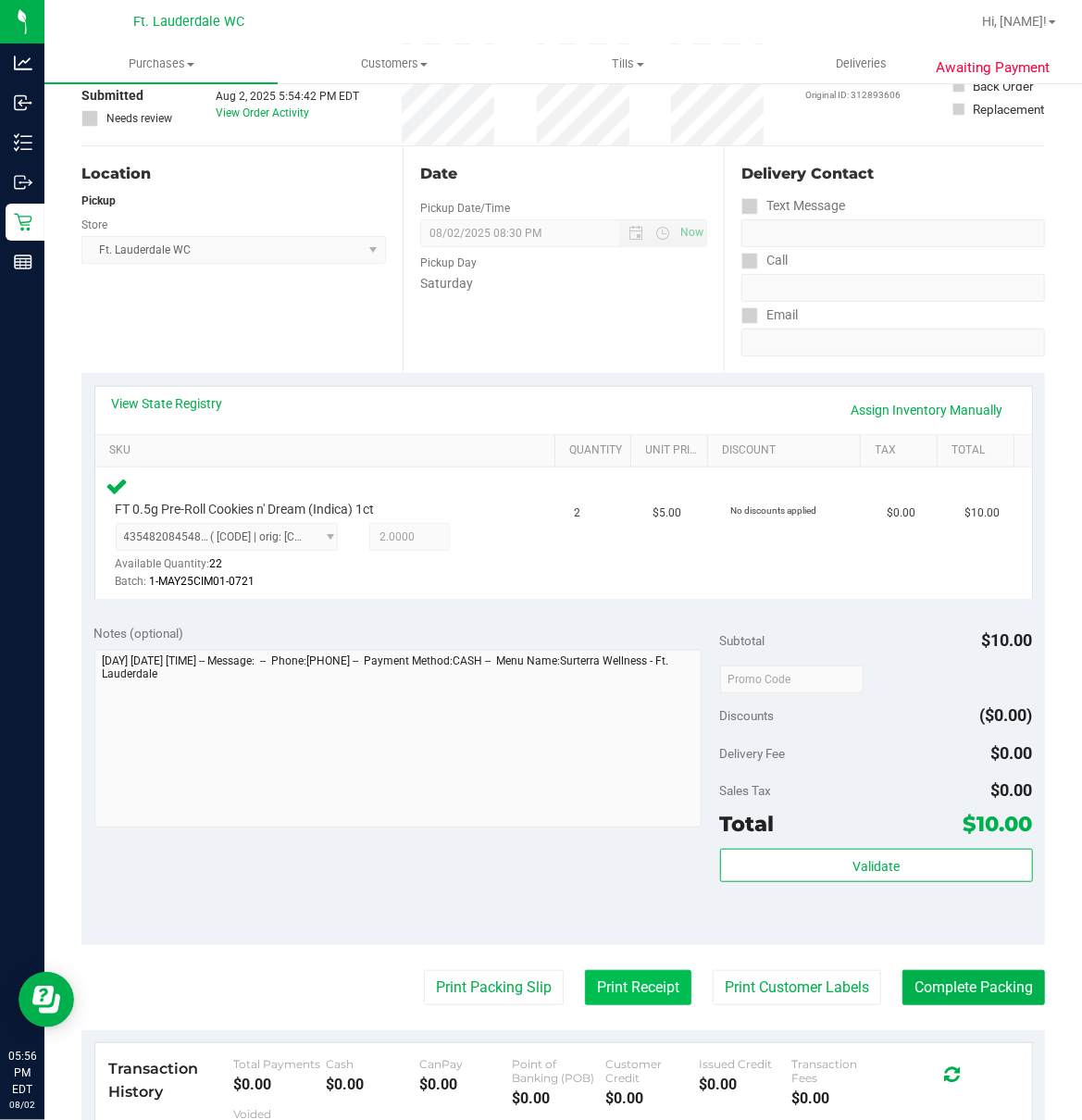 scroll, scrollTop: 433, scrollLeft: 0, axis: vertical 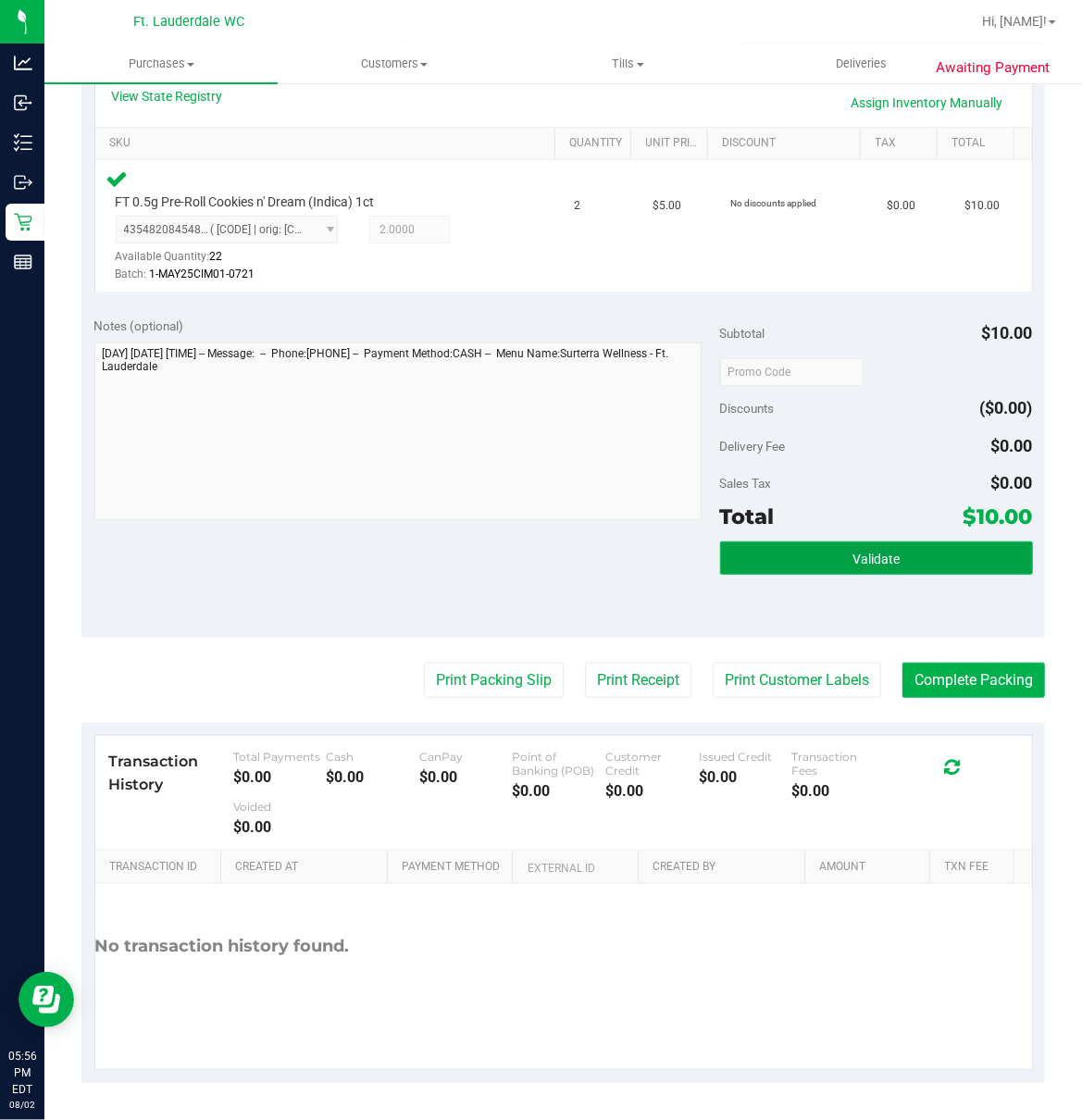 click on "Validate" at bounding box center (877, 558) 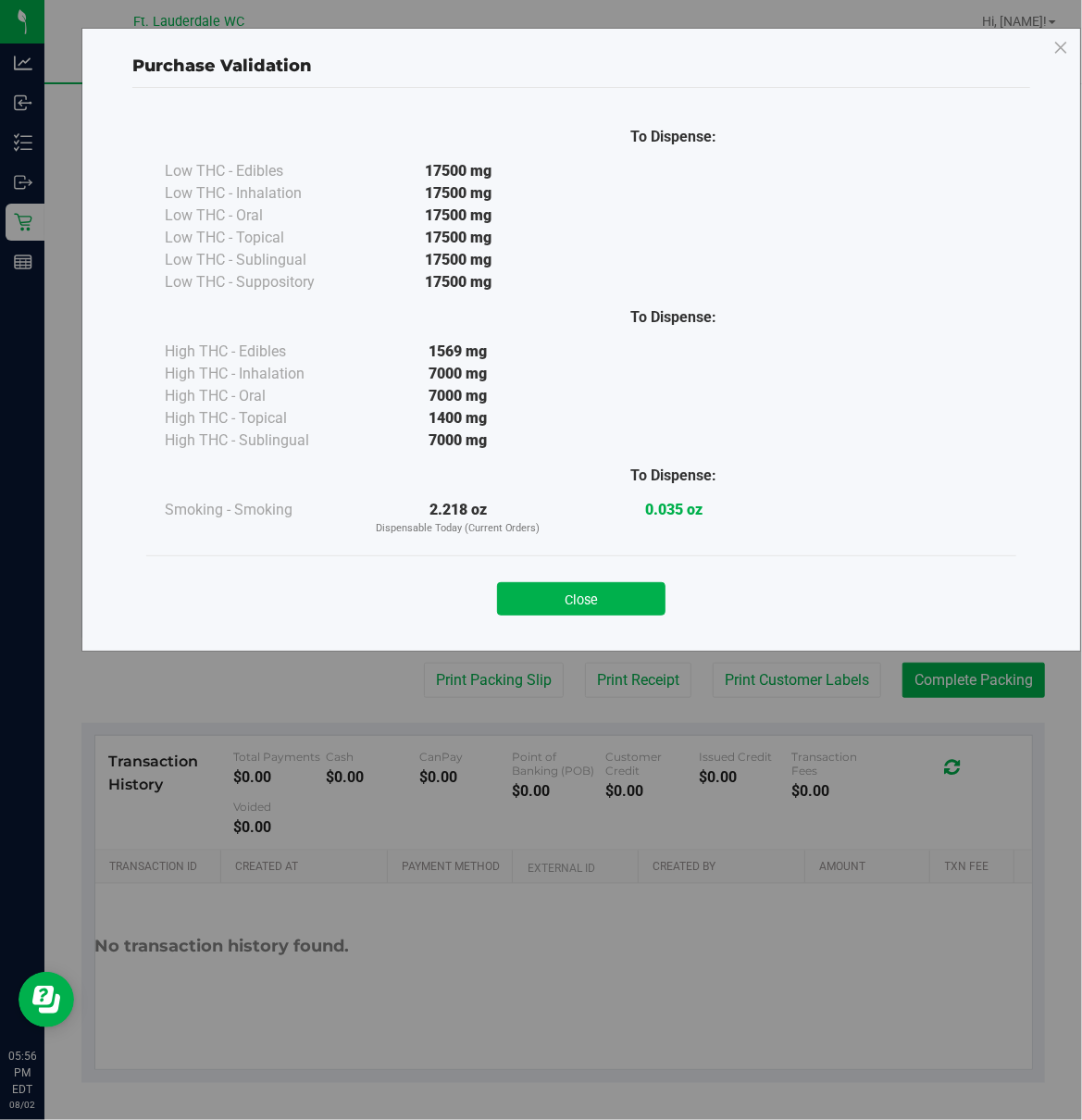 click on "Close" at bounding box center (581, 592) 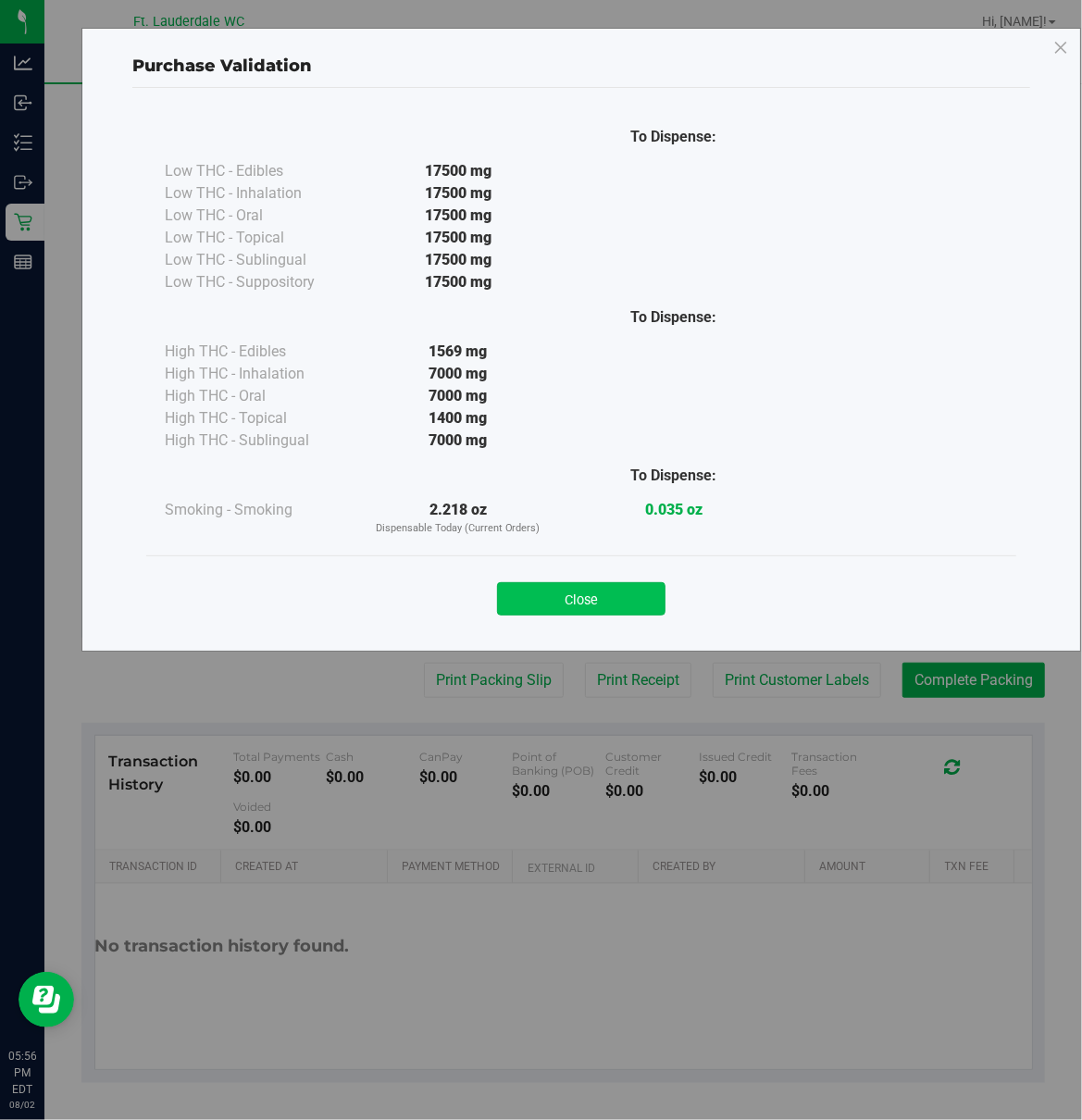 click on "Close" at bounding box center (581, 599) 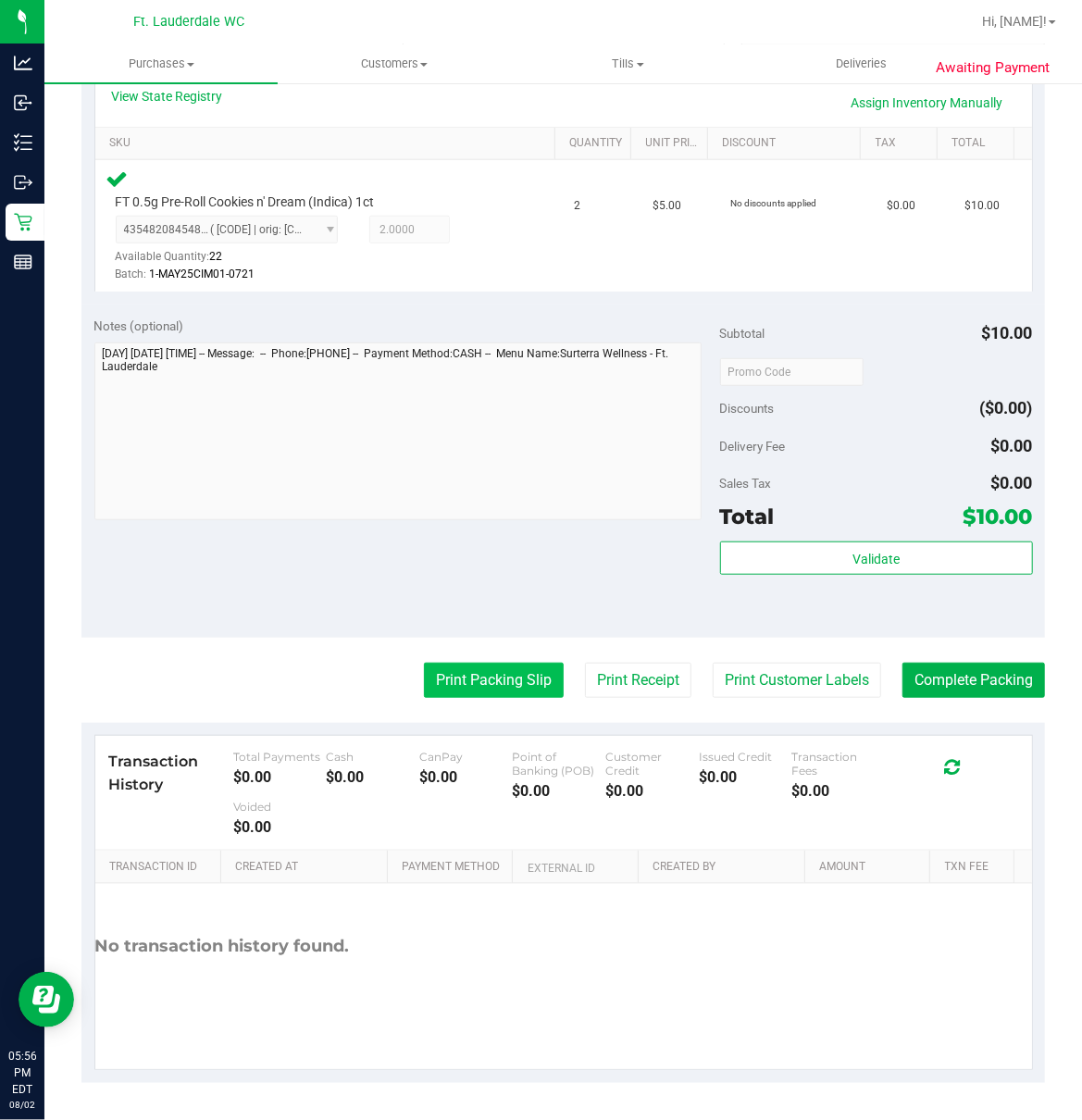 click on "Print Packing Slip" at bounding box center [493, 680] 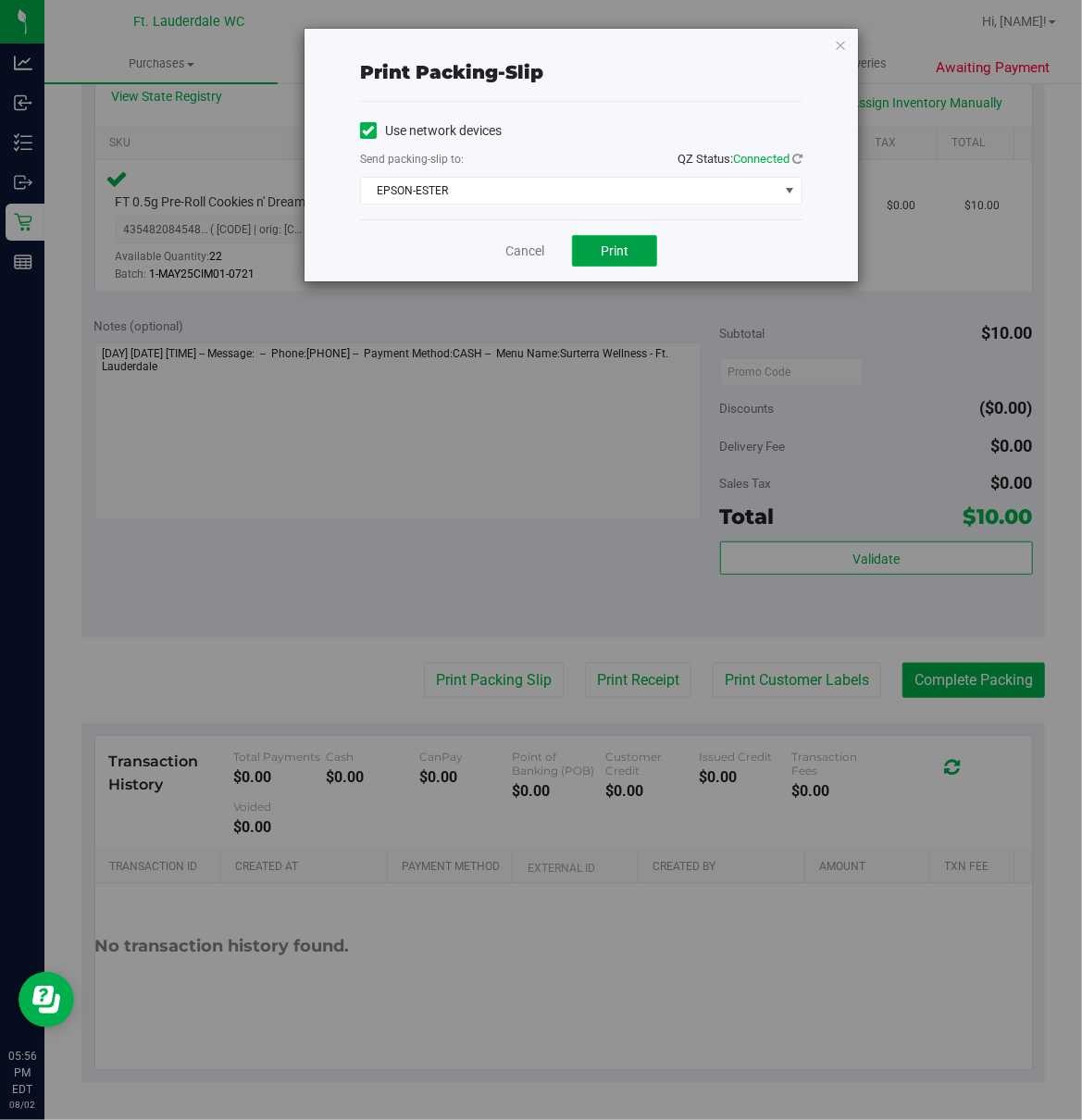 click on "Print" at bounding box center [615, 251] 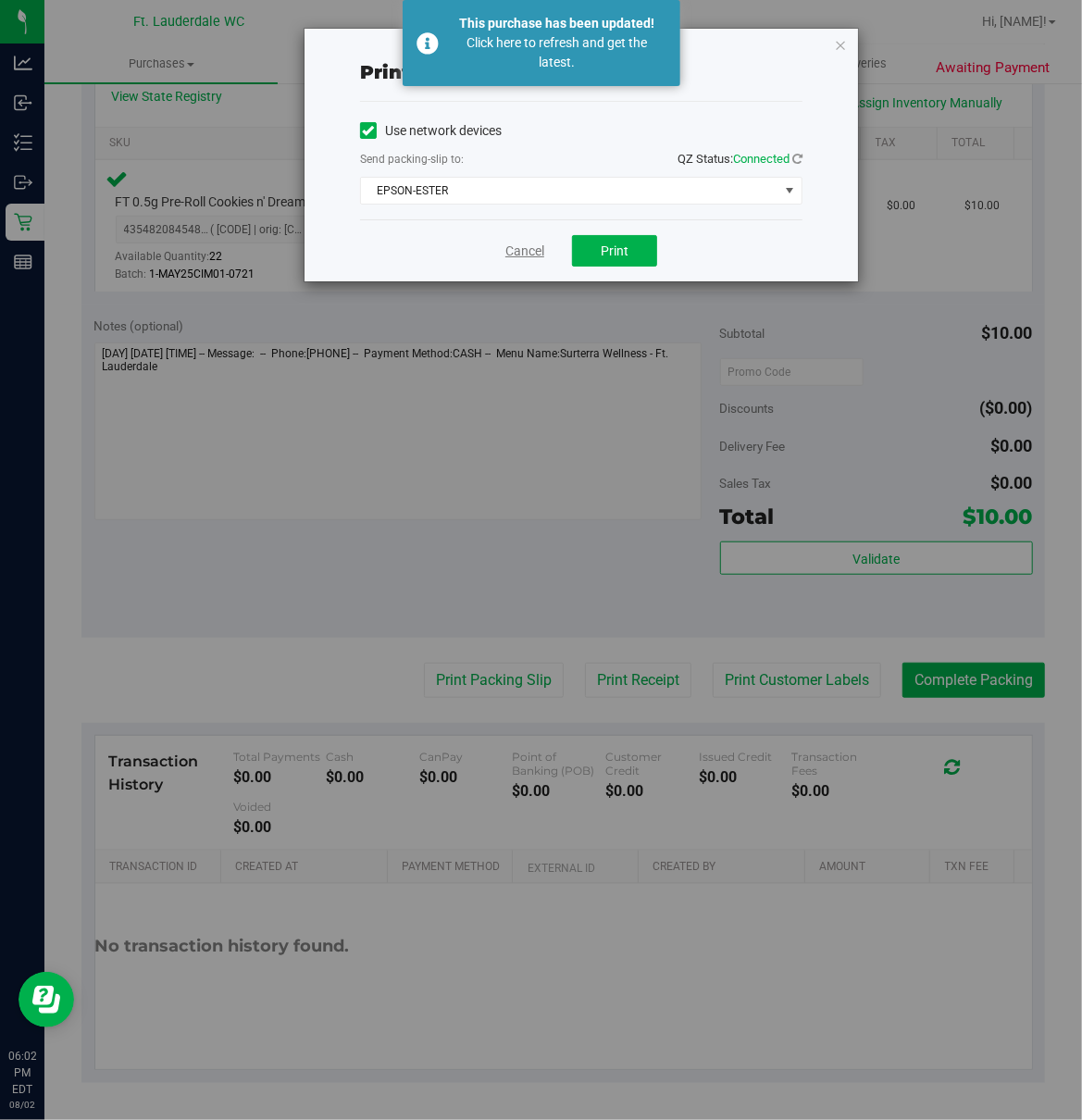 click on "Cancel" at bounding box center [525, 251] 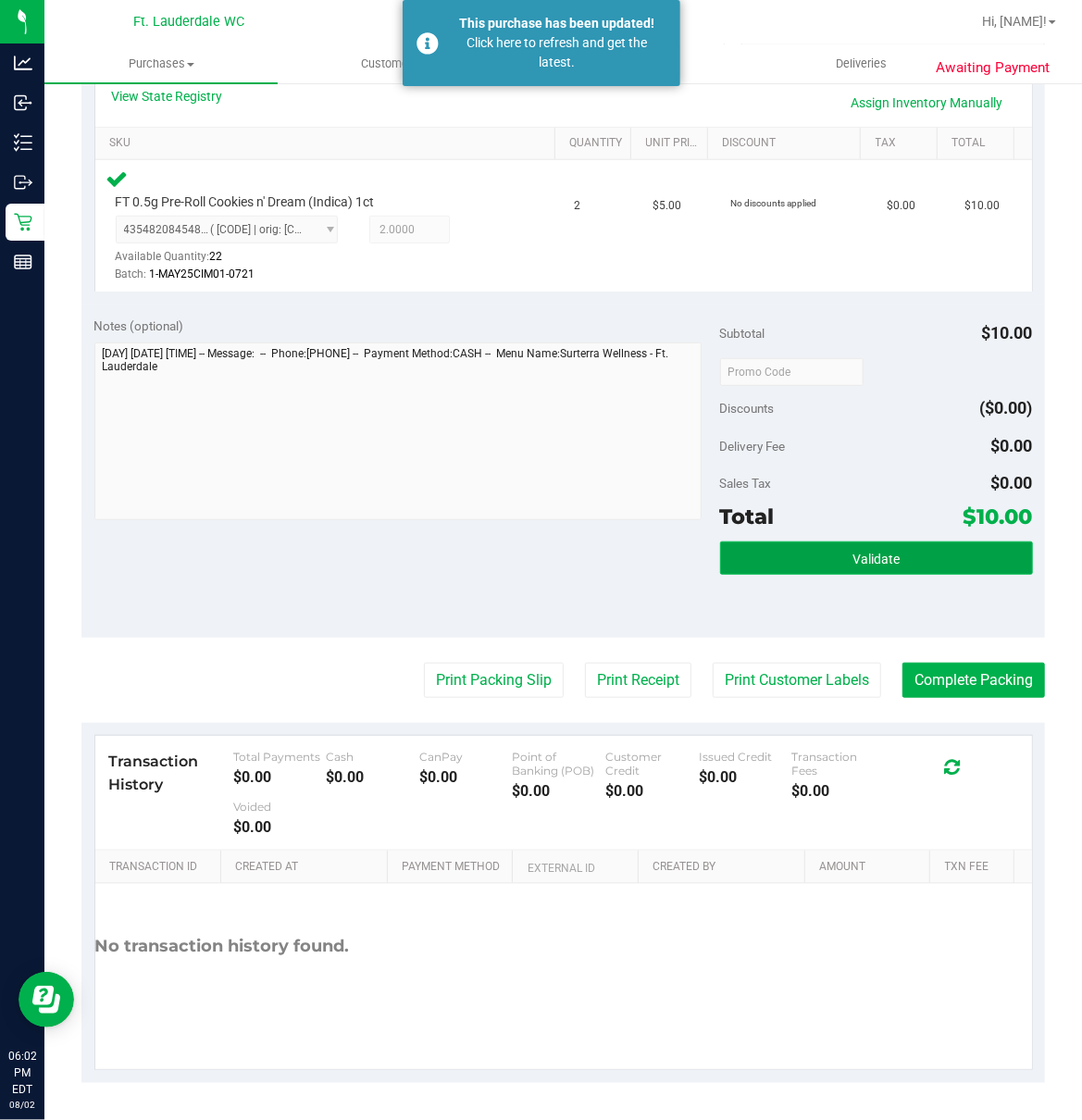 click on "Validate" at bounding box center (877, 558) 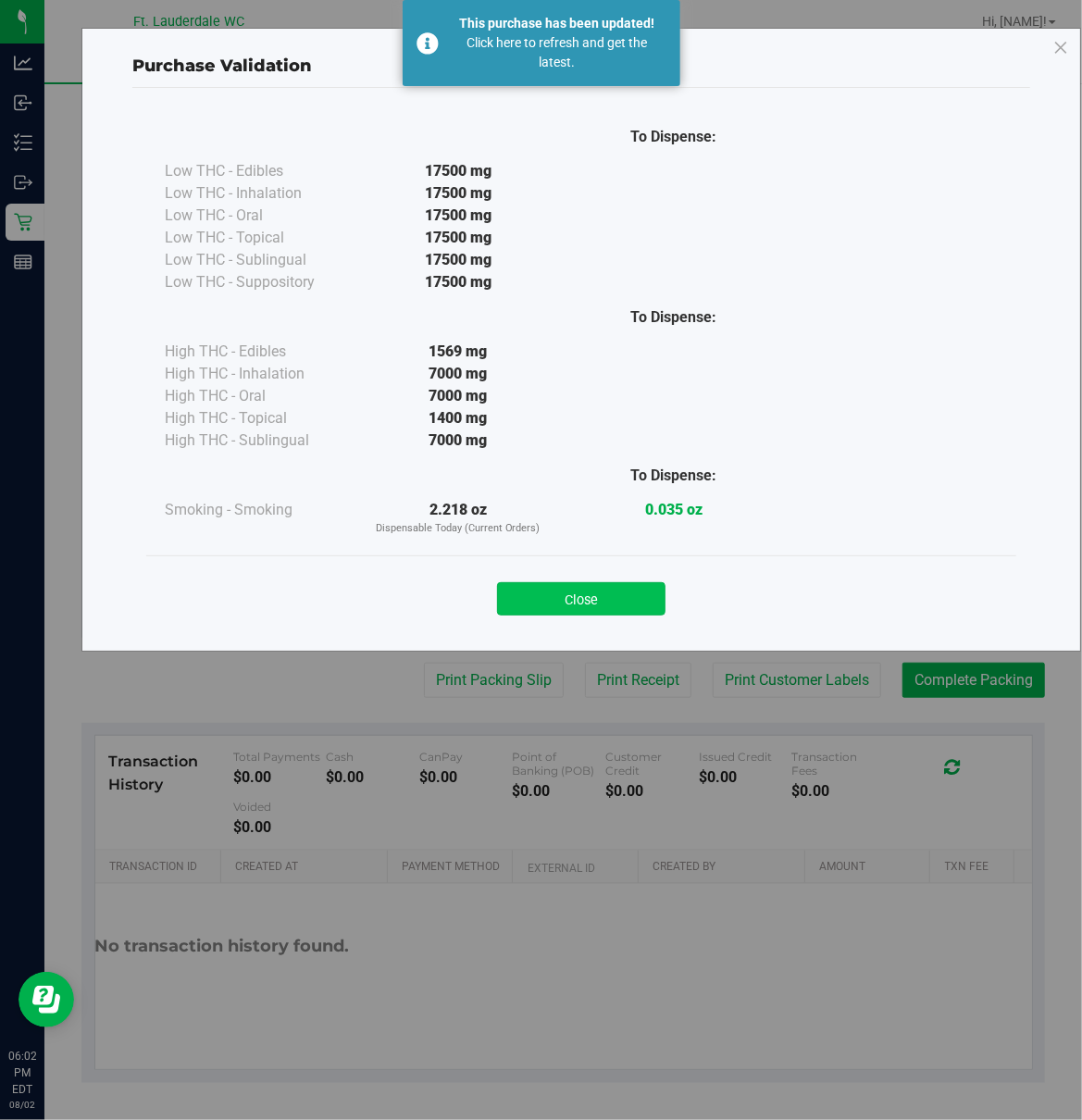 click on "Close" at bounding box center [581, 599] 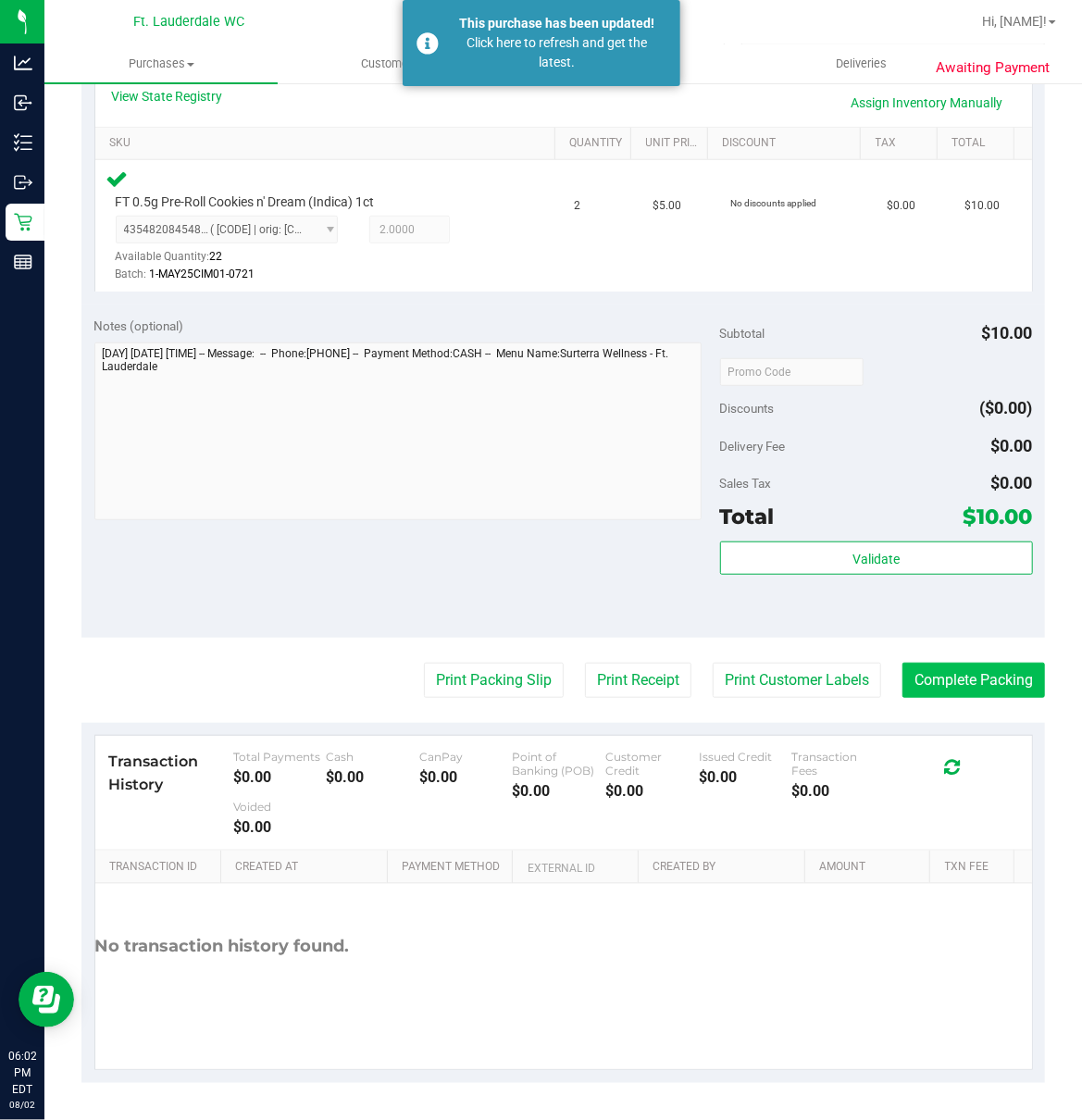 click on "Complete Packing" at bounding box center (974, 680) 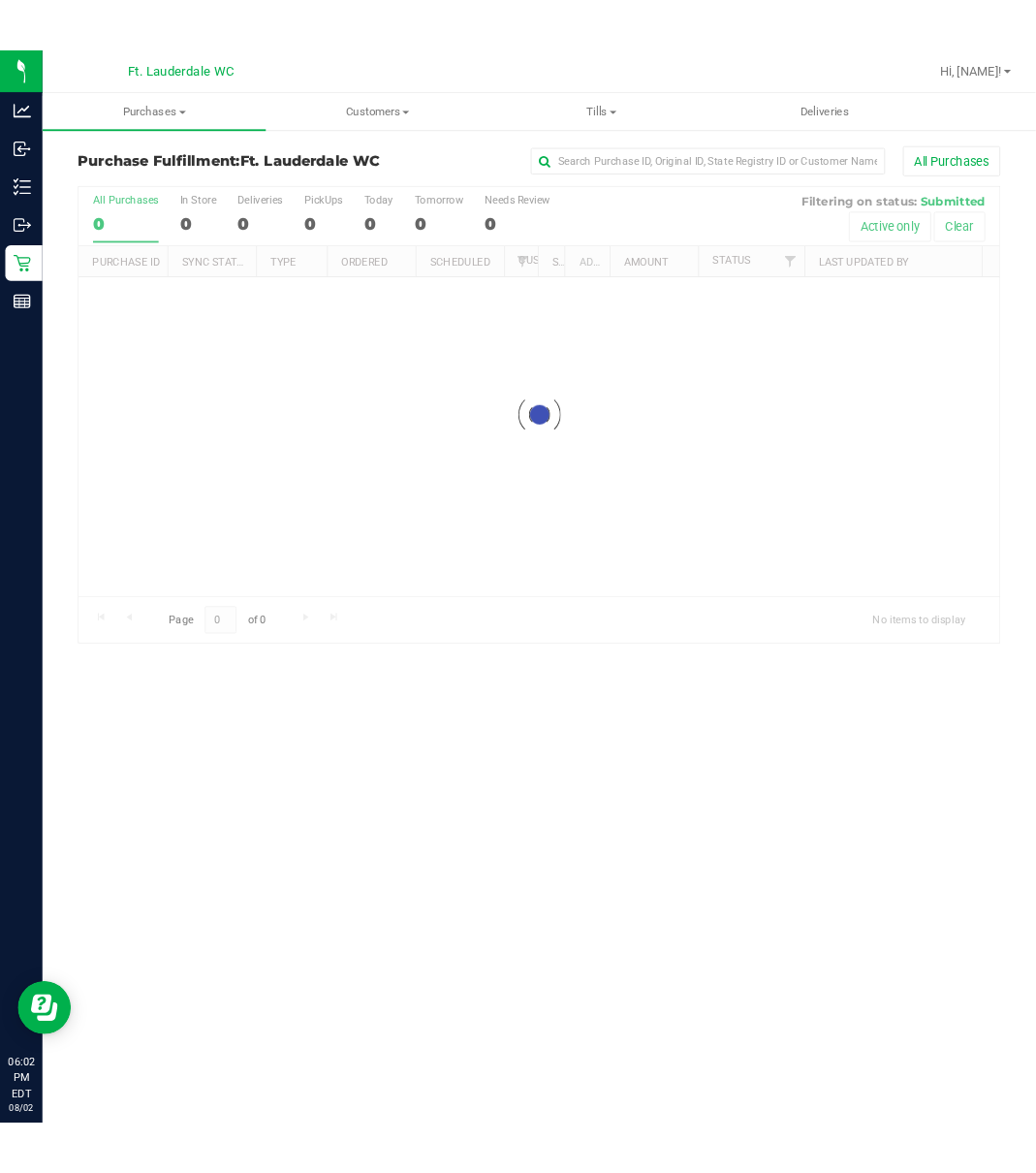 scroll, scrollTop: 0, scrollLeft: 0, axis: both 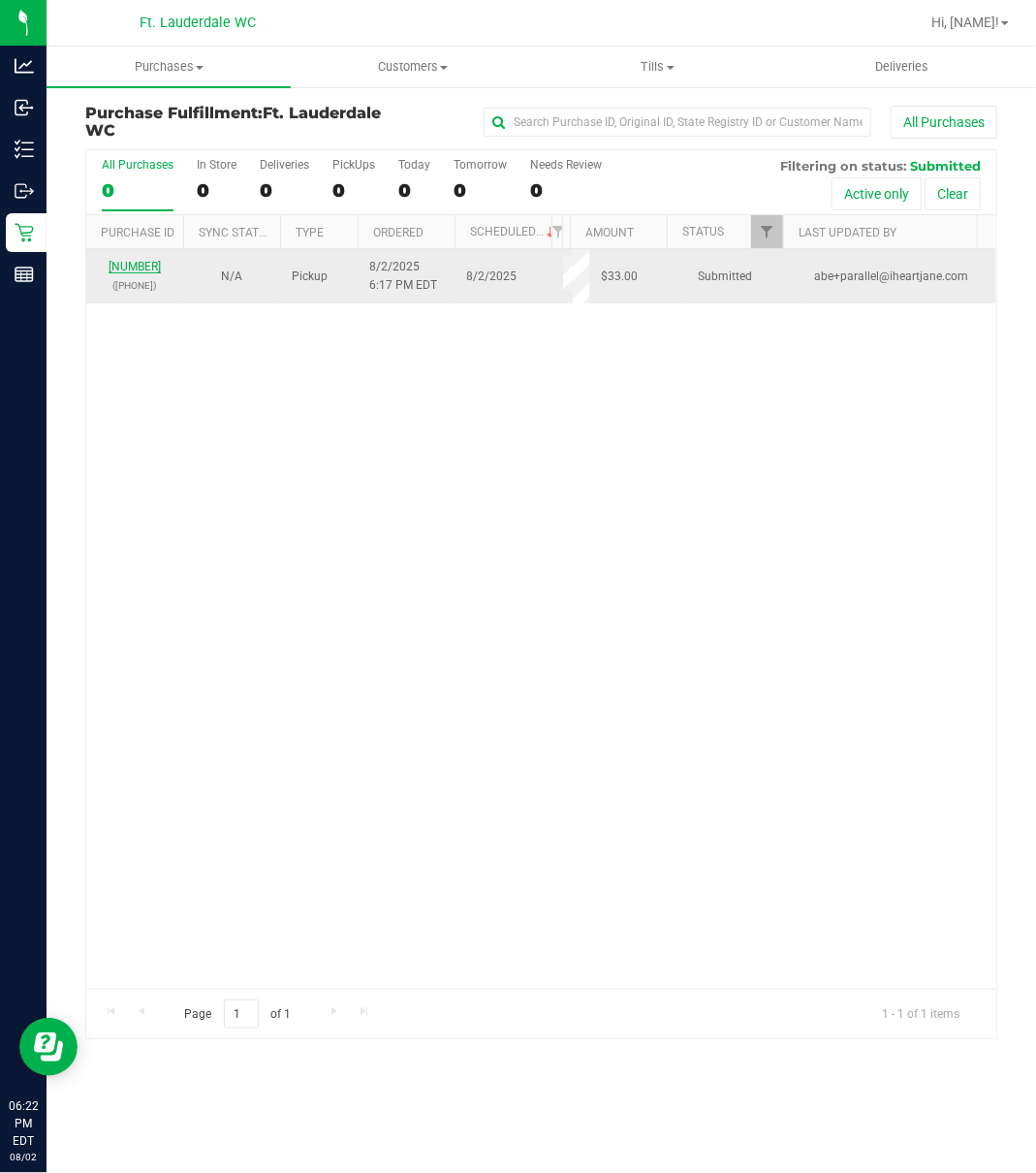 click on "11732278
(312898252)" at bounding box center (135, 276) 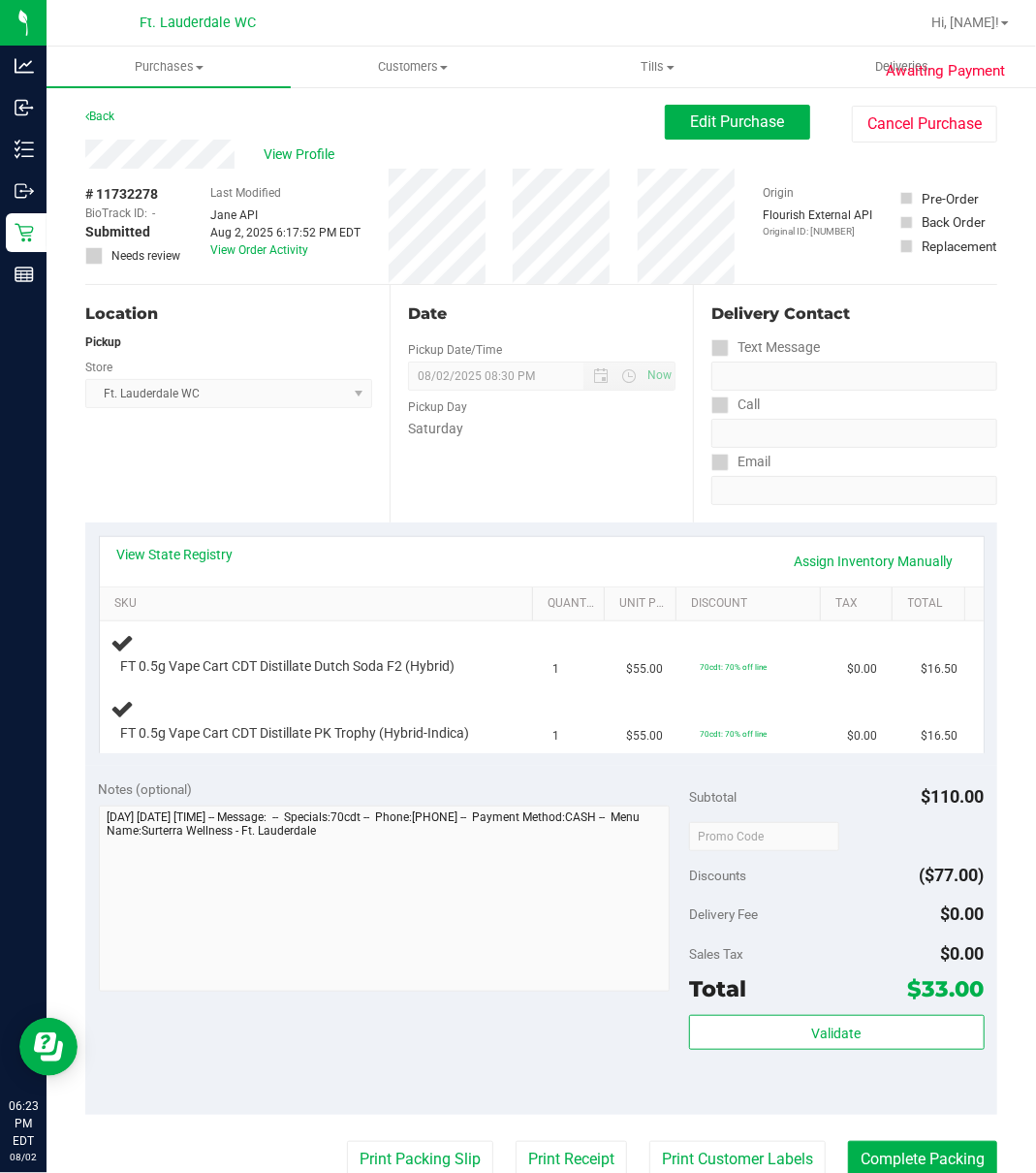 click on "Location
Pickup
Store
Ft. Lauderdale WC Select Store Bonita Springs WC Boynton Beach WC Bradenton WC Brandon WC Brooksville WC Call Center Clermont WC Crestview WC Deerfield Beach WC Delray Beach WC Deltona WC Ft Walton Beach WC Ft. Lauderdale WC Ft. Myers WC Gainesville WC Jax Atlantic WC JAX DC REP Jax WC Key West WC Lakeland WC Largo WC Lehigh Acres DC REP Merritt Island WC Miami 72nd WC Miami Beach WC Miami Dadeland WC Miramar DC REP New Port Richey WC North Palm Beach WC North Port WC Ocala WC Orange Park WC Orlando Colonial WC Orlando DC REP Orlando WC Oviedo WC Palm Bay WC Palm Coast WC Panama City WC Pensacola WC Port Orange WC Port St. Lucie WC Sebring WC South Tampa WC St. Pete WC Summerfield WC Tallahassee DC REP Tallahassee WC Tampa DC Testing Tampa Warehouse Tampa WC TX Austin DC TX Plano Retail WPB DC" at bounding box center [237, 403] 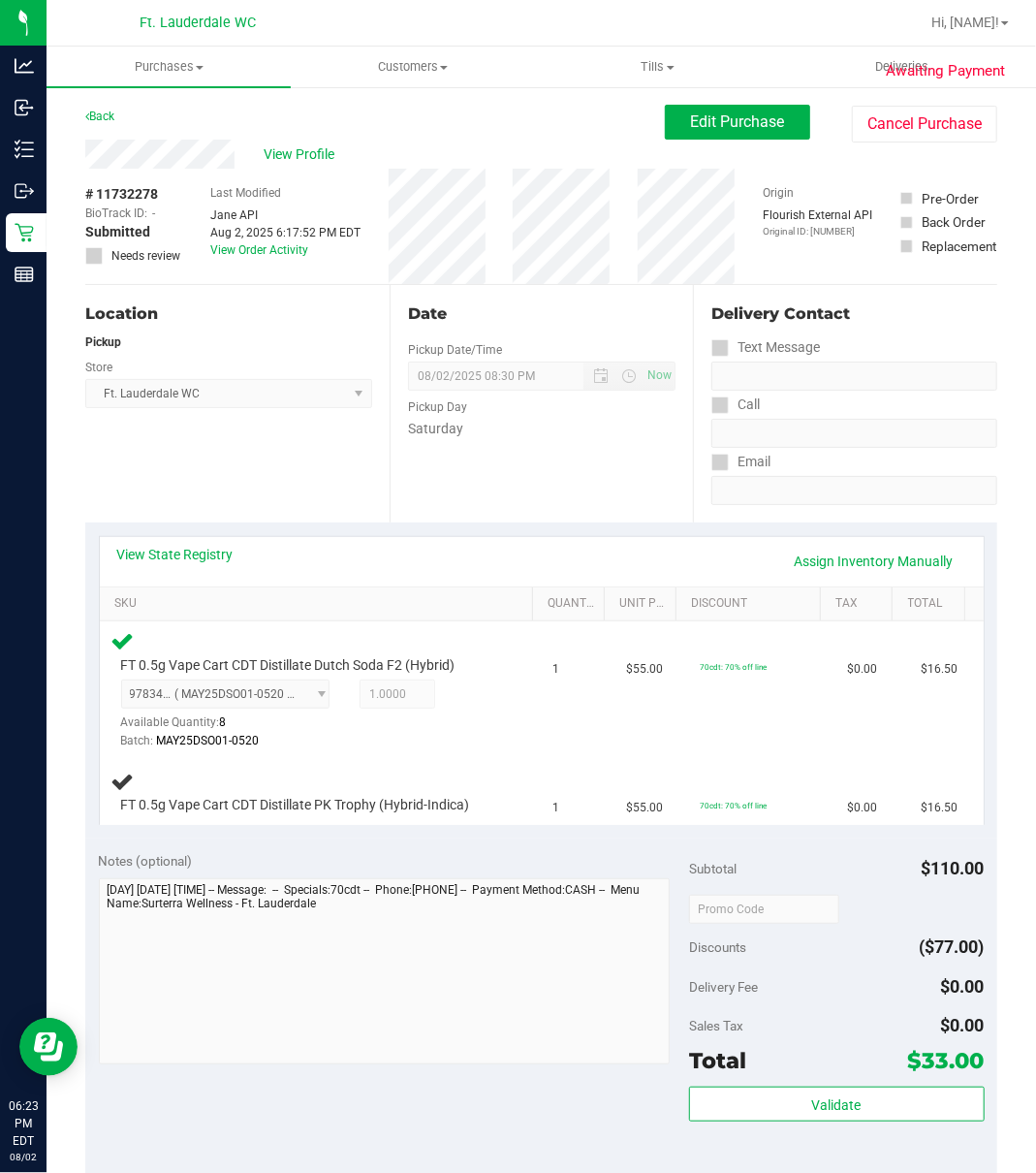 click on "Date
Pickup Date/Time
08/02/2025
Now
08/02/2025 08:30 PM
Now
Pickup Day
Saturday" at bounding box center (542, 403) 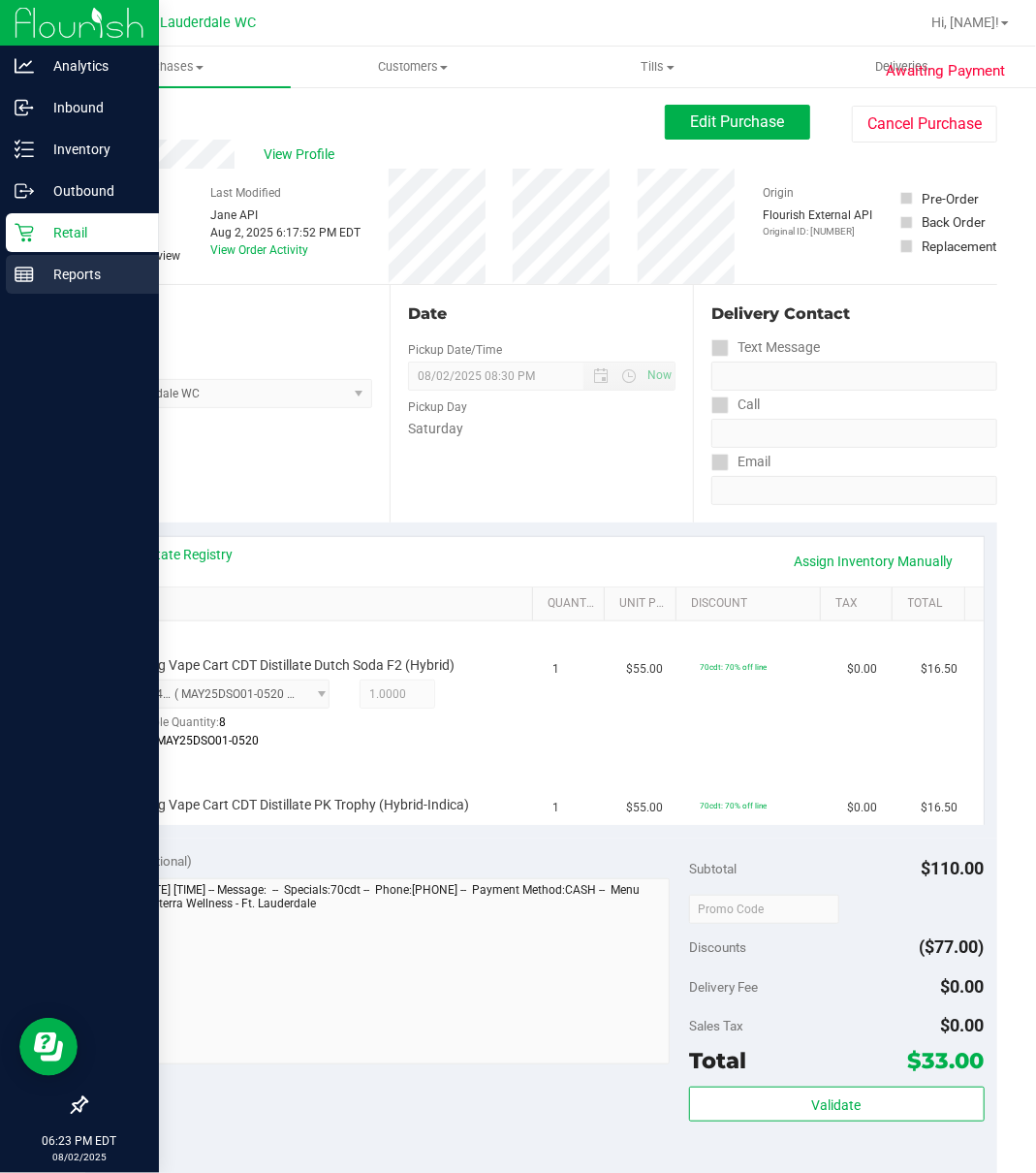 click on "Reports" at bounding box center [82, 274] 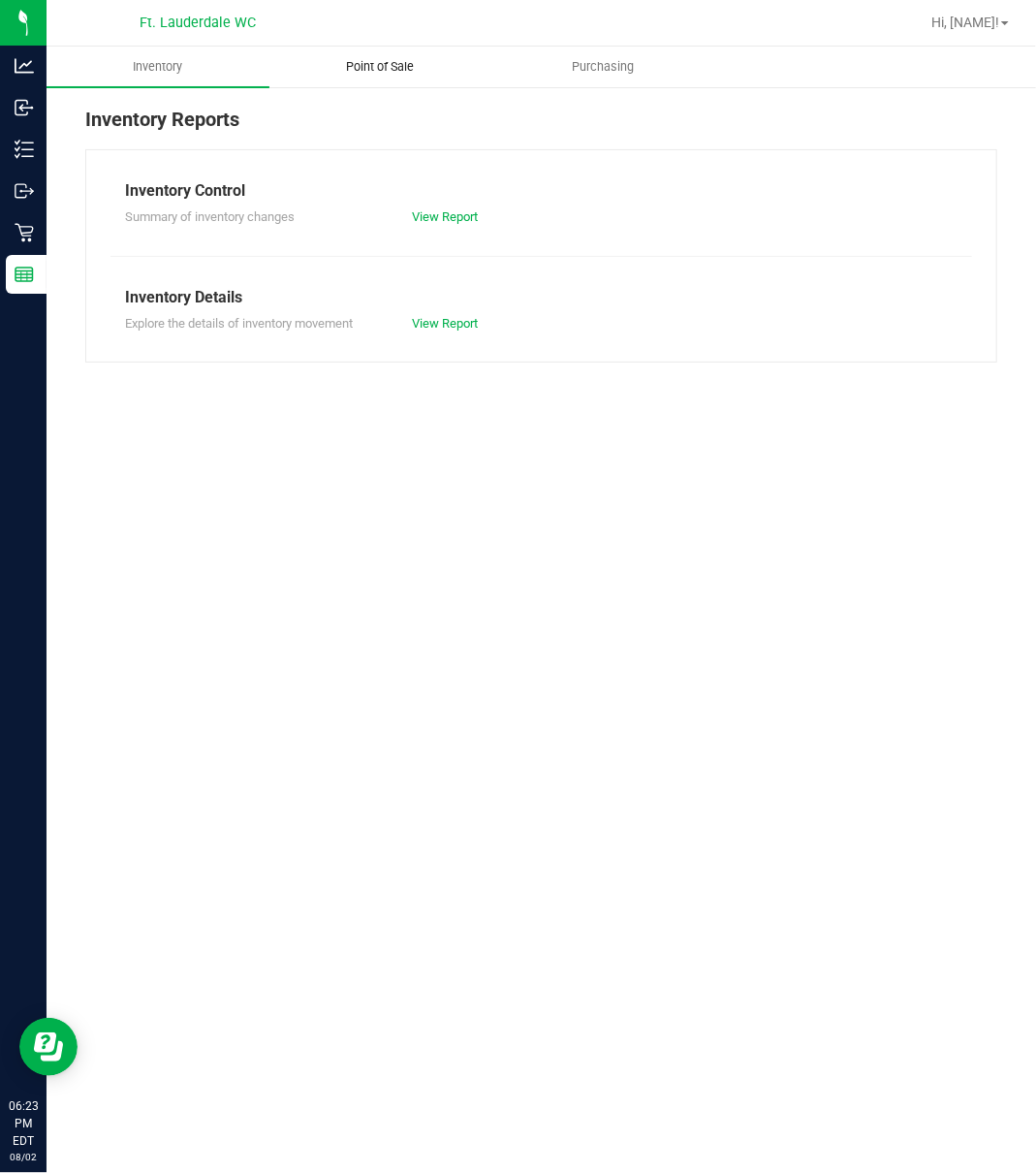 click on "Point of Sale" at bounding box center [381, 67] 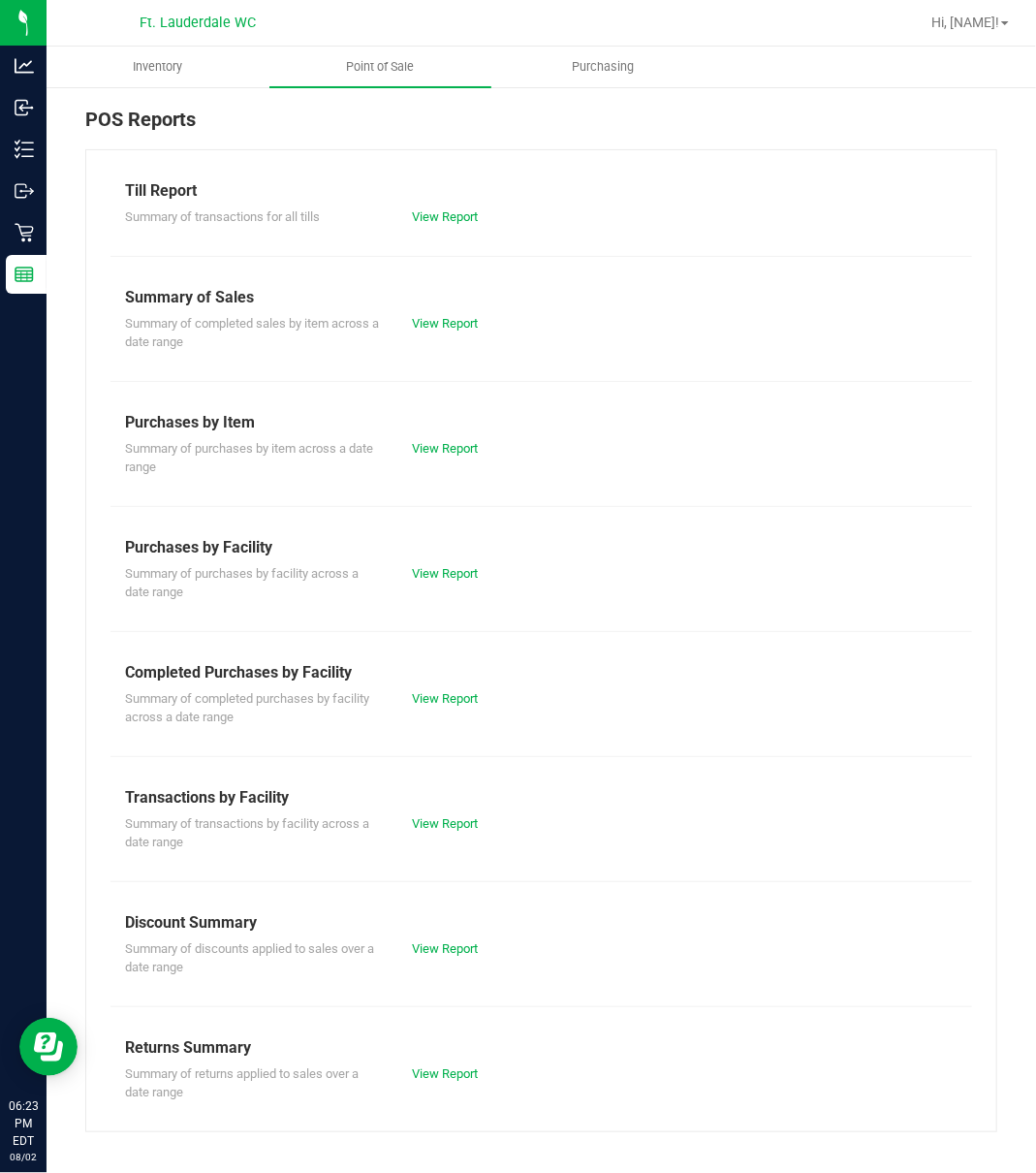click on "Summary of completed purchases by facility across a date range
View Report" at bounding box center (541, 706) 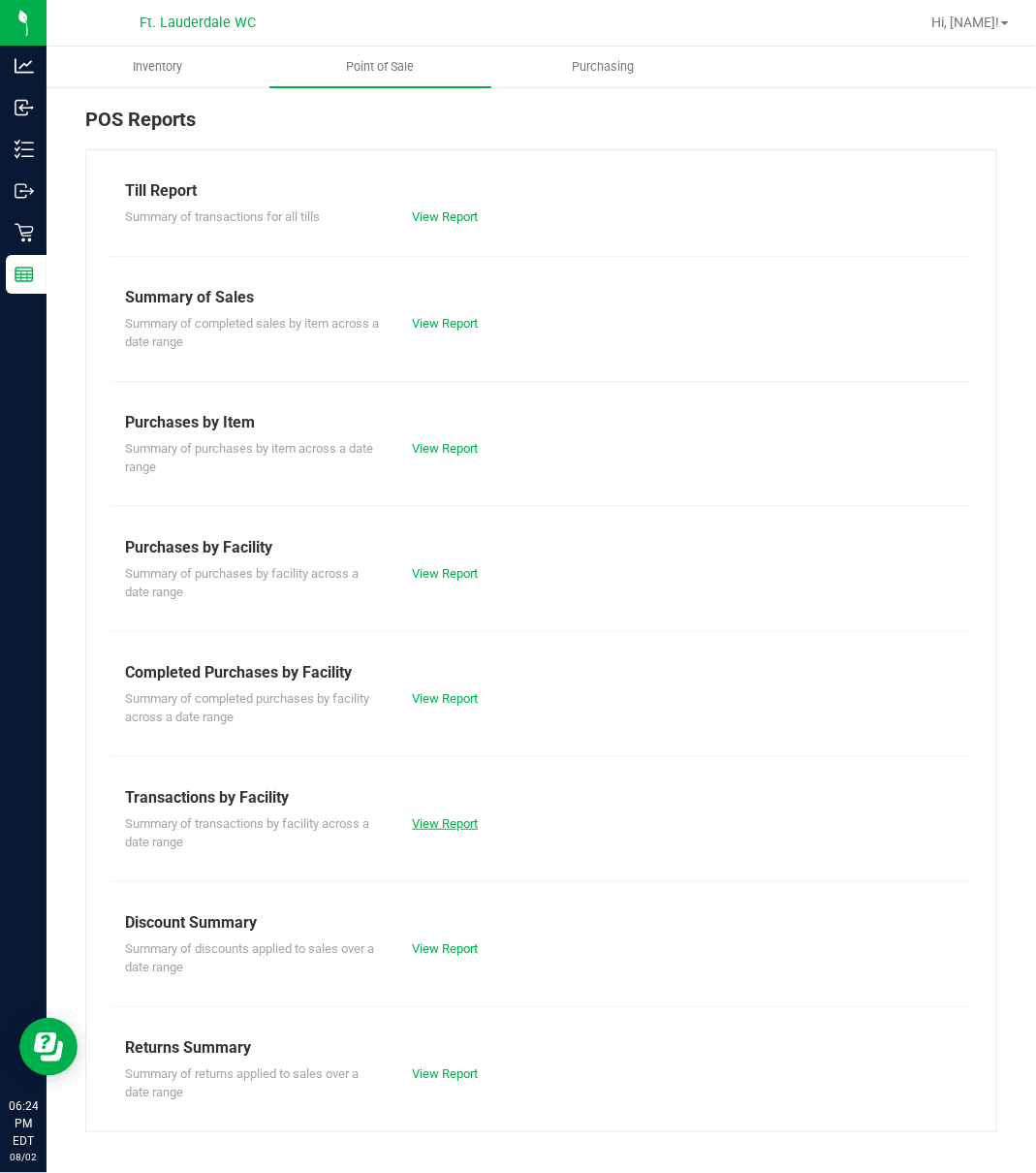 click on "View Report" at bounding box center (445, 823) 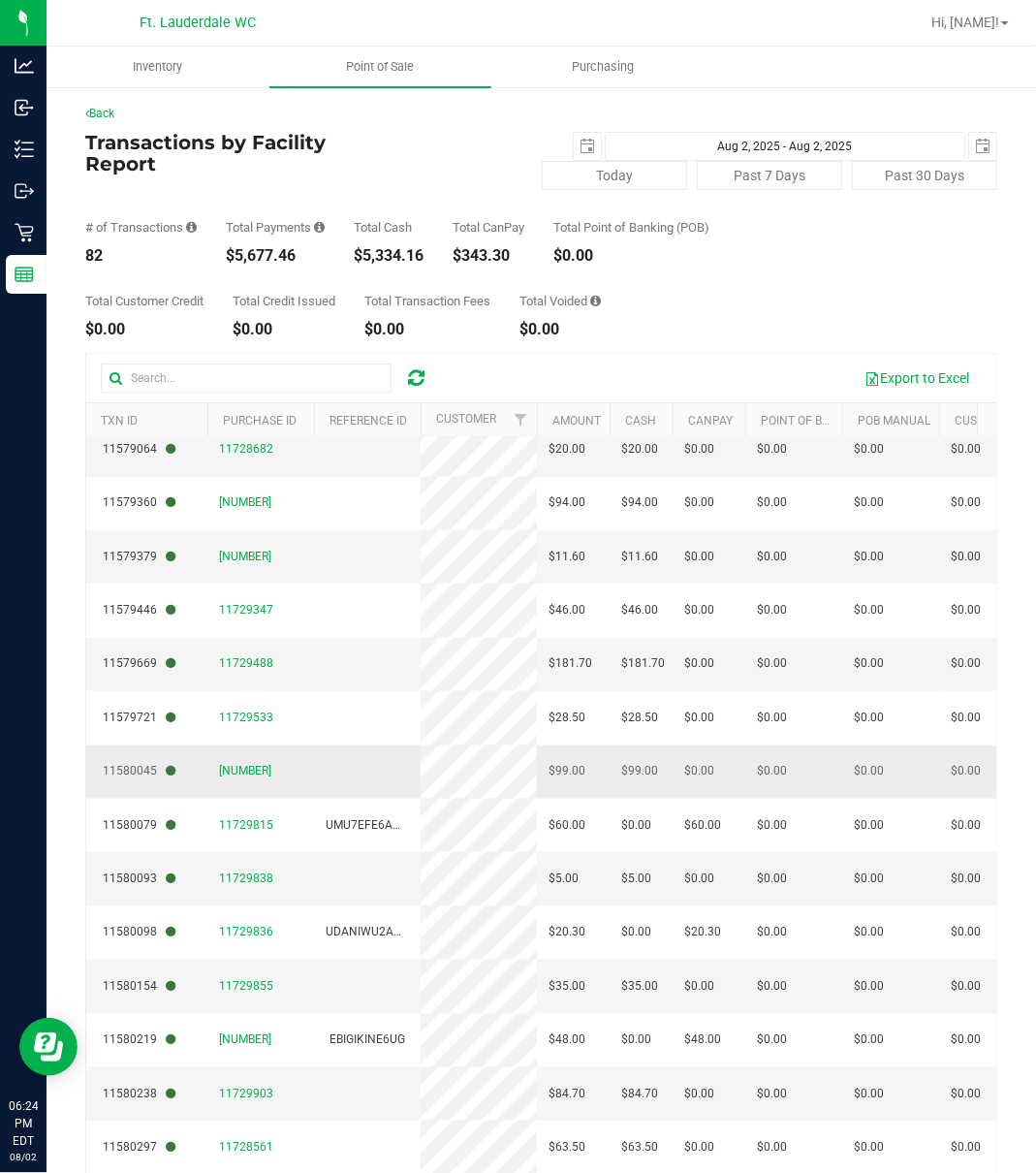 scroll, scrollTop: 936, scrollLeft: 0, axis: vertical 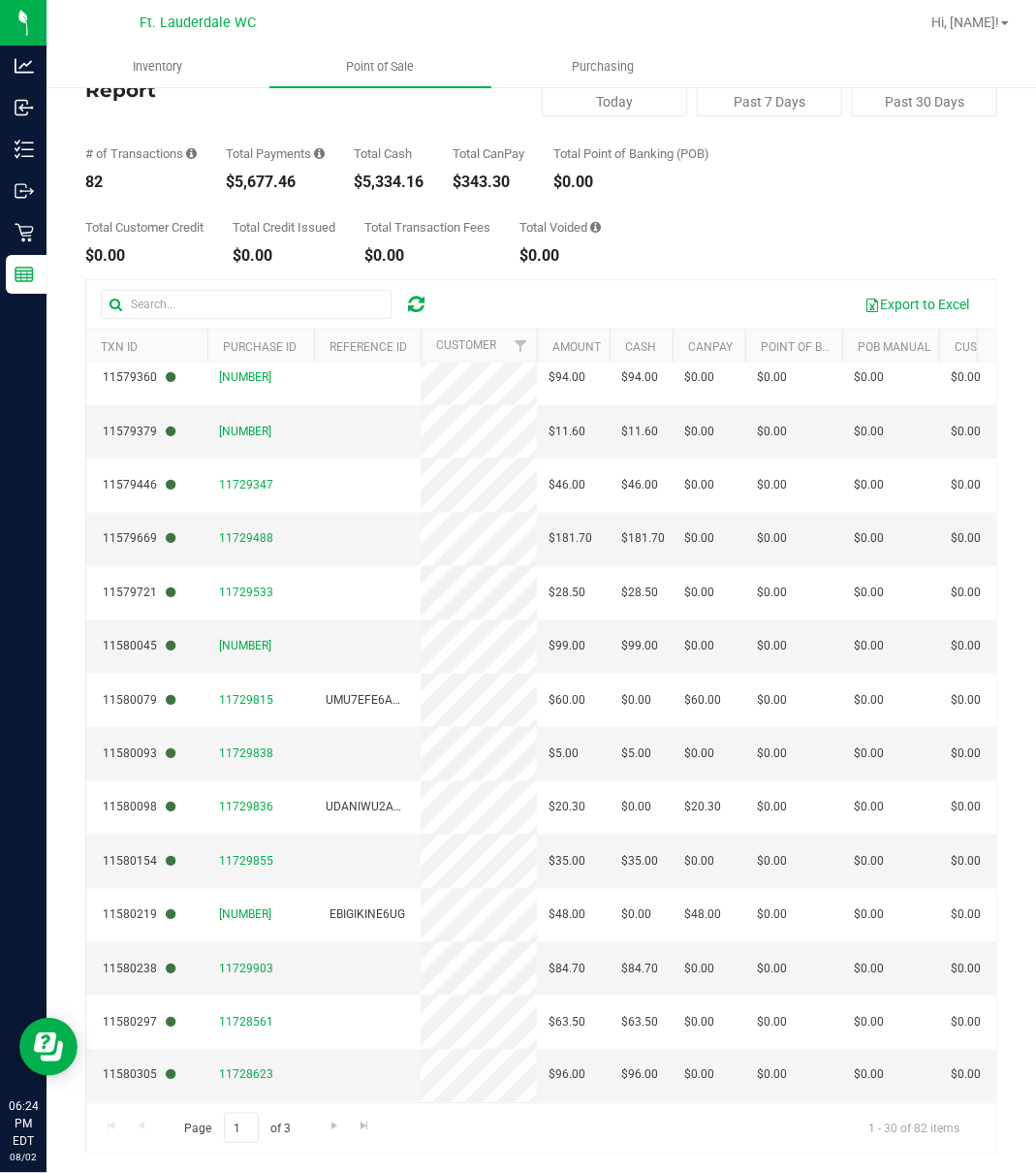 click on "Page 1 of 3 1 - 30 of 82 items" at bounding box center [541, 1127] 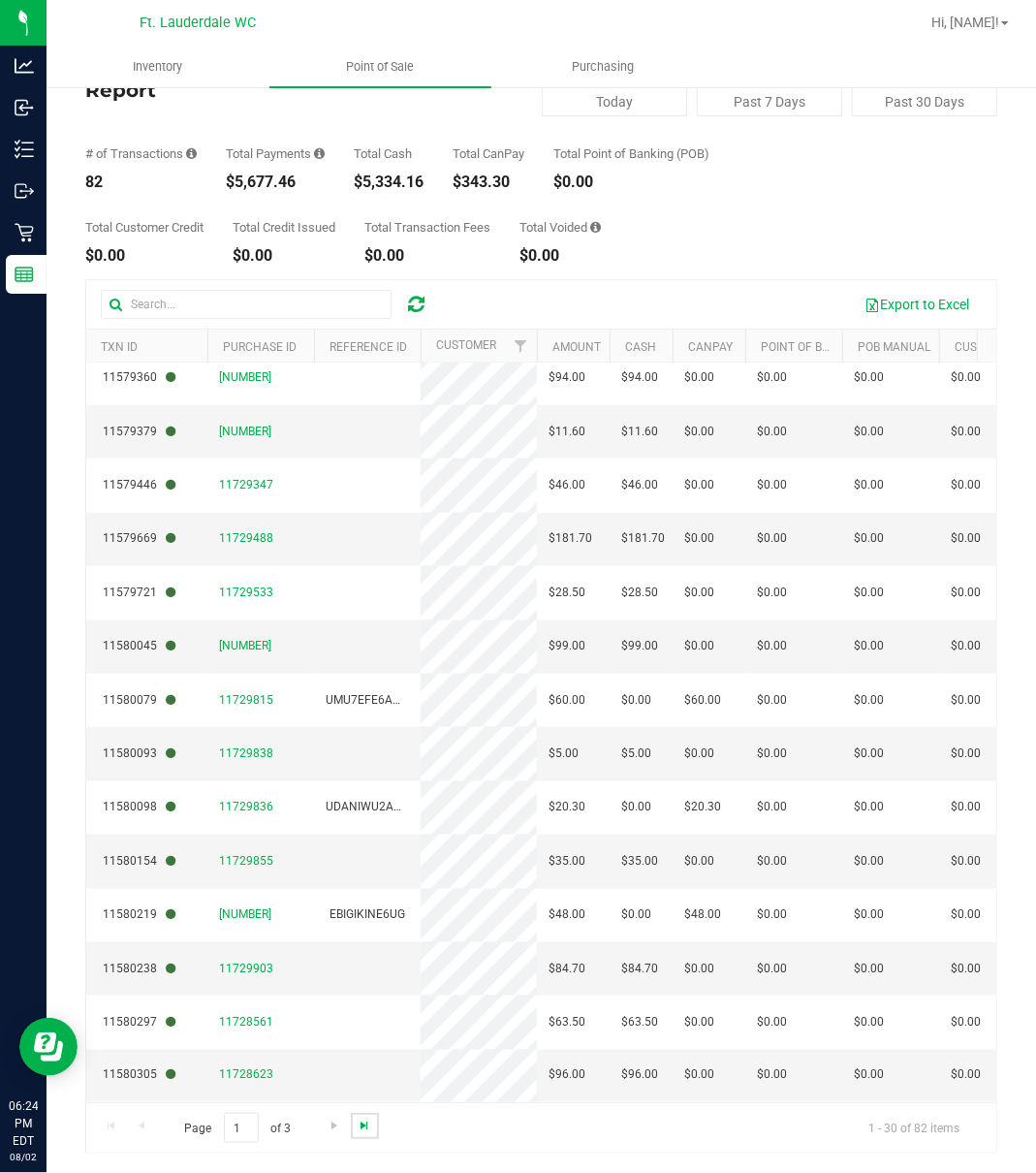 click at bounding box center [364, 1125] 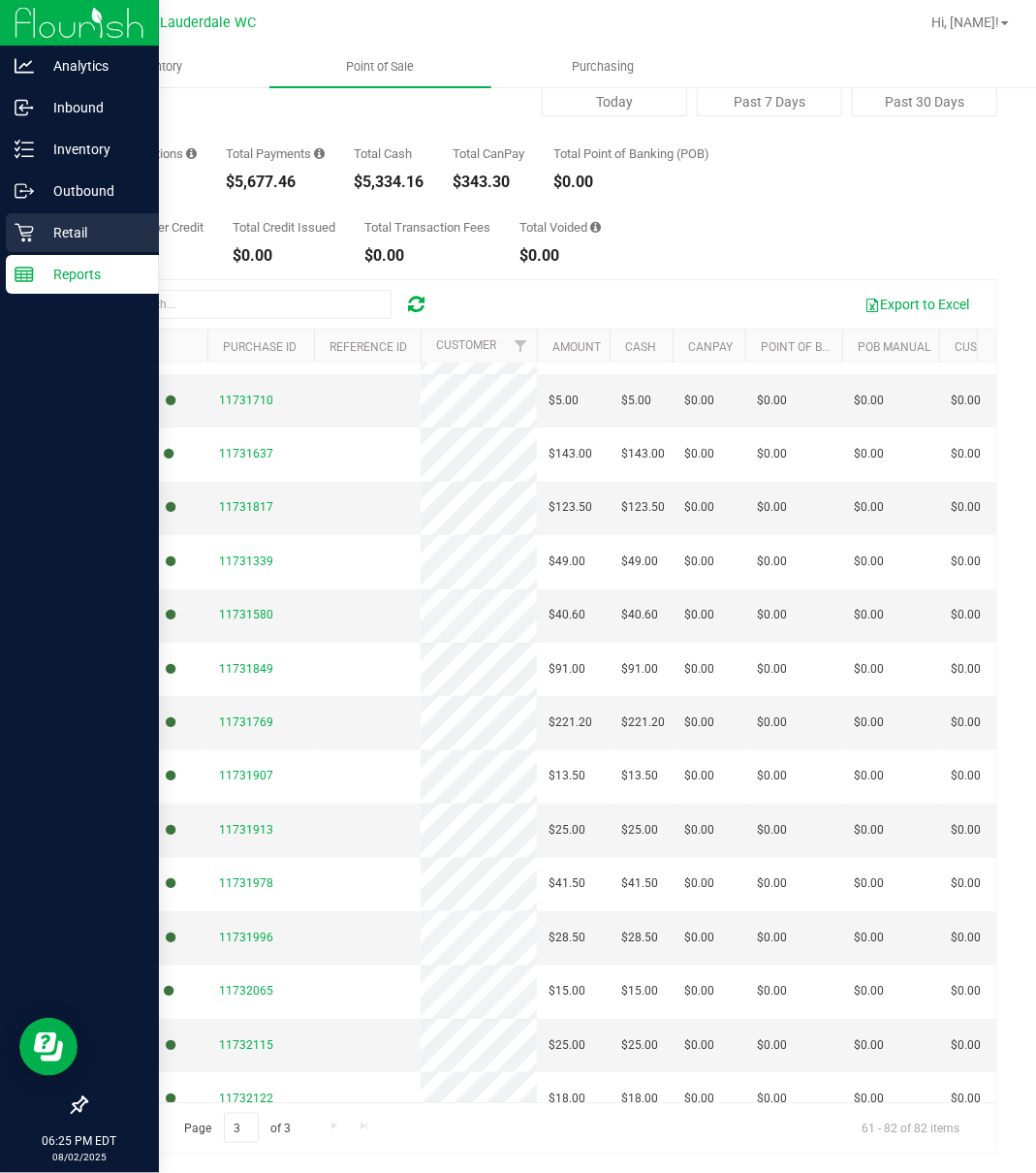 scroll, scrollTop: 388, scrollLeft: 0, axis: vertical 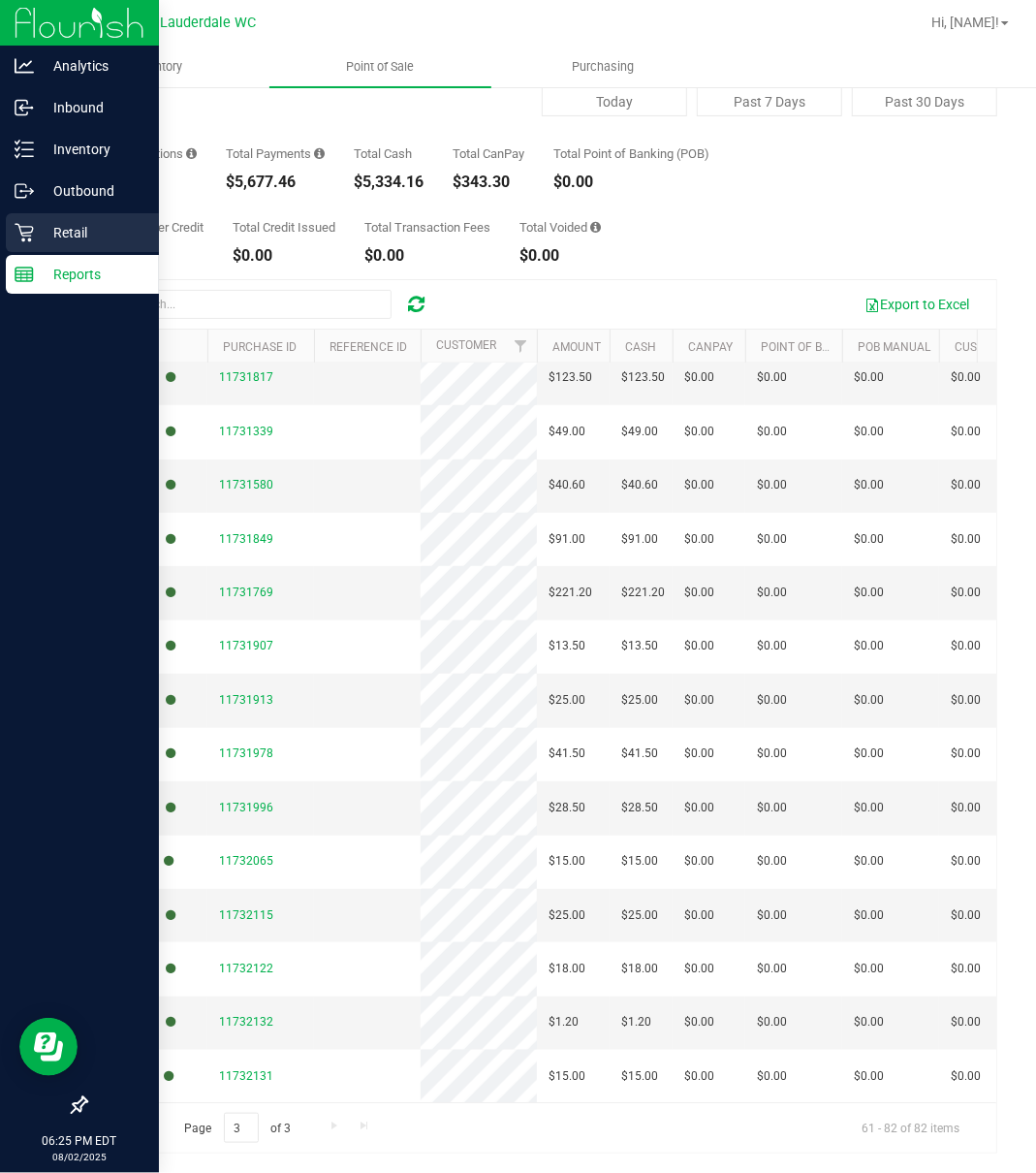 click on "Retail" at bounding box center (92, 233) 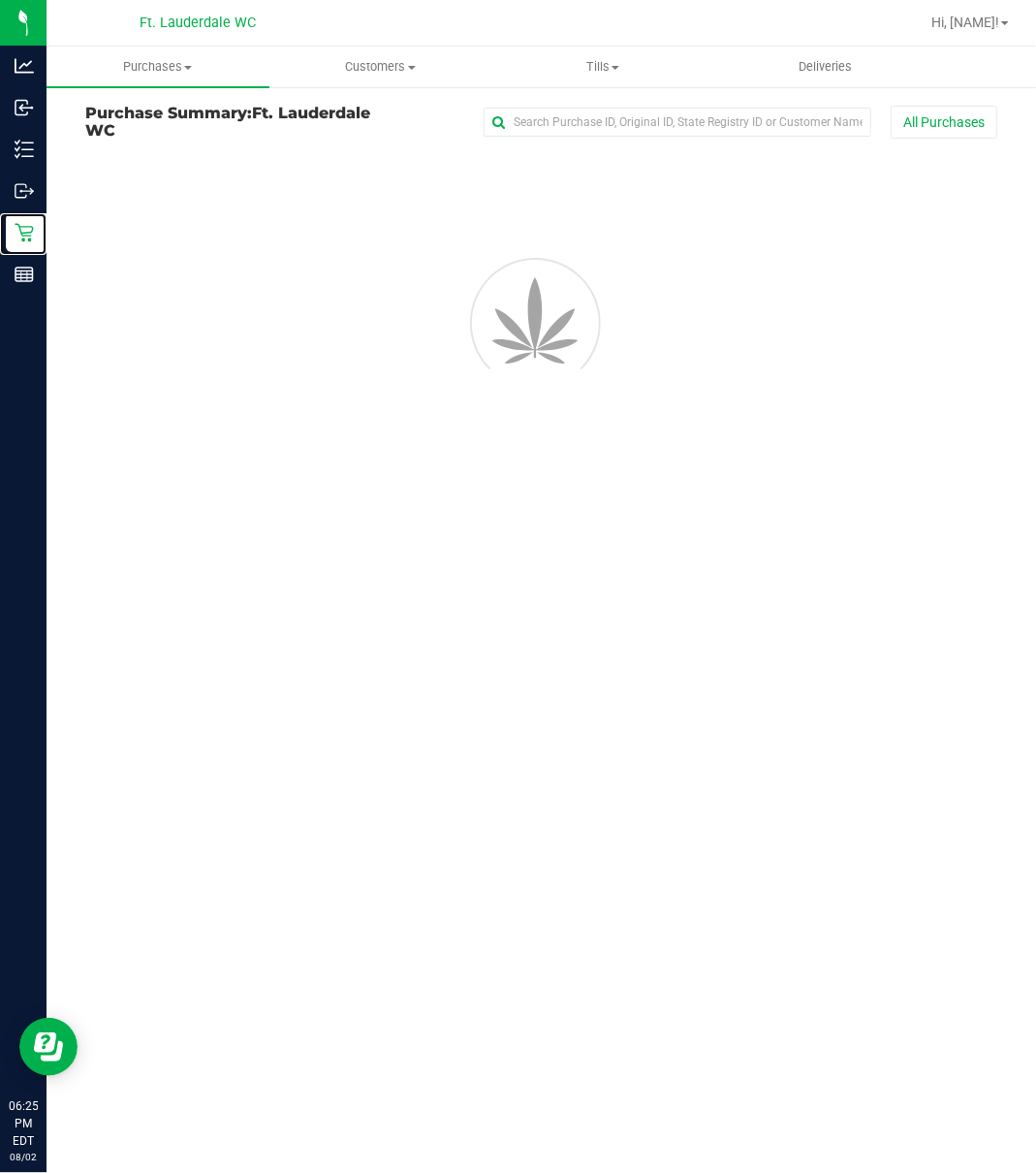 scroll, scrollTop: 0, scrollLeft: 0, axis: both 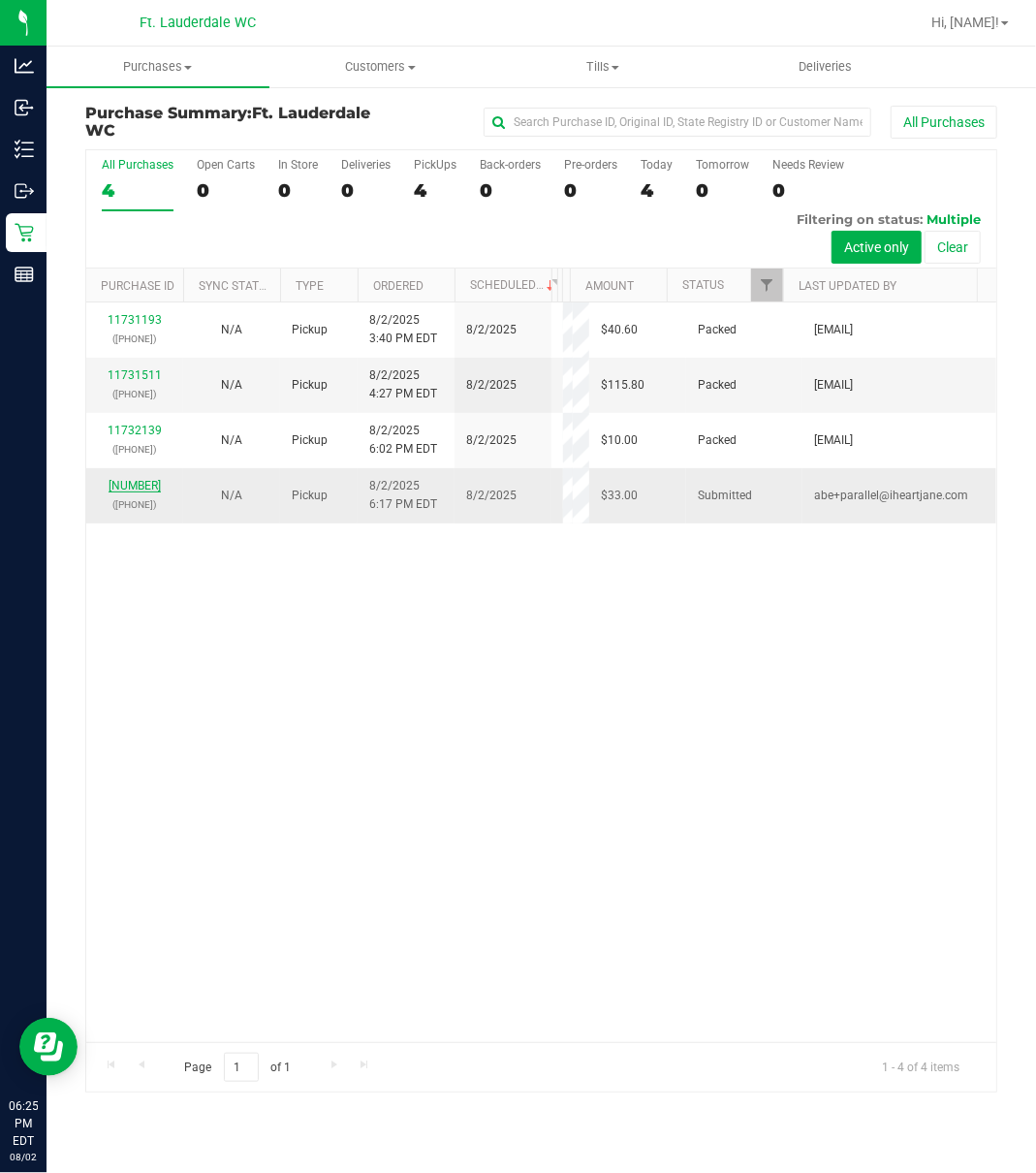 click on "11732278" at bounding box center (135, 486) 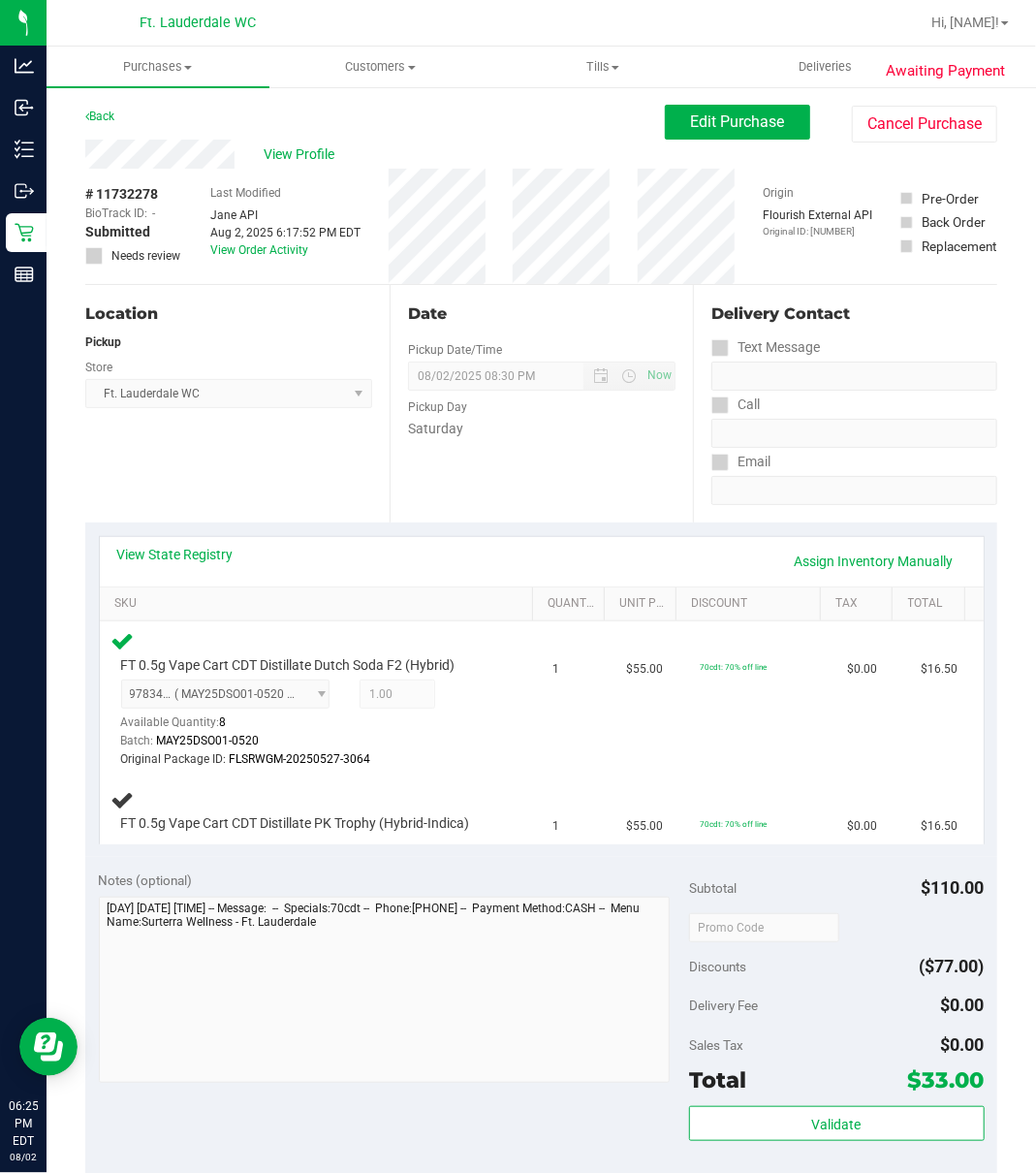 click on "Location
Pickup
Store
Ft. Lauderdale WC Select Store Bonita Springs WC Boynton Beach WC Bradenton WC Brandon WC Brooksville WC Call Center Clermont WC Crestview WC Deerfield Beach WC Delray Beach WC Deltona WC Ft Walton Beach WC Ft. Lauderdale WC Ft. Myers WC Gainesville WC Jax Atlantic WC JAX DC REP Jax WC Key West WC Lakeland WC Largo WC Lehigh Acres DC REP Merritt Island WC Miami 72nd WC Miami Beach WC Miami Dadeland WC Miramar DC REP New Port Richey WC North Palm Beach WC North Port WC Ocala WC Orange Park WC Orlando Colonial WC Orlando DC REP Orlando WC Oviedo WC Palm Bay WC Palm Coast WC Panama City WC Pensacola WC Port Orange WC Port St. Lucie WC Sebring WC South Tampa WC St. Pete WC Summerfield WC Tallahassee DC REP Tallahassee WC Tampa DC Testing Tampa Warehouse Tampa WC TX Austin DC TX Plano Retail WPB DC" at bounding box center (237, 403) 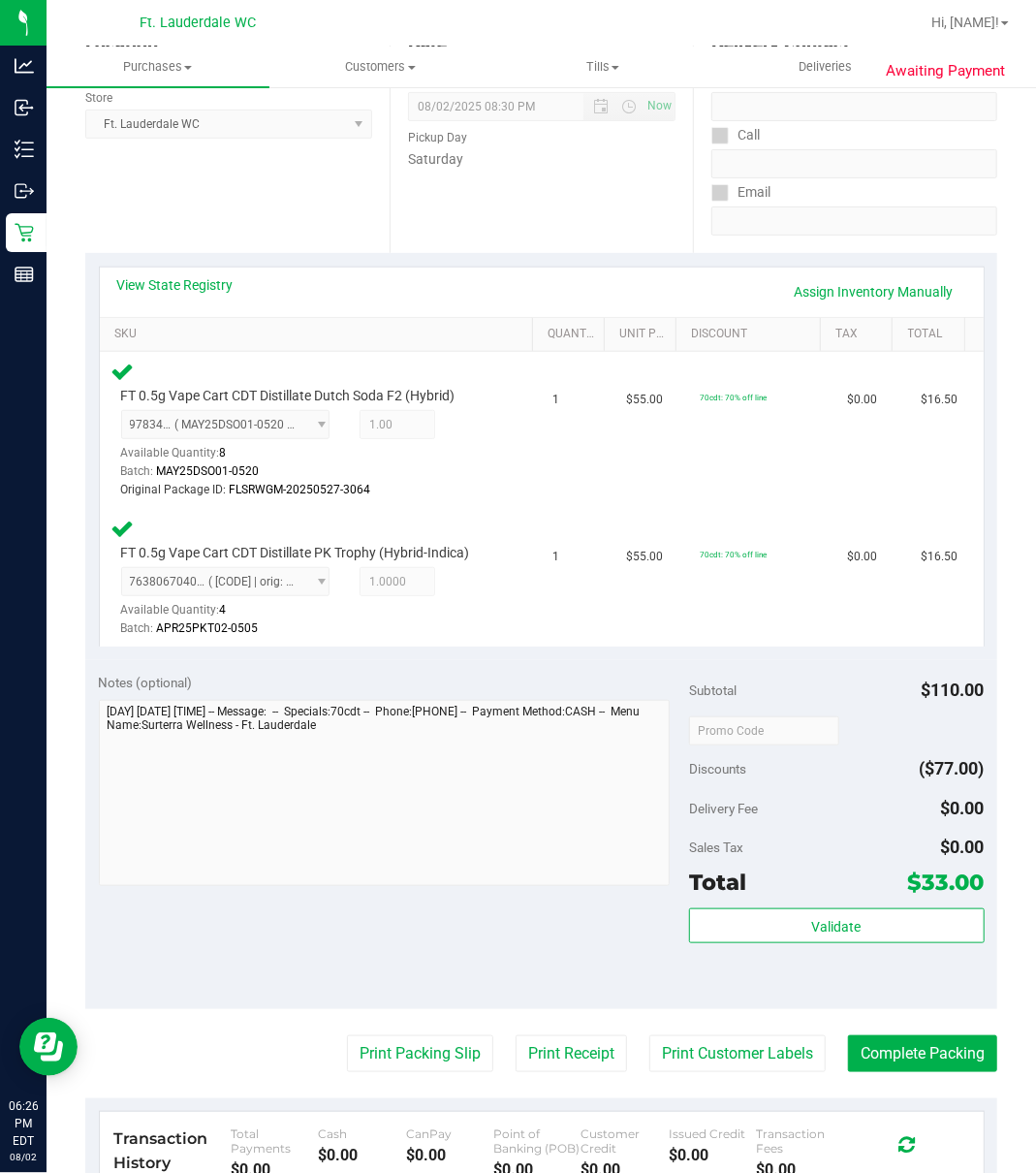 scroll, scrollTop: 611, scrollLeft: 0, axis: vertical 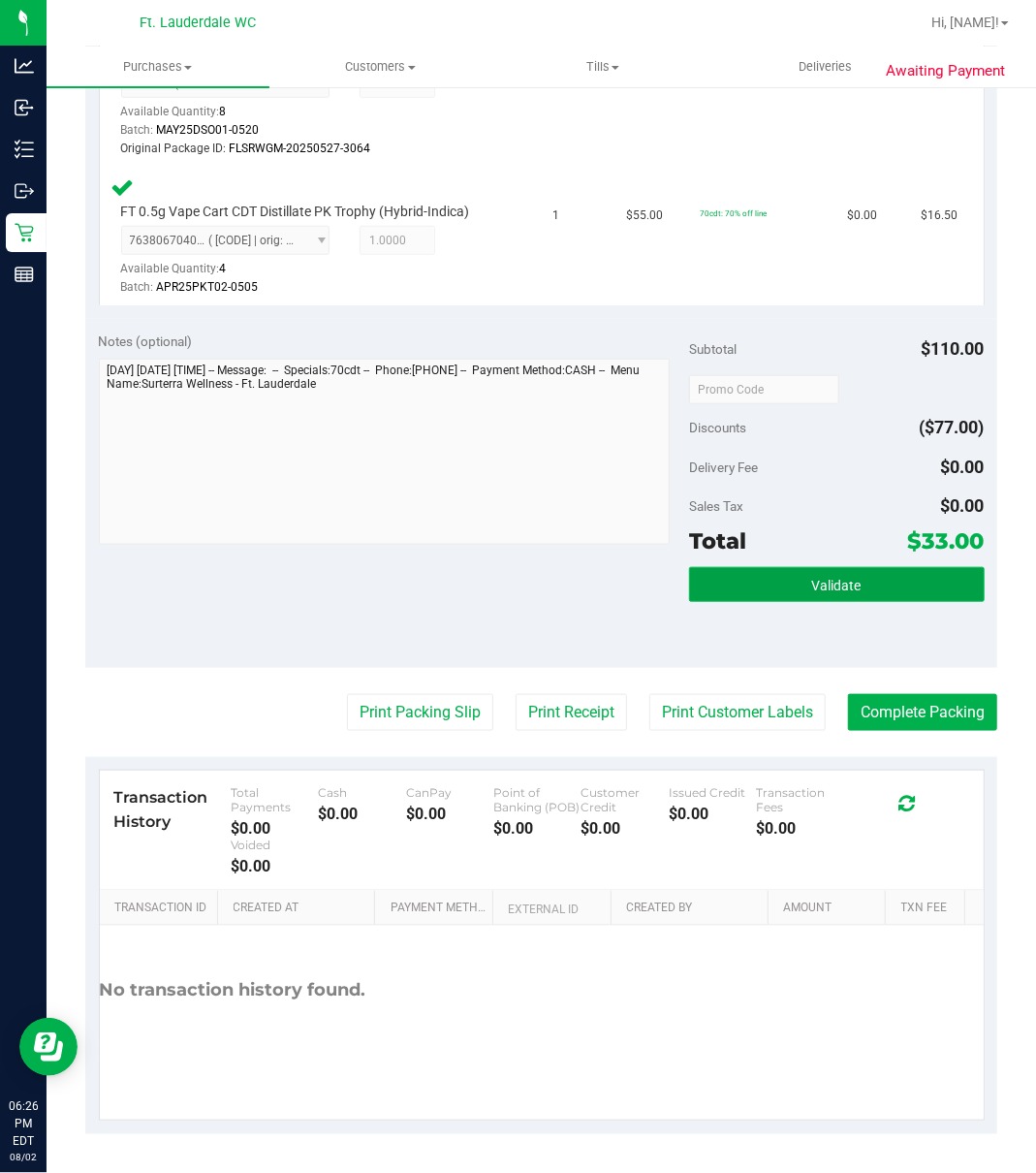 click on "Validate" at bounding box center (836, 585) 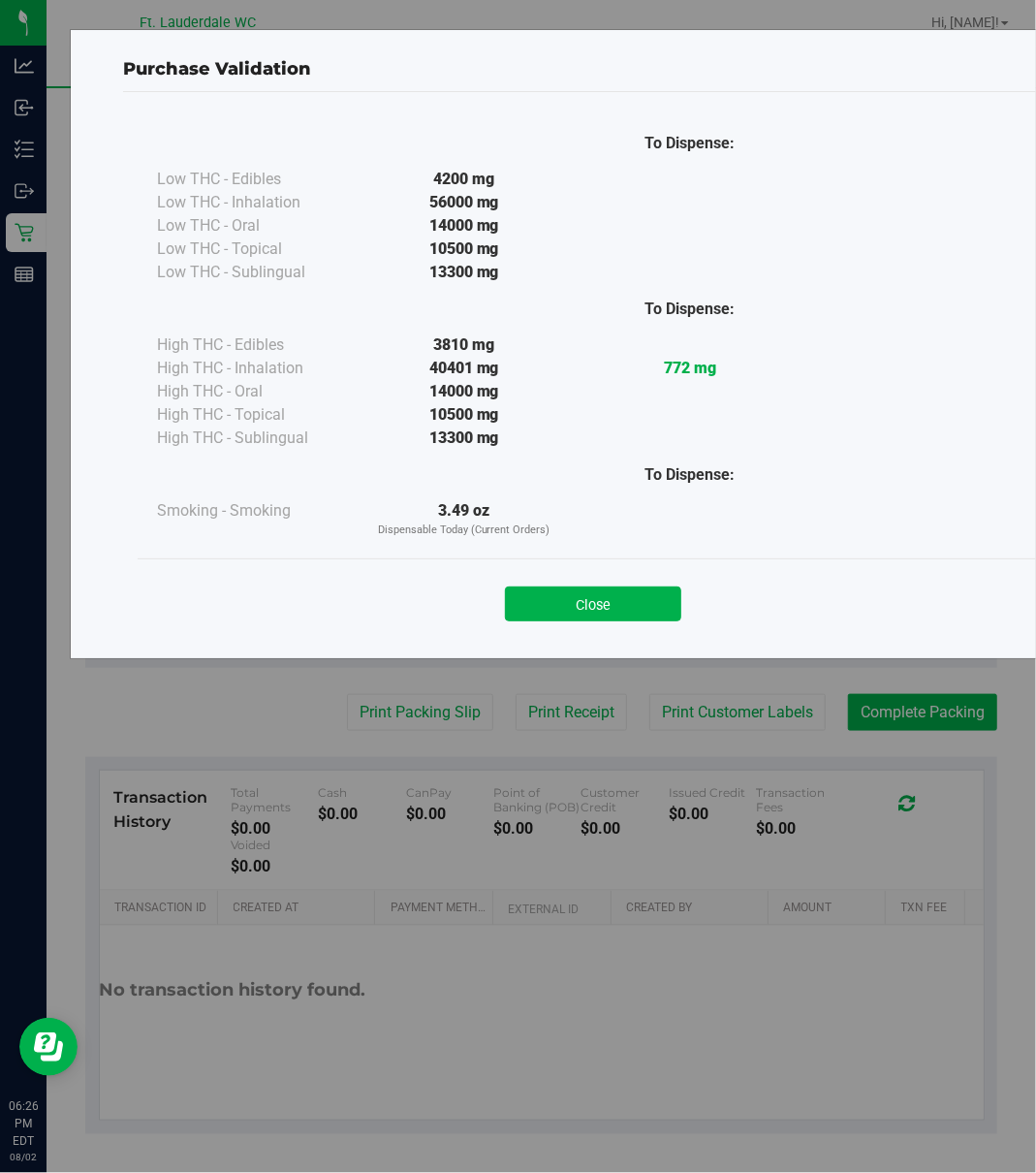 click on "Close" at bounding box center [593, 597] 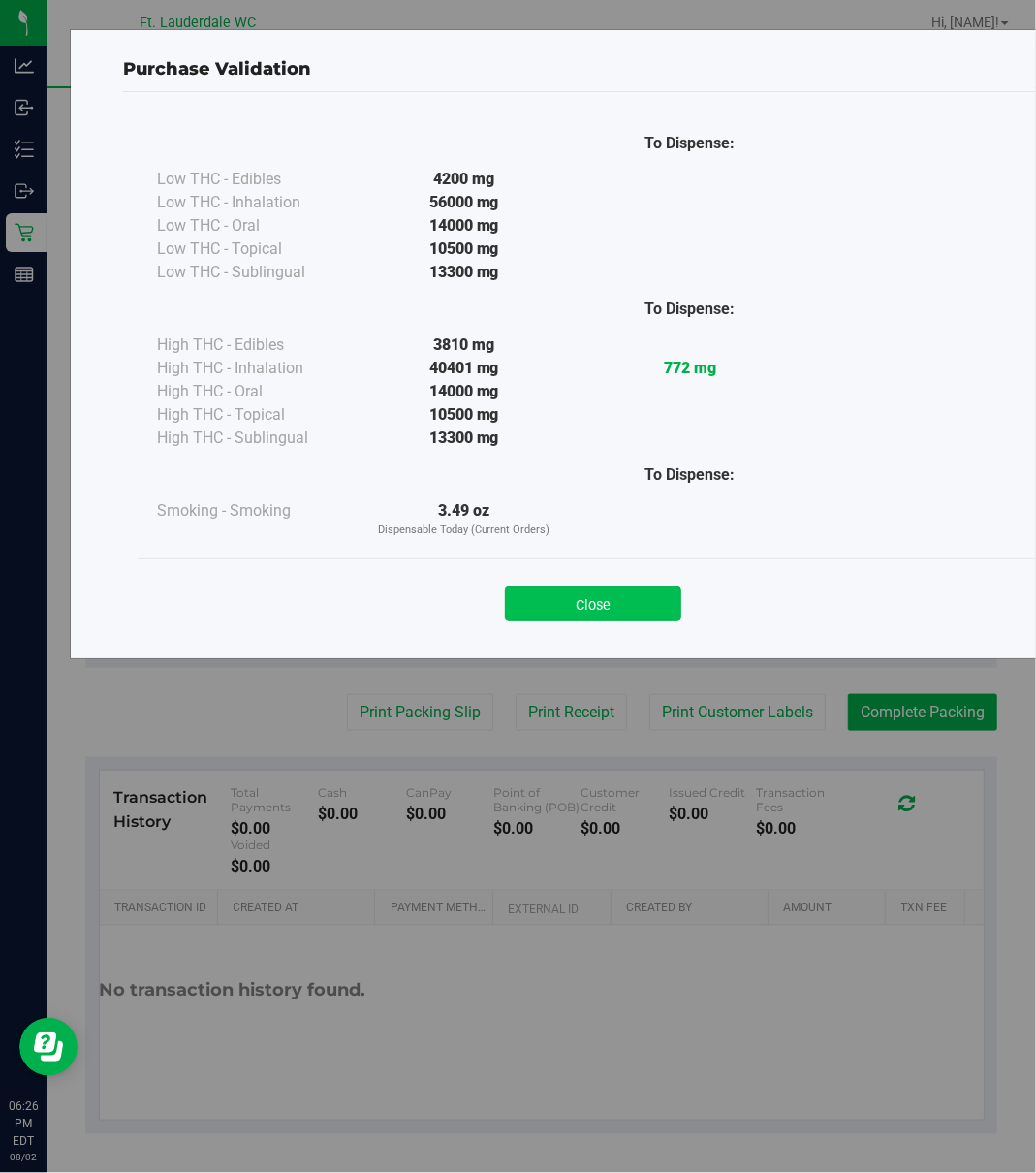click on "Close" at bounding box center [593, 604] 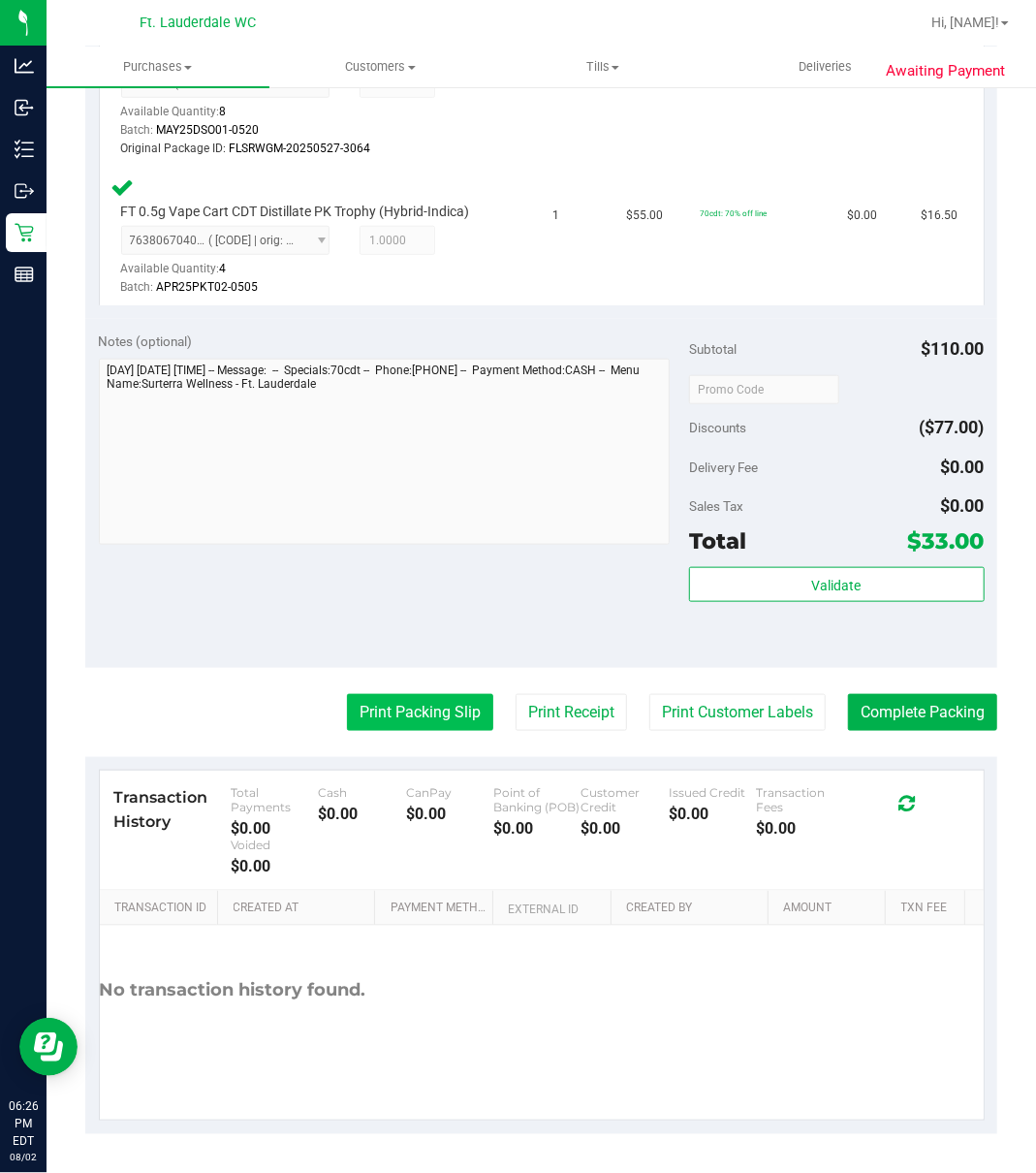 click on "Print Packing Slip" at bounding box center [420, 713] 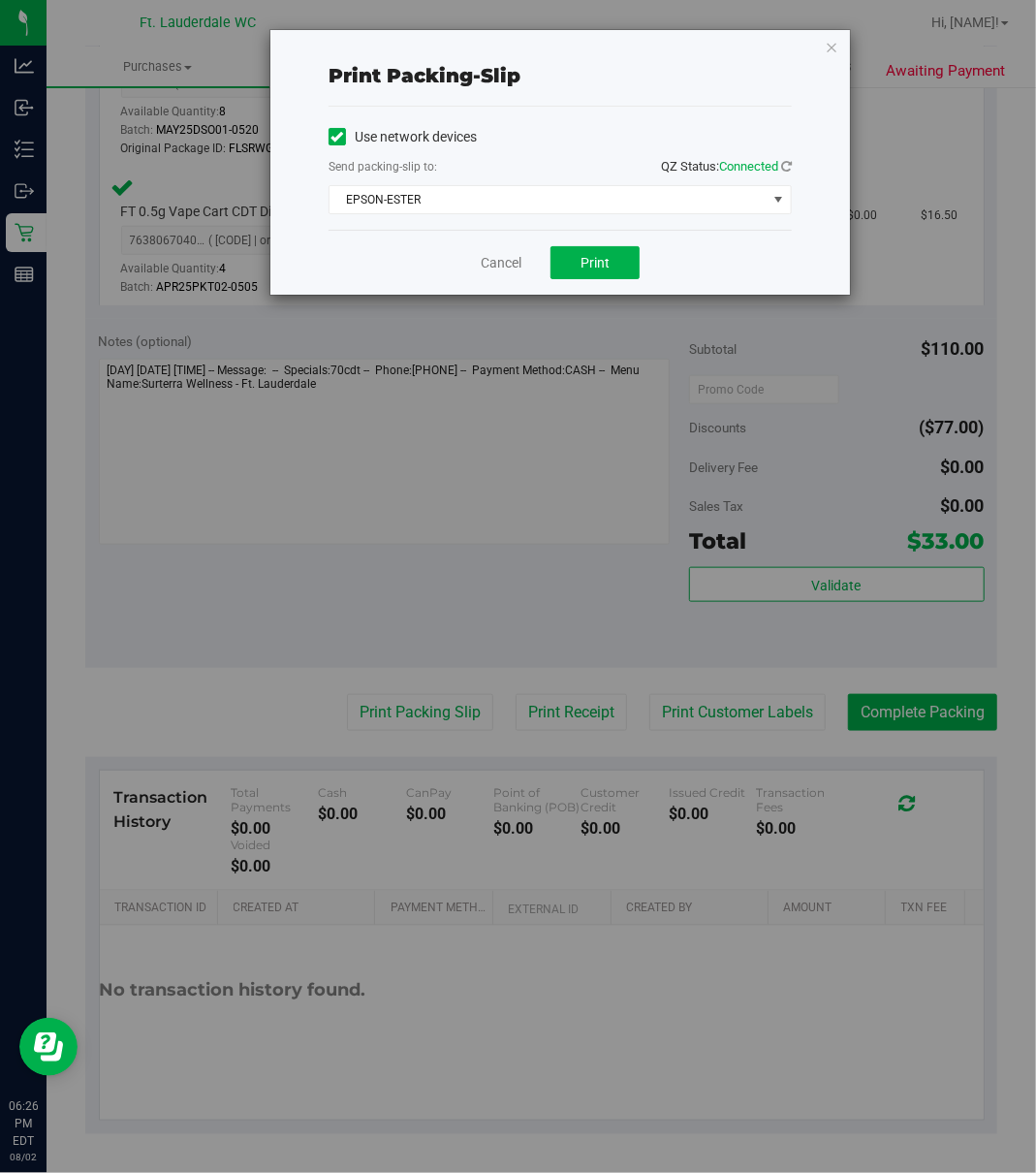 click on "Cancel
Print" at bounding box center (560, 262) 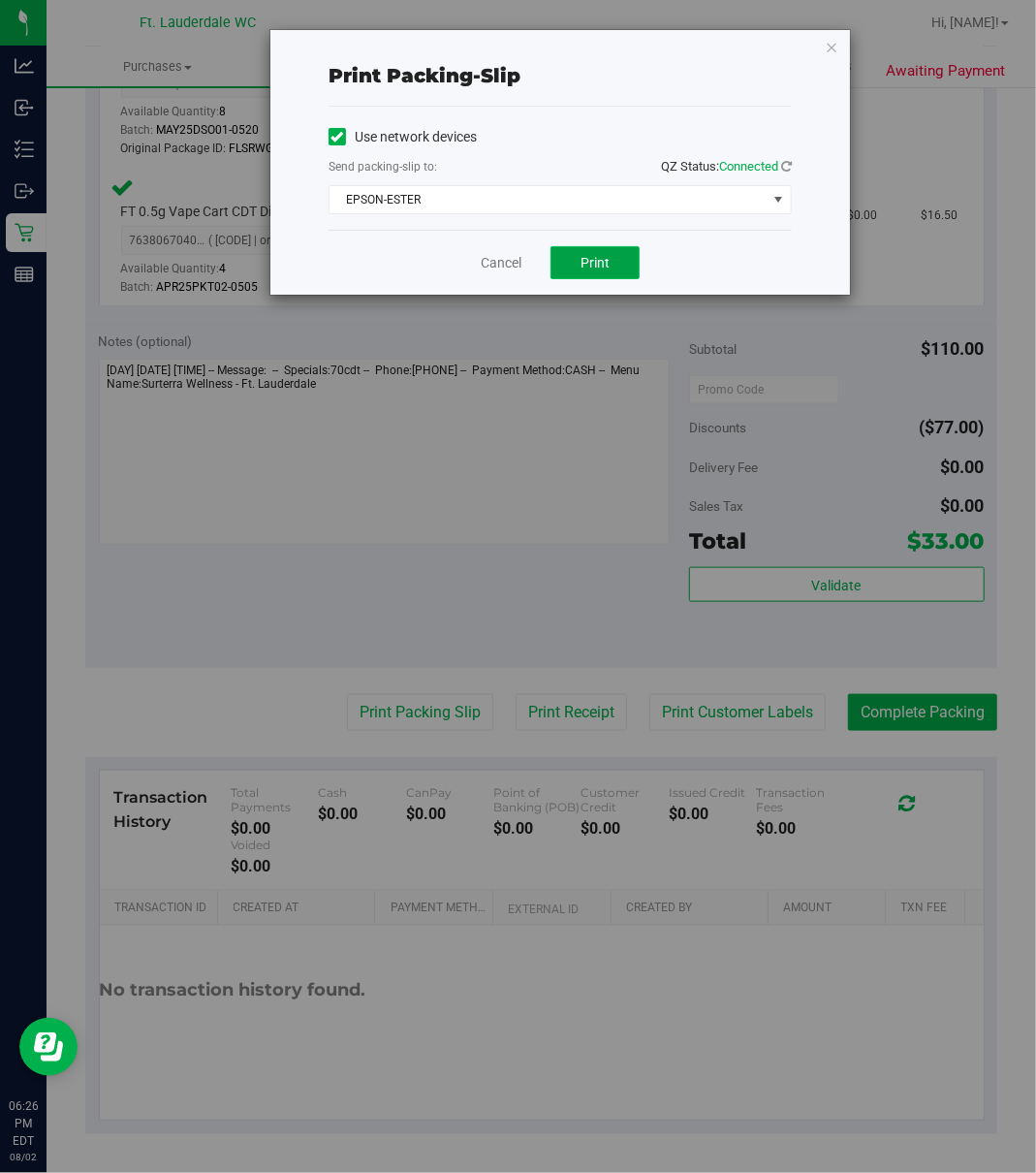click on "Print" at bounding box center [595, 263] 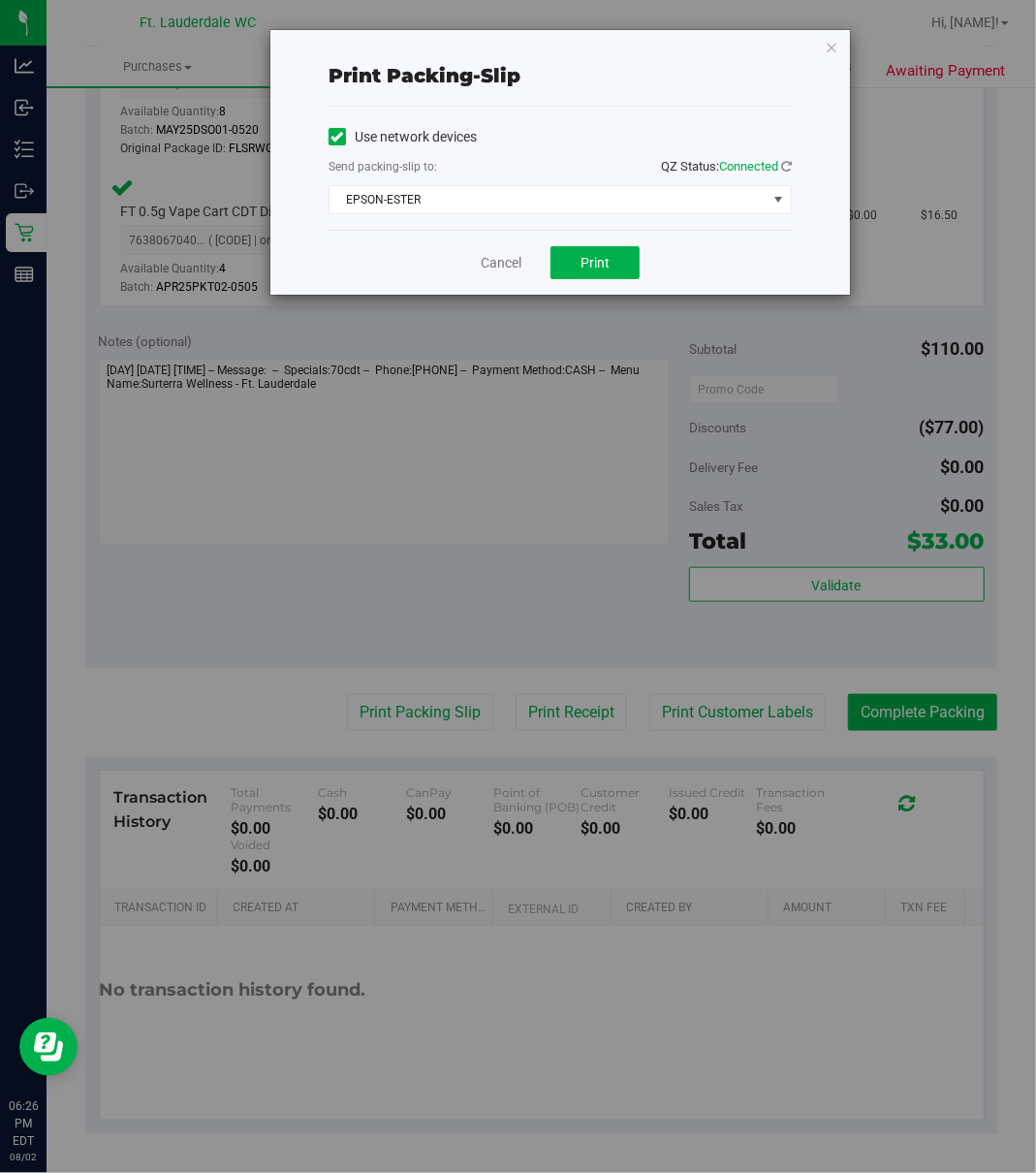 click on "Cancel
Print" at bounding box center [560, 262] 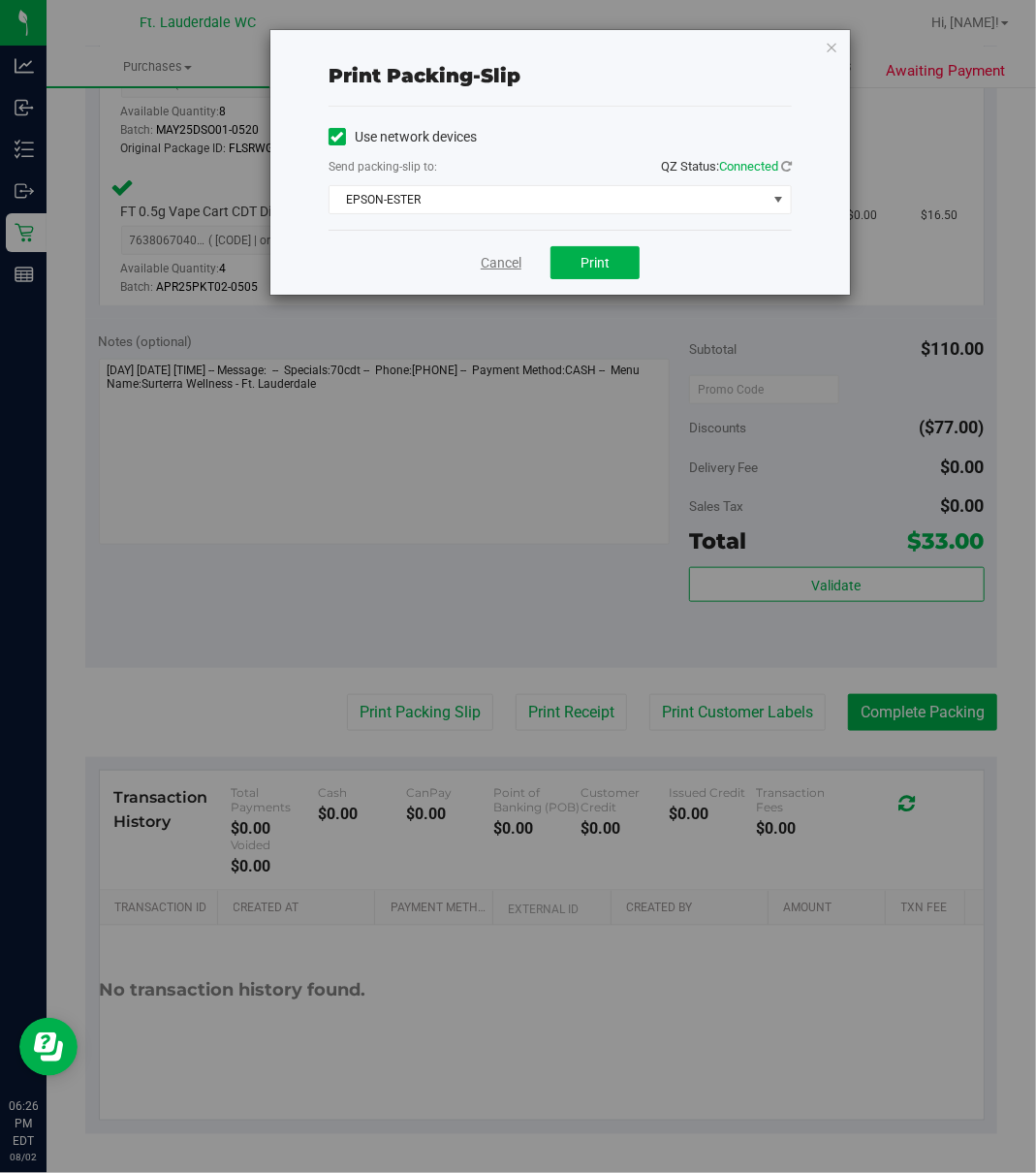 click on "Cancel" at bounding box center (501, 263) 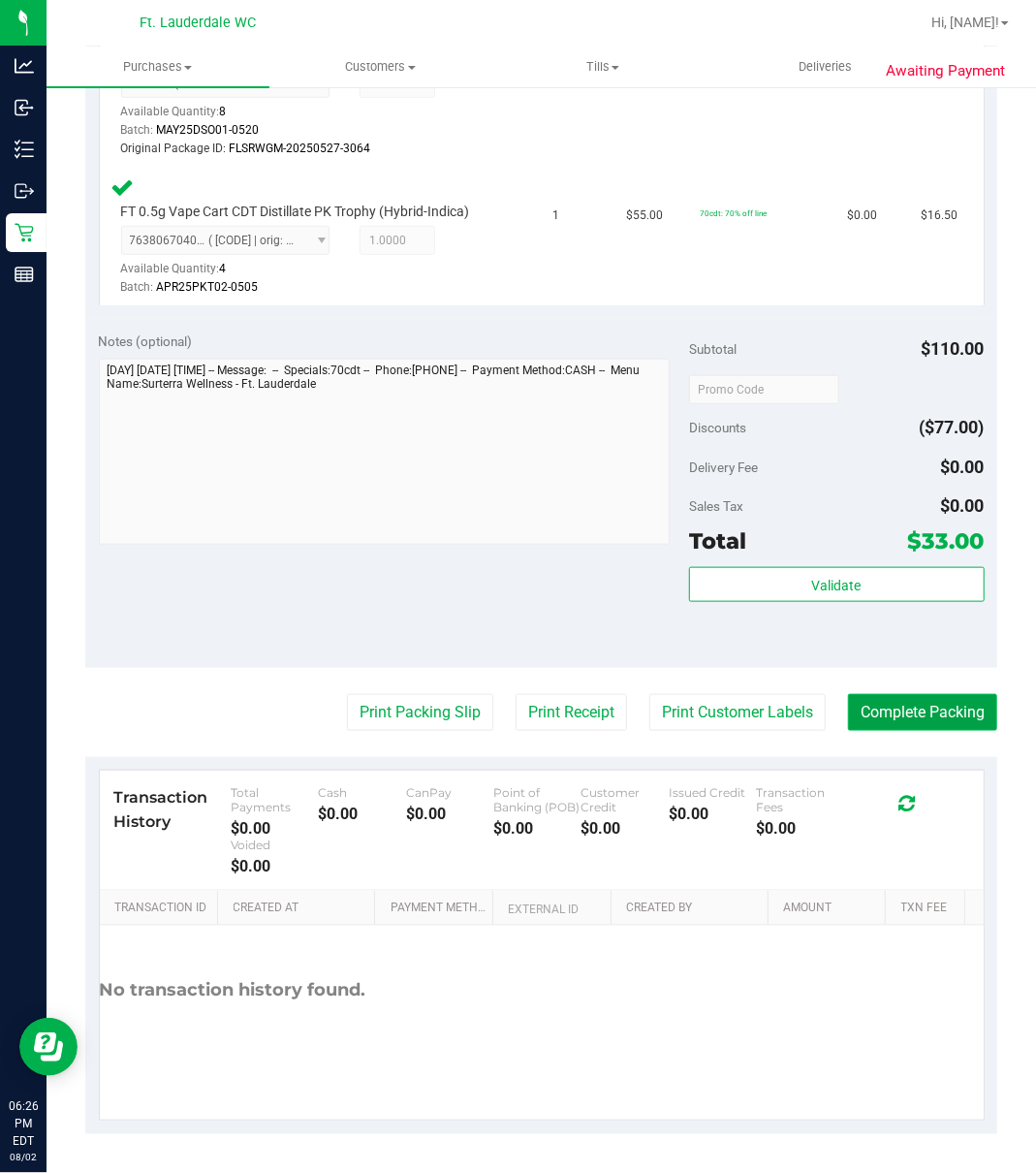 click on "Complete Packing" at bounding box center (923, 713) 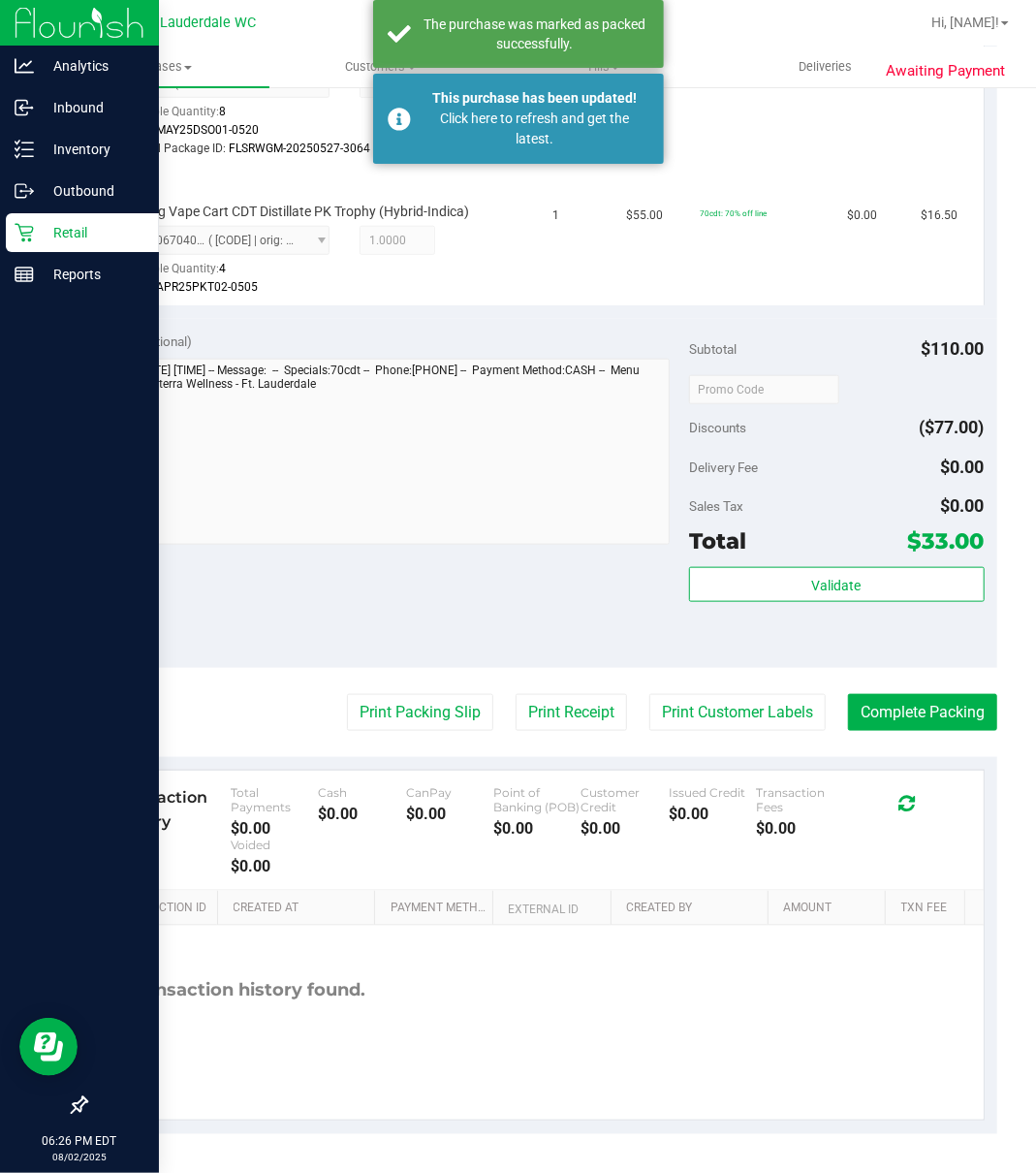 click 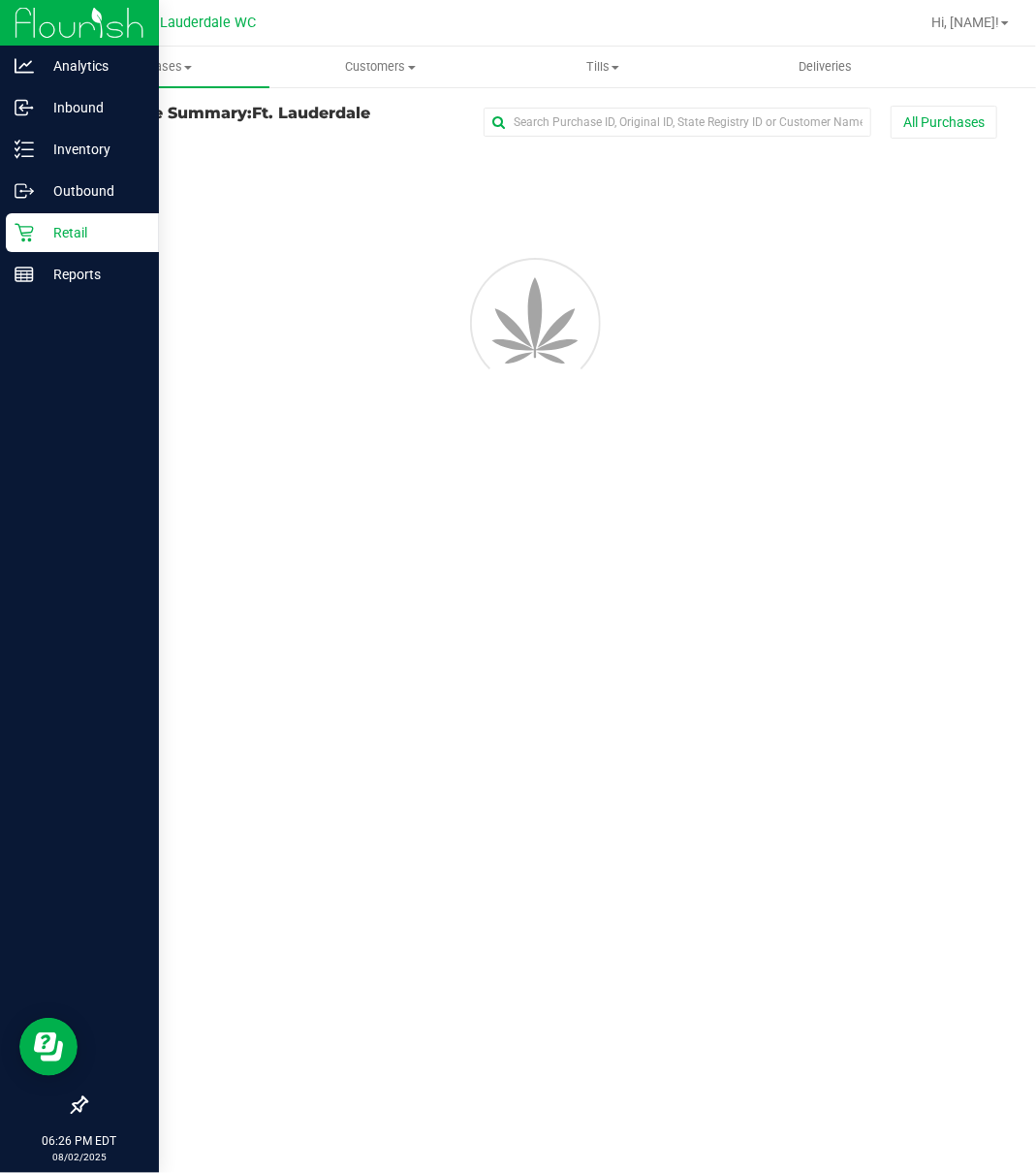 scroll, scrollTop: 0, scrollLeft: 0, axis: both 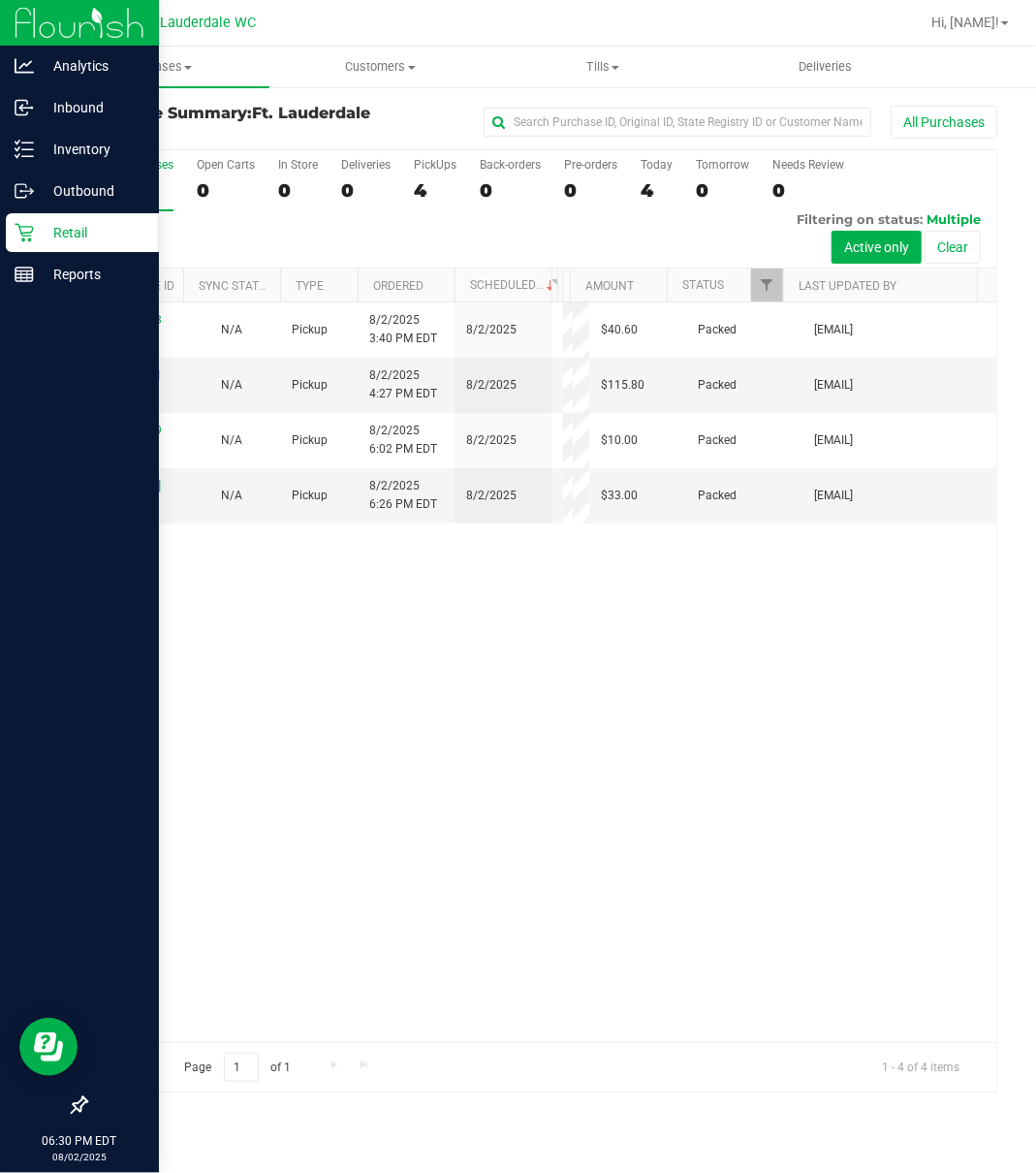 click on "Retail" at bounding box center (82, 233) 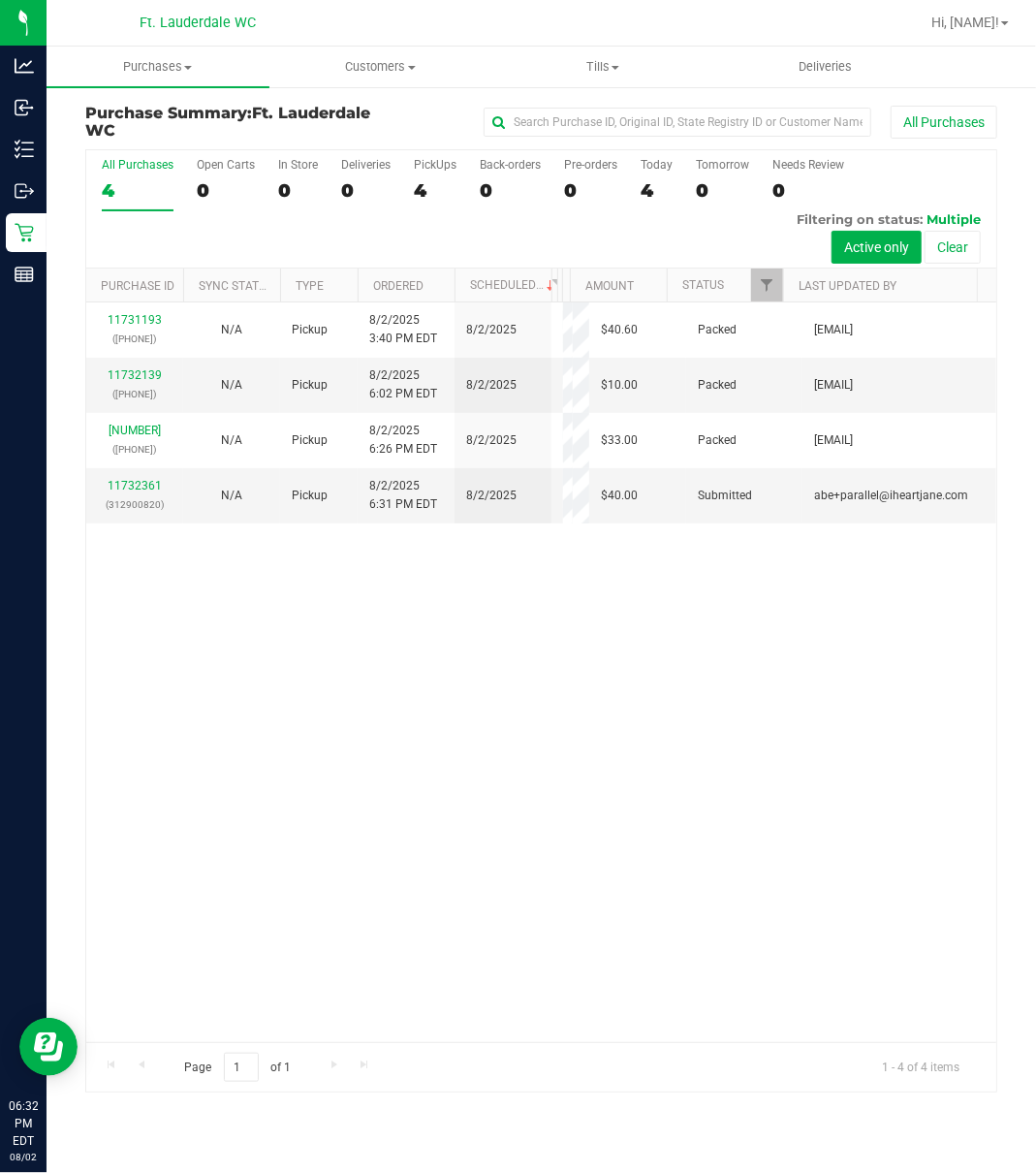 click on "11731193
(312862433)
N/A
Pickup 8/2/2025 3:40 PM EDT 8/2/2025
$40.60
Packed diortiz@liveparallel.com
11732139
(312893606)
N/A
Pickup 8/2/2025 6:02 PM EDT 8/2/2025
$10.00
Packed ssandburg@liveparallel.com
11732278
(312898252)
N/A
Pickup 8/2/2025 6:26 PM EDT 8/2/2025
$33.00
Packed ssandburg@liveparallel.com
11732361" at bounding box center (541, 672) 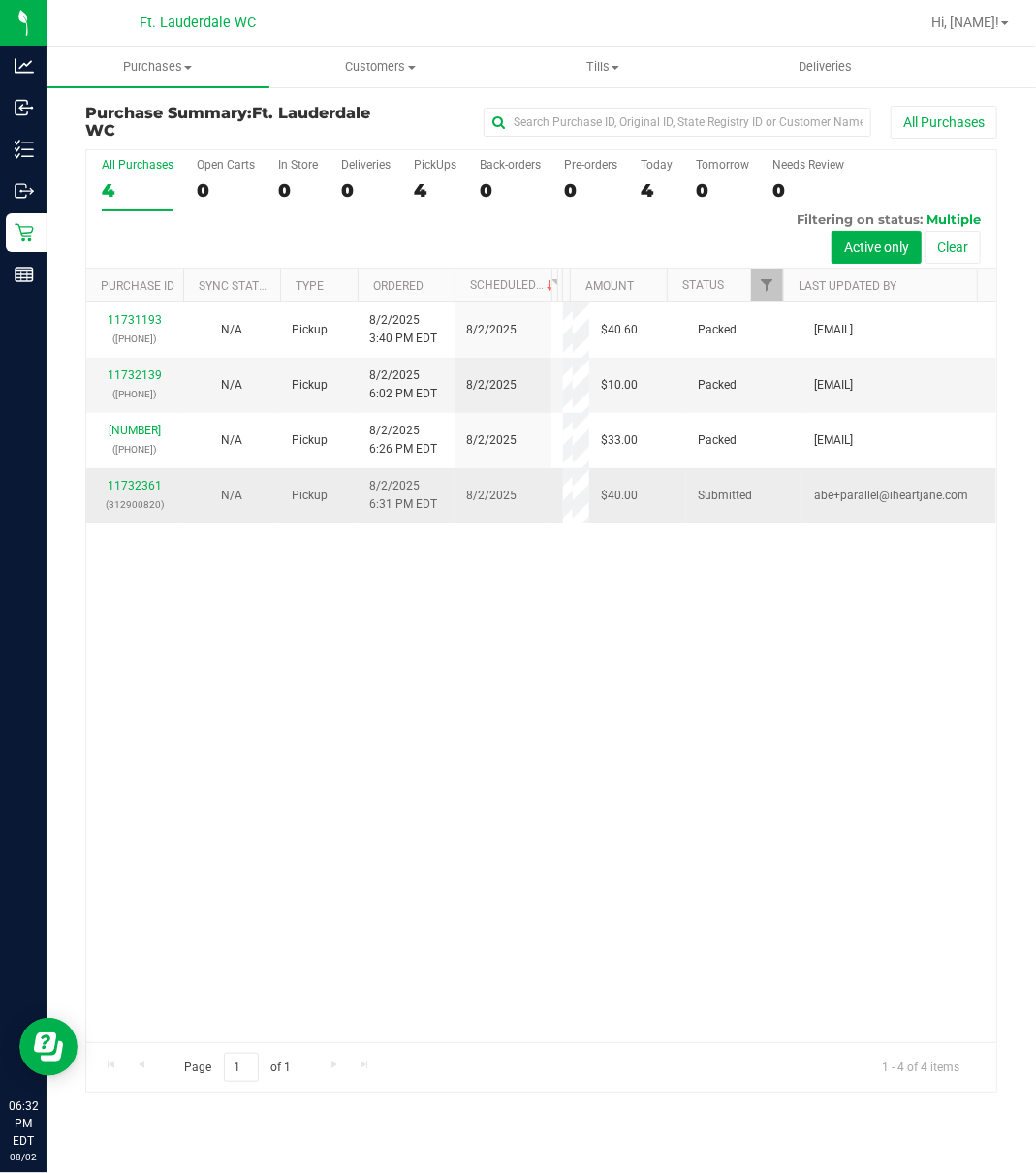 click on "(312900820)" at bounding box center (135, 504) 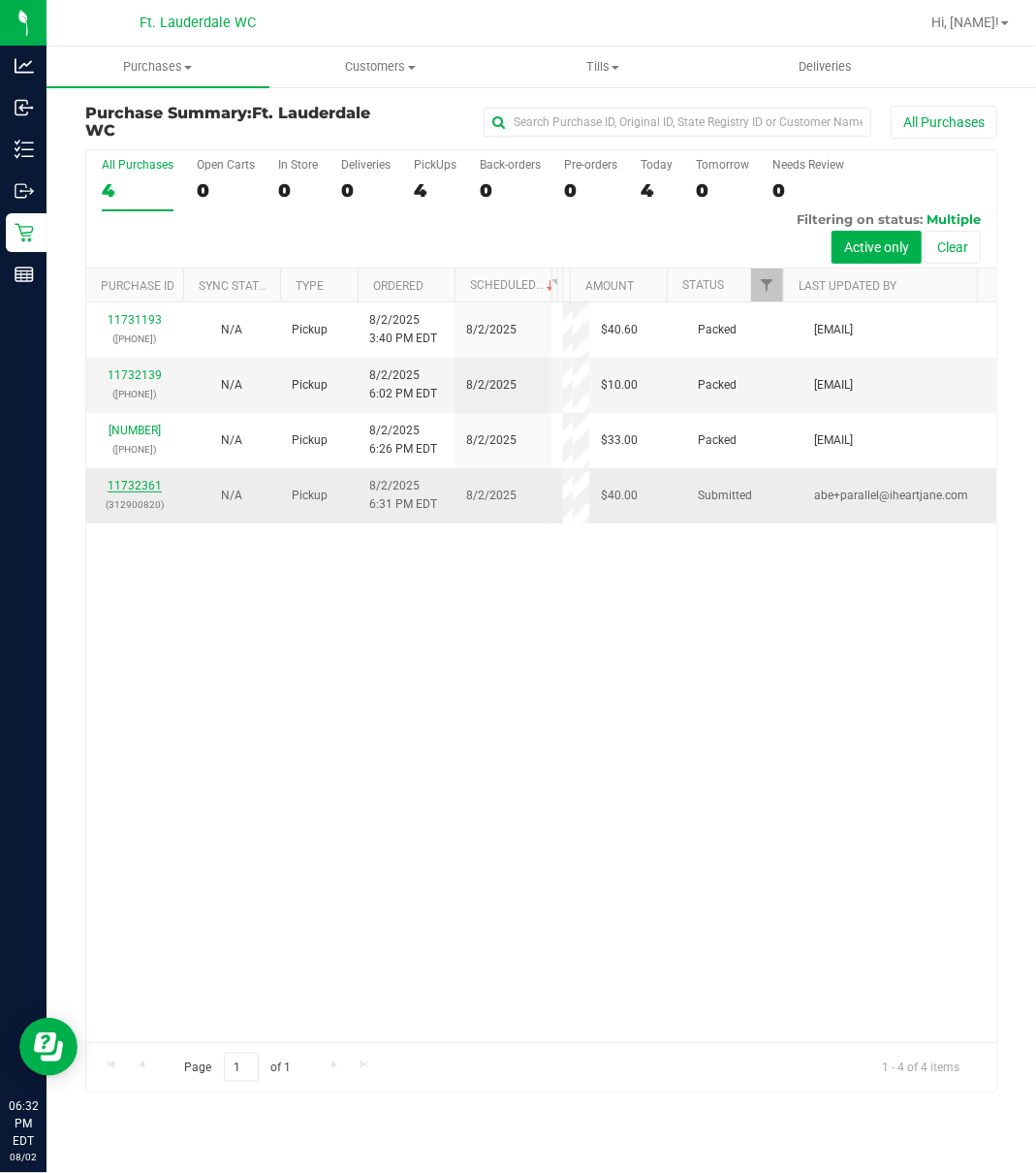 click on "11732361" at bounding box center (135, 486) 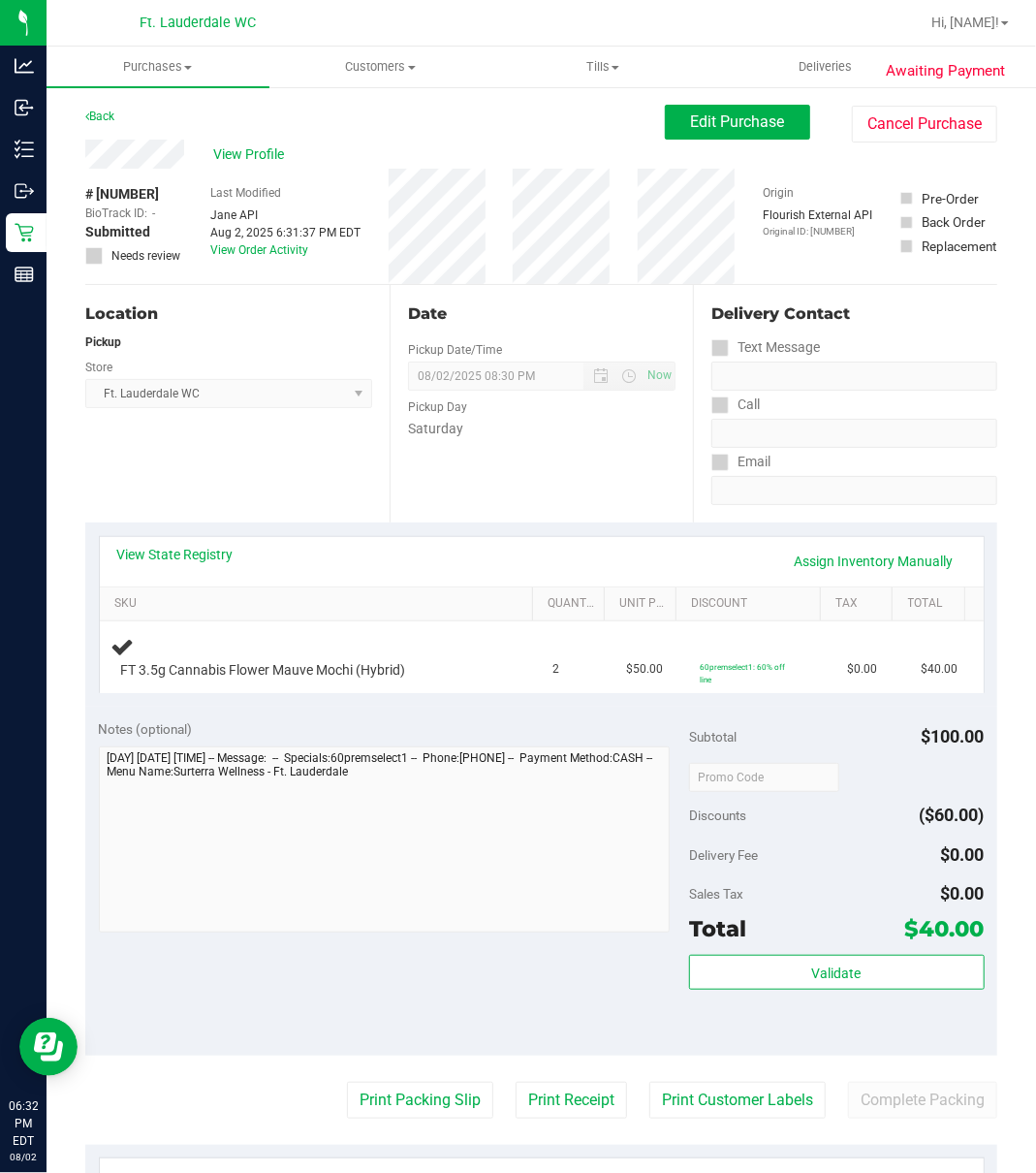 click on "Location
Pickup
Store
Ft. Lauderdale WC Select Store Bonita Springs WC Boynton Beach WC Bradenton WC Brandon WC Brooksville WC Call Center Clermont WC Crestview WC Deerfield Beach WC Delray Beach WC Deltona WC Ft Walton Beach WC Ft. Lauderdale WC Ft. Myers WC Gainesville WC Jax Atlantic WC JAX DC REP Jax WC Key West WC Lakeland WC Largo WC Lehigh Acres DC REP Merritt Island WC Miami 72nd WC Miami Beach WC Miami Dadeland WC Miramar DC REP New Port Richey WC North Palm Beach WC North Port WC Ocala WC Orange Park WC Orlando Colonial WC Orlando DC REP Orlando WC Oviedo WC Palm Bay WC Palm Coast WC Panama City WC Pensacola WC Port Orange WC Port St. Lucie WC Sebring WC South Tampa WC St. Pete WC Summerfield WC Tallahassee DC REP Tallahassee WC Tampa DC Testing Tampa Warehouse Tampa WC TX Austin DC TX Plano Retail WPB DC" at bounding box center [237, 403] 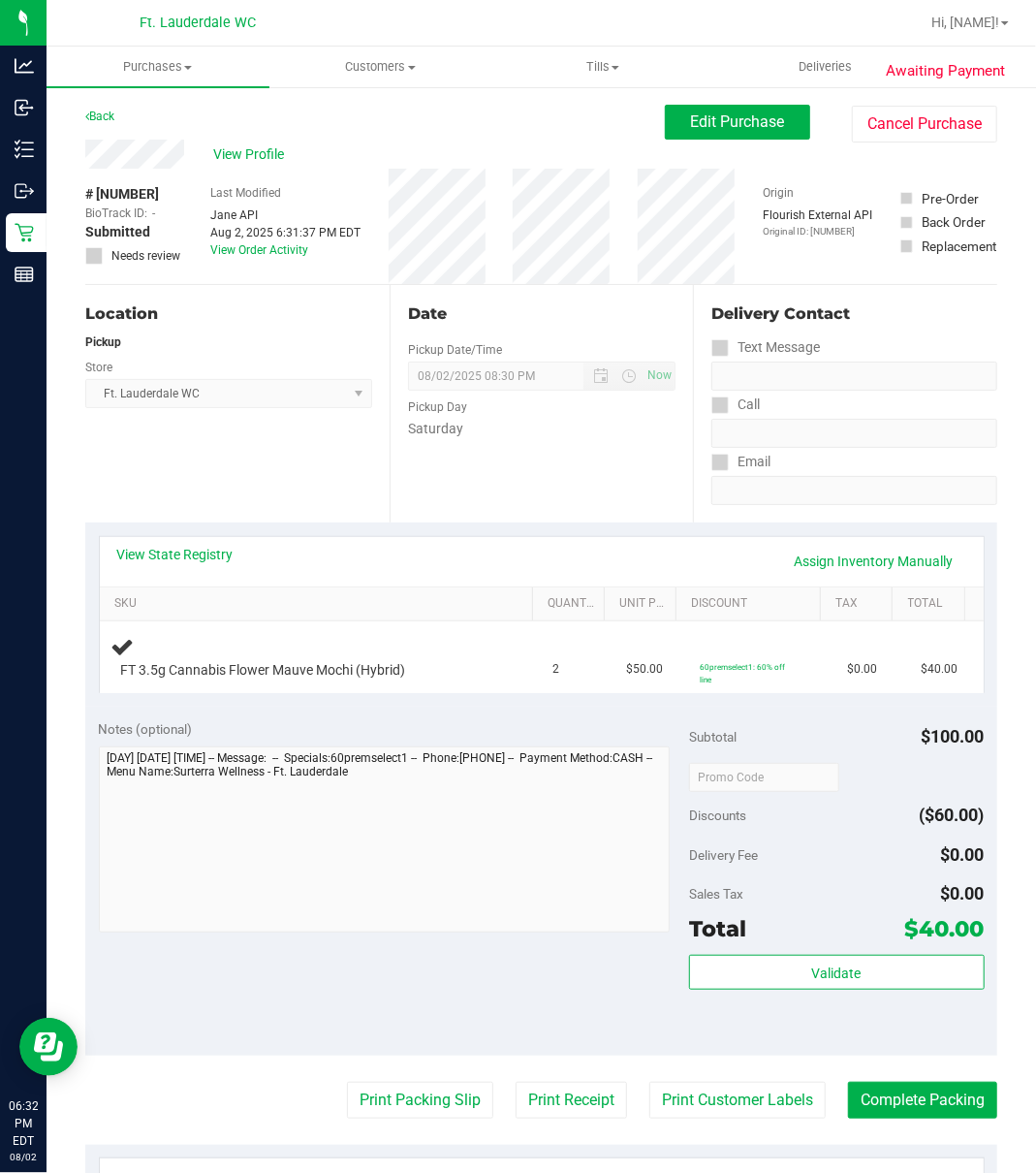 click on "Location
Pickup
Store
Ft. Lauderdale WC Select Store Bonita Springs WC Boynton Beach WC Bradenton WC Brandon WC Brooksville WC Call Center Clermont WC Crestview WC Deerfield Beach WC Delray Beach WC Deltona WC Ft Walton Beach WC Ft. Lauderdale WC Ft. Myers WC Gainesville WC Jax Atlantic WC JAX DC REP Jax WC Key West WC Lakeland WC Largo WC Lehigh Acres DC REP Merritt Island WC Miami 72nd WC Miami Beach WC Miami Dadeland WC Miramar DC REP New Port Richey WC North Palm Beach WC North Port WC Ocala WC Orange Park WC Orlando Colonial WC Orlando DC REP Orlando WC Oviedo WC Palm Bay WC Palm Coast WC Panama City WC Pensacola WC Port Orange WC Port St. Lucie WC Sebring WC South Tampa WC St. Pete WC Summerfield WC Tallahassee DC REP Tallahassee WC Tampa DC Testing Tampa Warehouse Tampa WC TX Austin DC TX Plano Retail WPB DC" at bounding box center [237, 403] 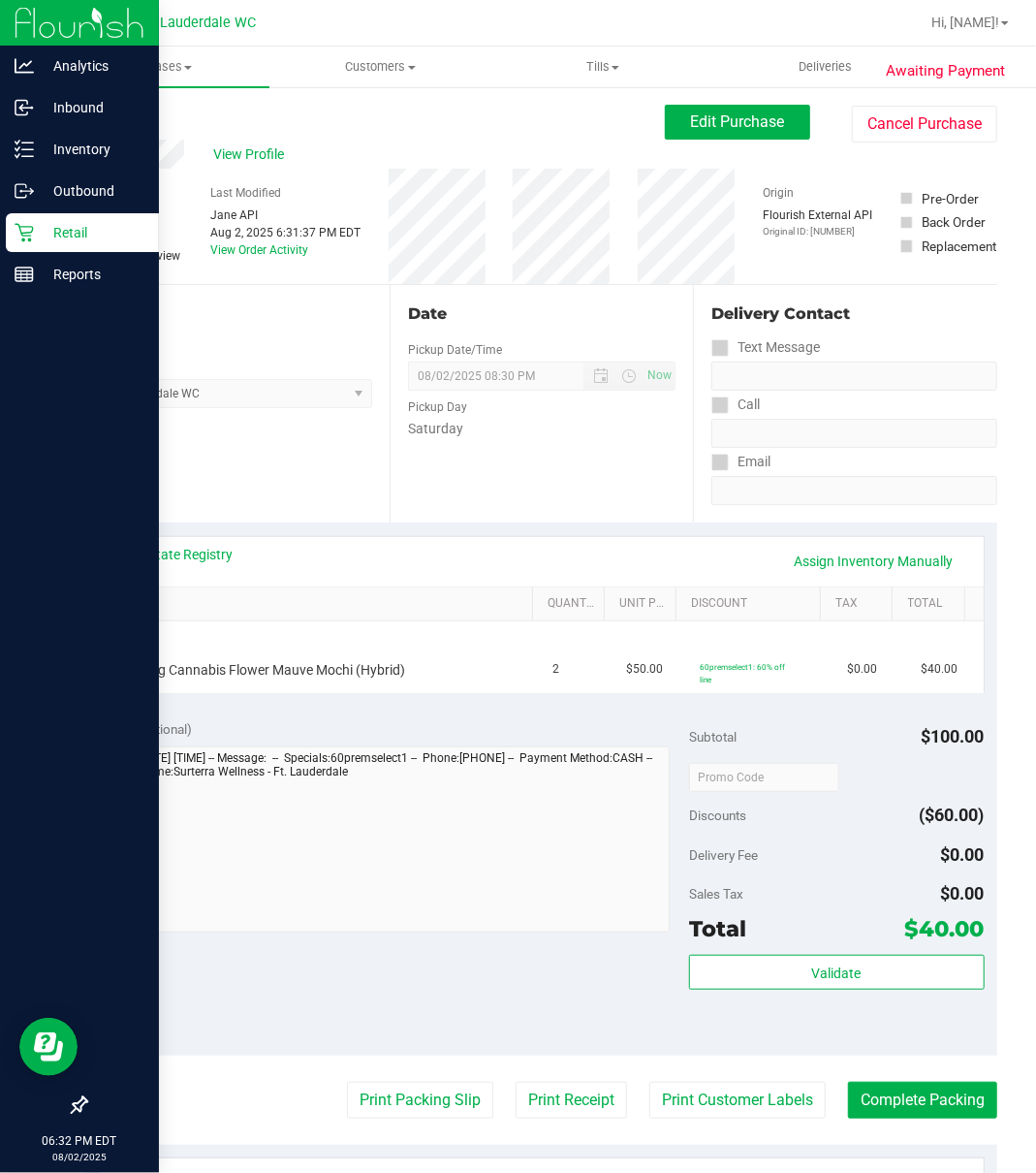 click on "Retail" at bounding box center (92, 233) 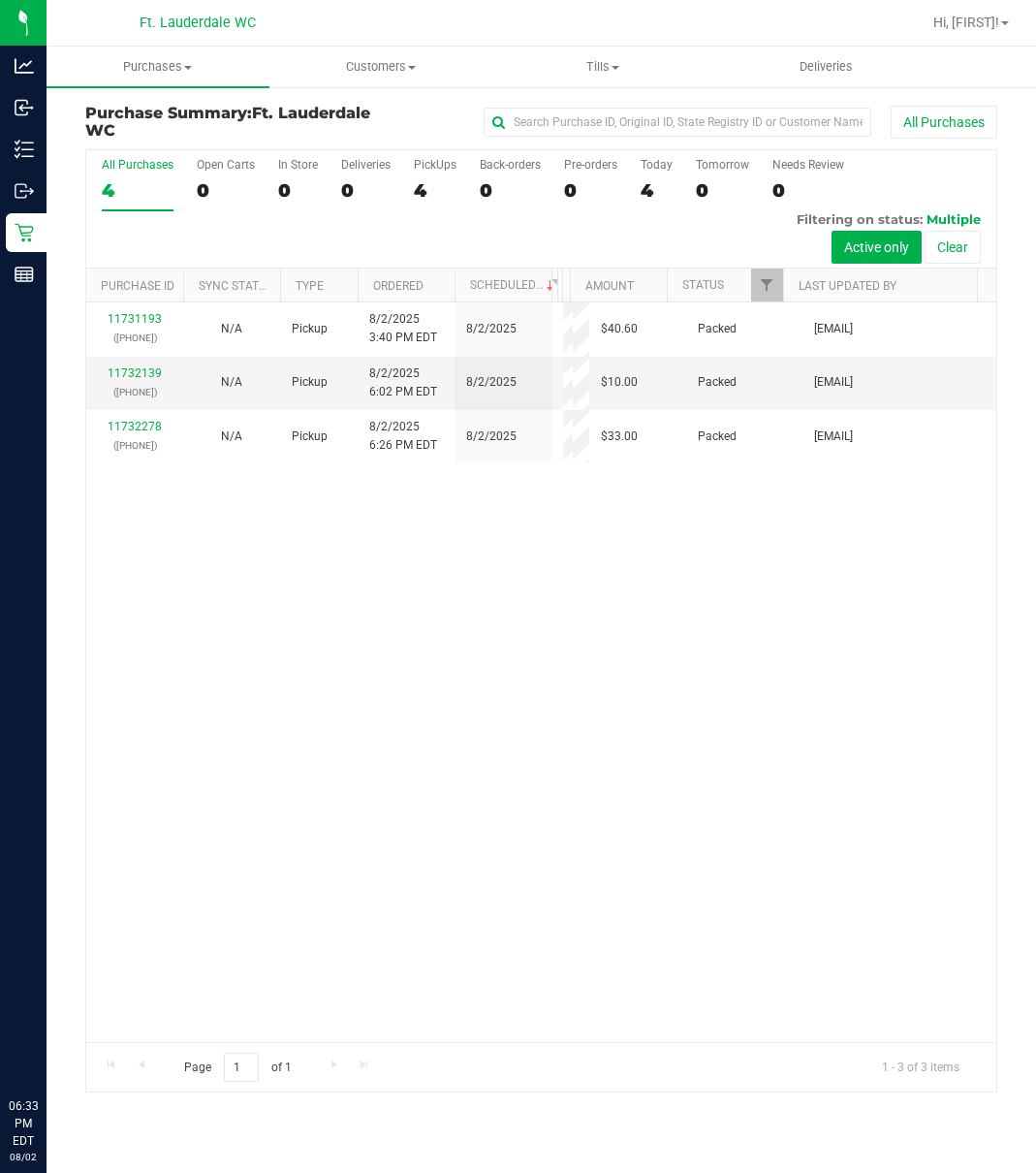 scroll, scrollTop: 0, scrollLeft: 0, axis: both 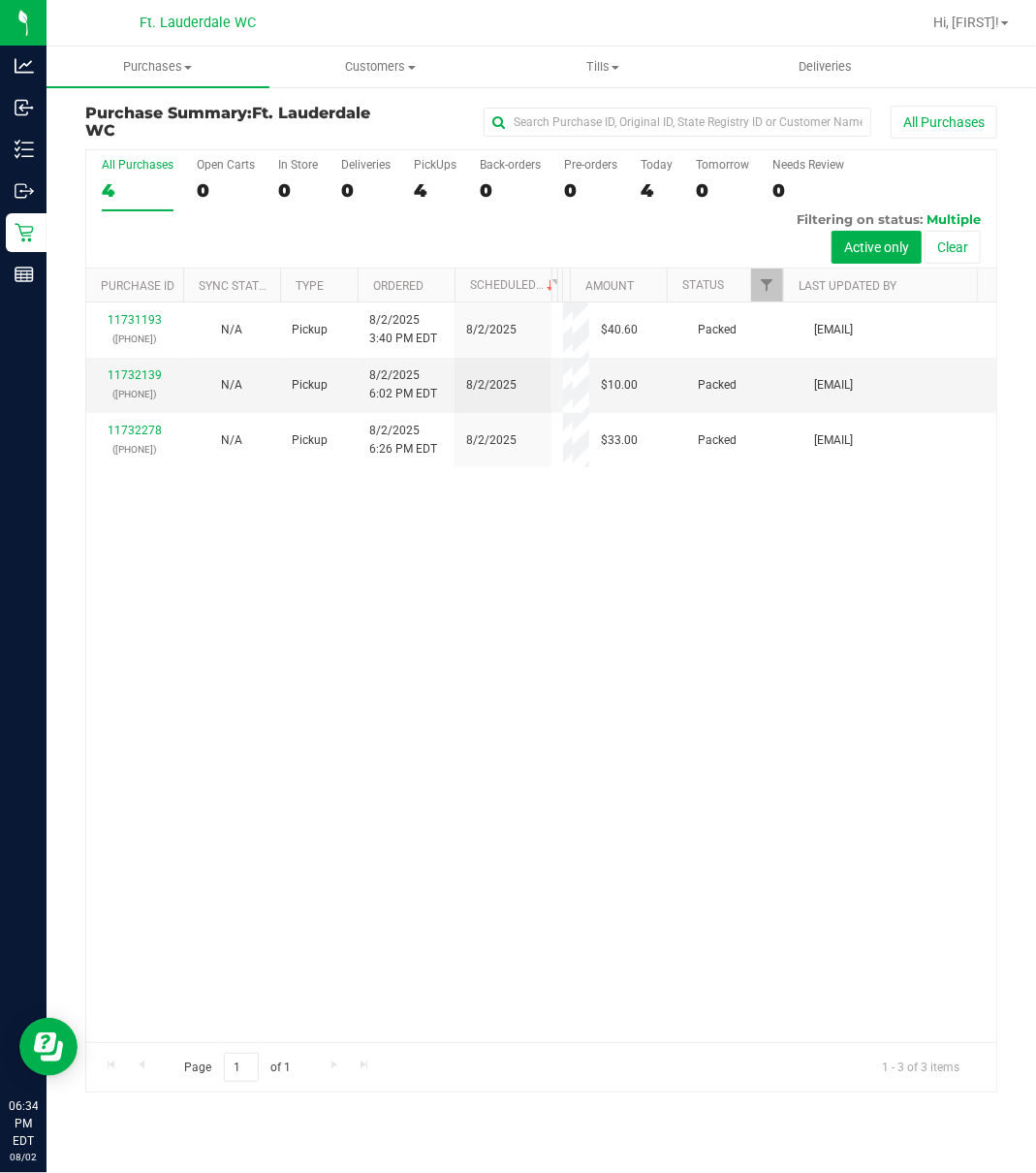 click on "11731193
(312862433)
N/A
Pickup 8/2/2025 3:40 PM EDT 8/2/2025
$40.60
Packed diortiz@liveparallel.com
11732139
(312893606)
N/A
Pickup 8/2/2025 6:02 PM EDT 8/2/2025
$10.00
Packed ssandburg@liveparallel.com
11732278
(312898252)
N/A
Pickup 8/2/2025 6:26 PM EDT 8/2/2025
$33.00
Packed ssandburg@liveparallel.com" at bounding box center [541, 672] 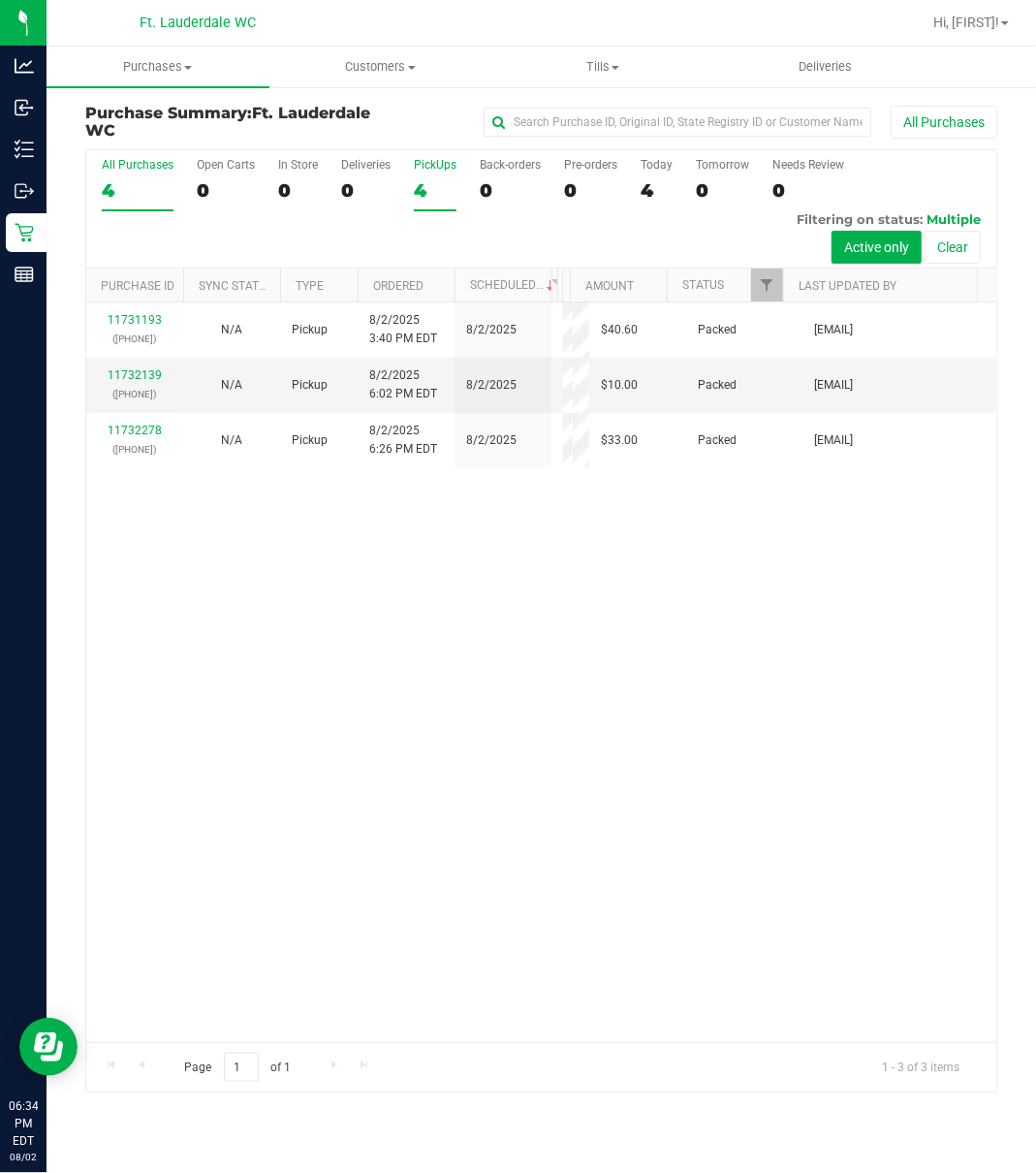 click on "4" at bounding box center (435, 190) 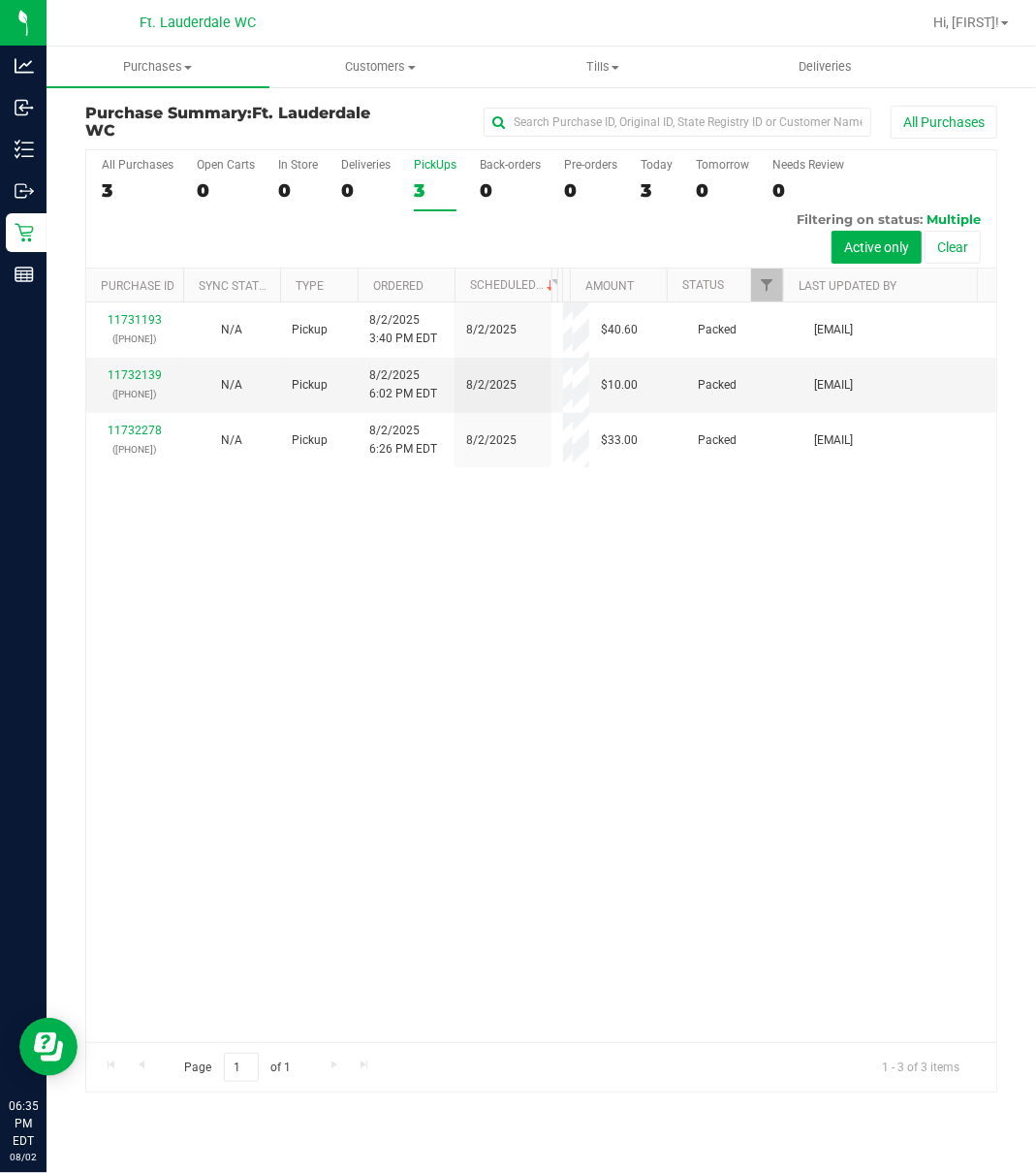 click on "11731193
(312862433)
N/A
Pickup 8/2/2025 3:40 PM EDT 8/2/2025
$40.60
Packed diortiz@liveparallel.com
11732139
(312893606)
N/A
Pickup 8/2/2025 6:02 PM EDT 8/2/2025
$10.00
Packed ssandburg@liveparallel.com
11732278
(312898252)
N/A
Pickup 8/2/2025 6:26 PM EDT 8/2/2025
$33.00
Packed ssandburg@liveparallel.com" at bounding box center [541, 672] 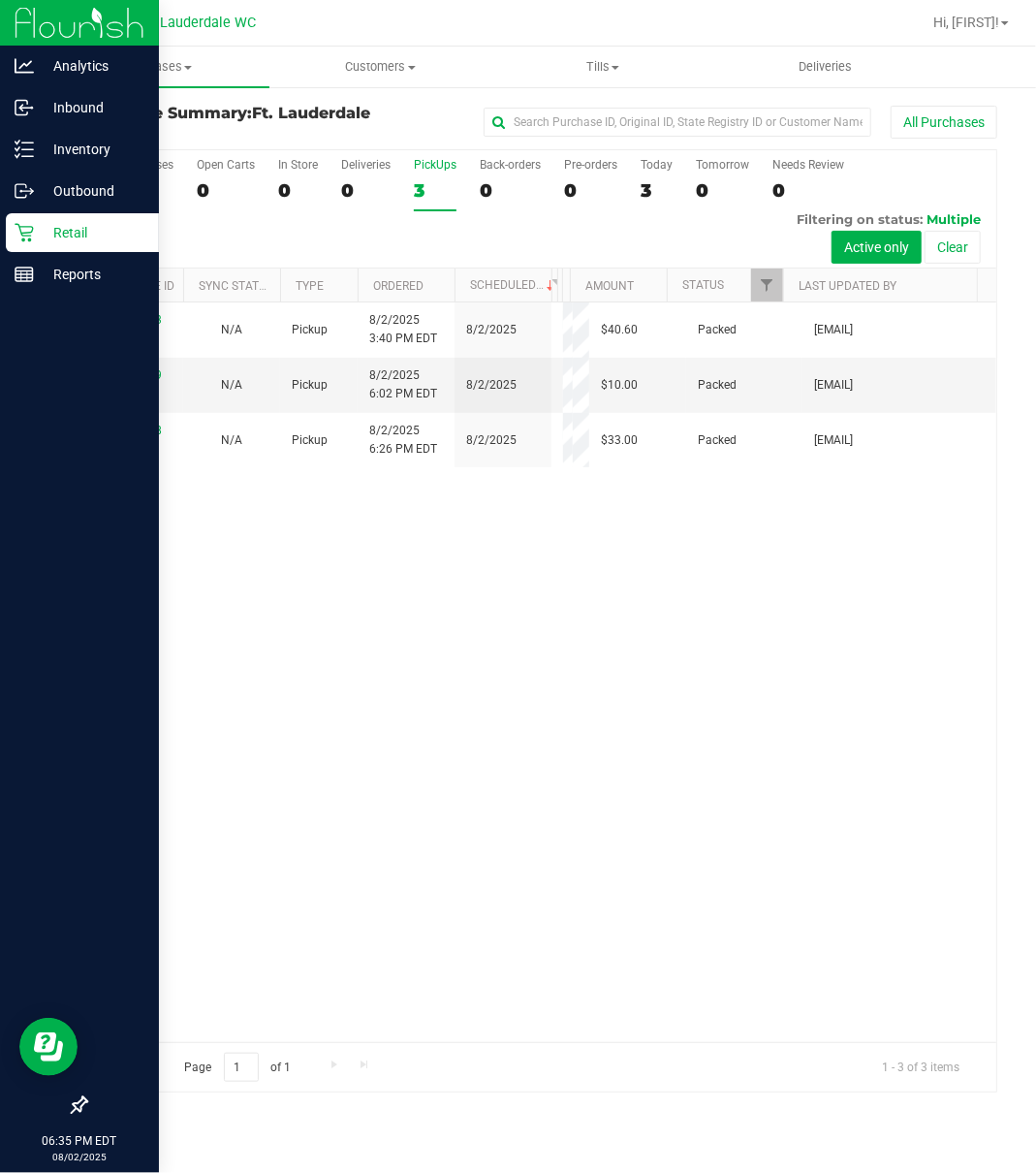 click 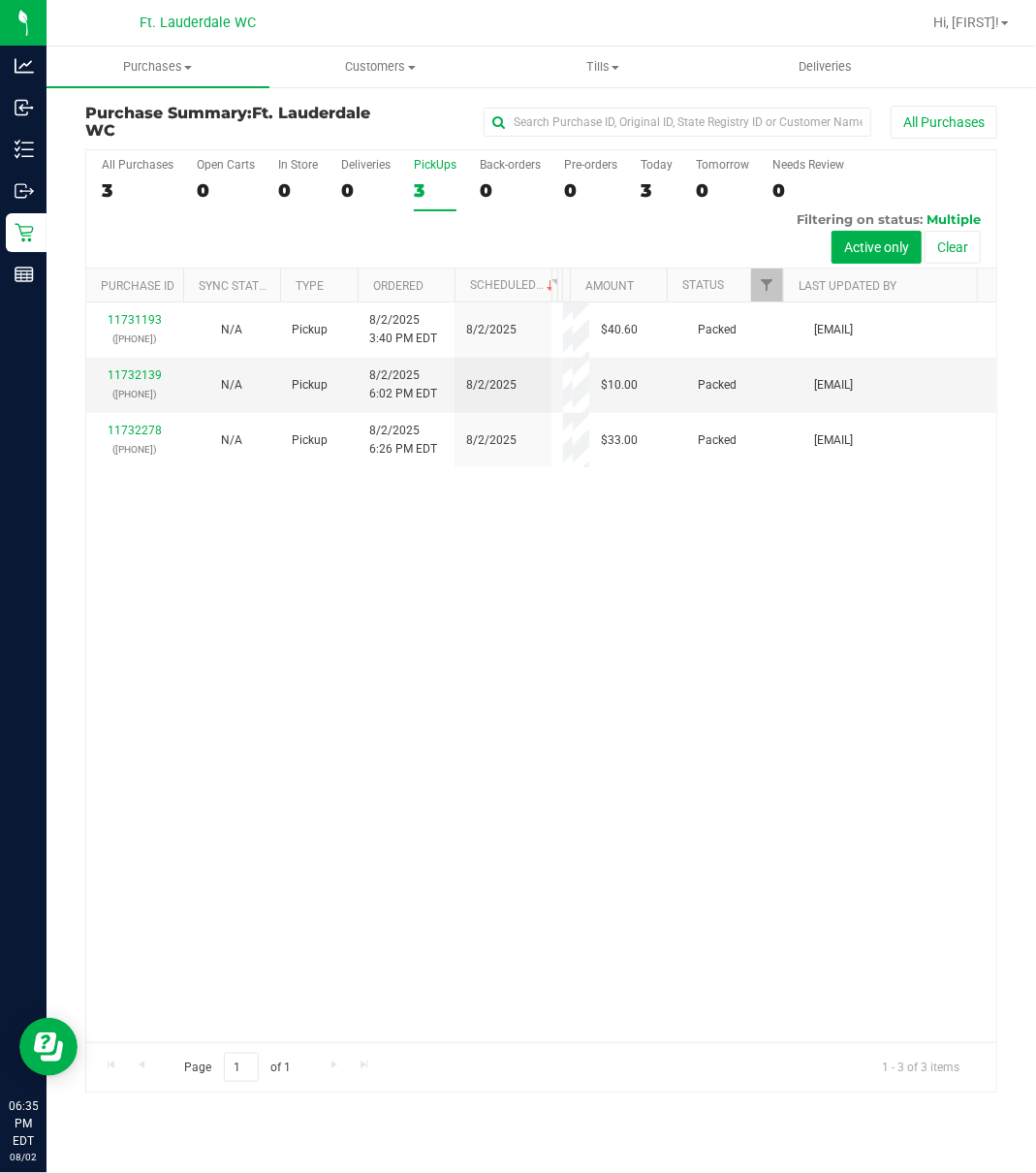 click on "3" at bounding box center (435, 190) 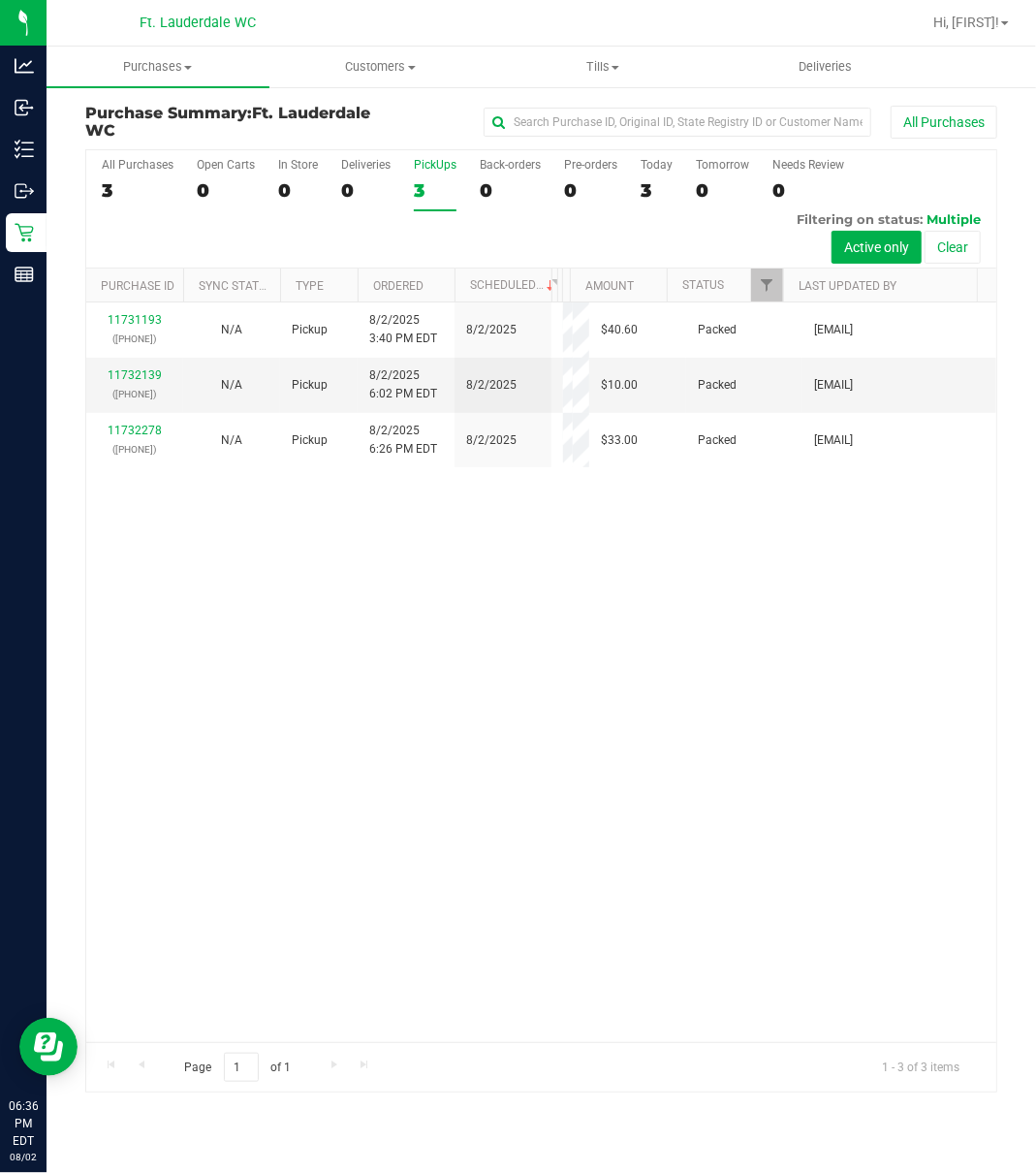 click on "11731193
(312862433)
N/A
Pickup 8/2/2025 3:40 PM EDT 8/2/2025
$40.60
Packed diortiz@liveparallel.com
11732139
(312893606)
N/A
Pickup 8/2/2025 6:02 PM EDT 8/2/2025
$10.00
Packed ssandburg@liveparallel.com
11732278
(312898252)
N/A
Pickup 8/2/2025 6:26 PM EDT 8/2/2025
$33.00
Packed ssandburg@liveparallel.com" at bounding box center (541, 672) 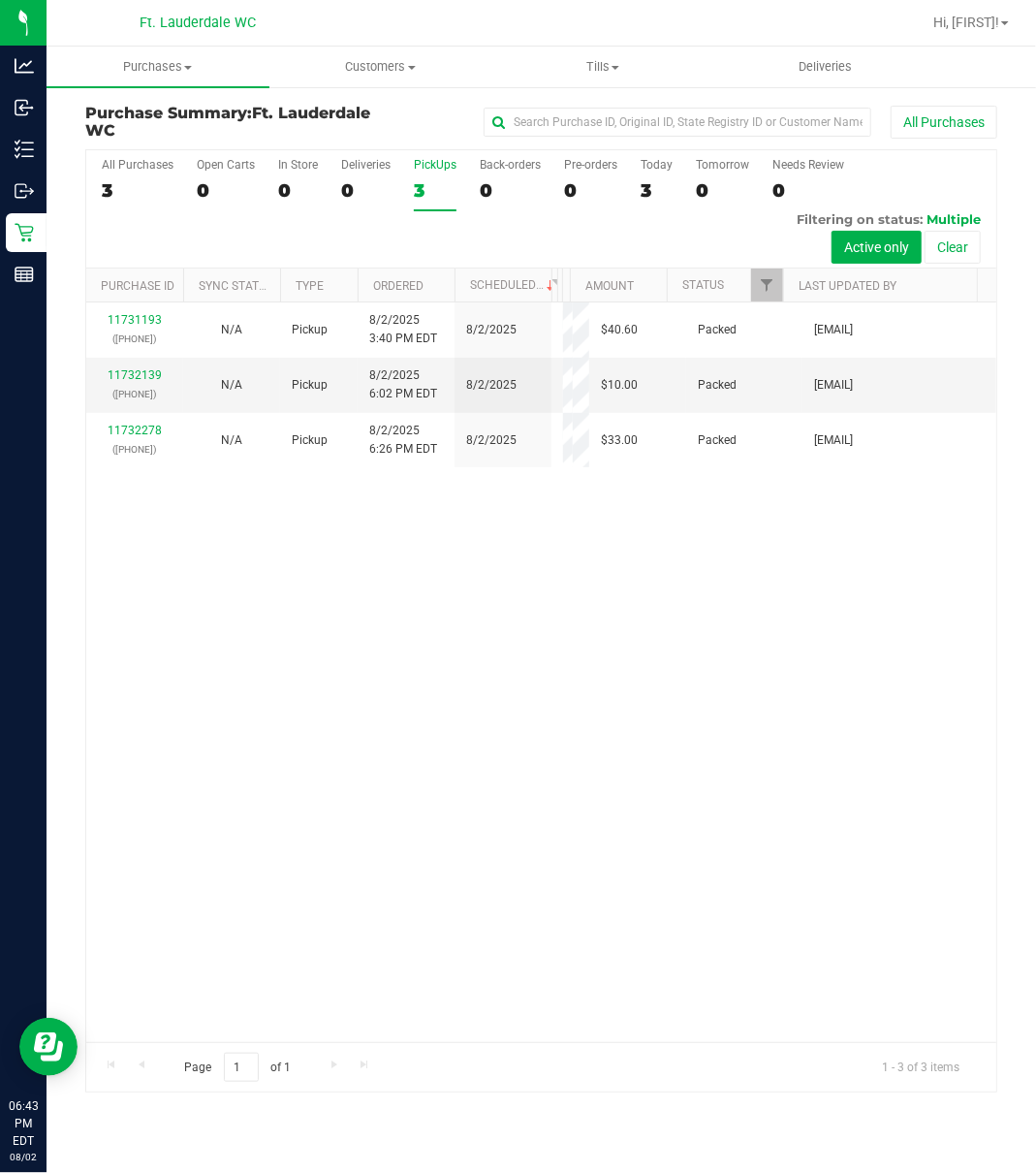 click on "11731193
(312862433)
N/A
Pickup 8/2/2025 3:40 PM EDT 8/2/2025
$40.60
Packed diortiz@liveparallel.com
11732139
(312893606)
N/A
Pickup 8/2/2025 6:02 PM EDT 8/2/2025
$10.00
Packed ssandburg@liveparallel.com
11732278
(312898252)
N/A
Pickup 8/2/2025 6:26 PM EDT 8/2/2025
$33.00
Packed ssandburg@liveparallel.com" at bounding box center [541, 672] 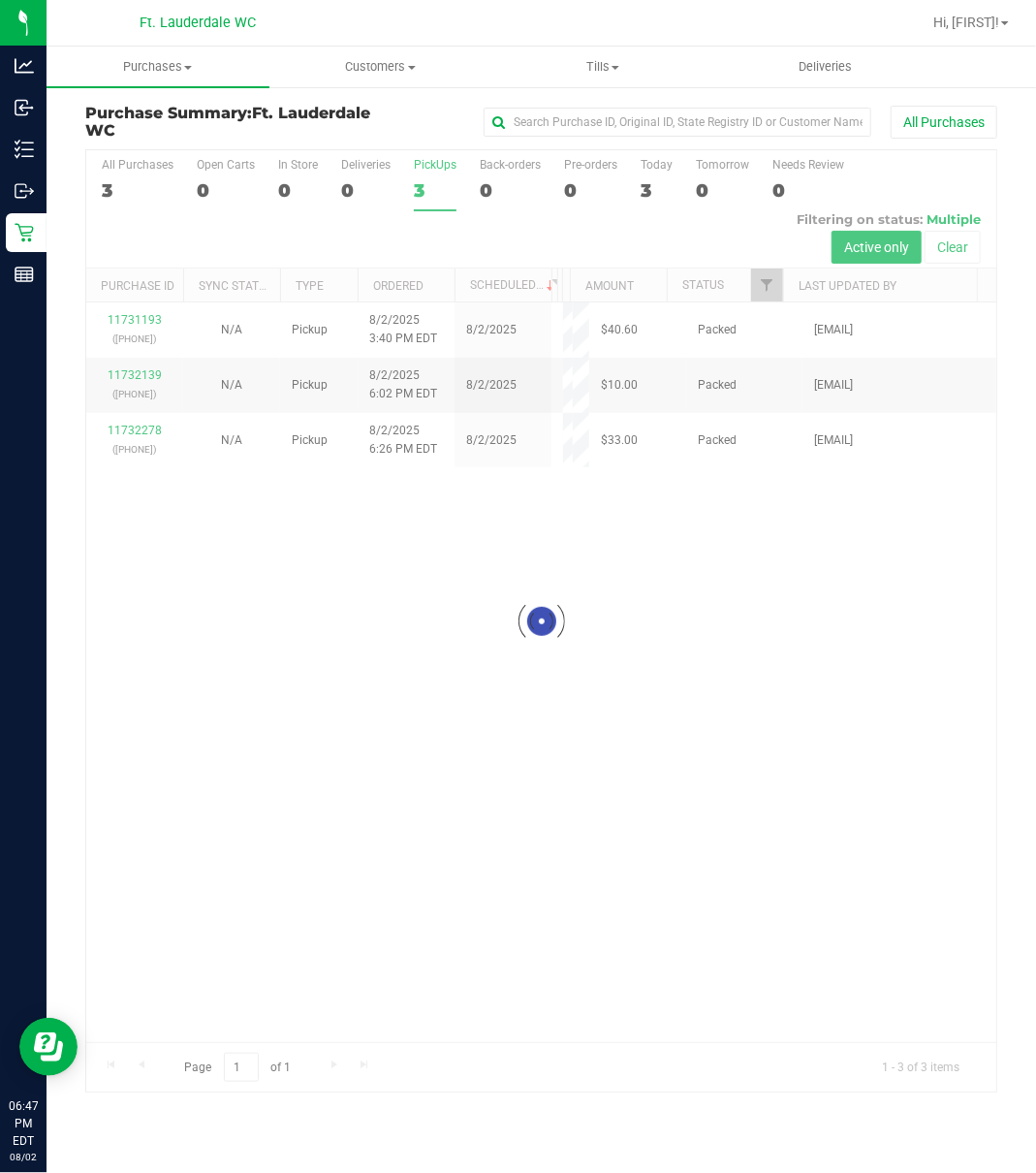 click at bounding box center (541, 620) 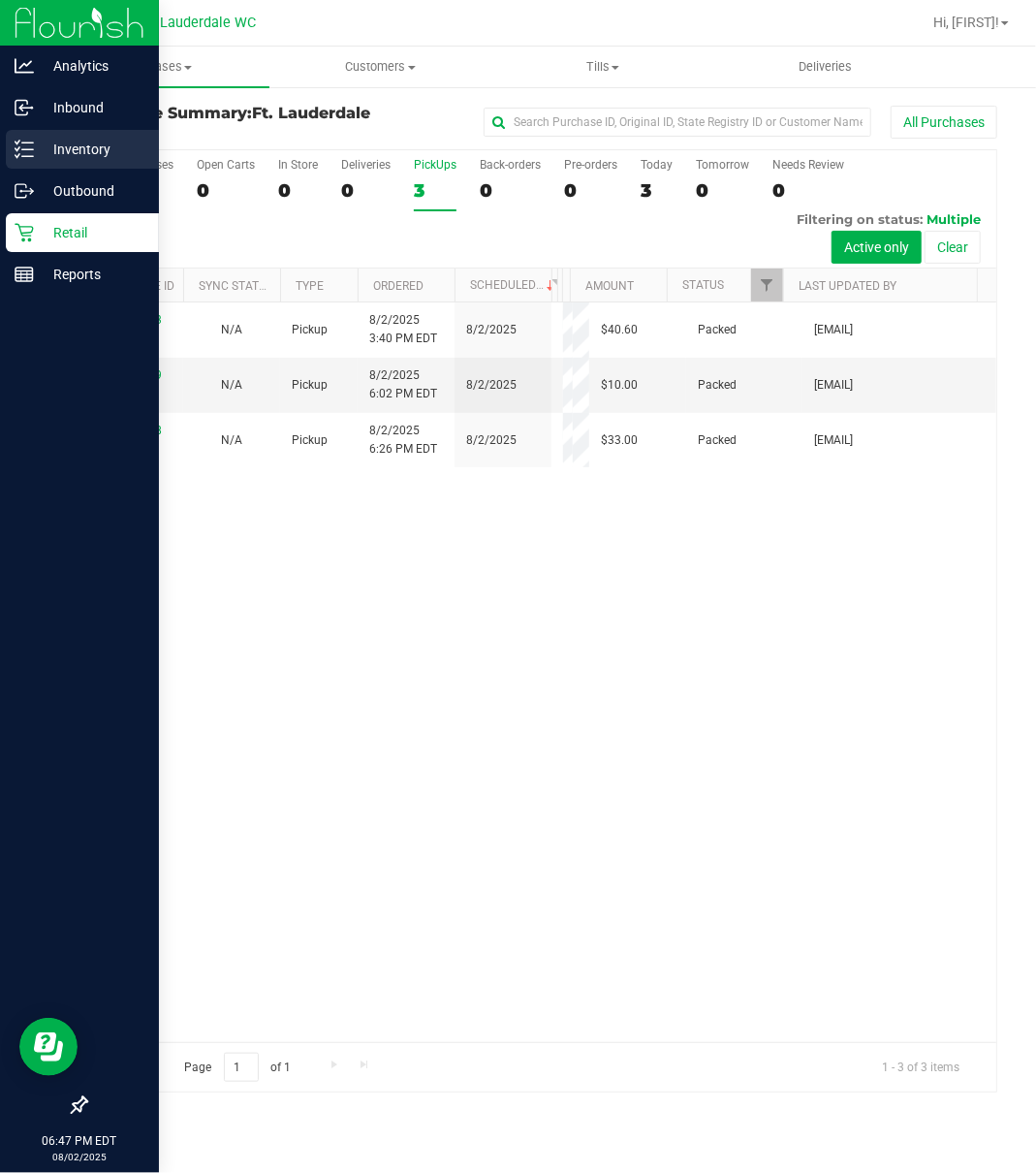 click 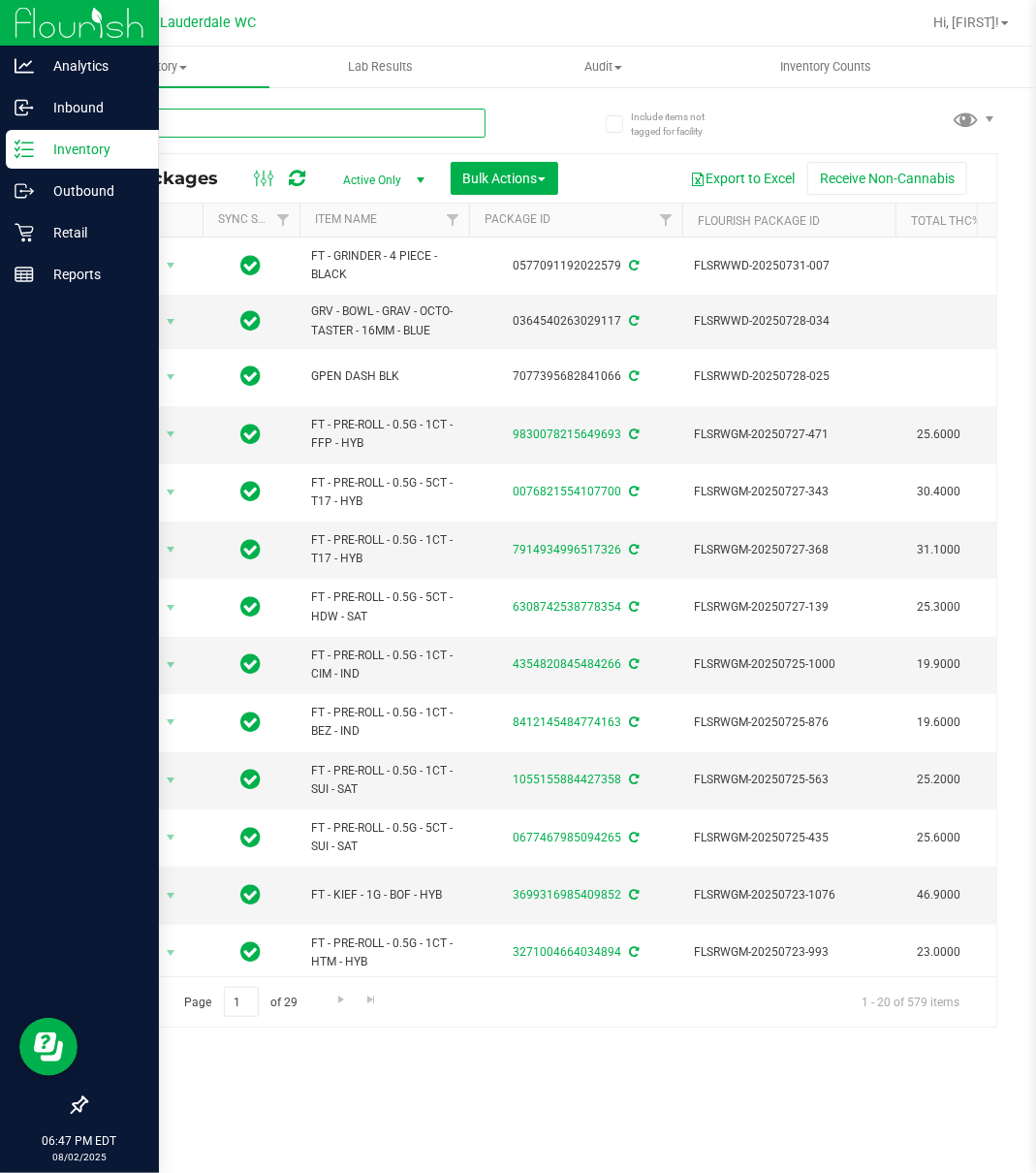 click at bounding box center (285, 123) 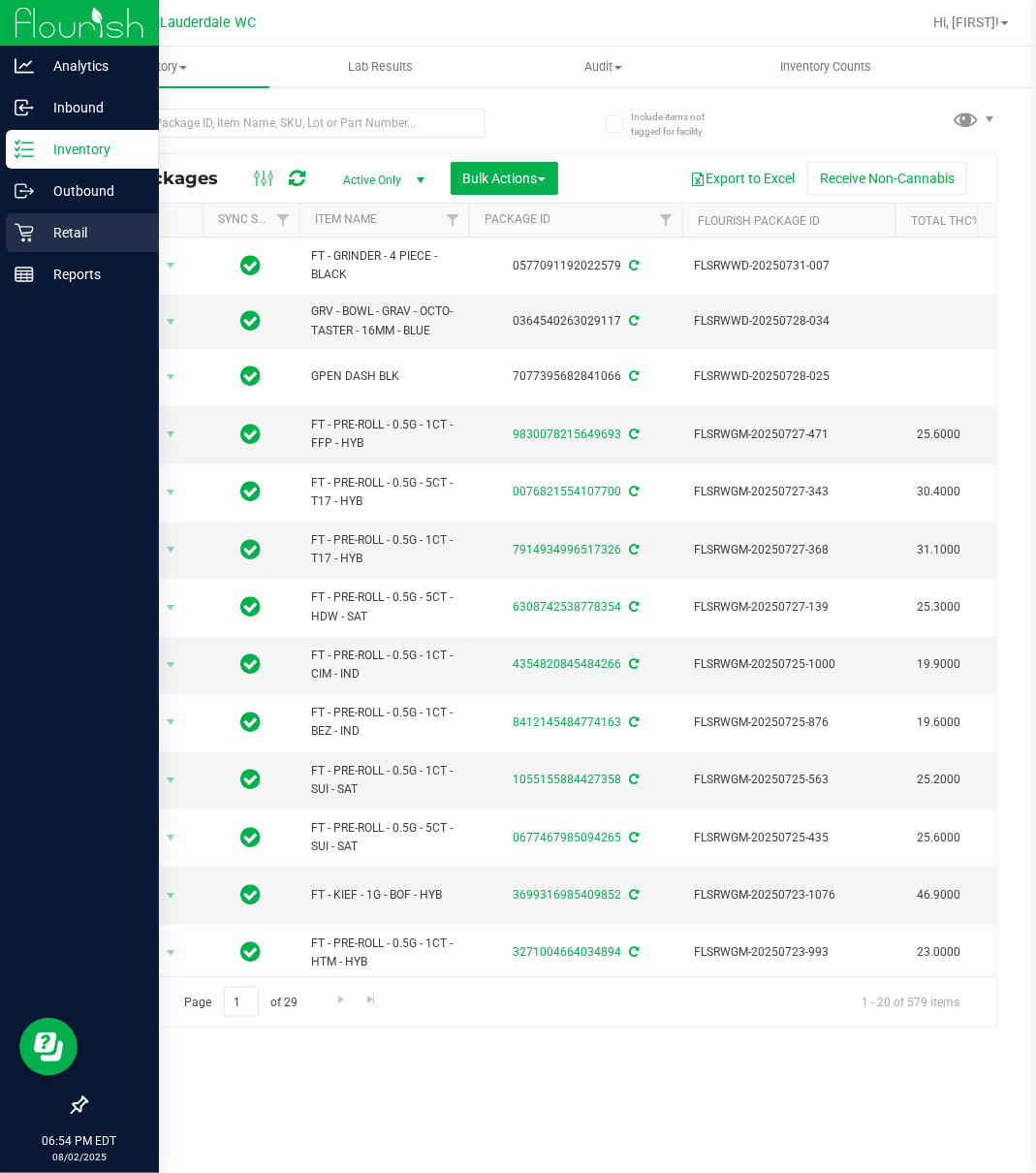 click 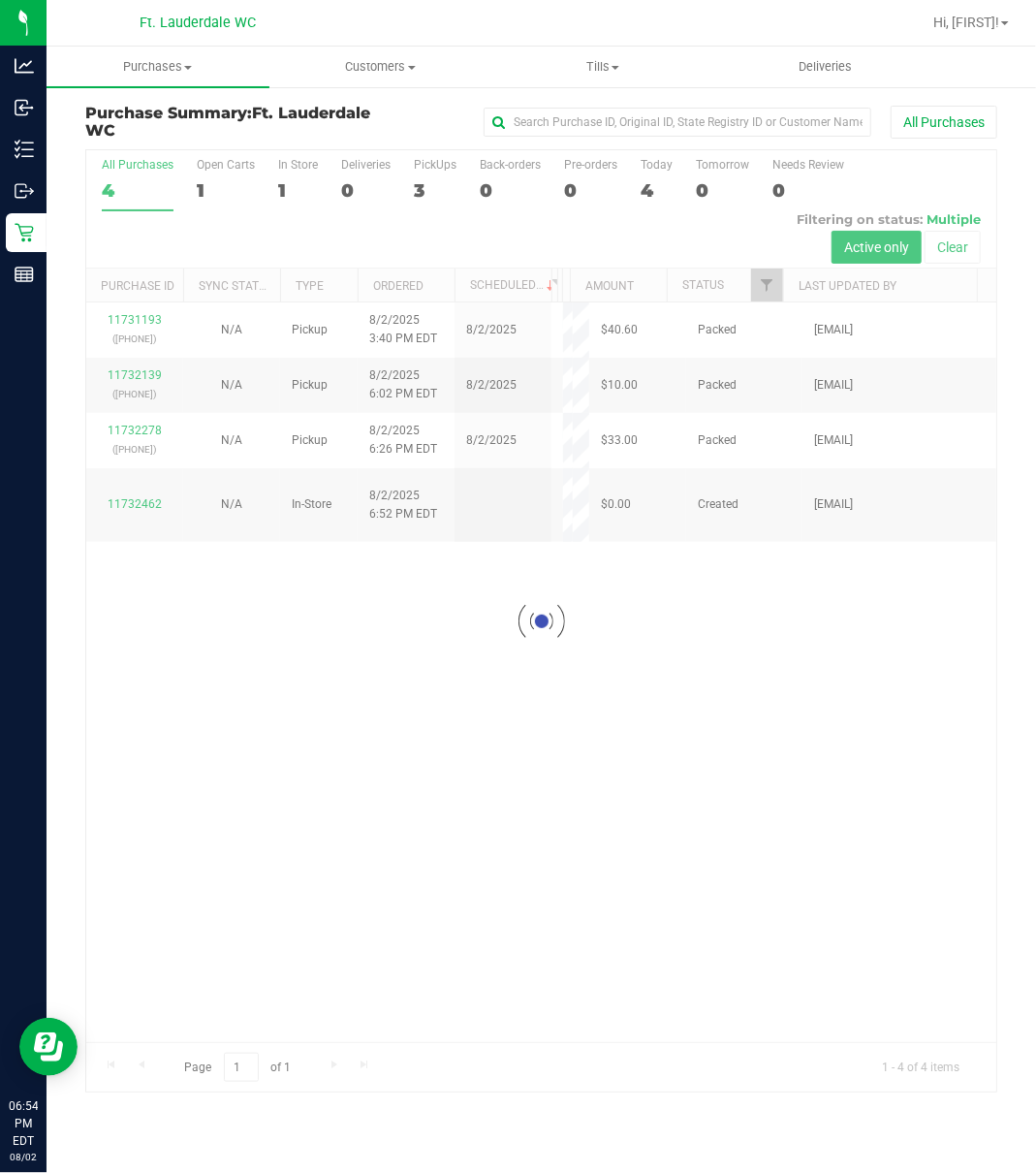 click on "Loading...
11731193
(312862433)
N/A
Pickup 8/2/2025 3:40 PM EDT 8/2/2025
$40.60
Packed diortiz@liveparallel.com
11732139
(312893606)
N/A
Pickup 8/2/2025 6:02 PM EDT 8/2/2025
$10.00
Packed ssandburg@liveparallel.com
11732278
(312898252)
N/A
Pickup 8/2/2025 6:26 PM EDT 8/2/2025
$33.00
Packed ssandburg@liveparallel.com" at bounding box center (541, 672) 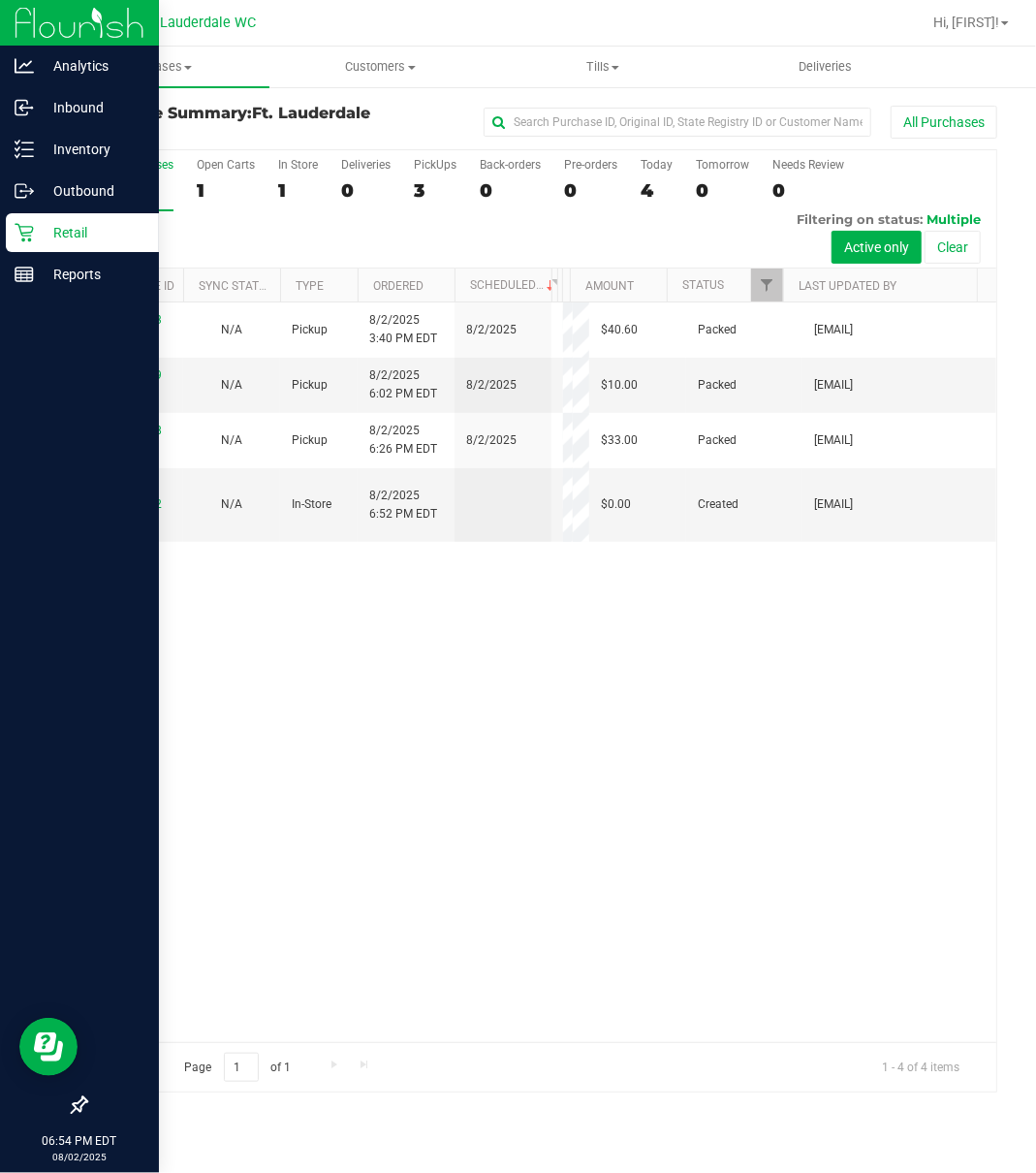 click at bounding box center [79, 691] 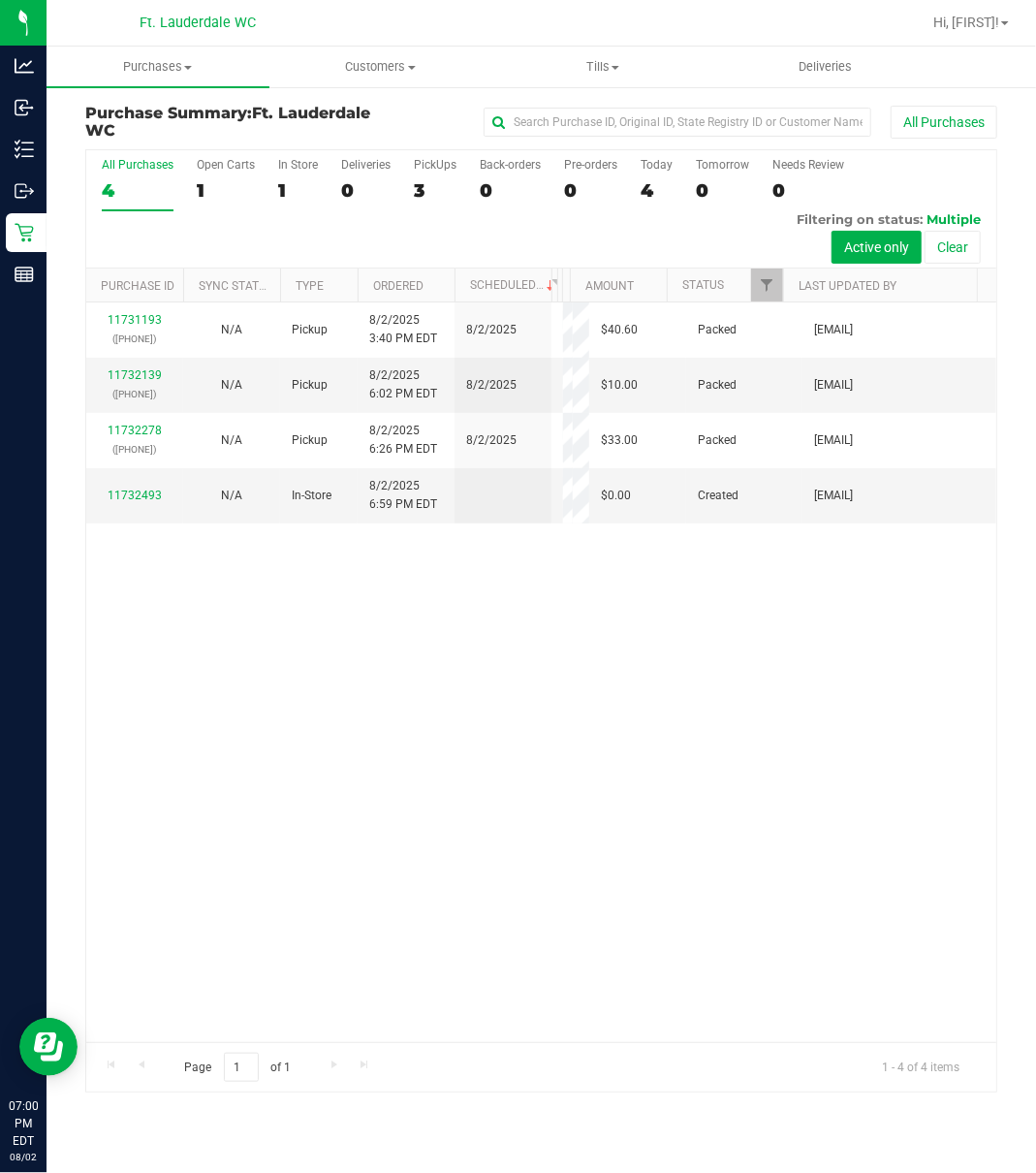 click on "11731193
(312862433)
N/A
Pickup 8/2/2025 3:40 PM EDT 8/2/2025
$40.60
Packed diortiz@liveparallel.com
11732139
(312893606)
N/A
Pickup 8/2/2025 6:02 PM EDT 8/2/2025
$10.00
Packed ssandburg@liveparallel.com
11732278
(312898252)
N/A
Pickup 8/2/2025 6:26 PM EDT 8/2/2025
$33.00
Packed ssandburg@liveparallel.com
11732493" at bounding box center (541, 672) 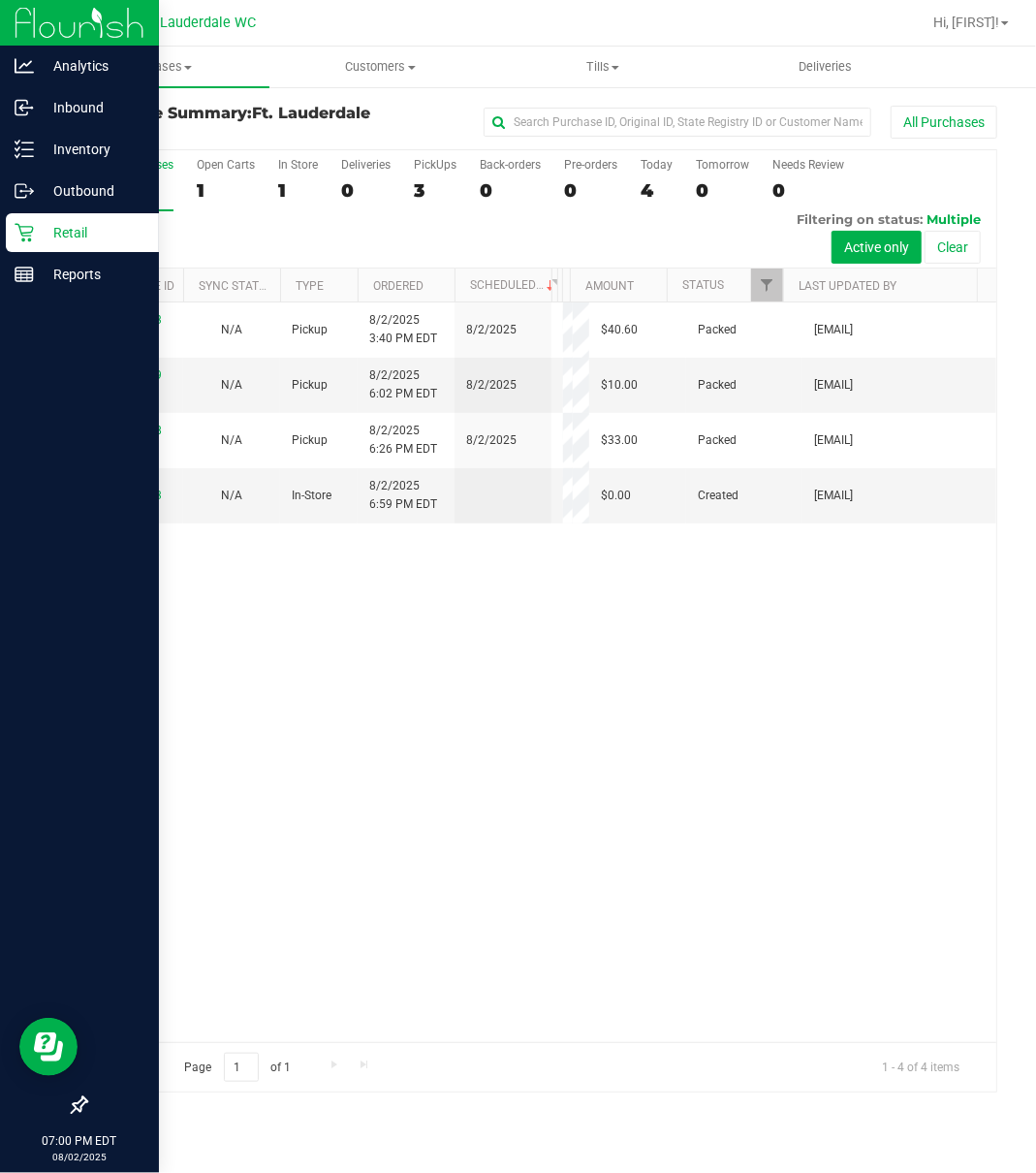 click 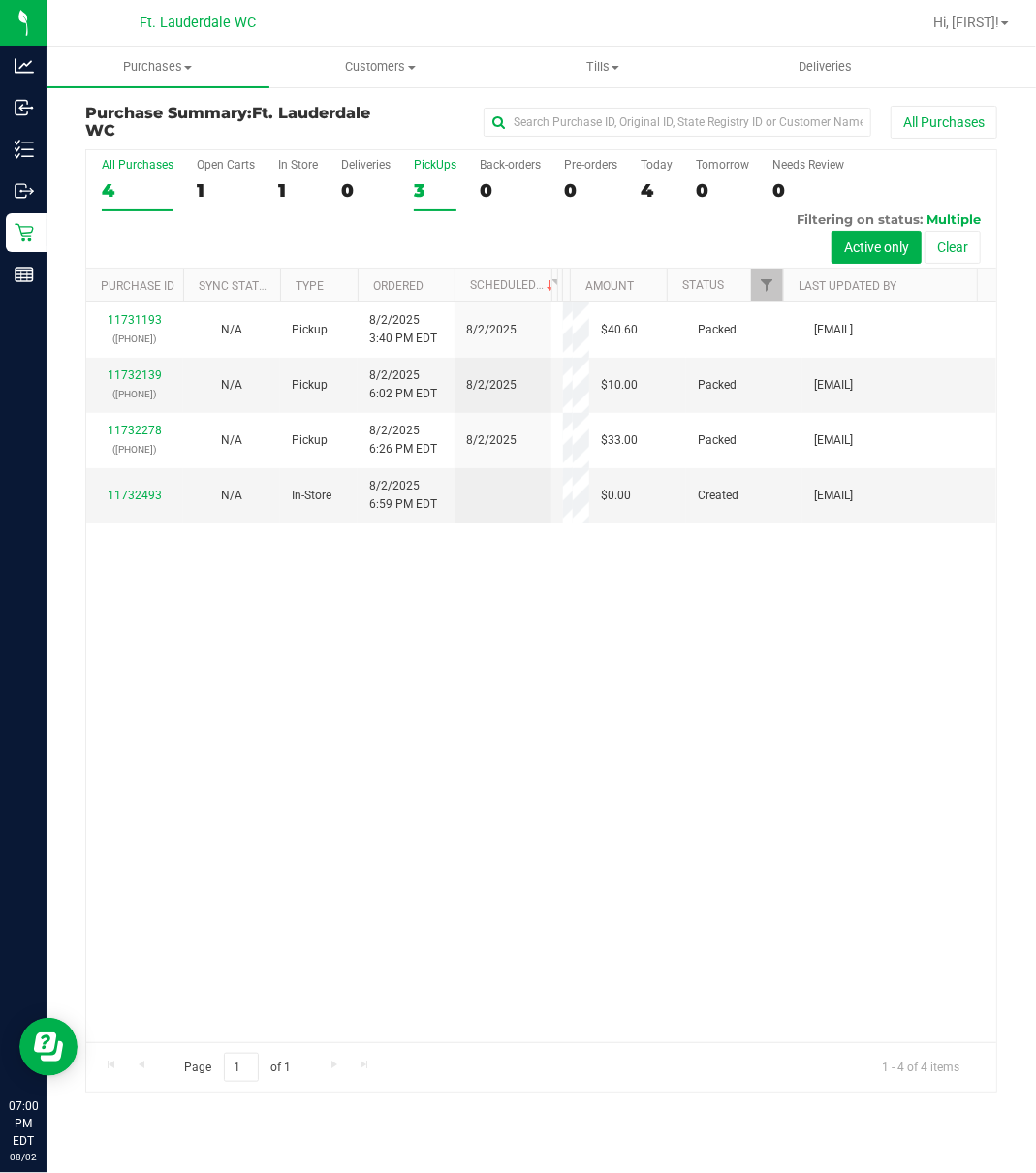 click on "3" at bounding box center (435, 190) 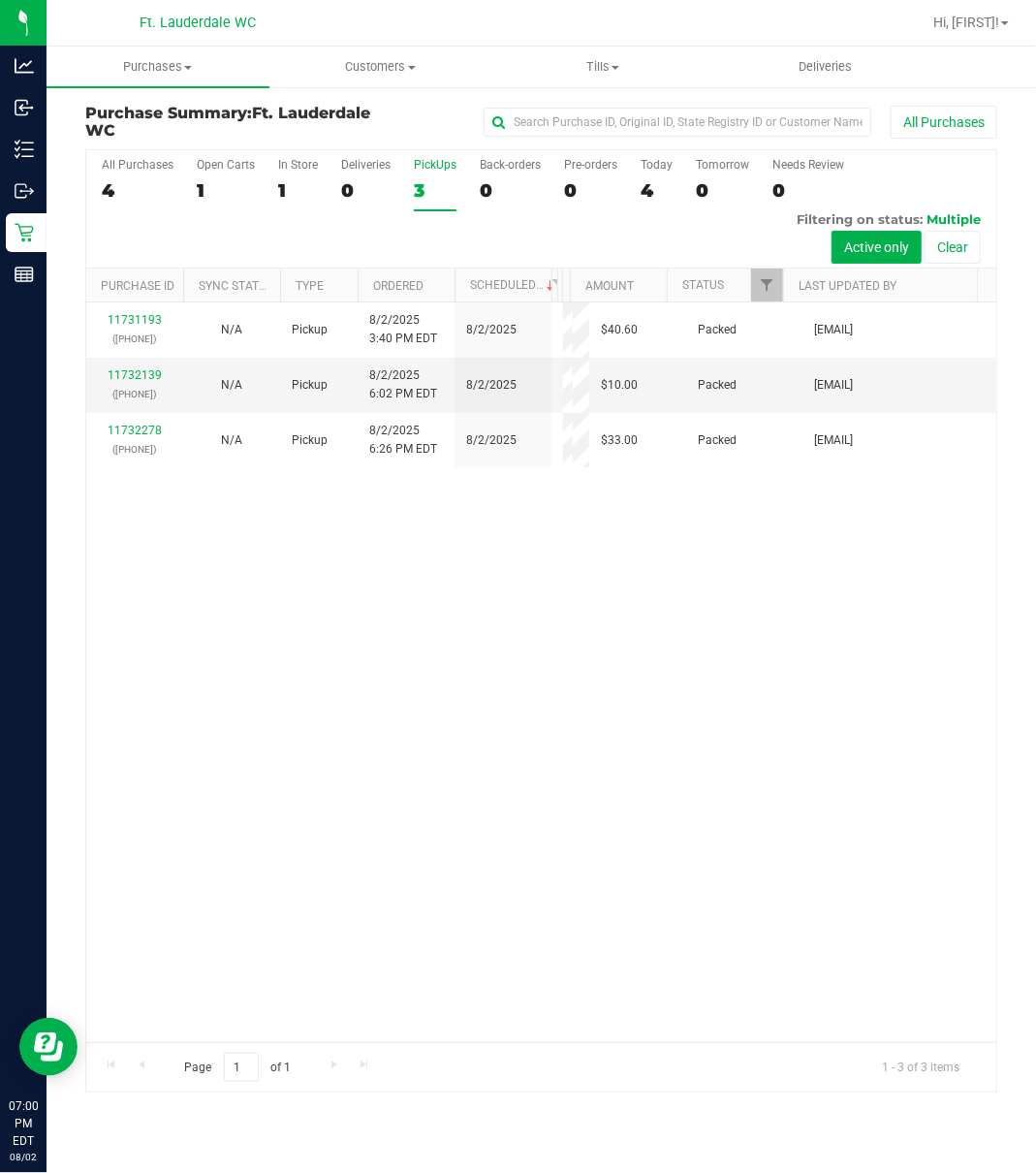 click on "11731193
(312862433)
N/A
Pickup 8/2/2025 3:40 PM EDT 8/2/2025
$40.60
Packed diortiz@liveparallel.com
11732139
(312893606)
N/A
Pickup 8/2/2025 6:02 PM EDT 8/2/2025
$10.00
Packed ssandburg@liveparallel.com
11732278
(312898252)
N/A
Pickup 8/2/2025 6:26 PM EDT 8/2/2025
$33.00
Packed ssandburg@liveparallel.com" at bounding box center [541, 672] 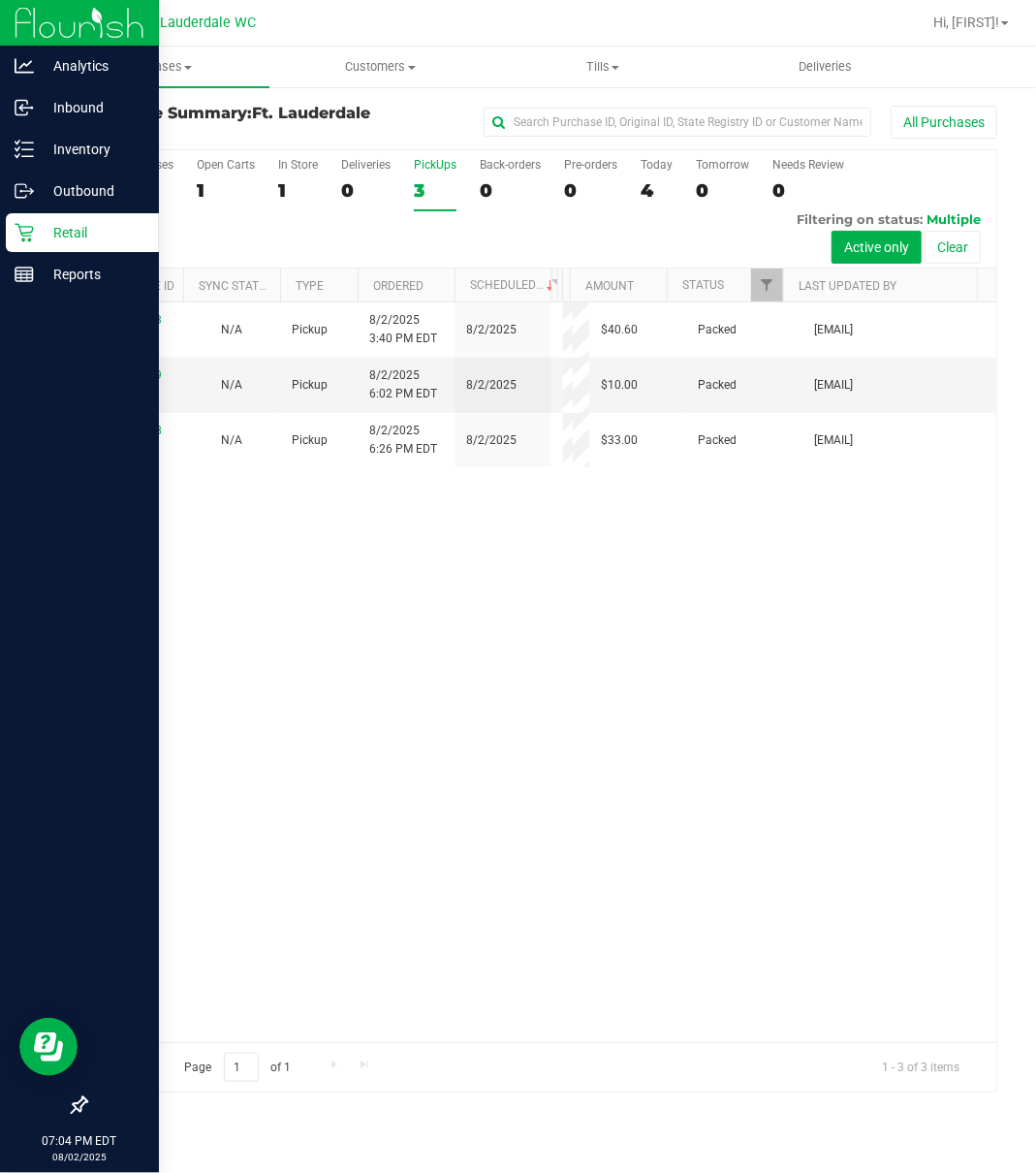 click on "Retail" at bounding box center [82, 233] 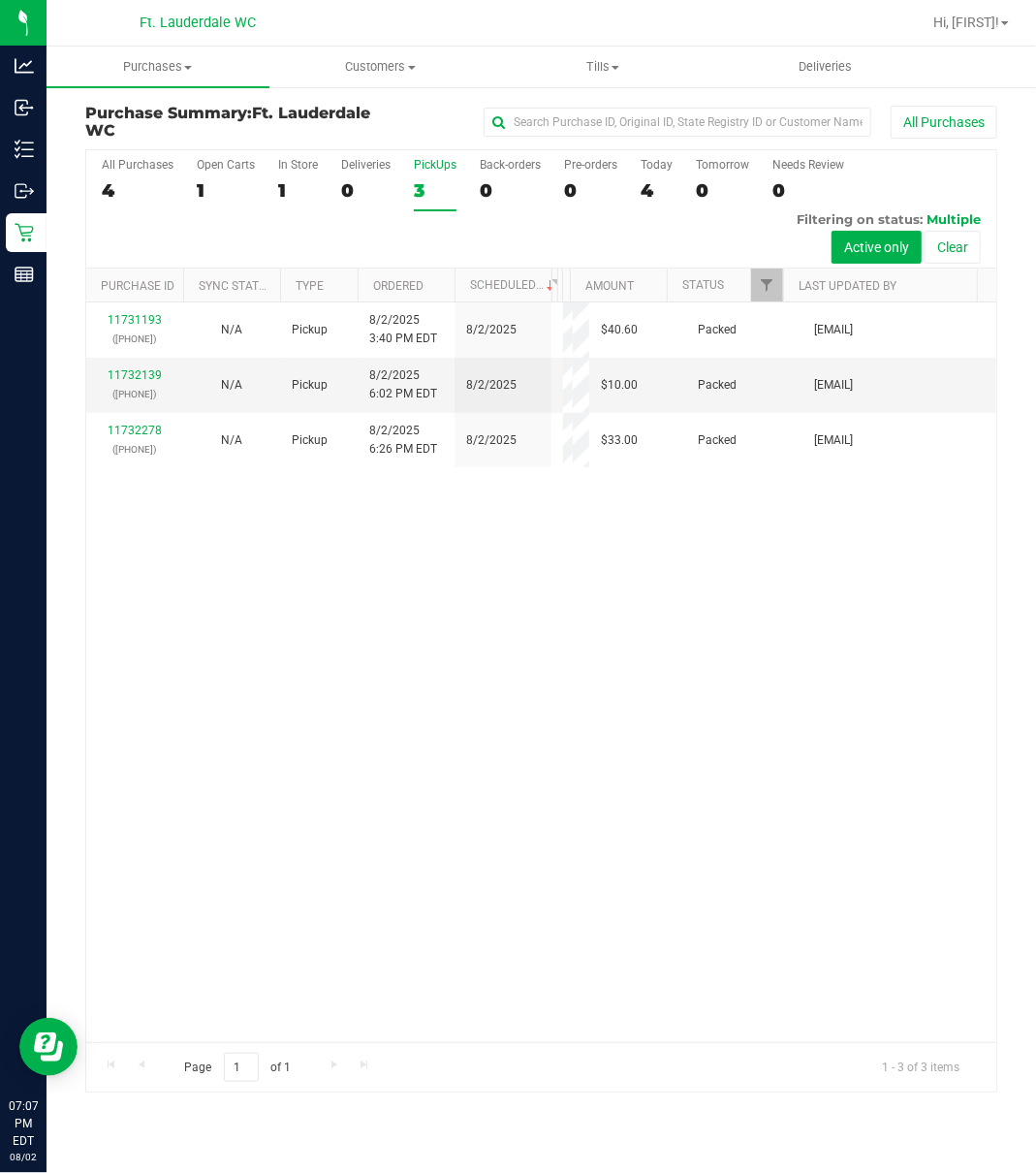 click on "11731193
(312862433)
N/A
Pickup 8/2/2025 3:40 PM EDT 8/2/2025
$40.60
Packed diortiz@liveparallel.com
11732139
(312893606)
N/A
Pickup 8/2/2025 6:02 PM EDT 8/2/2025
$10.00
Packed ssandburg@liveparallel.com
11732278
(312898252)
N/A
Pickup 8/2/2025 6:26 PM EDT 8/2/2025
$33.00
Packed ssandburg@liveparallel.com" at bounding box center (541, 672) 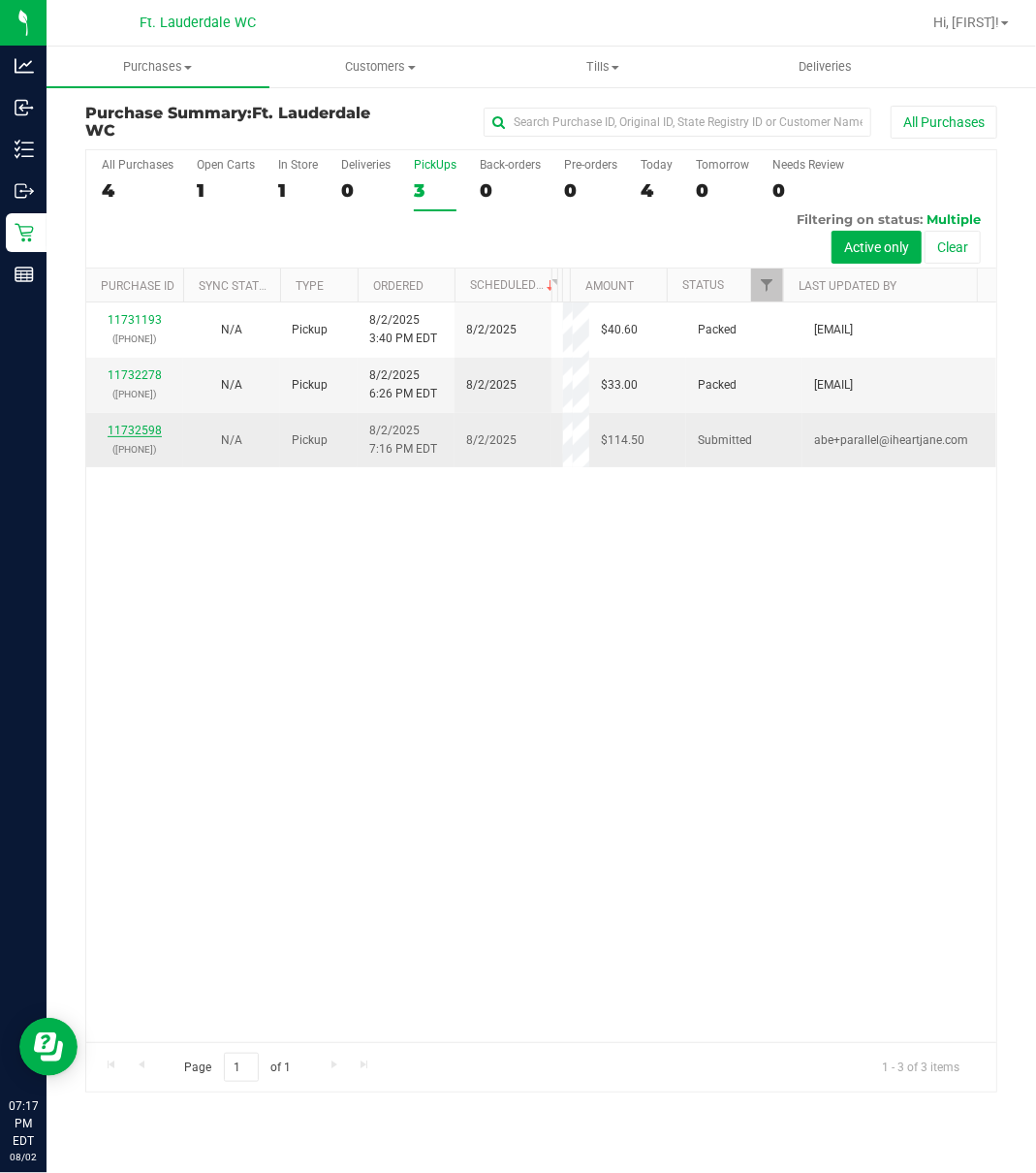 click on "11732598" at bounding box center (135, 430) 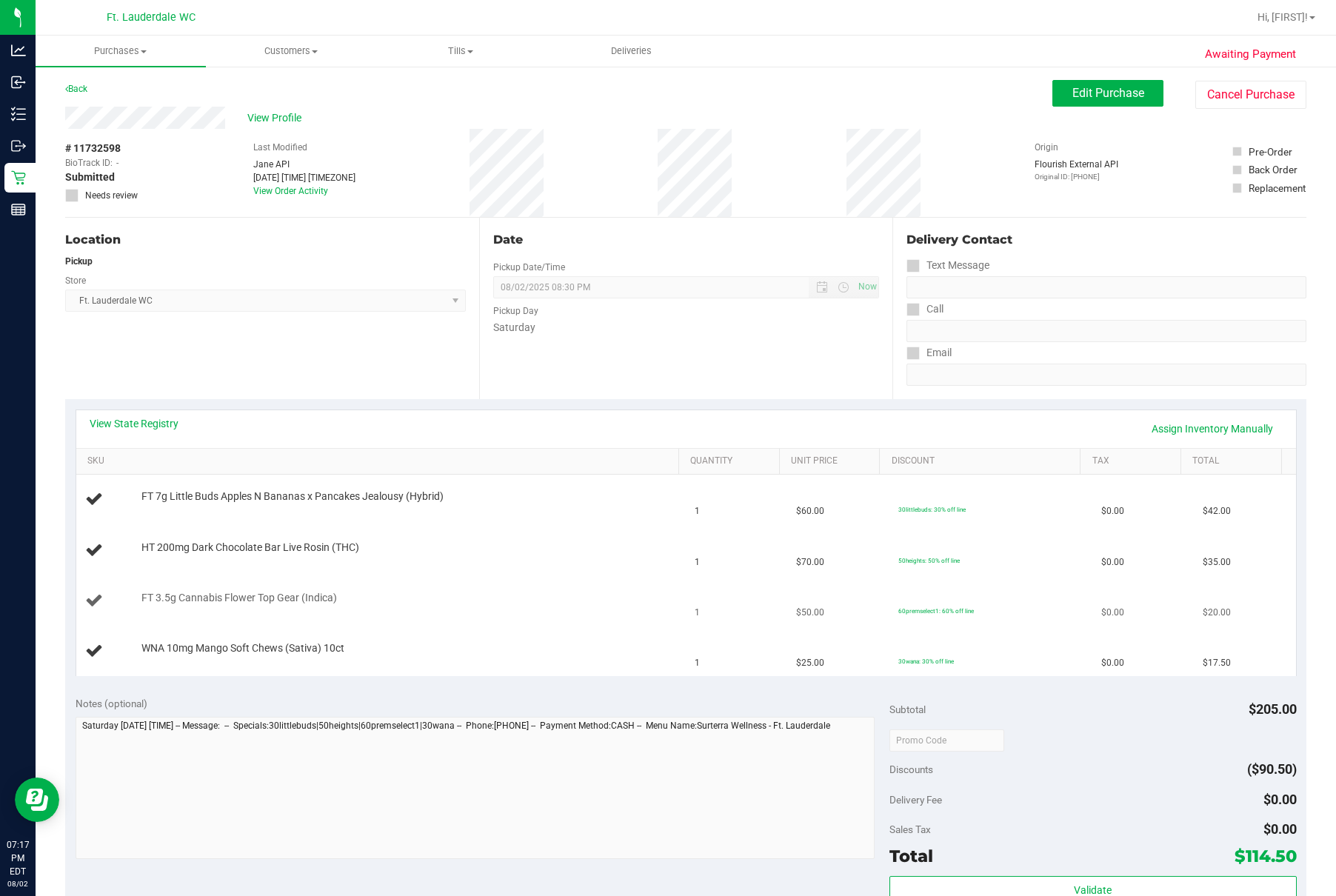 click on "FT 3.5g Cannabis Flower Top Gear (Indica)" at bounding box center (381, 601) 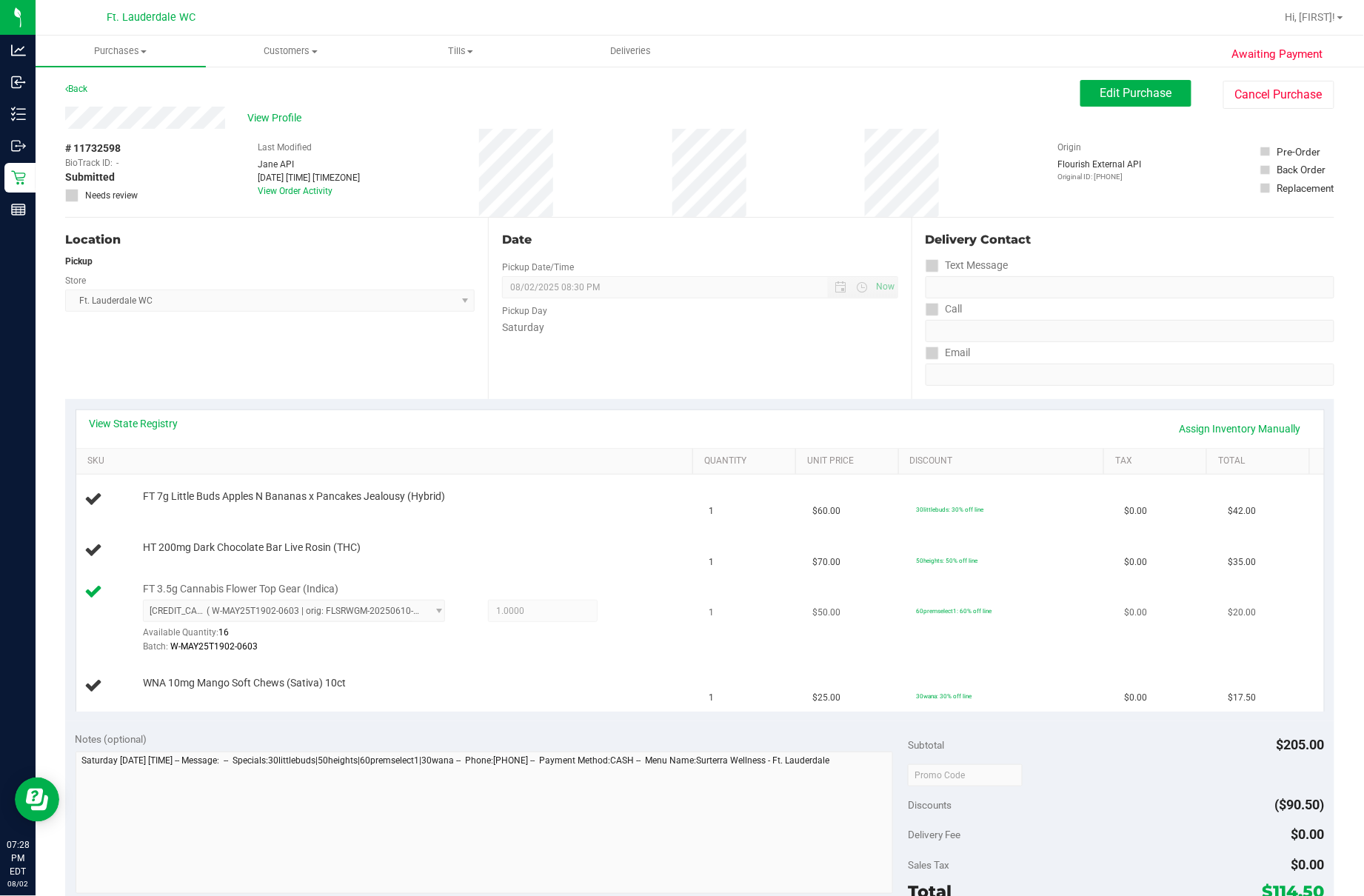 click on "FT 3.5g Cannabis Flower Top Gear (Indica)
5590858784923001
(
W-MAY25T1902-0603 | orig: FLSRWGM-20250610-235
)
5590858784923001
Available Quantity:  16
1.0000 1
Batch:
W-MAY25T1902-0603" at bounding box center [412, 618] 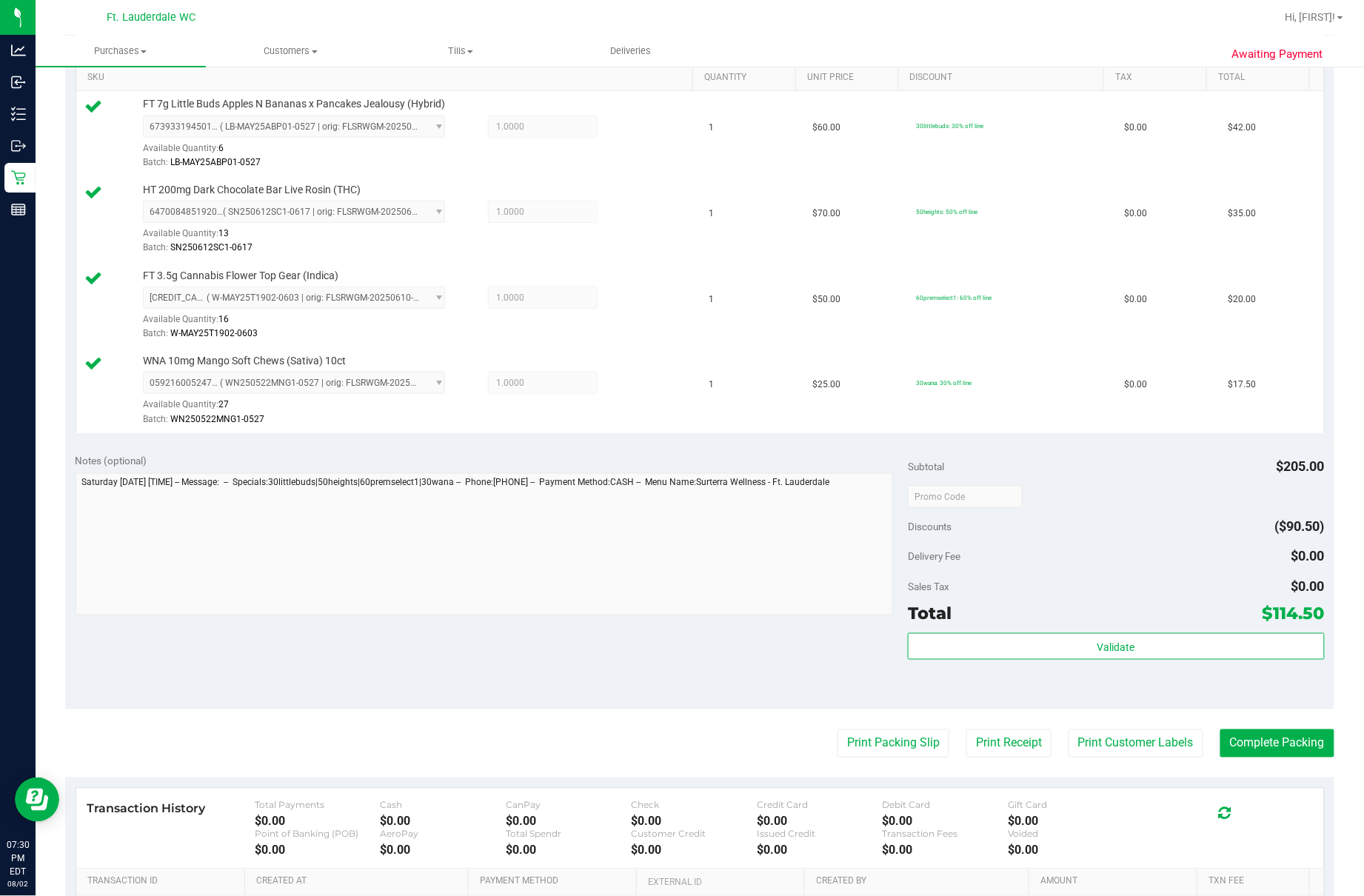 scroll, scrollTop: 575, scrollLeft: 0, axis: vertical 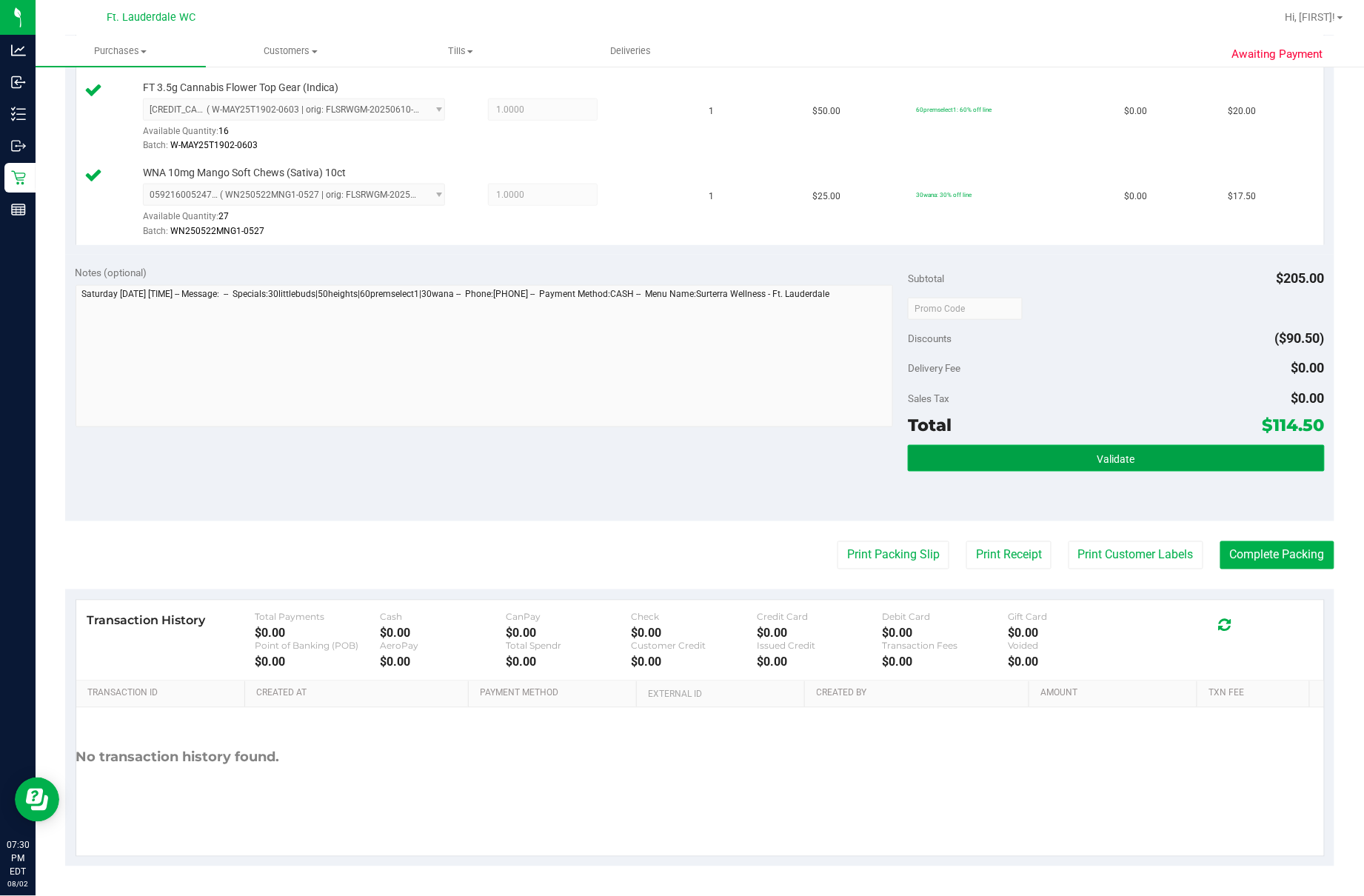 click on "Validate" at bounding box center [1116, 458] 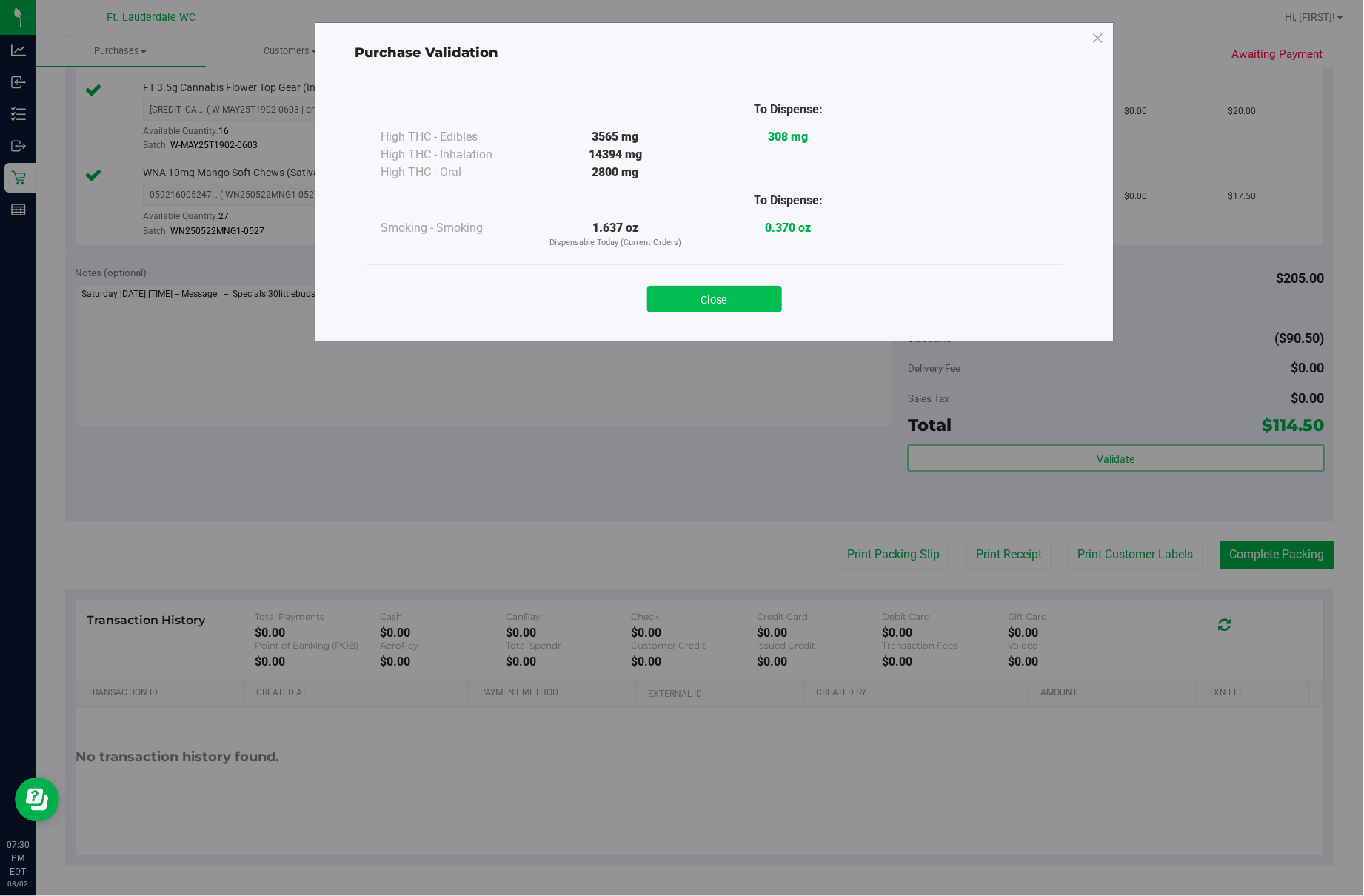 click on "Close" at bounding box center [715, 299] 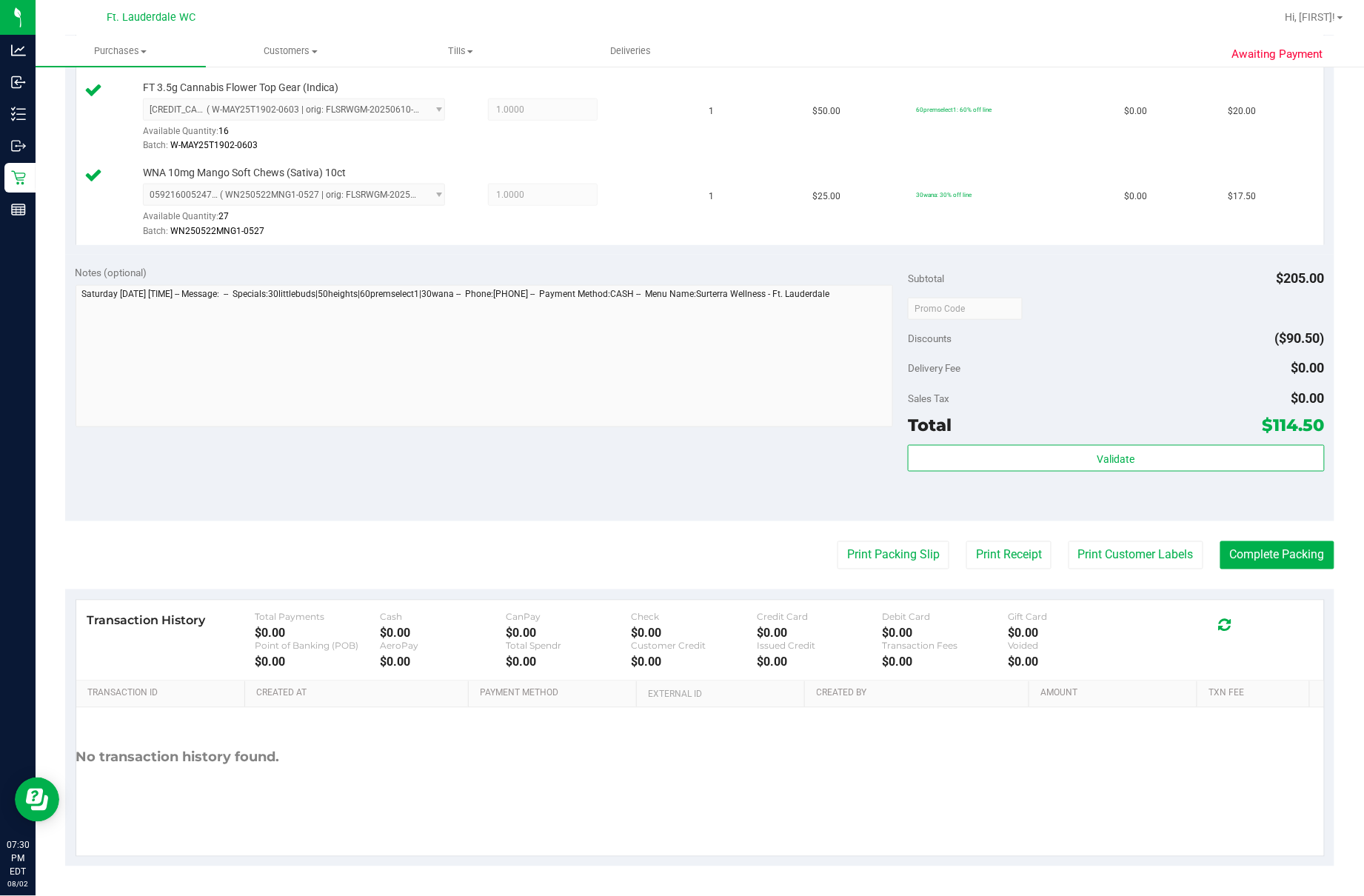 click on "Transaction History
Total Payments
$0.00
Cash
$0.00
CanPay
$0.00
Check
$0.00
Credit Card
$0.00
Debit Card
$0.00" at bounding box center (700, 641) 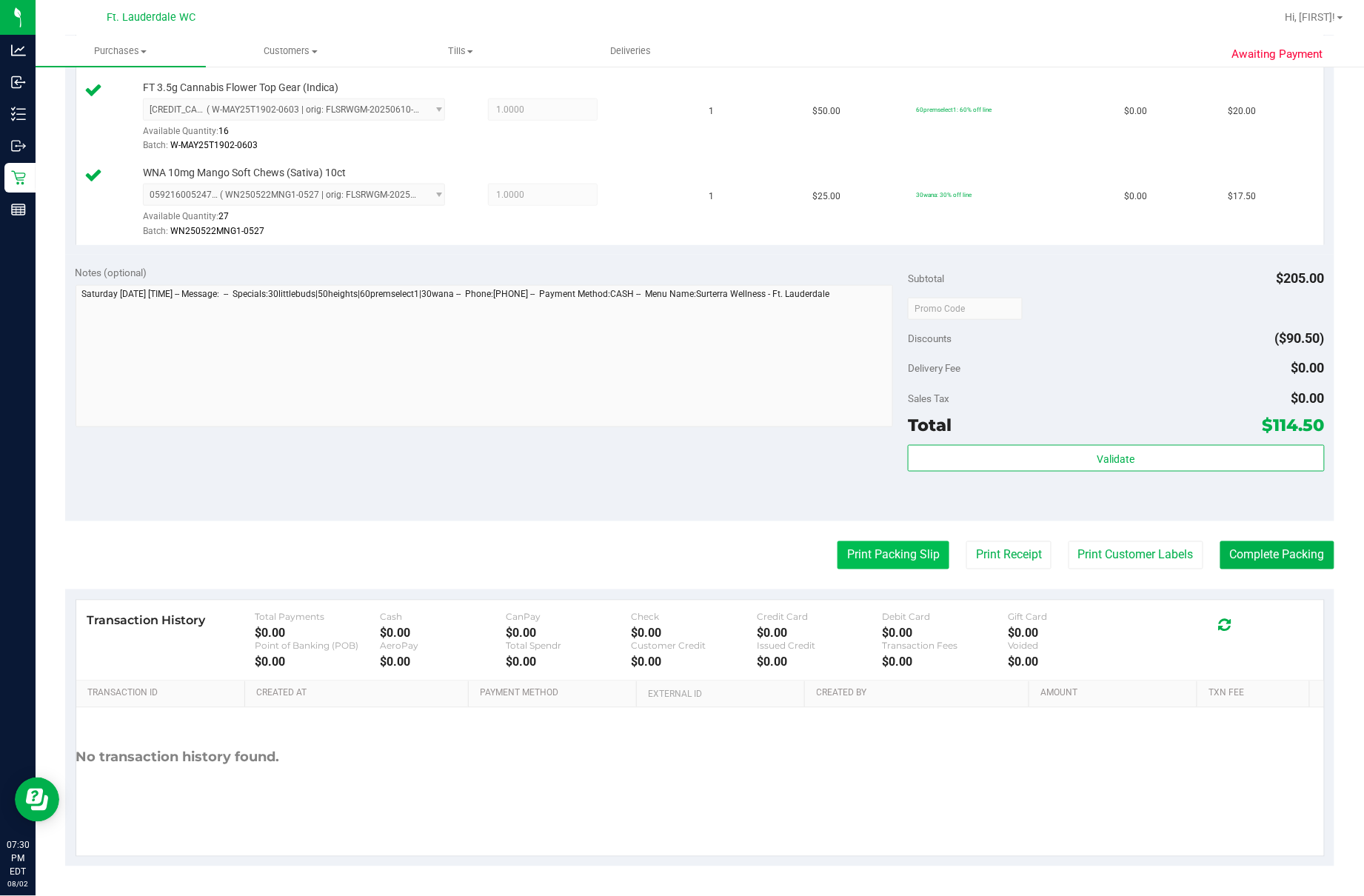 click on "Print Packing Slip" at bounding box center (893, 555) 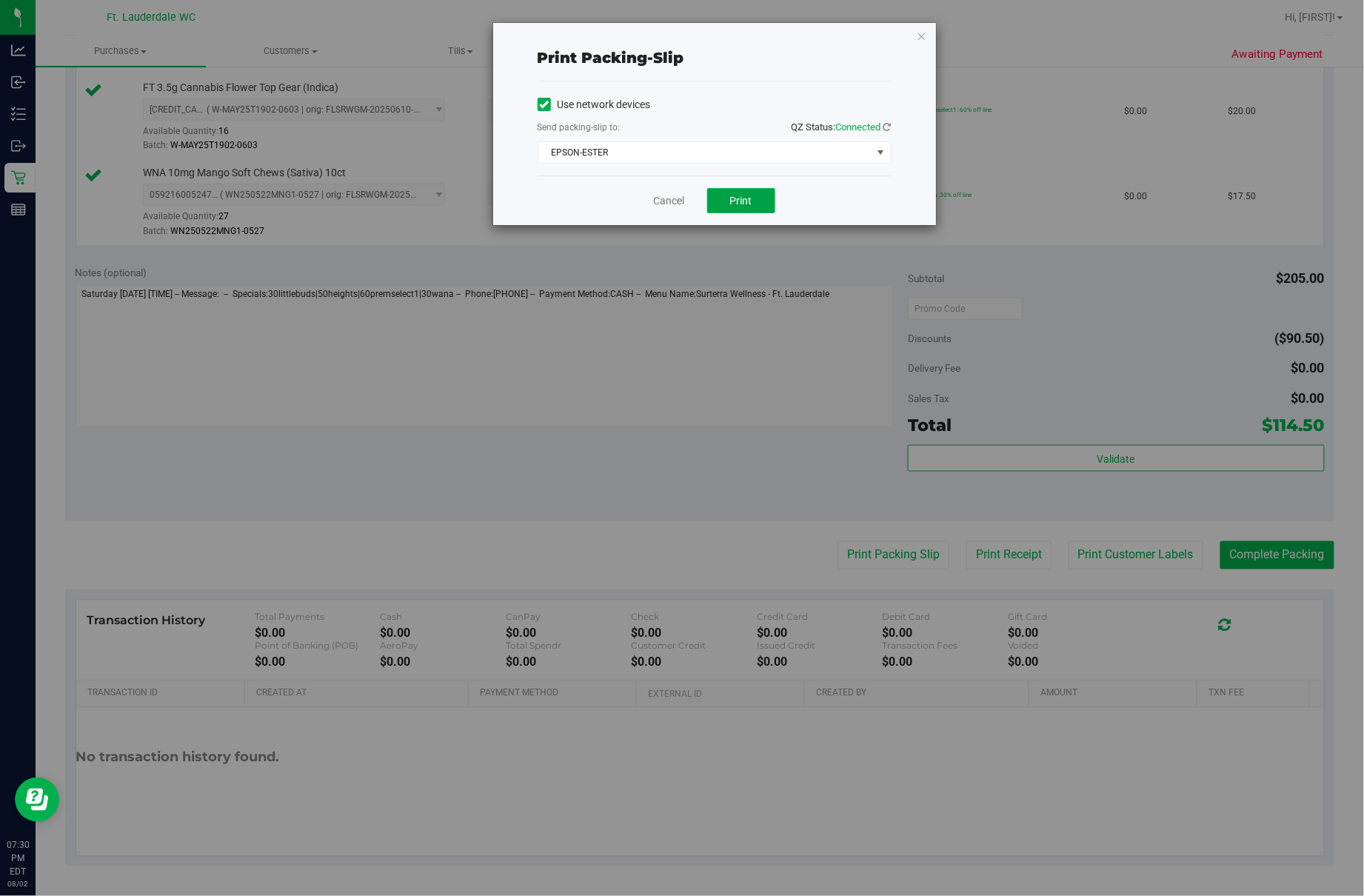click on "Print" at bounding box center [741, 201] 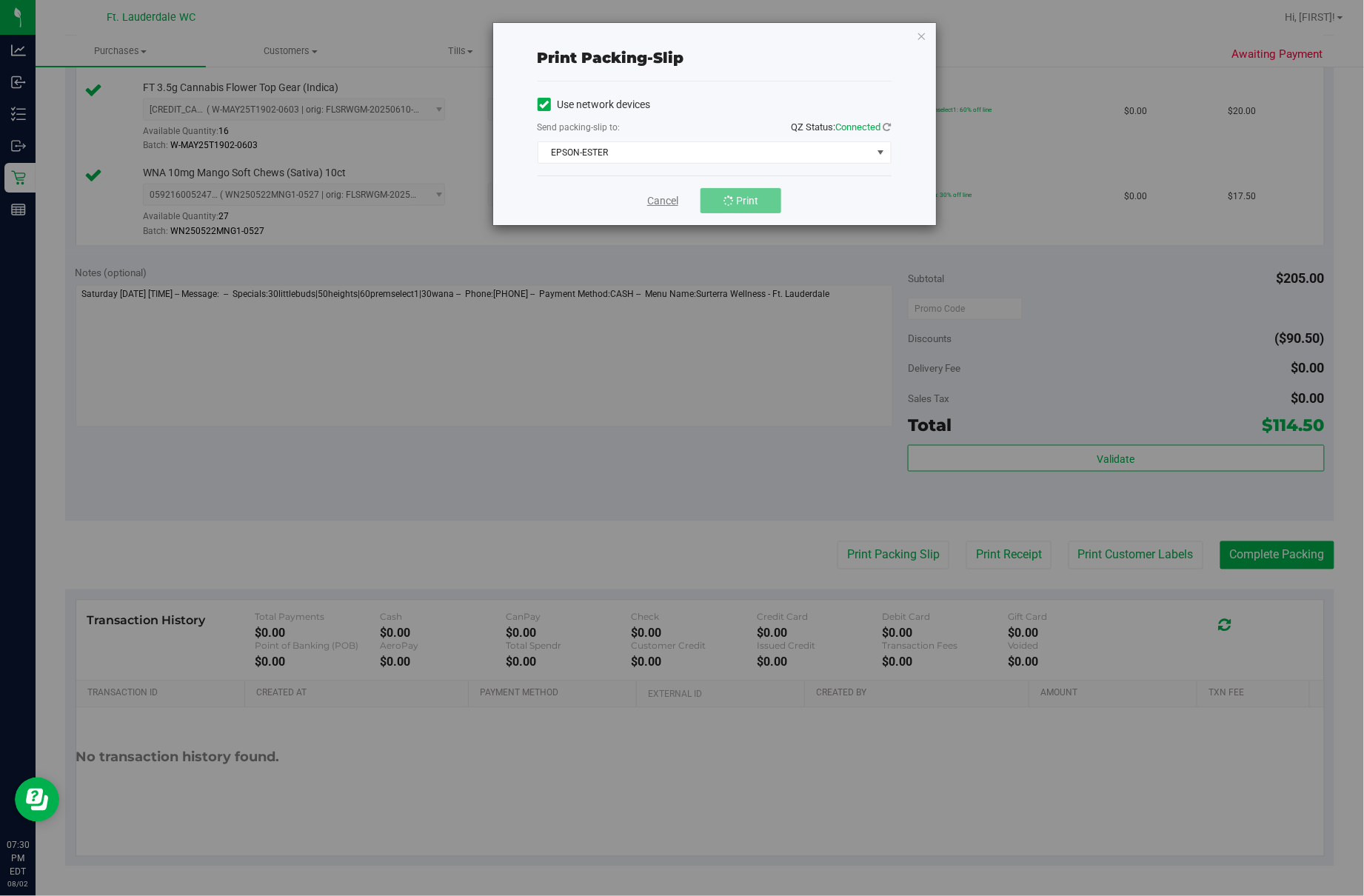 click on "Cancel" at bounding box center [663, 201] 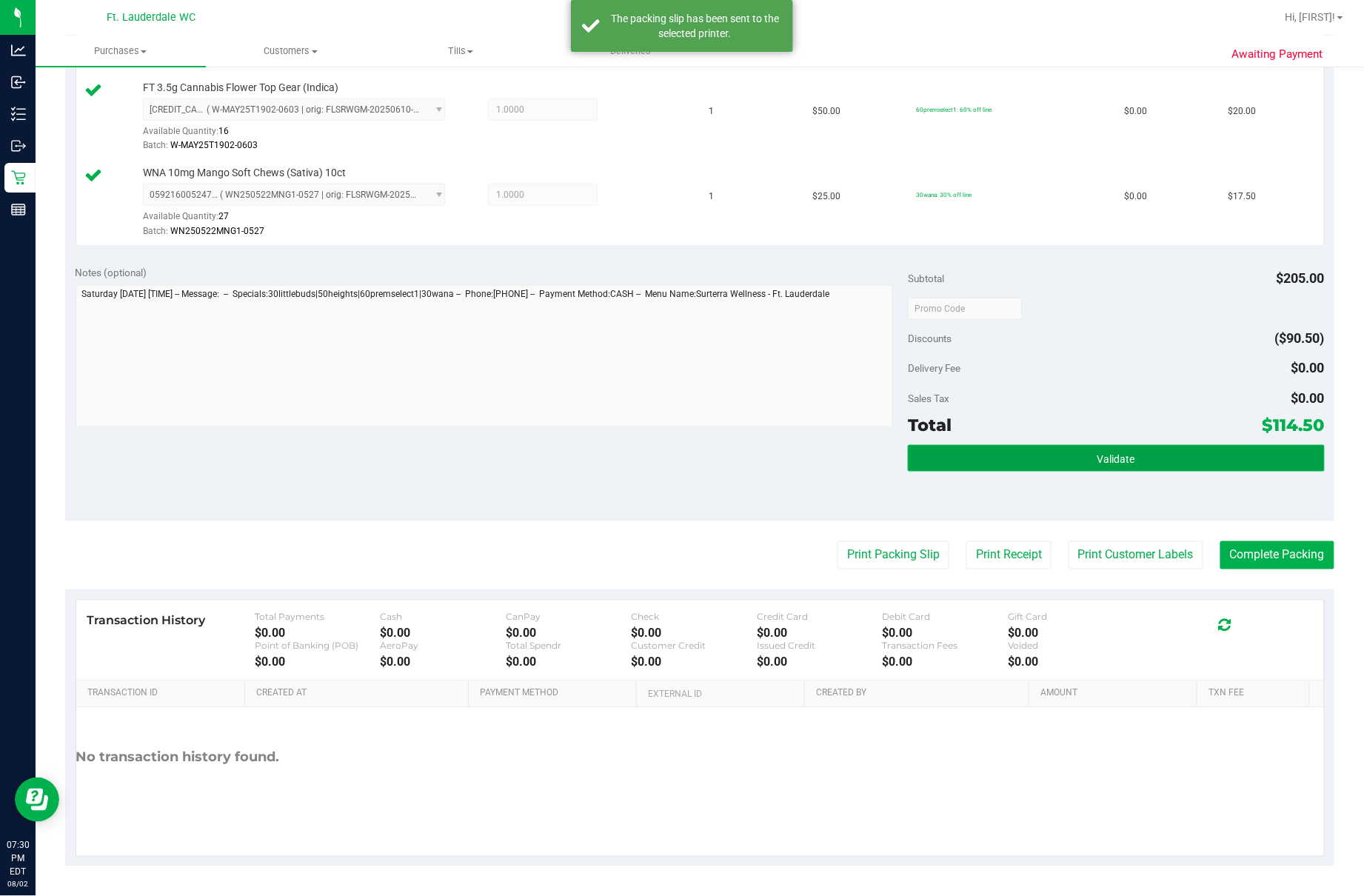 click on "Validate" at bounding box center (1116, 458) 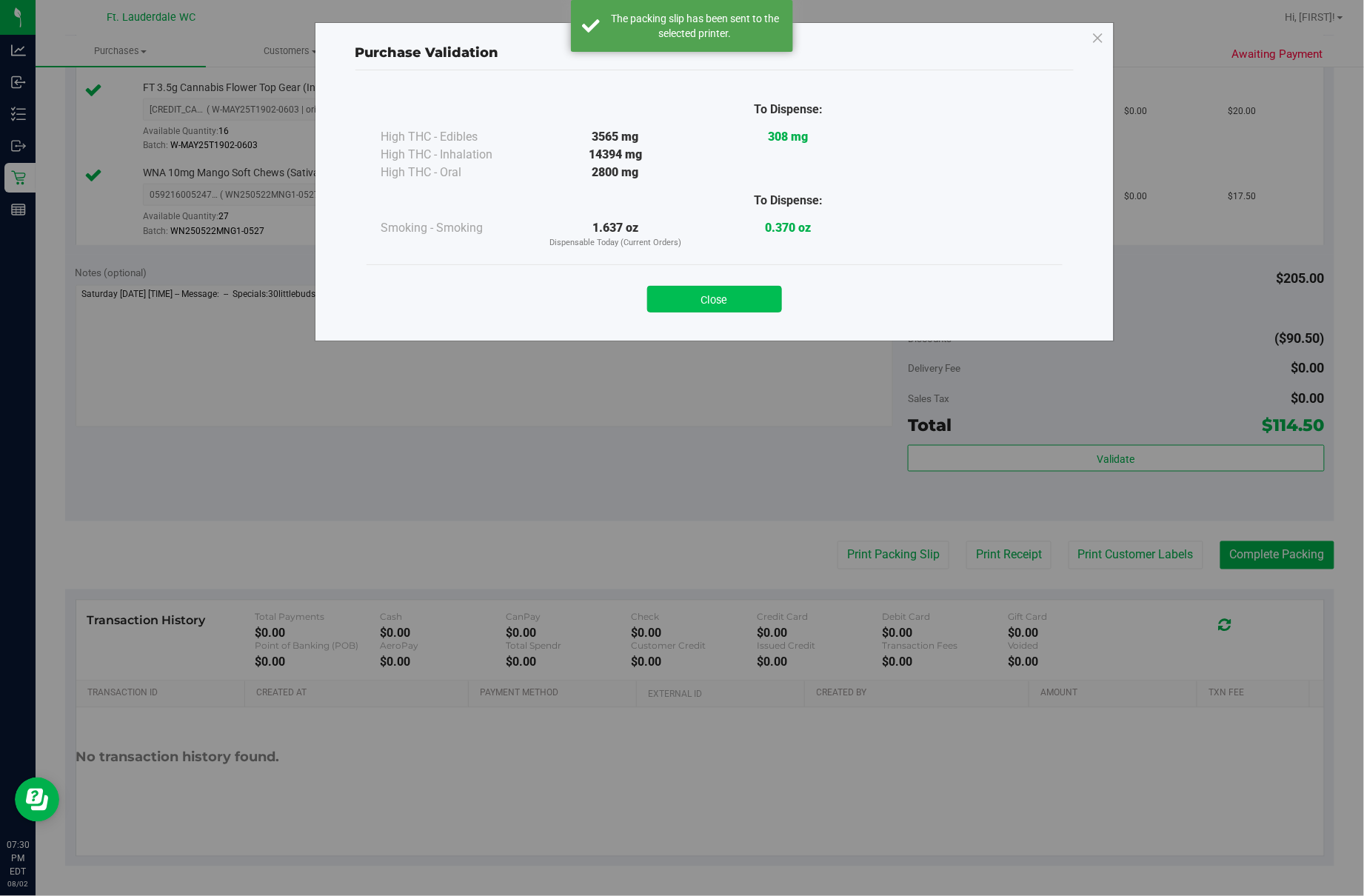 click on "Close" at bounding box center (715, 299) 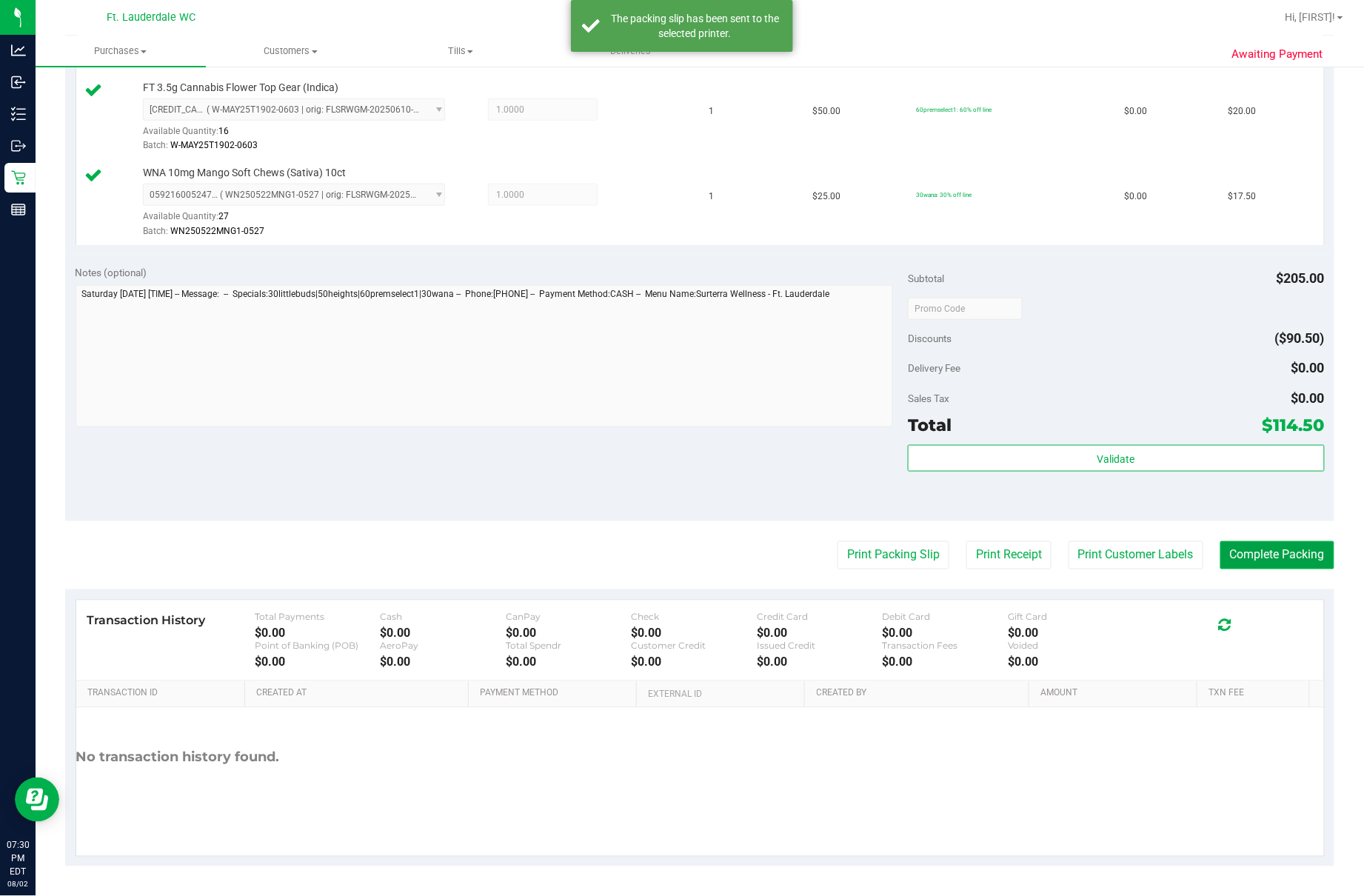 click on "Complete Packing" at bounding box center [1277, 555] 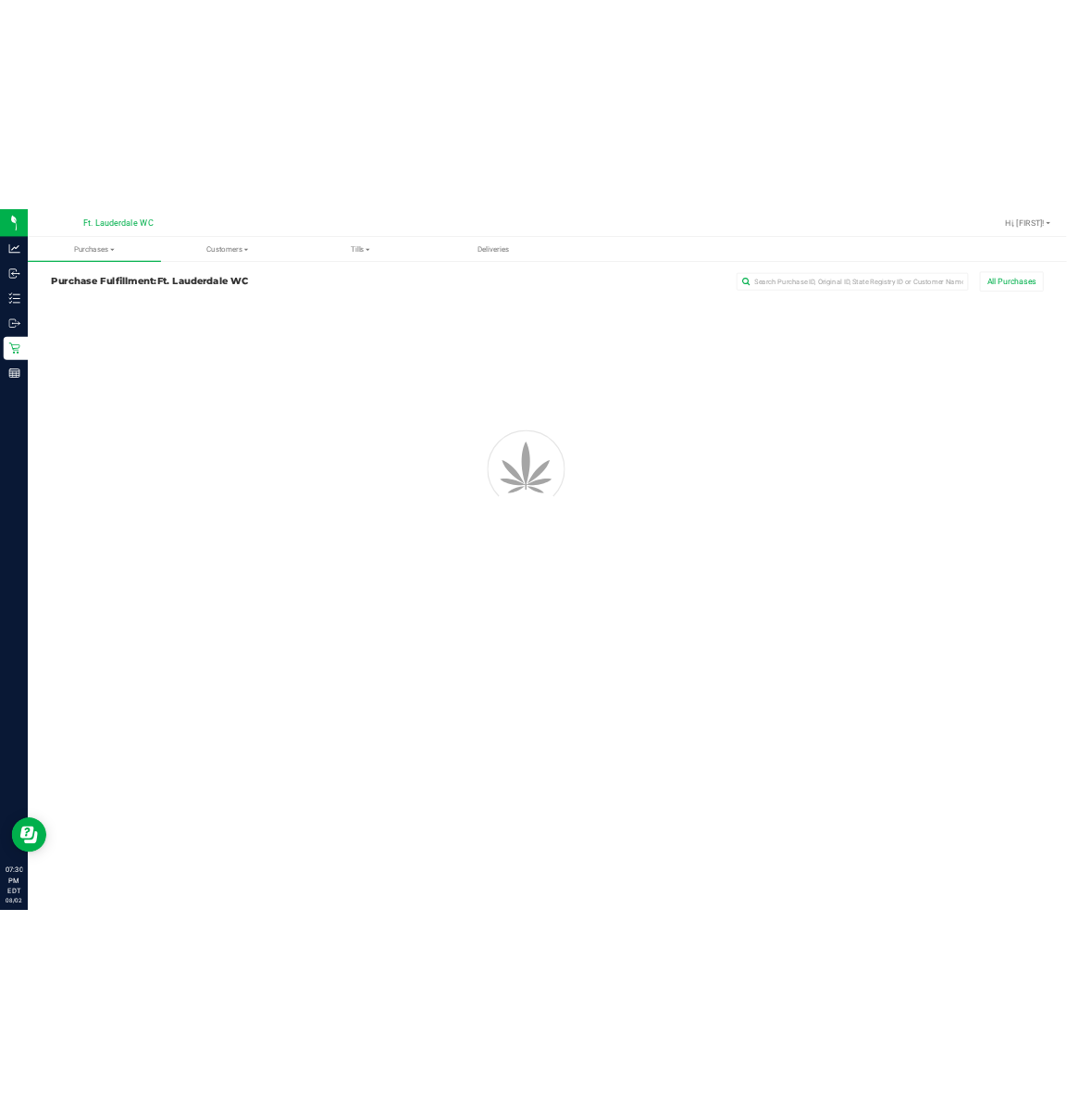 scroll, scrollTop: 0, scrollLeft: 0, axis: both 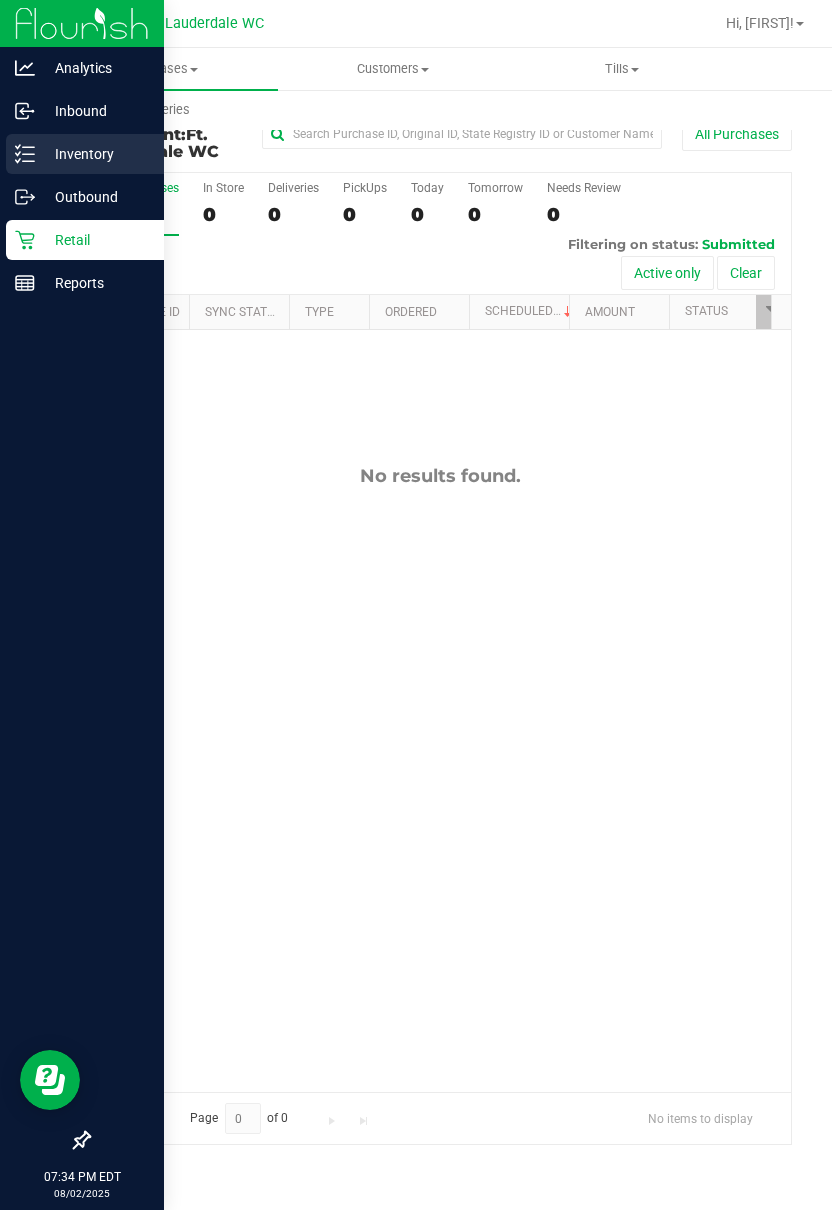 click 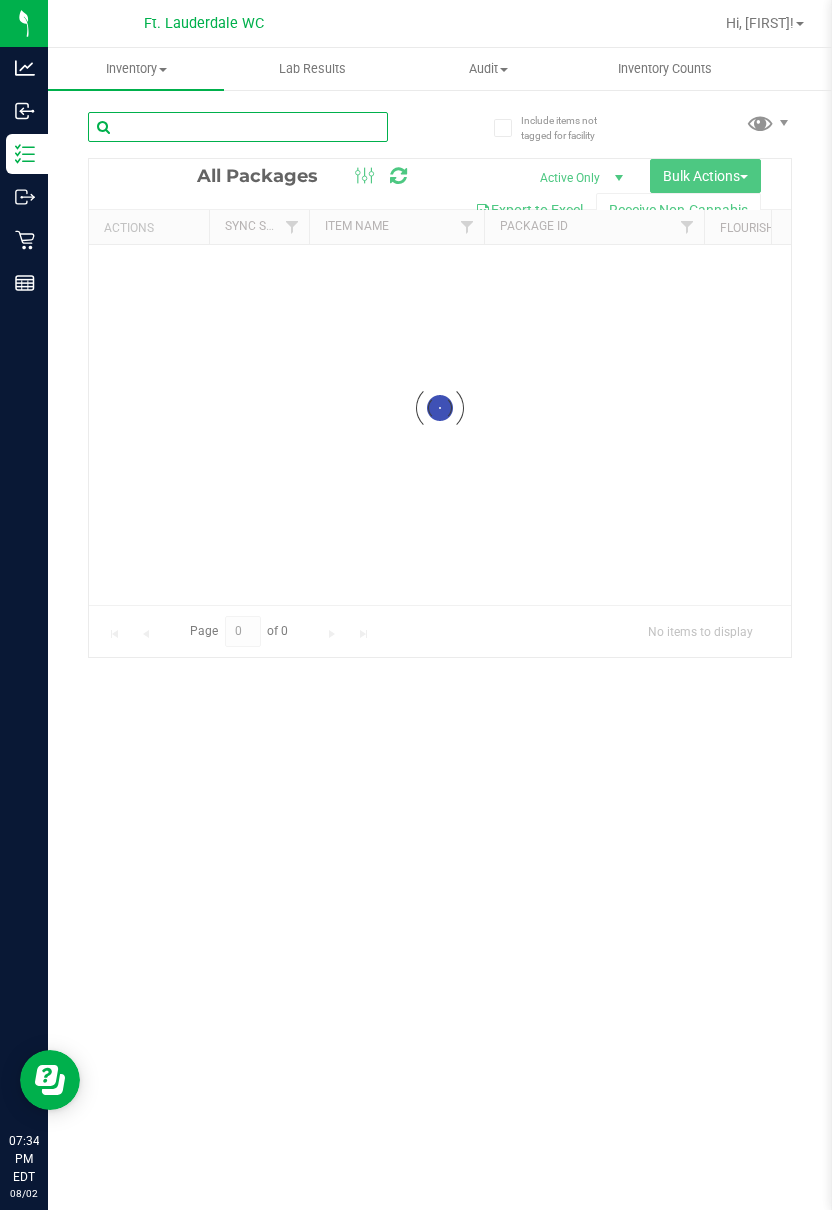 click at bounding box center (238, 127) 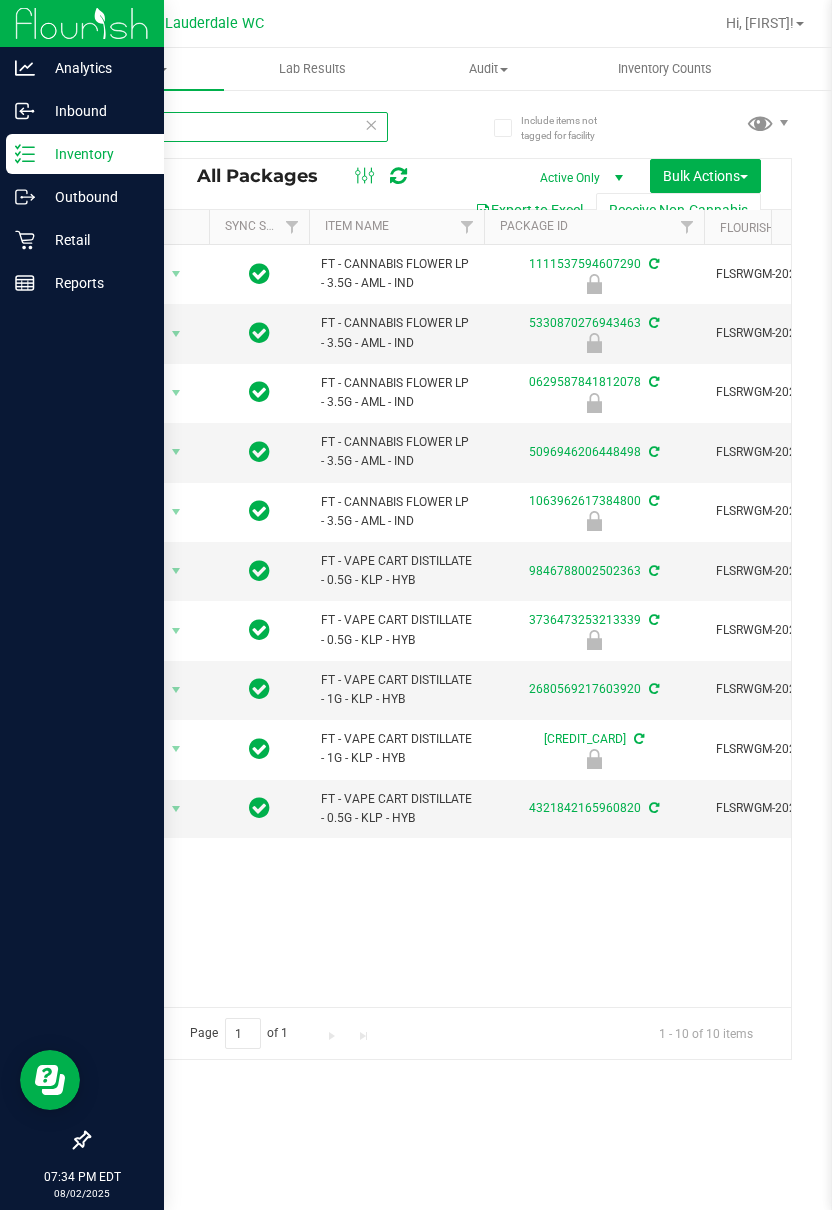 type on "lp" 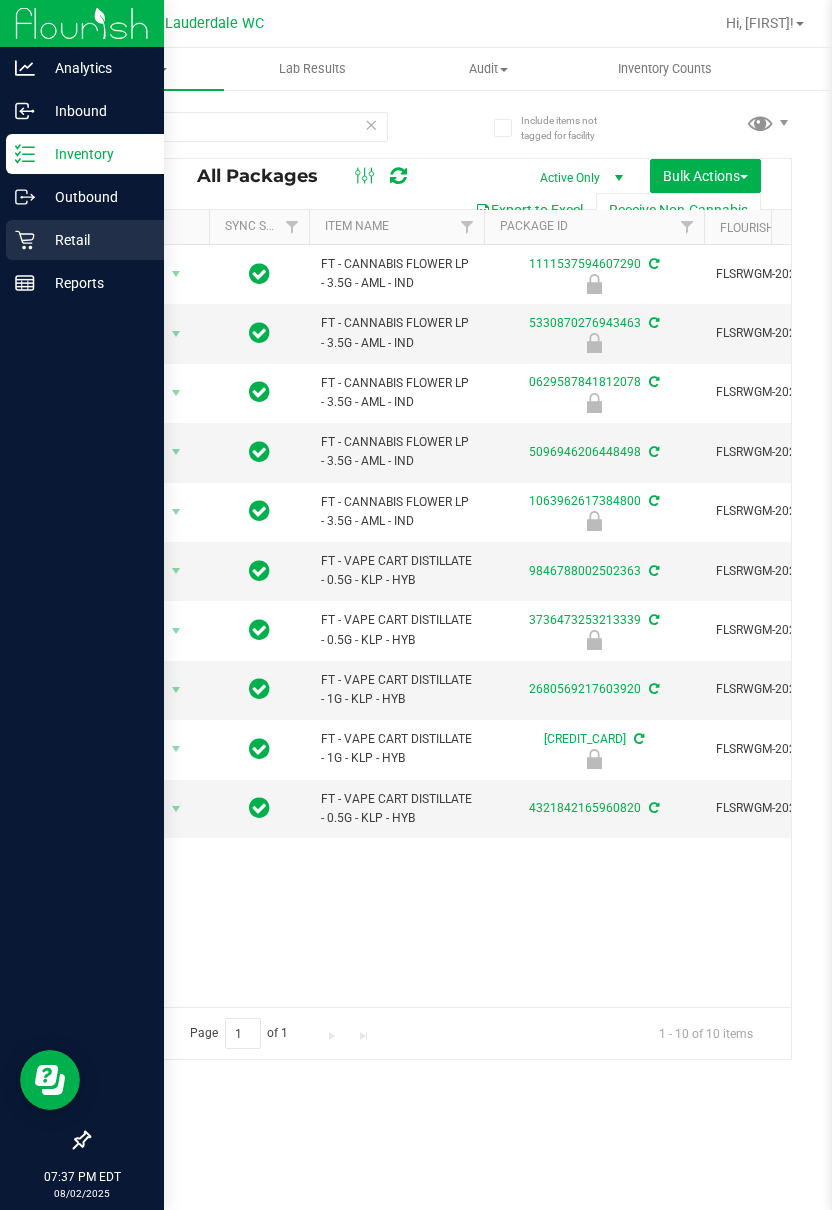 click on "Retail" at bounding box center (95, 240) 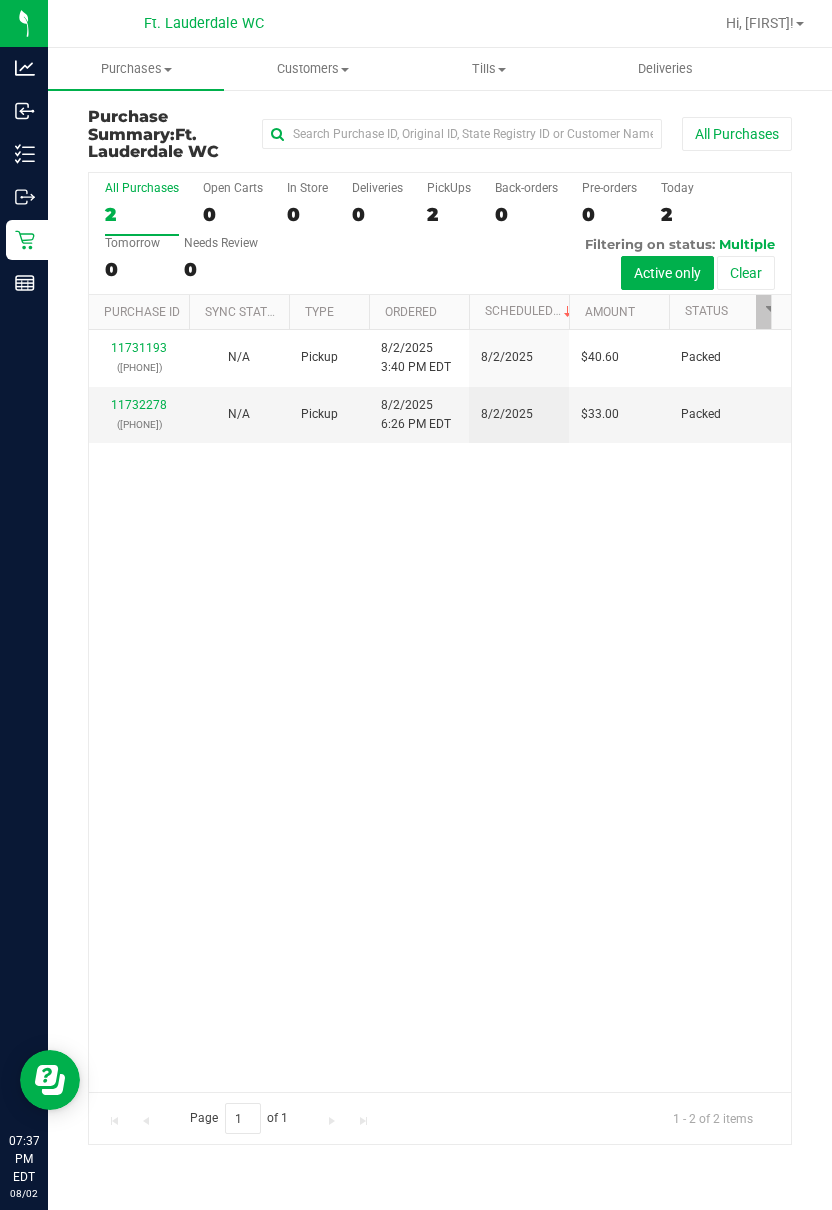 click on "11731193
(312862433)
N/A
Pickup 8/2/2025 3:40 PM EDT 8/2/2025
$40.60
Packed diortiz@liveparallel.com
11732278
(312898252)
N/A
Pickup 8/2/2025 6:26 PM EDT 8/2/2025
$33.00
Packed ssandburg@liveparallel.com" at bounding box center [440, 711] 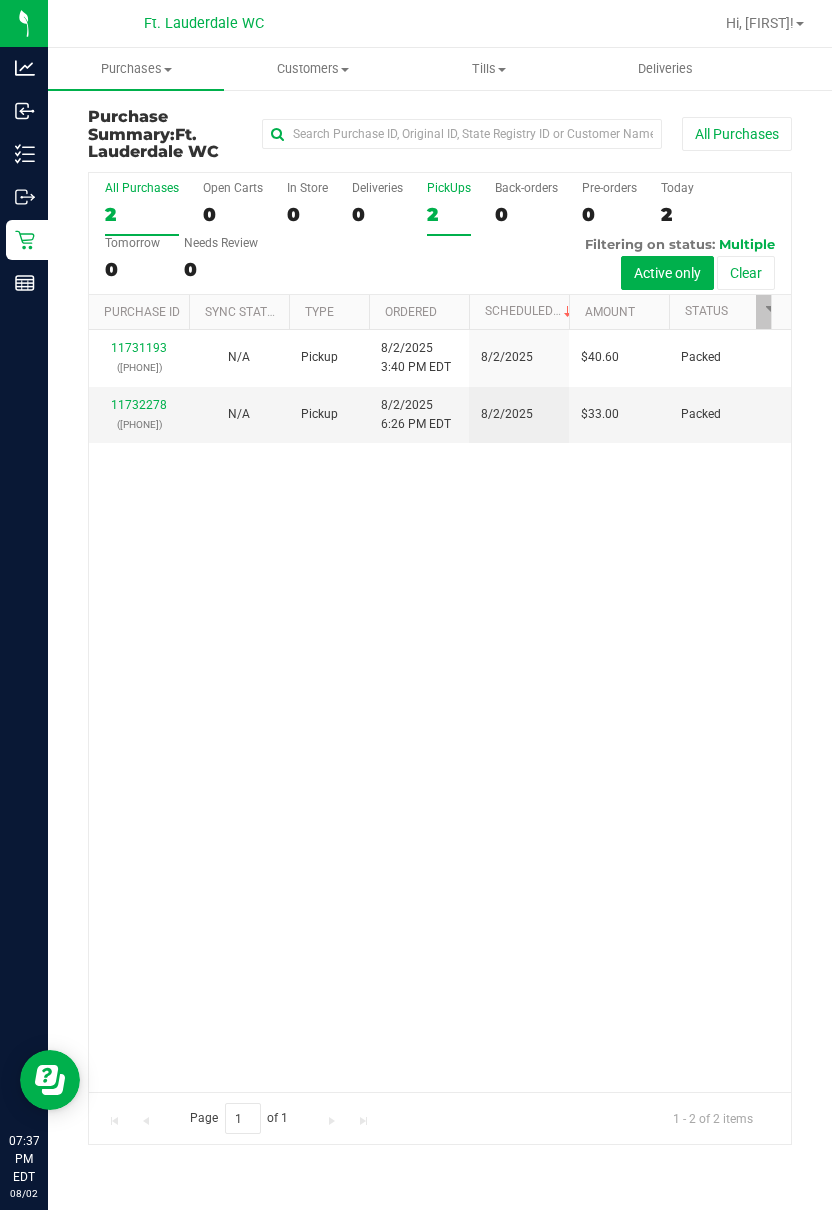 click on "2" at bounding box center (449, 214) 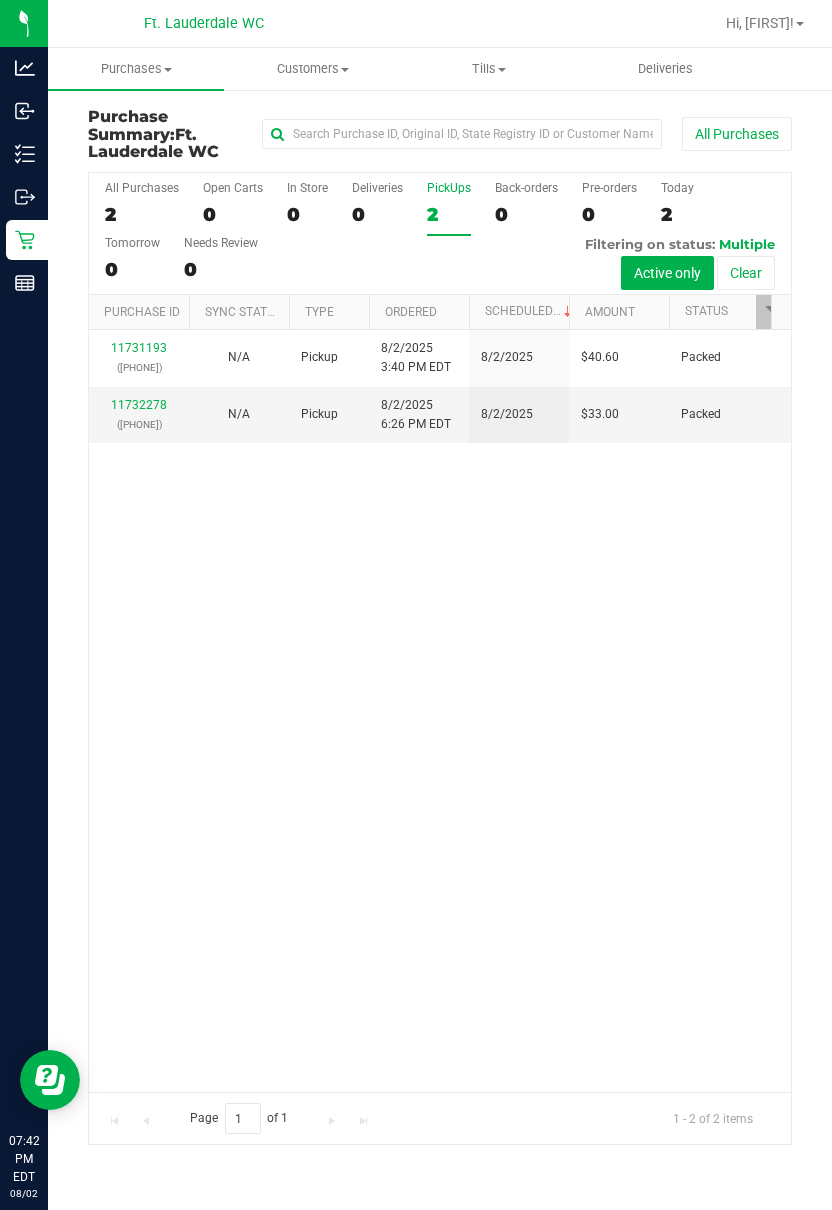 click on "11731193
(312862433)
N/A
Pickup 8/2/2025 3:40 PM EDT 8/2/2025
$40.60
Packed diortiz@liveparallel.com
11732278
(312898252)
N/A
Pickup 8/2/2025 6:26 PM EDT 8/2/2025
$33.00
Packed ssandburg@liveparallel.com" at bounding box center [440, 711] 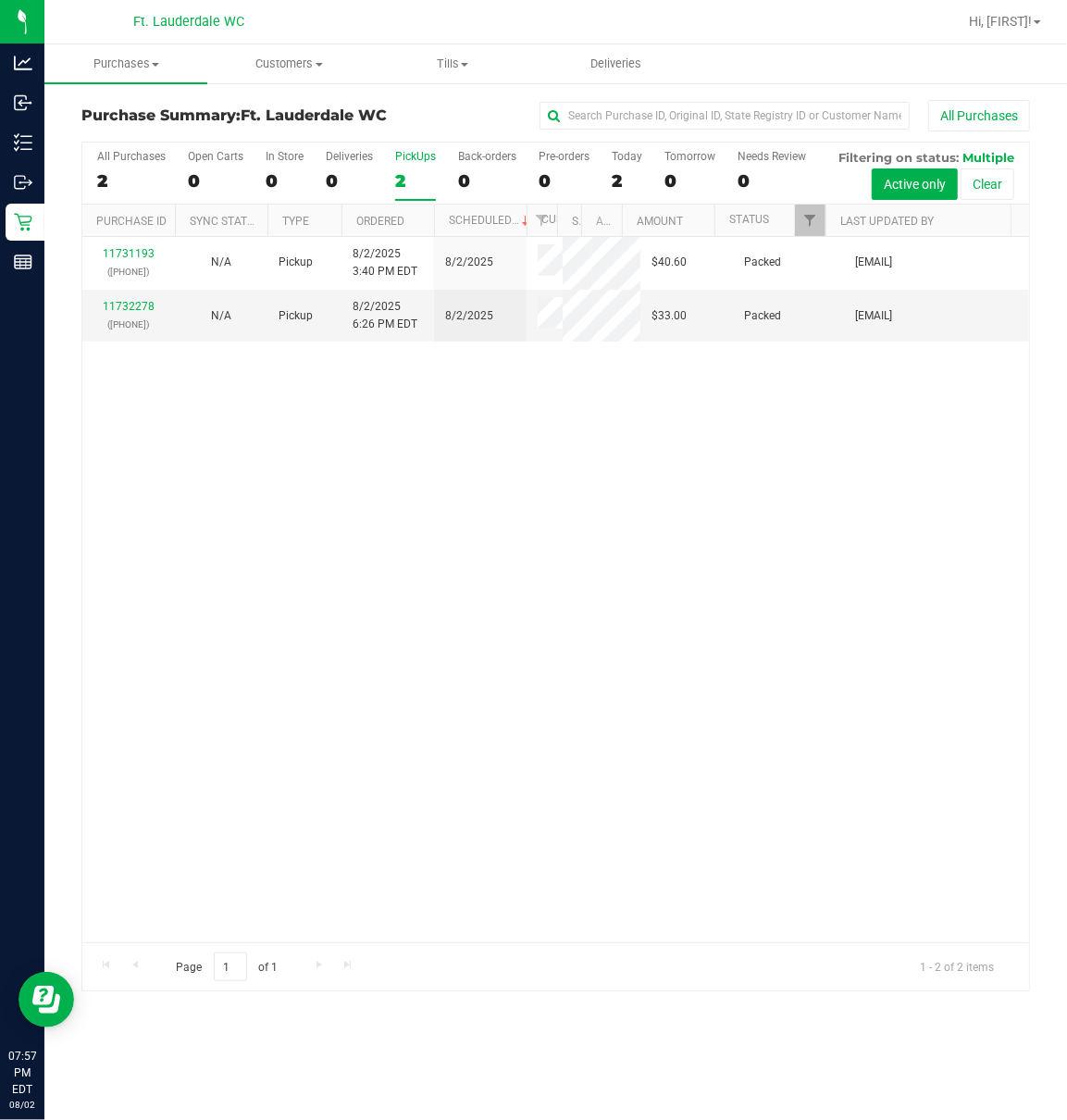 click on "11731193
(312862433)
N/A
Pickup 8/2/2025 3:40 PM EDT 8/2/2025
$40.60
Packed diortiz@liveparallel.com
11732278
(312898252)
N/A
Pickup 8/2/2025 6:26 PM EDT 8/2/2025
$33.00
Packed ssandburg@liveparallel.com" at bounding box center (555, 590) 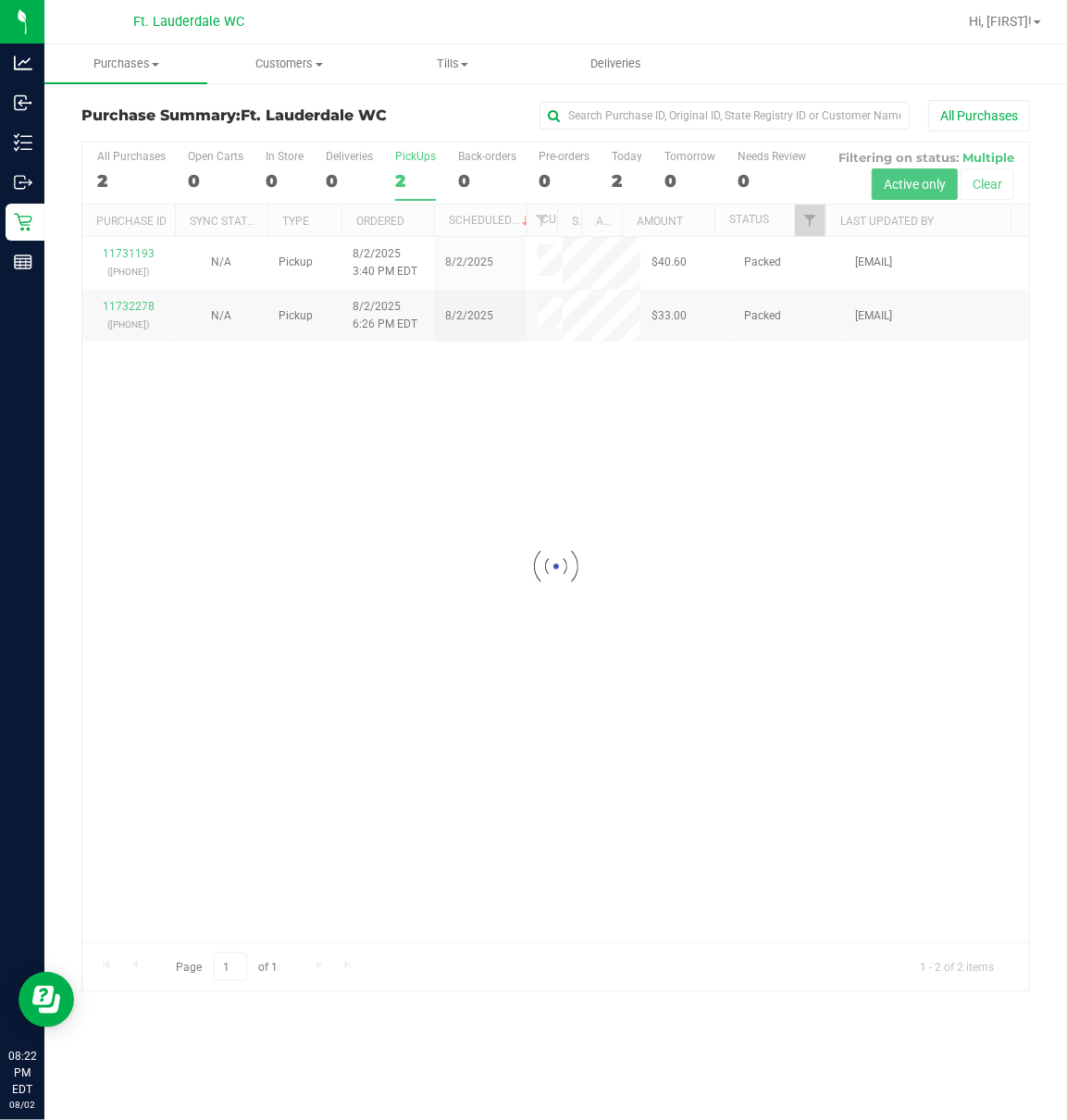 click at bounding box center [555, 566] 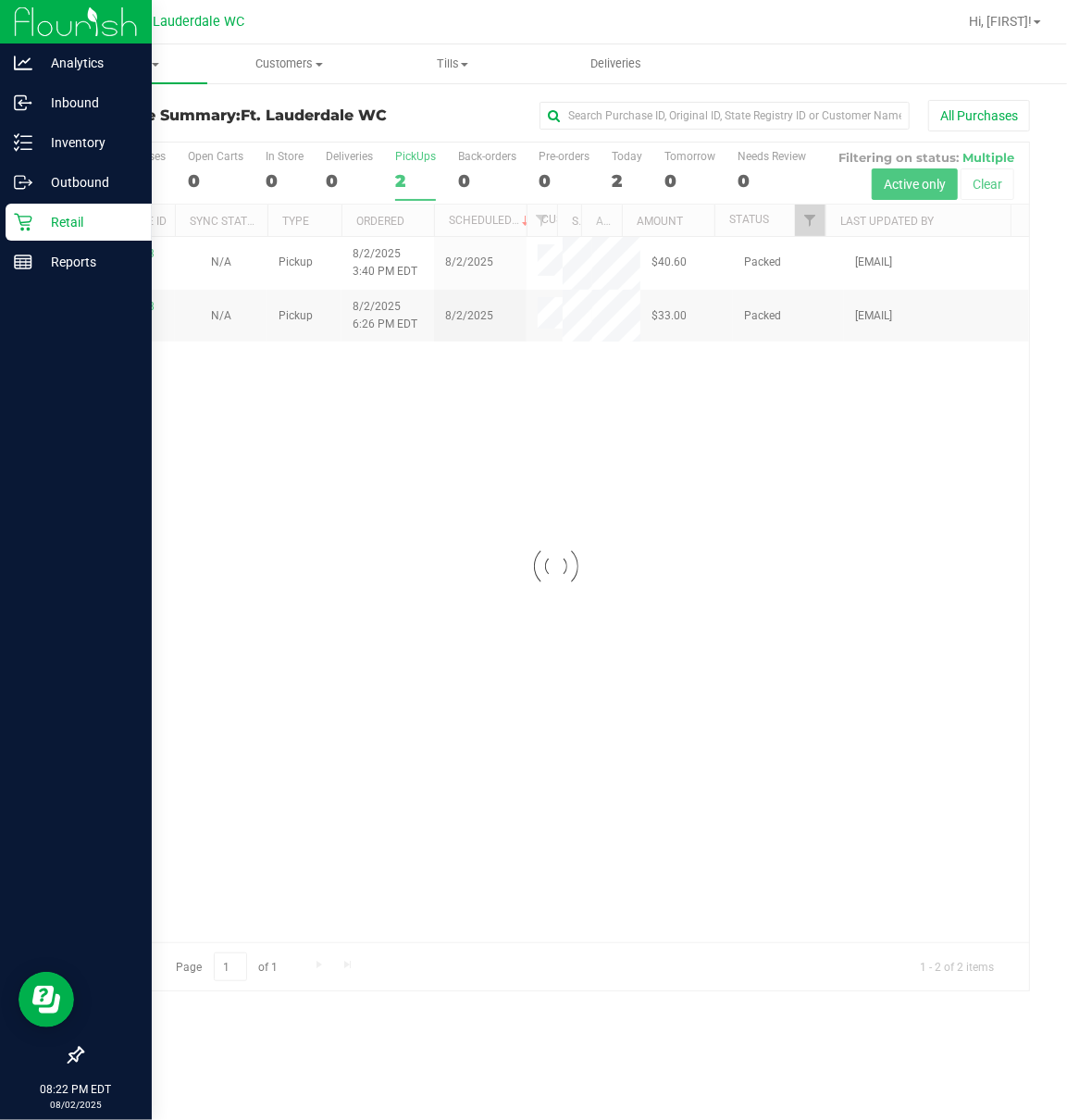click on "Retail" at bounding box center (88, 222) 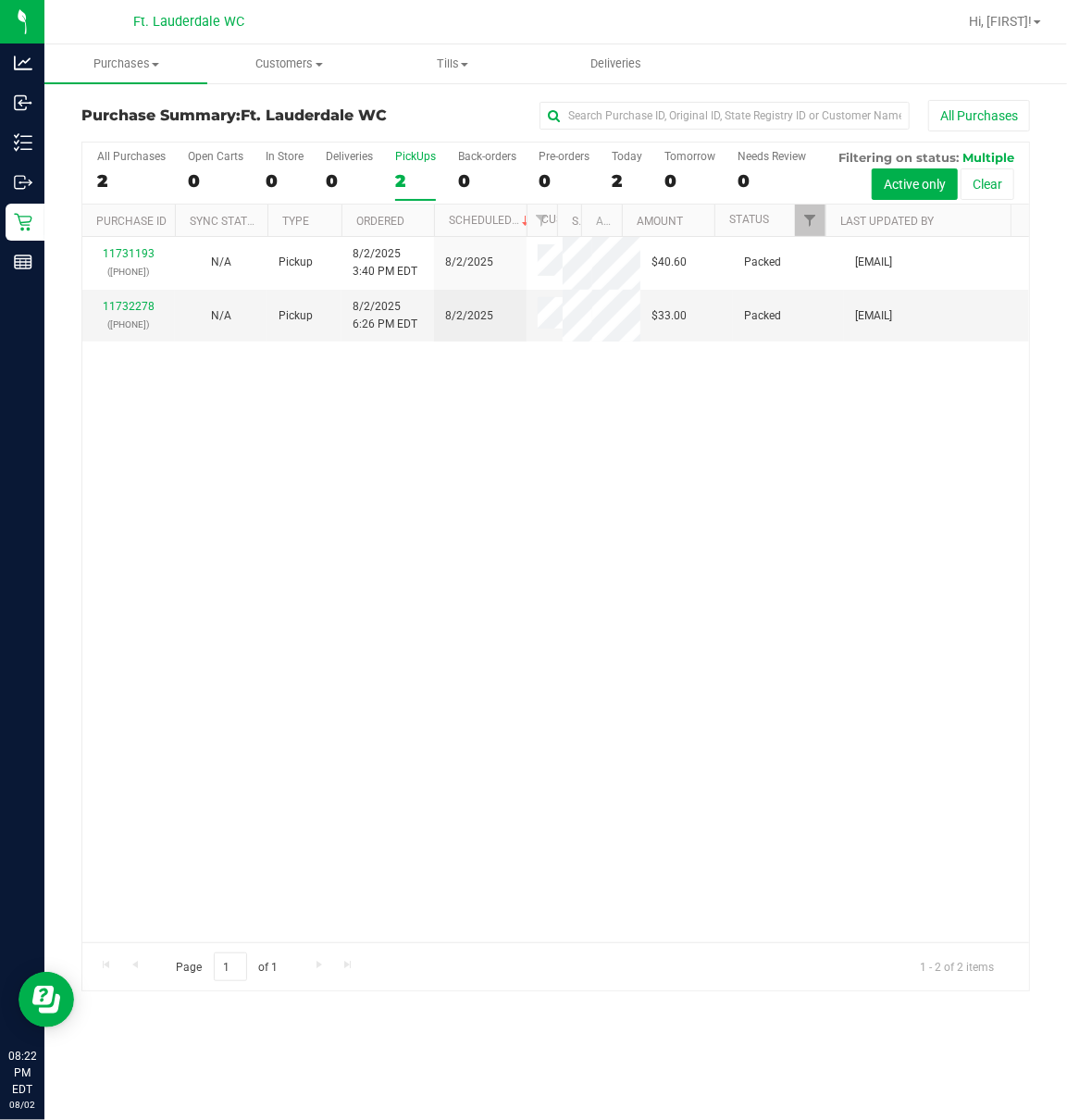 click on "11731193
(312862433)
N/A
Pickup 8/2/2025 3:40 PM EDT 8/2/2025
$40.60
Packed diortiz@liveparallel.com
11732278
(312898252)
N/A
Pickup 8/2/2025 6:26 PM EDT 8/2/2025
$33.00
Packed ssandburg@liveparallel.com" at bounding box center (555, 590) 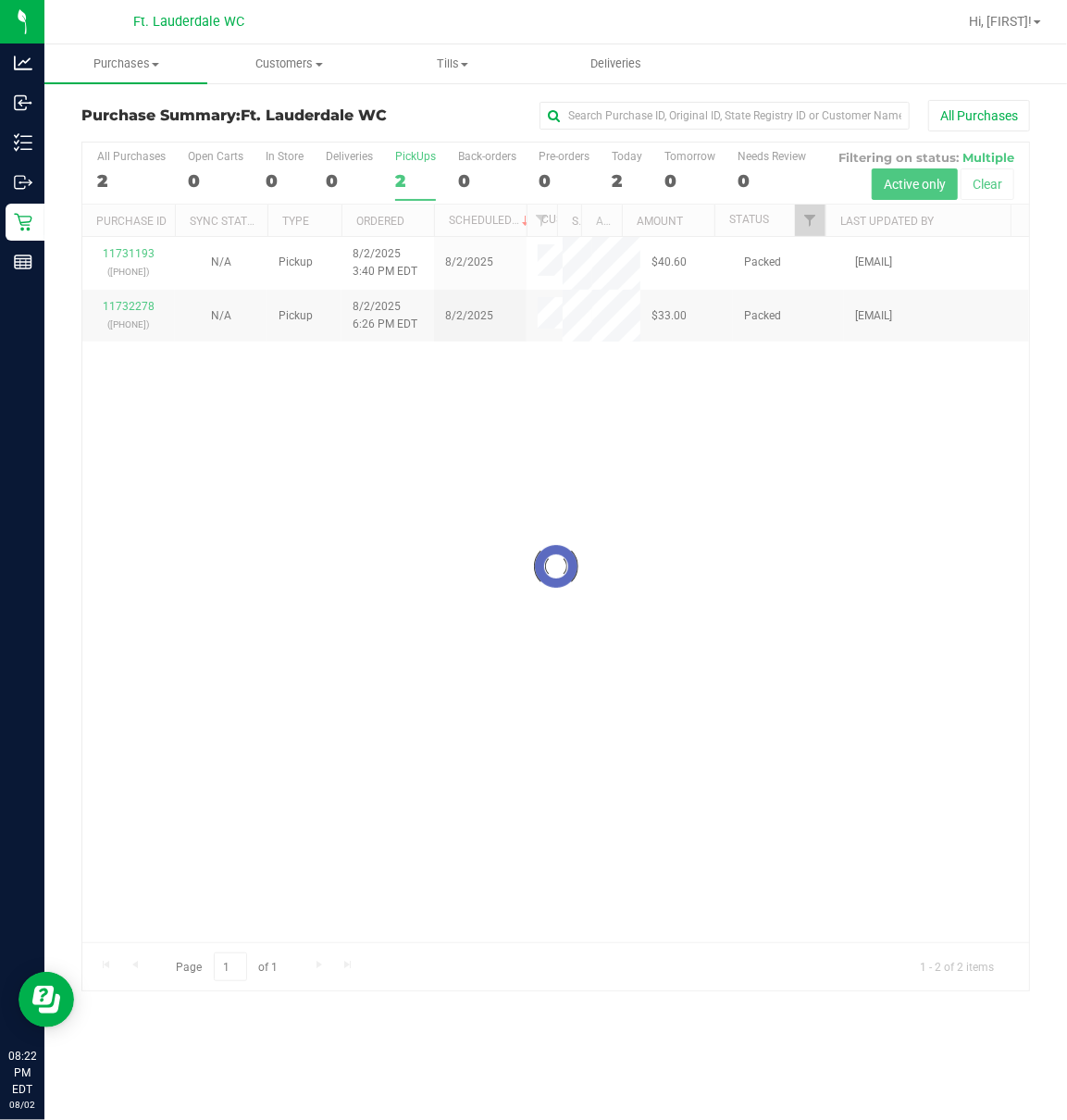 click at bounding box center (555, 566) 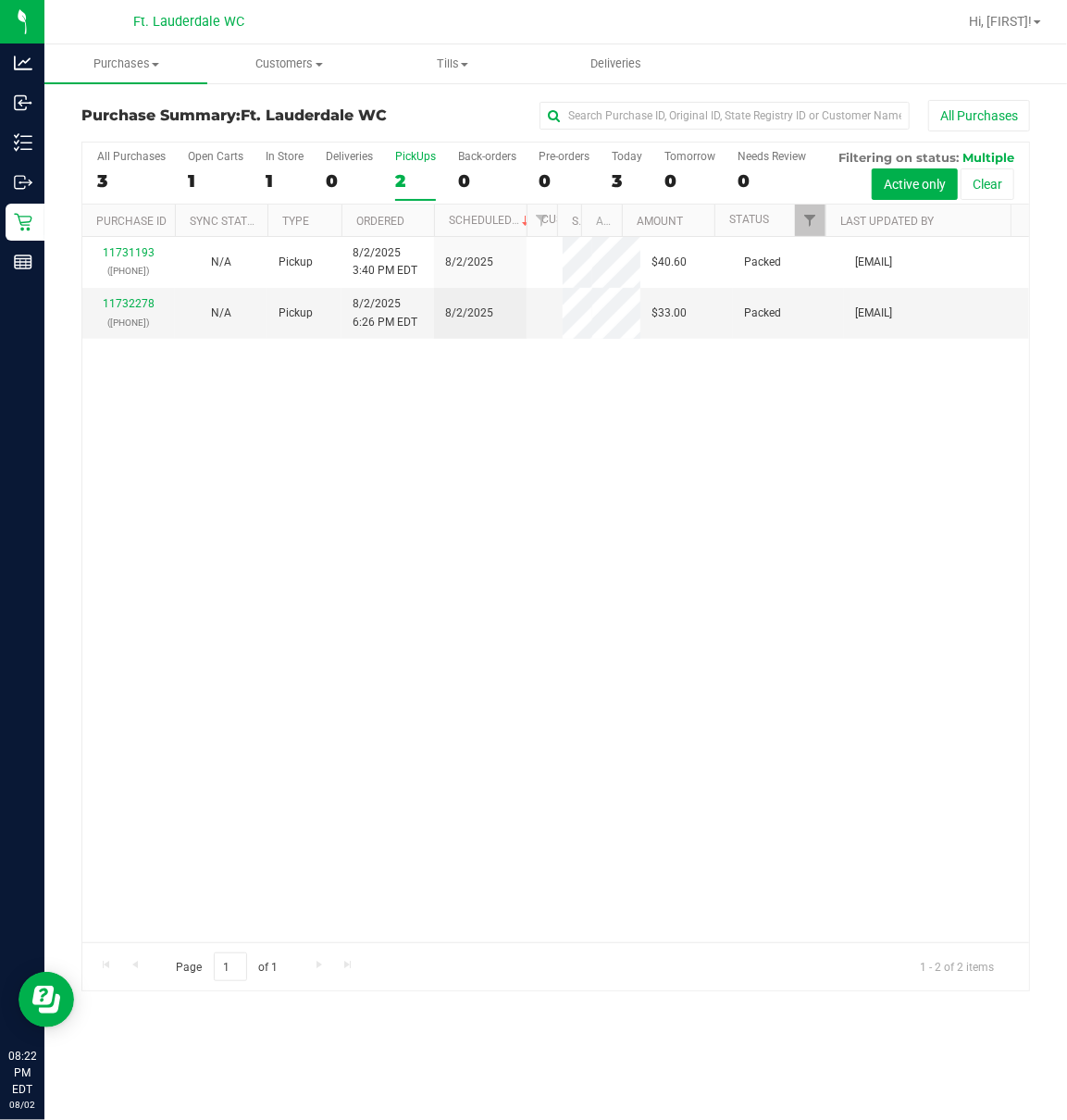 click on "11731193
(312862433)
N/A
Pickup 8/2/2025 3:40 PM EDT 8/2/2025
$40.60
Packed diortiz@liveparallel.com
11732278
(312898252)
N/A
Pickup 8/2/2025 6:26 PM EDT 8/2/2025
$33.00
Packed ssandburg@liveparallel.com" at bounding box center (555, 590) 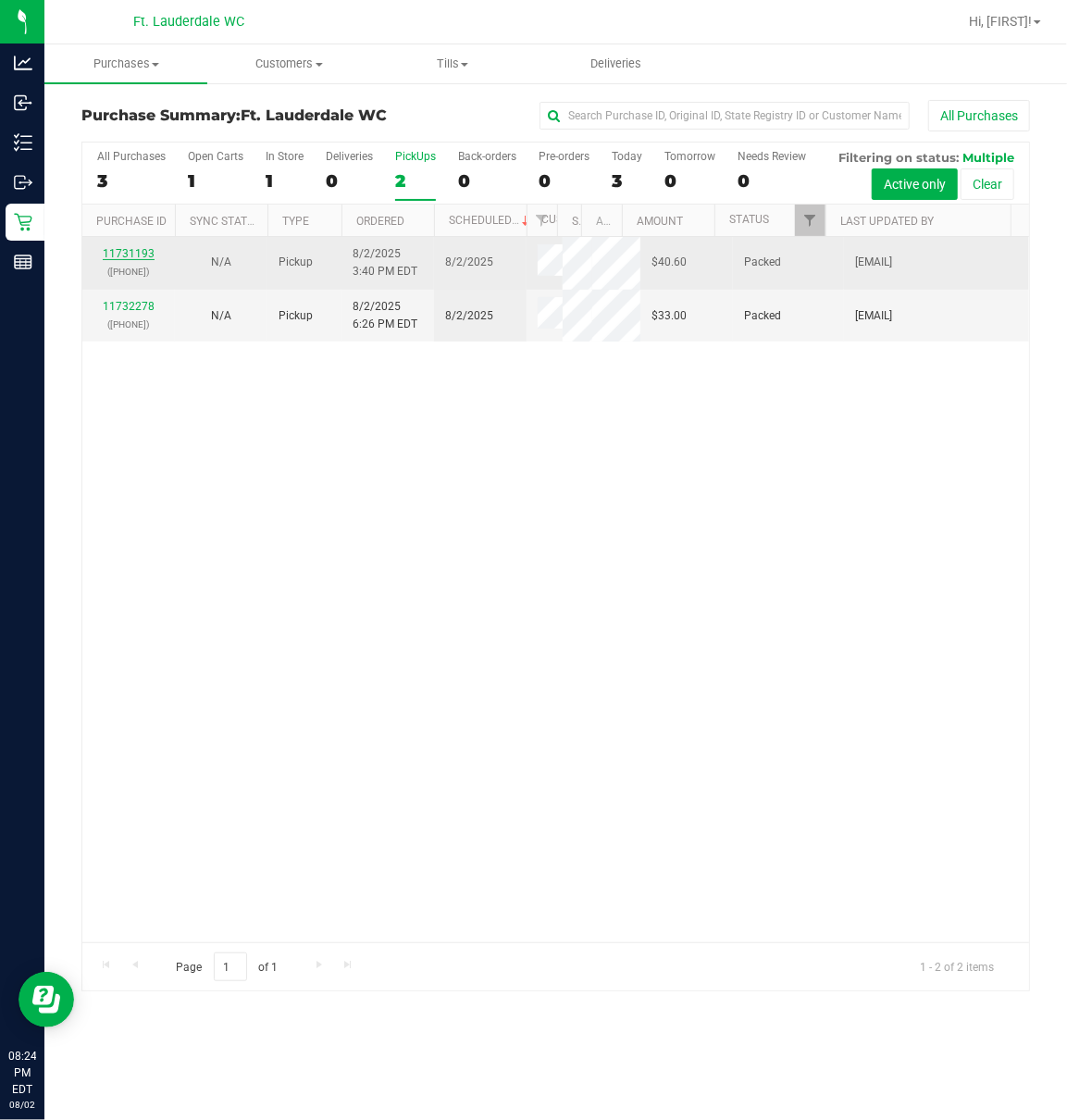 click on "11731193" at bounding box center [129, 254] 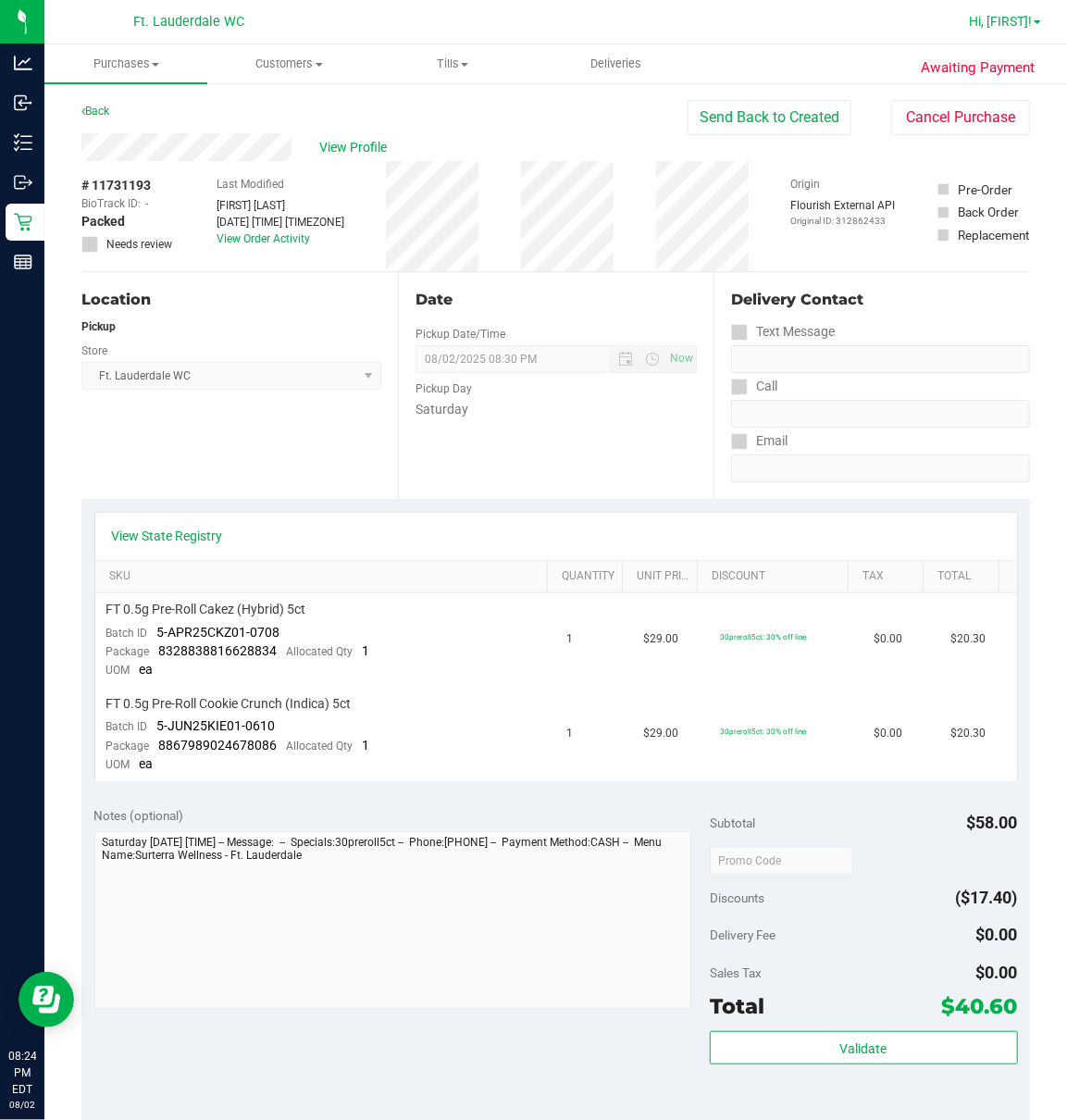 click on "Hi, [FIRST]!" at bounding box center (1000, 21) 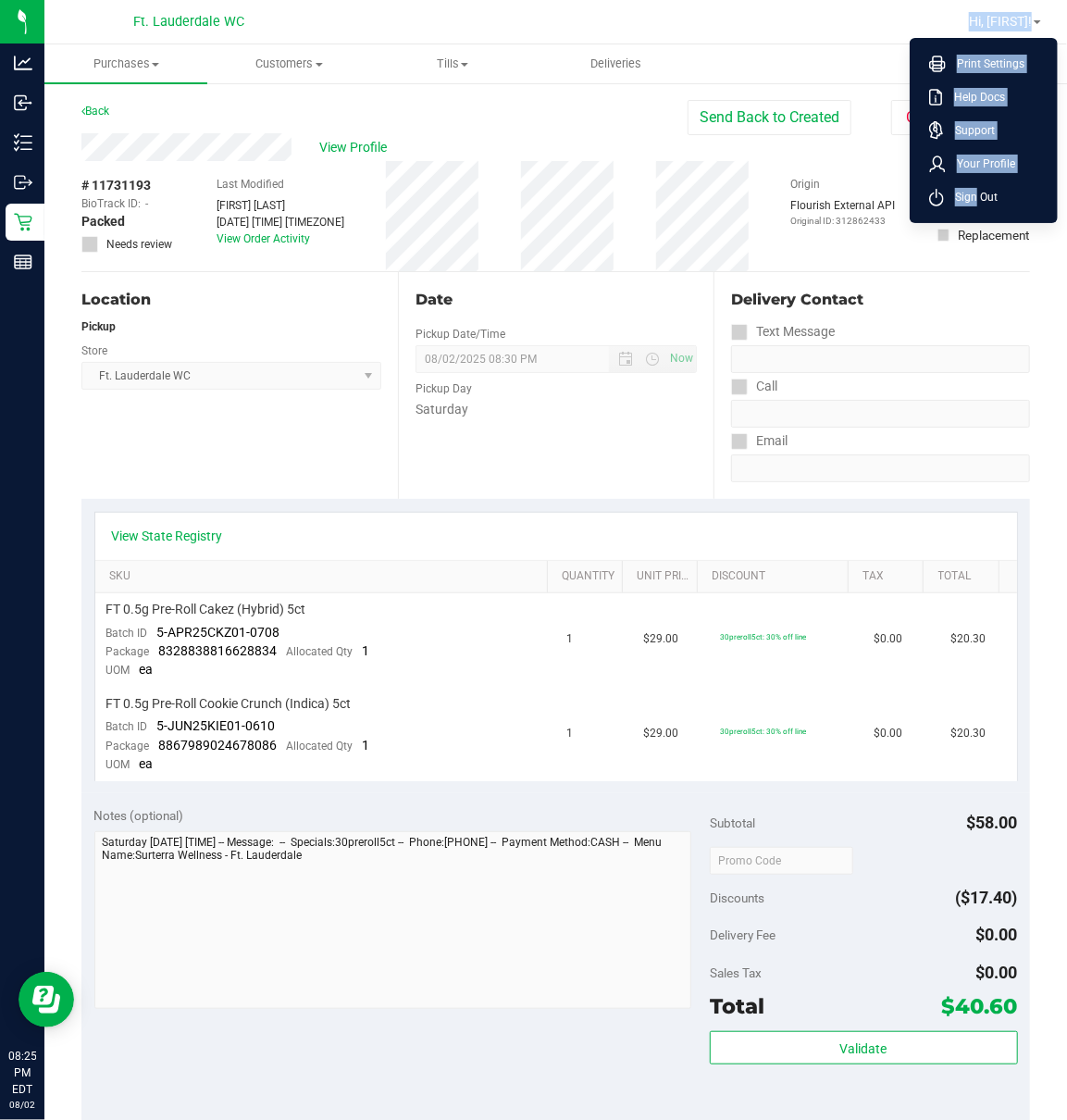 drag, startPoint x: 971, startPoint y: 26, endPoint x: 485, endPoint y: -29, distance: 489.1022 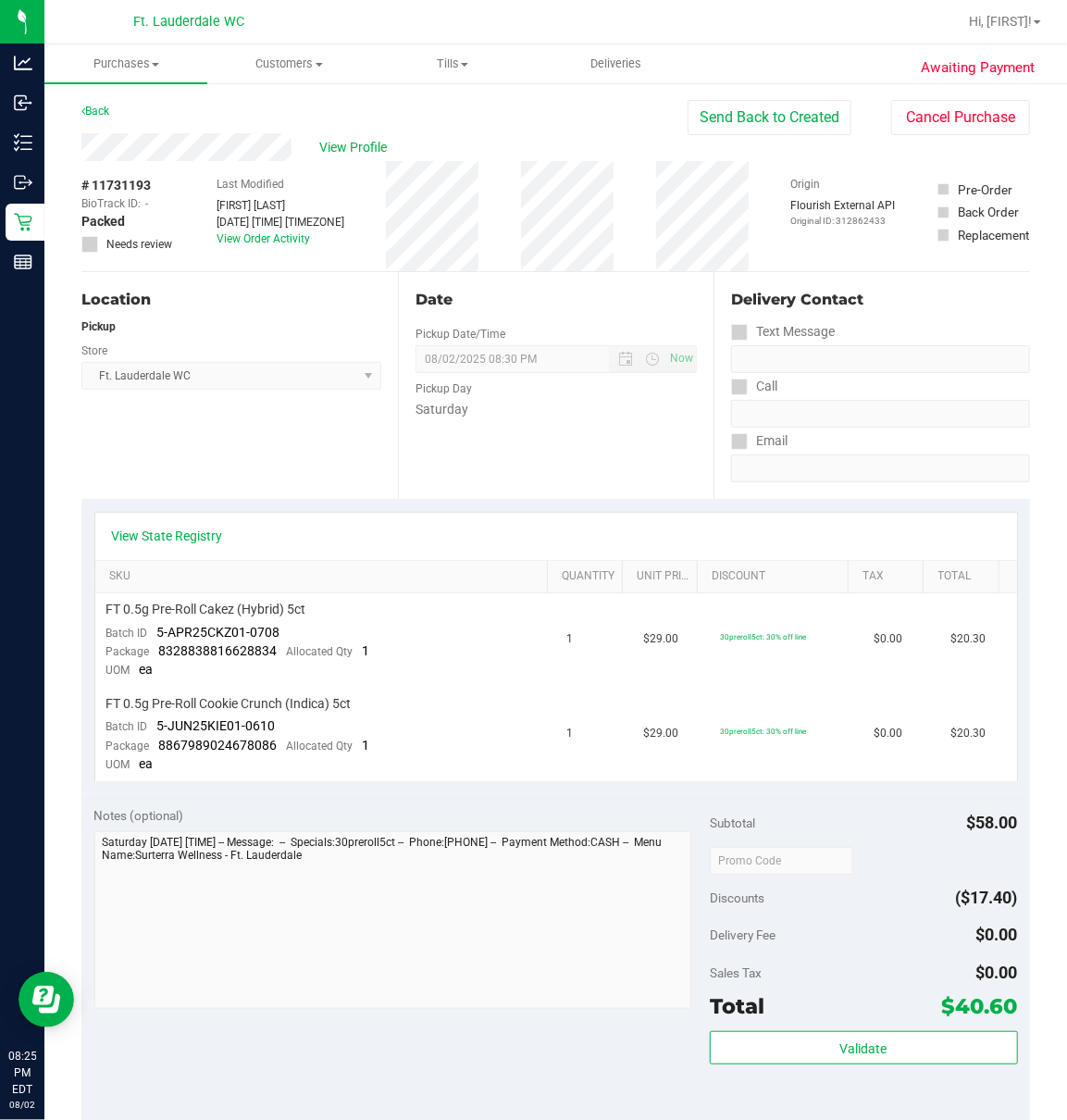 click on "View Profile" at bounding box center [384, 147] 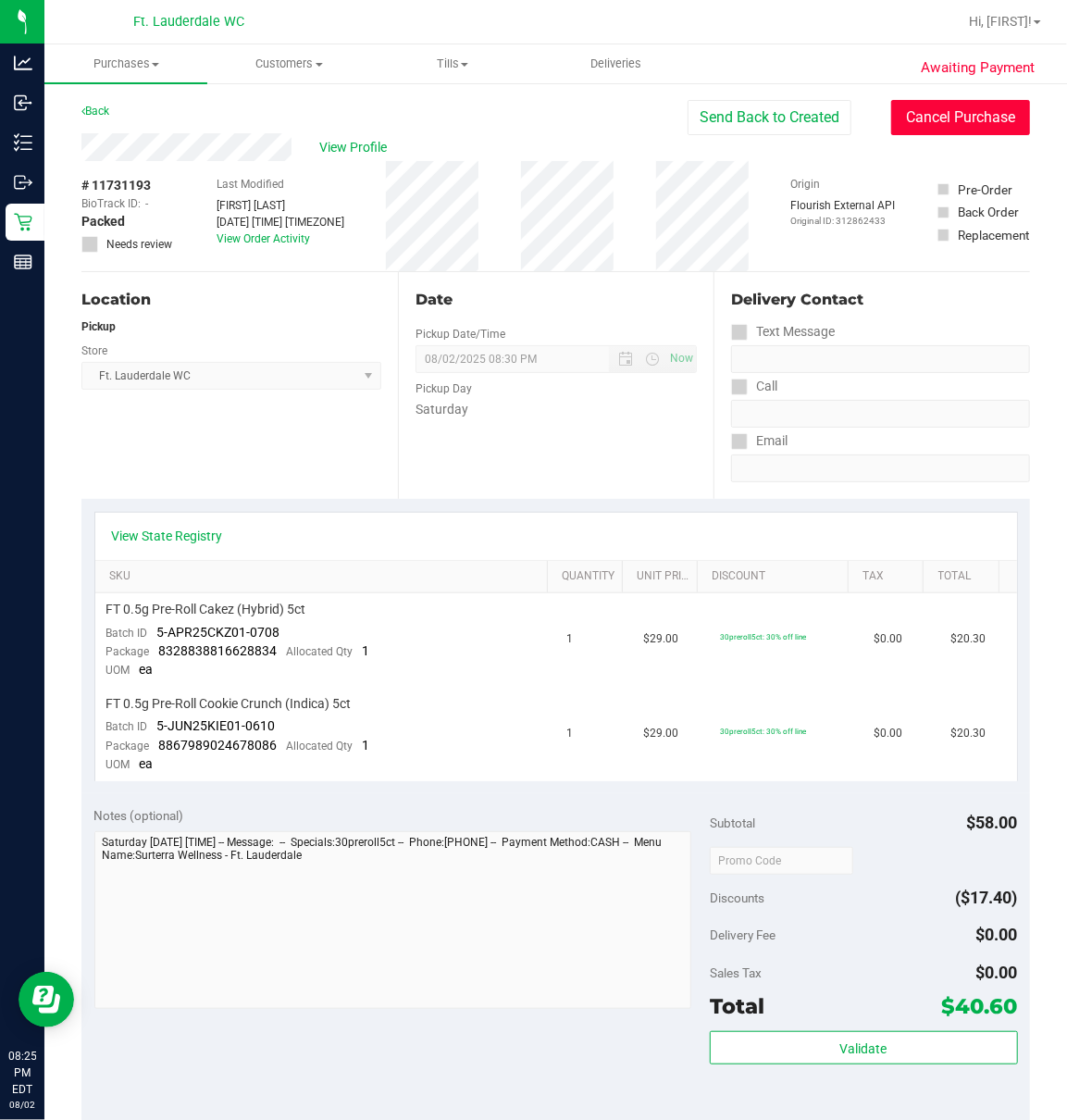 click on "Cancel Purchase" at bounding box center (961, 118) 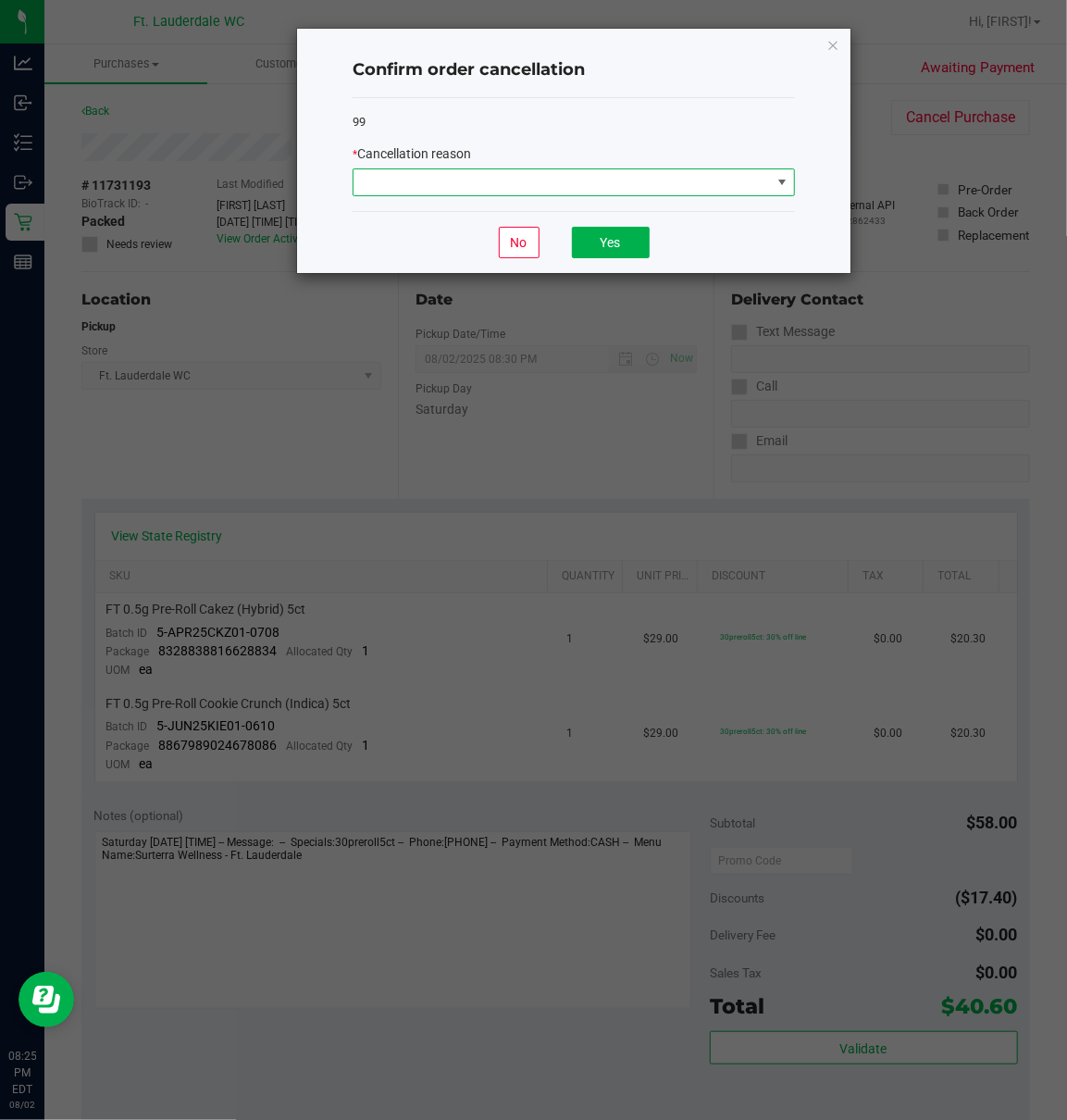 click at bounding box center [782, 182] 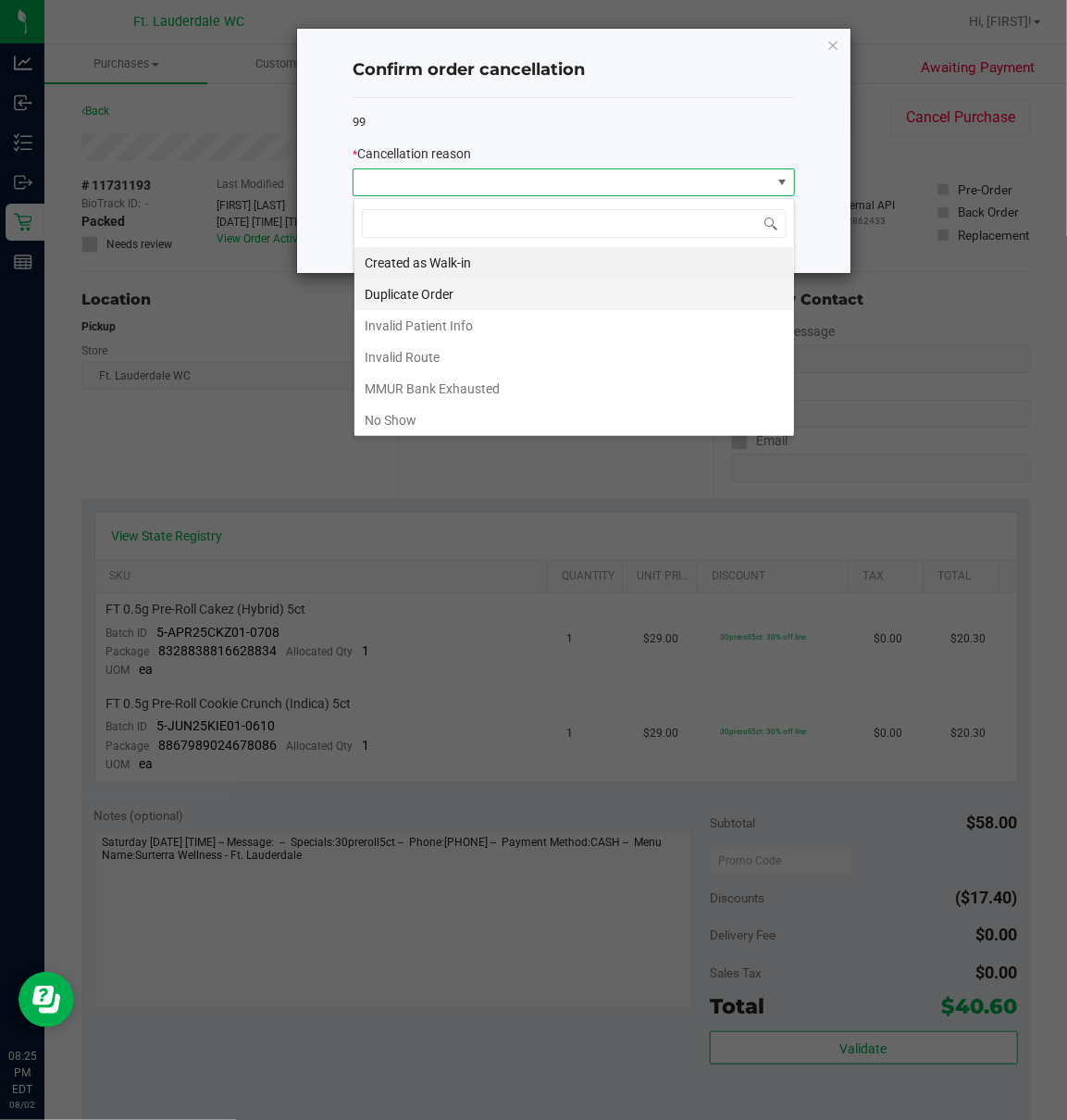 scroll, scrollTop: 92533, scrollLeft: 92099, axis: both 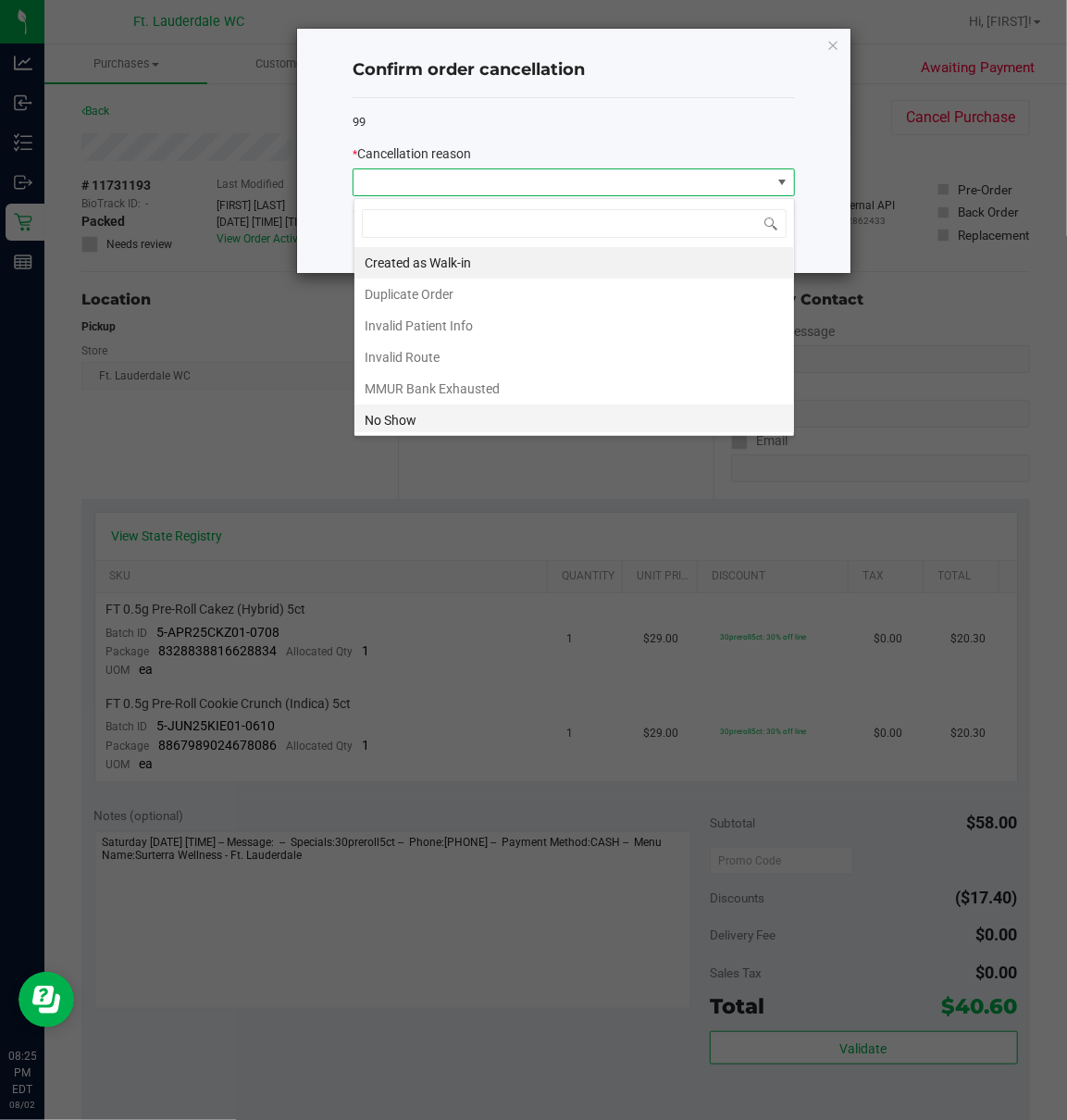 click on "No Show" at bounding box center (574, 420) 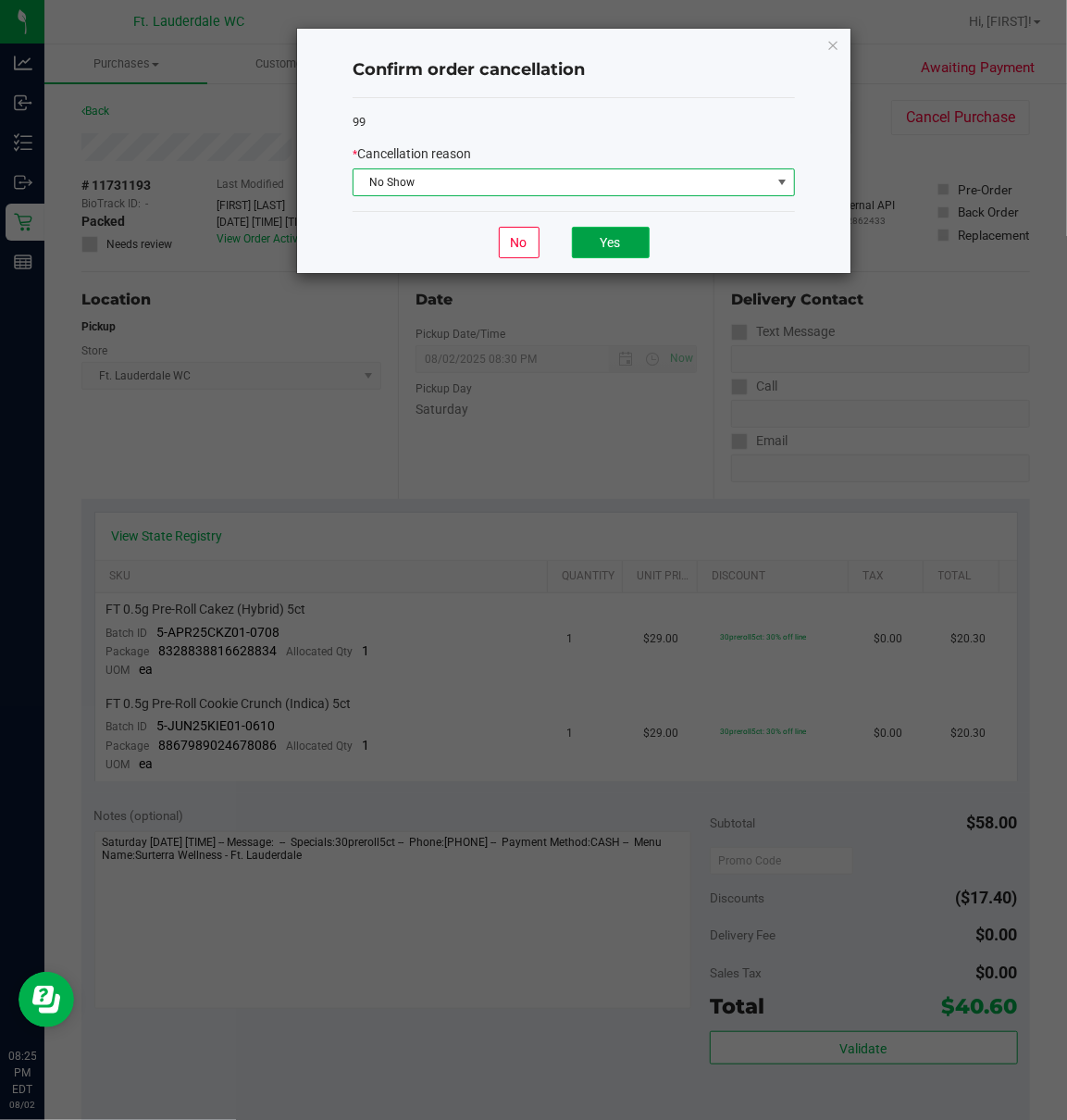 click on "Yes" 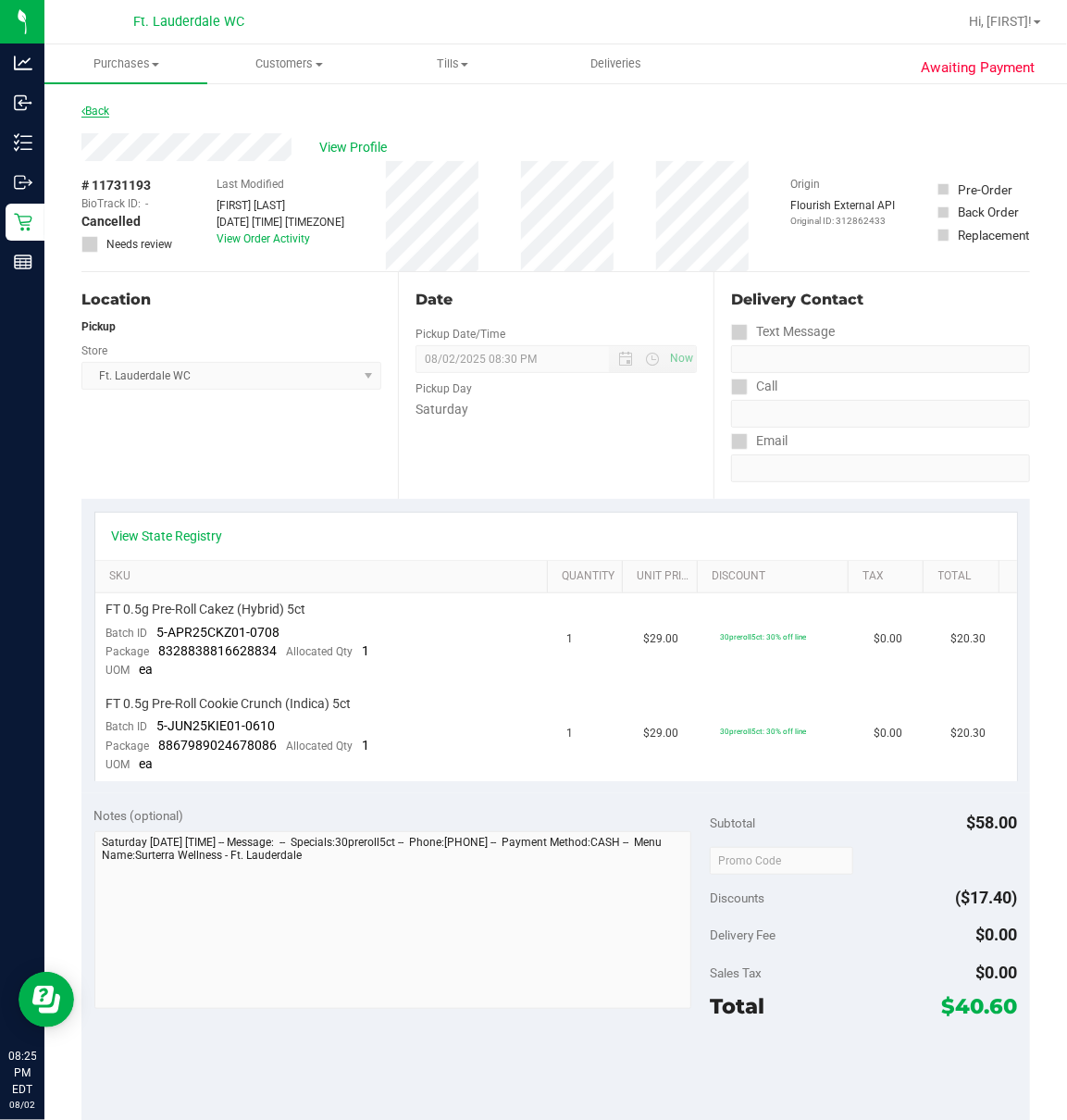 click on "Back" at bounding box center (95, 111) 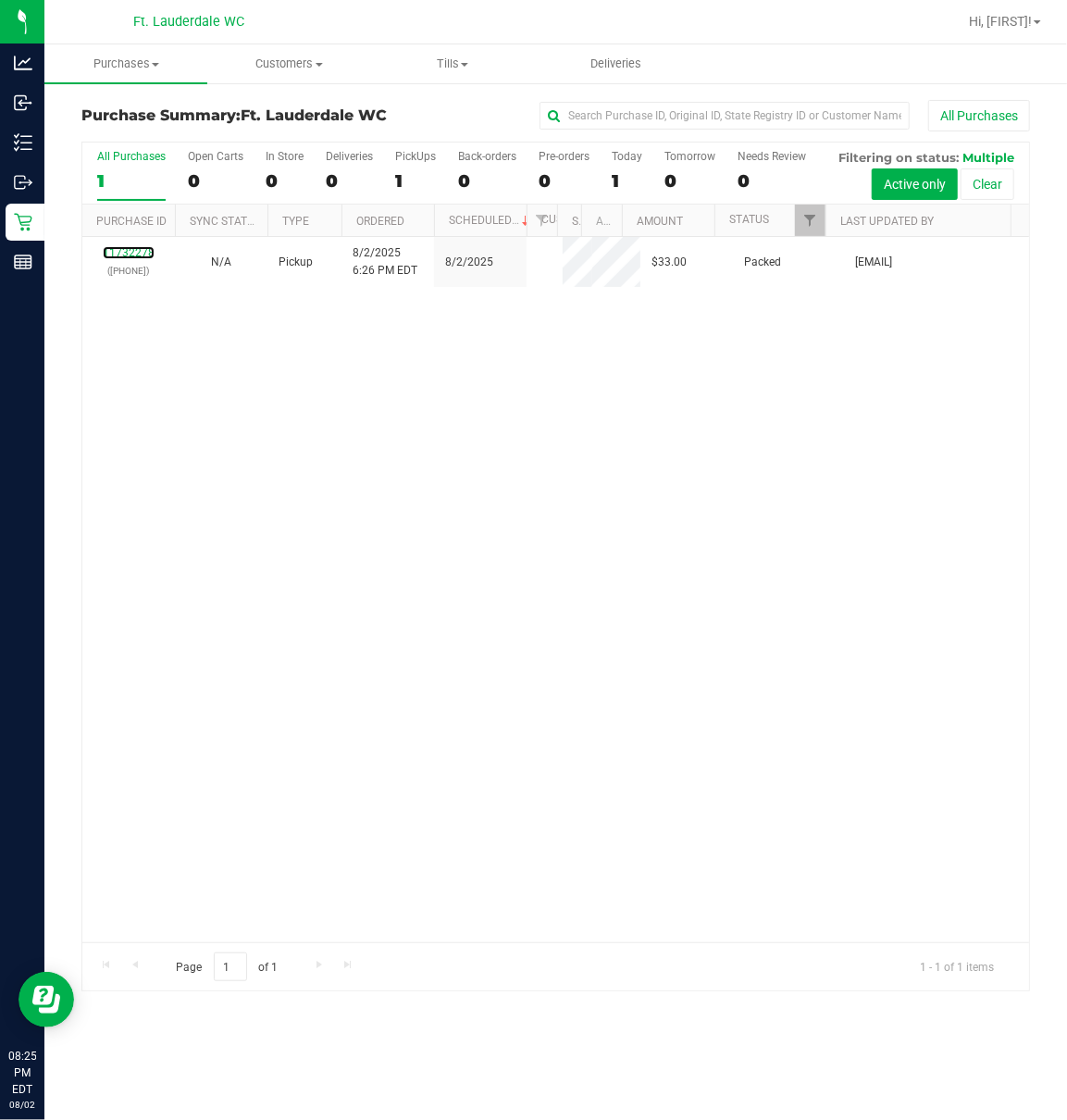 click on "11732278" at bounding box center [129, 253] 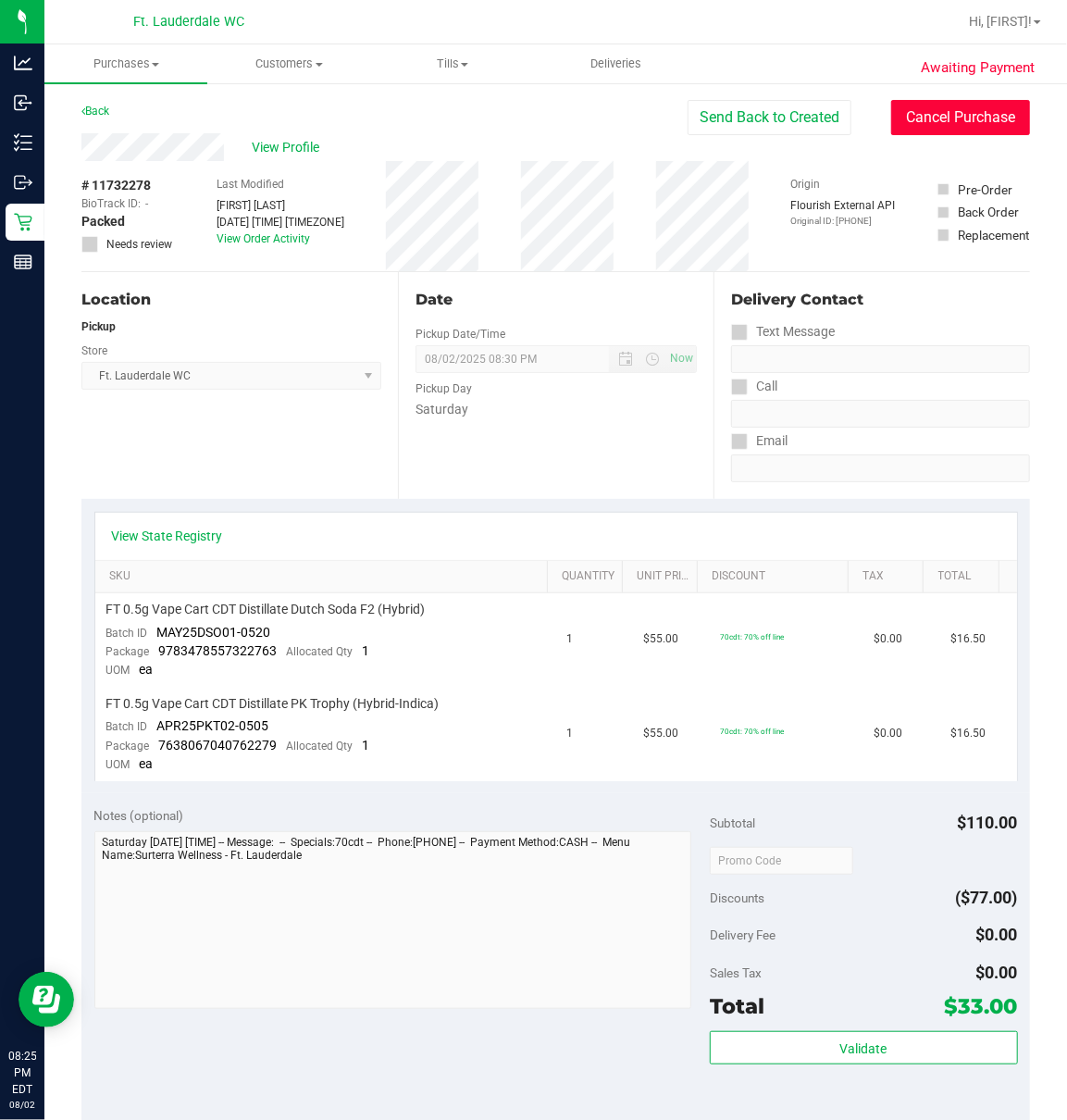 click on "Cancel Purchase" at bounding box center (961, 118) 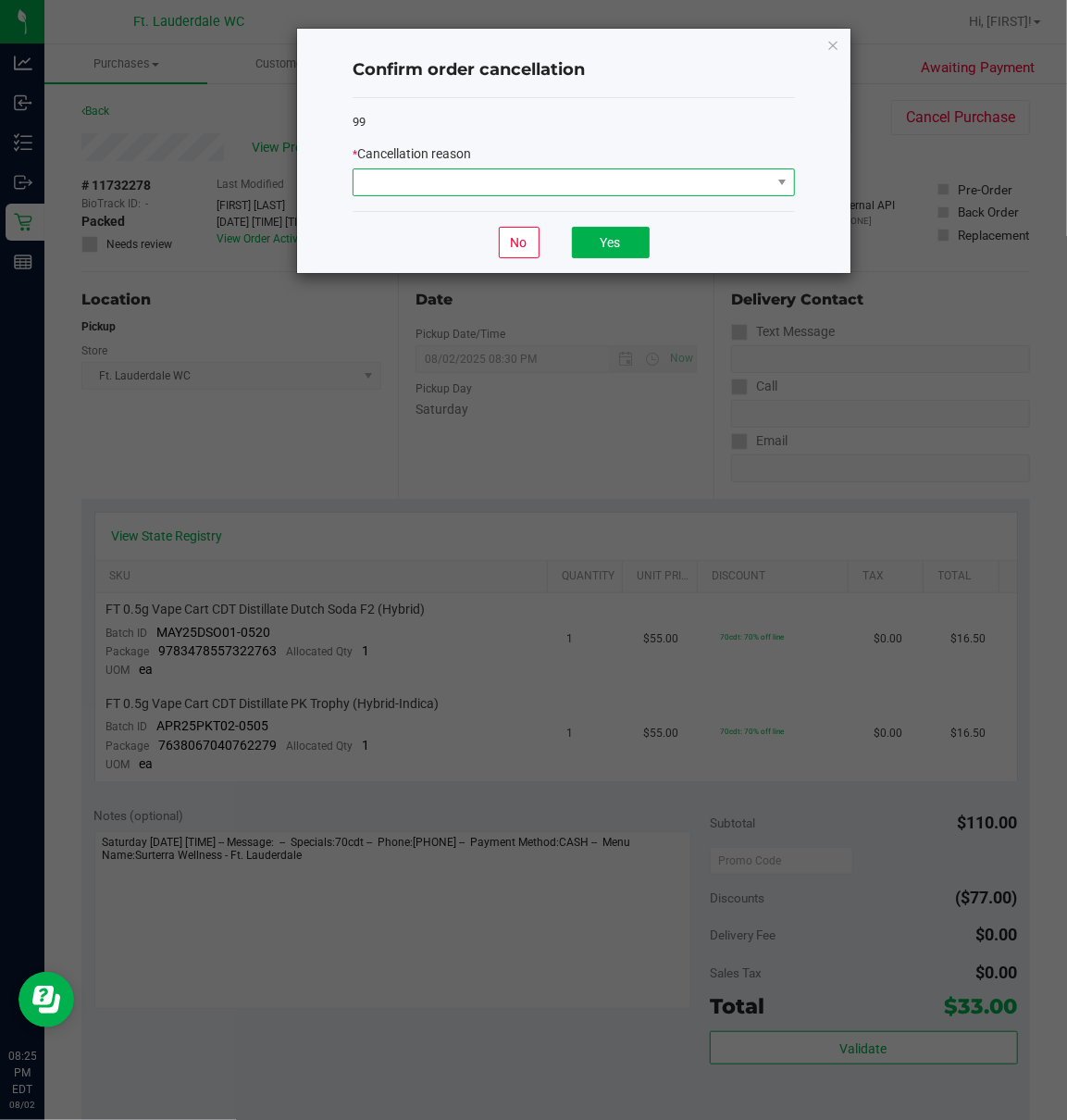 click at bounding box center [562, 182] 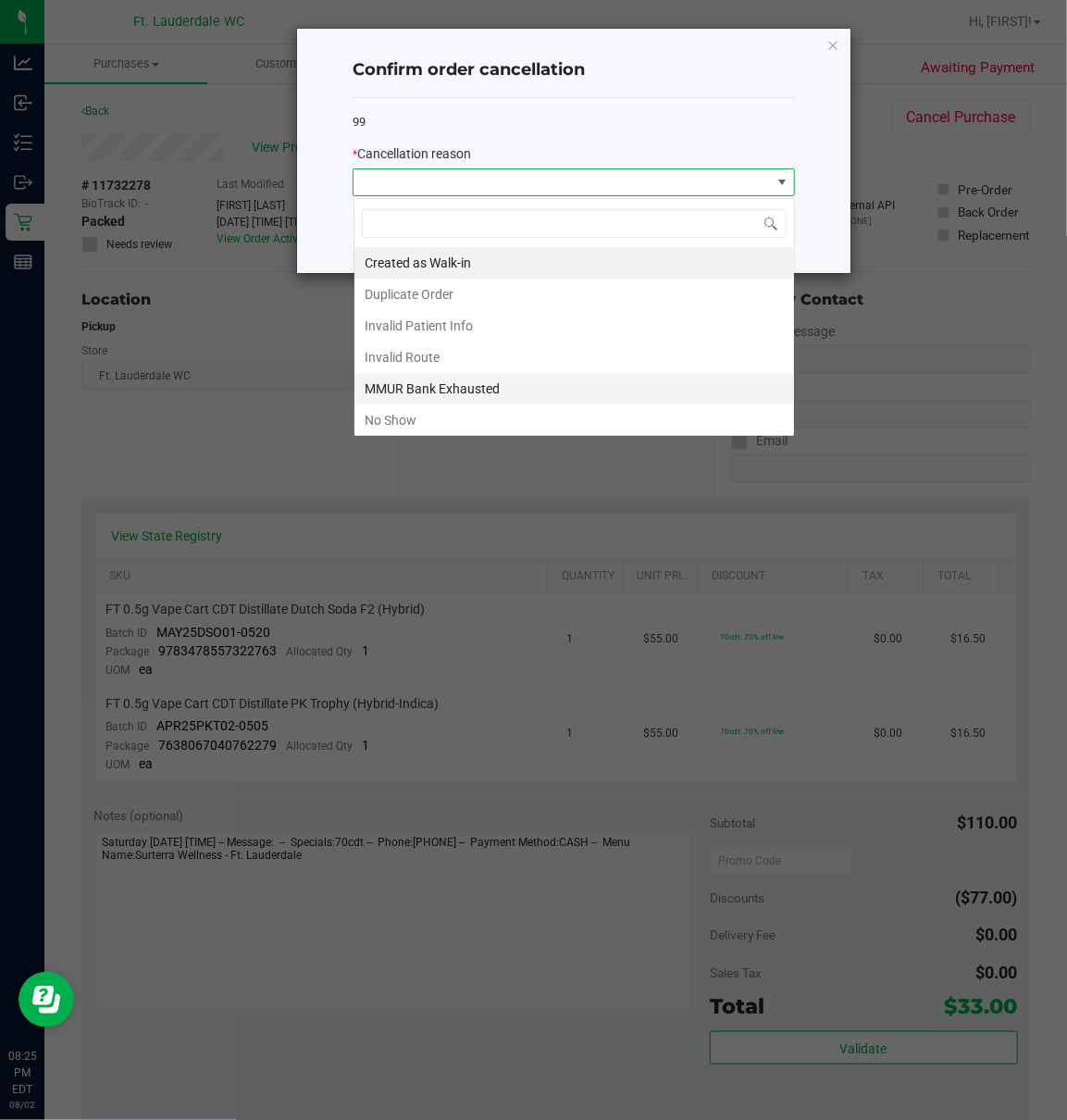 scroll, scrollTop: 92533, scrollLeft: 92099, axis: both 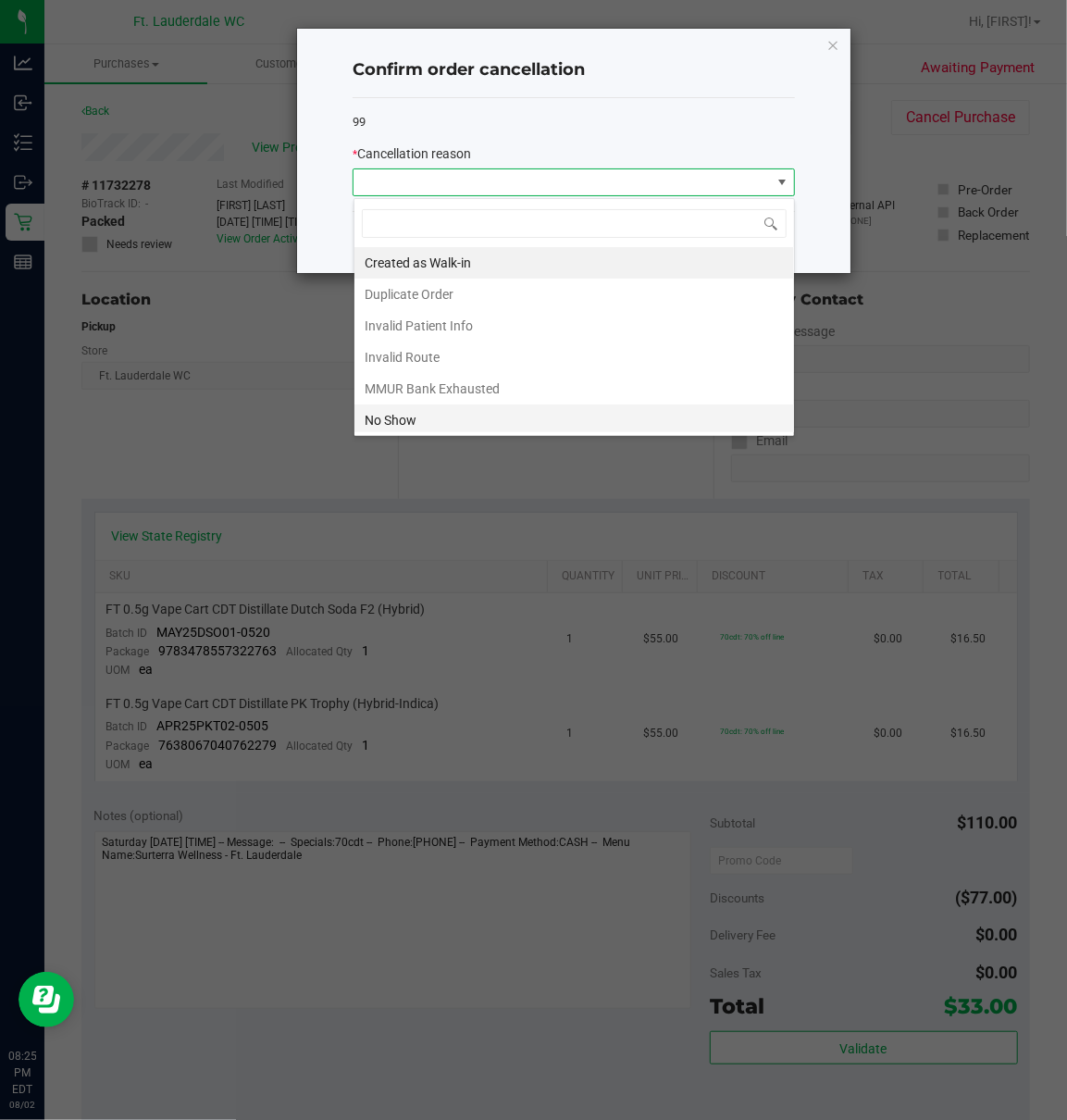 click on "No Show" at bounding box center [574, 420] 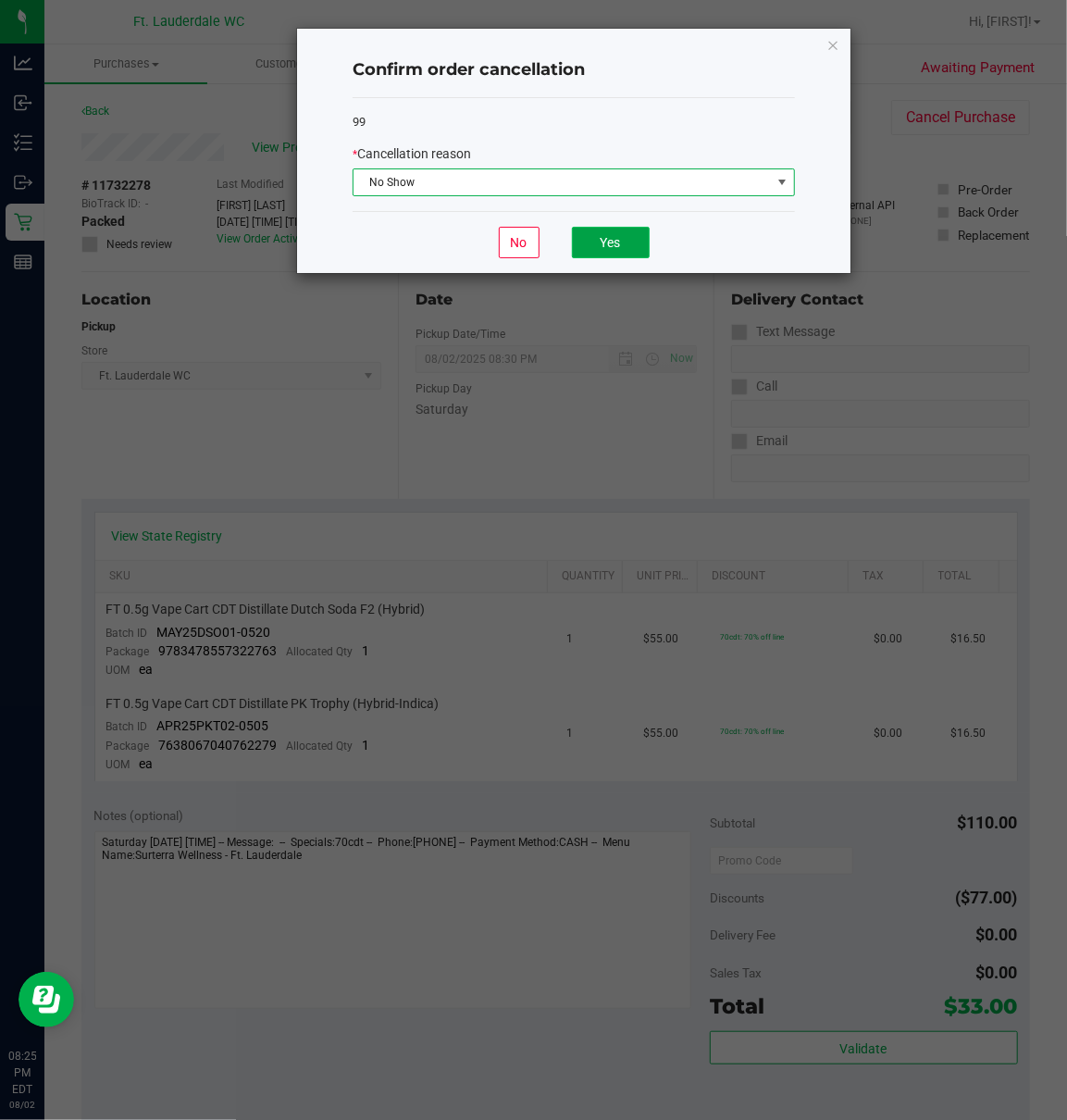 click on "Yes" 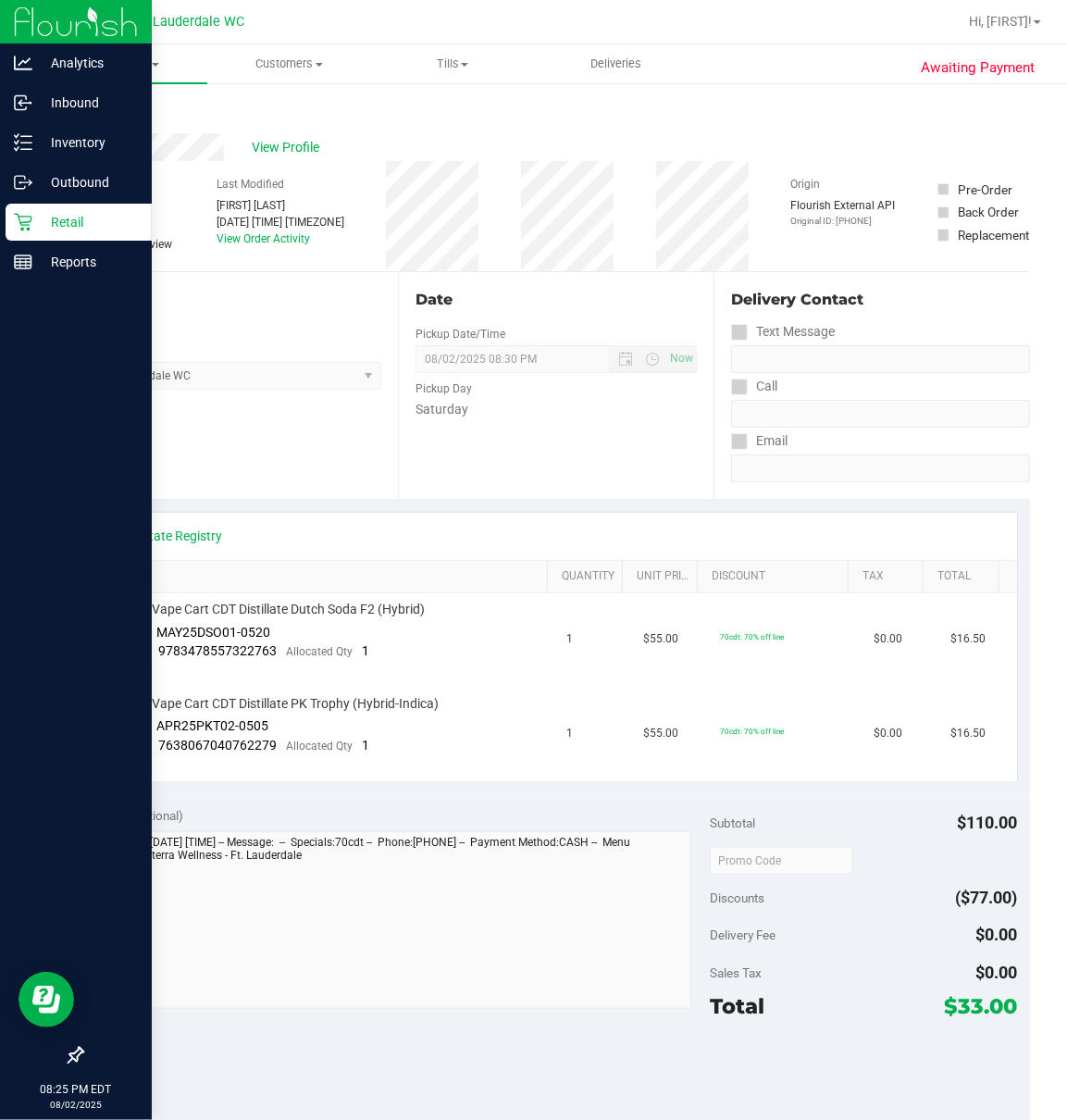 click 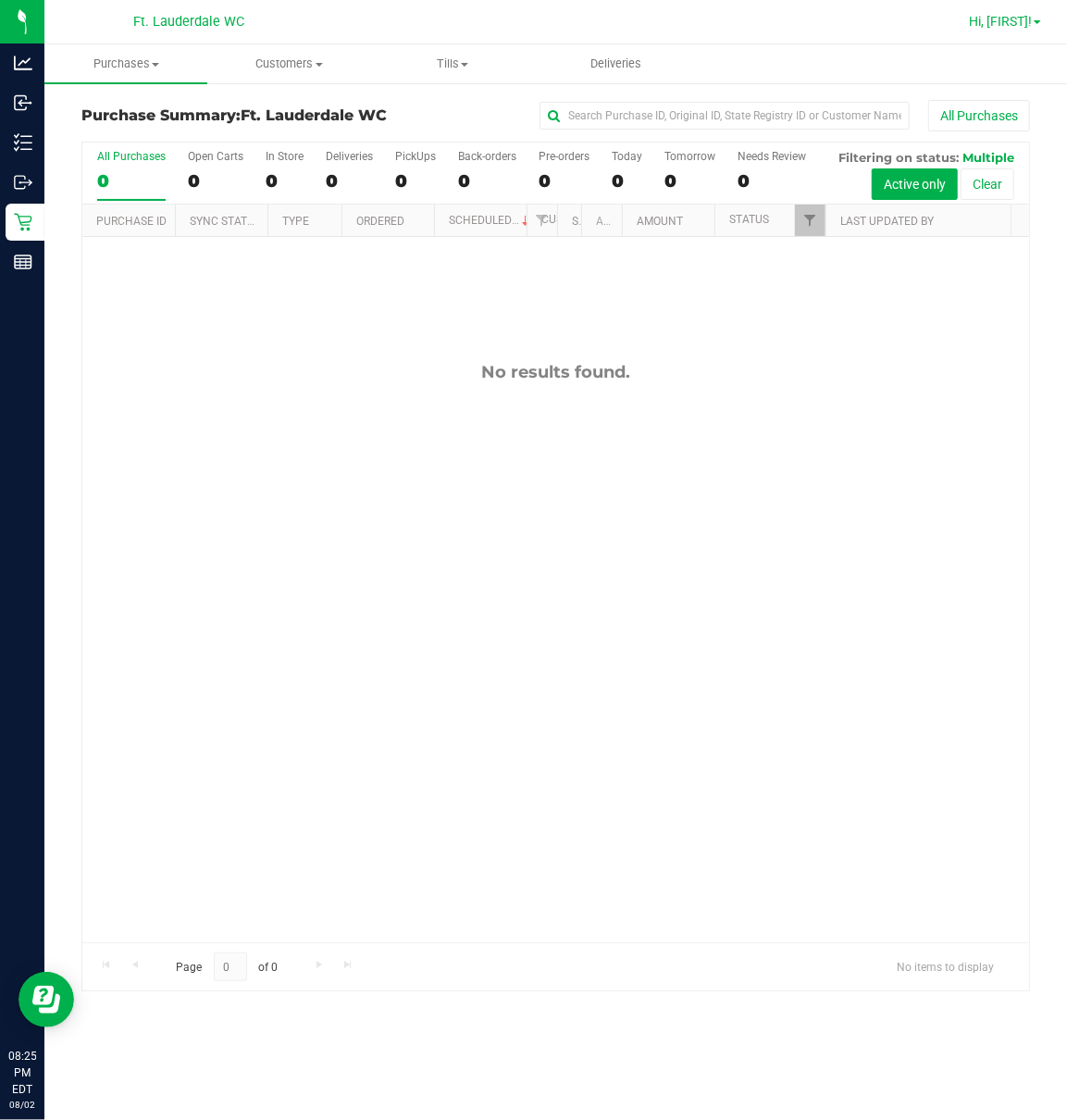 click on "Hi, [FIRST]!" at bounding box center [1000, 21] 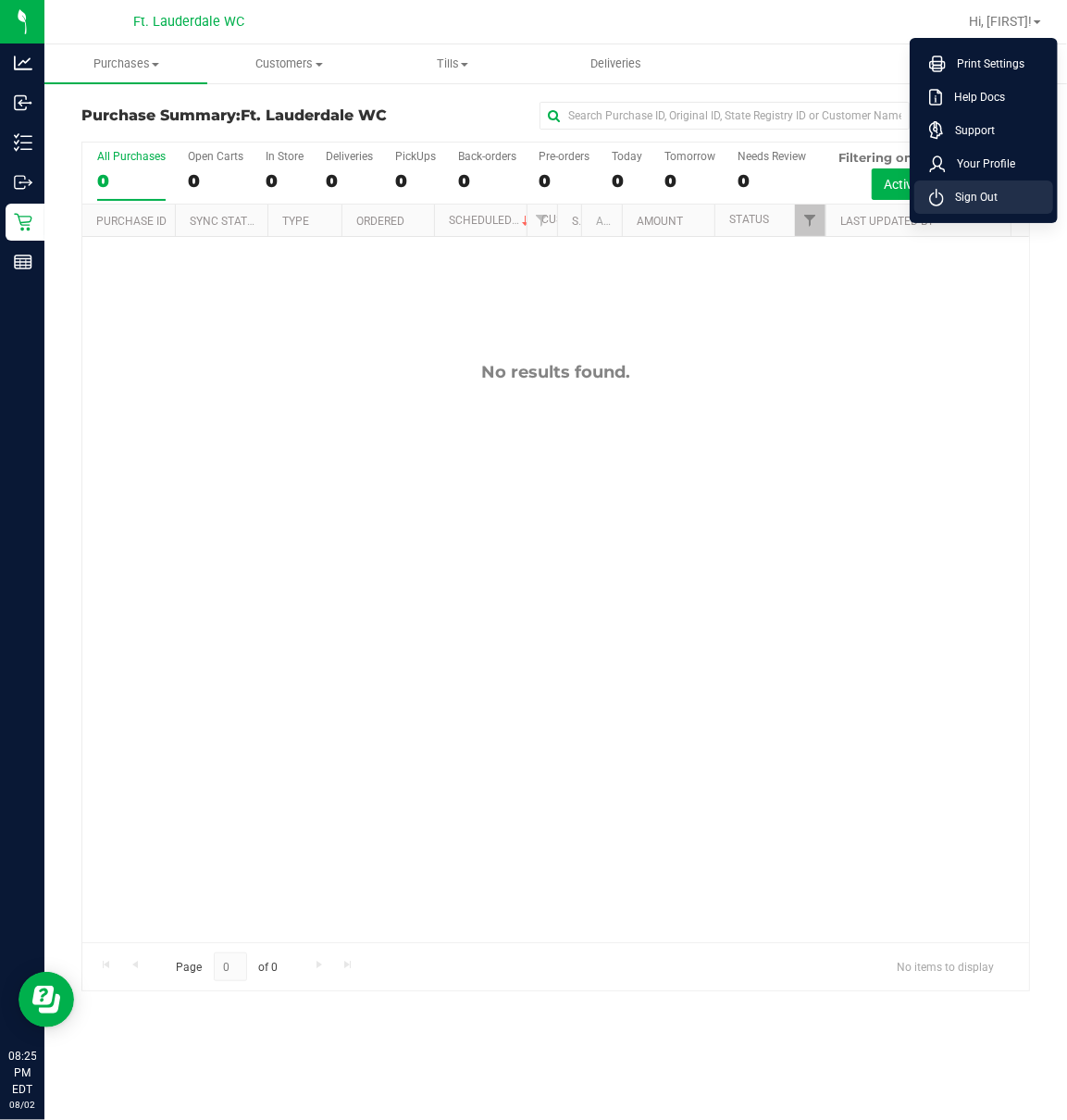 click on "Sign Out" at bounding box center (984, 197) 